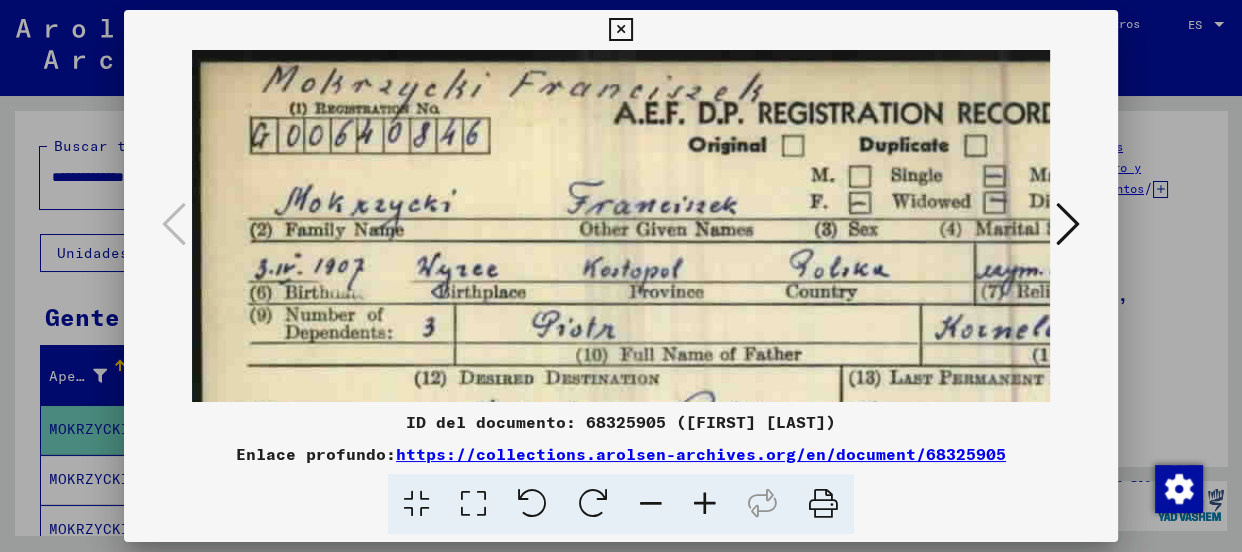 scroll, scrollTop: 0, scrollLeft: 0, axis: both 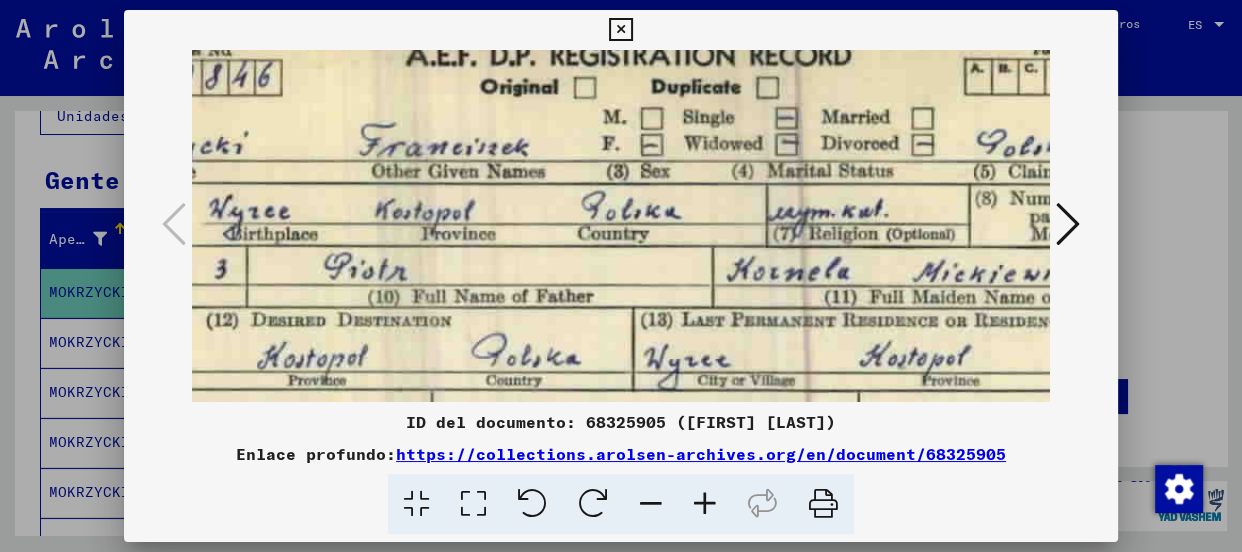 drag, startPoint x: 540, startPoint y: 224, endPoint x: 574, endPoint y: 162, distance: 70.71068 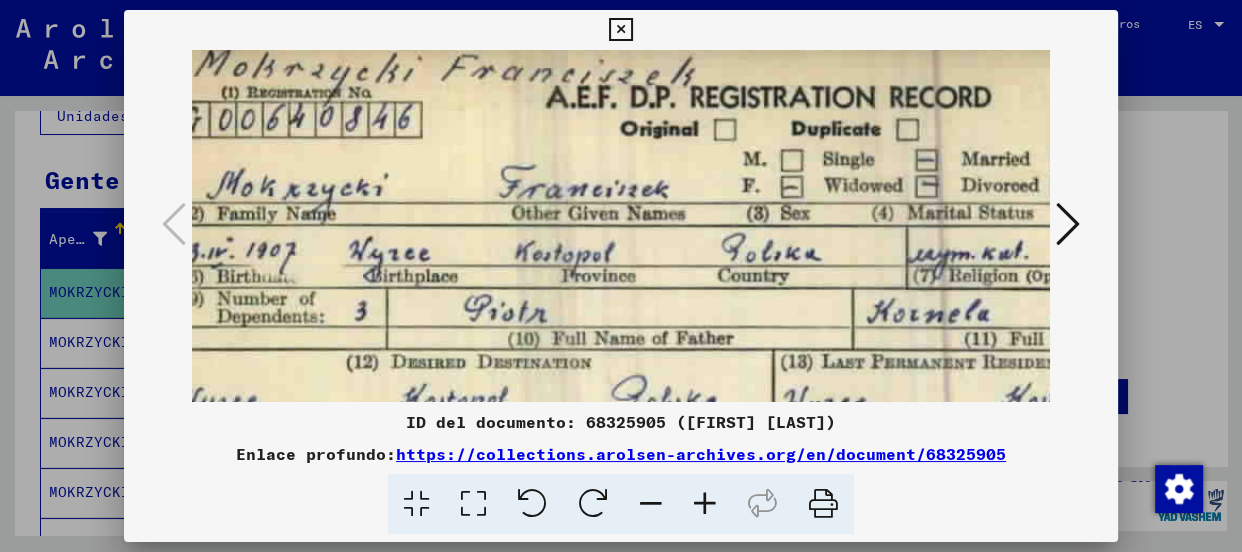 drag, startPoint x: 420, startPoint y: 124, endPoint x: 560, endPoint y: 166, distance: 146.16429 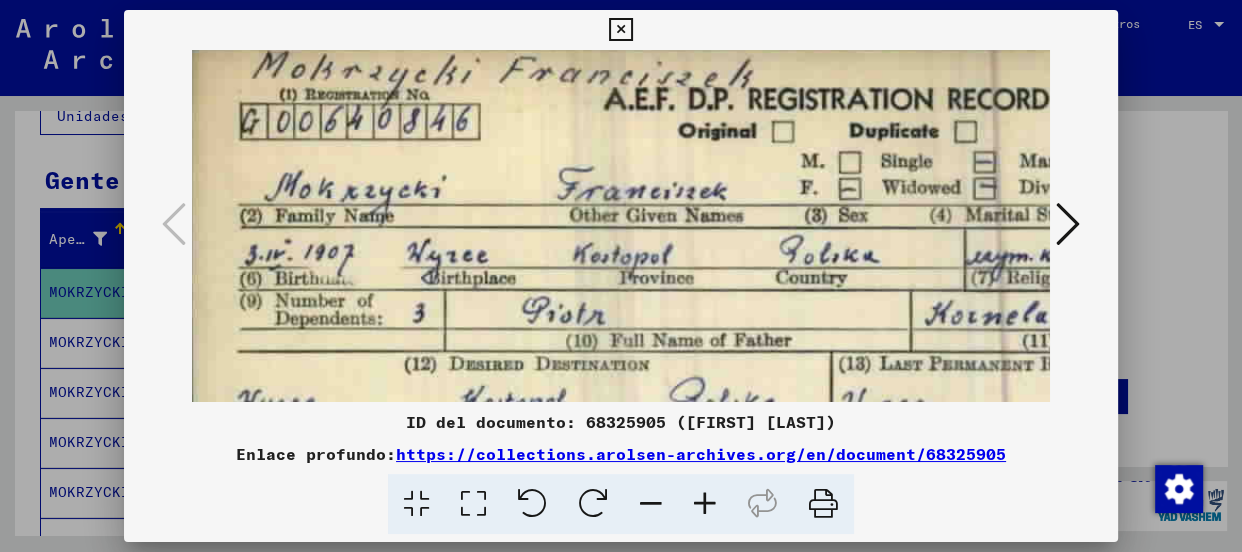 scroll, scrollTop: 13, scrollLeft: 0, axis: vertical 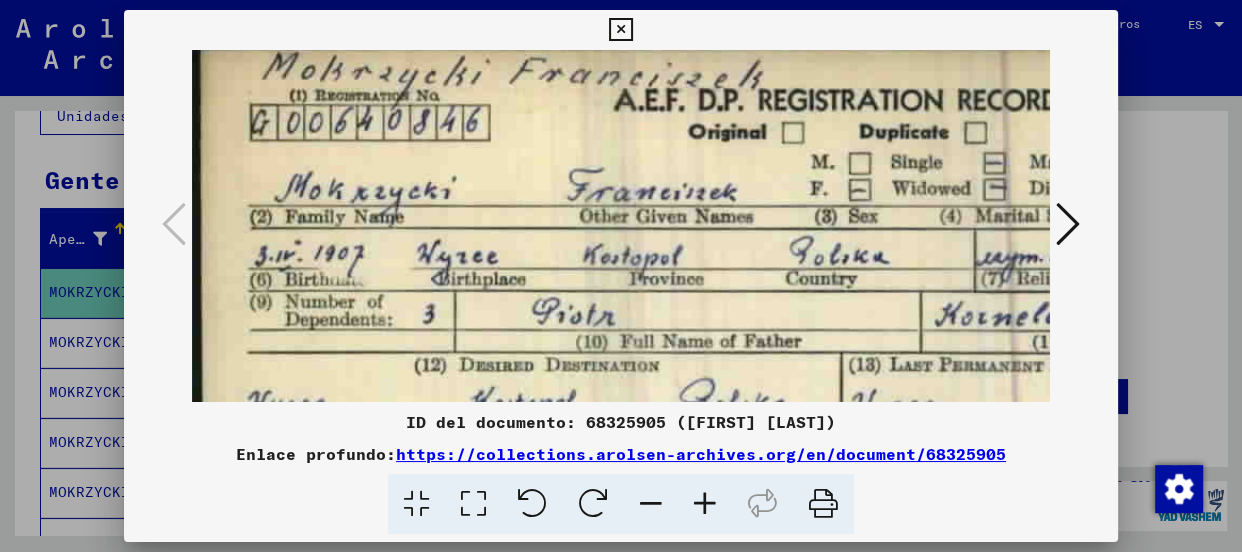 drag, startPoint x: 432, startPoint y: 191, endPoint x: 505, endPoint y: 194, distance: 73.061615 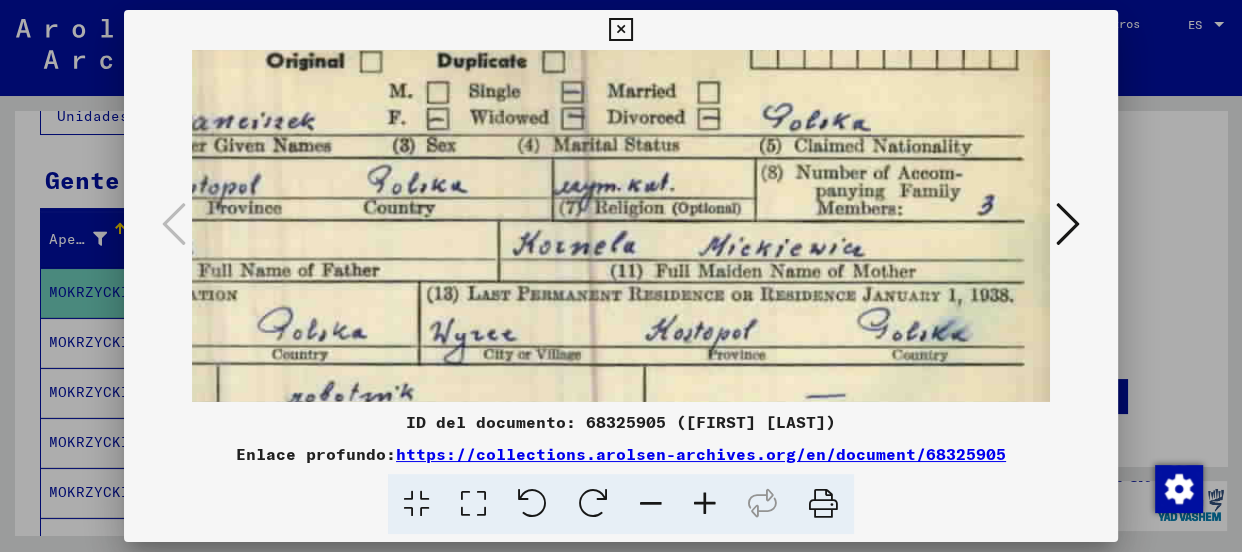 drag, startPoint x: 679, startPoint y: 274, endPoint x: 274, endPoint y: 205, distance: 410.83572 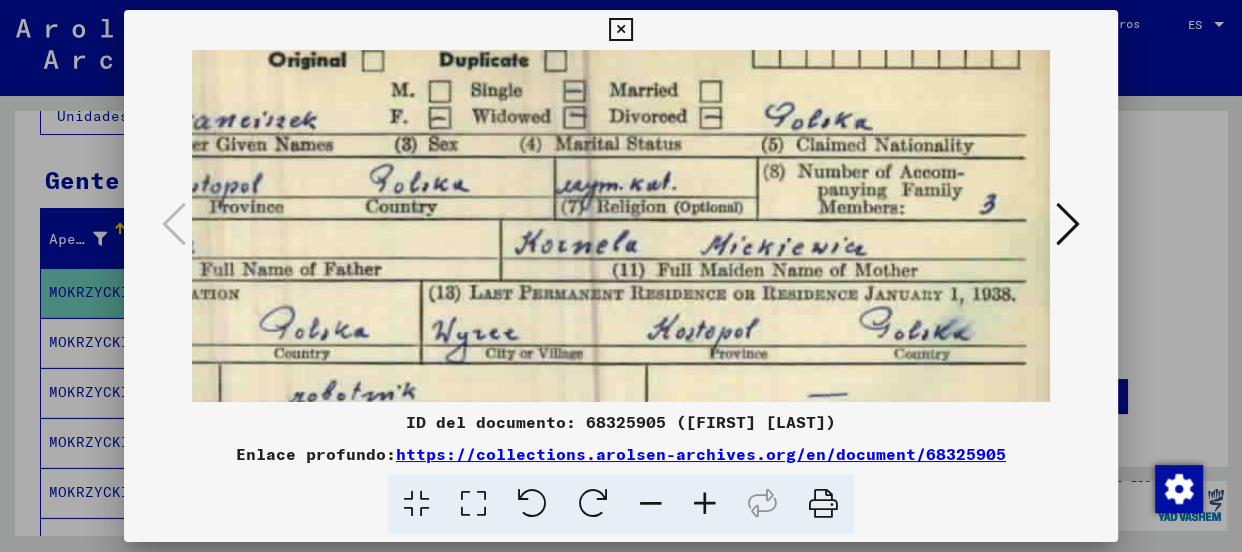 scroll, scrollTop: 94, scrollLeft: 422, axis: both 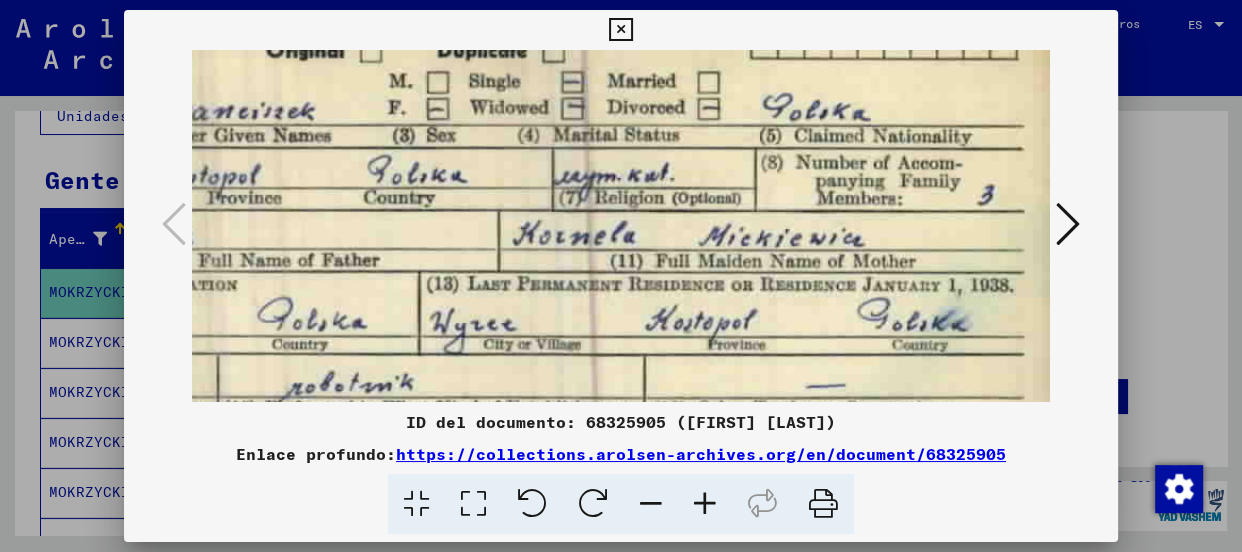 drag, startPoint x: 747, startPoint y: 220, endPoint x: 605, endPoint y: 211, distance: 142.28493 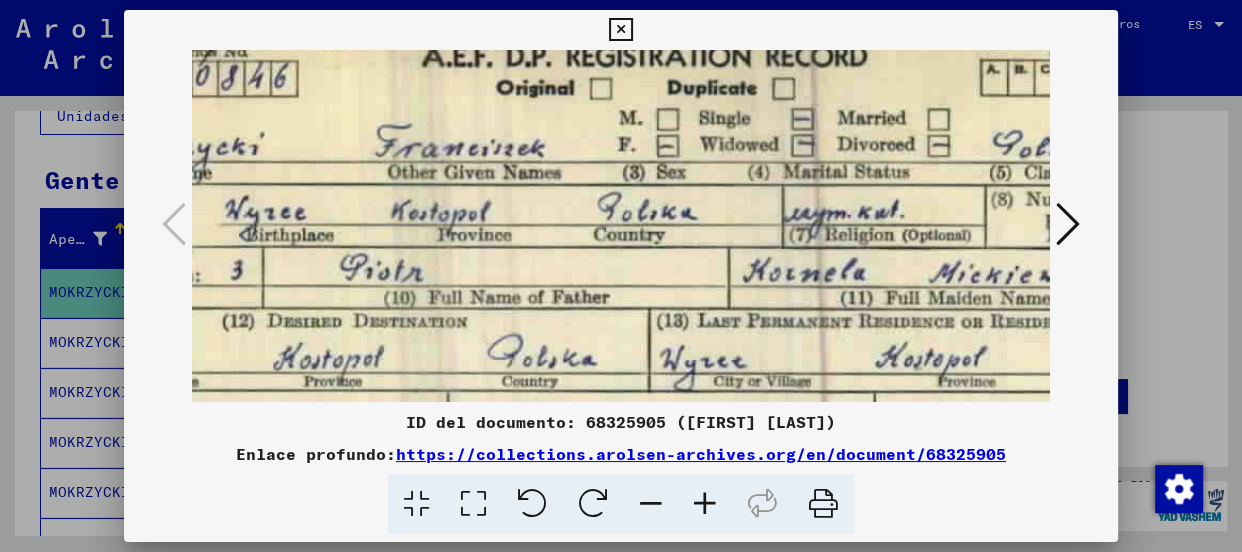 drag, startPoint x: 479, startPoint y: 214, endPoint x: 492, endPoint y: 240, distance: 29.068884 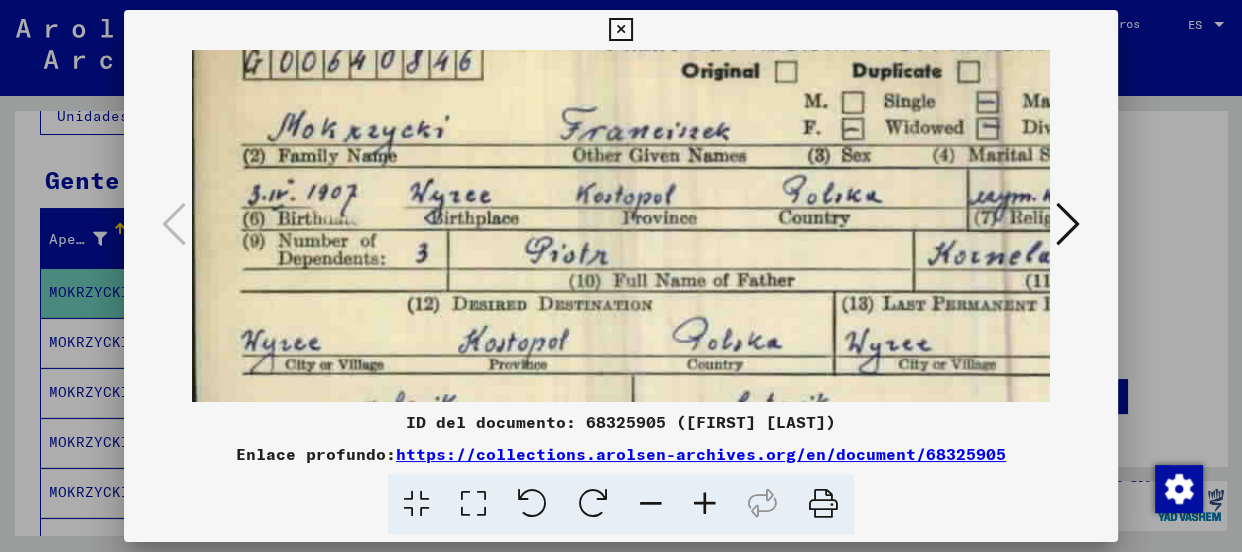 scroll, scrollTop: 74, scrollLeft: 0, axis: vertical 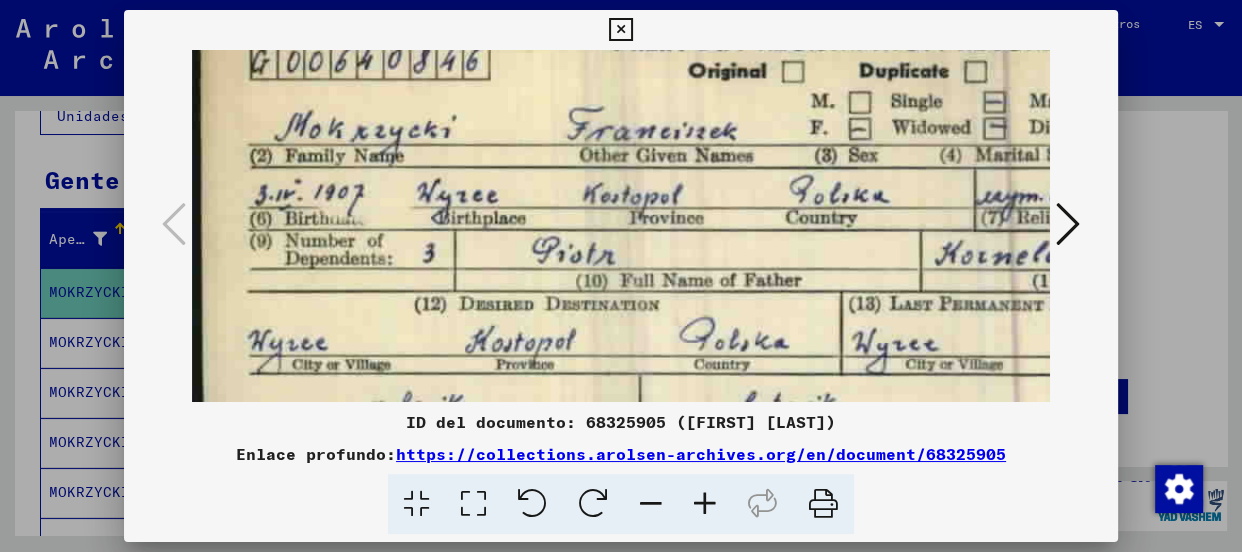 drag, startPoint x: 478, startPoint y: 237, endPoint x: 697, endPoint y: 219, distance: 219.73848 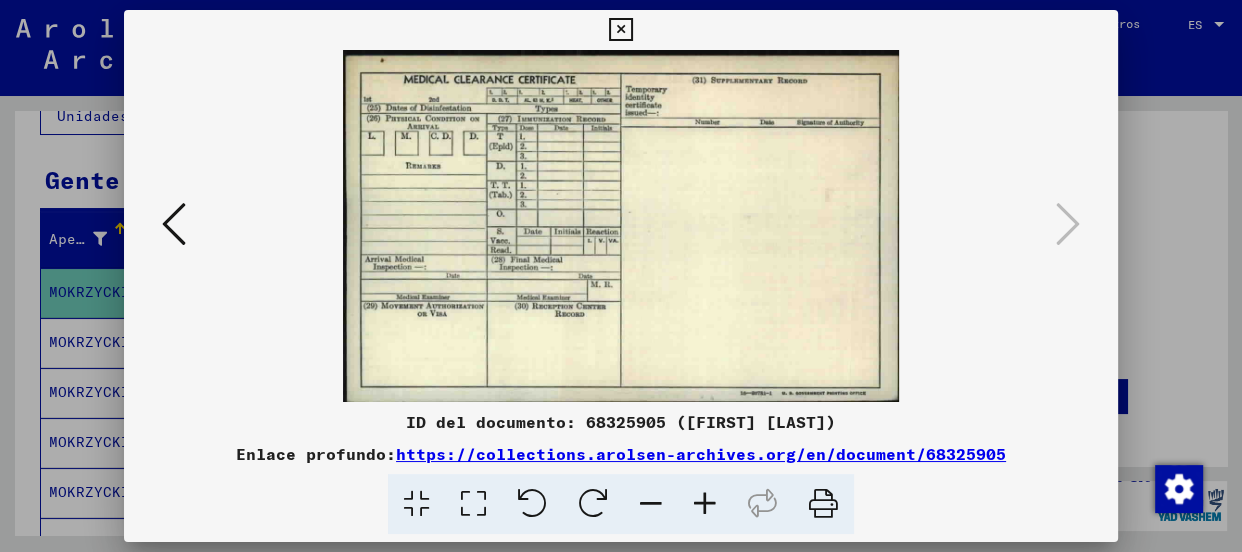 click at bounding box center [620, 30] 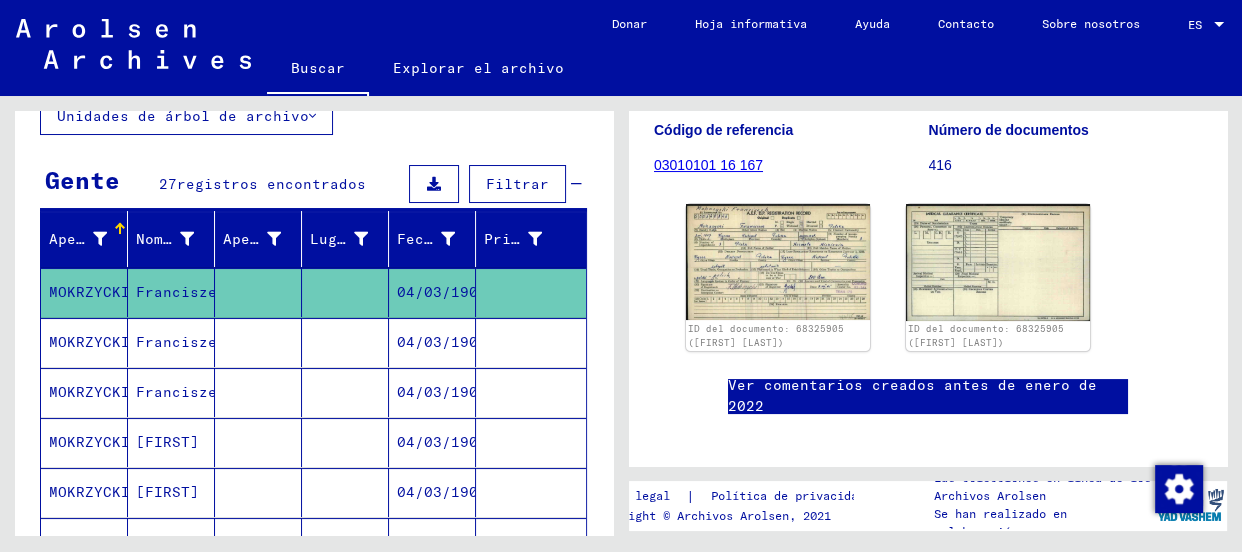 click on "MOKRZYCKI" at bounding box center (89, 392) 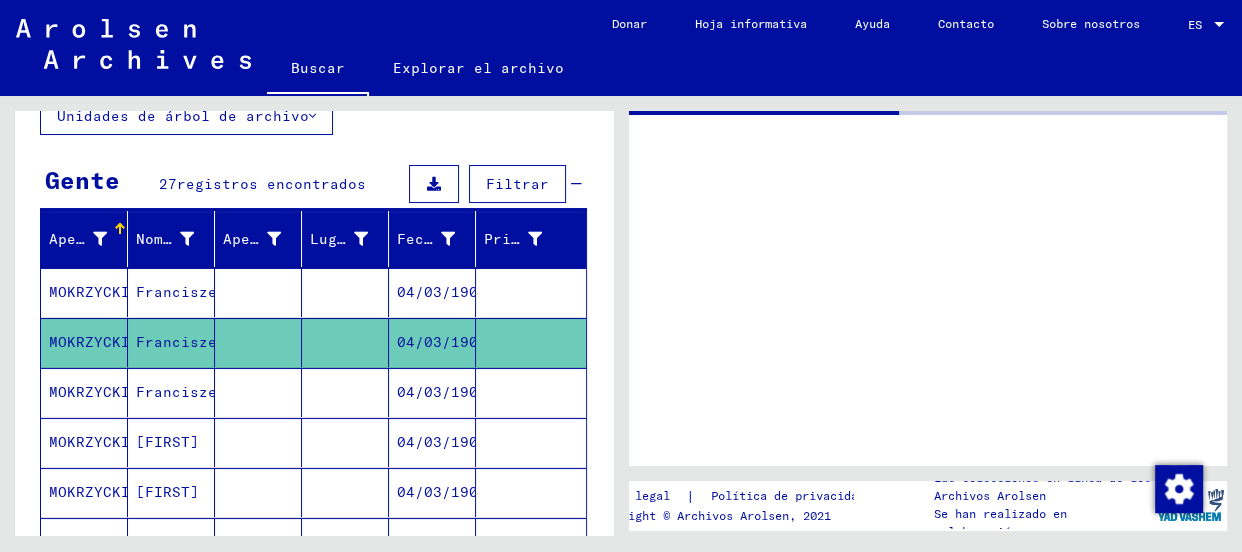 scroll, scrollTop: 0, scrollLeft: 0, axis: both 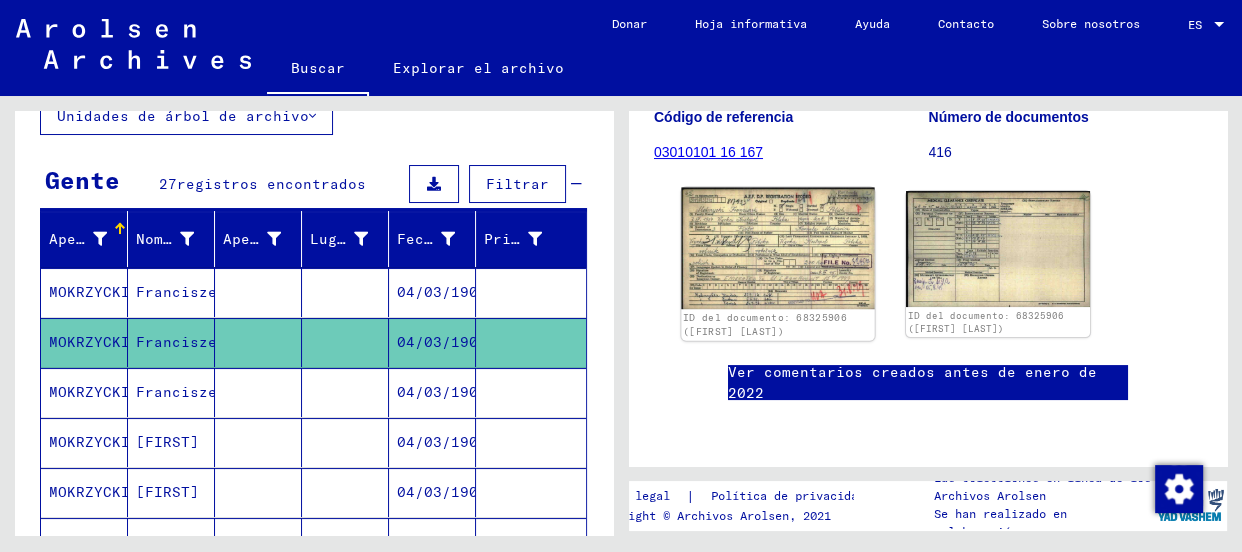 click 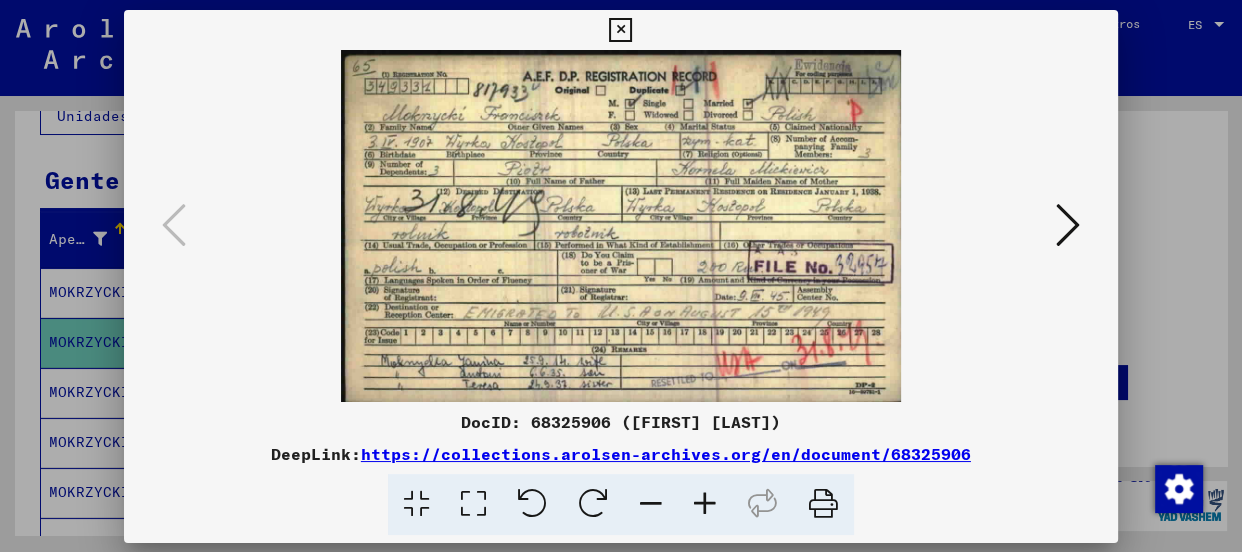 scroll, scrollTop: 395, scrollLeft: 0, axis: vertical 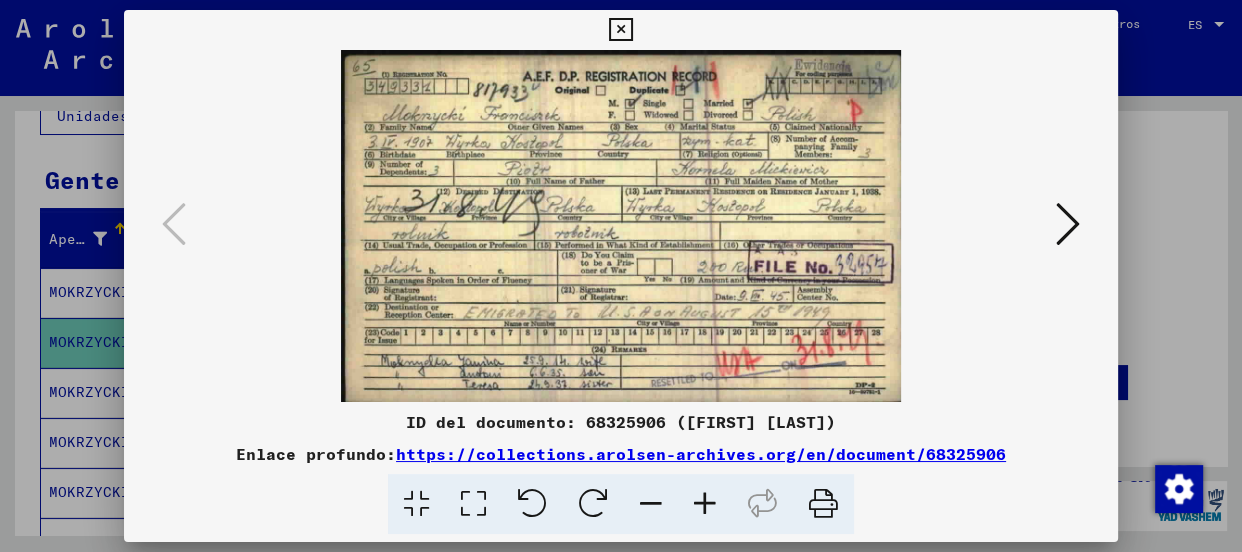 click at bounding box center [705, 504] 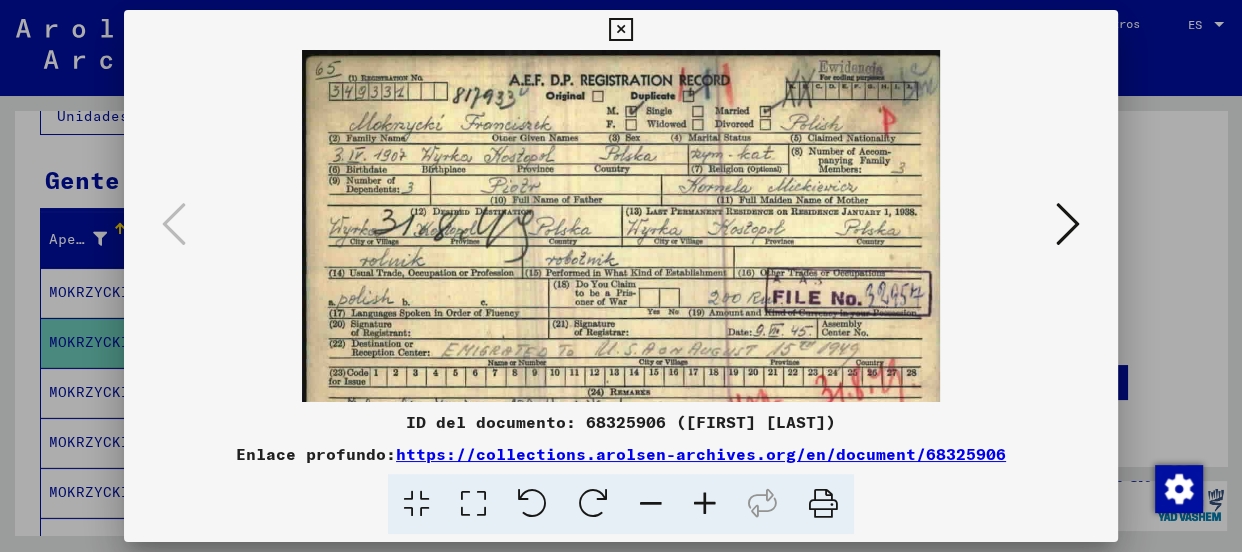 click at bounding box center (705, 504) 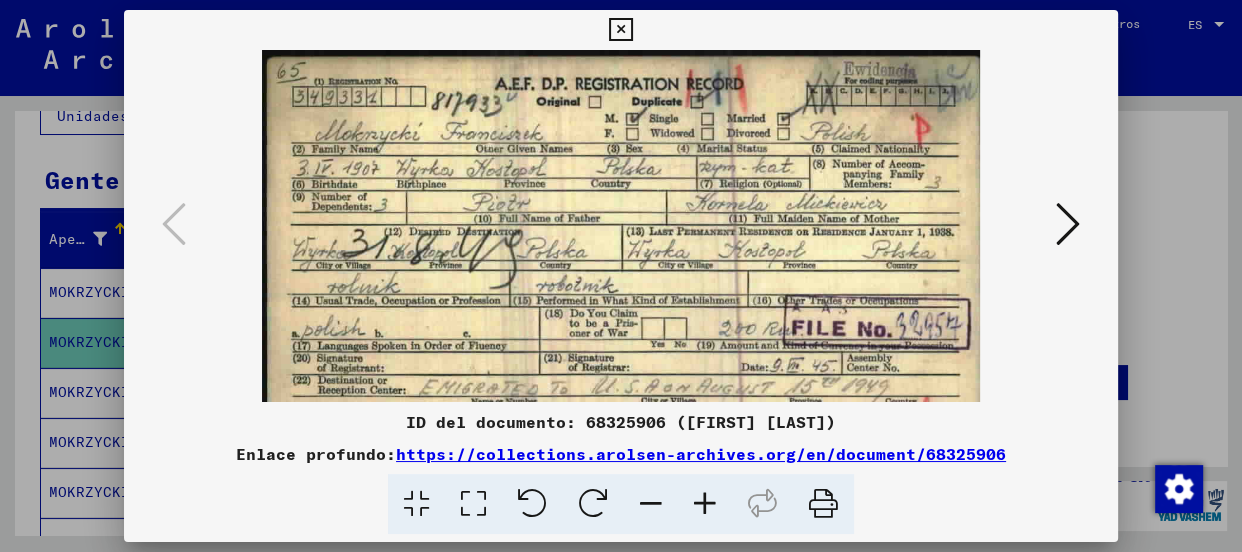 click at bounding box center (705, 504) 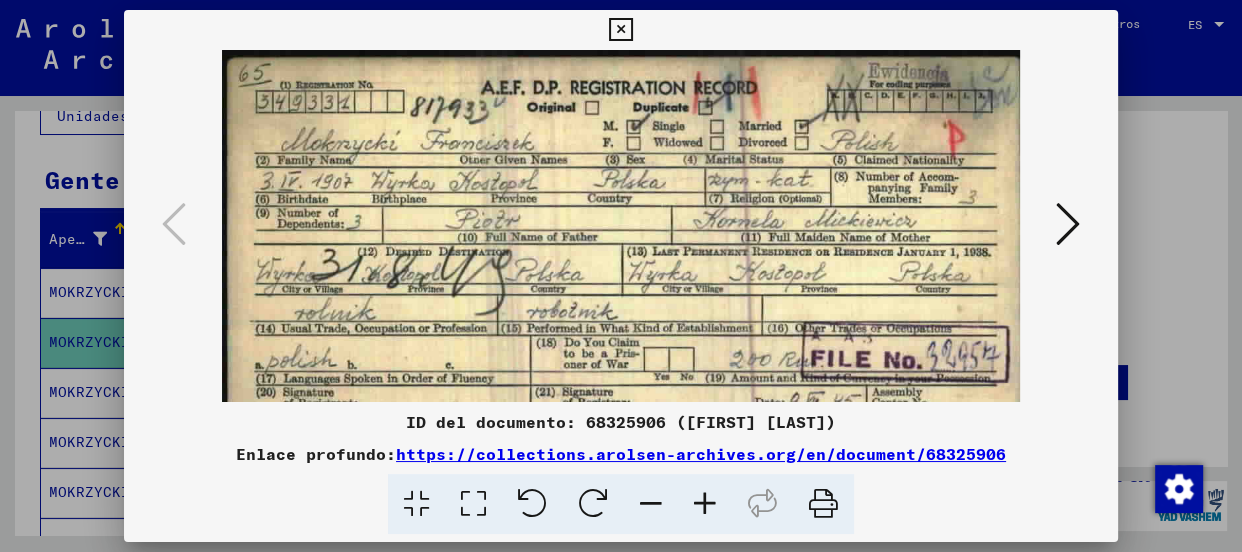 click at bounding box center (705, 504) 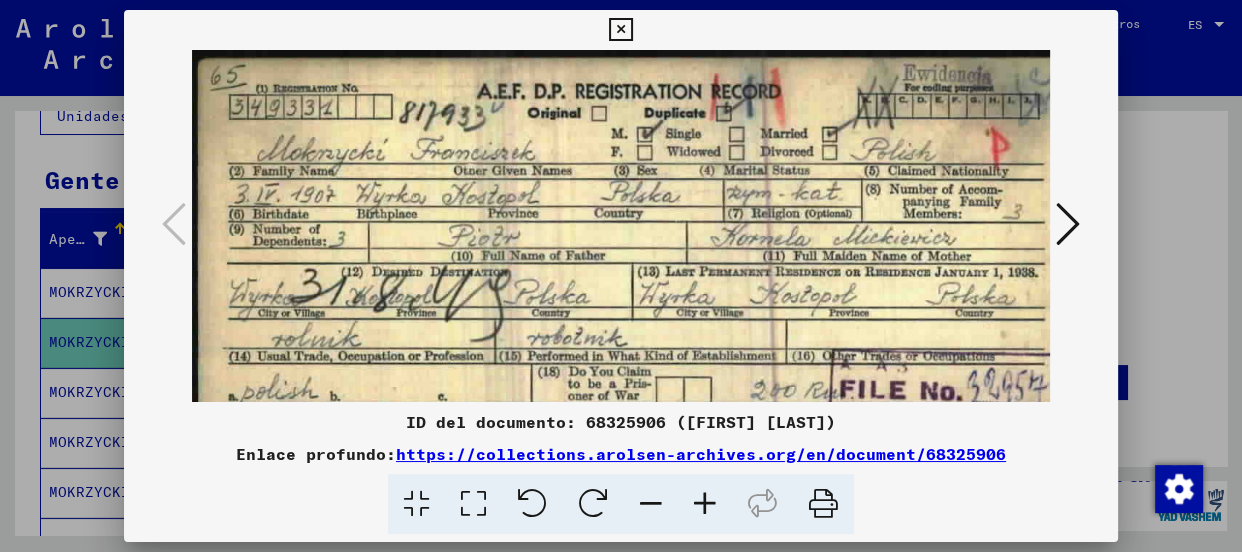 click at bounding box center (705, 504) 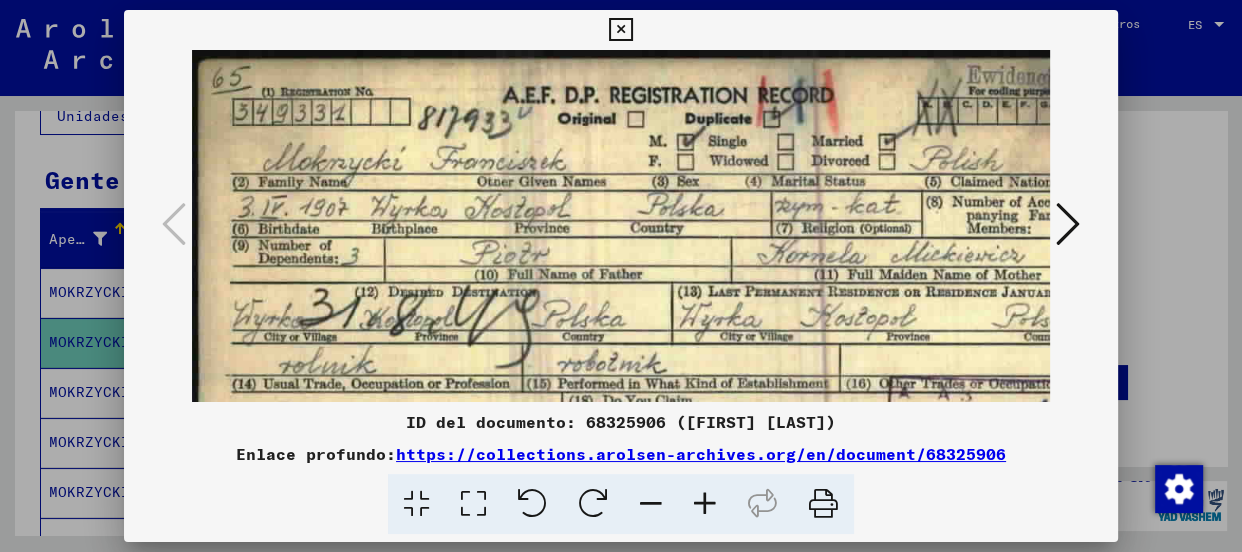 click at bounding box center (705, 504) 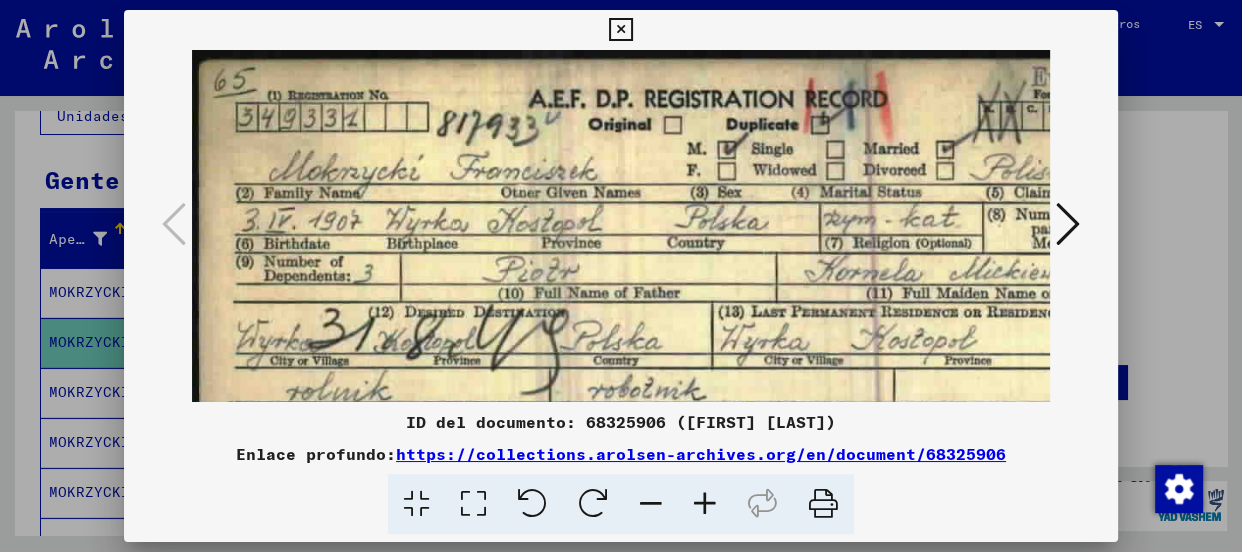 click at bounding box center (705, 504) 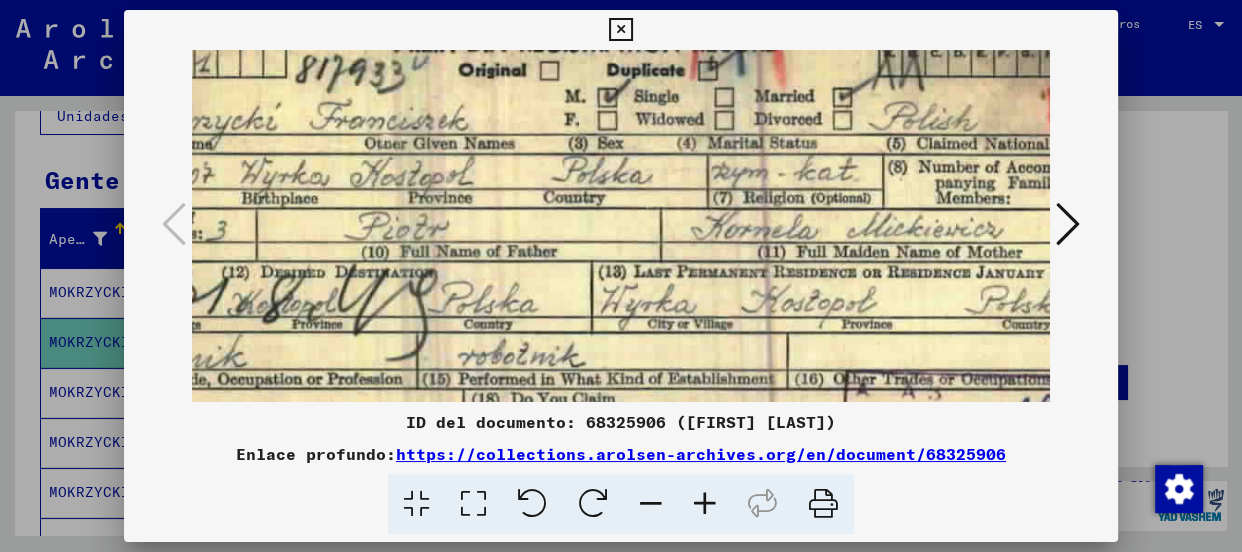 scroll, scrollTop: 60, scrollLeft: 160, axis: both 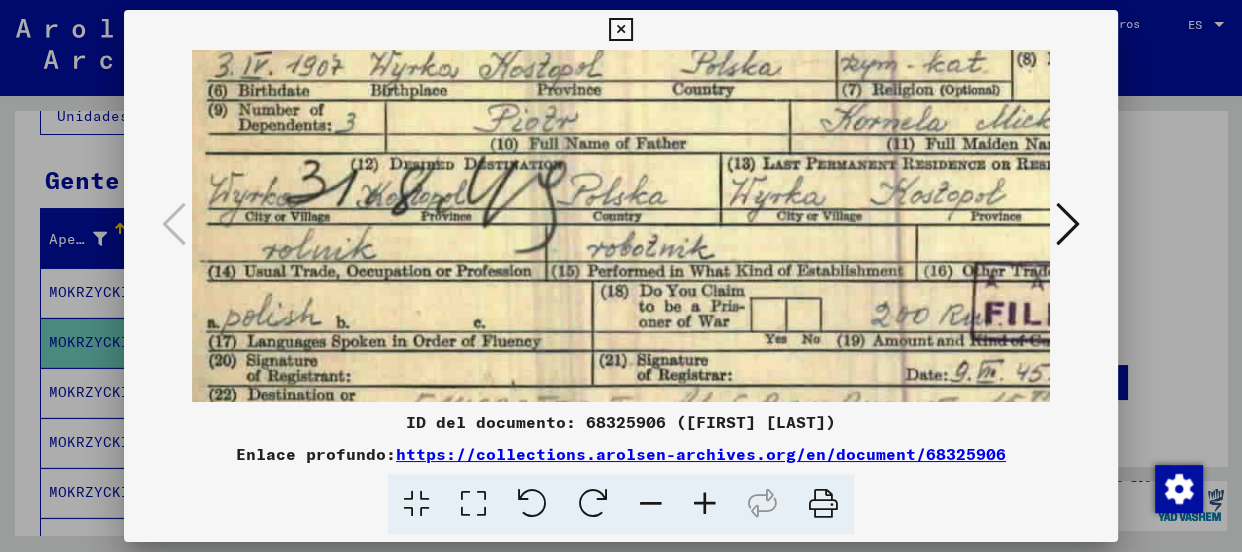 drag, startPoint x: 651, startPoint y: 295, endPoint x: 747, endPoint y: 268, distance: 99.724625 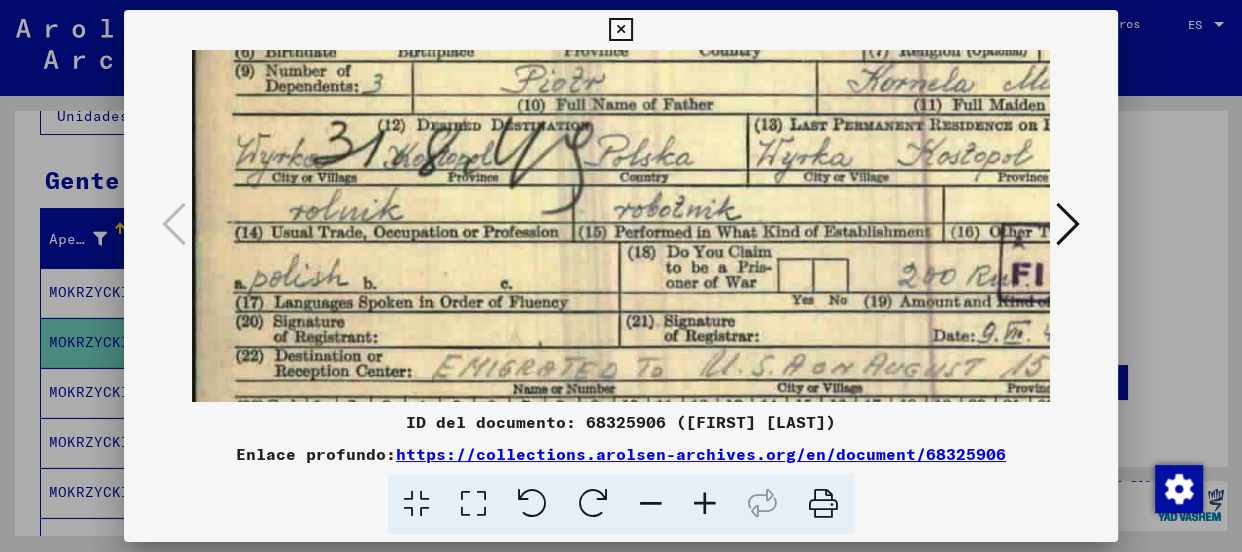 scroll, scrollTop: 226, scrollLeft: 0, axis: vertical 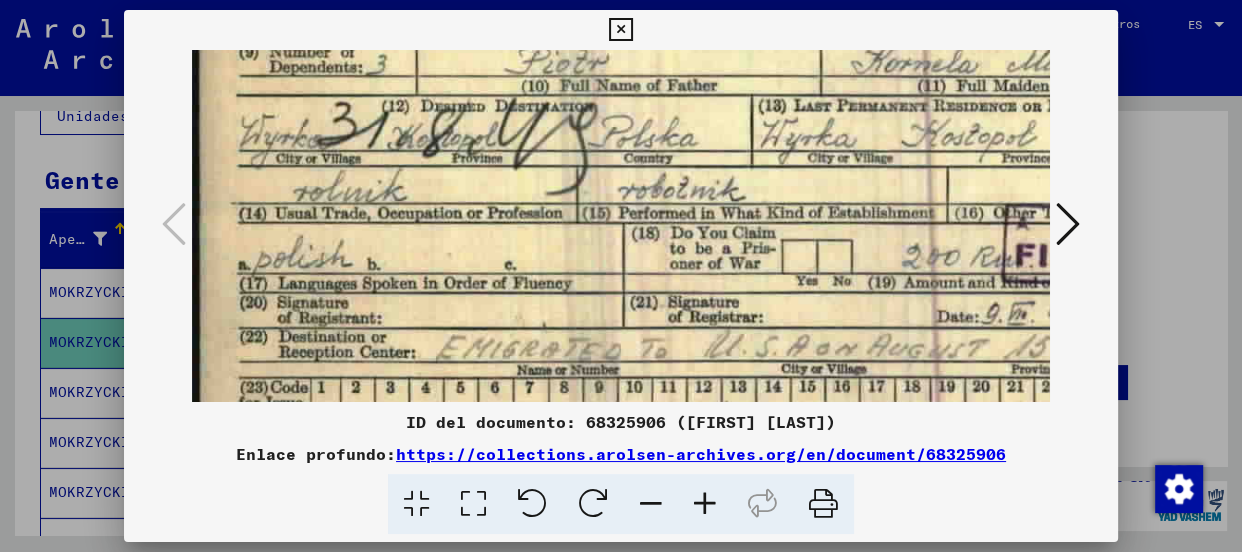 drag, startPoint x: 626, startPoint y: 313, endPoint x: 663, endPoint y: 255, distance: 68.7968 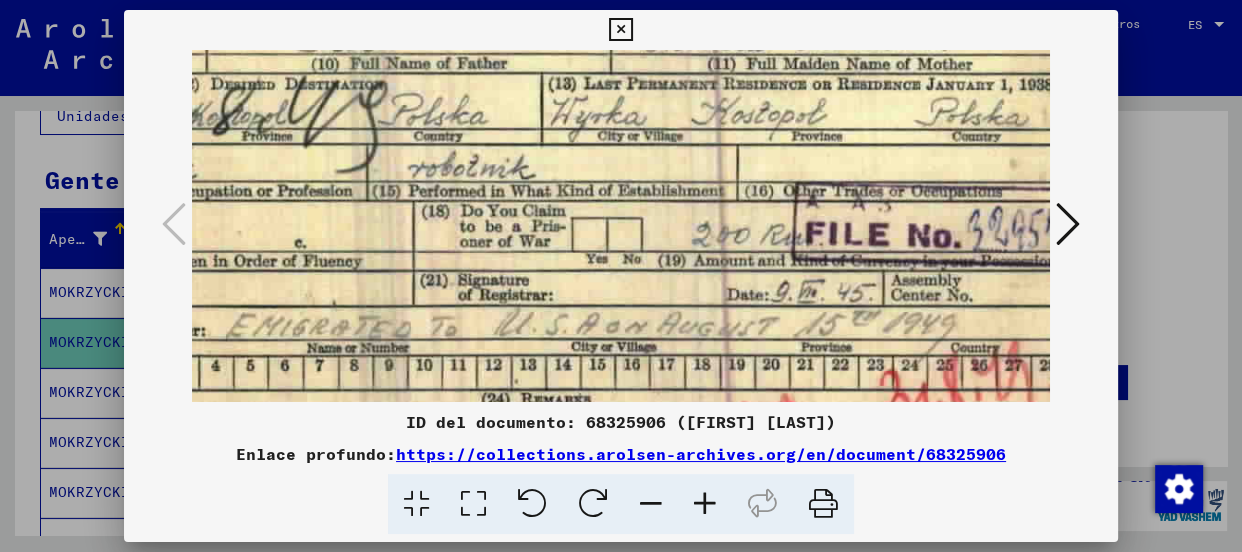 scroll, scrollTop: 248, scrollLeft: 210, axis: both 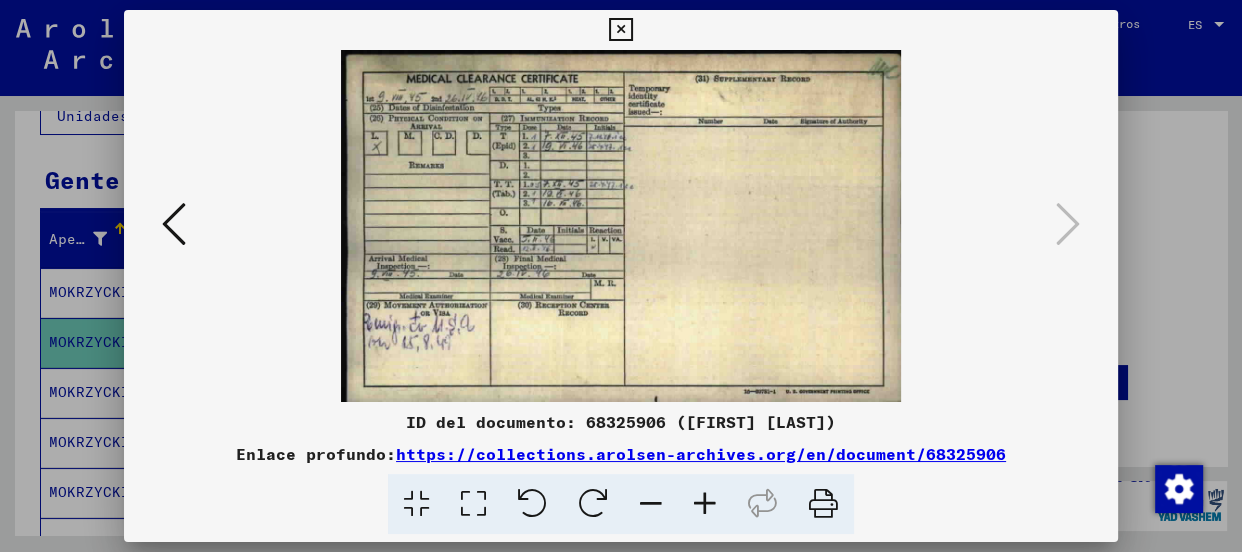 click at bounding box center (705, 504) 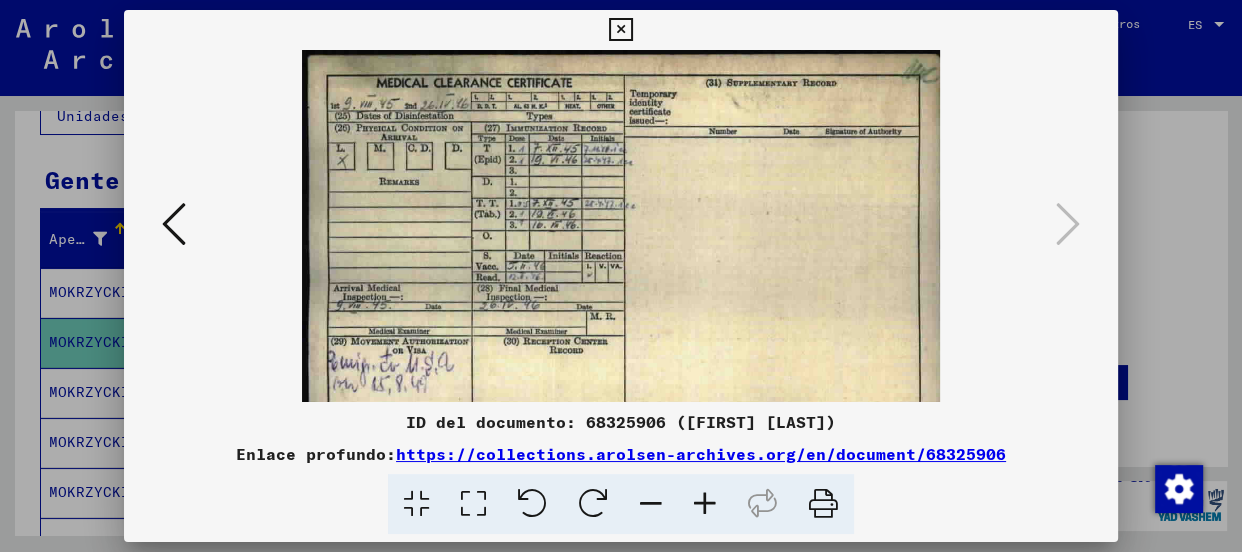 click at bounding box center (705, 504) 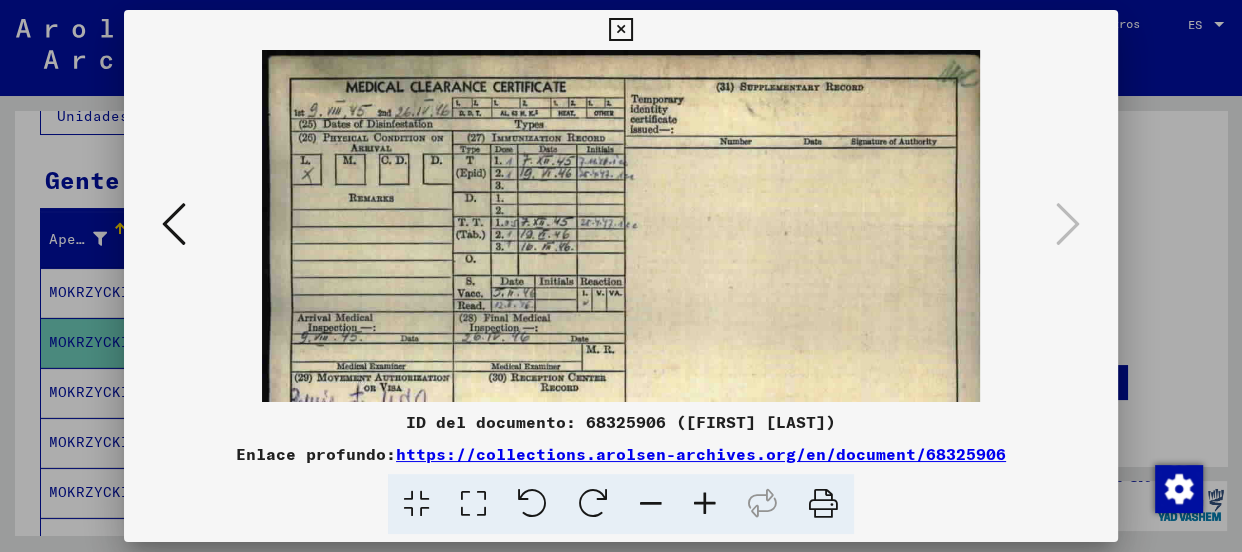 click at bounding box center (705, 504) 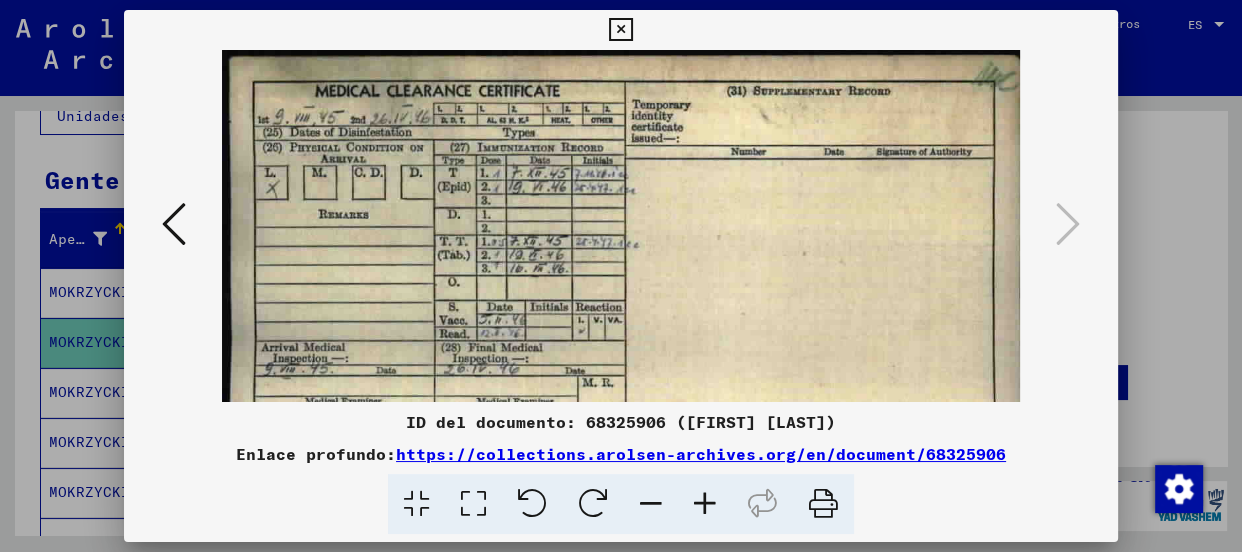 click at bounding box center [705, 504] 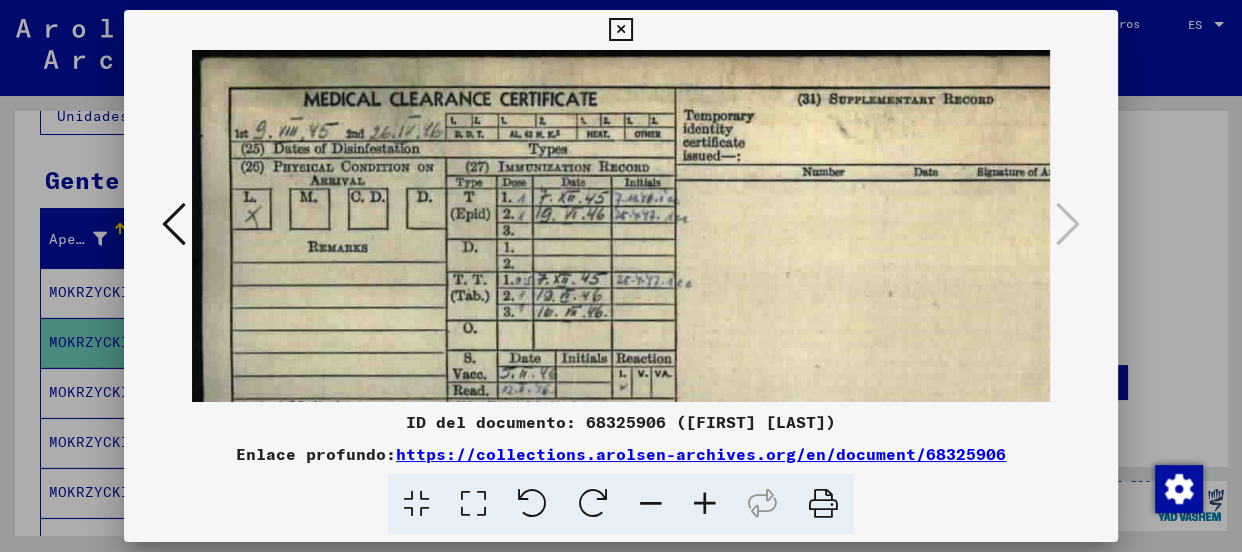 click at bounding box center (705, 504) 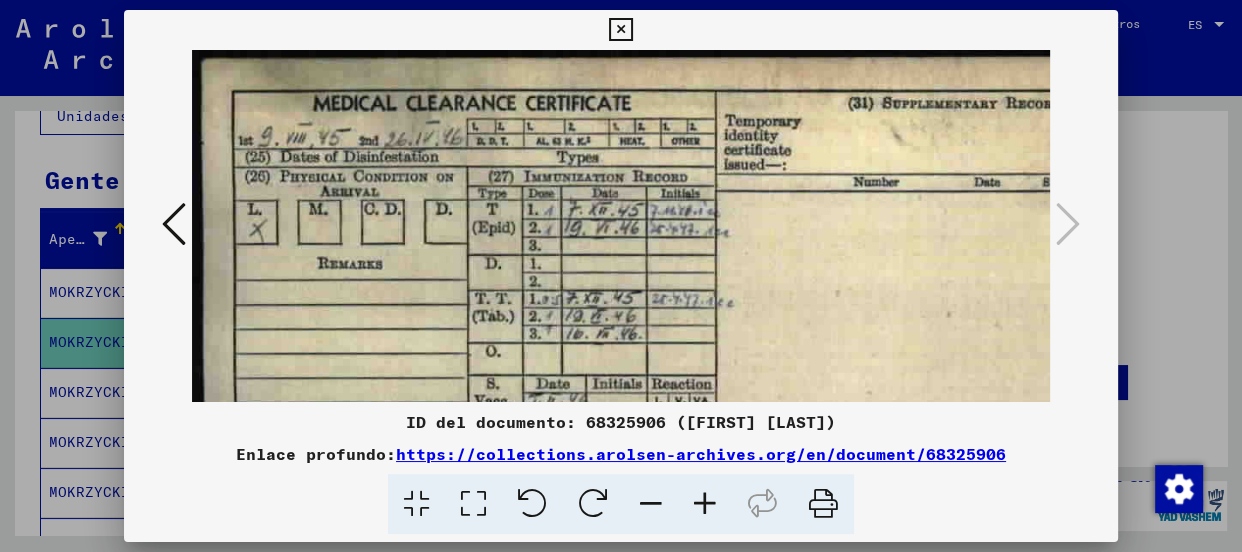 click at bounding box center [705, 504] 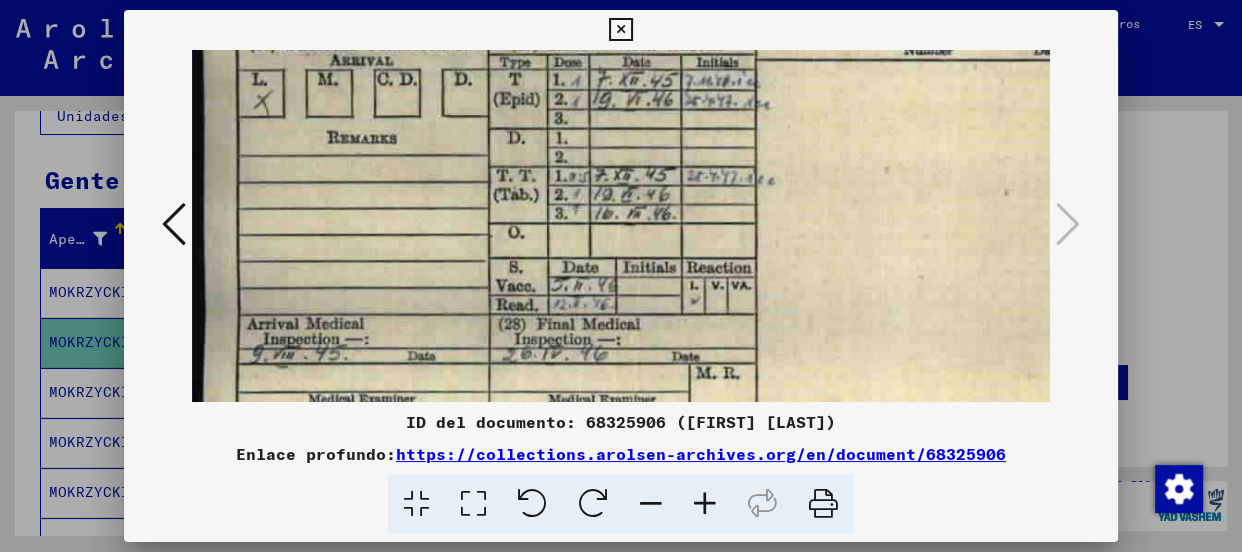 drag, startPoint x: 719, startPoint y: 356, endPoint x: 869, endPoint y: 212, distance: 207.93268 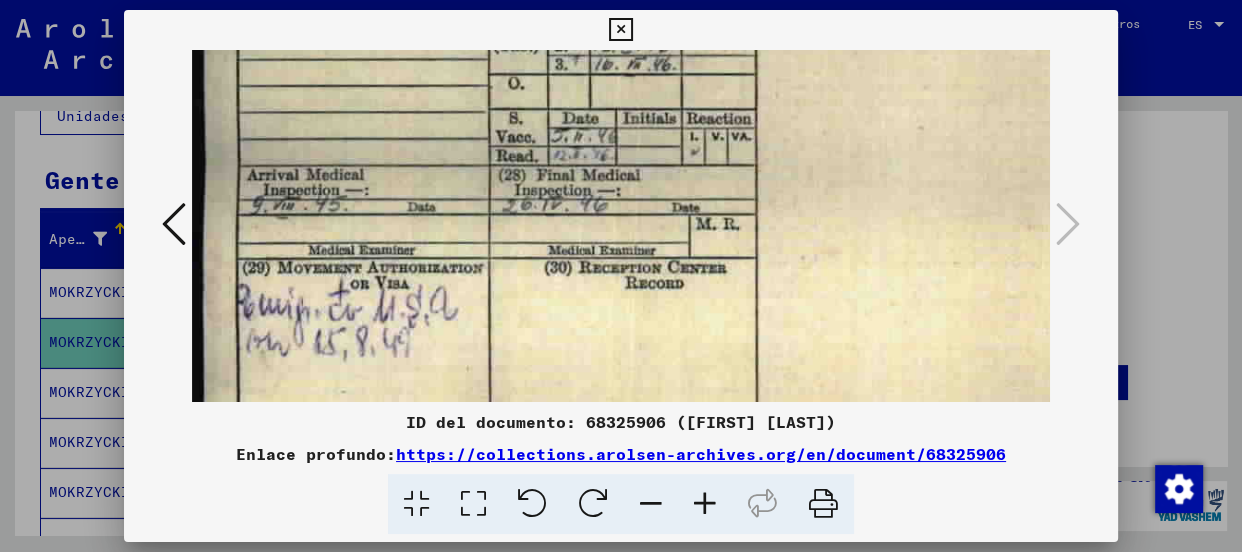 drag, startPoint x: 808, startPoint y: 314, endPoint x: 900, endPoint y: 167, distance: 173.41568 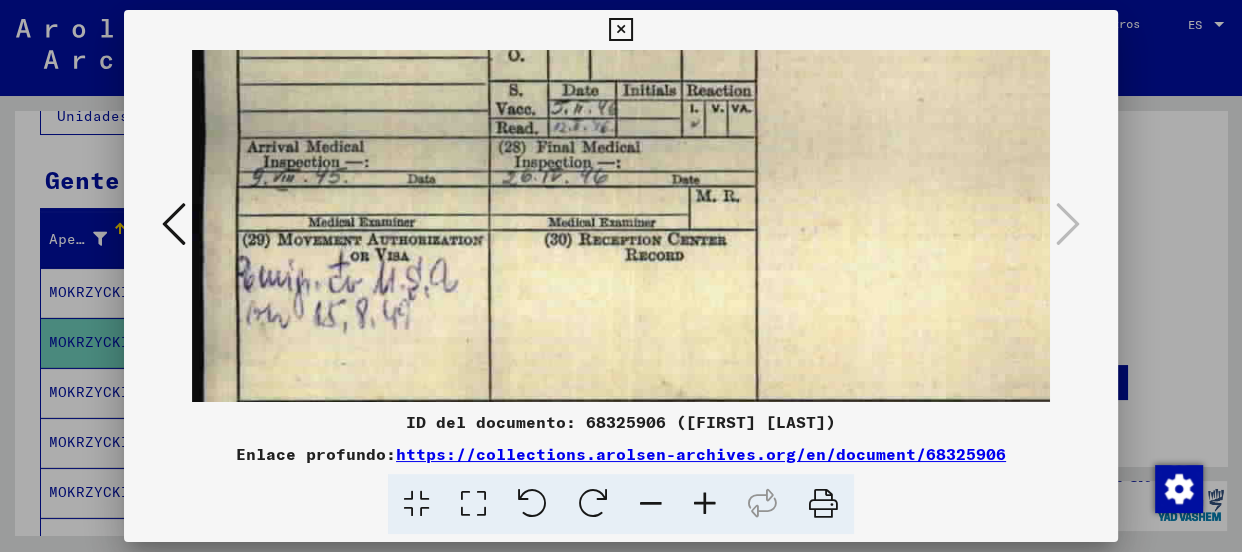 scroll, scrollTop: 350, scrollLeft: 0, axis: vertical 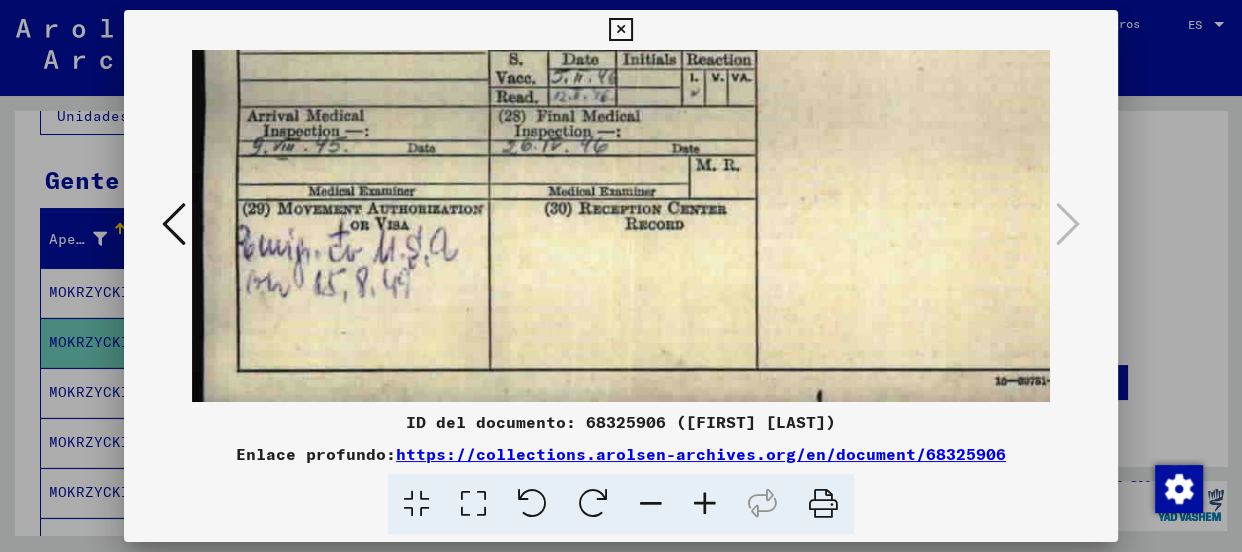 drag, startPoint x: 855, startPoint y: 270, endPoint x: 888, endPoint y: 207, distance: 71.11962 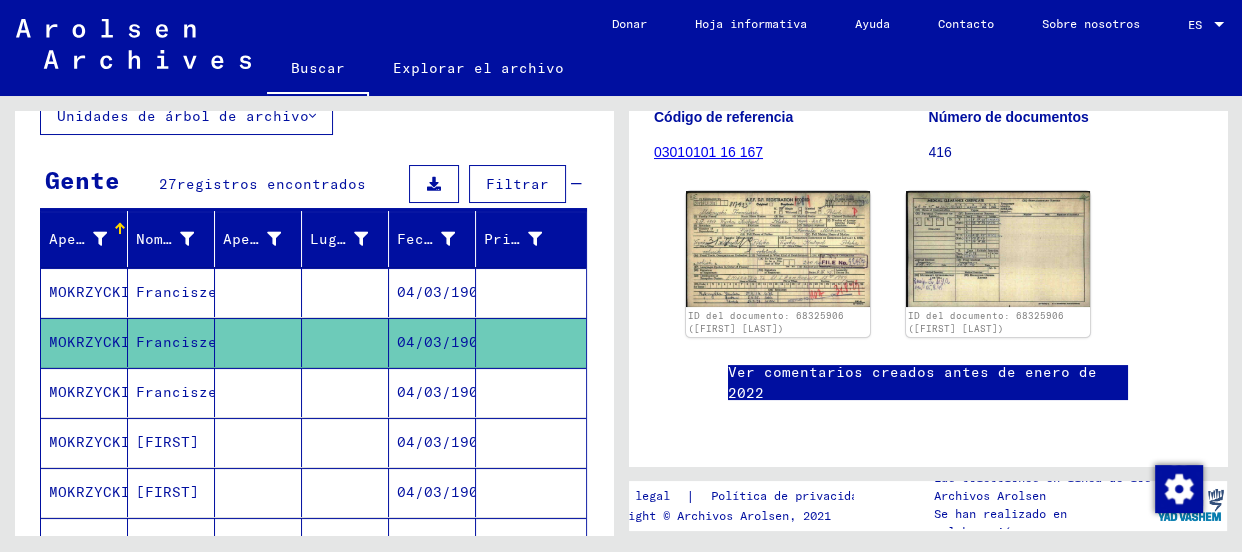 click on "MOKRZYCKI" at bounding box center [89, 442] 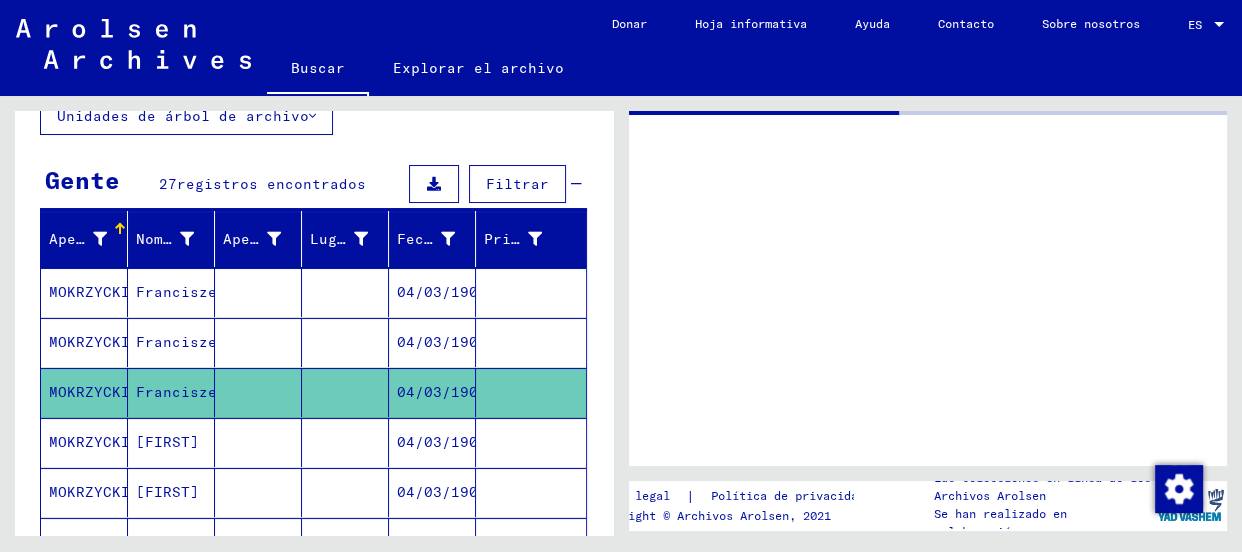 scroll, scrollTop: 0, scrollLeft: 0, axis: both 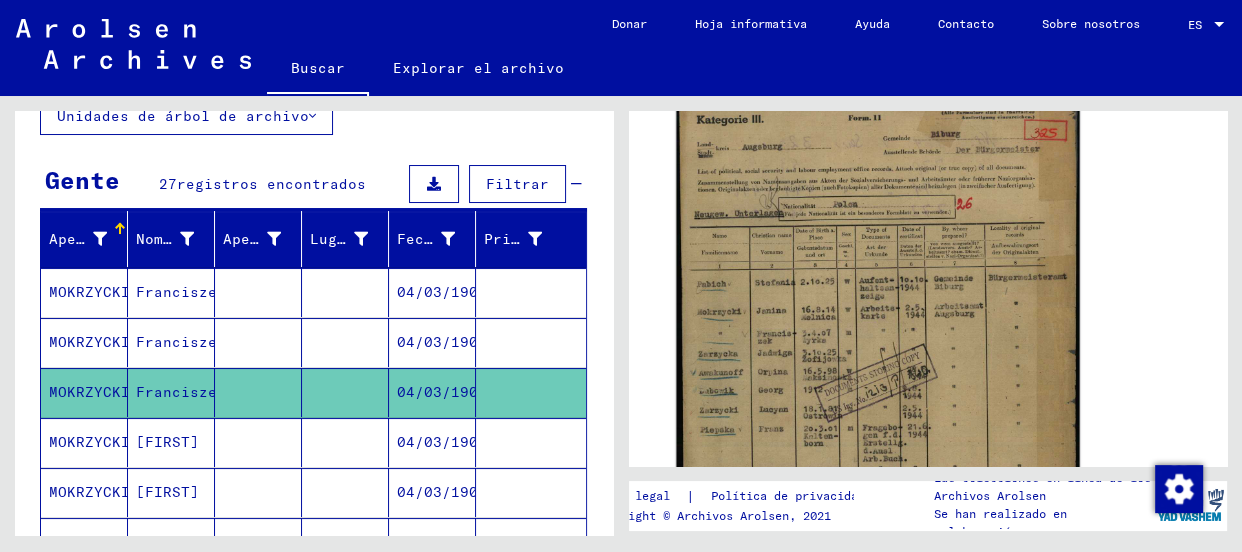 click 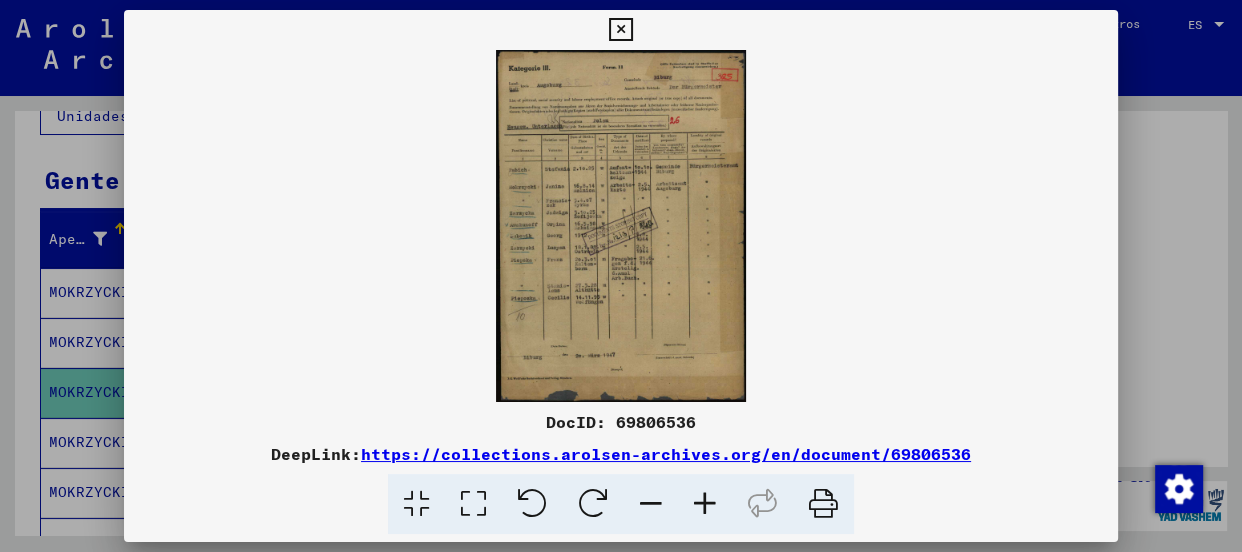 click at bounding box center (621, 226) 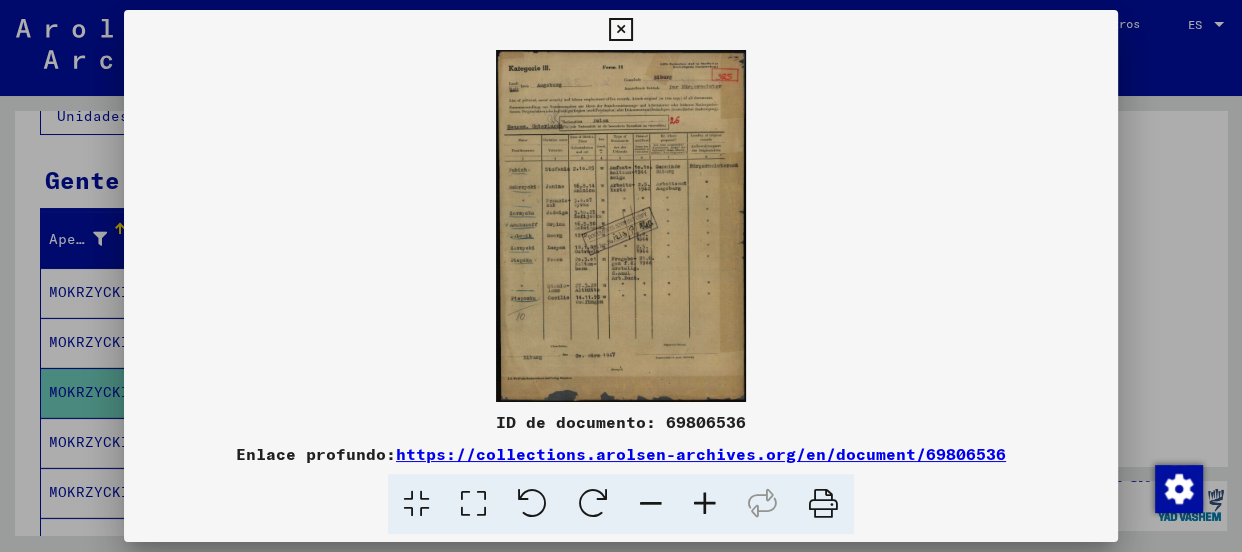 click at bounding box center [705, 504] 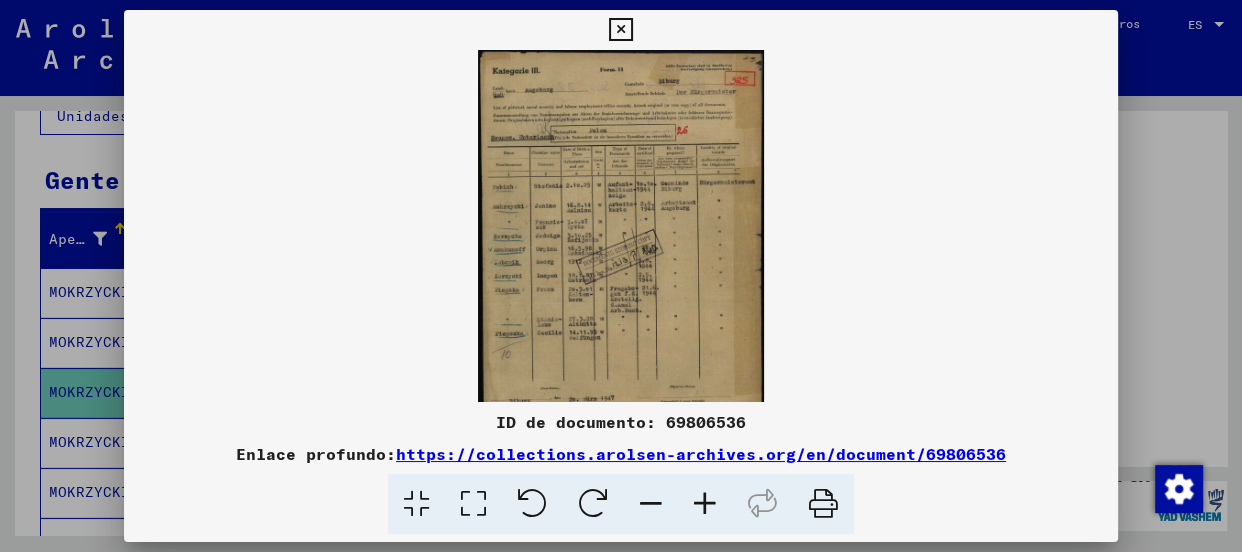 click at bounding box center [705, 504] 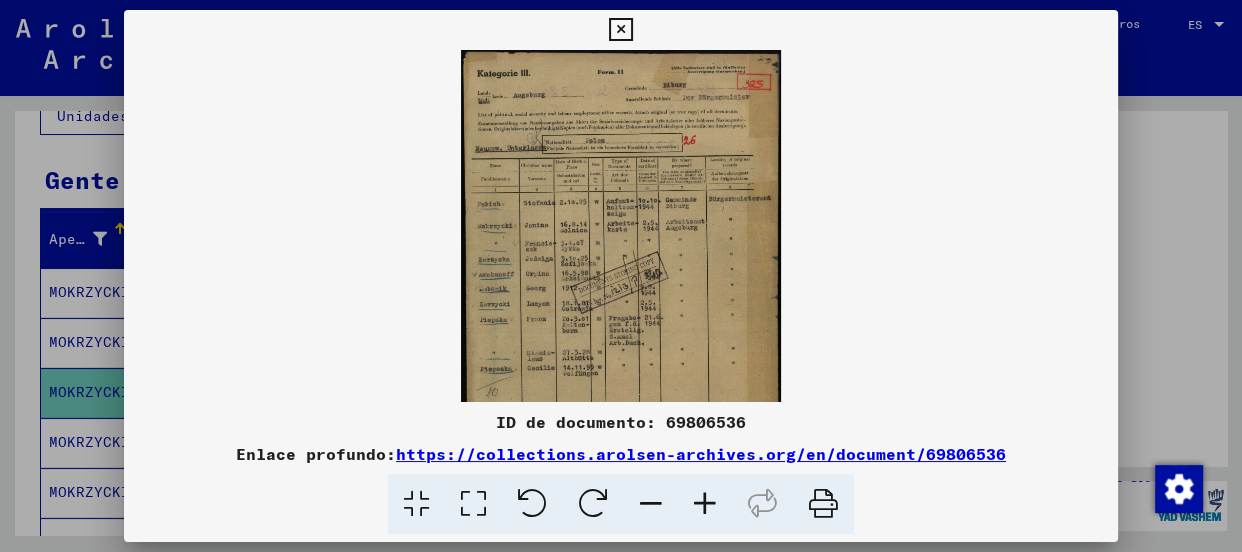 click at bounding box center (705, 504) 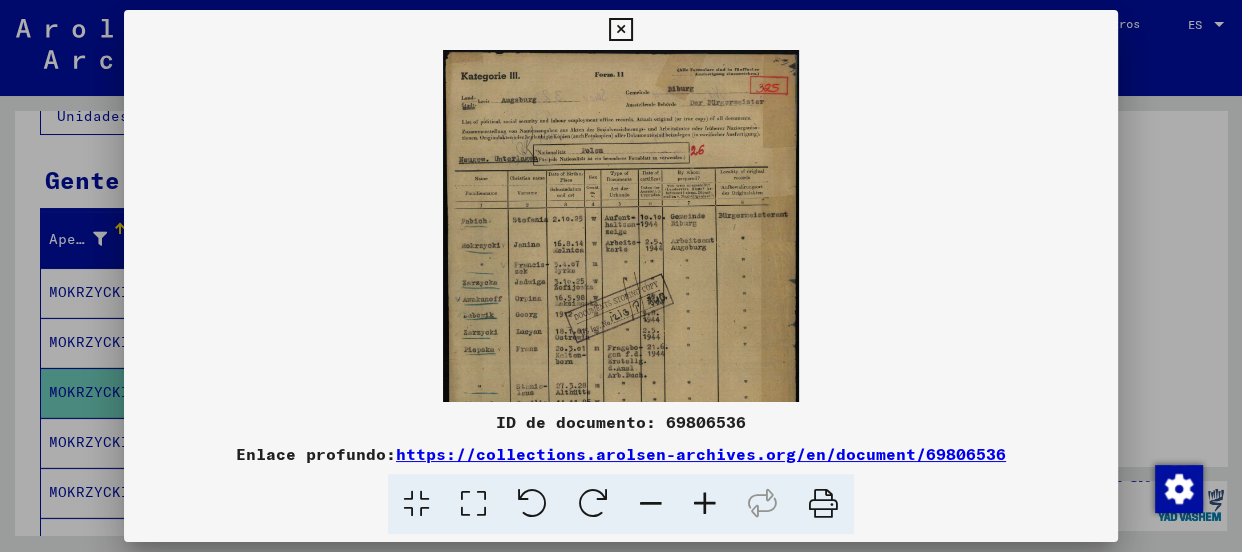 click at bounding box center (705, 504) 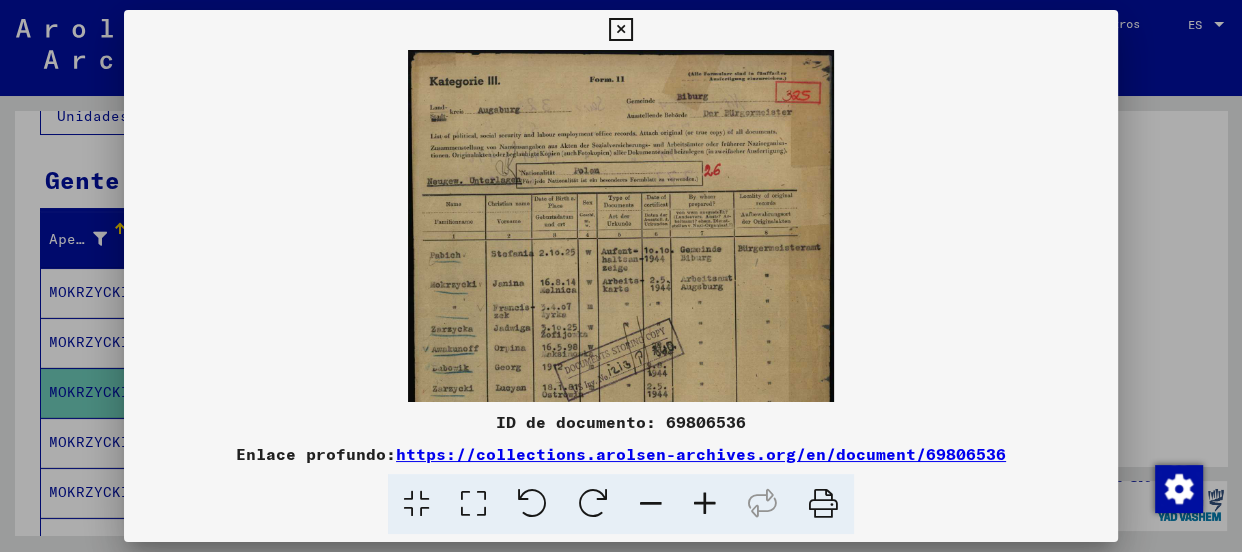 click at bounding box center [705, 504] 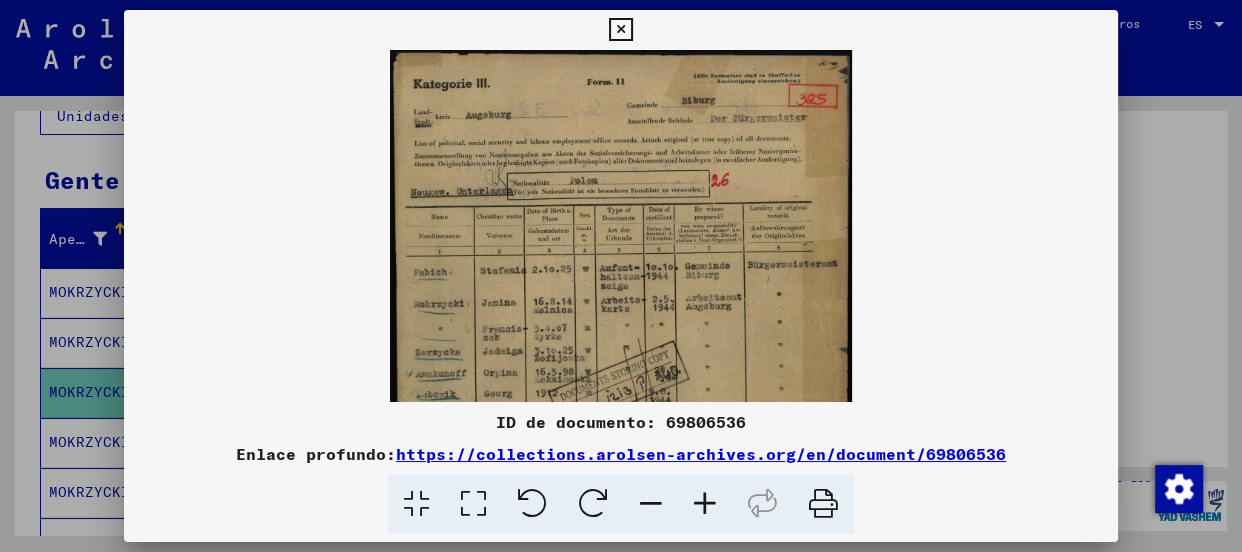 click at bounding box center (705, 504) 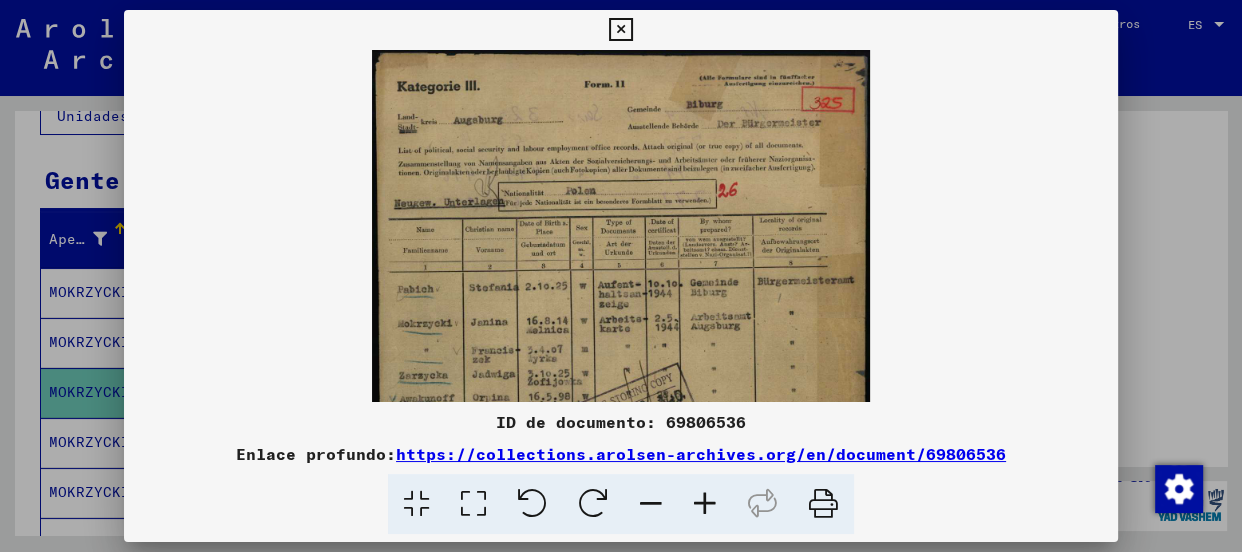 click at bounding box center (705, 504) 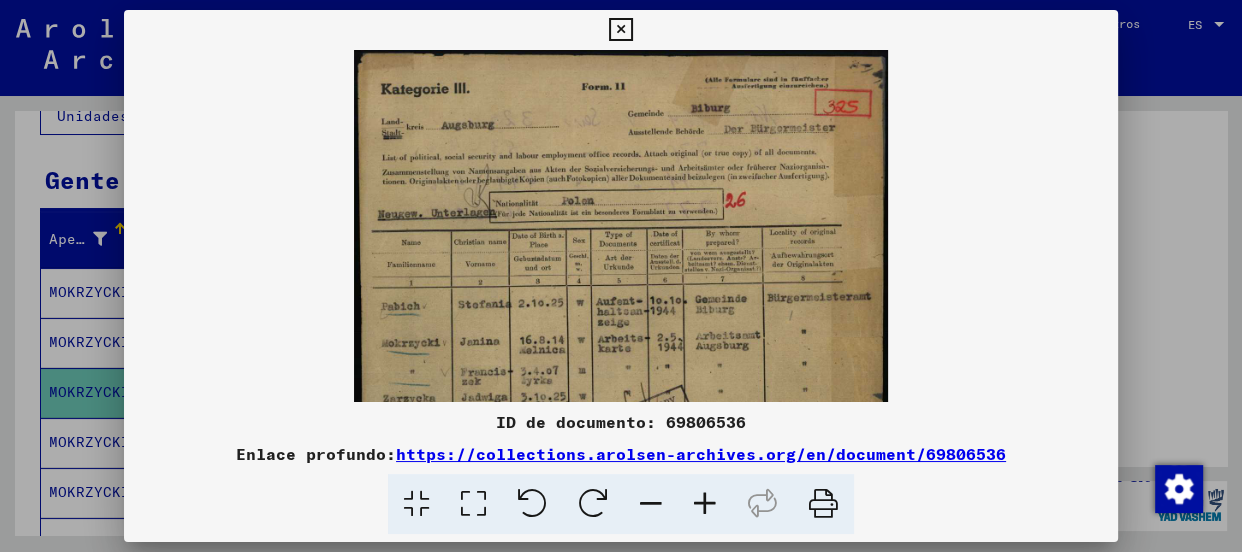 click at bounding box center [705, 504] 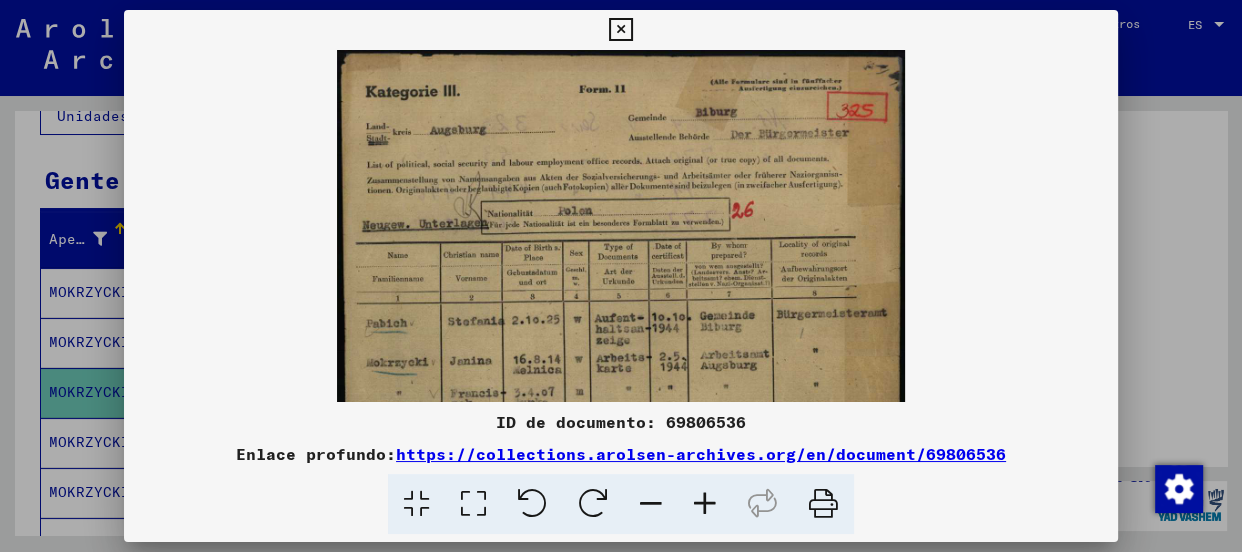 click at bounding box center [705, 504] 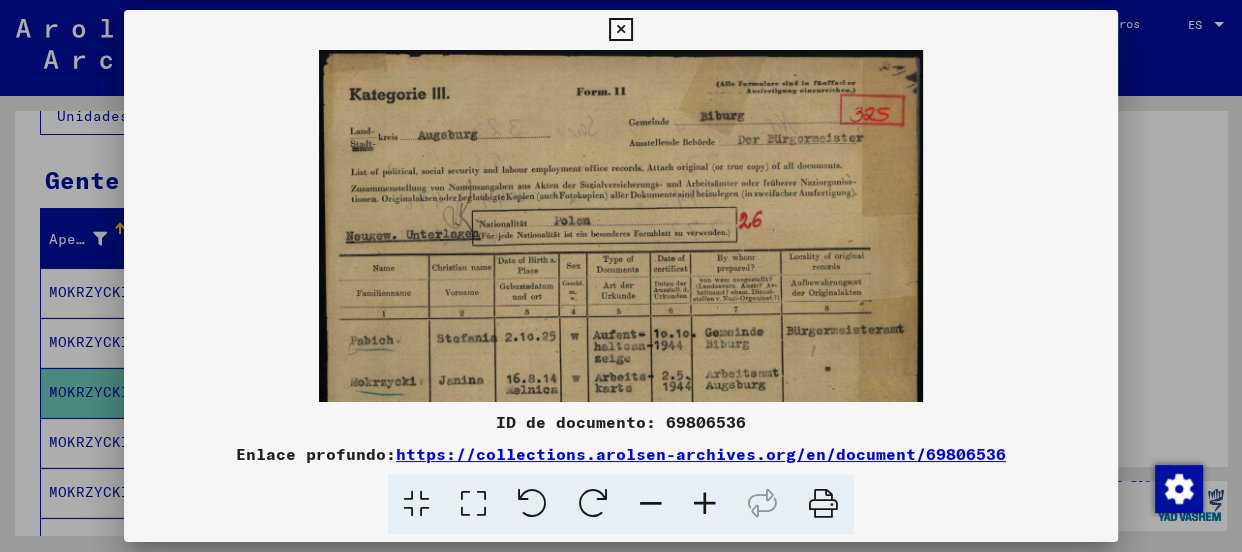click at bounding box center [705, 504] 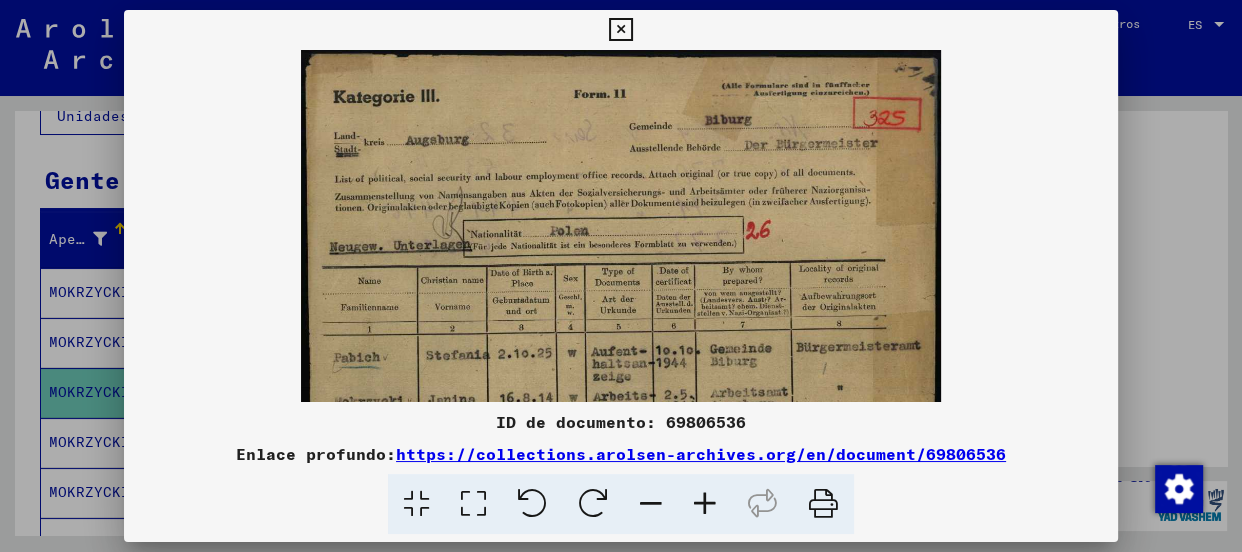 click at bounding box center (705, 504) 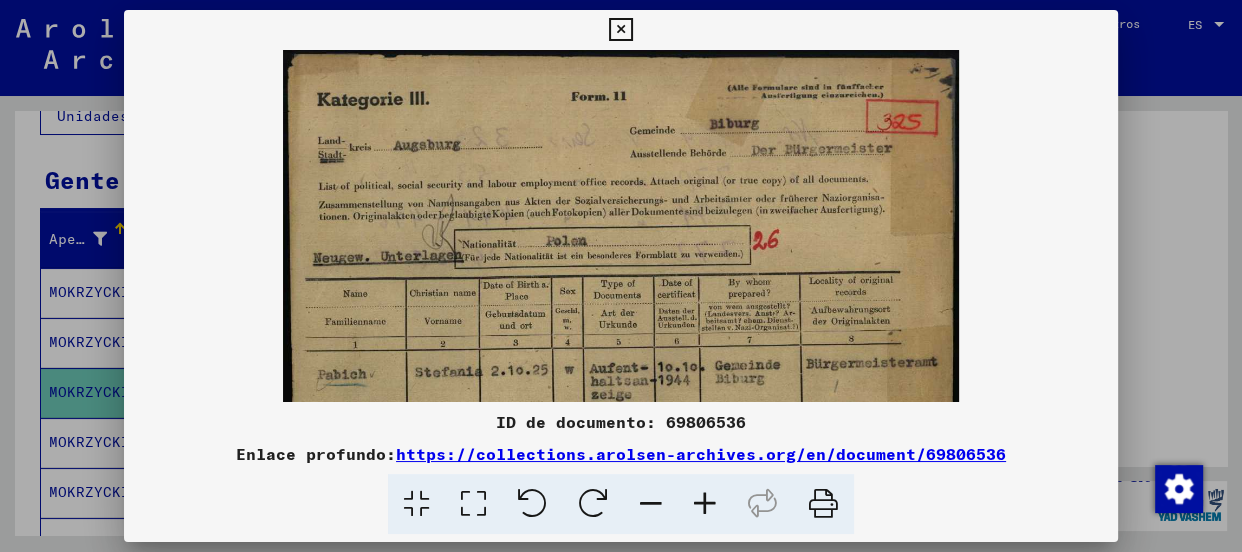 click at bounding box center (705, 504) 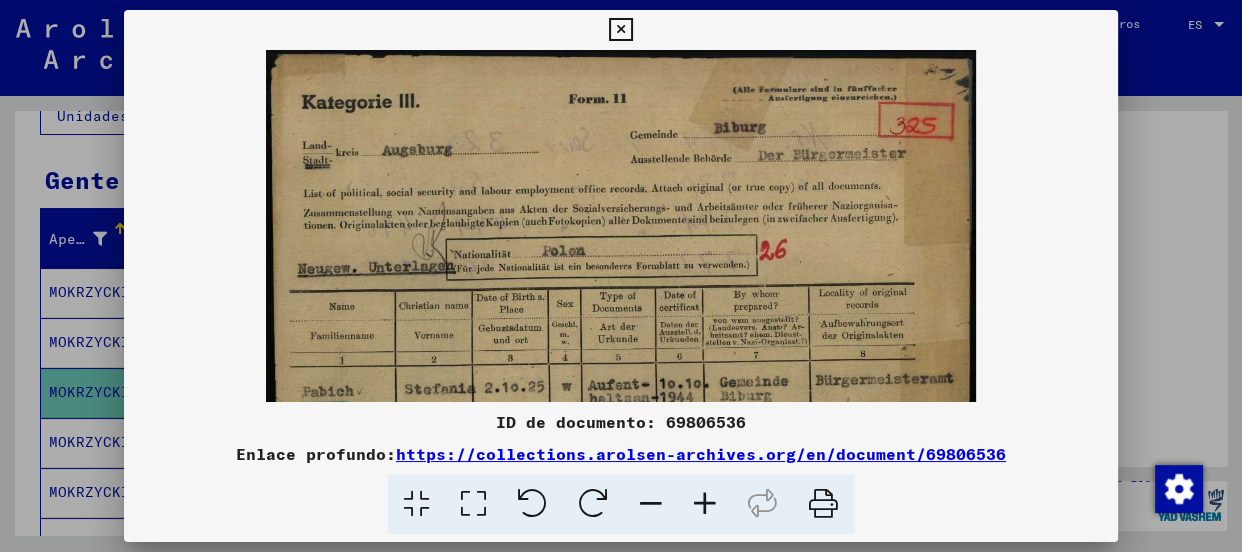 click at bounding box center [705, 504] 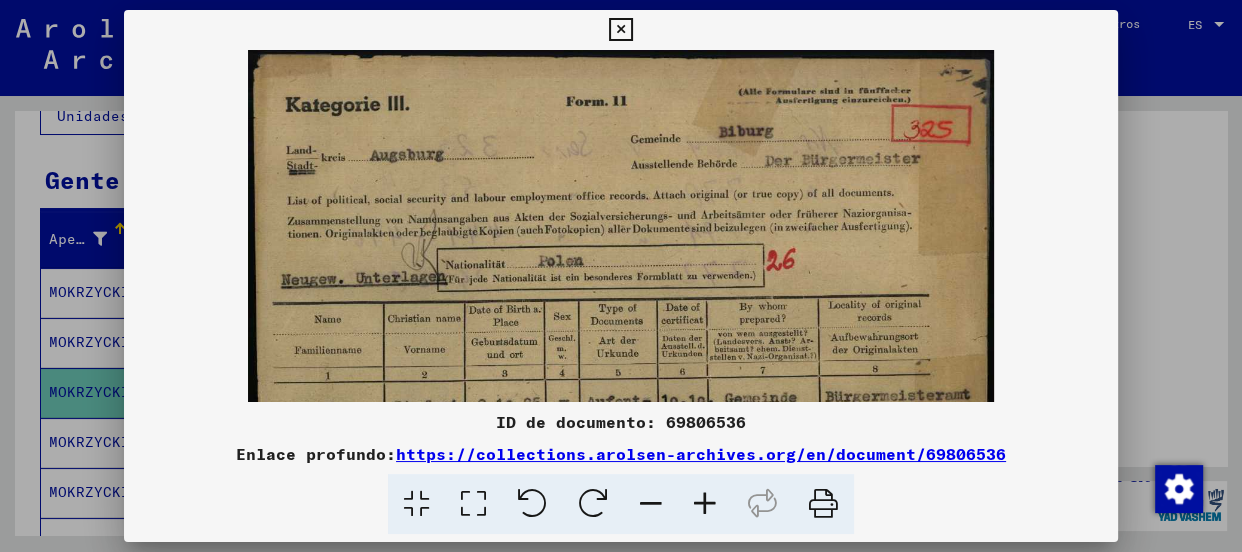 click at bounding box center [705, 504] 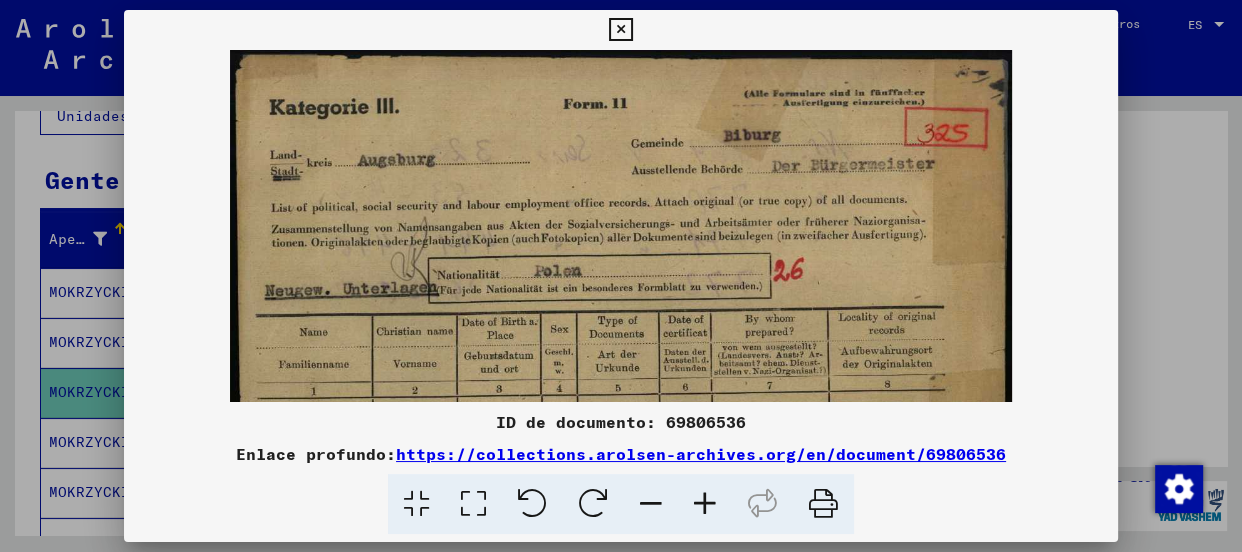 click at bounding box center (705, 504) 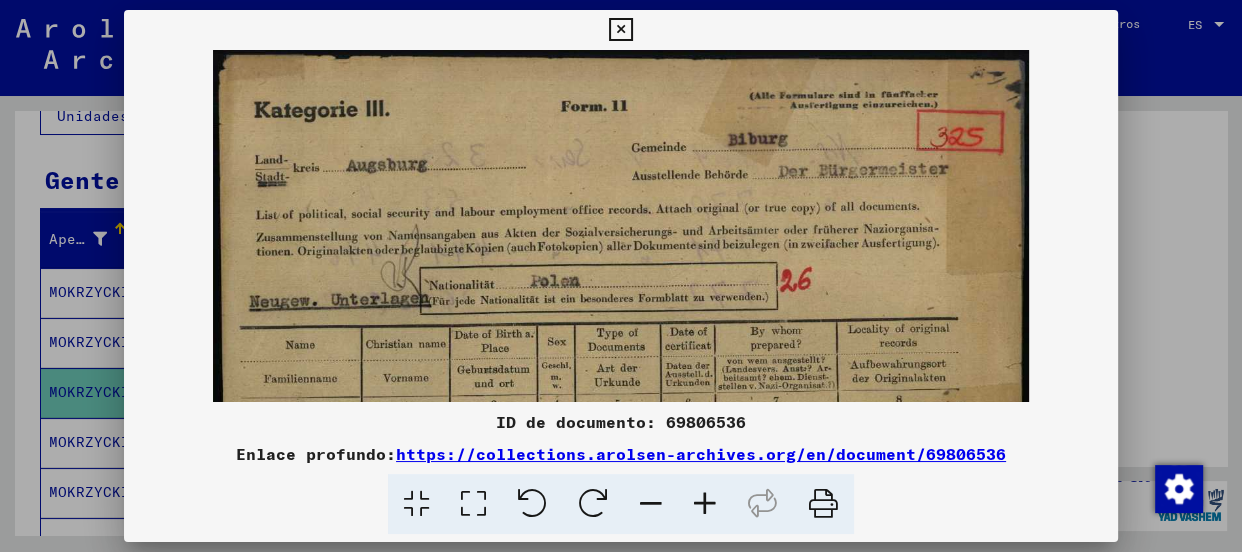 click at bounding box center [705, 504] 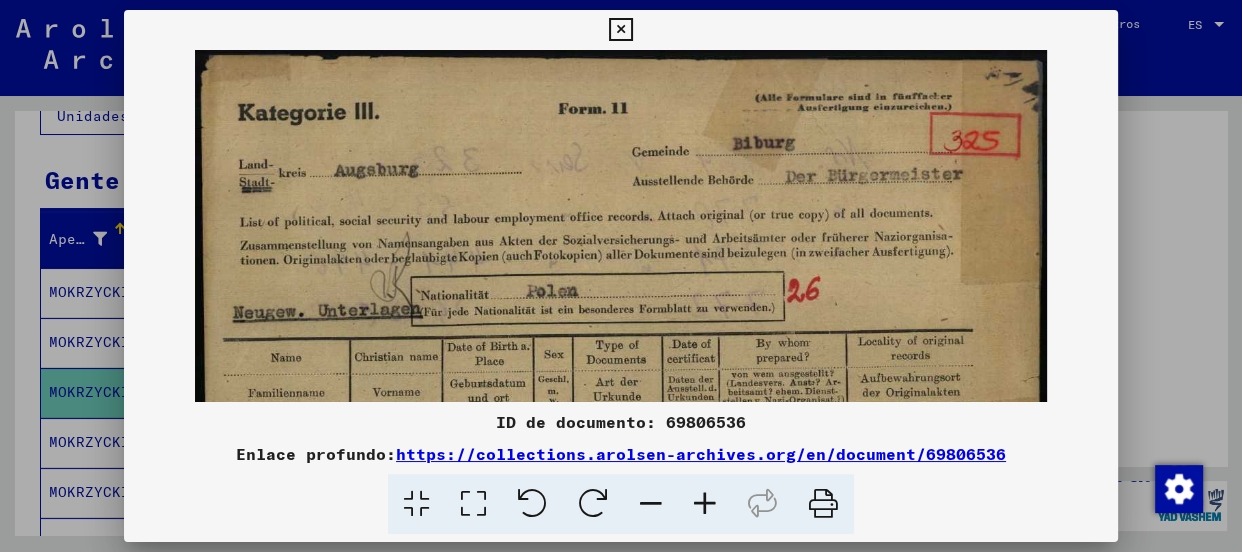 click at bounding box center (705, 504) 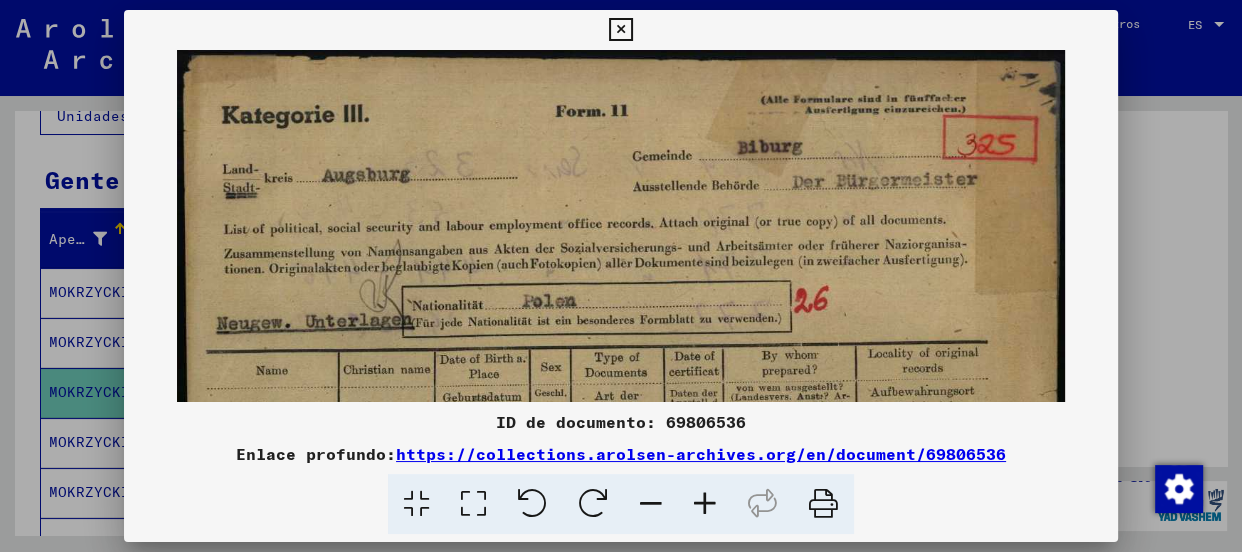 click at bounding box center [705, 504] 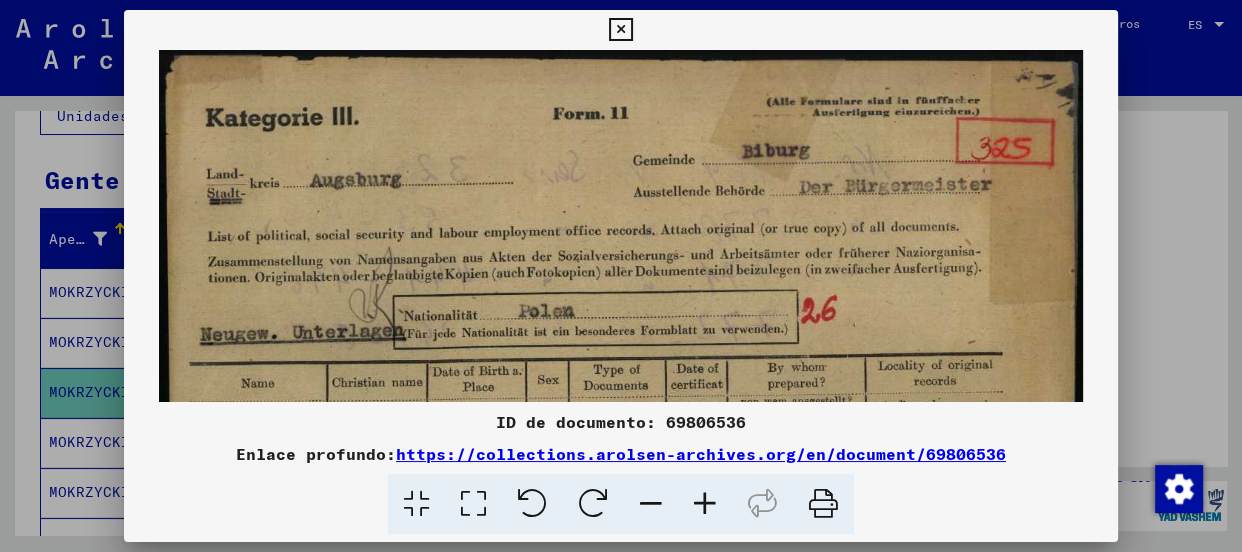 click at bounding box center (705, 504) 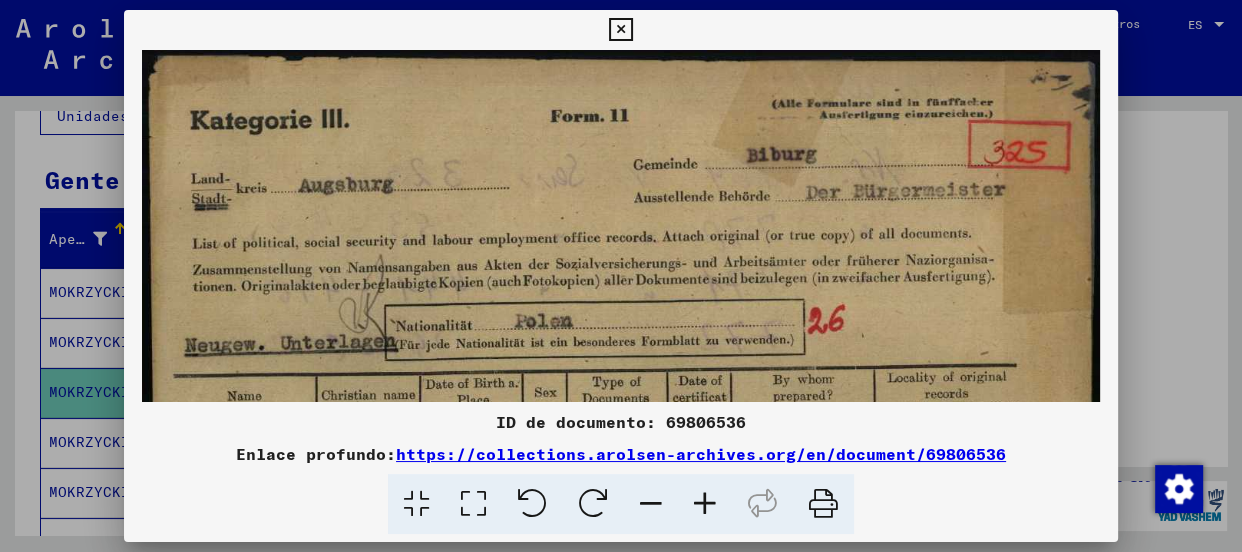 click at bounding box center [705, 504] 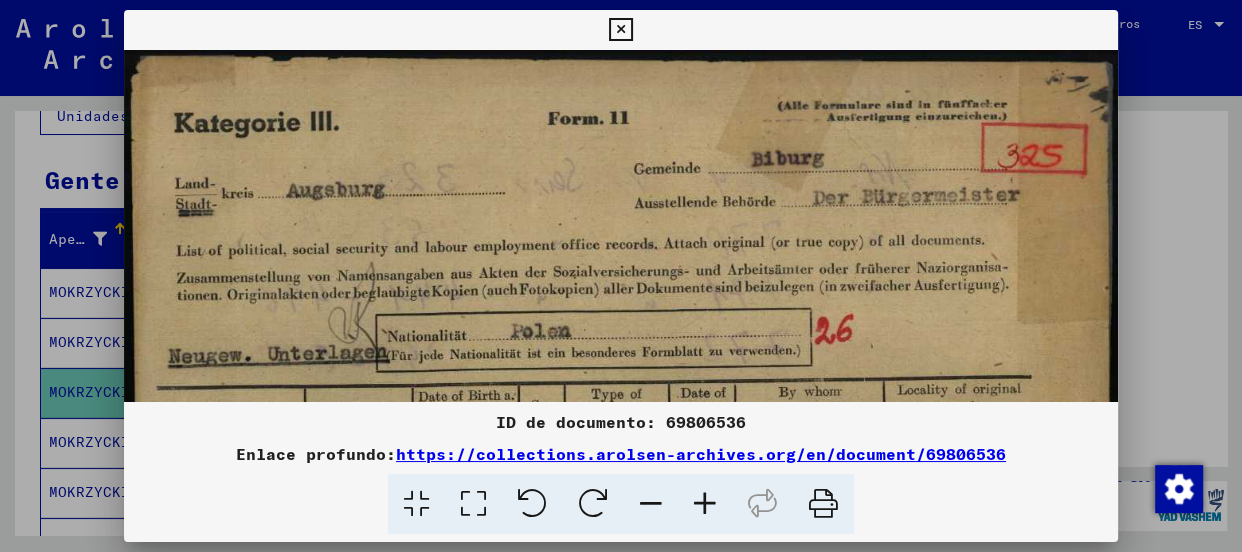 click at bounding box center [705, 504] 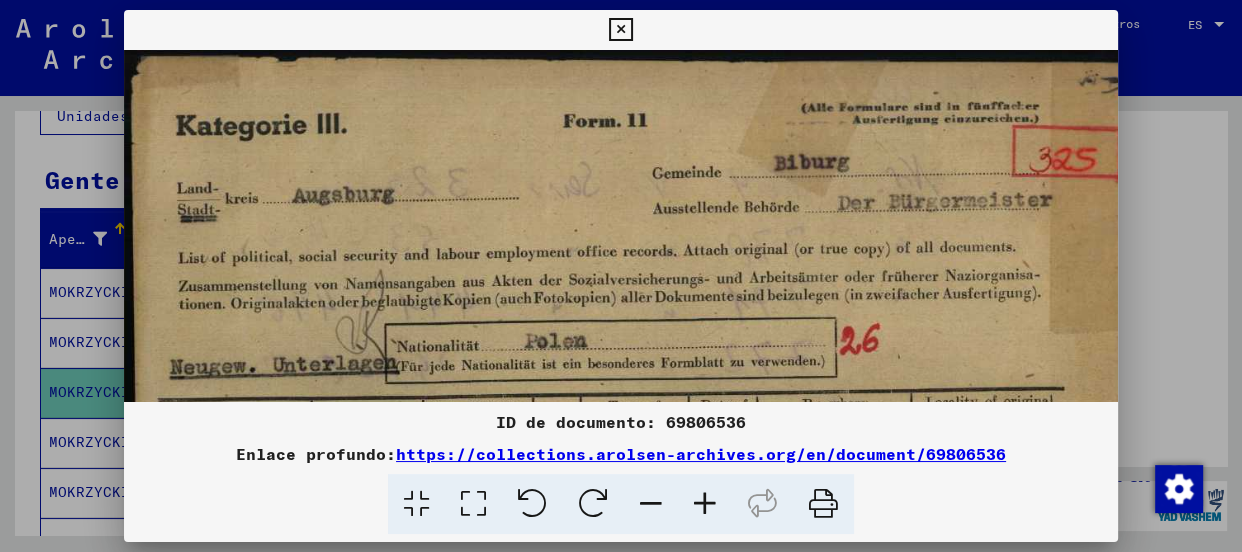 click at bounding box center [705, 504] 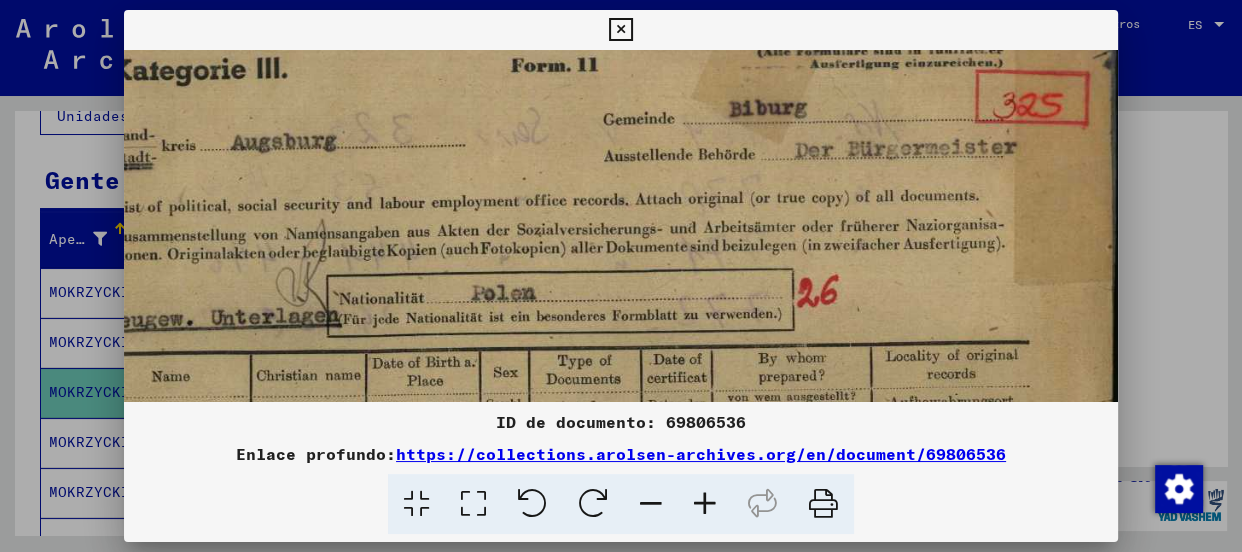 scroll, scrollTop: 67, scrollLeft: 46, axis: both 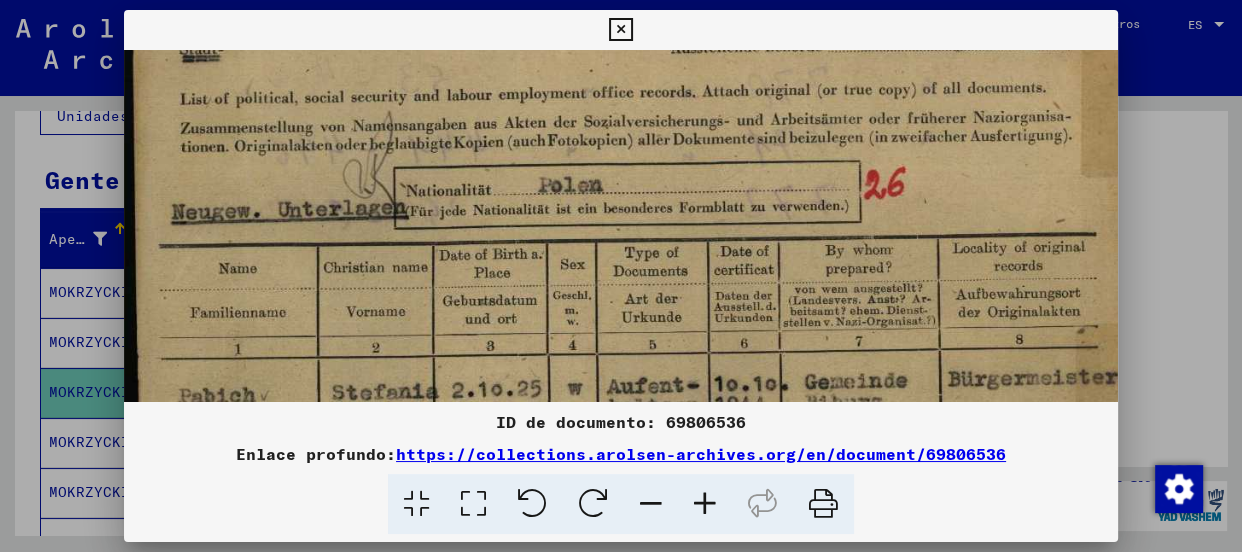 drag, startPoint x: 772, startPoint y: 330, endPoint x: 810, endPoint y: 206, distance: 129.69194 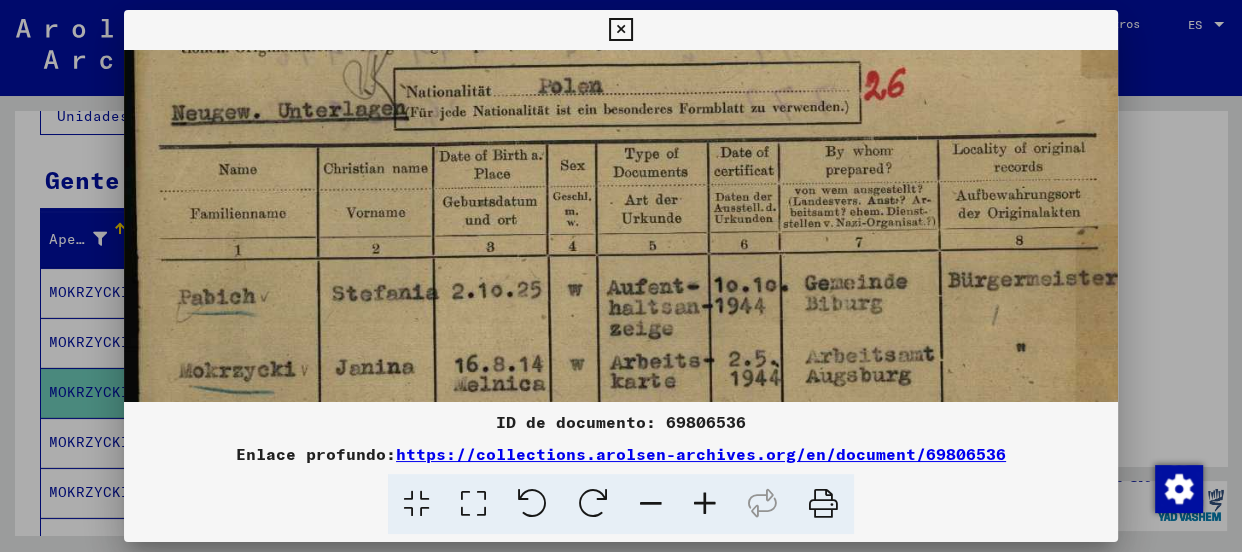 scroll, scrollTop: 270, scrollLeft: 0, axis: vertical 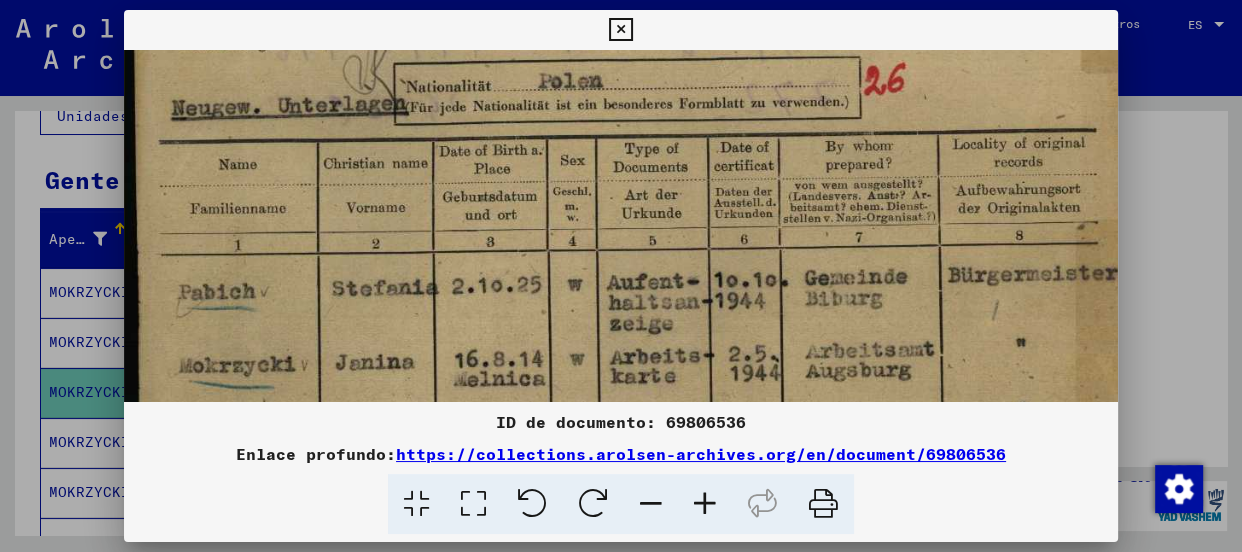 drag, startPoint x: 770, startPoint y: 295, endPoint x: 814, endPoint y: 189, distance: 114.76933 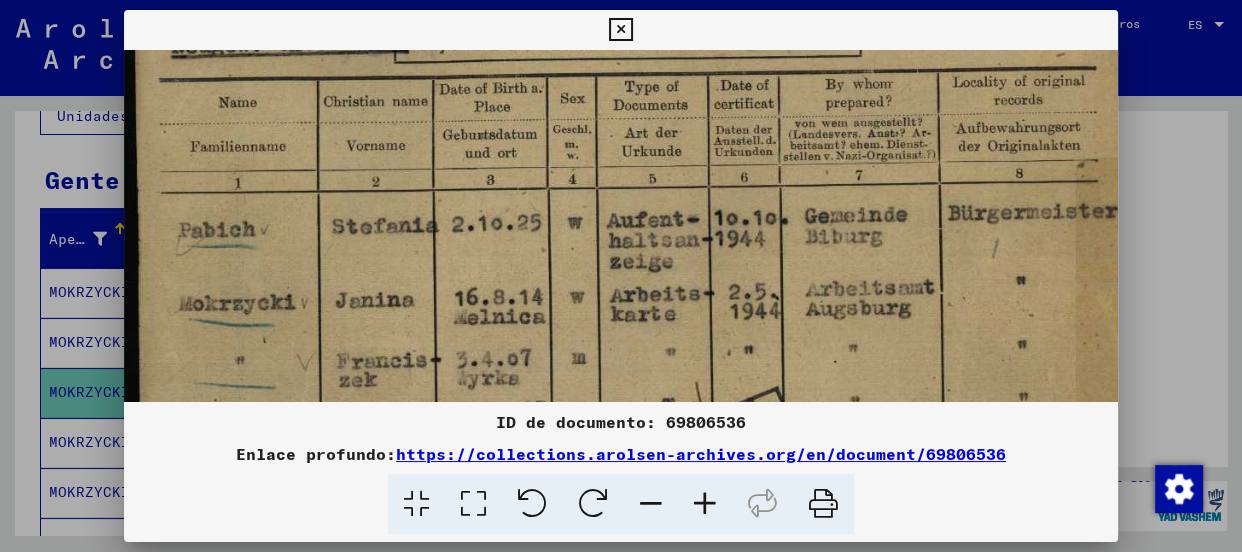 scroll, scrollTop: 350, scrollLeft: 0, axis: vertical 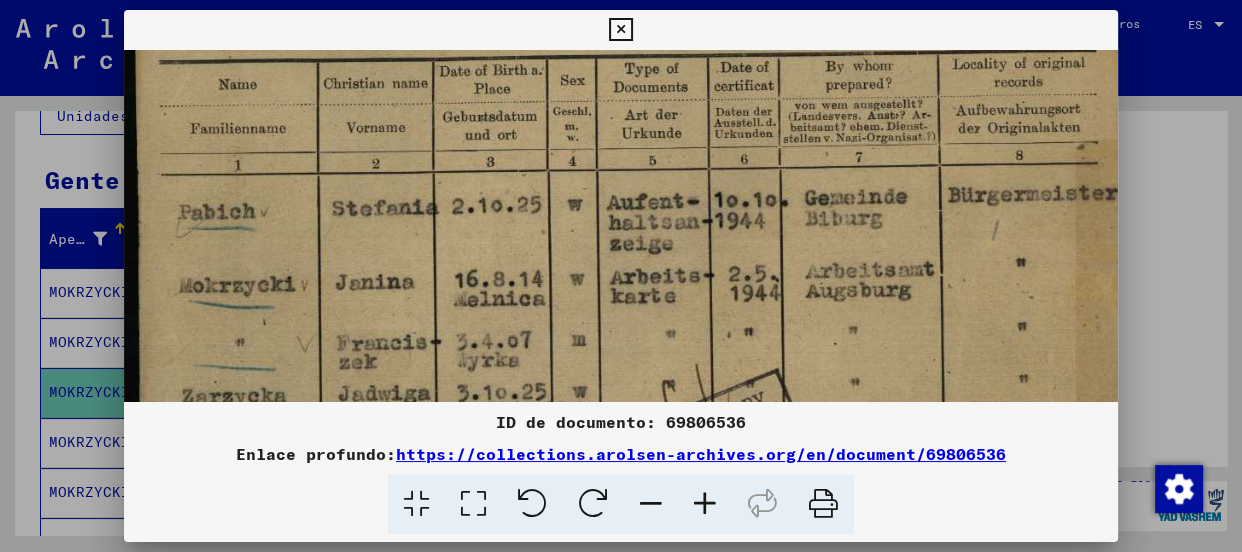 drag, startPoint x: 794, startPoint y: 276, endPoint x: 807, endPoint y: 198, distance: 79.07591 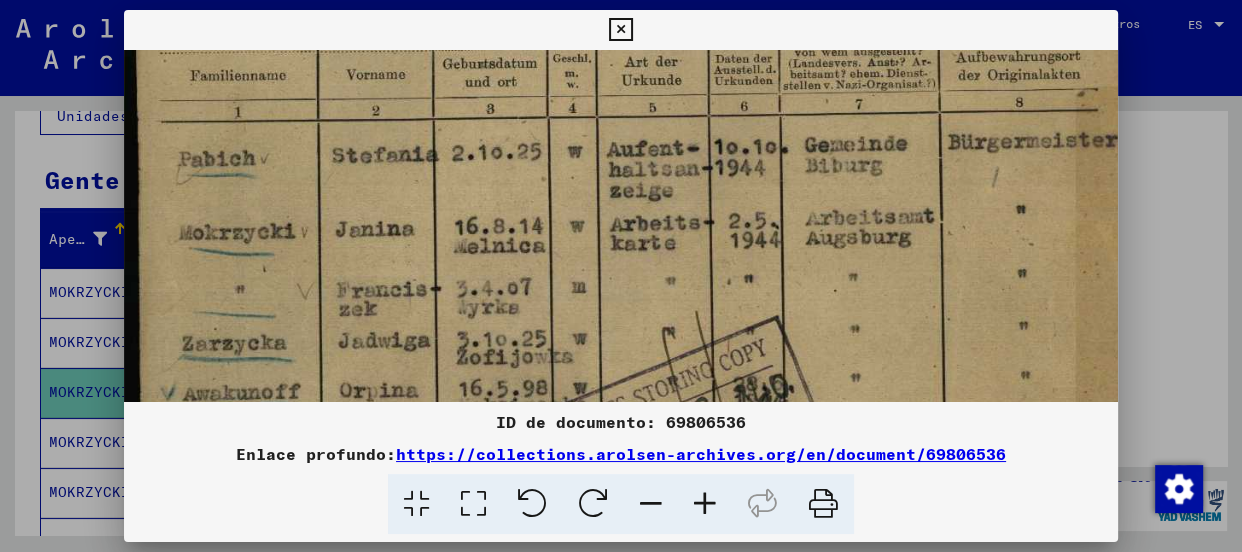 scroll, scrollTop: 404, scrollLeft: 0, axis: vertical 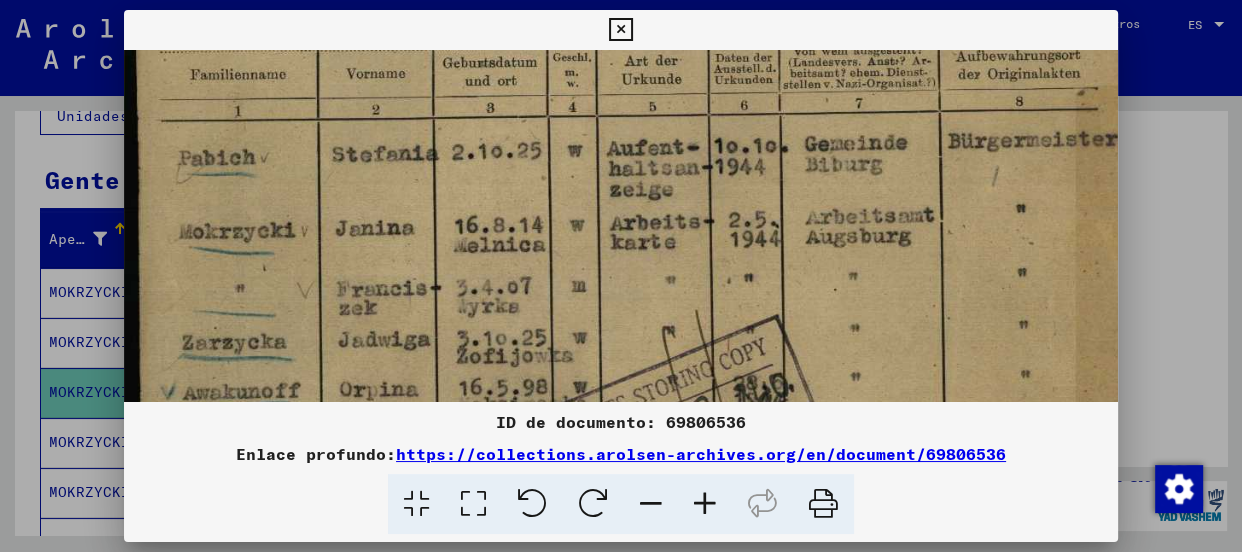 drag, startPoint x: 850, startPoint y: 323, endPoint x: 851, endPoint y: 268, distance: 55.00909 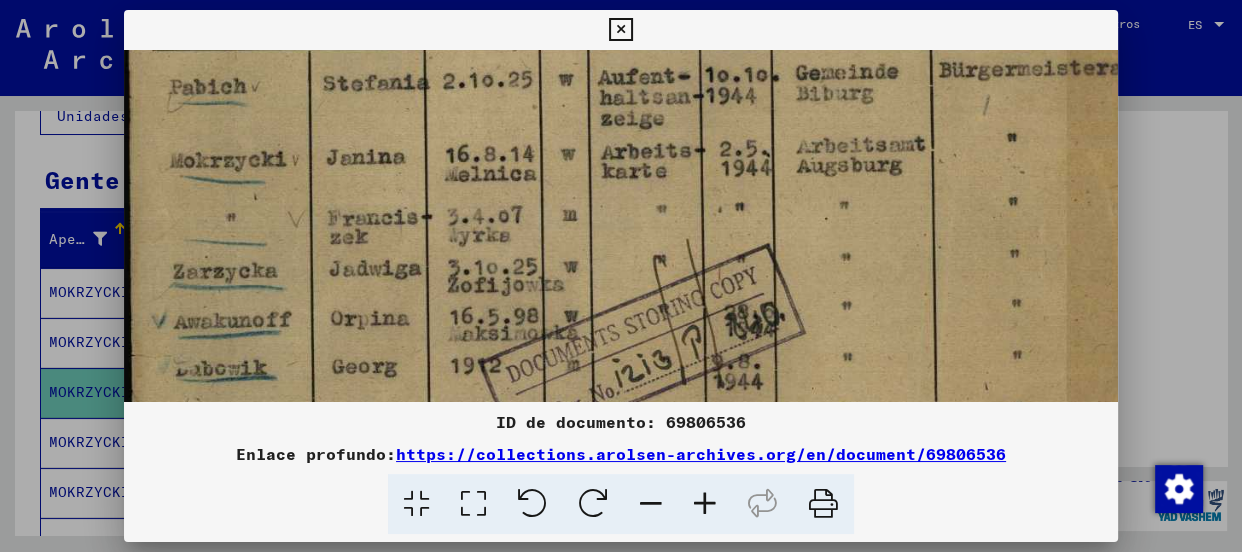 scroll, scrollTop: 512, scrollLeft: 9, axis: both 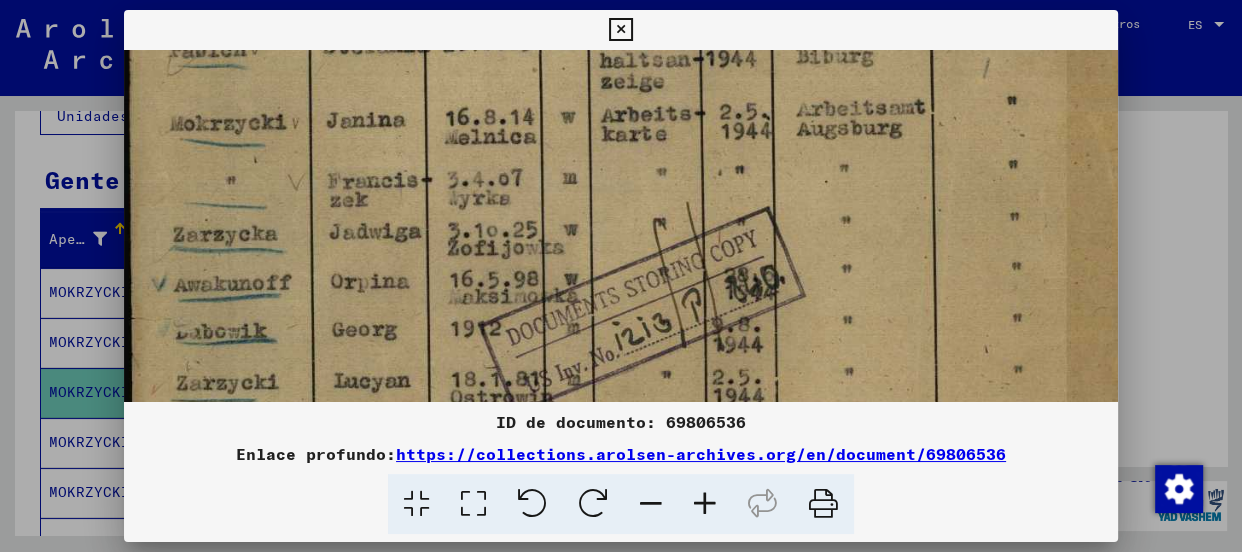 drag, startPoint x: 620, startPoint y: 307, endPoint x: 610, endPoint y: 198, distance: 109.457756 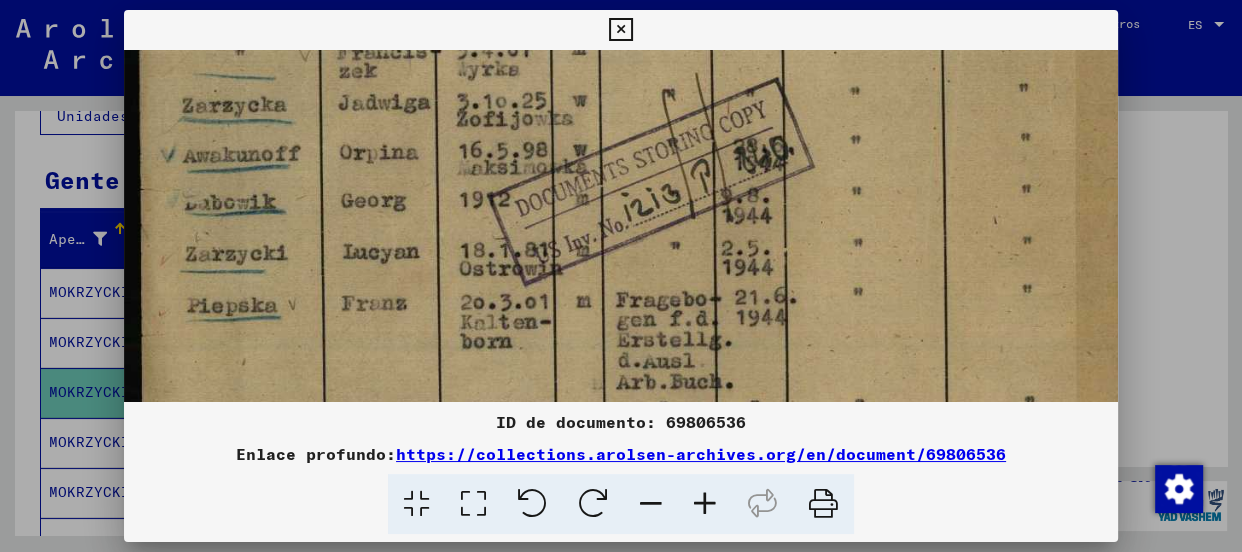 scroll, scrollTop: 670, scrollLeft: 0, axis: vertical 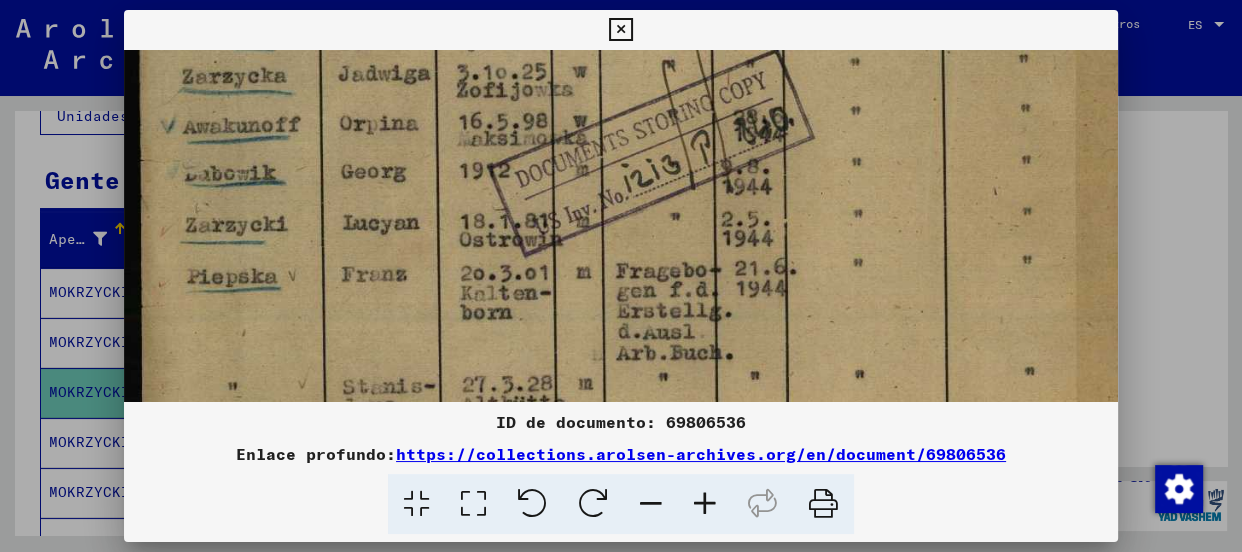drag, startPoint x: 537, startPoint y: 277, endPoint x: 571, endPoint y: 150, distance: 131.47243 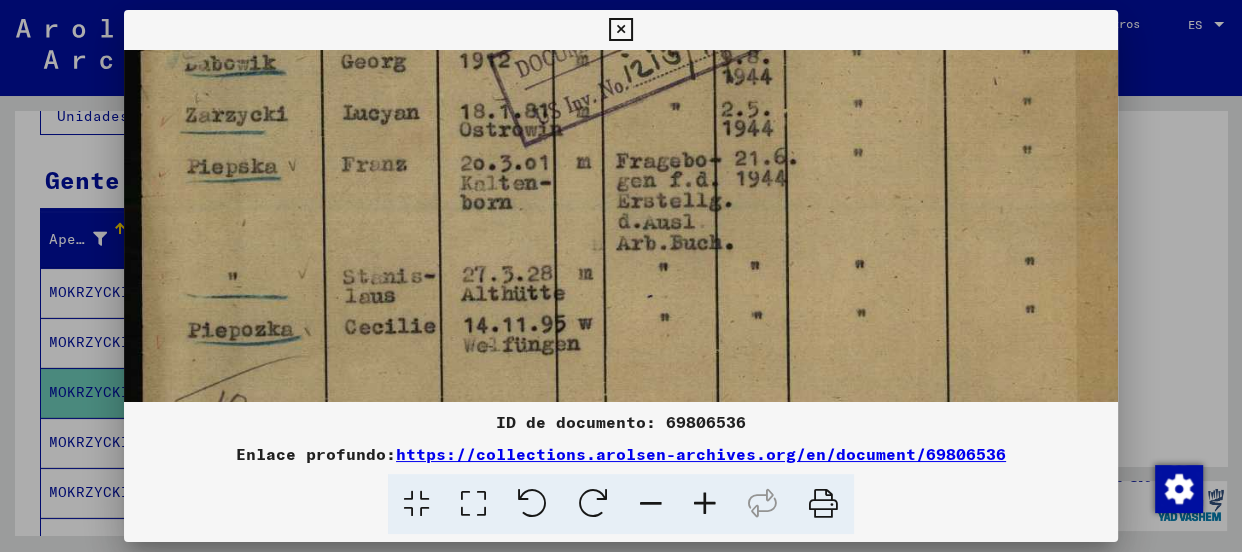 drag, startPoint x: 583, startPoint y: 297, endPoint x: 592, endPoint y: 187, distance: 110.36757 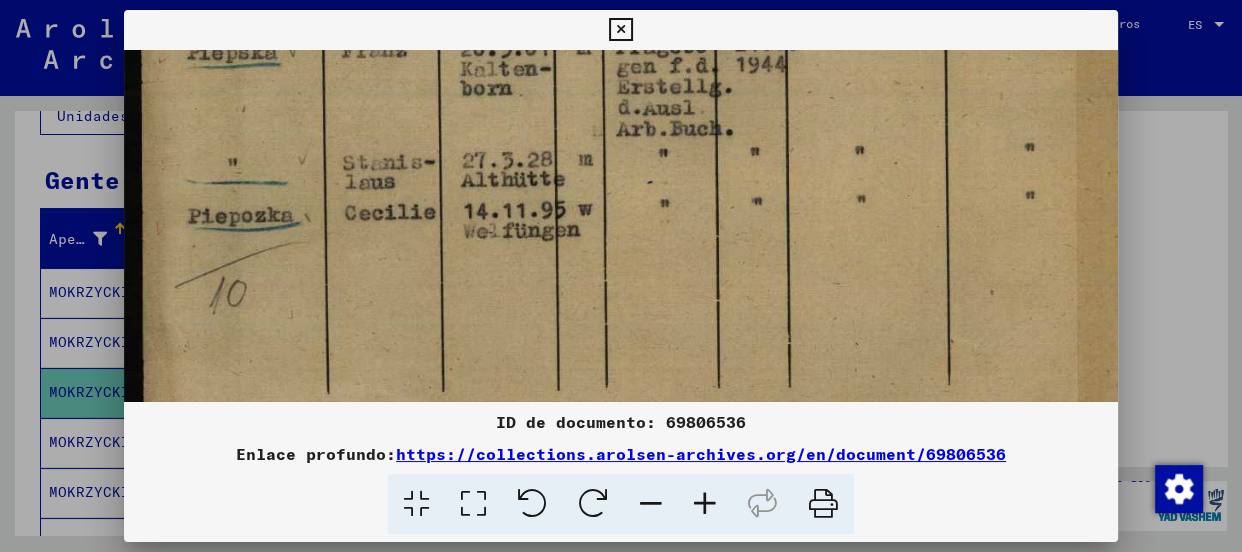 drag, startPoint x: 585, startPoint y: 322, endPoint x: 599, endPoint y: 209, distance: 113.86395 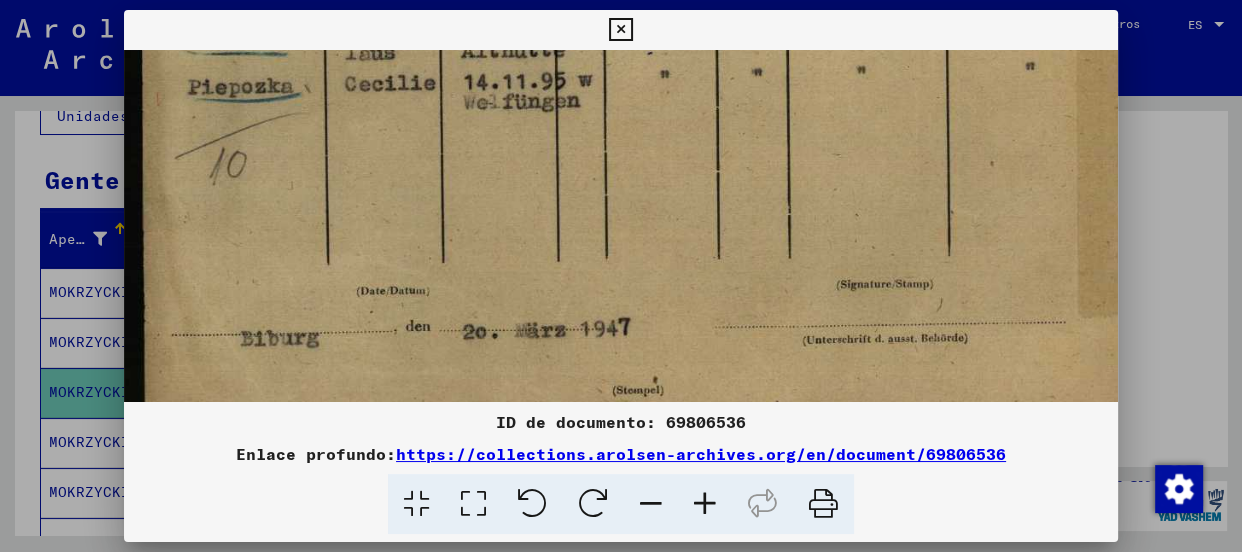 scroll, scrollTop: 1031, scrollLeft: 0, axis: vertical 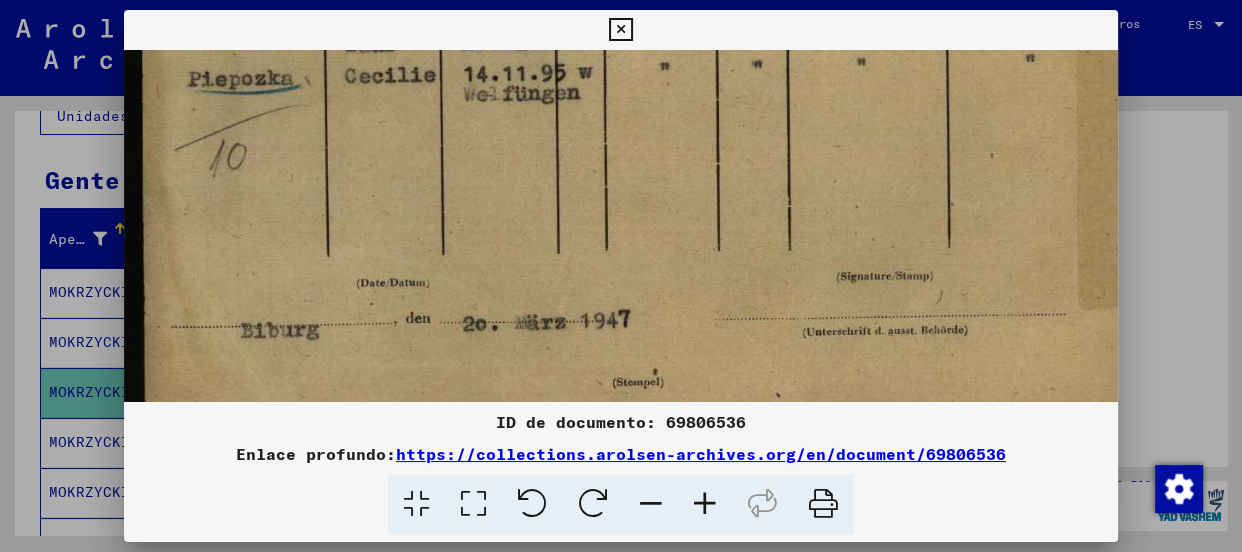 drag, startPoint x: 602, startPoint y: 296, endPoint x: 615, endPoint y: 160, distance: 136.6199 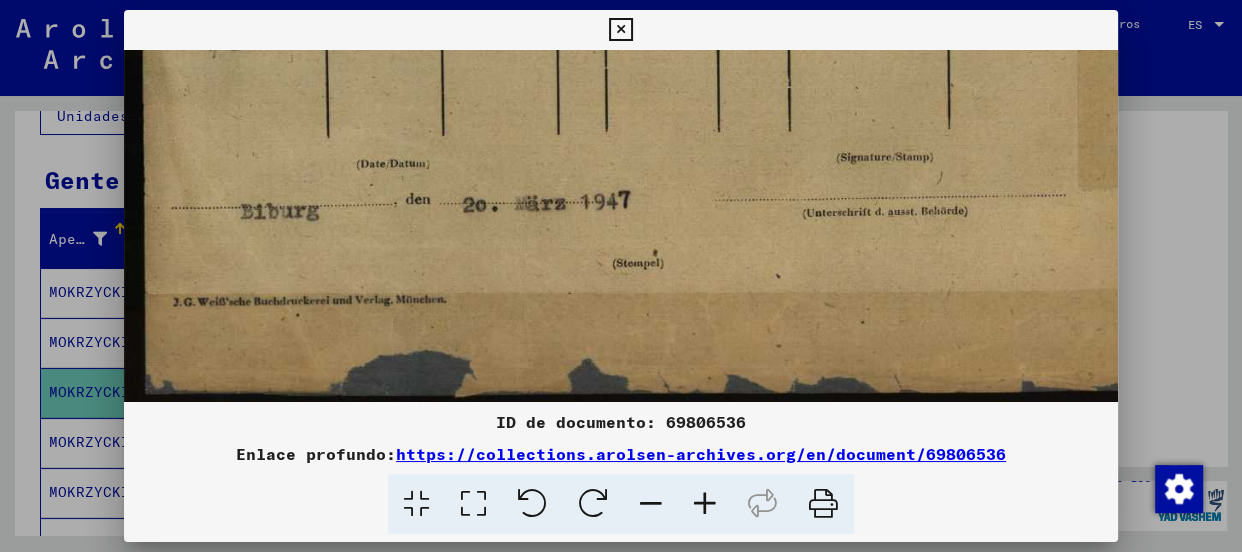 scroll, scrollTop: 1062, scrollLeft: 0, axis: vertical 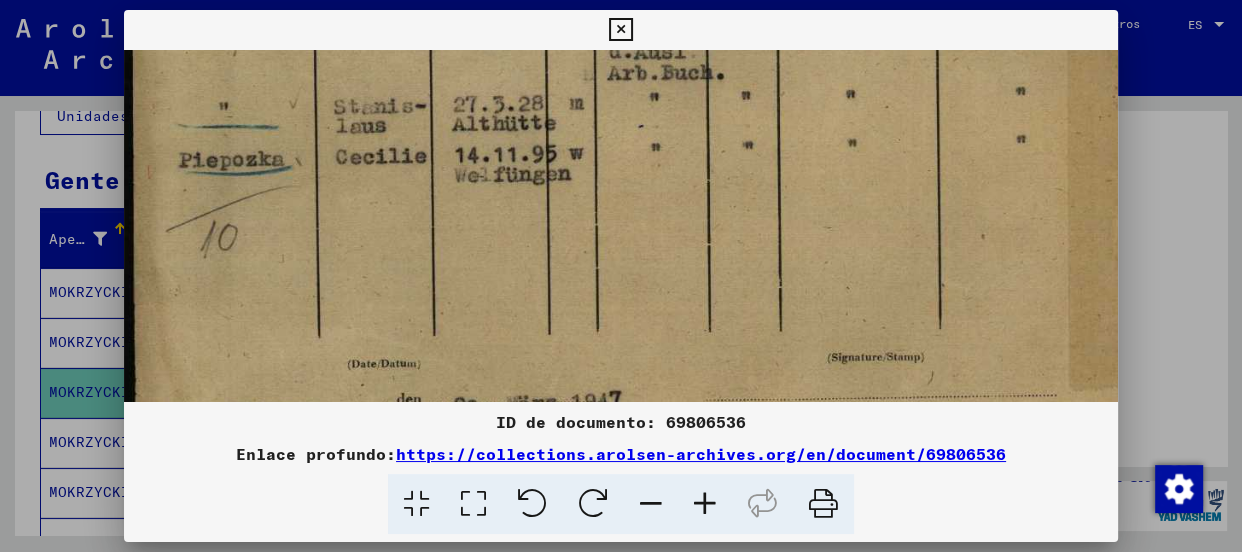 drag, startPoint x: 729, startPoint y: 315, endPoint x: 738, endPoint y: 331, distance: 18.35756 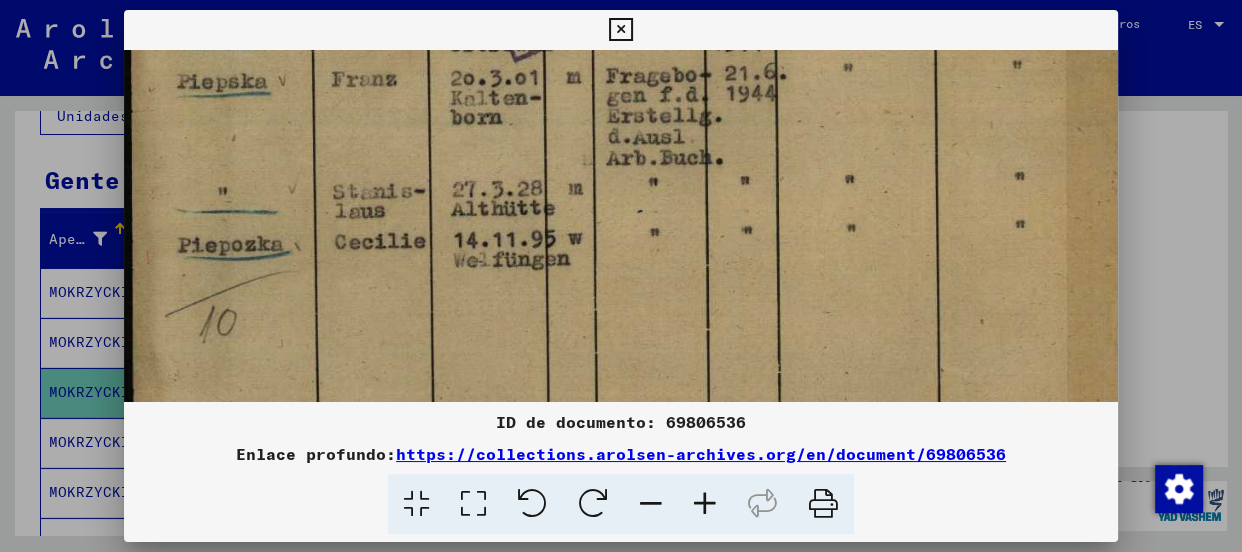 scroll, scrollTop: 800, scrollLeft: 11, axis: both 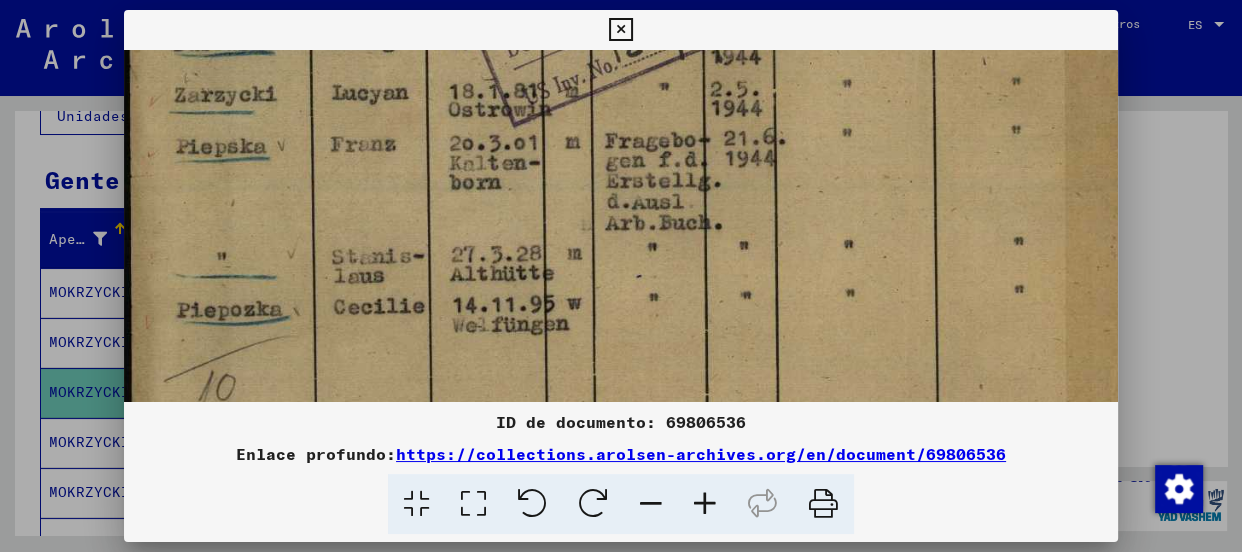 drag, startPoint x: 735, startPoint y: 140, endPoint x: 732, endPoint y: 289, distance: 149.0302 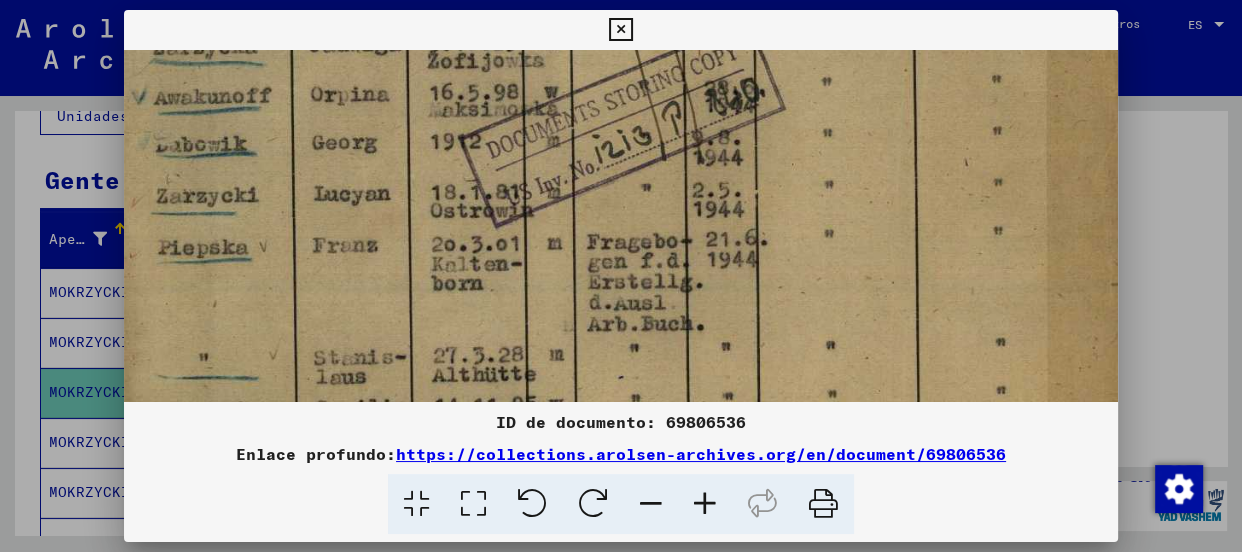 drag, startPoint x: 728, startPoint y: 234, endPoint x: 709, endPoint y: 342, distance: 109.65856 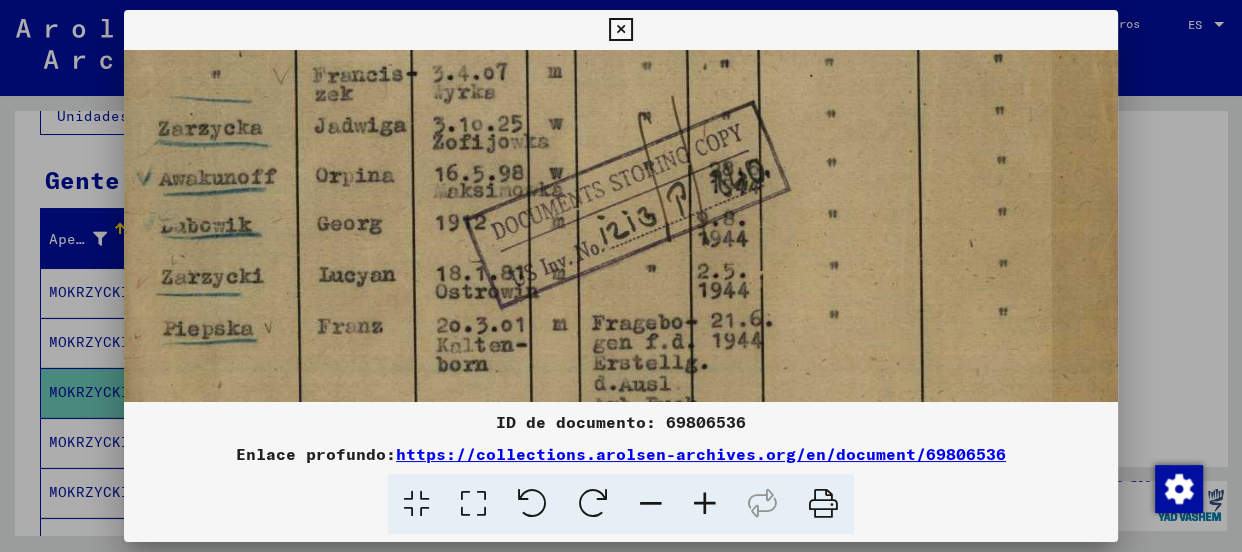 scroll, scrollTop: 519, scrollLeft: 20, axis: both 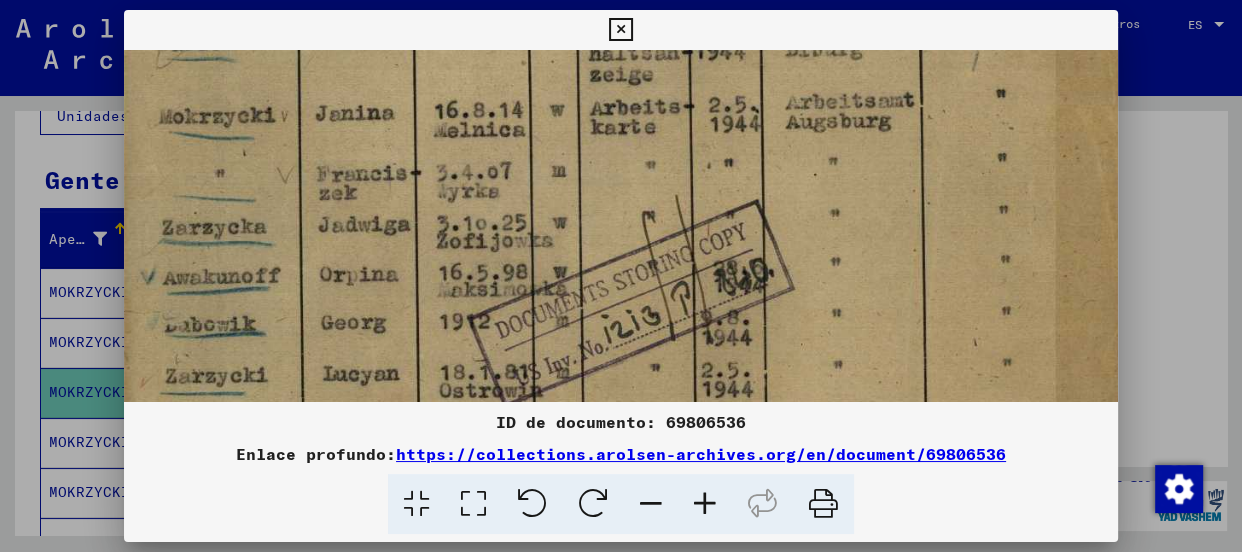 drag, startPoint x: 704, startPoint y: 105, endPoint x: 715, endPoint y: 281, distance: 176.34341 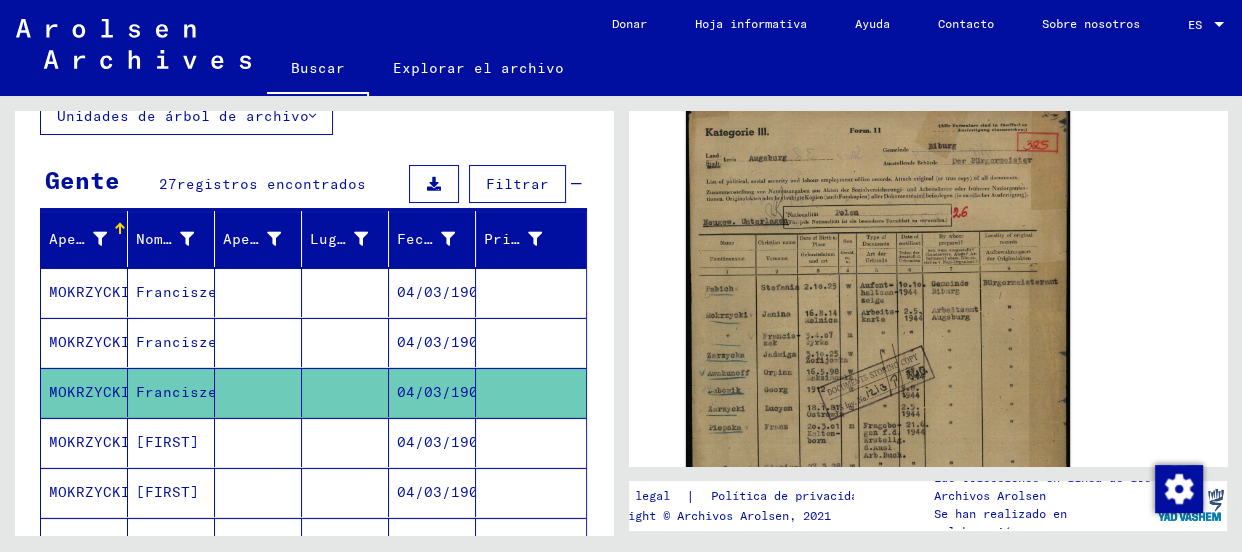 click 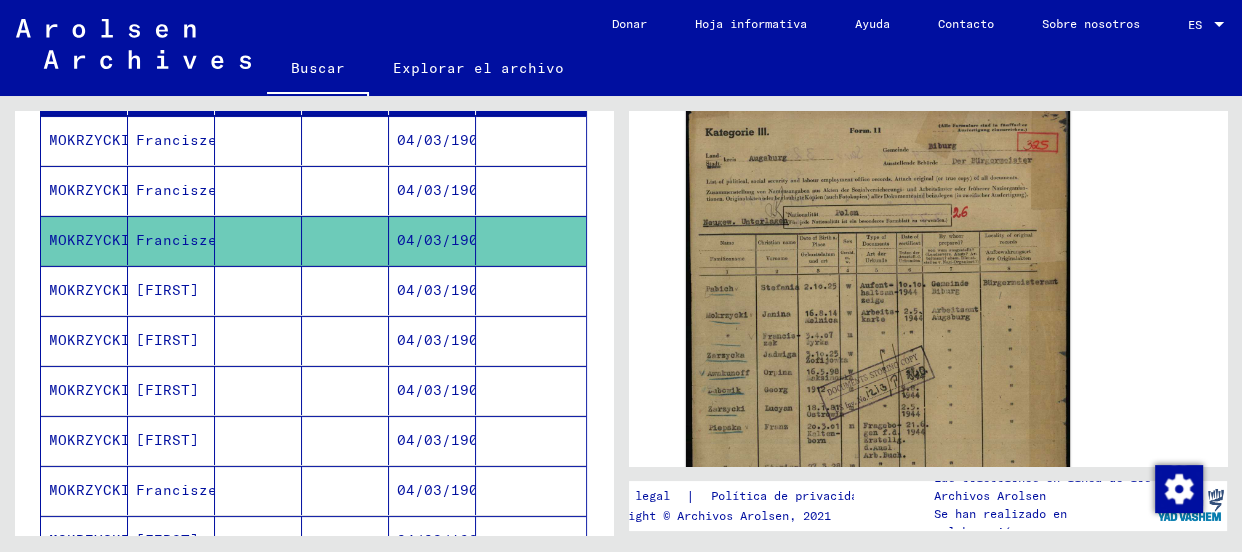scroll, scrollTop: 307, scrollLeft: 0, axis: vertical 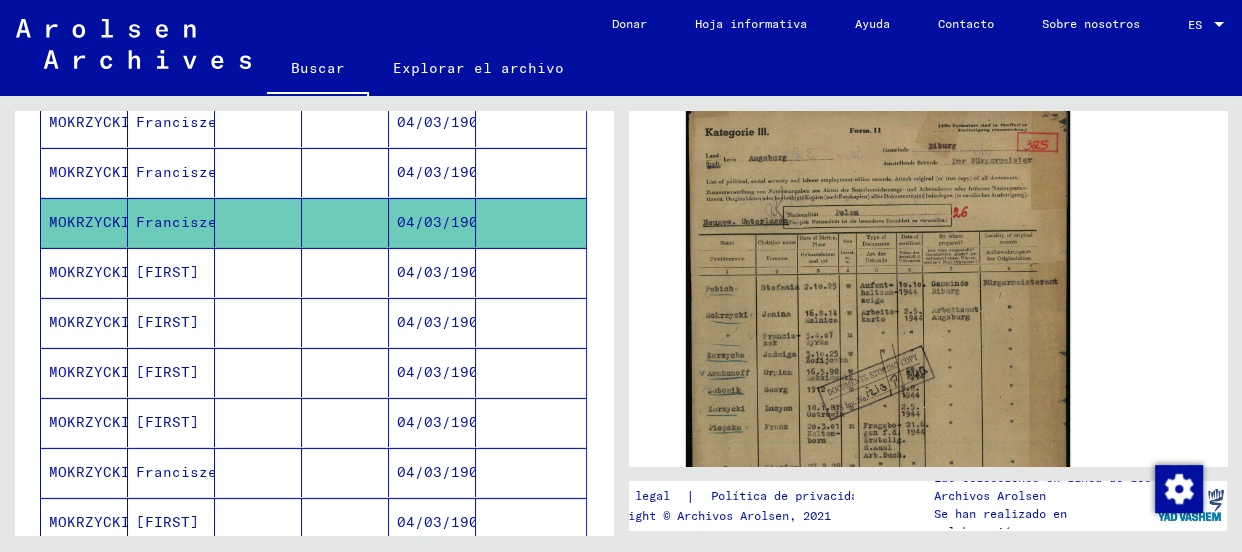 click on "MOKRZYCKI" at bounding box center [89, 322] 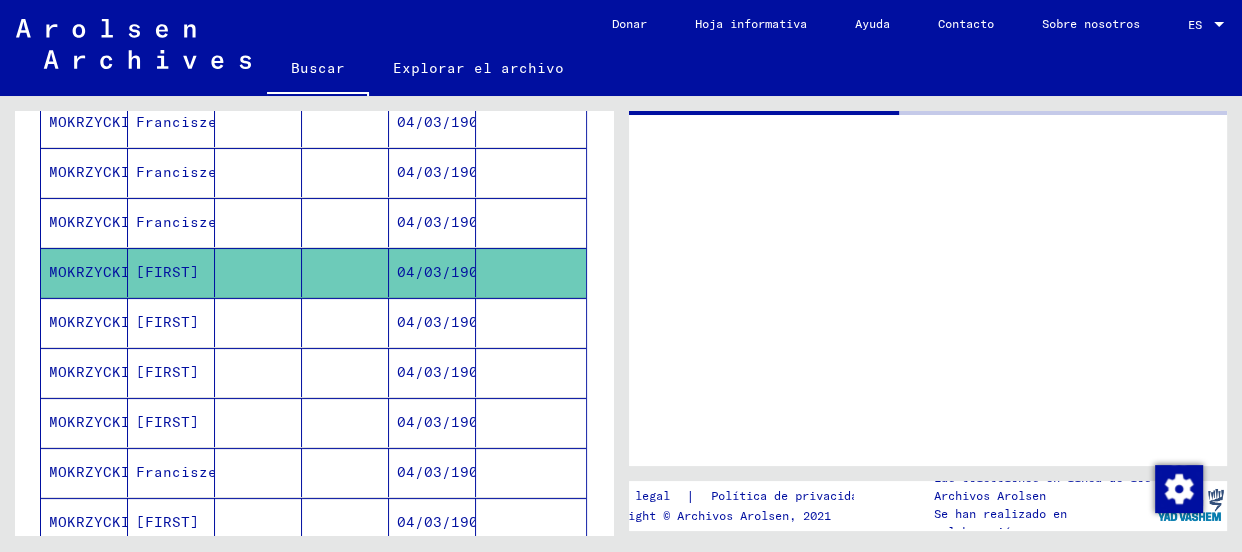 scroll, scrollTop: 0, scrollLeft: 0, axis: both 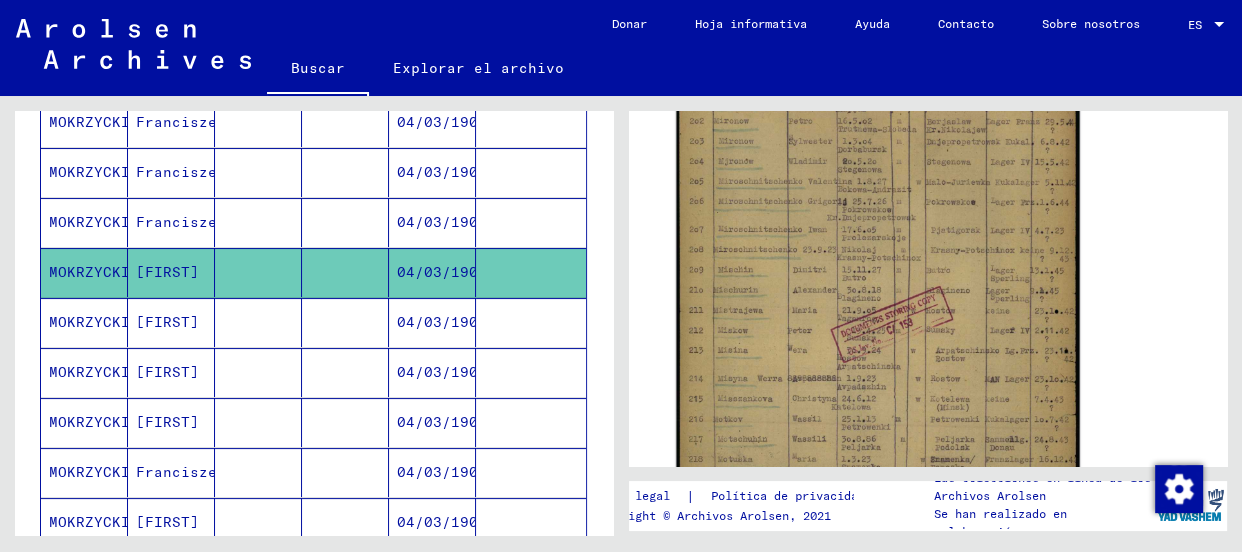 click 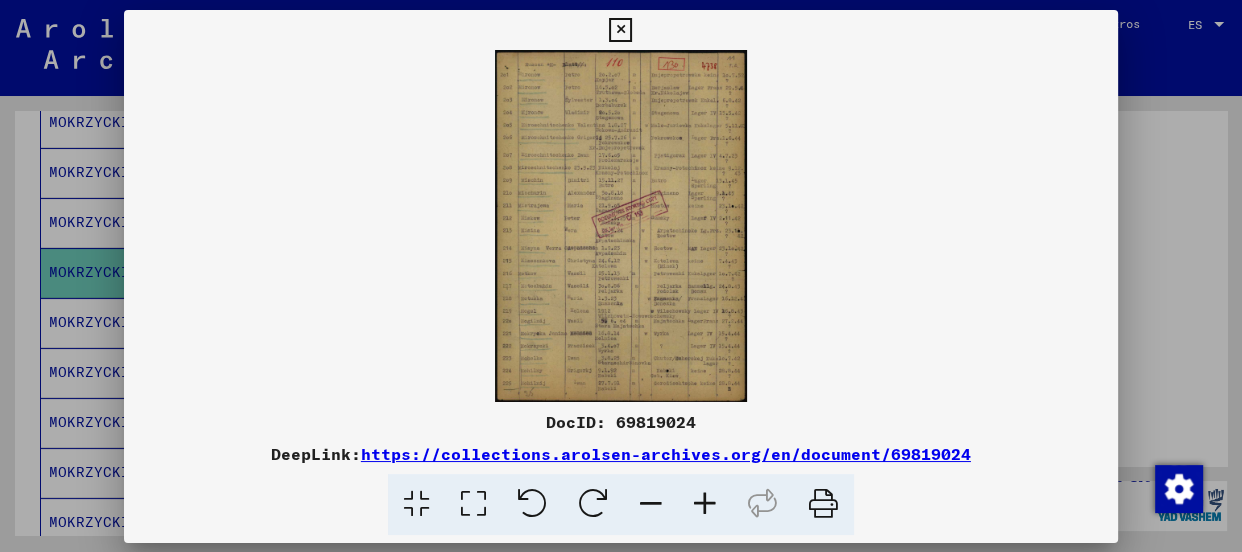click at bounding box center (621, 226) 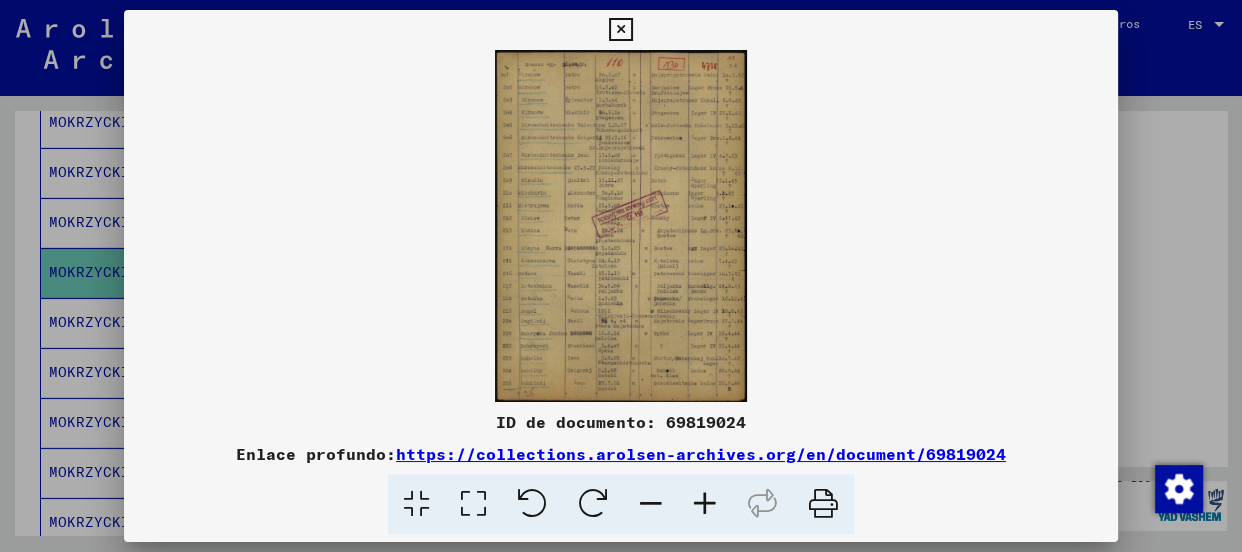 click at bounding box center [705, 504] 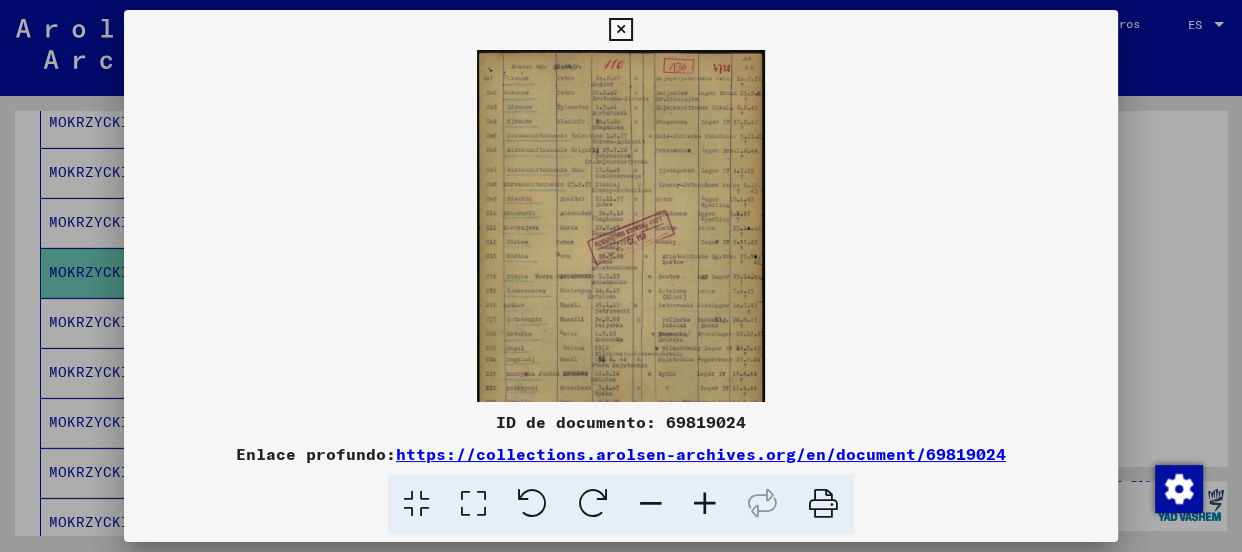 click at bounding box center [705, 504] 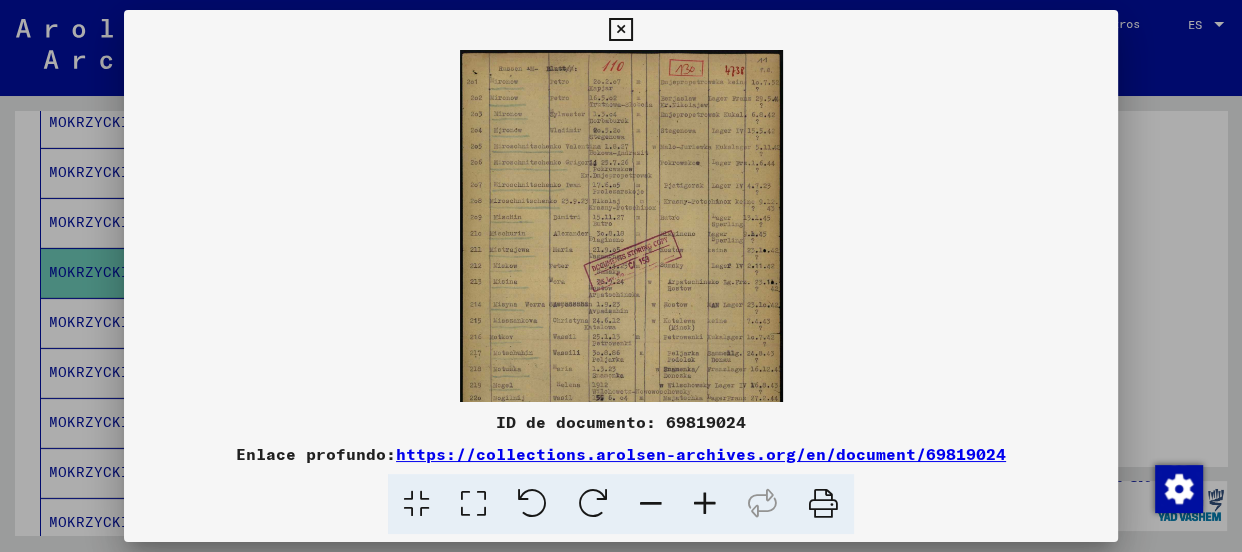 click at bounding box center [705, 504] 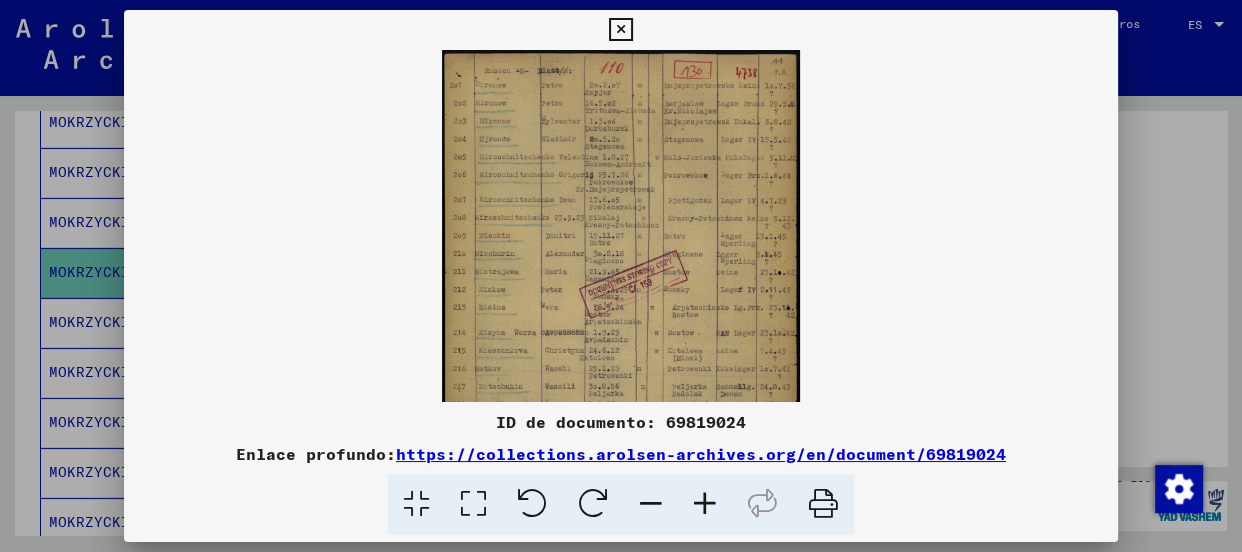 click at bounding box center [705, 504] 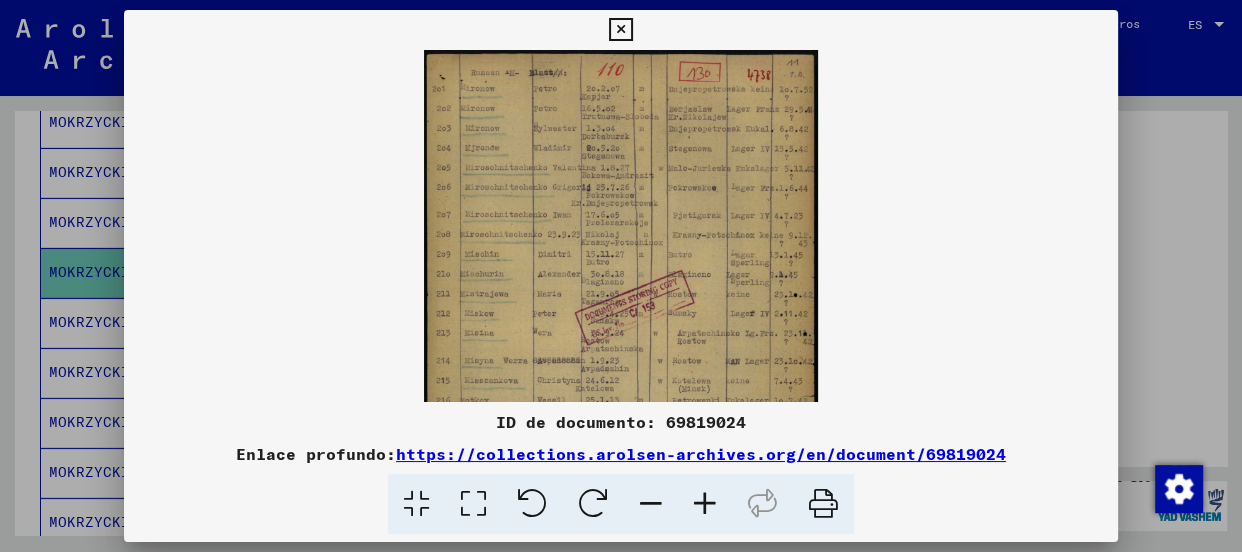 click at bounding box center (705, 504) 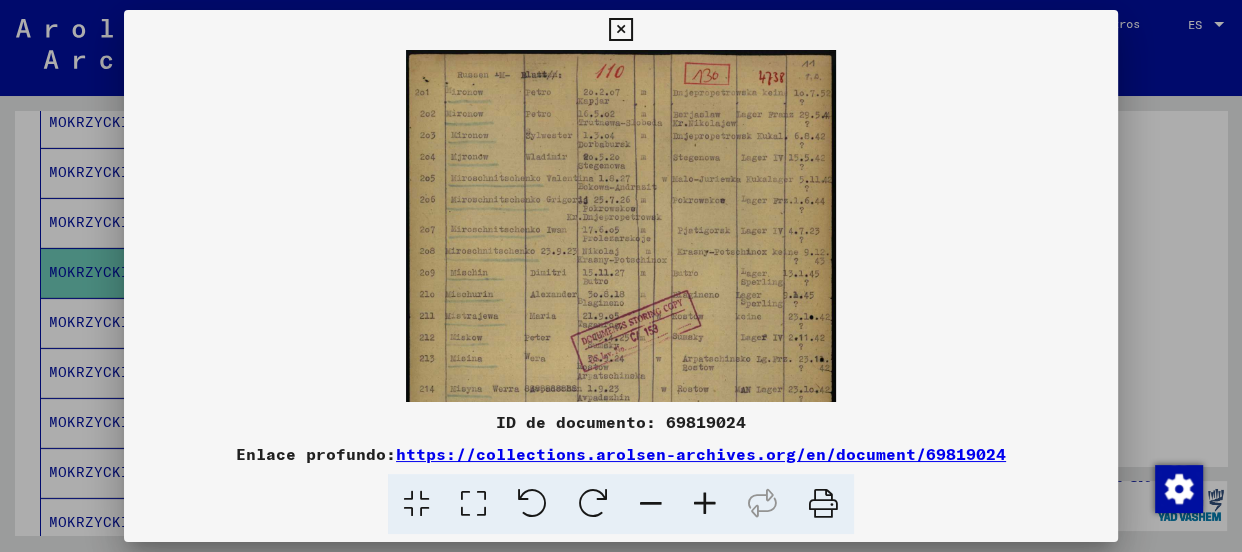 click at bounding box center (705, 504) 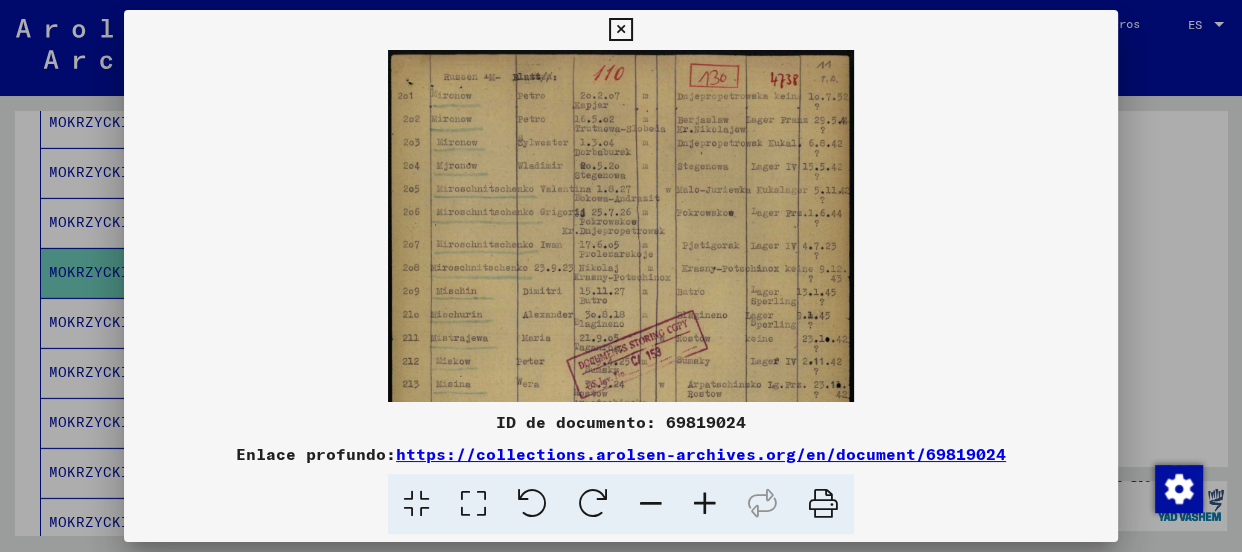 click at bounding box center [705, 504] 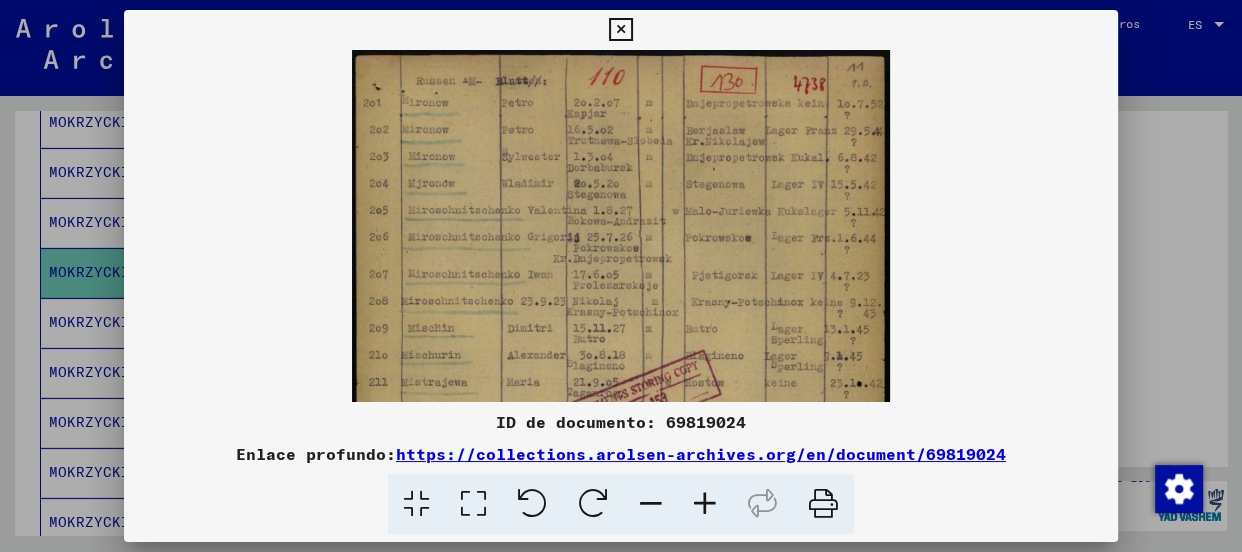 click at bounding box center [705, 504] 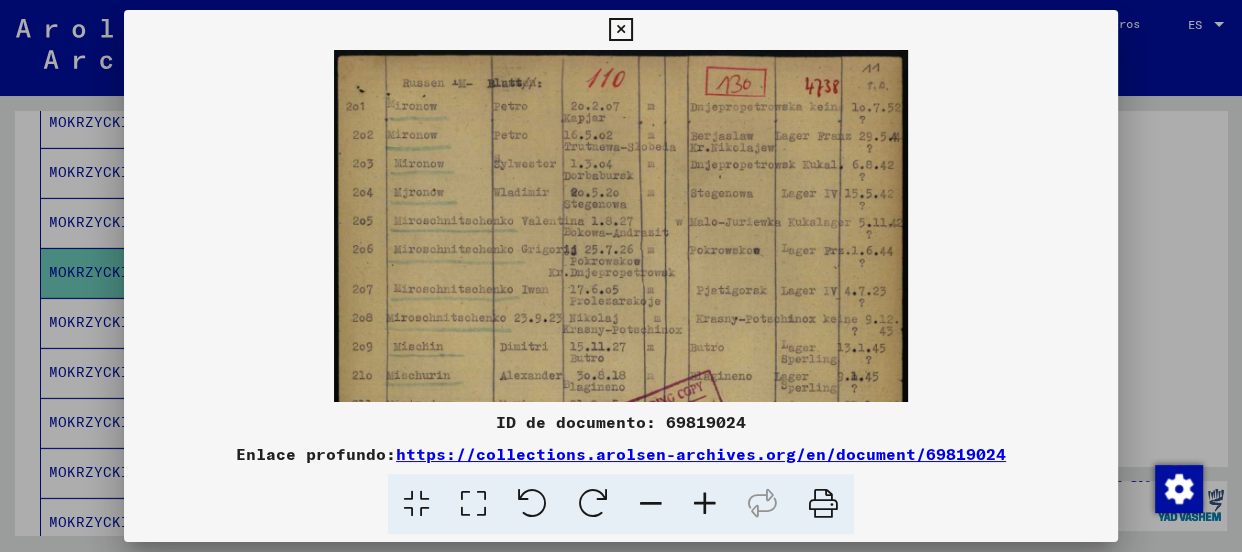 click at bounding box center [705, 504] 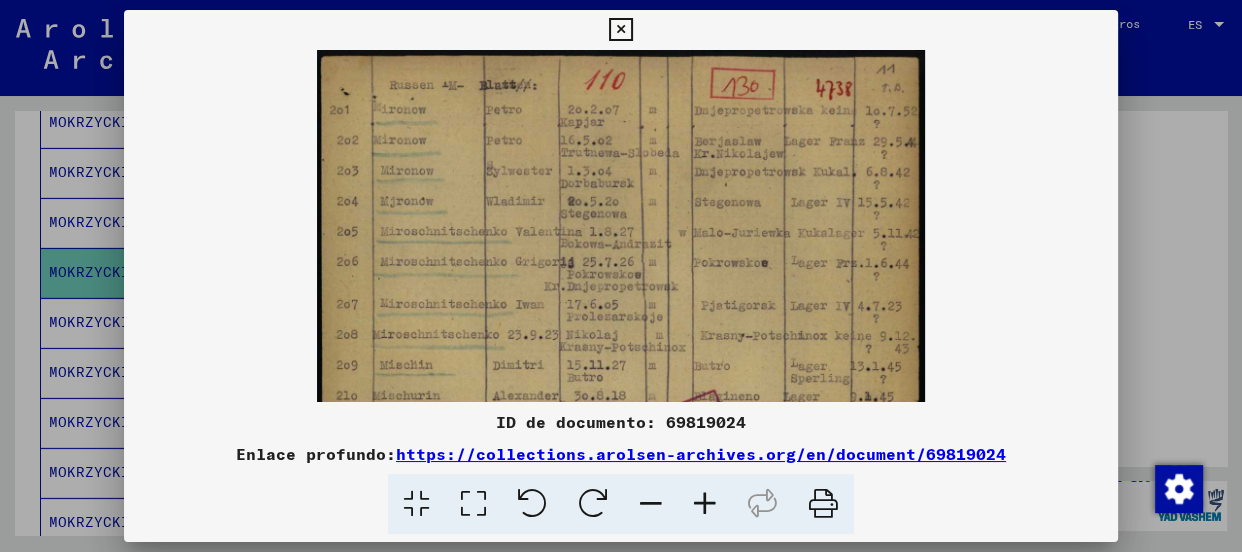 click at bounding box center [705, 504] 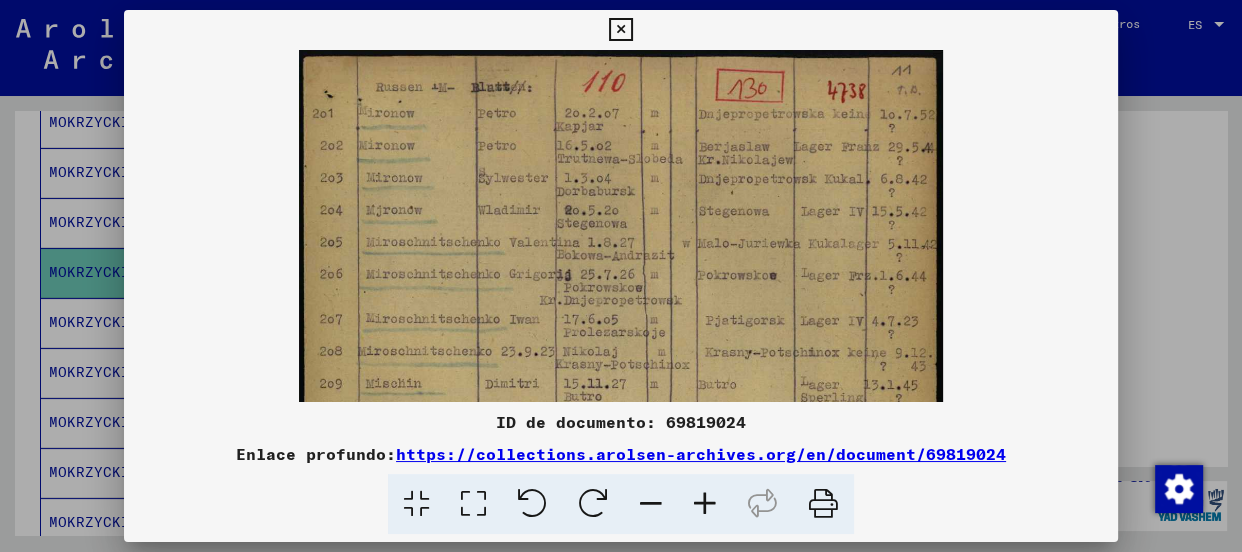 click at bounding box center [705, 504] 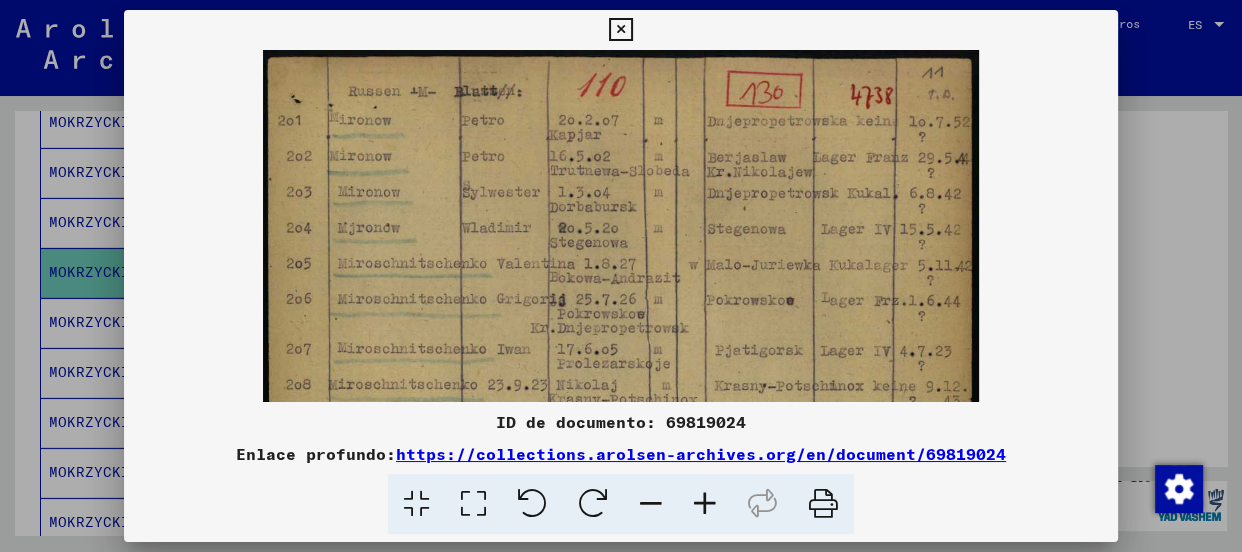 click at bounding box center [705, 504] 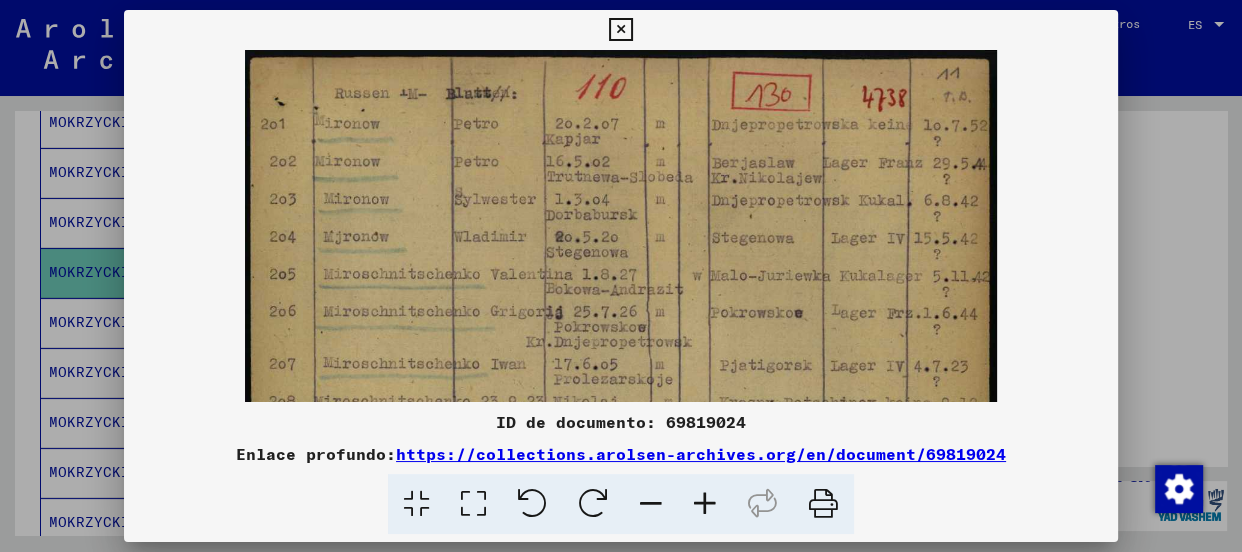 click at bounding box center [705, 504] 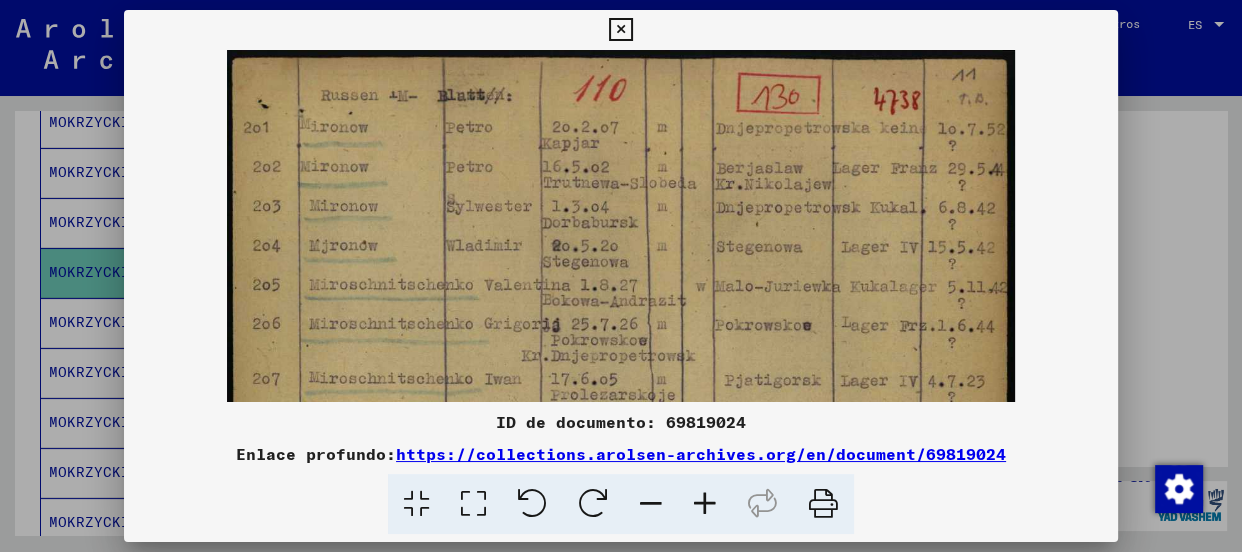 click at bounding box center (705, 504) 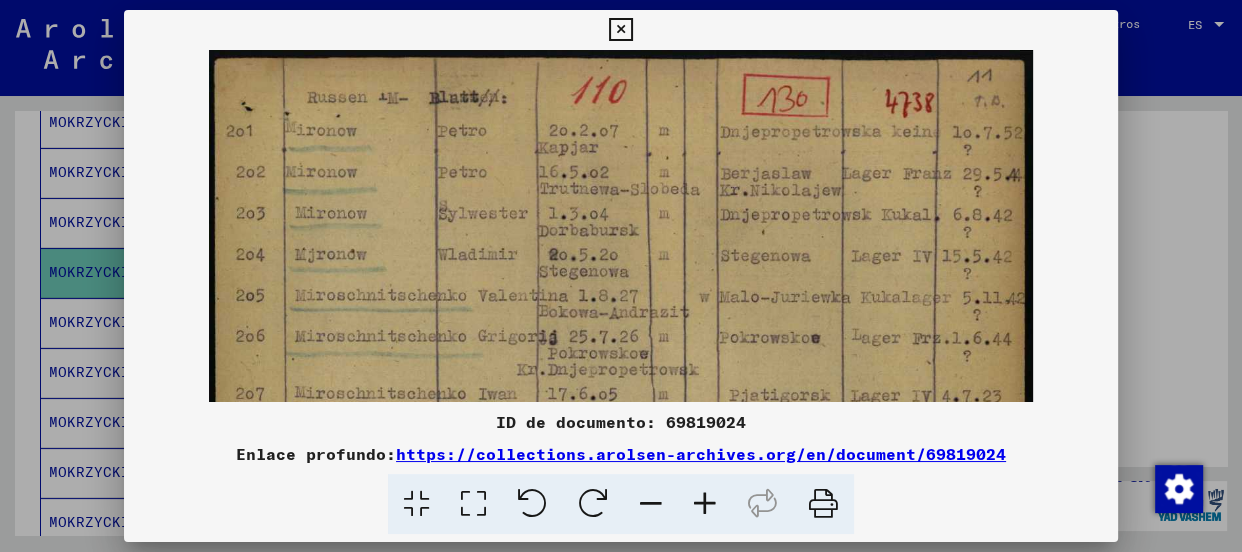 click at bounding box center (705, 504) 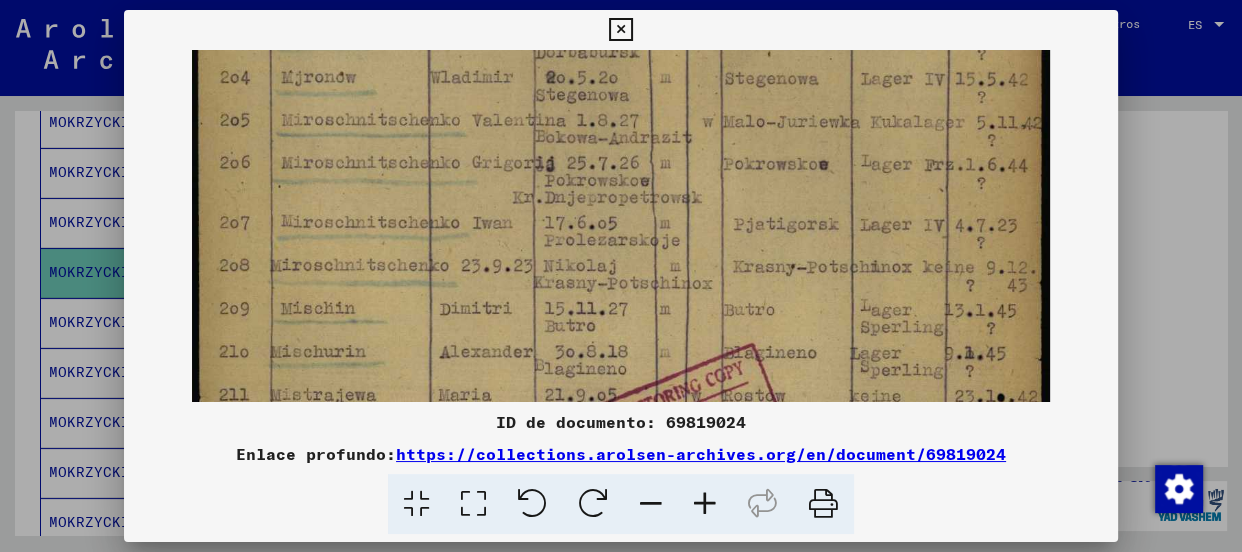 scroll, scrollTop: 187, scrollLeft: 0, axis: vertical 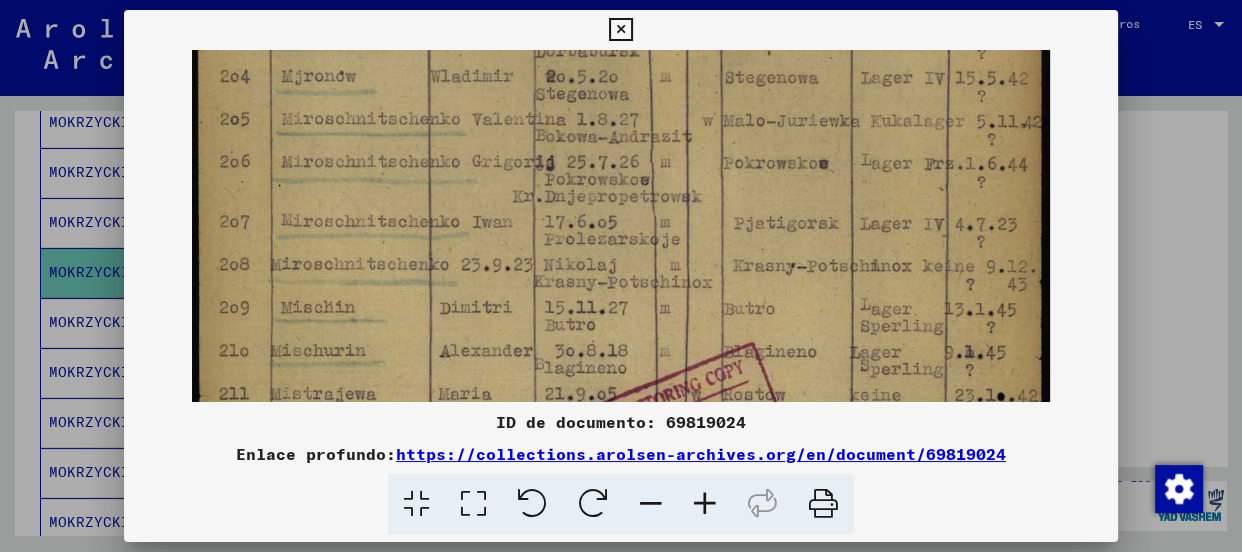 drag, startPoint x: 522, startPoint y: 330, endPoint x: 599, endPoint y: 142, distance: 203.15758 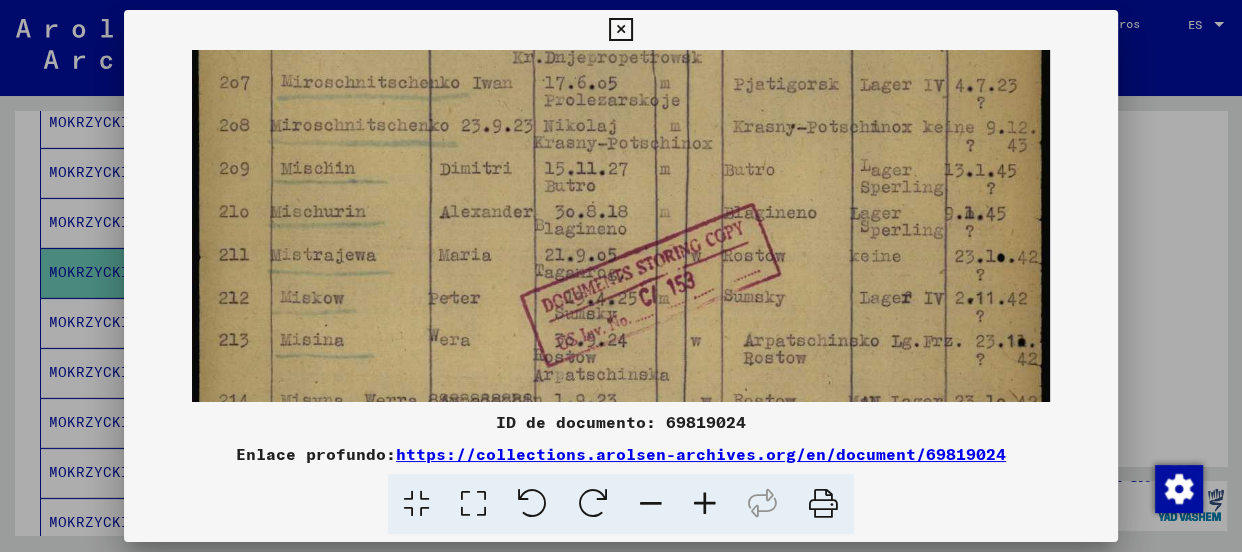 scroll, scrollTop: 327, scrollLeft: 0, axis: vertical 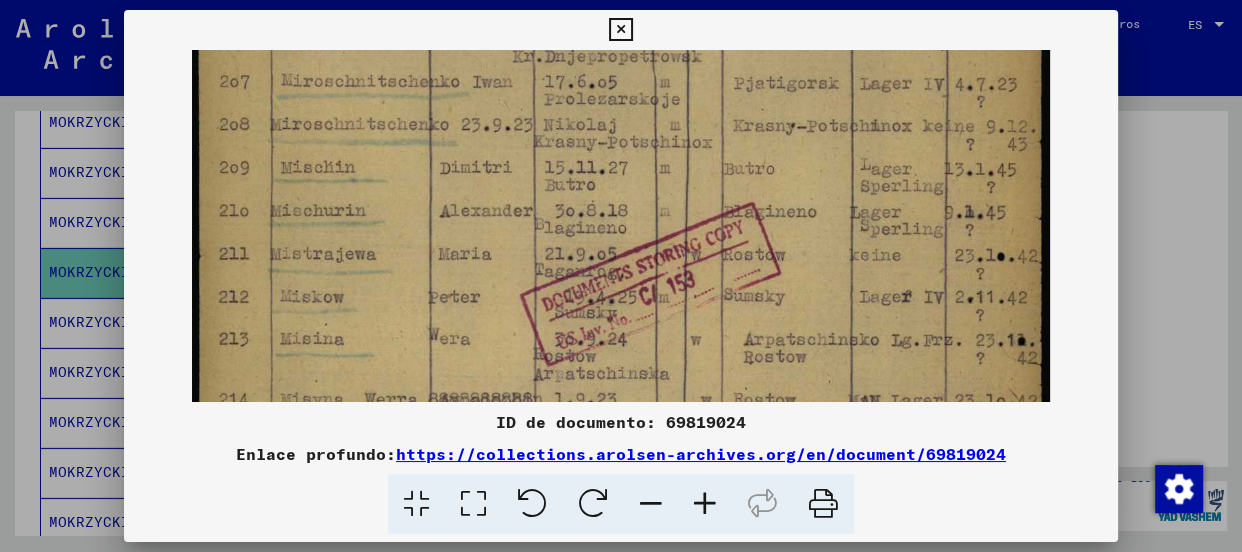 drag, startPoint x: 610, startPoint y: 278, endPoint x: 639, endPoint y: 182, distance: 100.28459 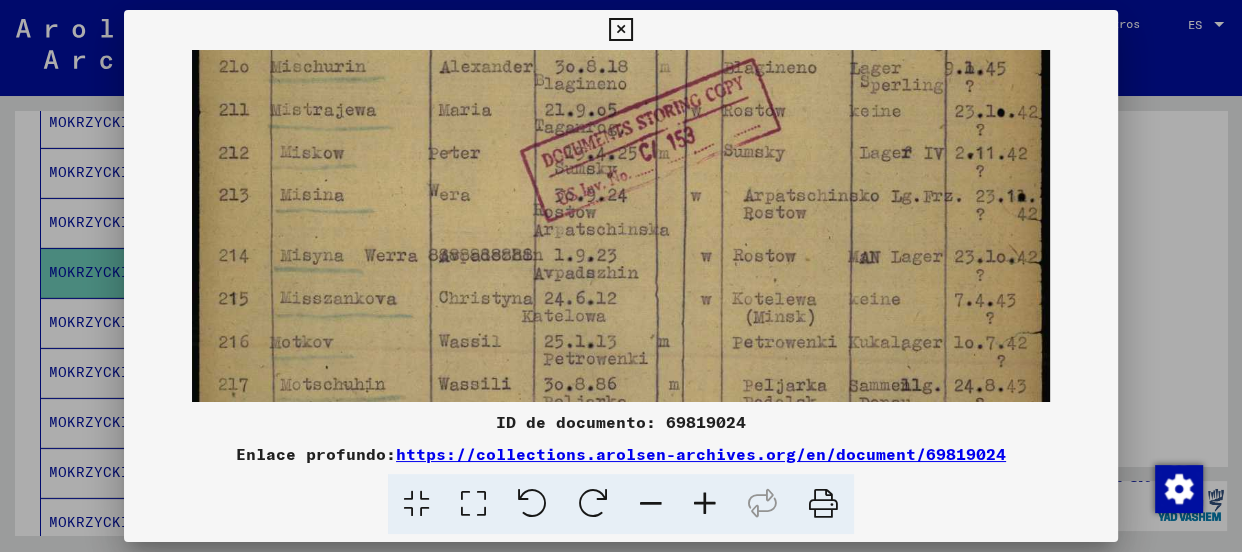 drag, startPoint x: 560, startPoint y: 327, endPoint x: 602, endPoint y: 184, distance: 149.04027 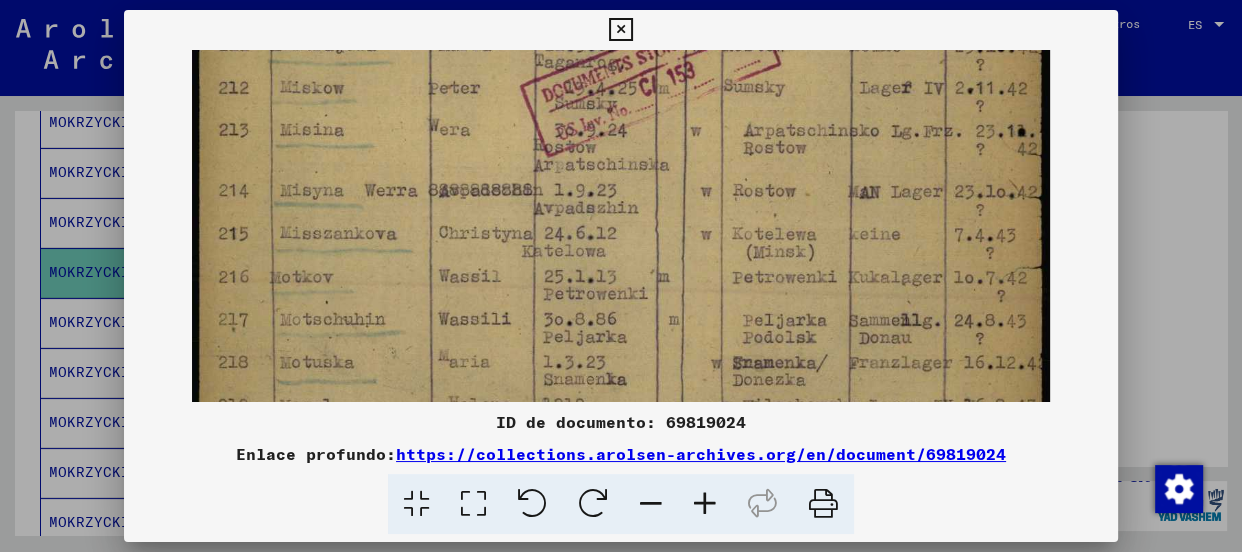 scroll, scrollTop: 556, scrollLeft: 0, axis: vertical 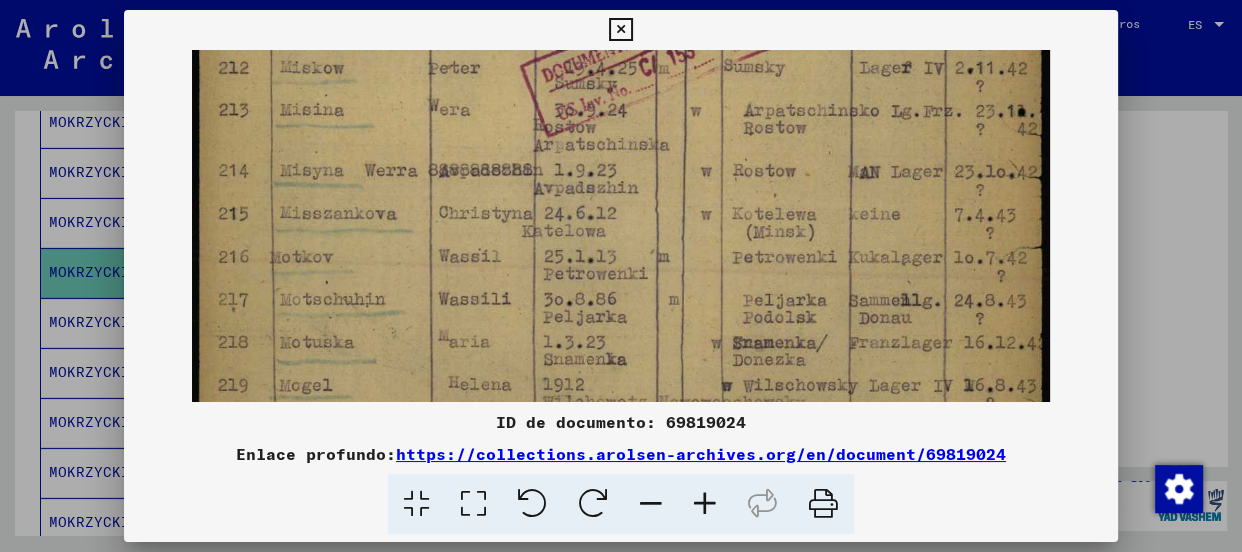 drag, startPoint x: 599, startPoint y: 320, endPoint x: 625, endPoint y: 236, distance: 87.93179 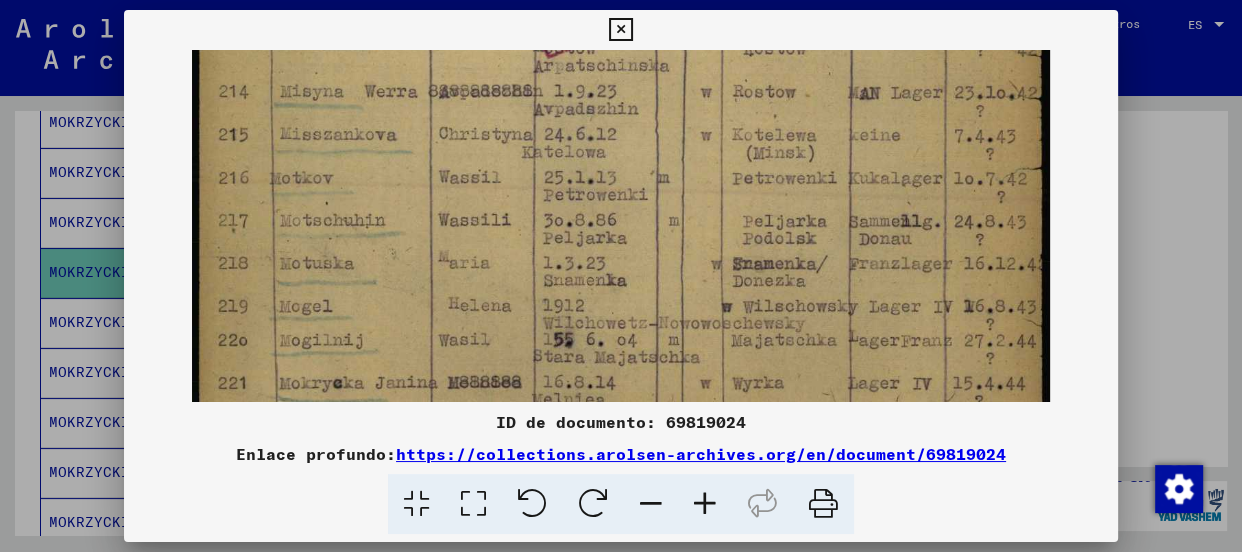 drag, startPoint x: 610, startPoint y: 320, endPoint x: 625, endPoint y: 238, distance: 83.360664 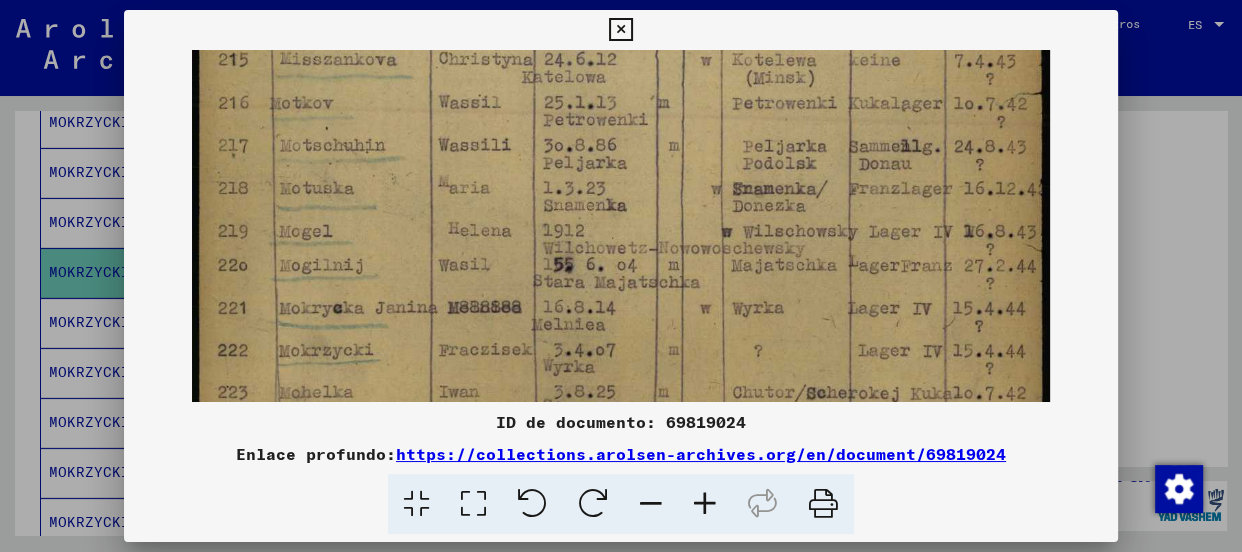 drag, startPoint x: 611, startPoint y: 314, endPoint x: 630, endPoint y: 239, distance: 77.36925 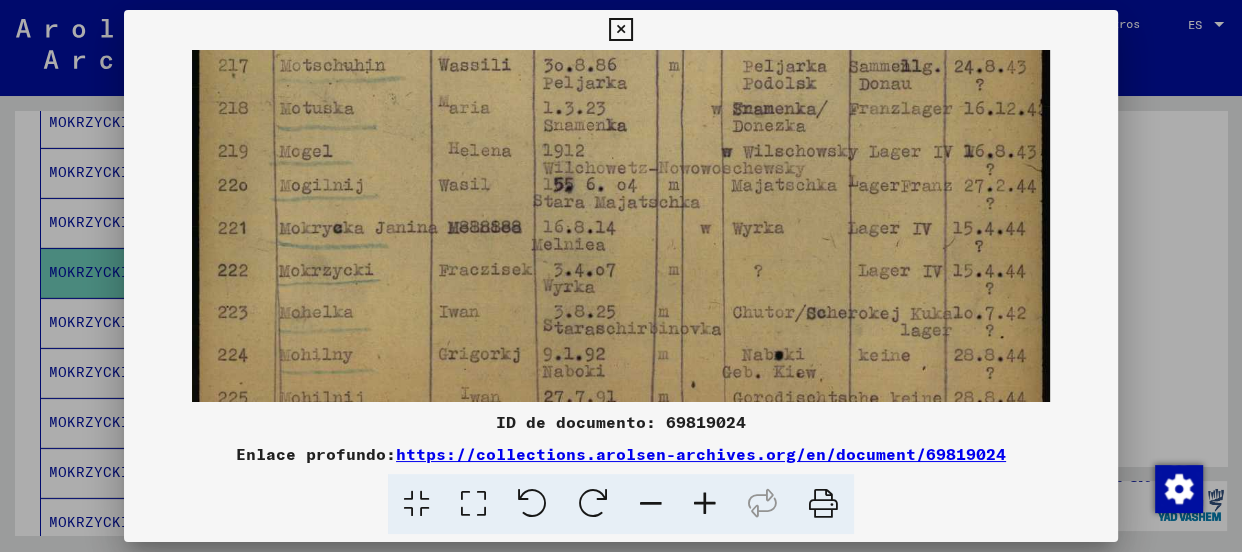 scroll, scrollTop: 790, scrollLeft: 0, axis: vertical 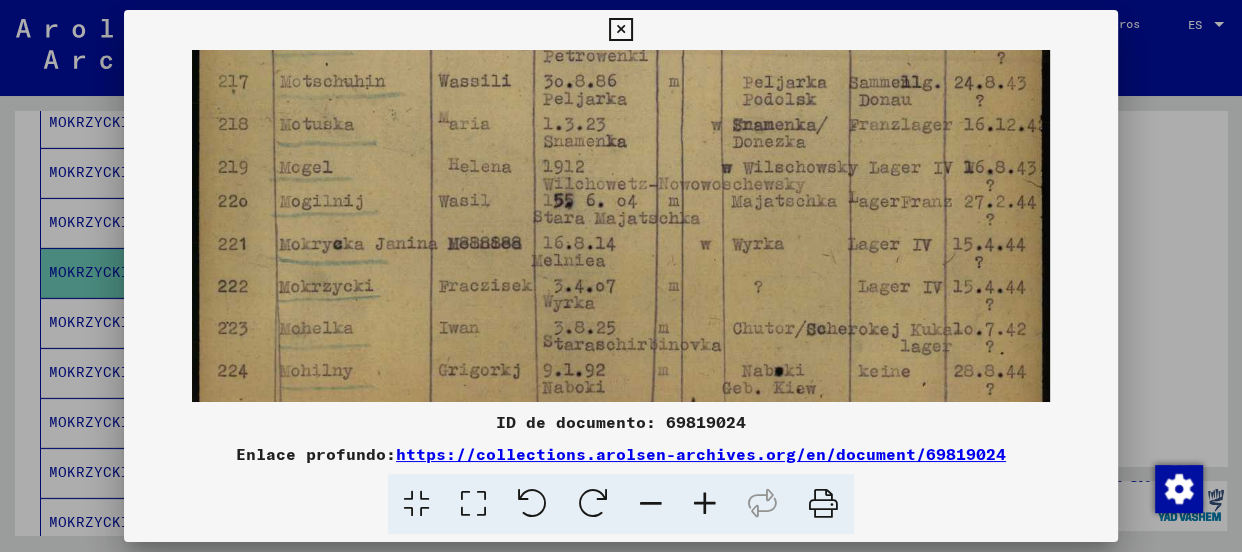drag, startPoint x: 781, startPoint y: 156, endPoint x: 784, endPoint y: 174, distance: 18.248287 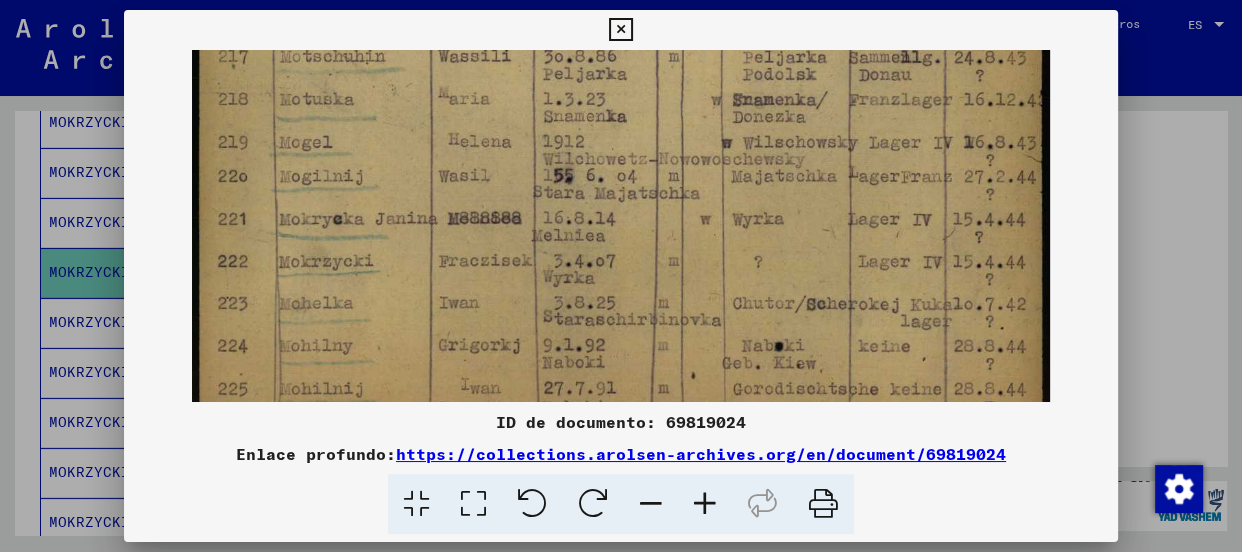 scroll, scrollTop: 850, scrollLeft: 0, axis: vertical 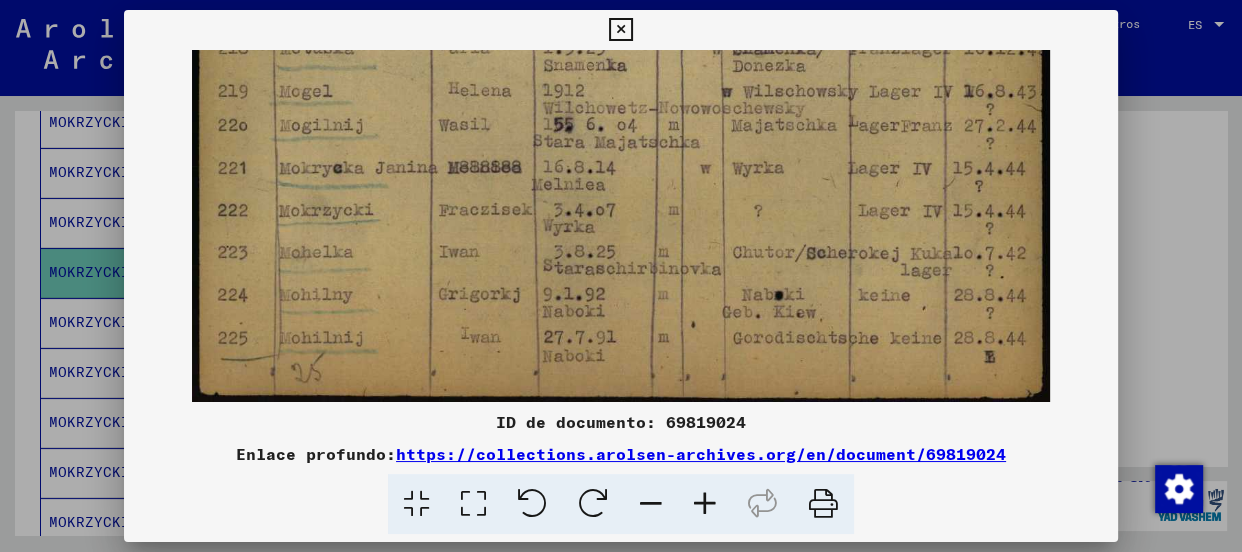 drag, startPoint x: 700, startPoint y: 326, endPoint x: 719, endPoint y: 180, distance: 147.23111 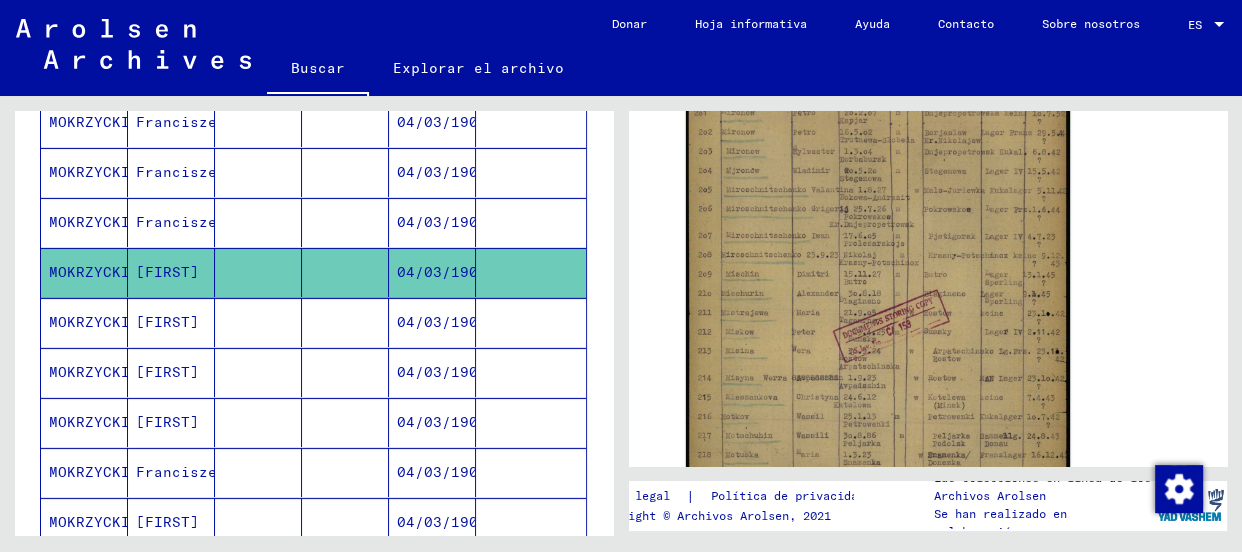 click on "MOKRZYCKI" at bounding box center (89, 372) 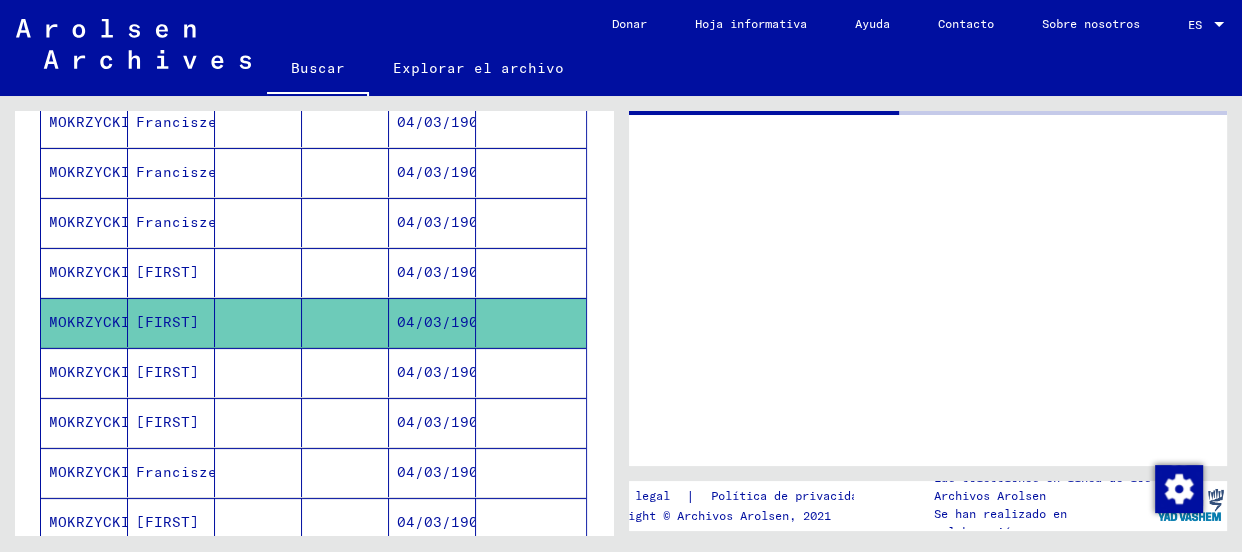 scroll, scrollTop: 0, scrollLeft: 0, axis: both 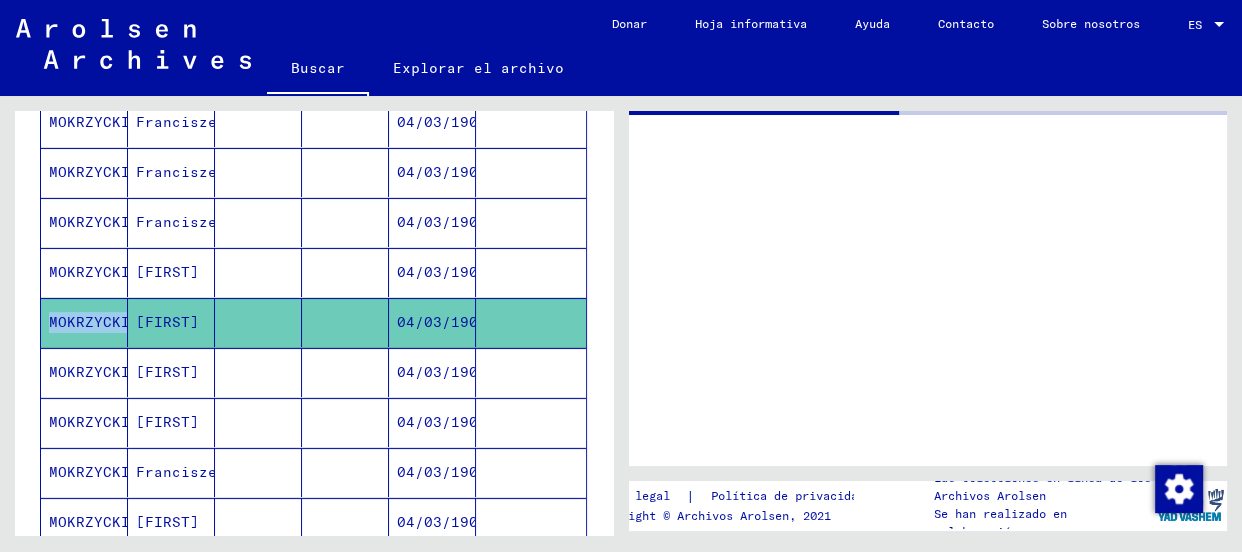 click on "MOKRZYCKI" 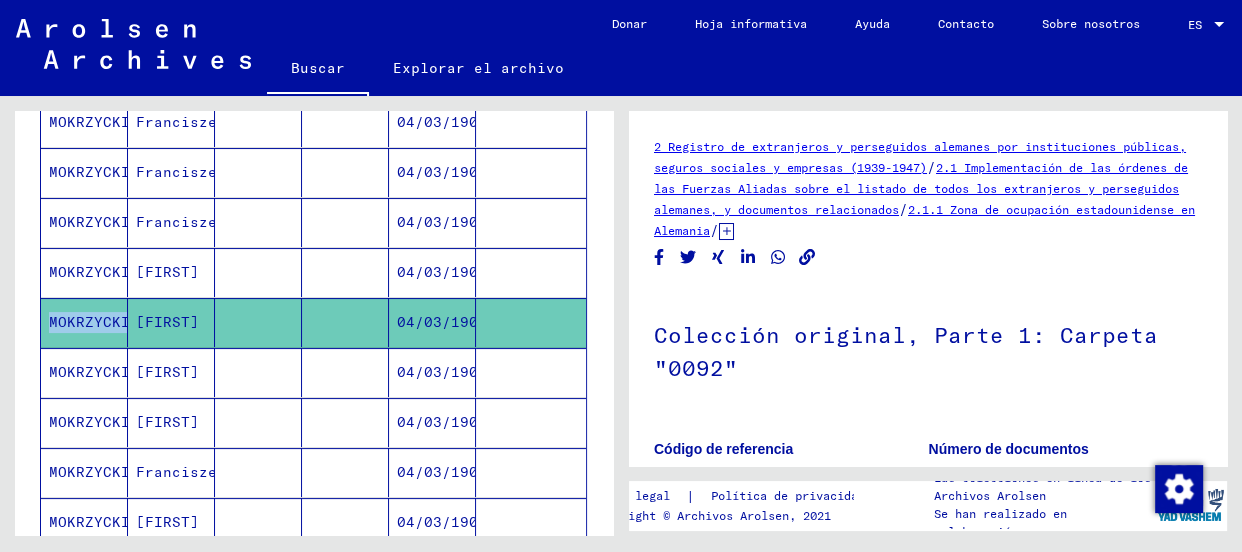 scroll, scrollTop: 0, scrollLeft: 0, axis: both 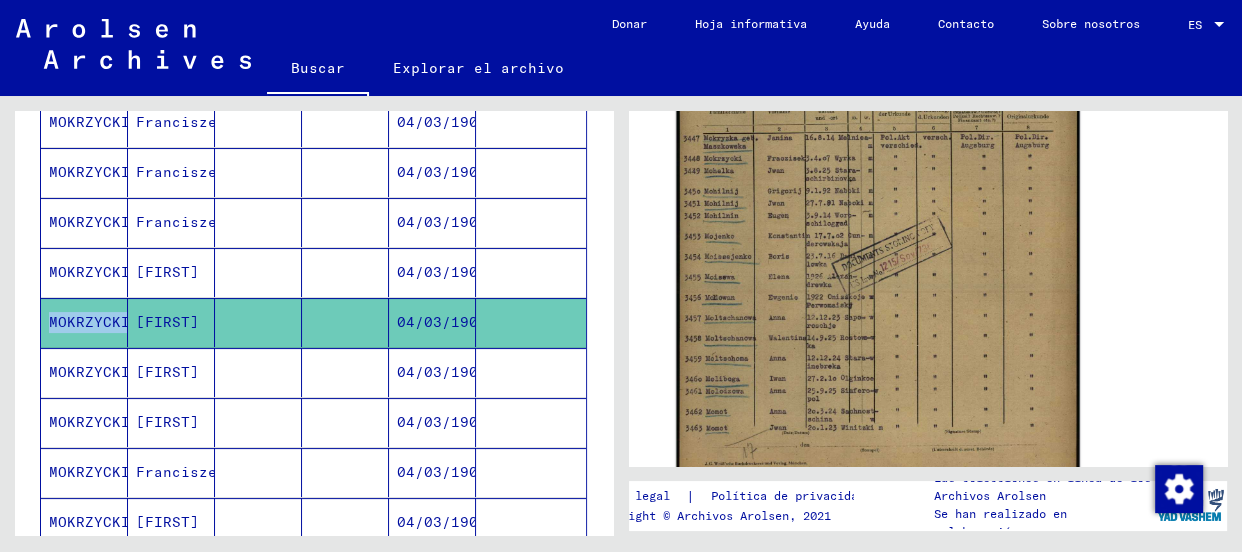 click 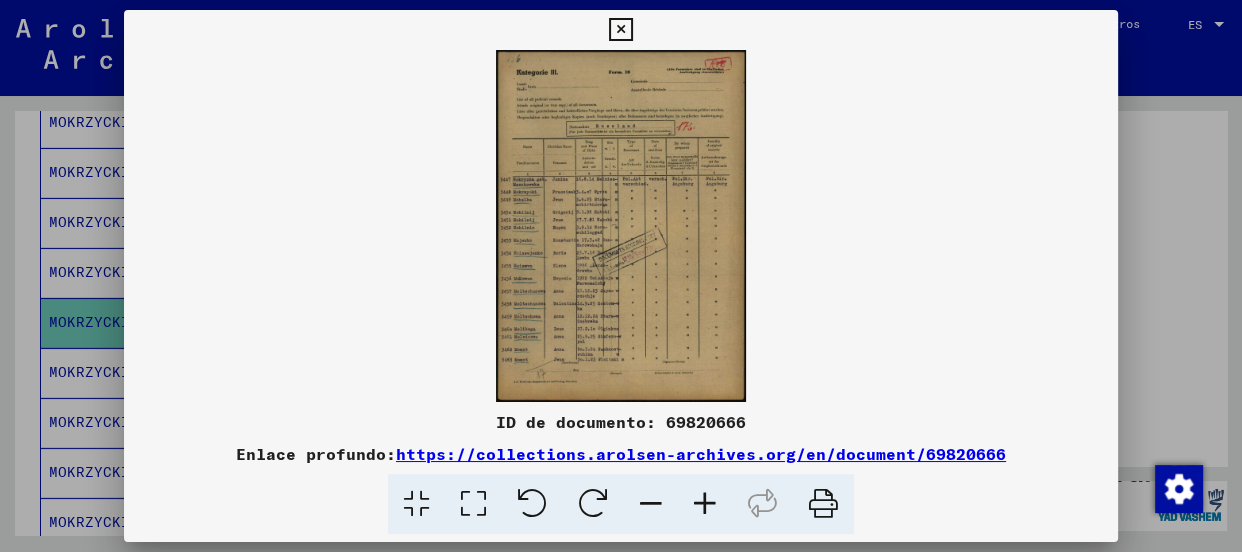 click at bounding box center (705, 504) 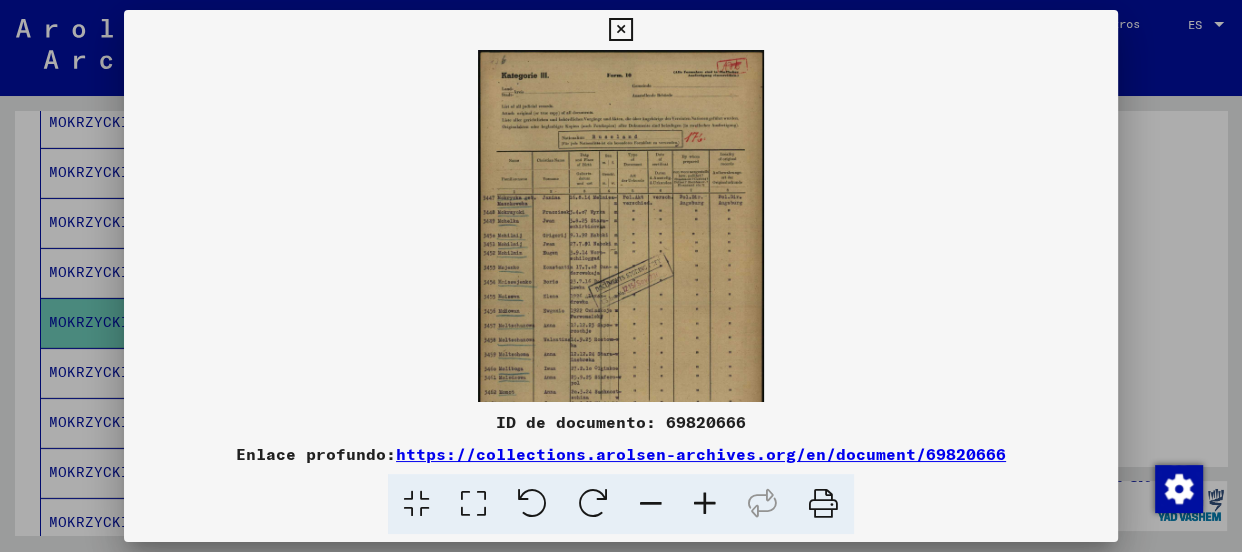 click at bounding box center [705, 504] 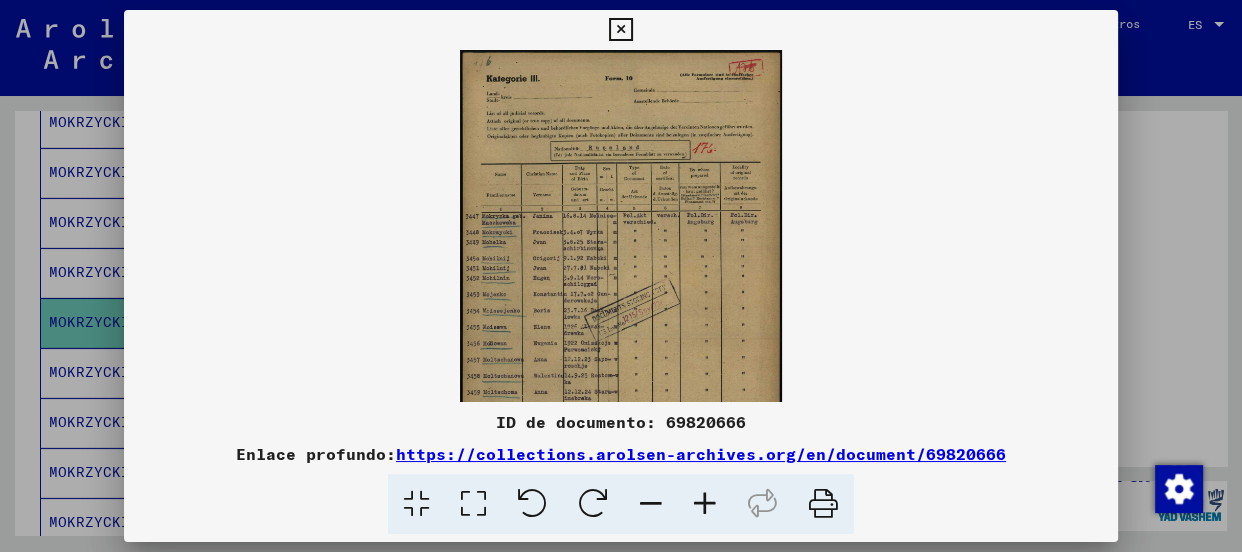 click at bounding box center [705, 504] 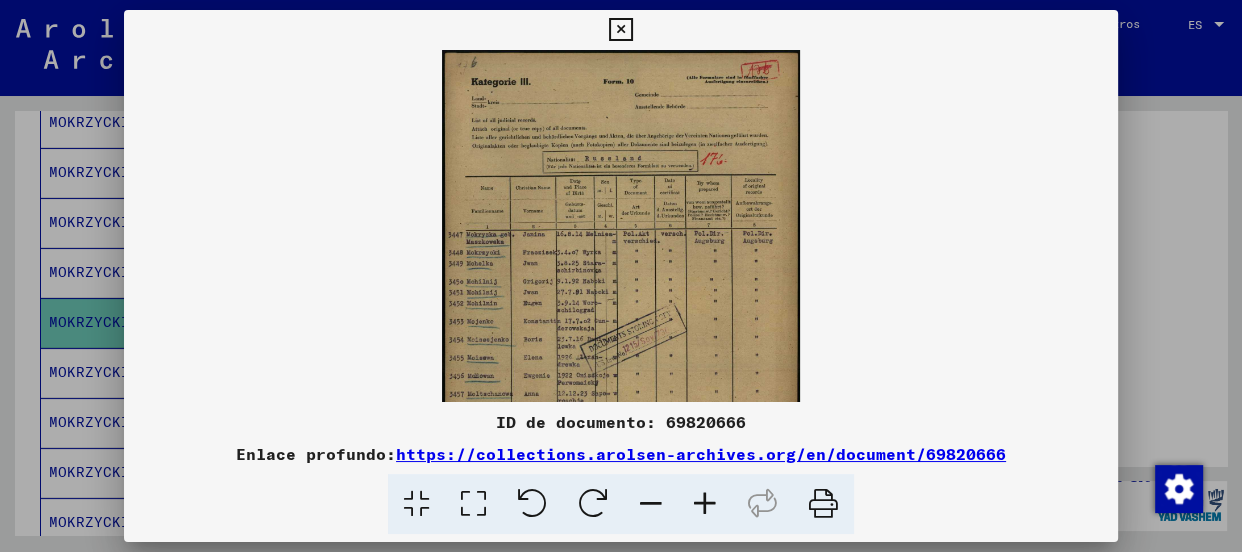 click at bounding box center [705, 504] 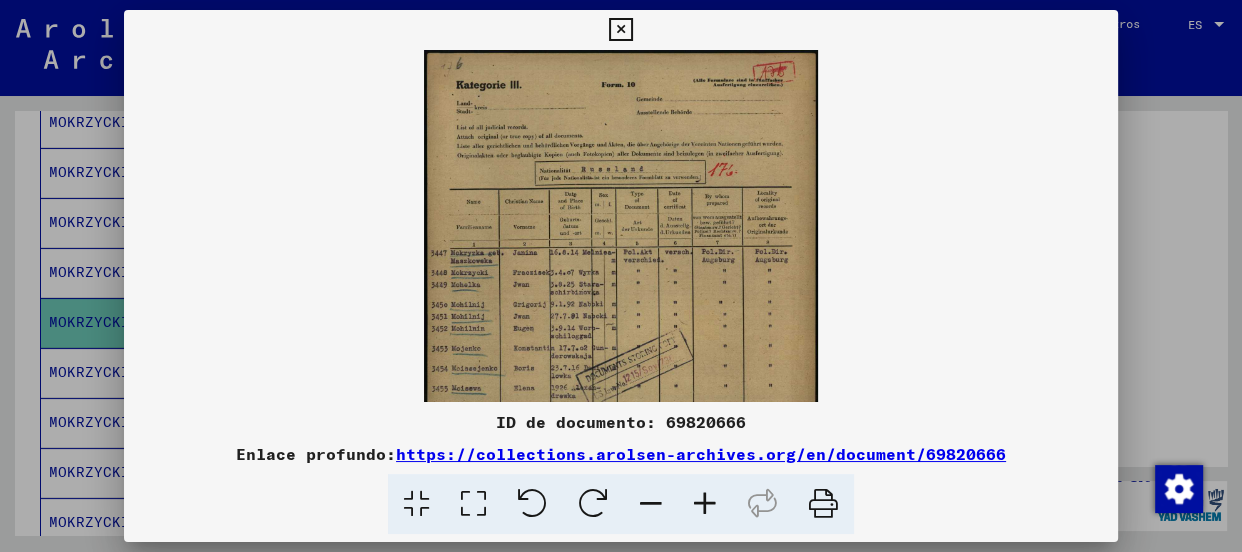 click at bounding box center [705, 504] 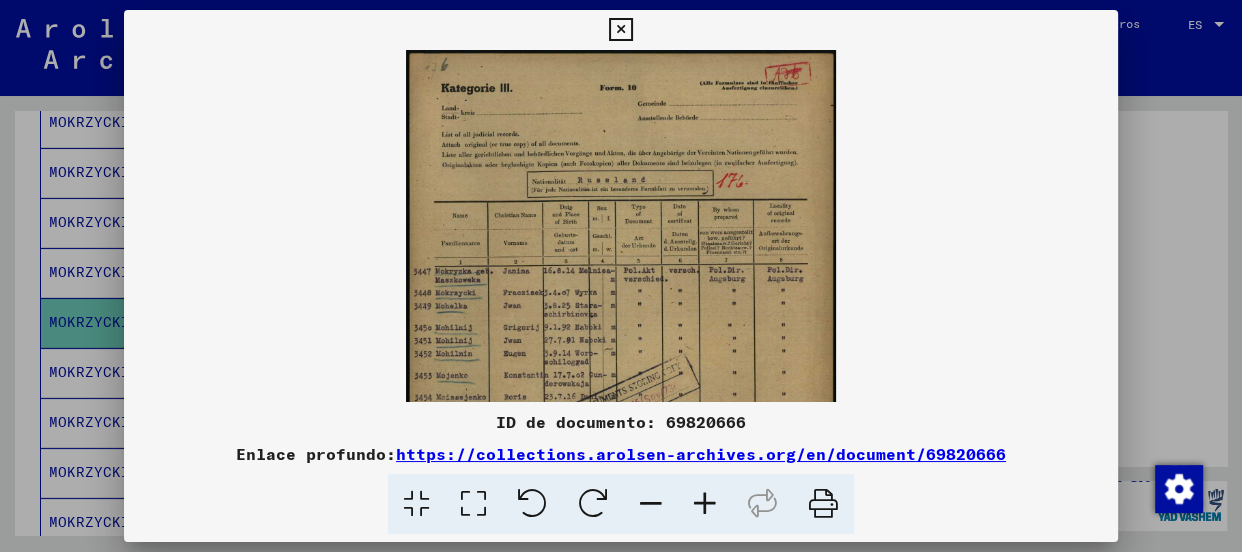 click at bounding box center (705, 504) 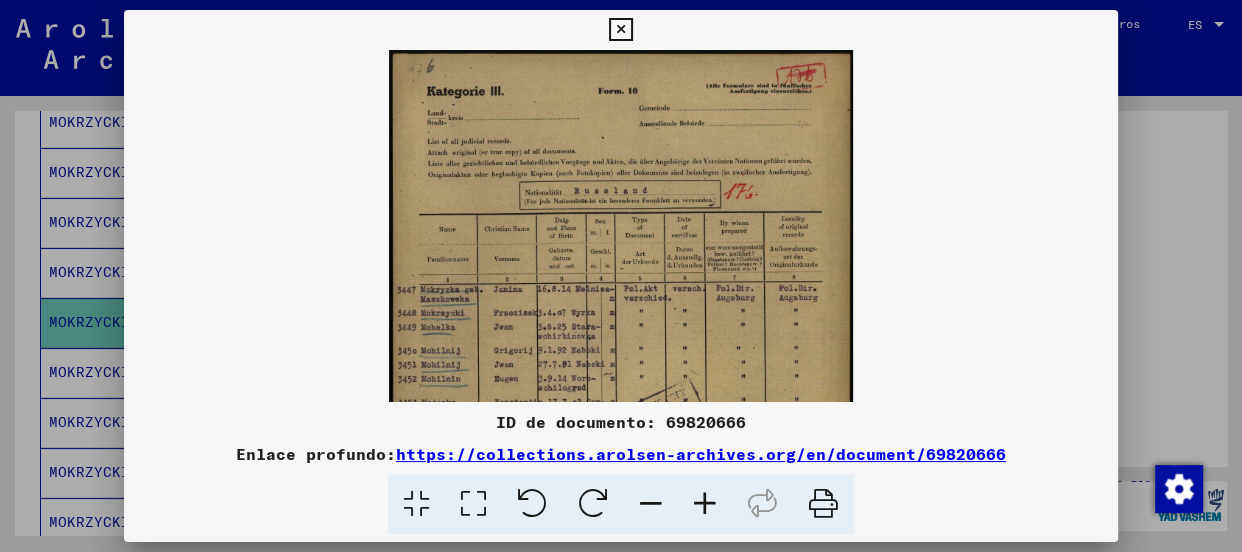 click at bounding box center [705, 504] 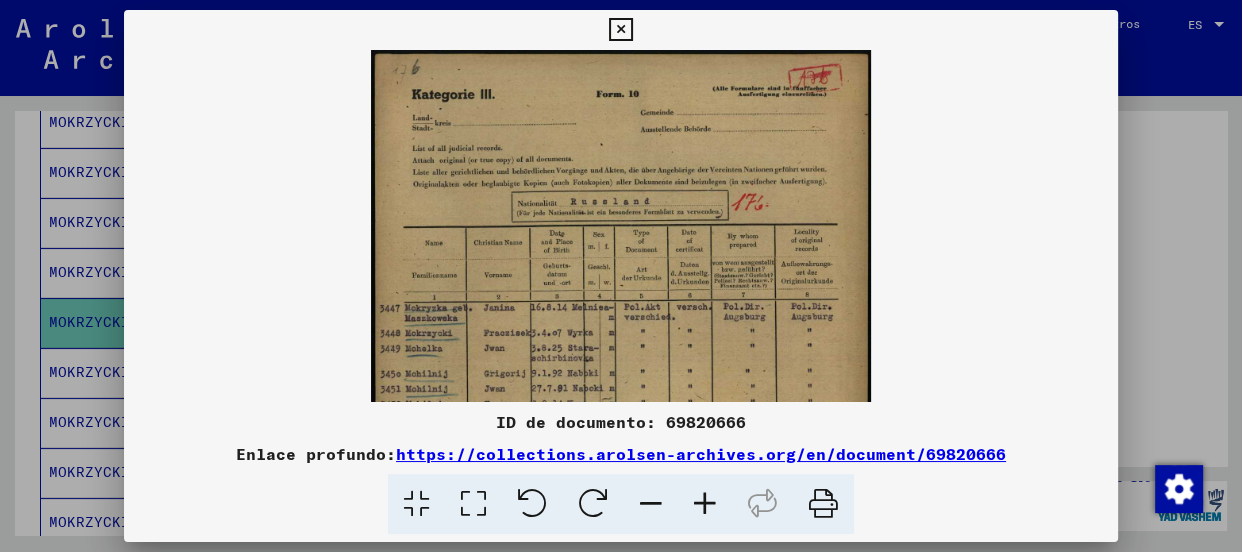 click at bounding box center (705, 504) 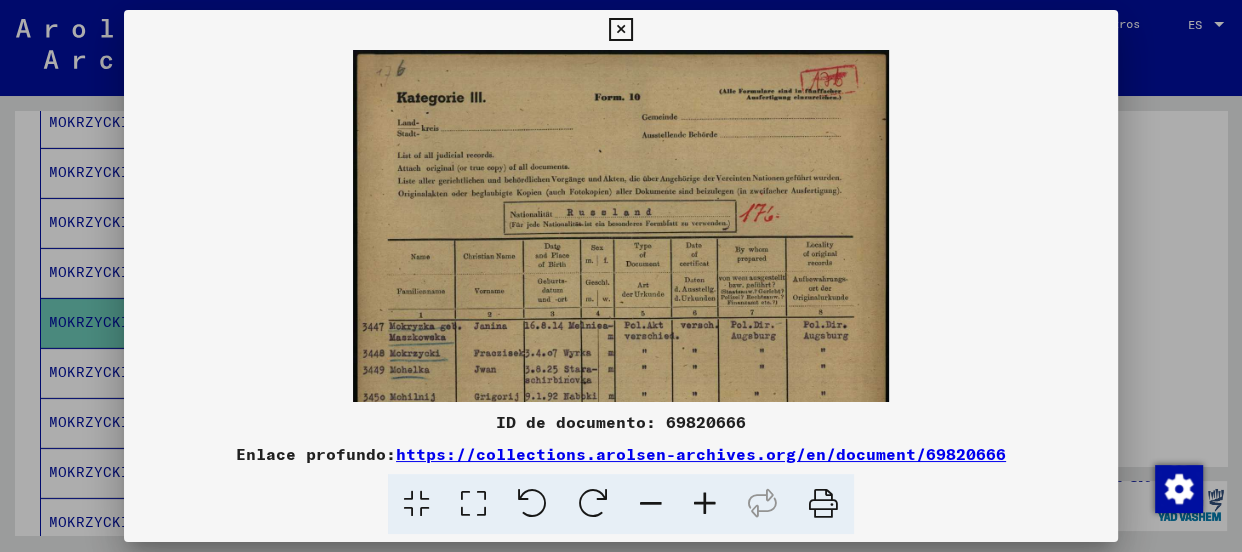click at bounding box center [705, 504] 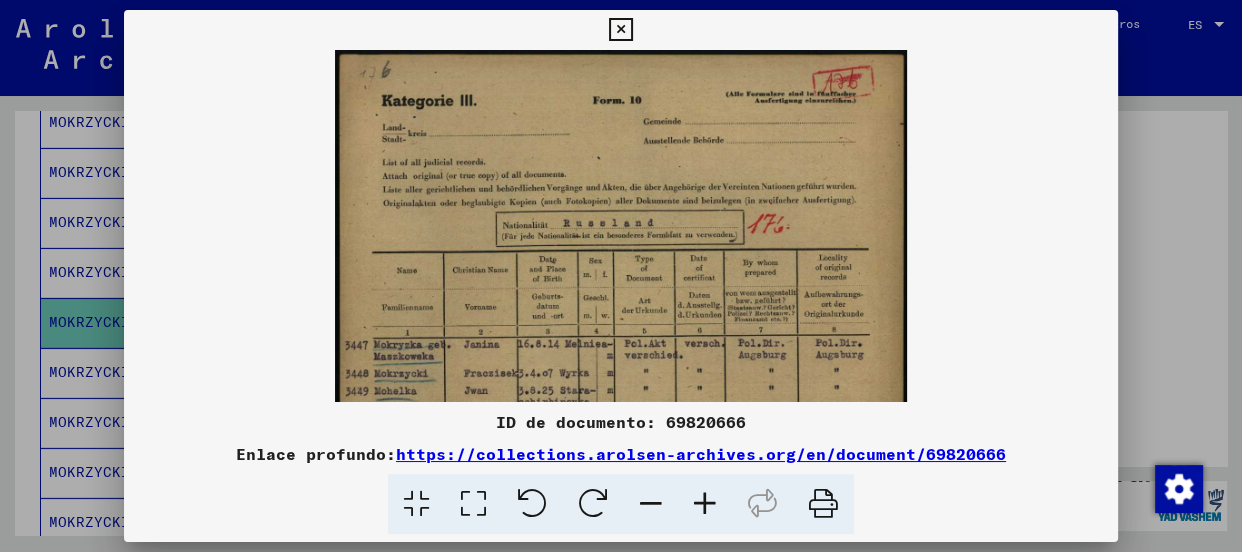 click at bounding box center (705, 504) 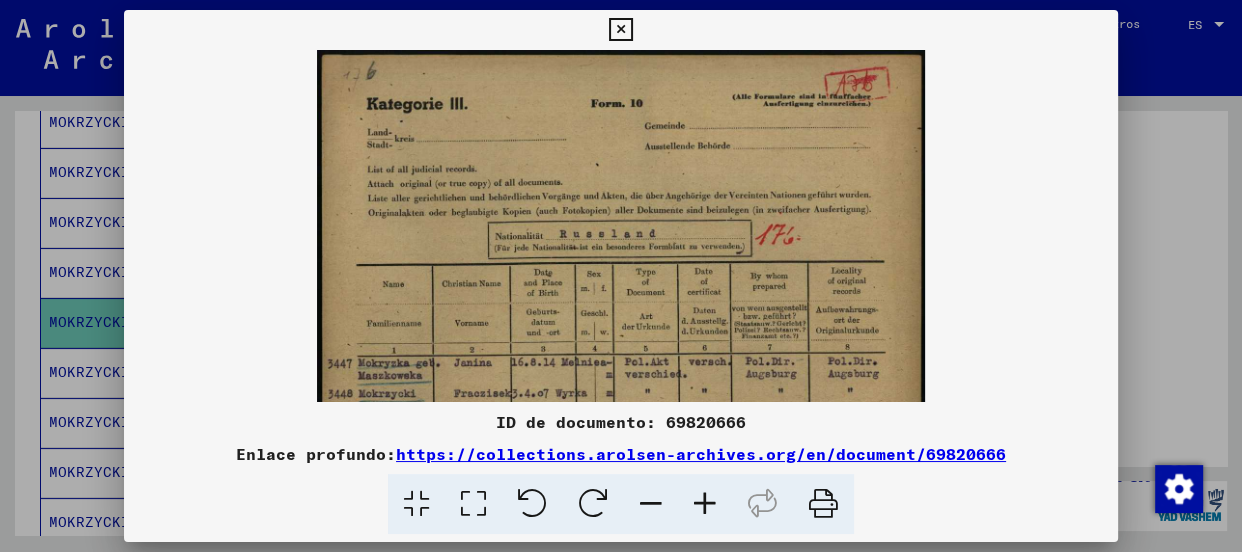 click at bounding box center (705, 504) 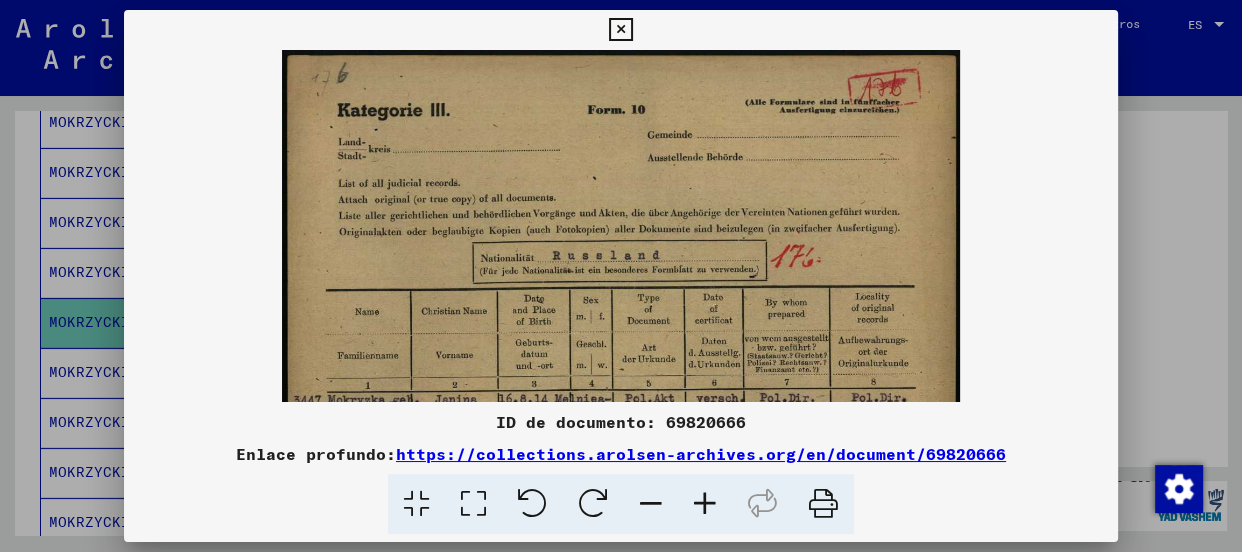 click at bounding box center (705, 504) 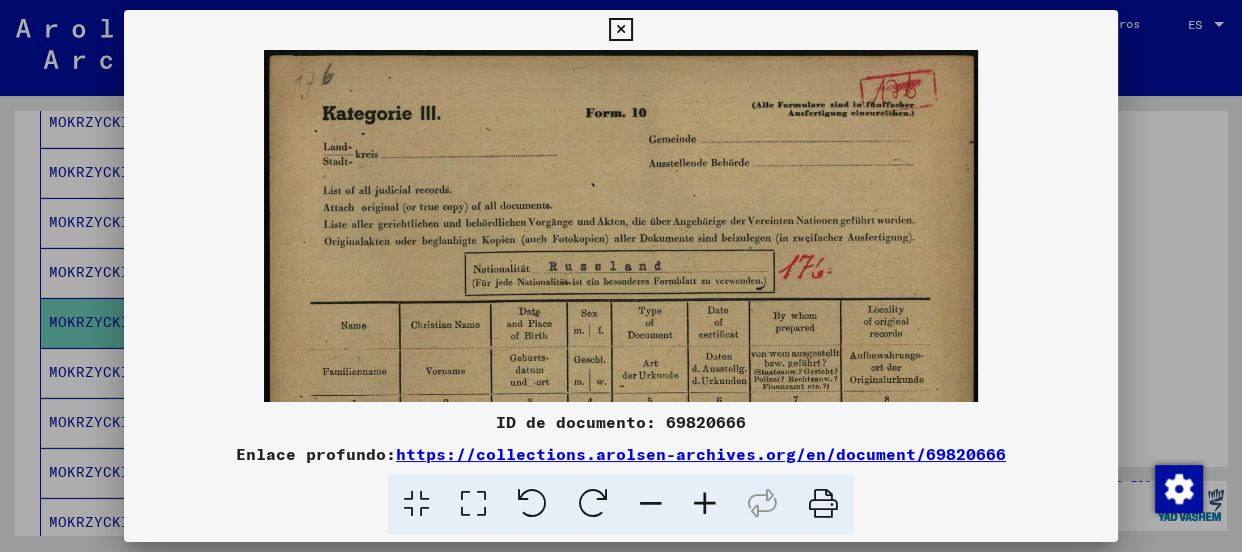 click at bounding box center [705, 504] 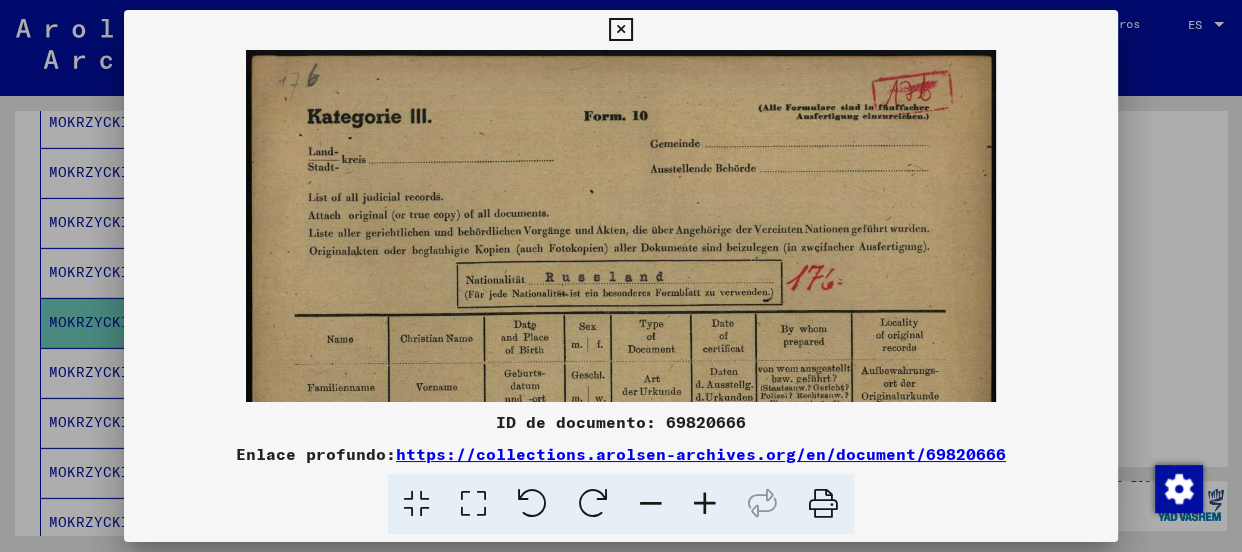click at bounding box center (705, 504) 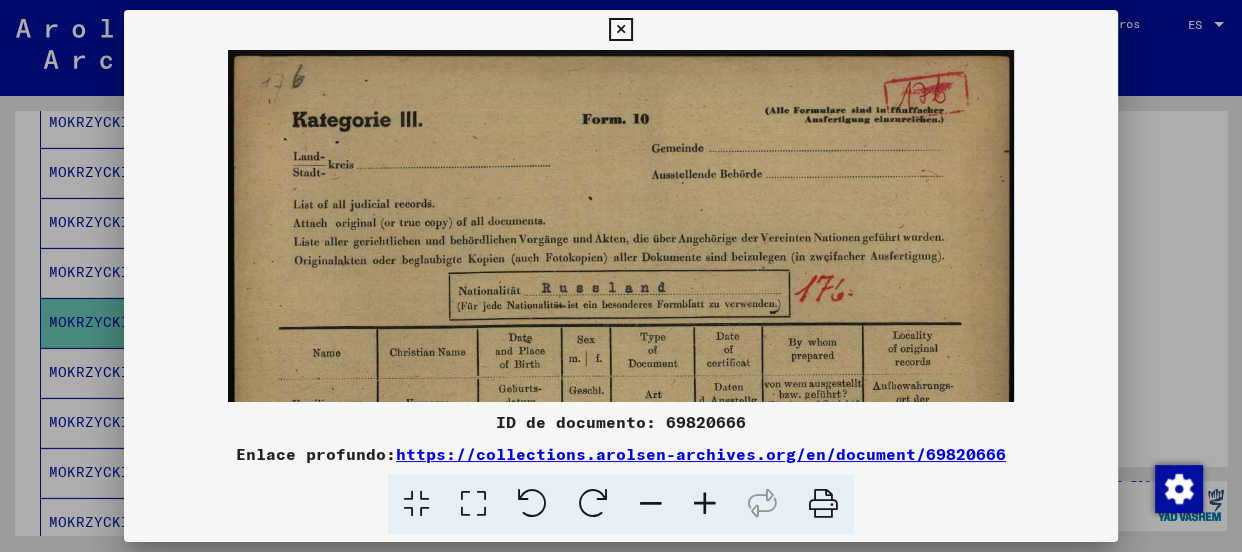 click at bounding box center (705, 504) 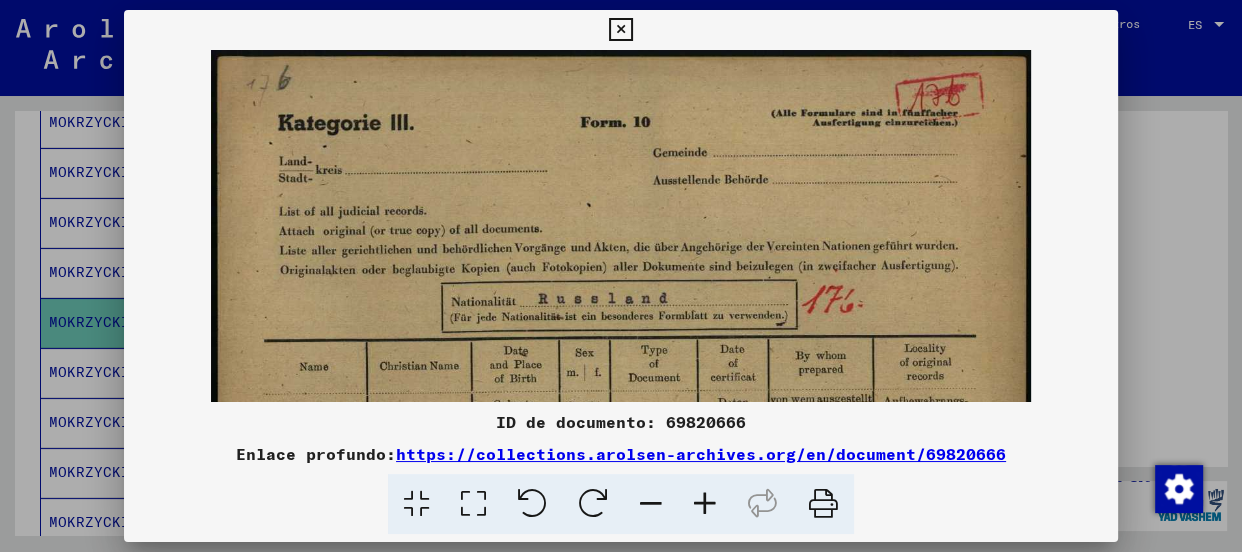 click at bounding box center (705, 504) 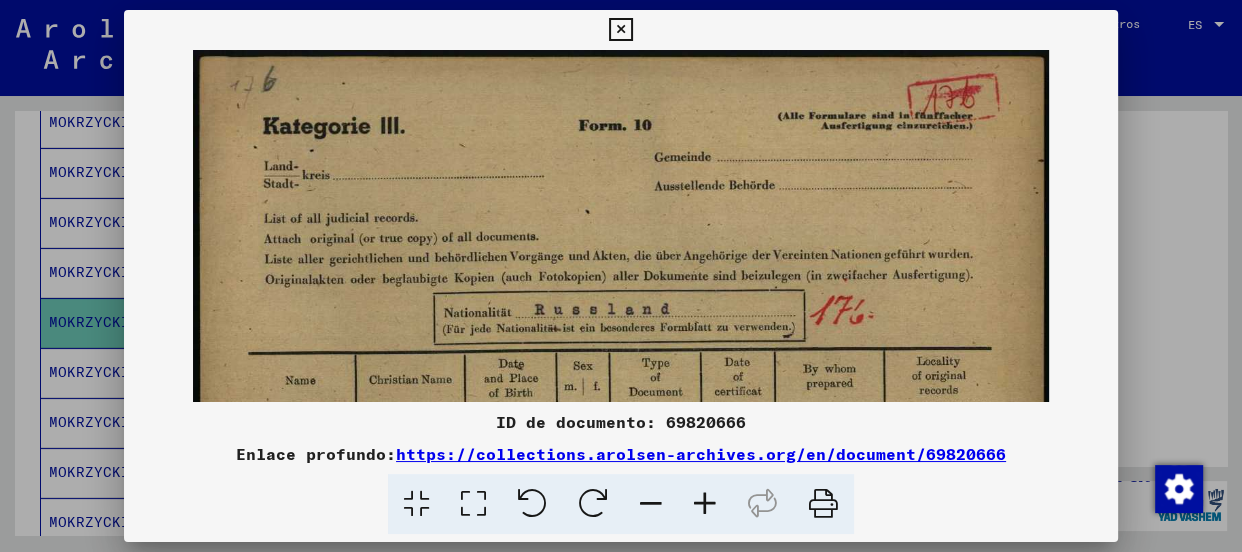 click at bounding box center (705, 504) 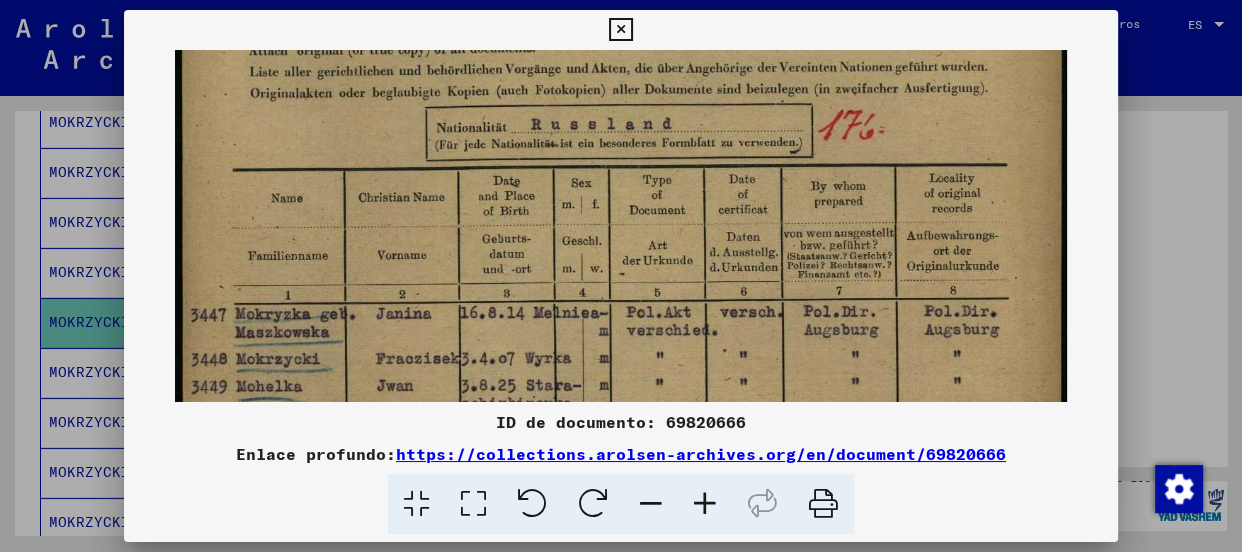 drag, startPoint x: 842, startPoint y: 320, endPoint x: 922, endPoint y: 128, distance: 208 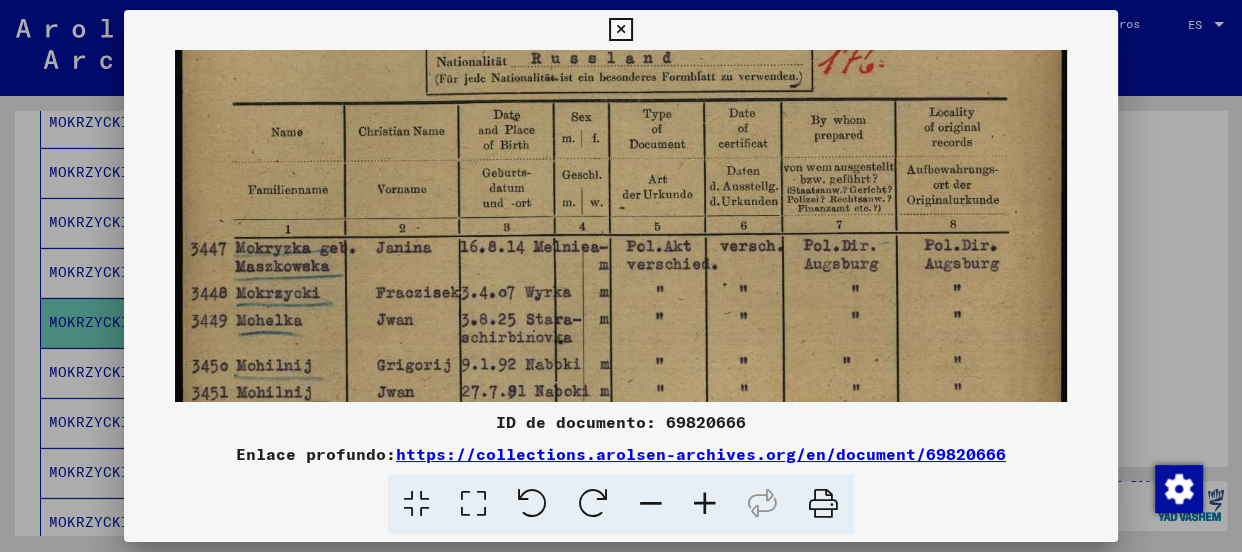 drag, startPoint x: 790, startPoint y: 260, endPoint x: 856, endPoint y: 193, distance: 94.04786 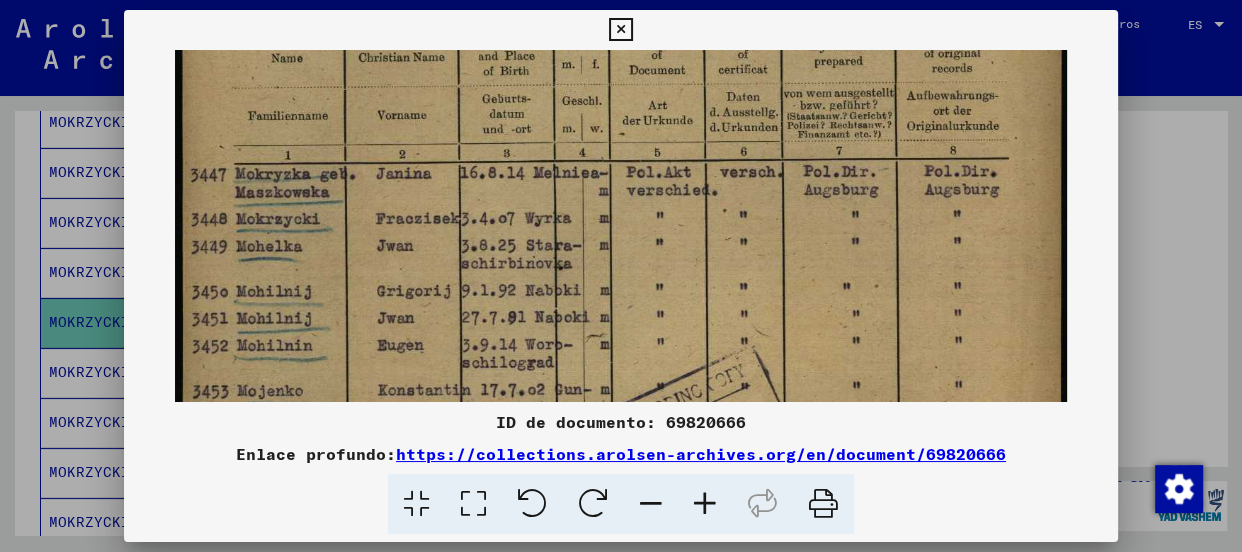scroll, scrollTop: 340, scrollLeft: 0, axis: vertical 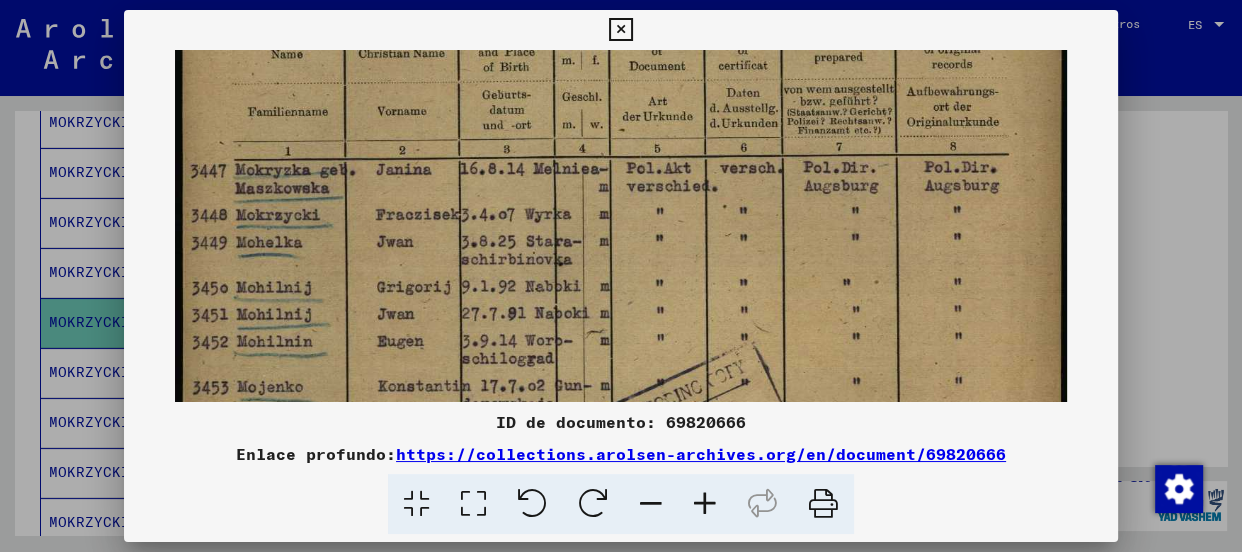 drag, startPoint x: 768, startPoint y: 307, endPoint x: 823, endPoint y: 229, distance: 95.44108 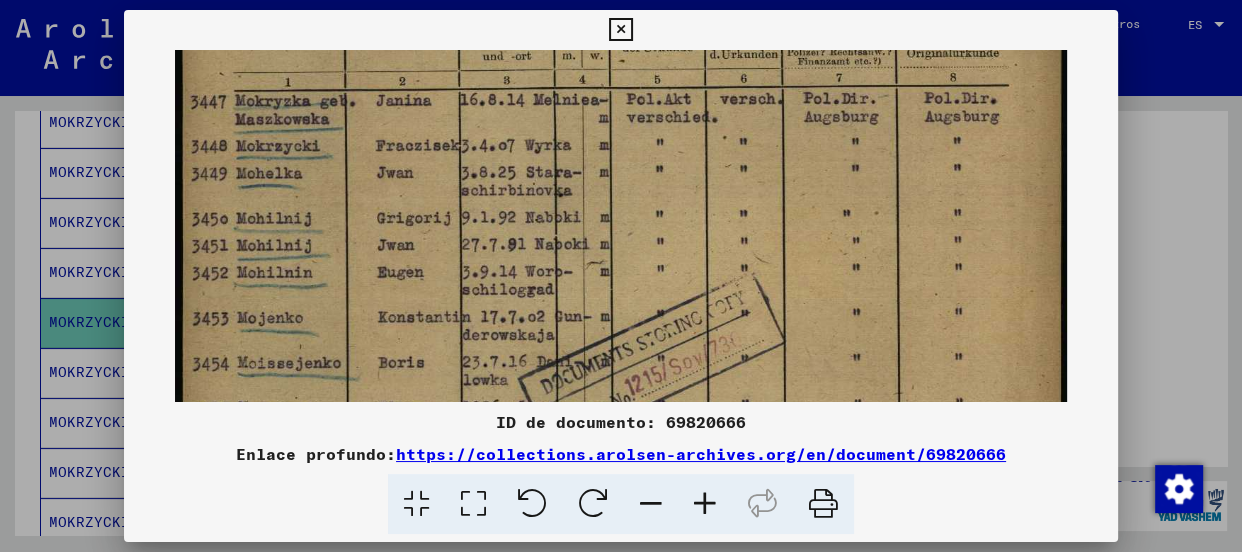 scroll, scrollTop: 433, scrollLeft: 0, axis: vertical 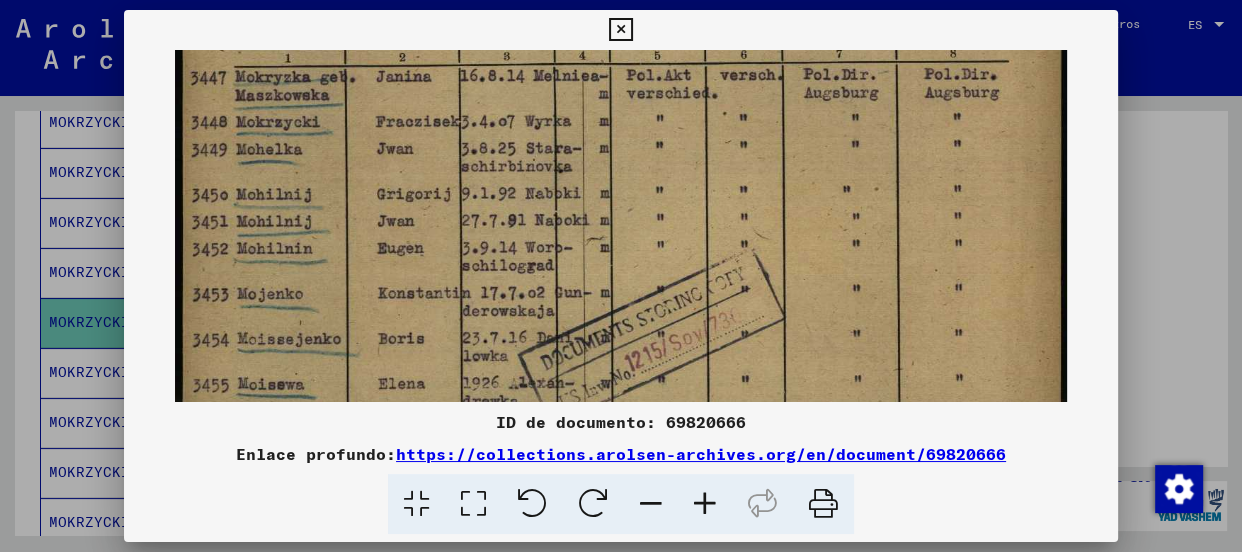 drag, startPoint x: 740, startPoint y: 318, endPoint x: 800, endPoint y: 223, distance: 112.36102 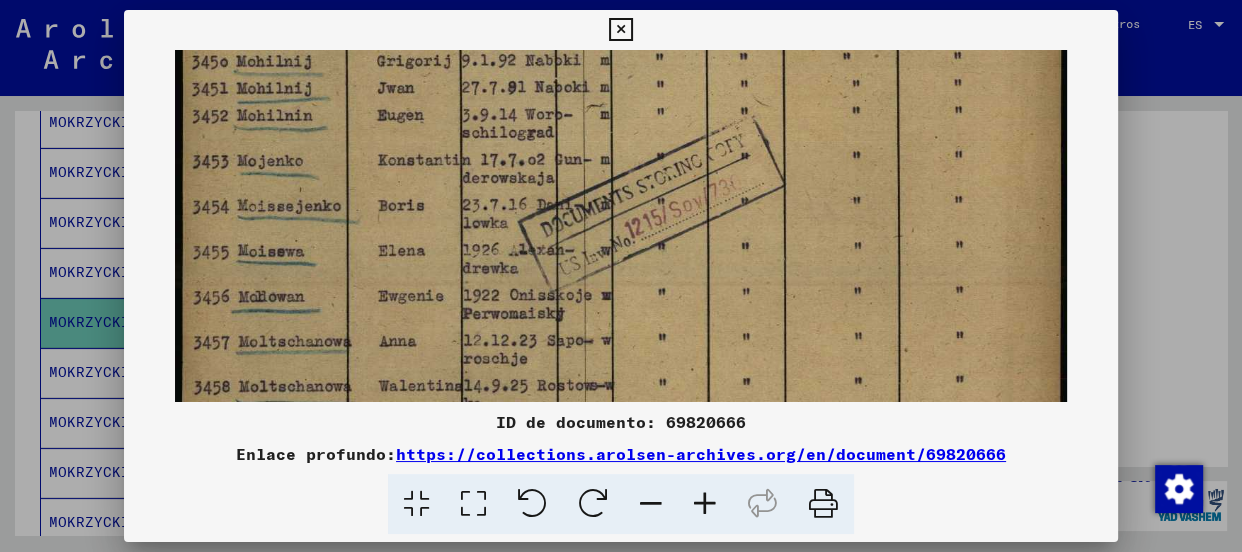 drag, startPoint x: 754, startPoint y: 287, endPoint x: 807, endPoint y: 155, distance: 142.24275 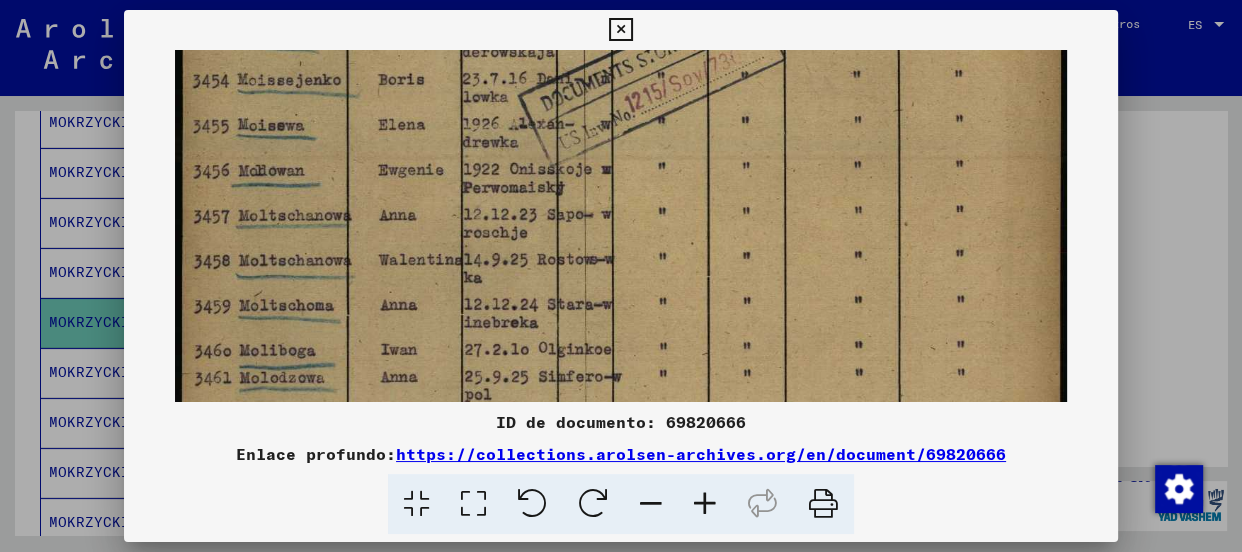 drag, startPoint x: 737, startPoint y: 293, endPoint x: 799, endPoint y: 206, distance: 106.83164 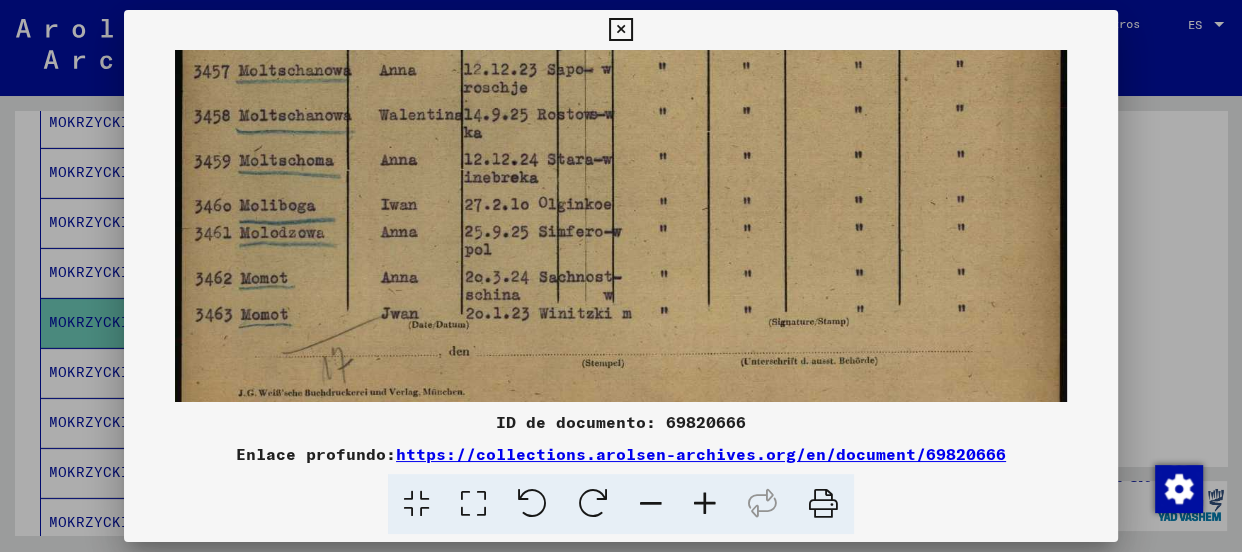 scroll, scrollTop: 840, scrollLeft: 0, axis: vertical 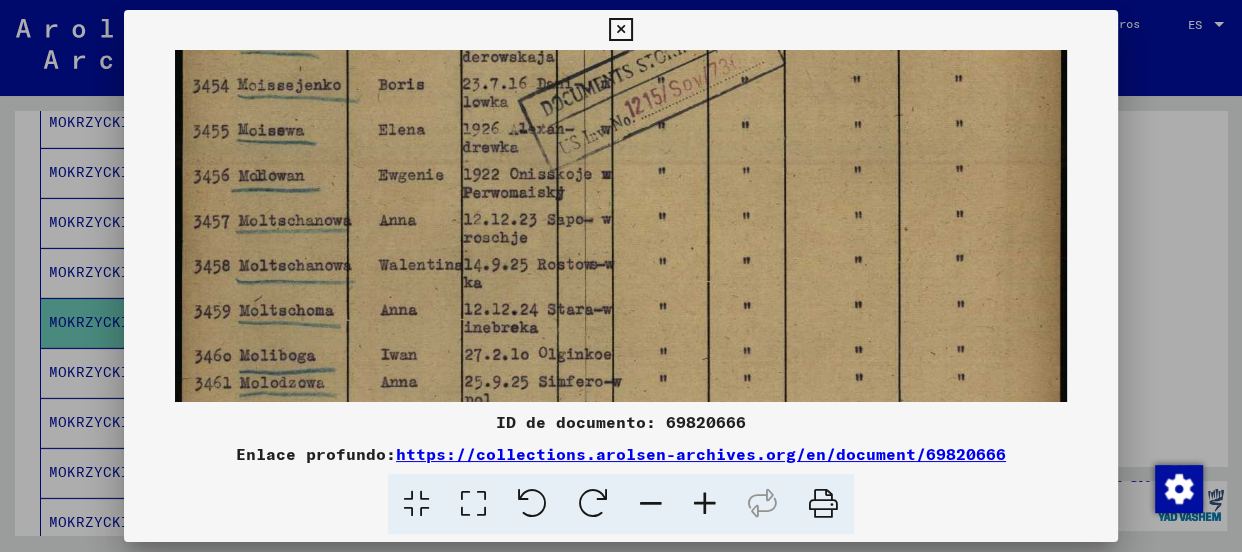 drag, startPoint x: 744, startPoint y: 279, endPoint x: 793, endPoint y: 305, distance: 55.470715 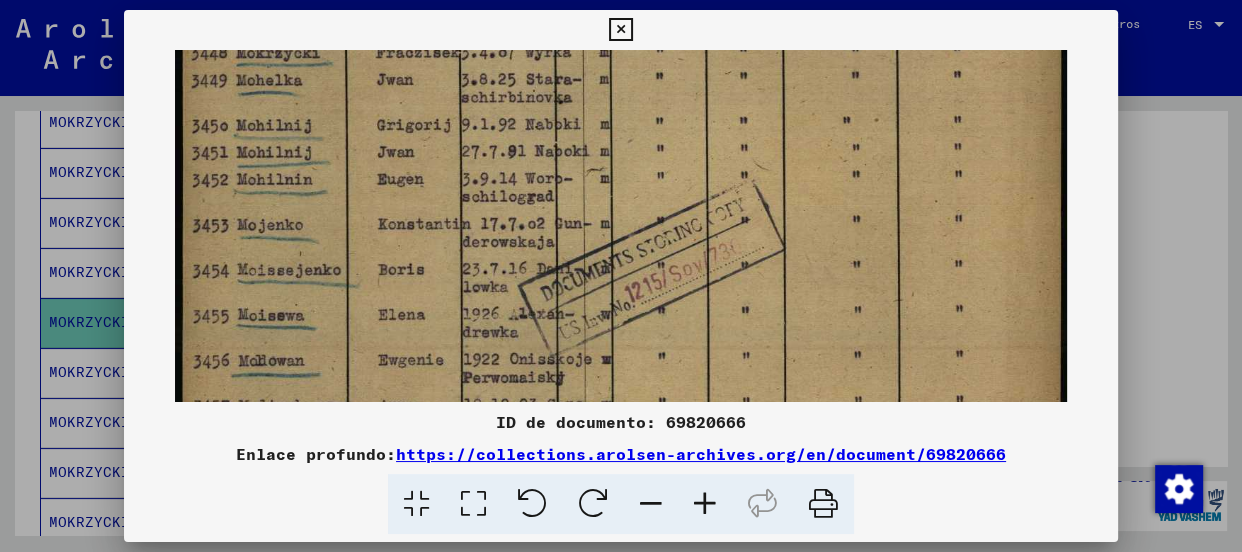 drag, startPoint x: 761, startPoint y: 136, endPoint x: 761, endPoint y: 308, distance: 172 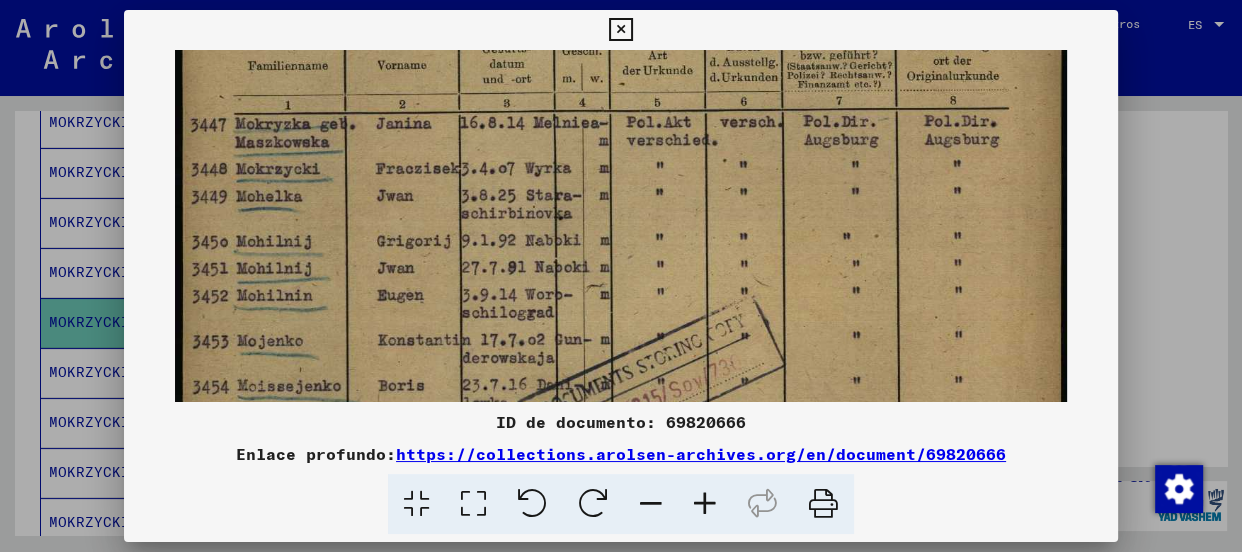 scroll, scrollTop: 382, scrollLeft: 0, axis: vertical 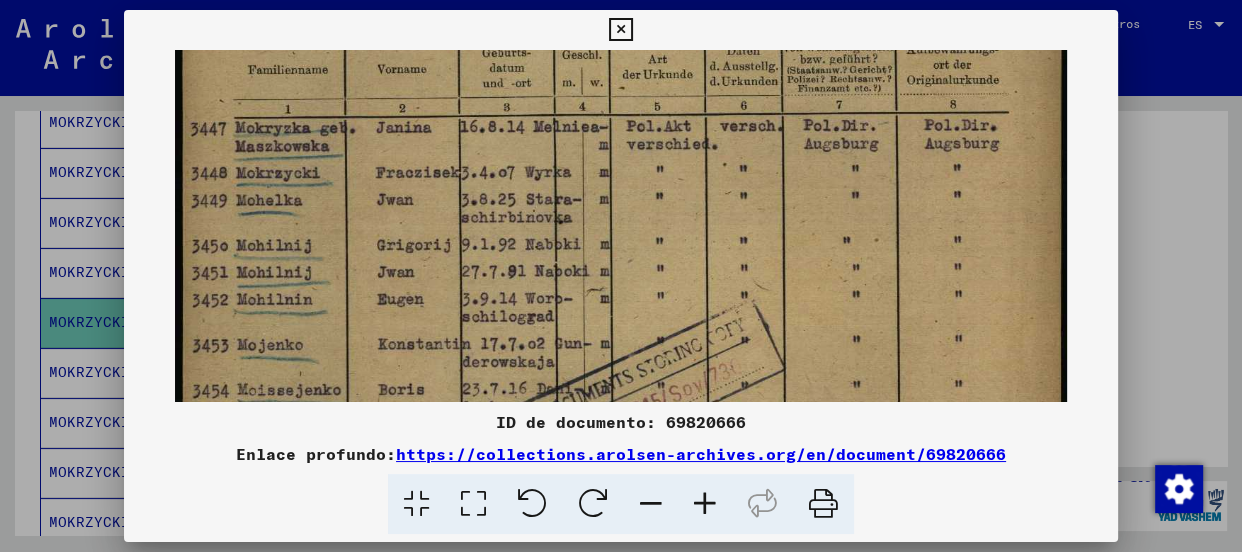 drag, startPoint x: 758, startPoint y: 110, endPoint x: 758, endPoint y: 233, distance: 123 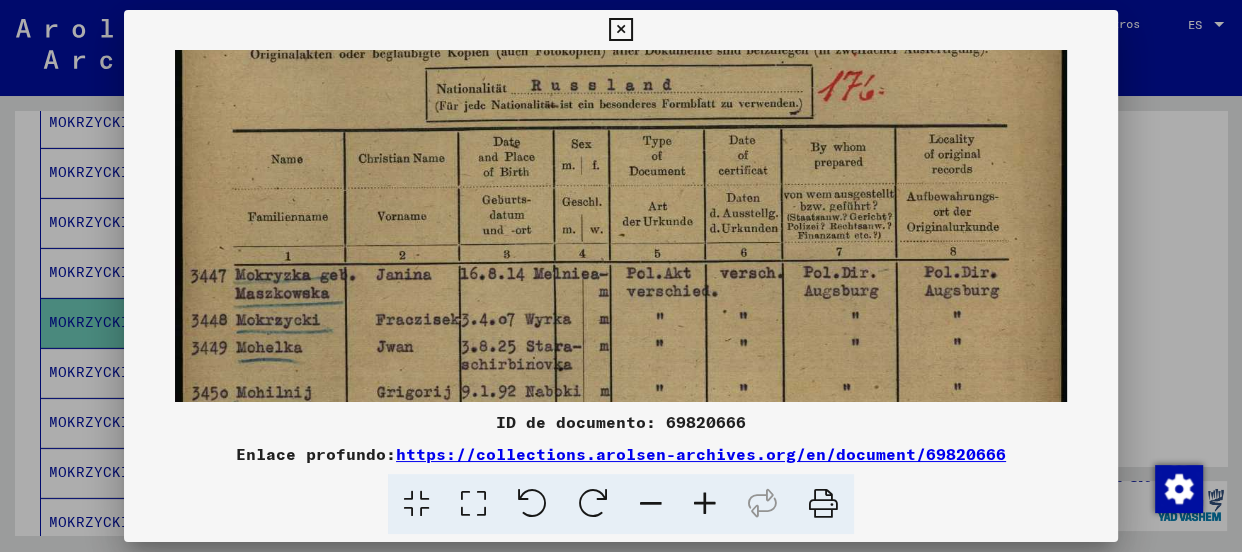 scroll, scrollTop: 229, scrollLeft: 0, axis: vertical 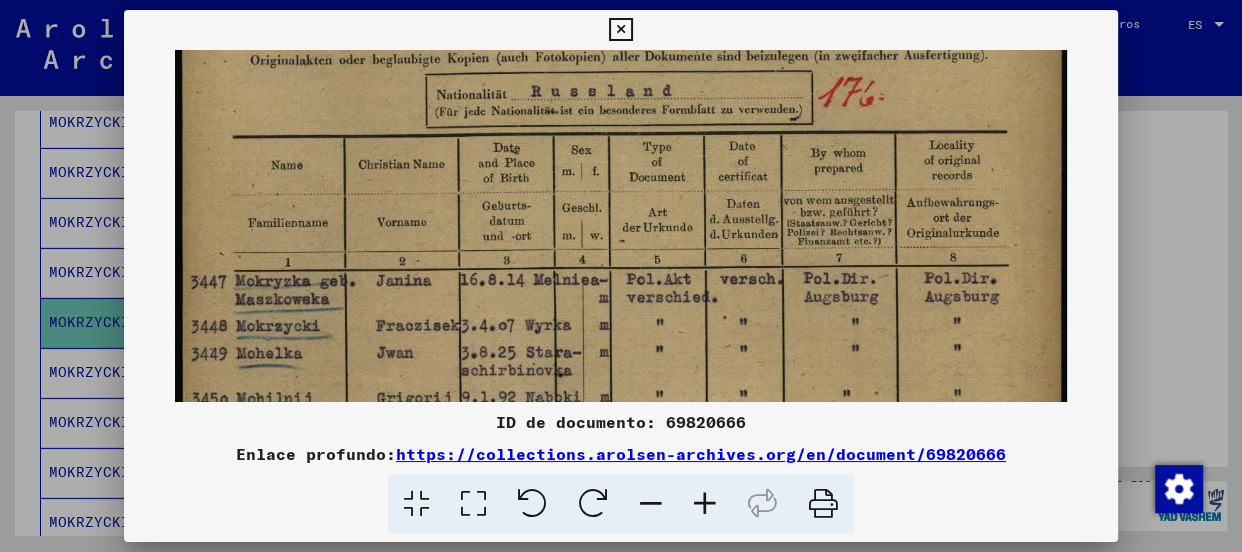 drag, startPoint x: 517, startPoint y: 130, endPoint x: 519, endPoint y: 290, distance: 160.0125 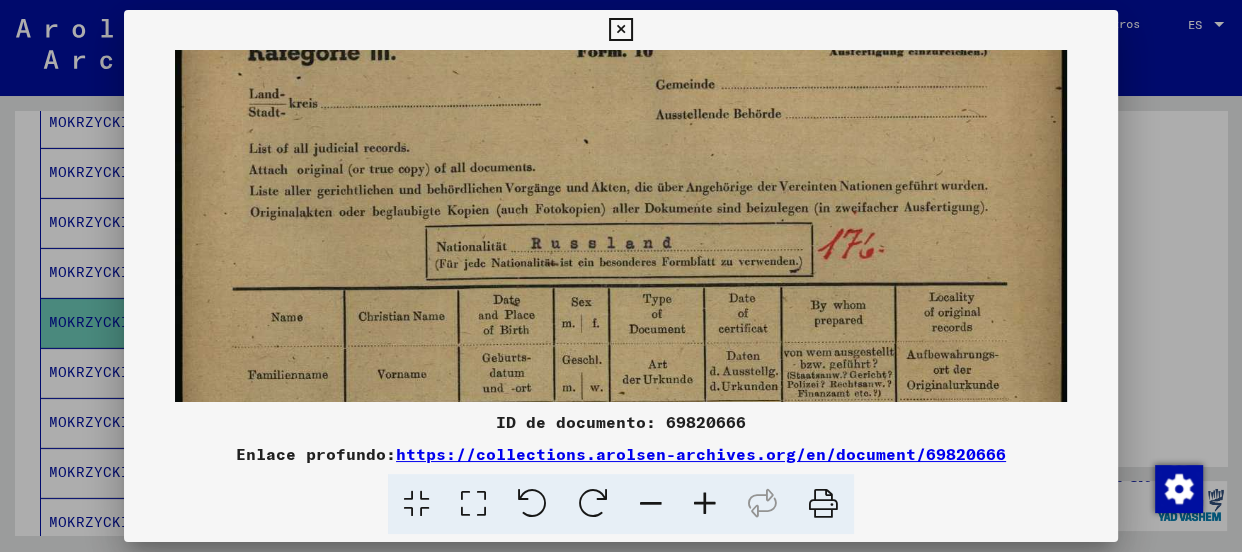 drag, startPoint x: 564, startPoint y: 148, endPoint x: 574, endPoint y: 310, distance: 162.30835 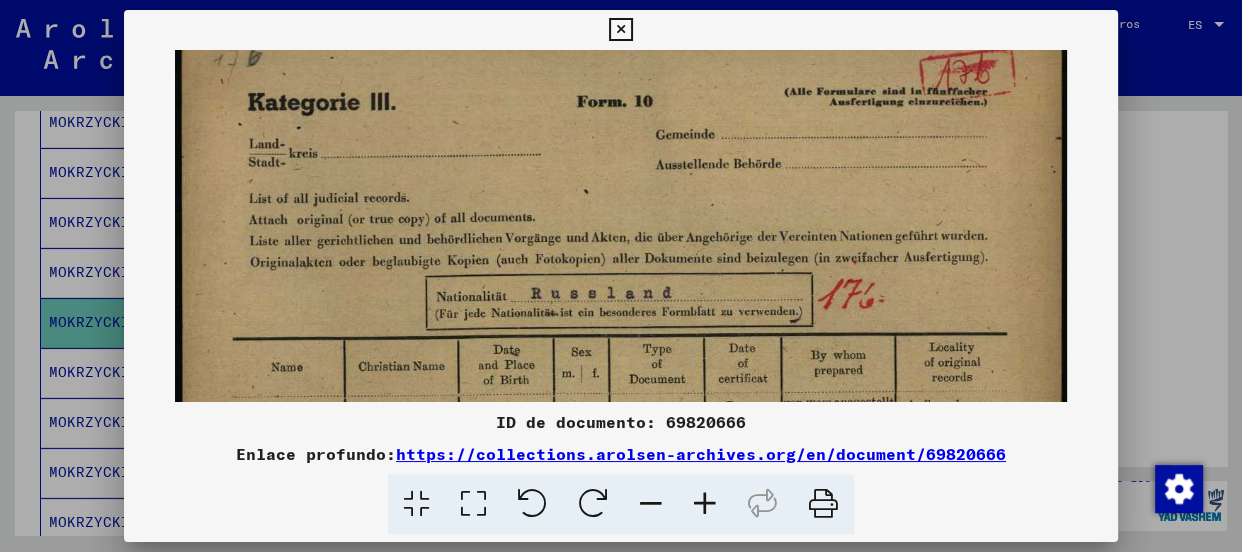 scroll, scrollTop: 14, scrollLeft: 0, axis: vertical 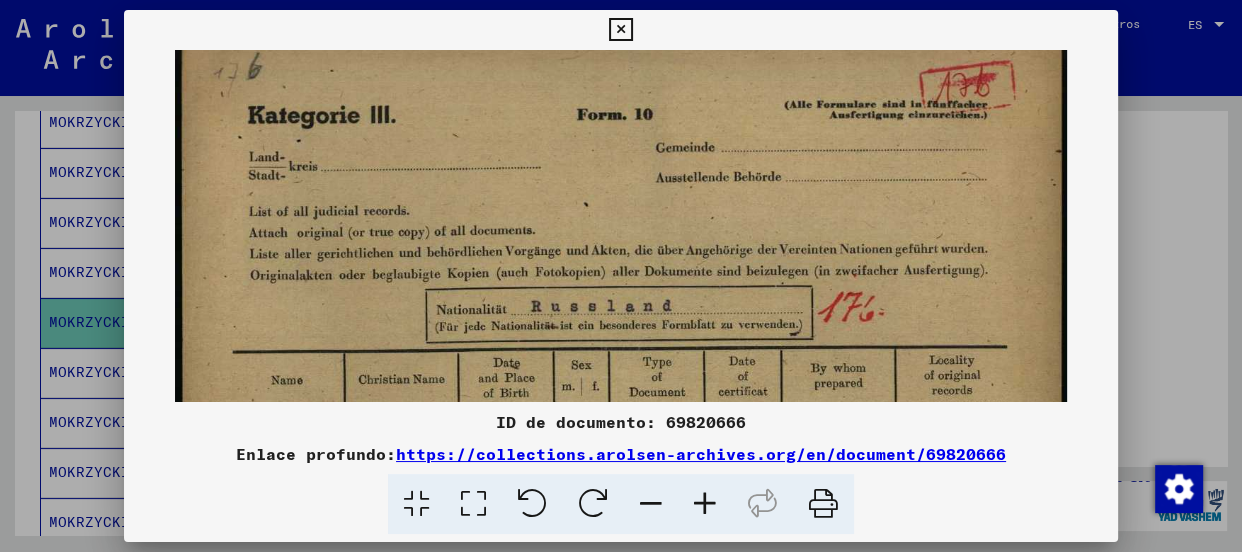 drag, startPoint x: 544, startPoint y: 163, endPoint x: 540, endPoint y: 226, distance: 63.126858 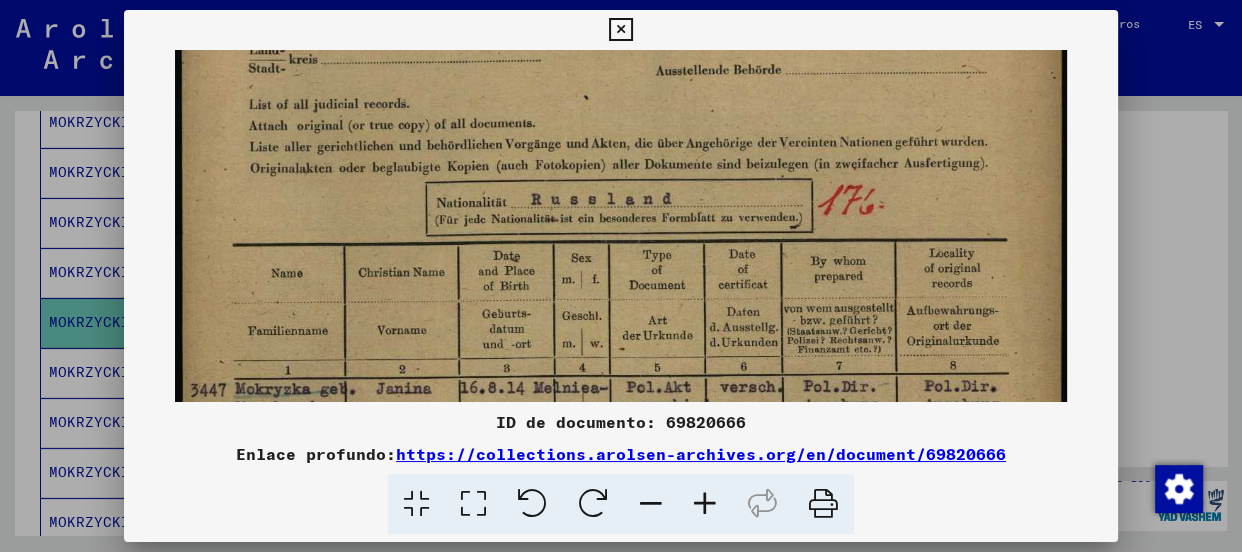 drag, startPoint x: 797, startPoint y: 264, endPoint x: 826, endPoint y: 156, distance: 111.82576 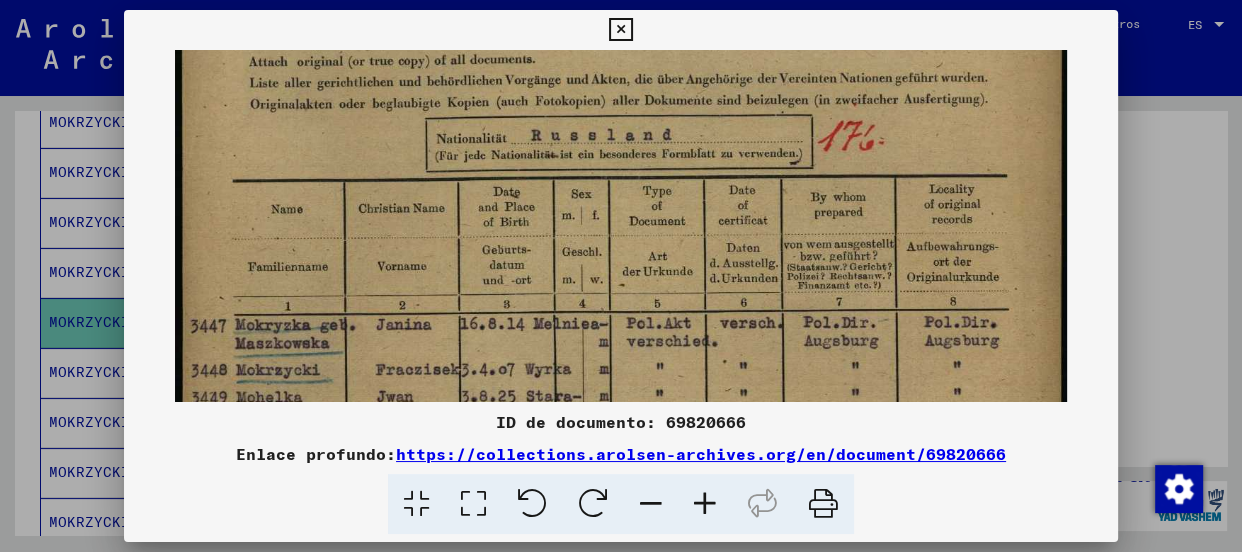 drag, startPoint x: 808, startPoint y: 239, endPoint x: 797, endPoint y: 213, distance: 28.231188 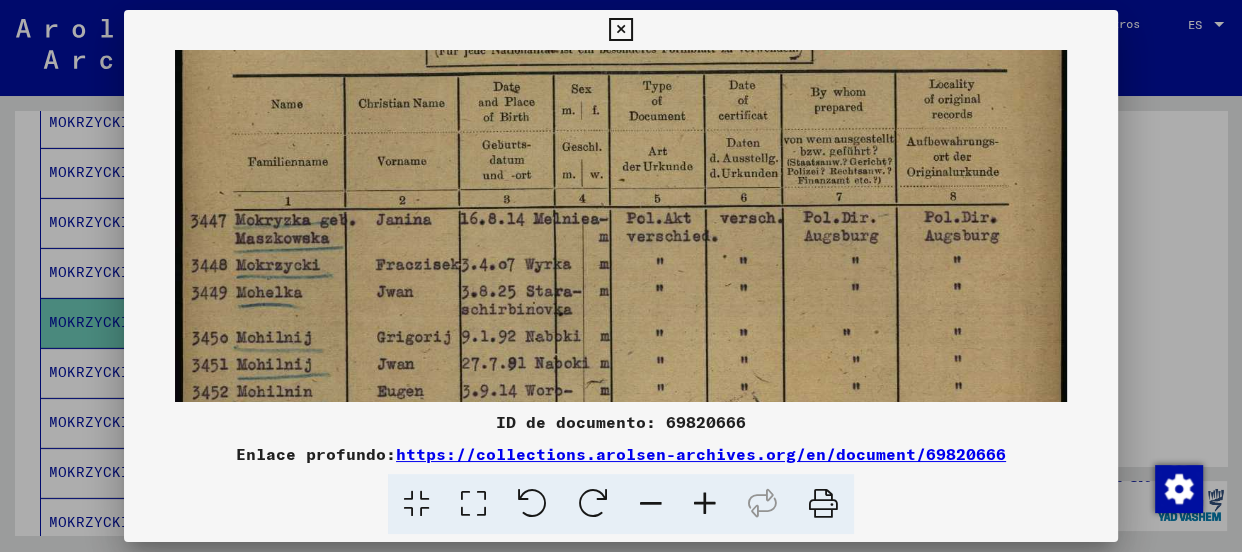 scroll, scrollTop: 300, scrollLeft: 0, axis: vertical 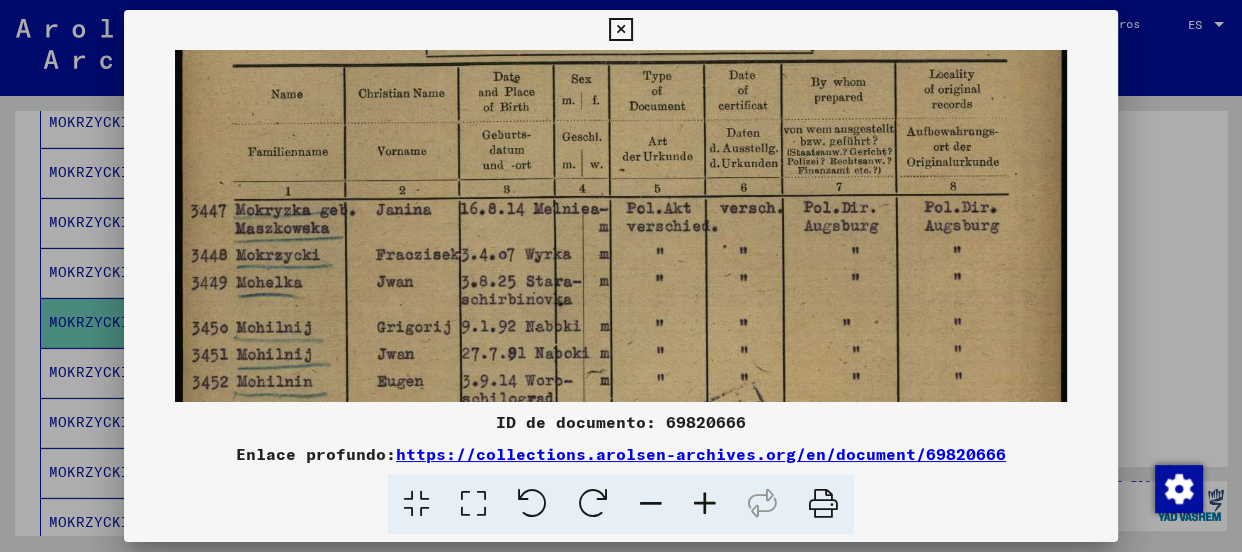 click at bounding box center [621, 376] 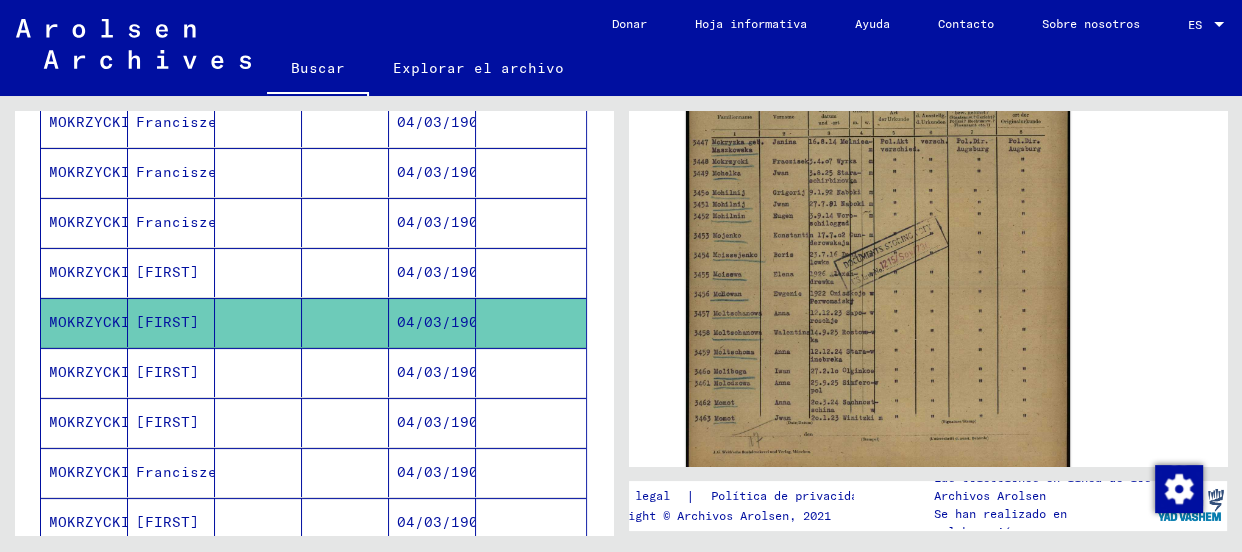 click on "MOKRZYCKI" at bounding box center [89, 422] 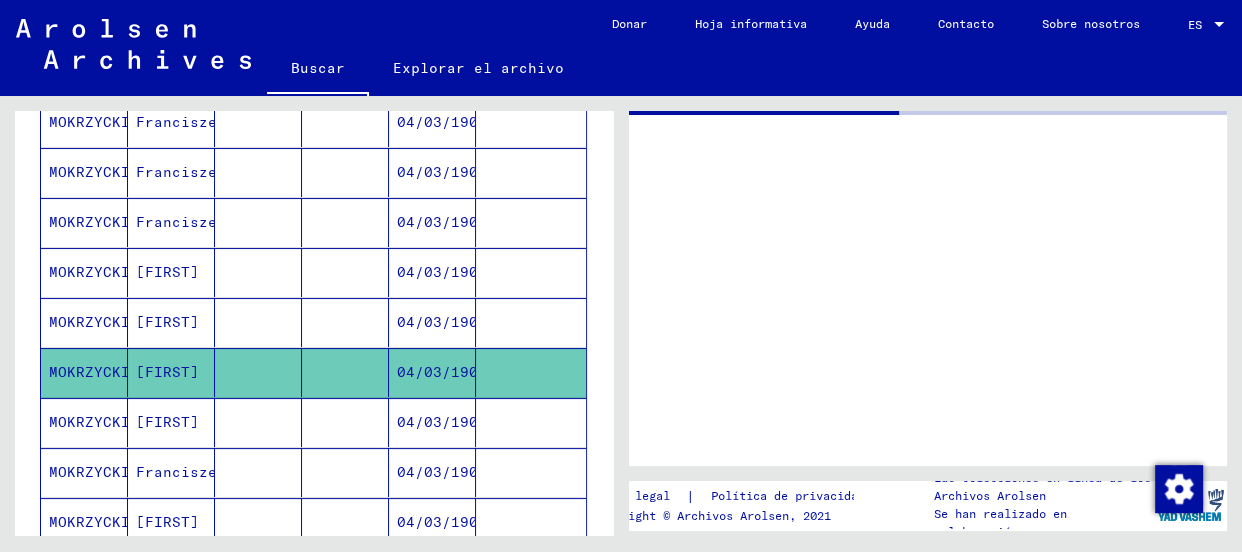 scroll, scrollTop: 0, scrollLeft: 0, axis: both 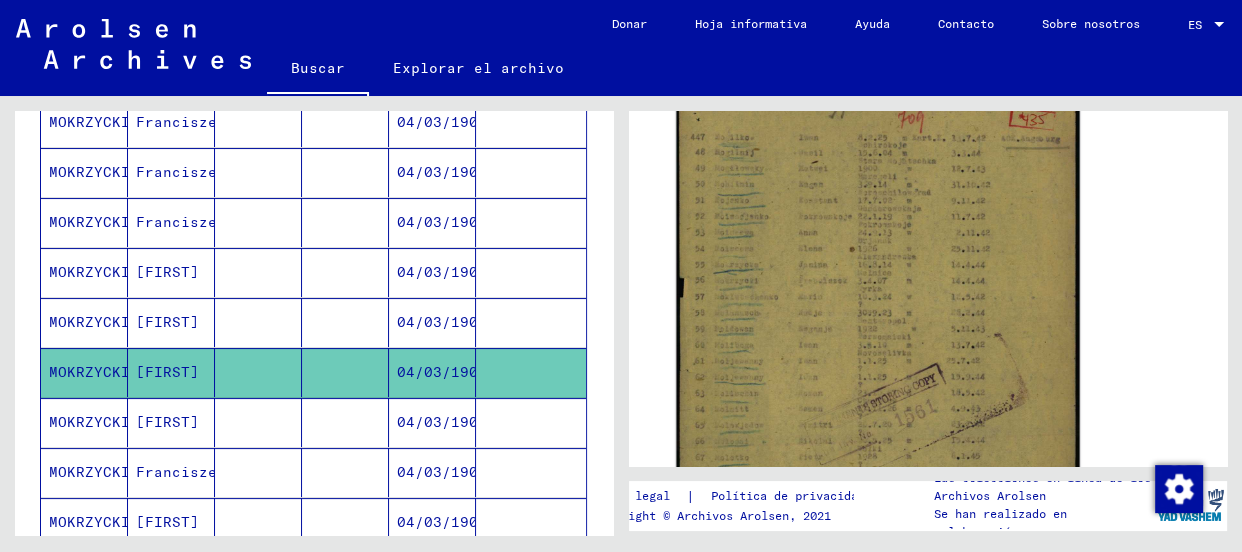 click 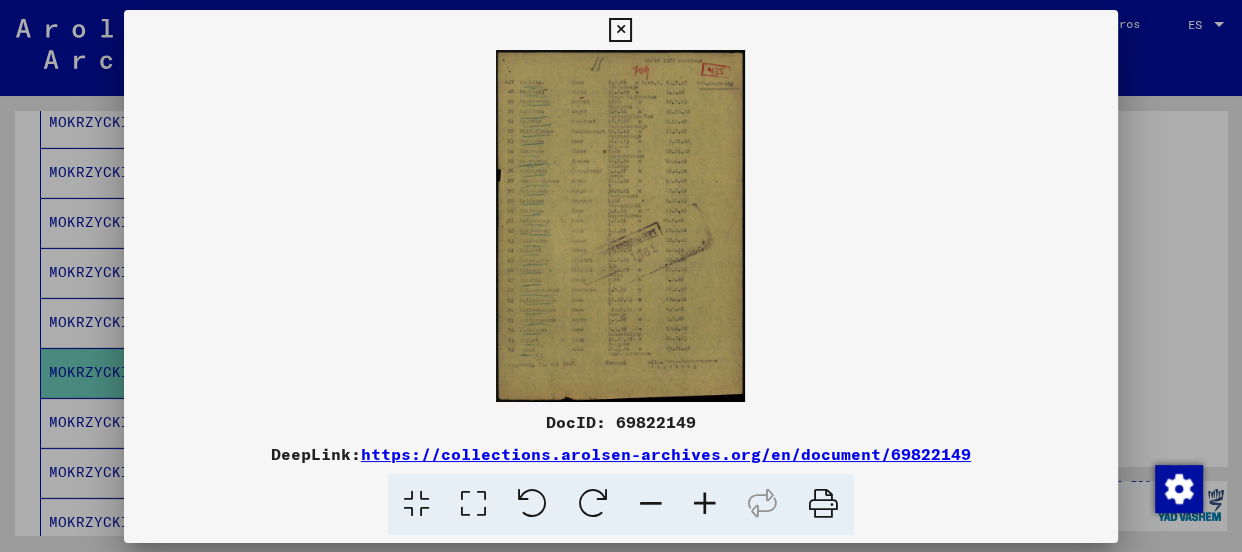 click at bounding box center (621, 226) 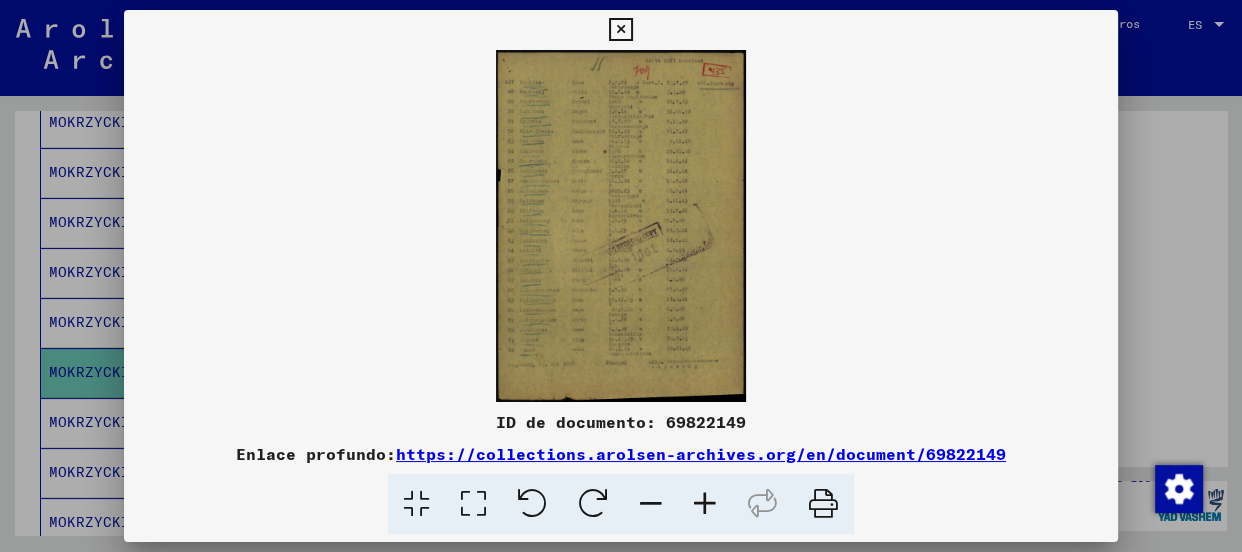 click at bounding box center [705, 504] 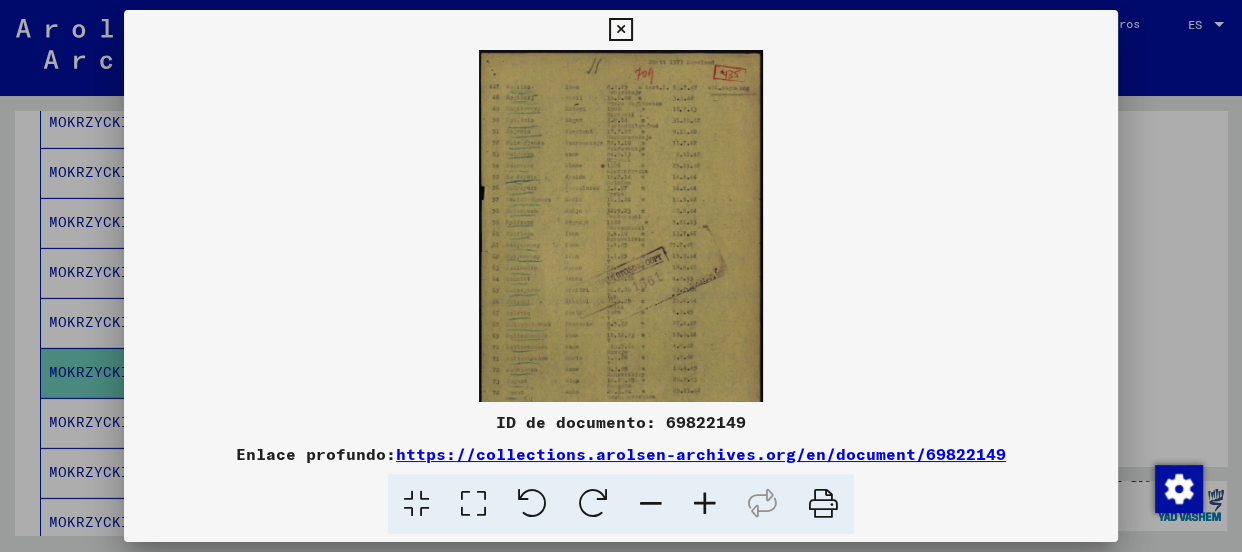 click at bounding box center (705, 504) 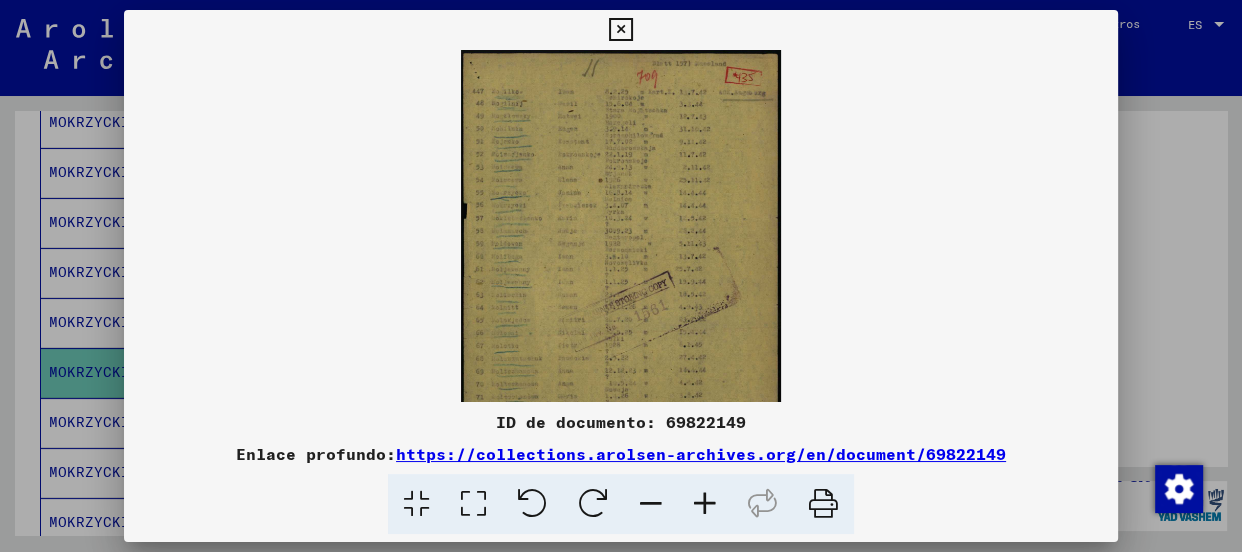 click at bounding box center [705, 504] 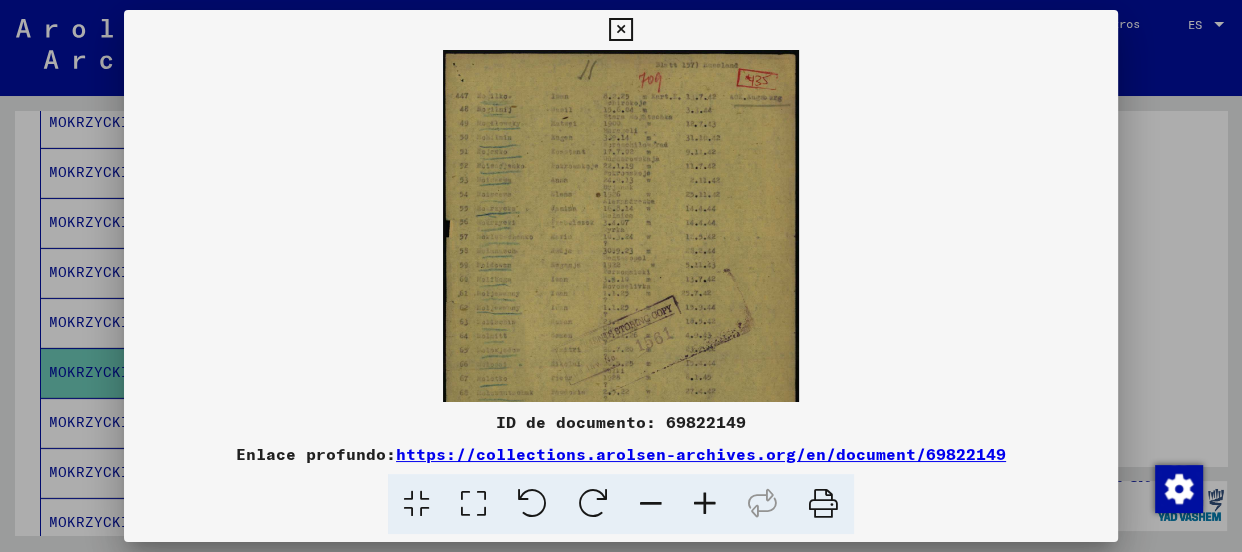 click at bounding box center [705, 504] 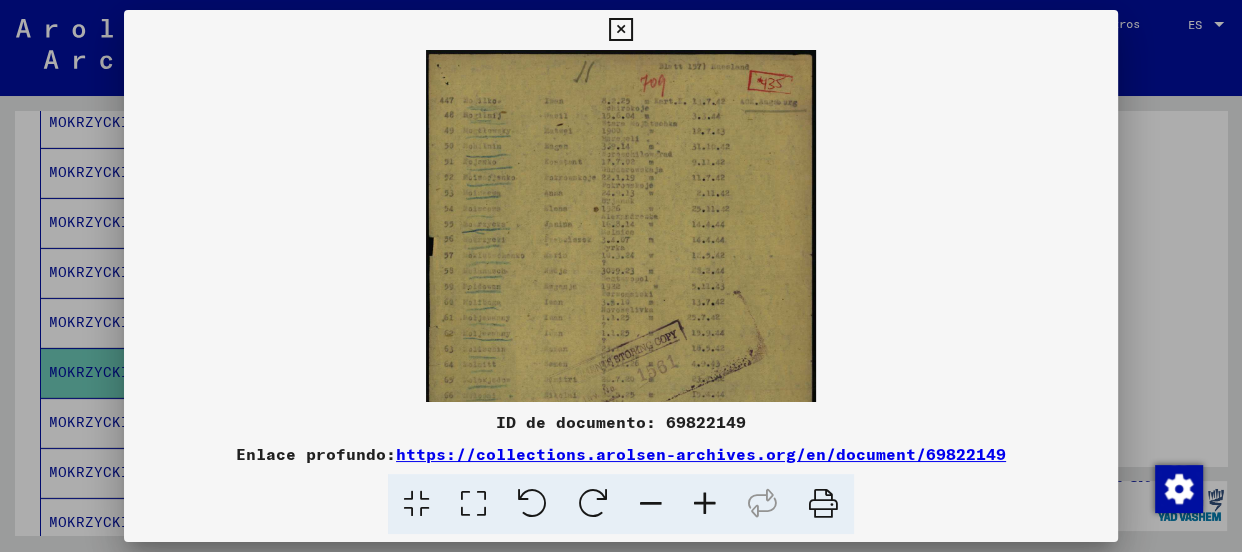 click at bounding box center [705, 504] 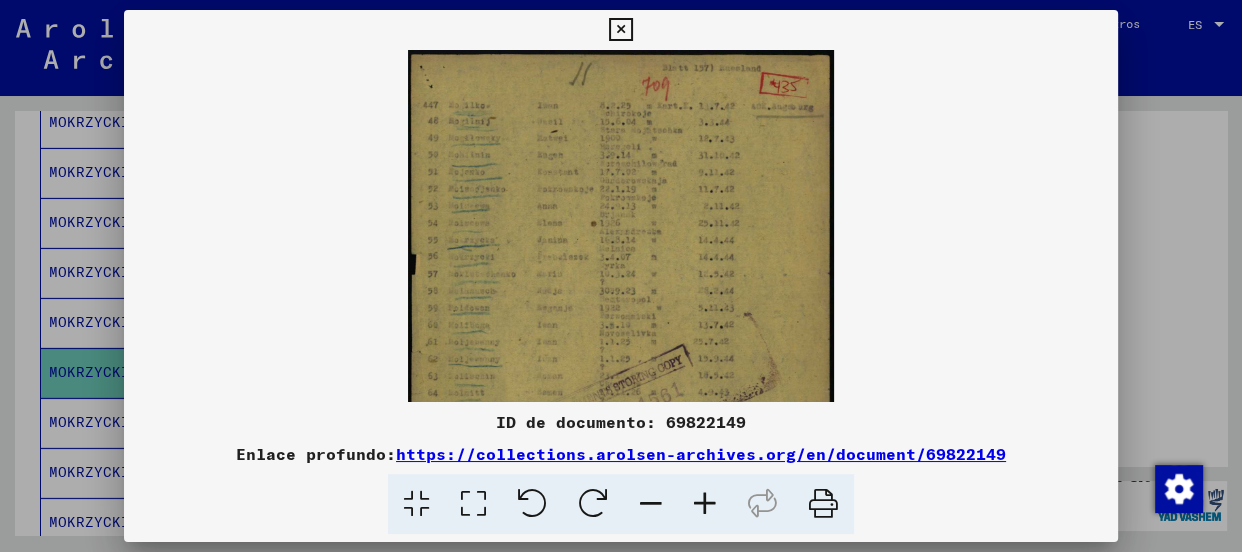 click at bounding box center (705, 504) 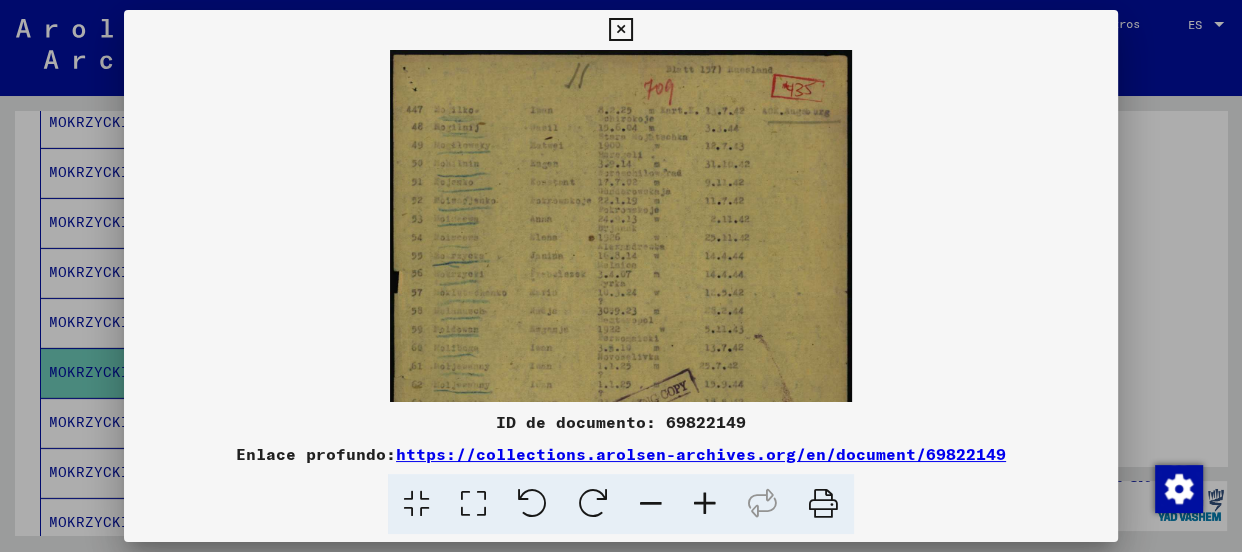 click at bounding box center (705, 504) 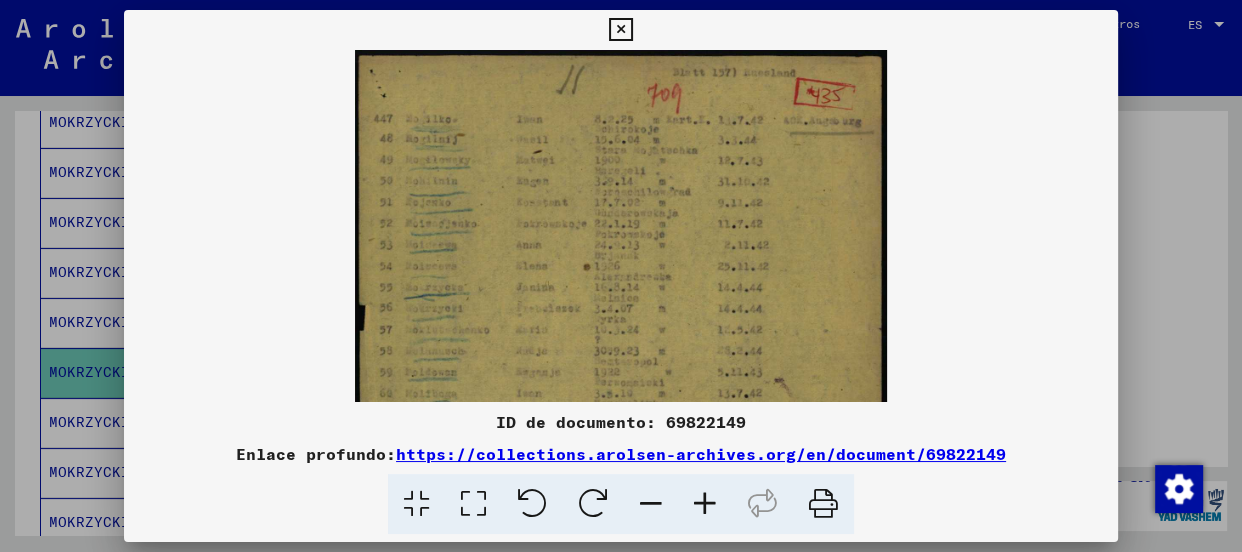 click at bounding box center (705, 504) 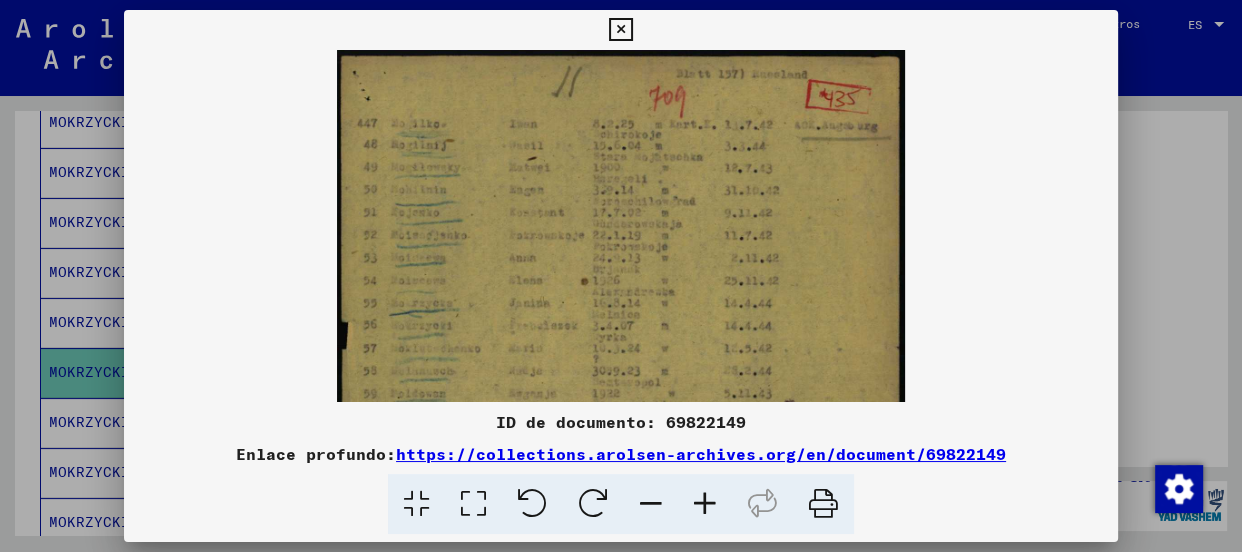 click at bounding box center (705, 504) 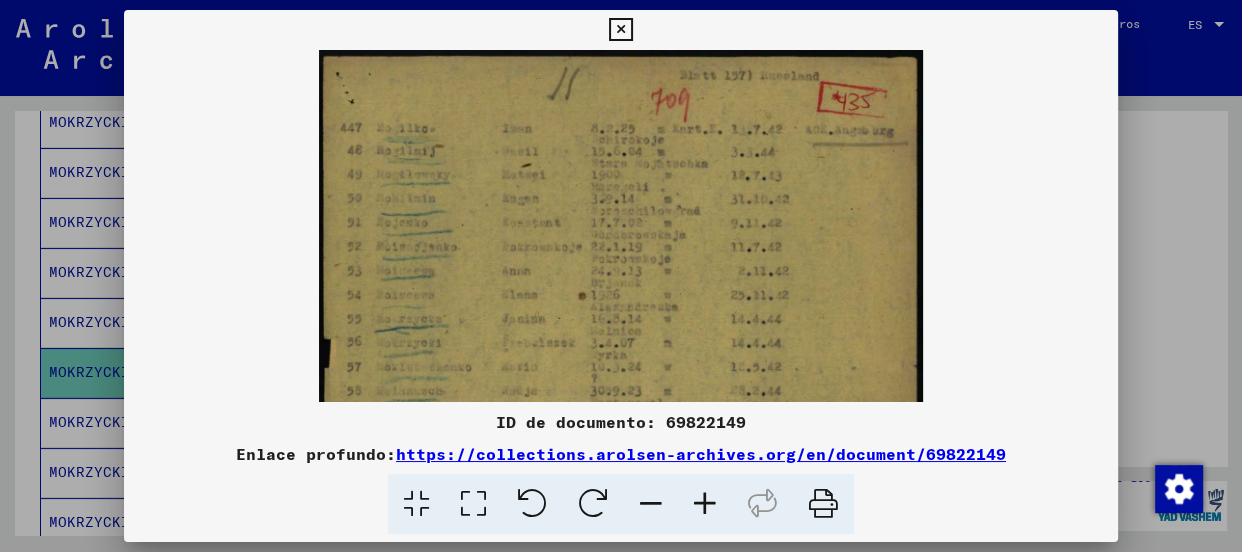 click at bounding box center [705, 504] 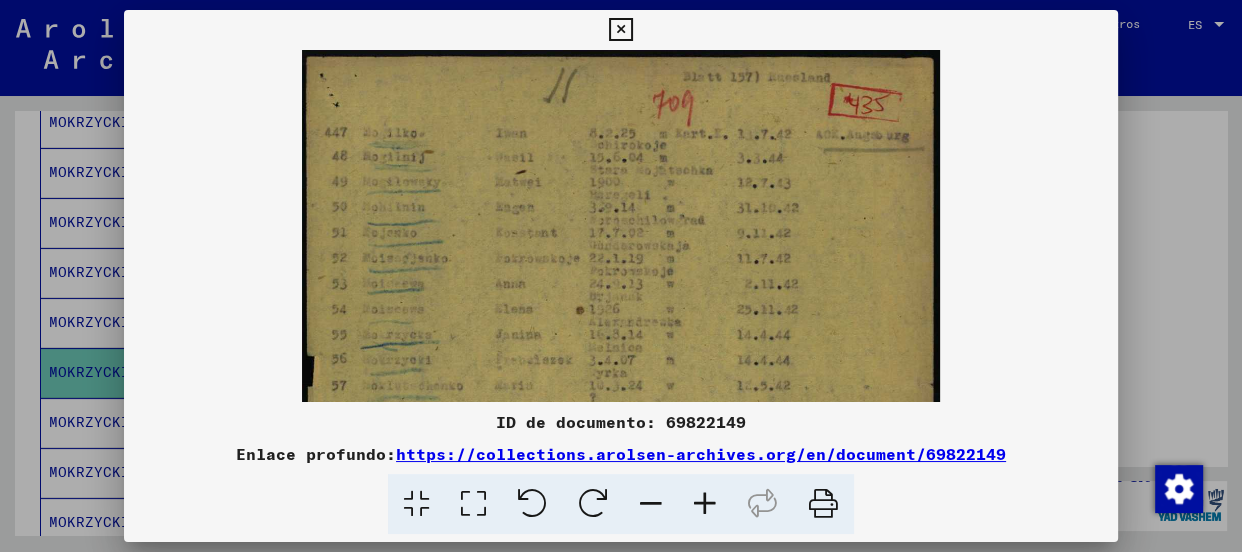 click at bounding box center [705, 504] 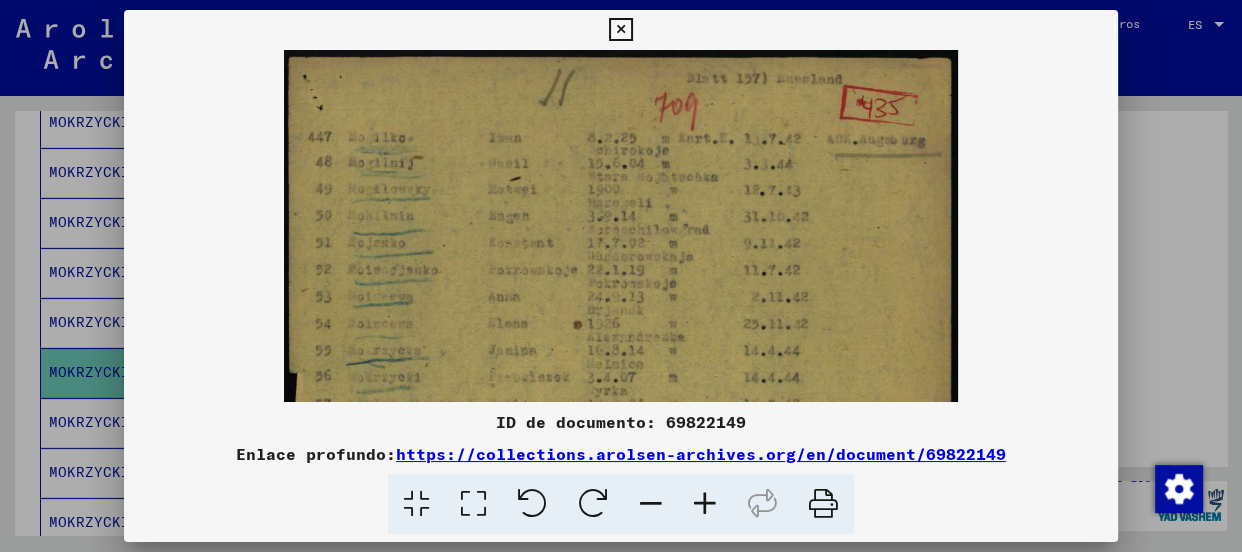 click at bounding box center [705, 504] 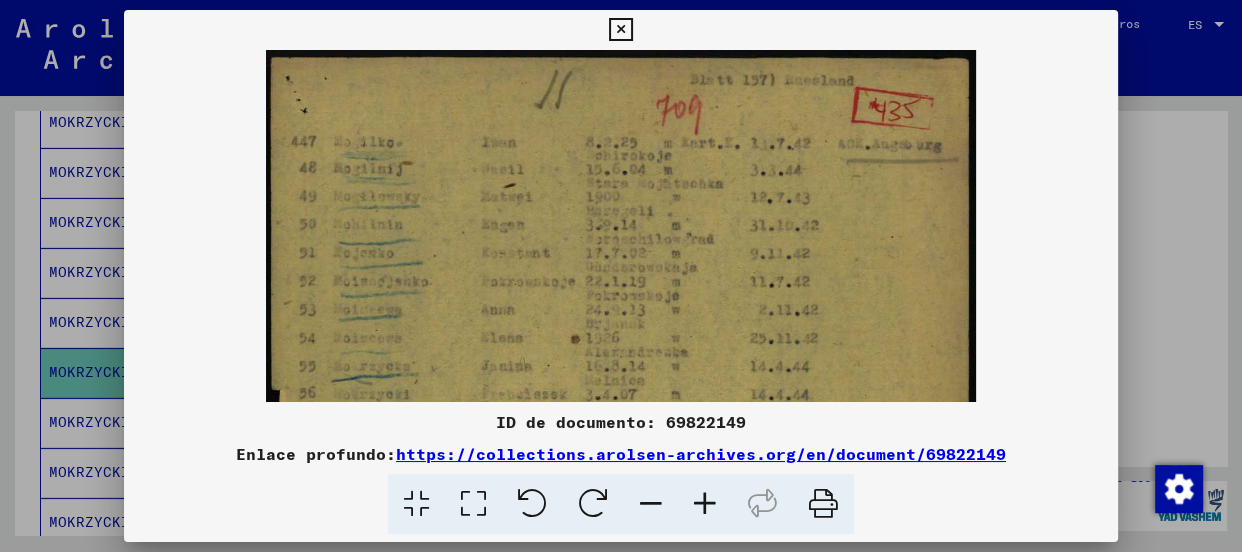 click at bounding box center (705, 504) 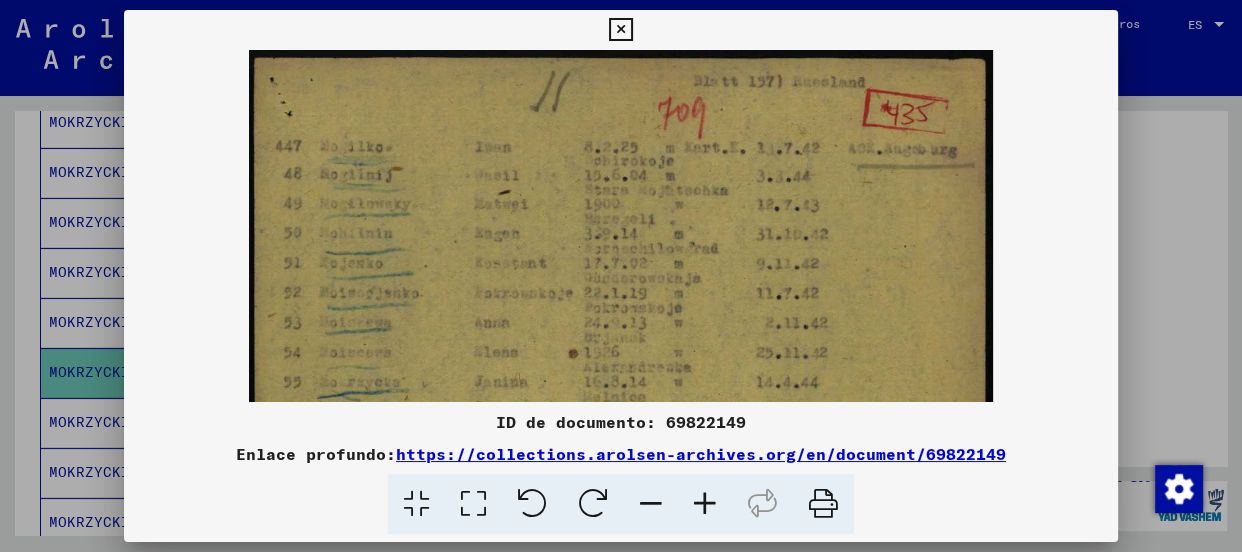 click at bounding box center (705, 504) 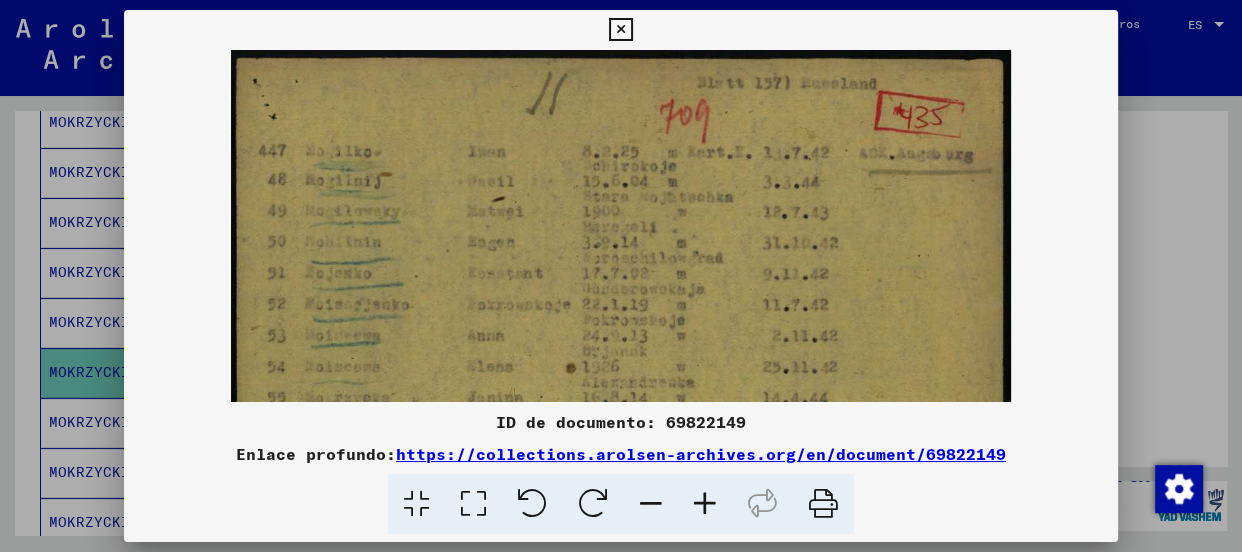 click at bounding box center [705, 504] 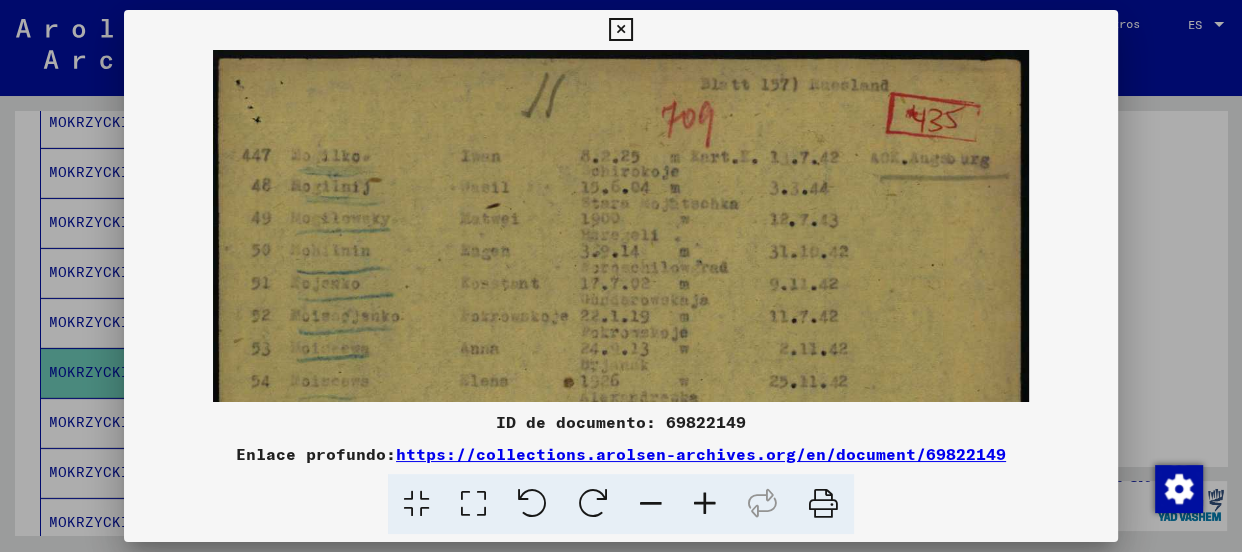 click at bounding box center (705, 504) 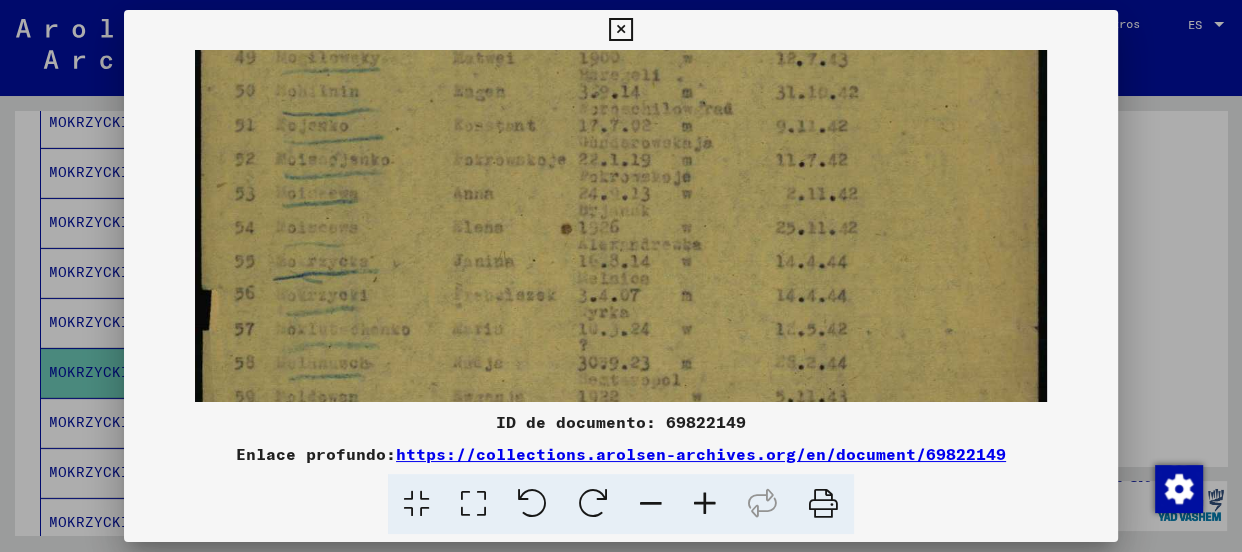 scroll, scrollTop: 170, scrollLeft: 0, axis: vertical 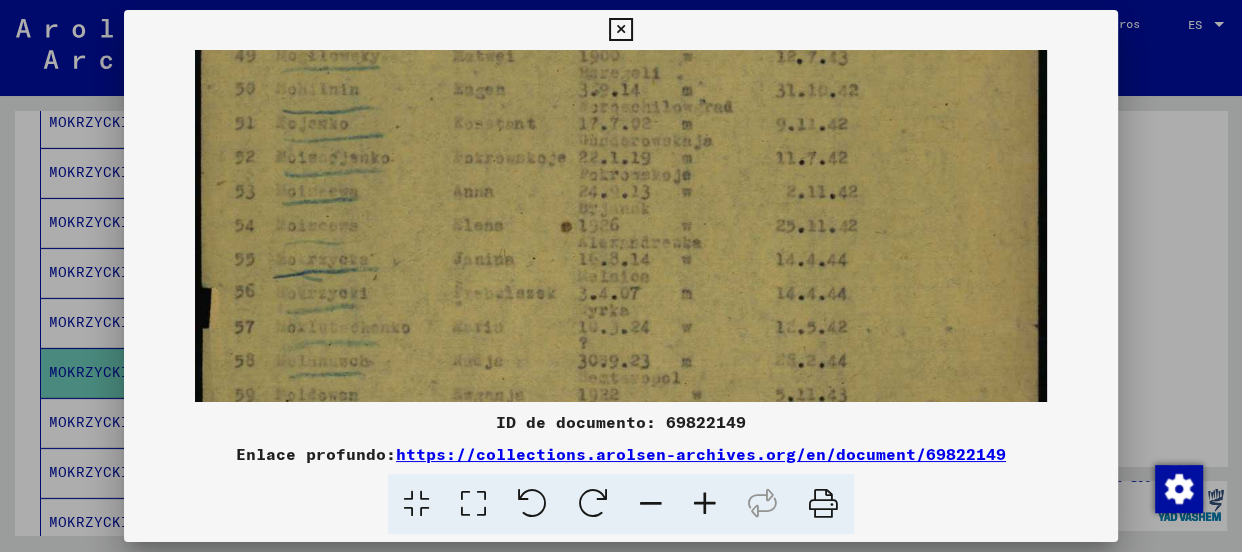 drag, startPoint x: 615, startPoint y: 321, endPoint x: 678, endPoint y: 143, distance: 188.82002 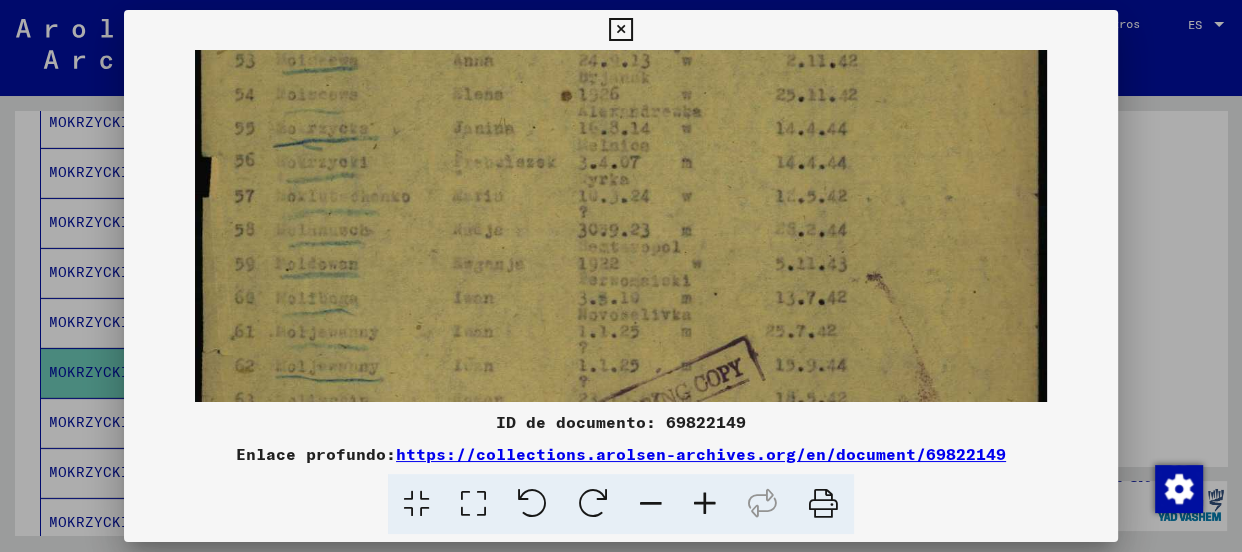 drag, startPoint x: 642, startPoint y: 317, endPoint x: 680, endPoint y: 188, distance: 134.48048 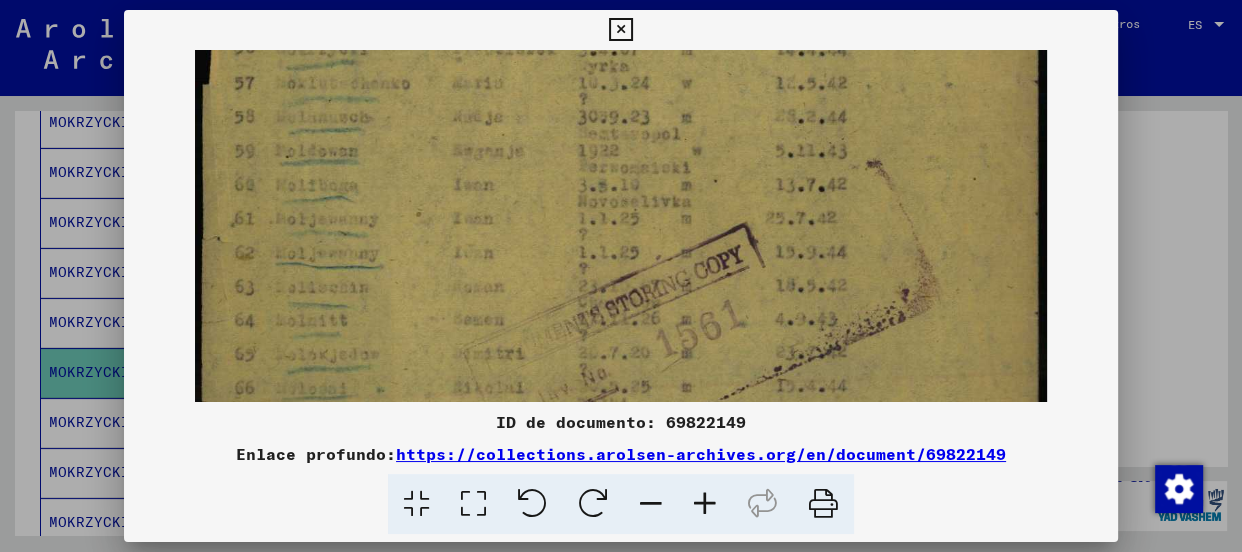 drag, startPoint x: 643, startPoint y: 327, endPoint x: 680, endPoint y: 213, distance: 119.85408 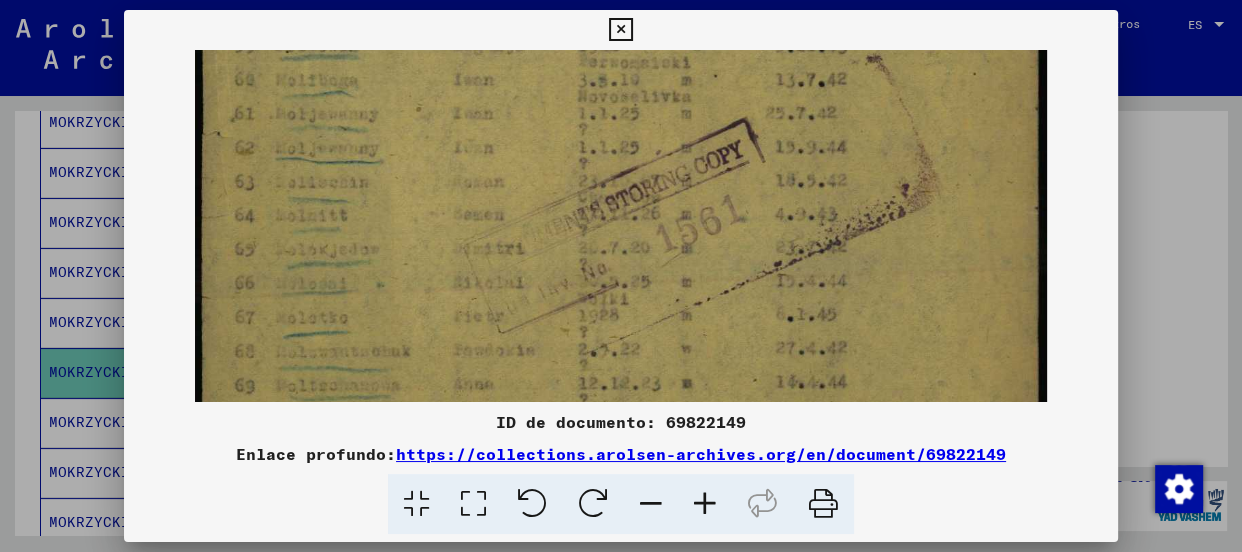 scroll, scrollTop: 524, scrollLeft: 0, axis: vertical 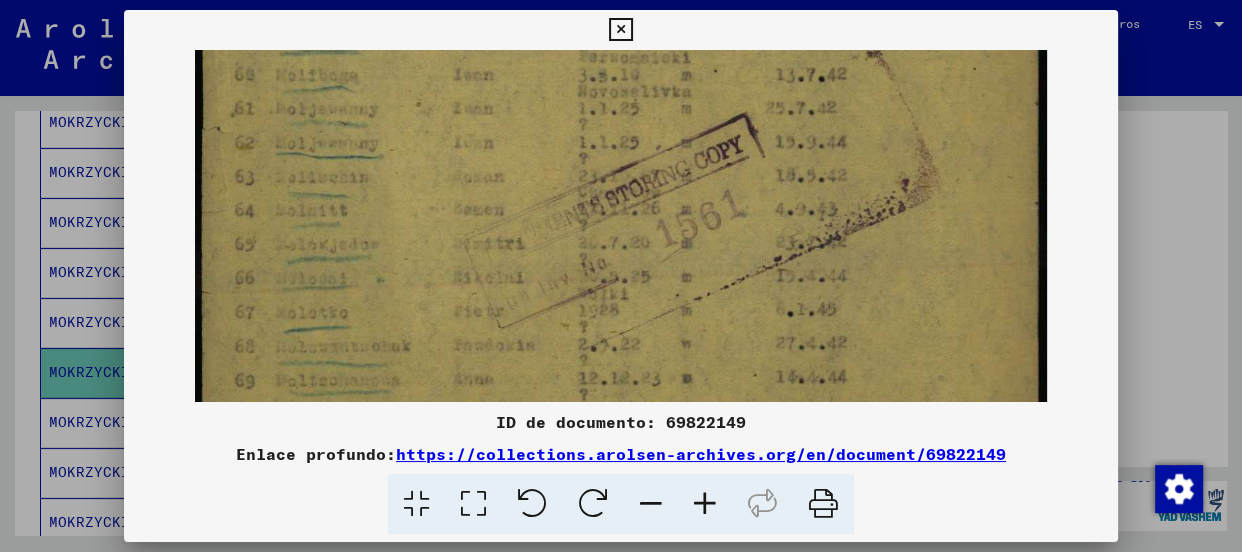 drag, startPoint x: 607, startPoint y: 295, endPoint x: 635, endPoint y: 203, distance: 96.16652 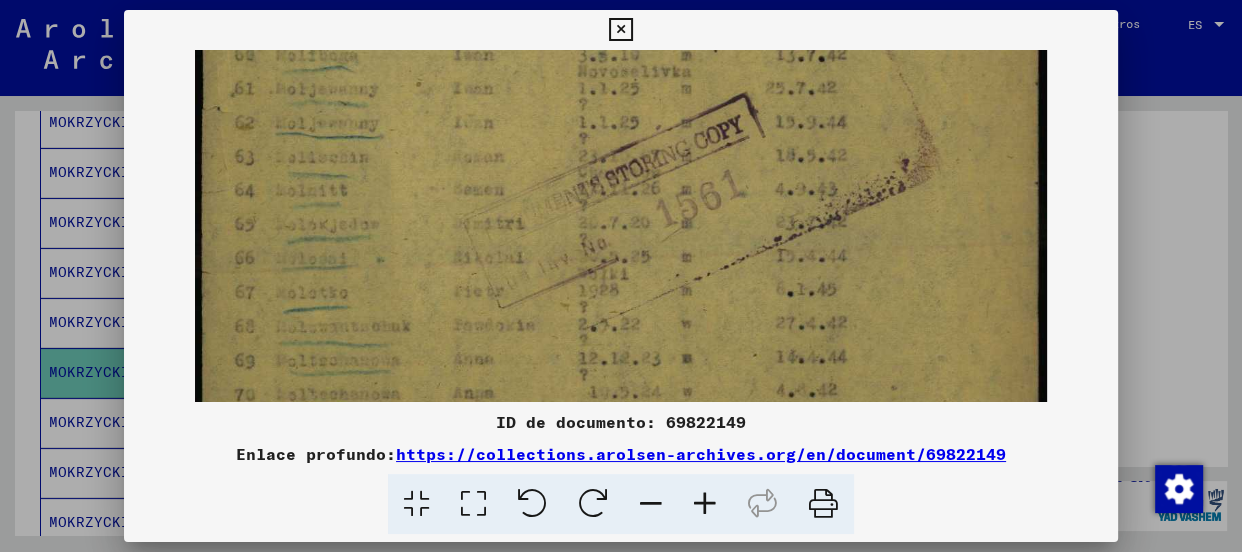 scroll, scrollTop: 545, scrollLeft: 0, axis: vertical 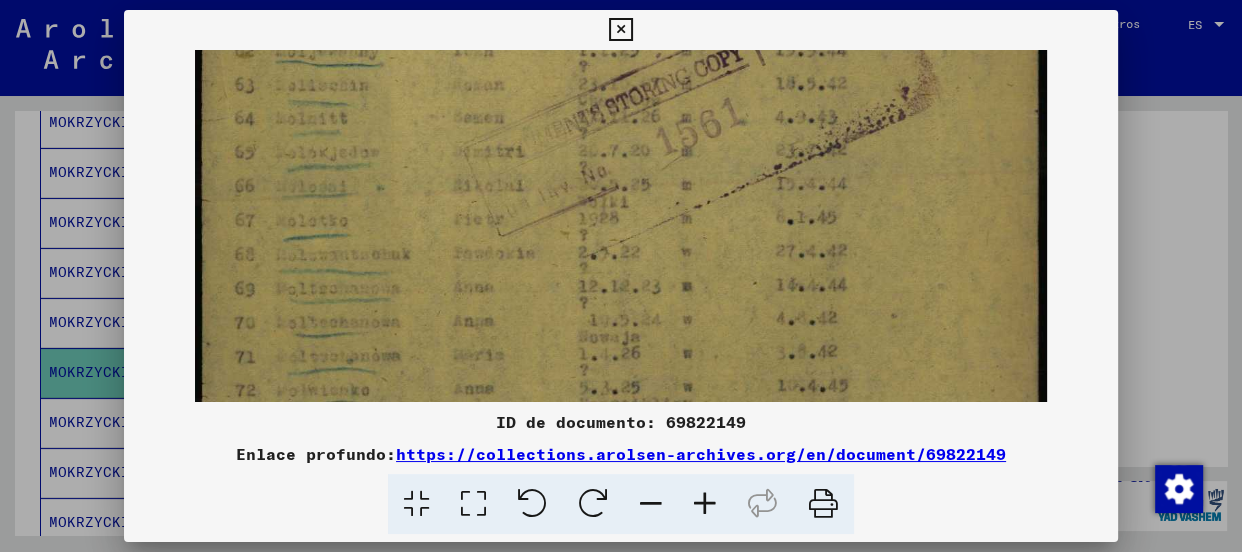 drag, startPoint x: 629, startPoint y: 272, endPoint x: 643, endPoint y: 172, distance: 100.97524 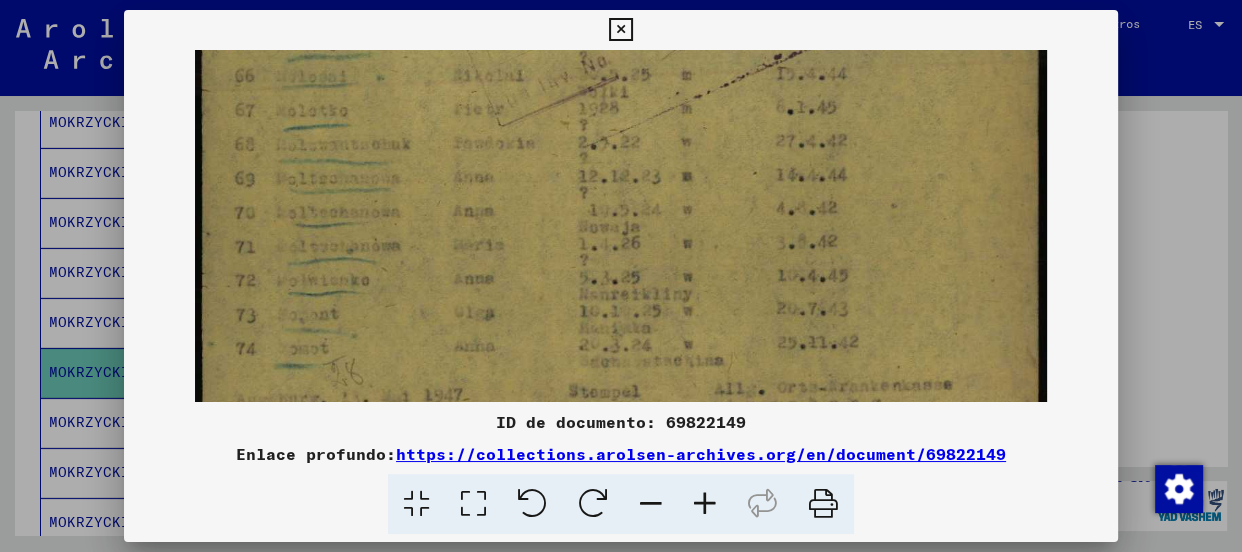 drag, startPoint x: 617, startPoint y: 305, endPoint x: 623, endPoint y: 194, distance: 111.16204 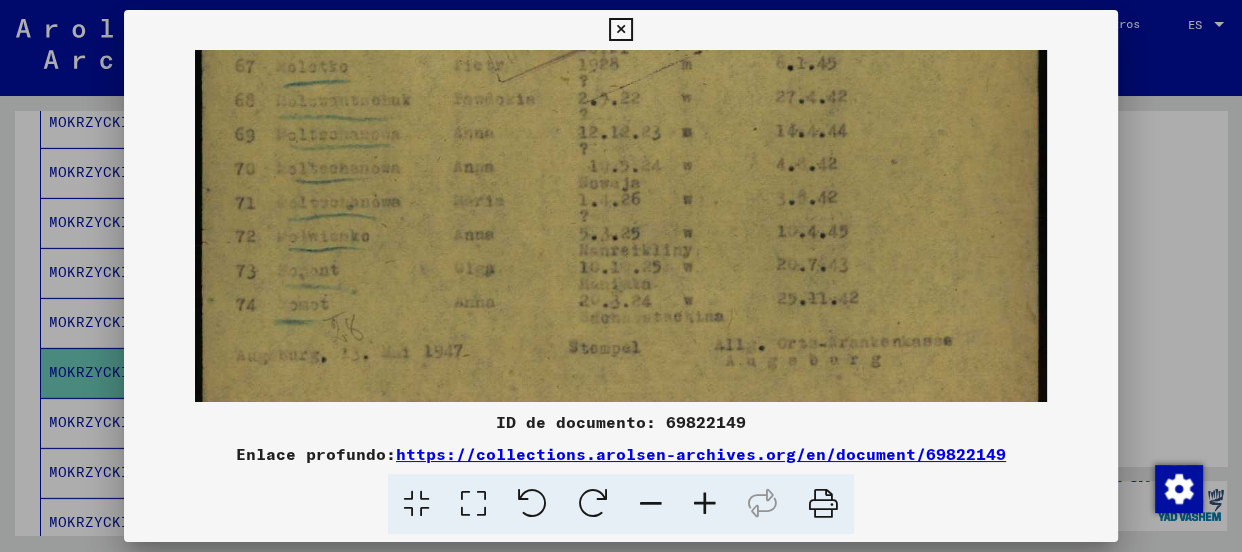 scroll, scrollTop: 774, scrollLeft: 0, axis: vertical 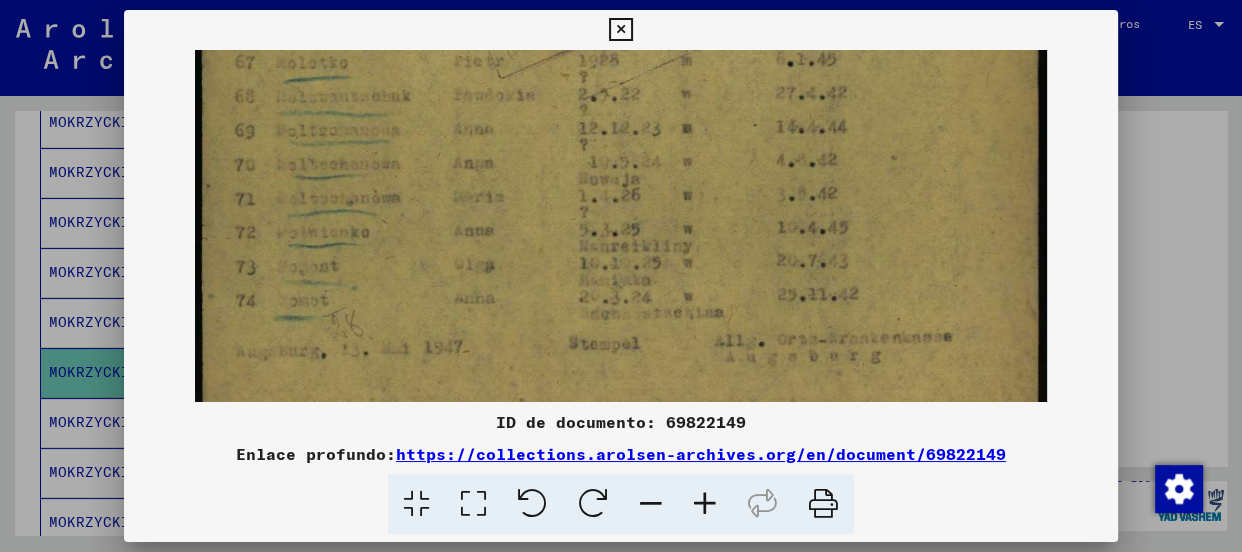 drag, startPoint x: 619, startPoint y: 295, endPoint x: 620, endPoint y: 247, distance: 48.010414 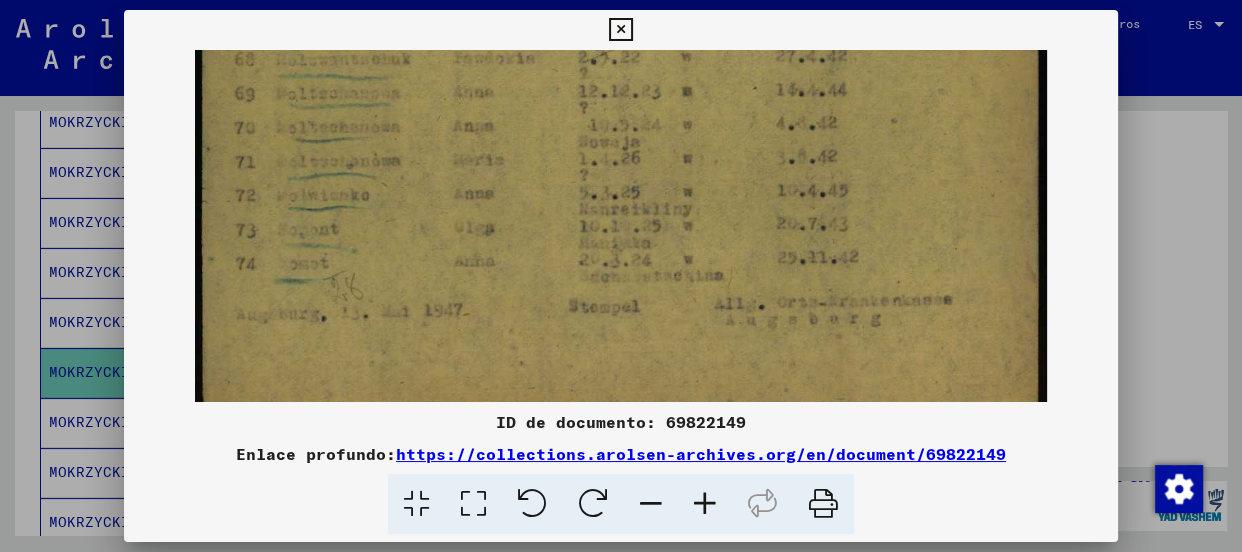 scroll, scrollTop: 808, scrollLeft: 0, axis: vertical 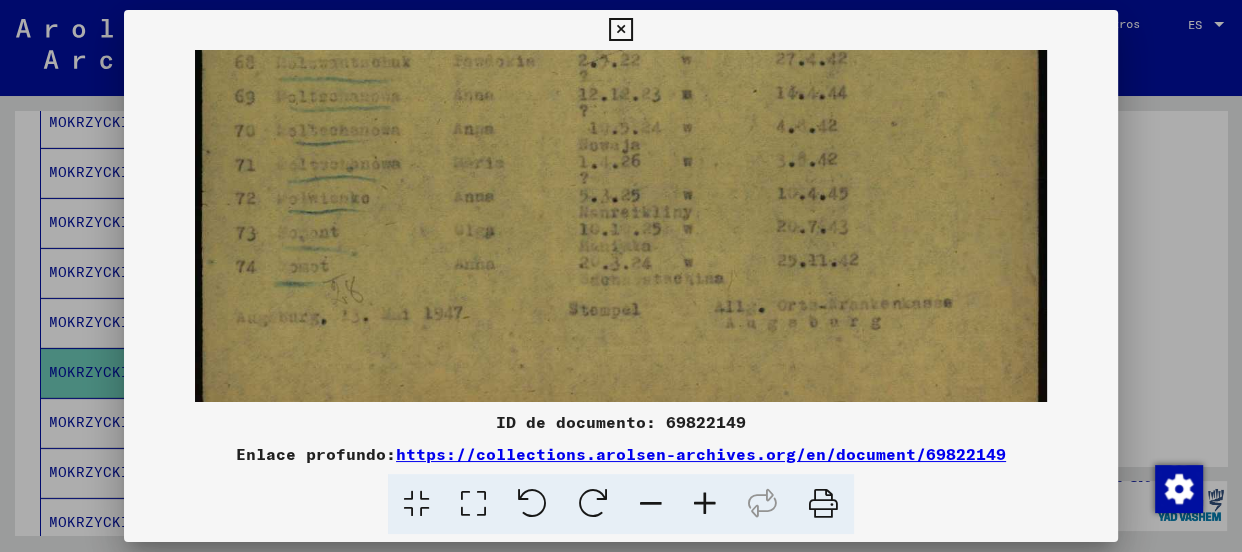 drag, startPoint x: 660, startPoint y: 253, endPoint x: 660, endPoint y: 199, distance: 54 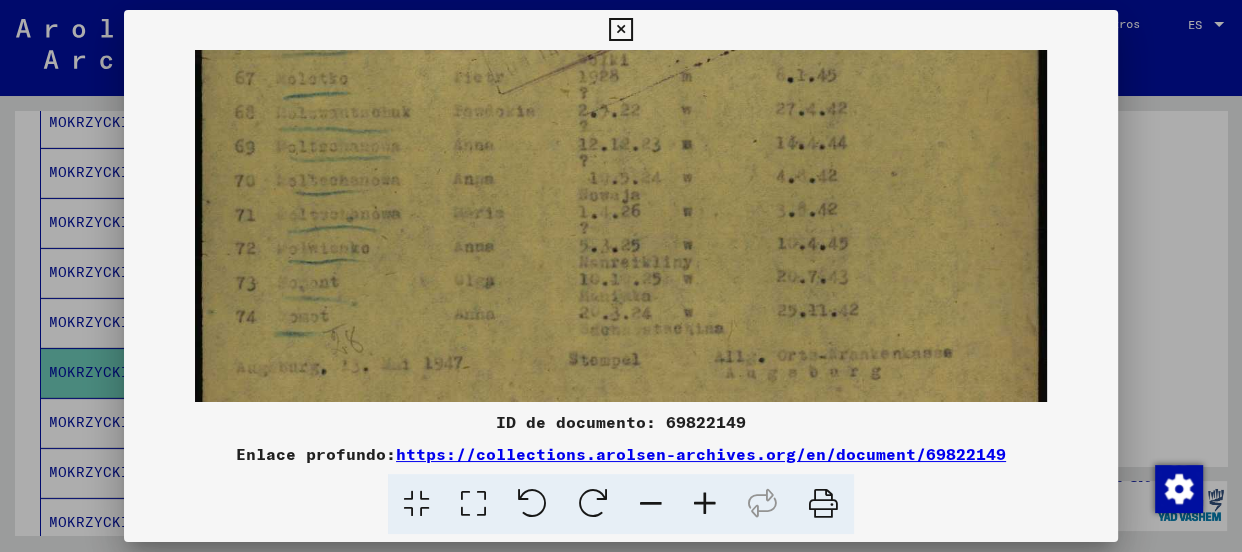 scroll, scrollTop: 735, scrollLeft: 0, axis: vertical 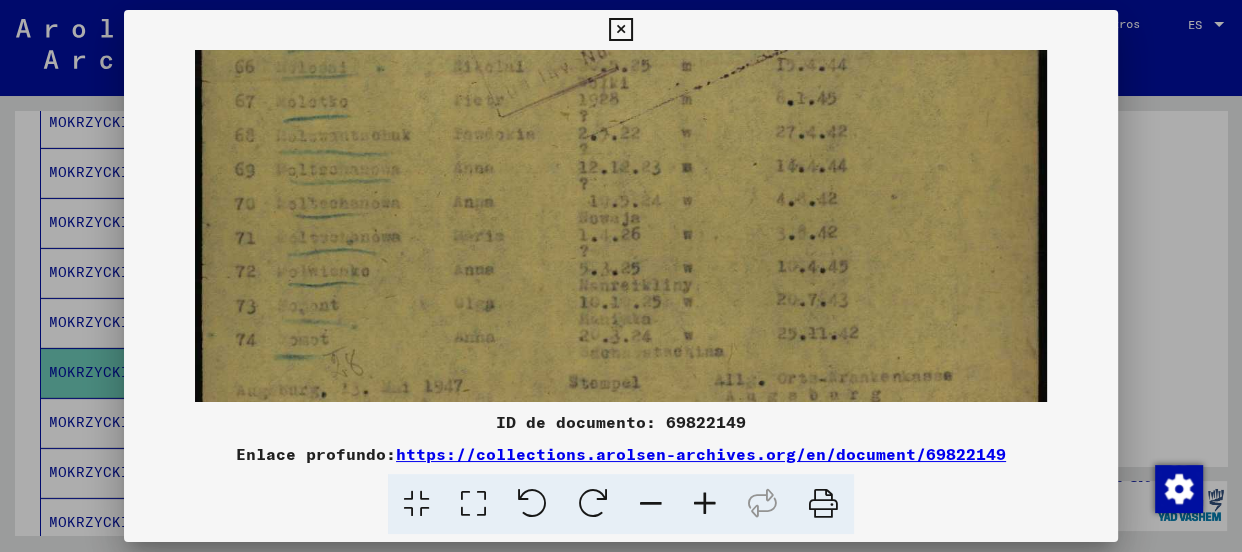 drag, startPoint x: 607, startPoint y: 137, endPoint x: 598, endPoint y: 212, distance: 75.53807 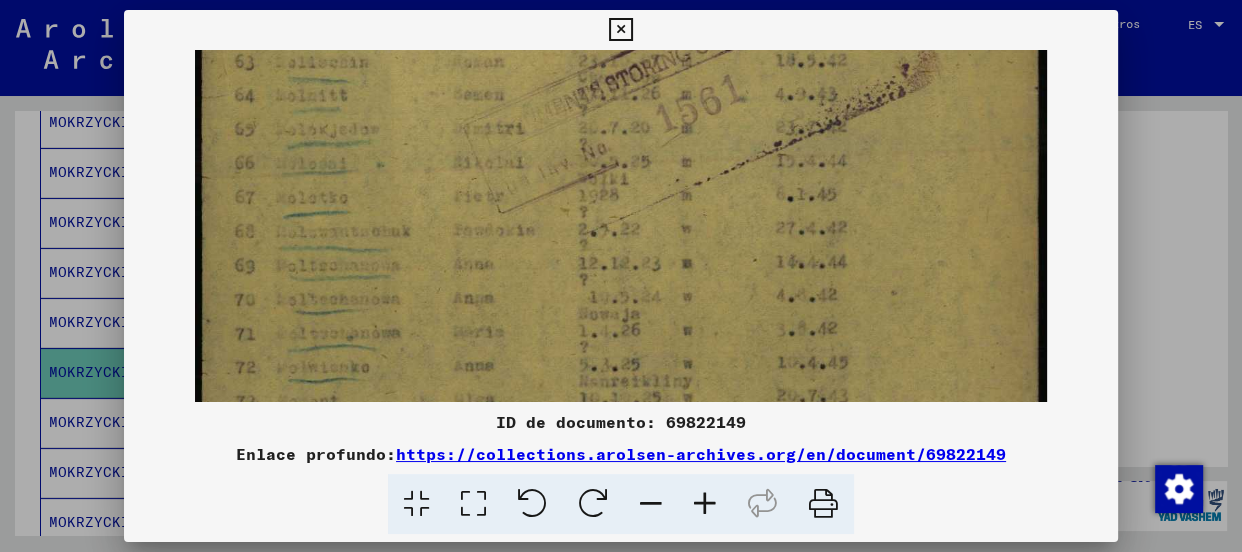 scroll, scrollTop: 628, scrollLeft: 0, axis: vertical 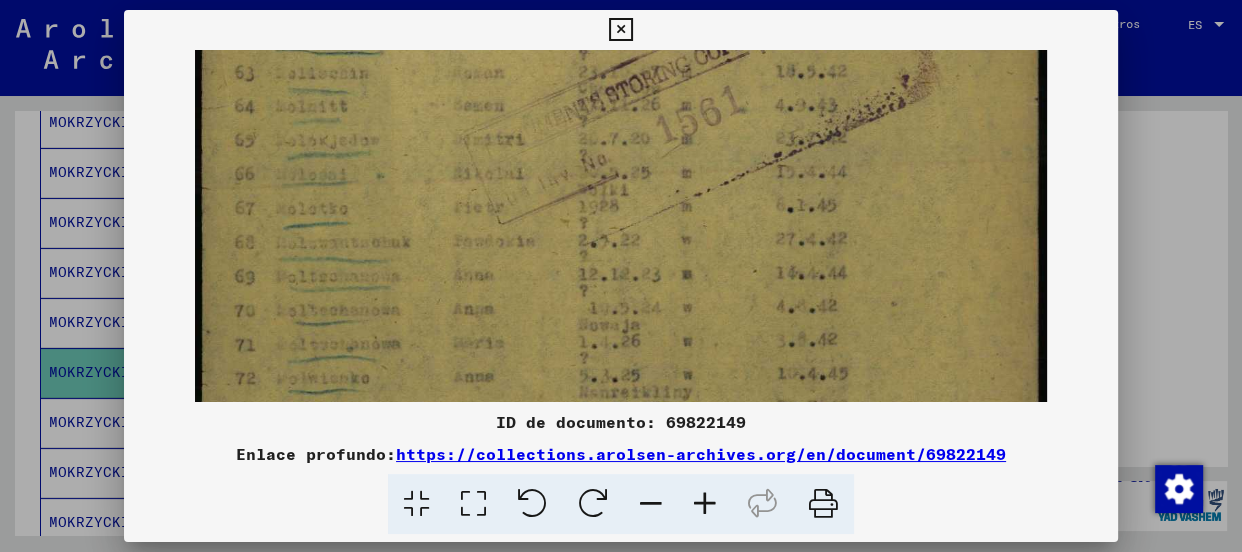 drag, startPoint x: 597, startPoint y: 154, endPoint x: 597, endPoint y: 272, distance: 118 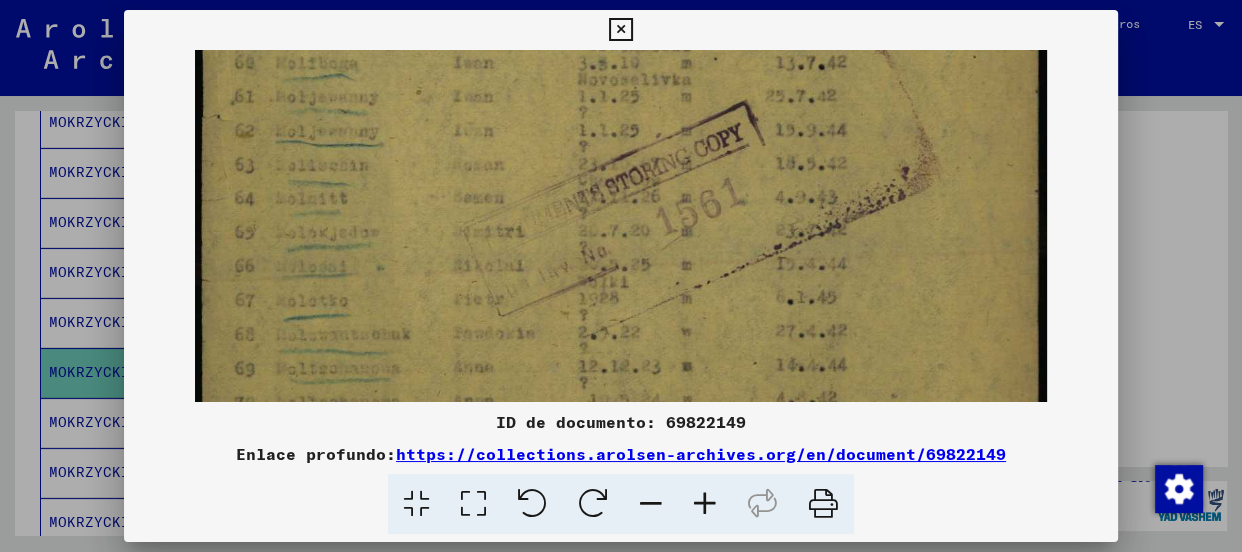 scroll, scrollTop: 519, scrollLeft: 0, axis: vertical 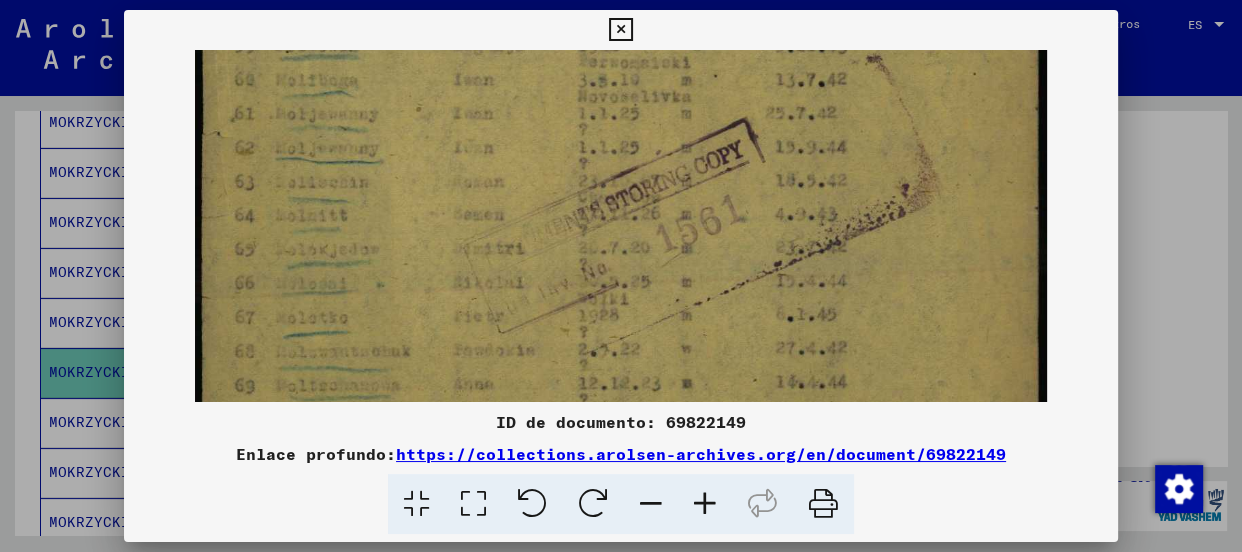 drag, startPoint x: 555, startPoint y: 134, endPoint x: 552, endPoint y: 248, distance: 114.03947 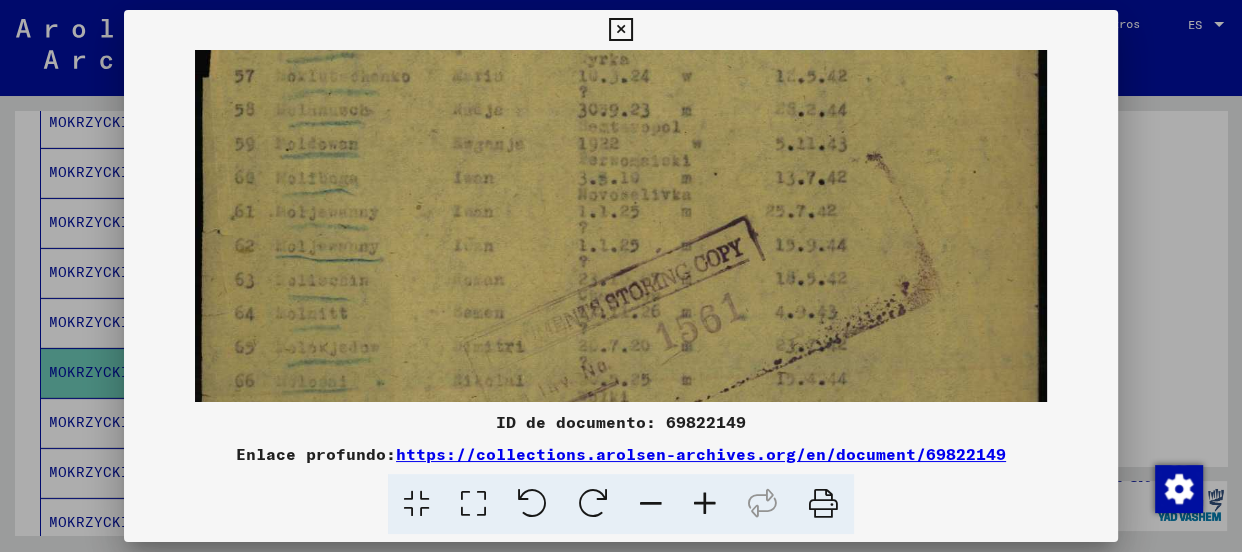 scroll, scrollTop: 394, scrollLeft: 0, axis: vertical 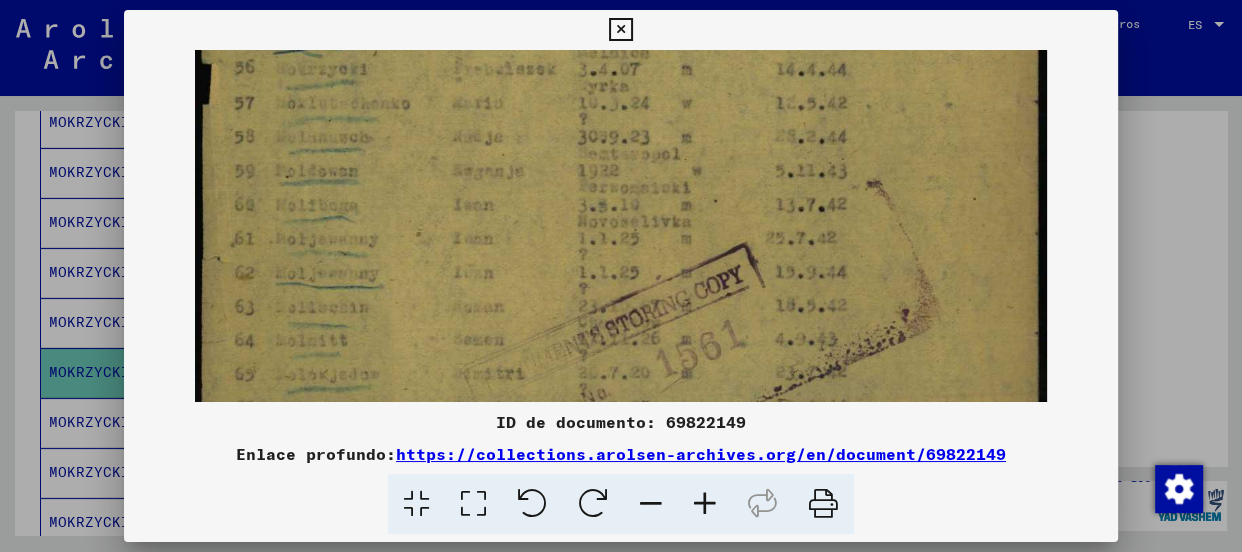 drag, startPoint x: 508, startPoint y: 141, endPoint x: 523, endPoint y: 270, distance: 129.86917 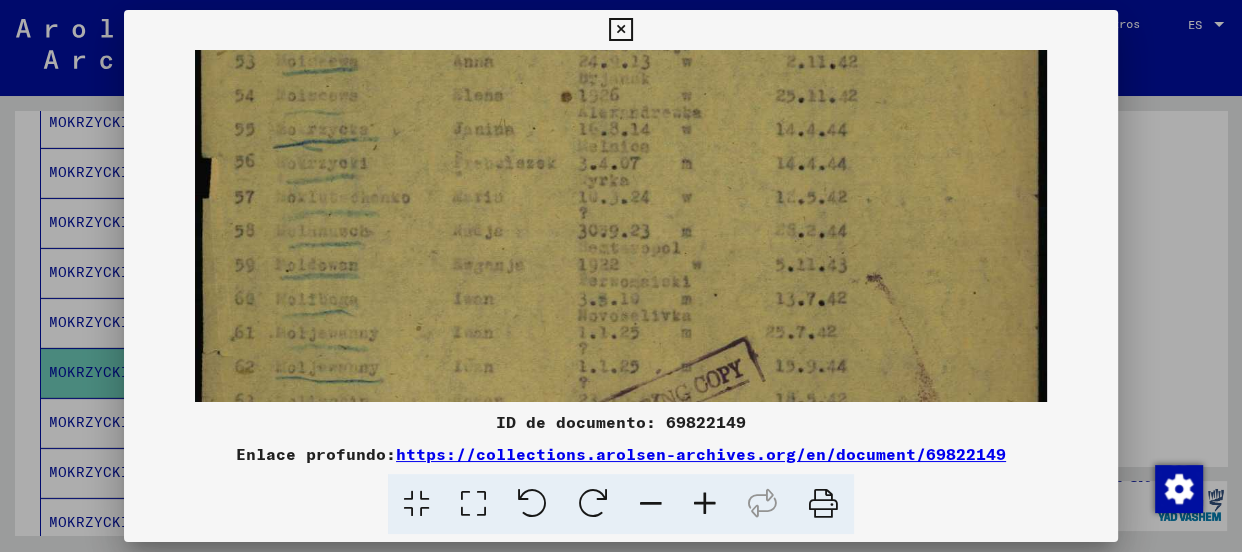 drag, startPoint x: 652, startPoint y: 229, endPoint x: 660, endPoint y: 343, distance: 114.28036 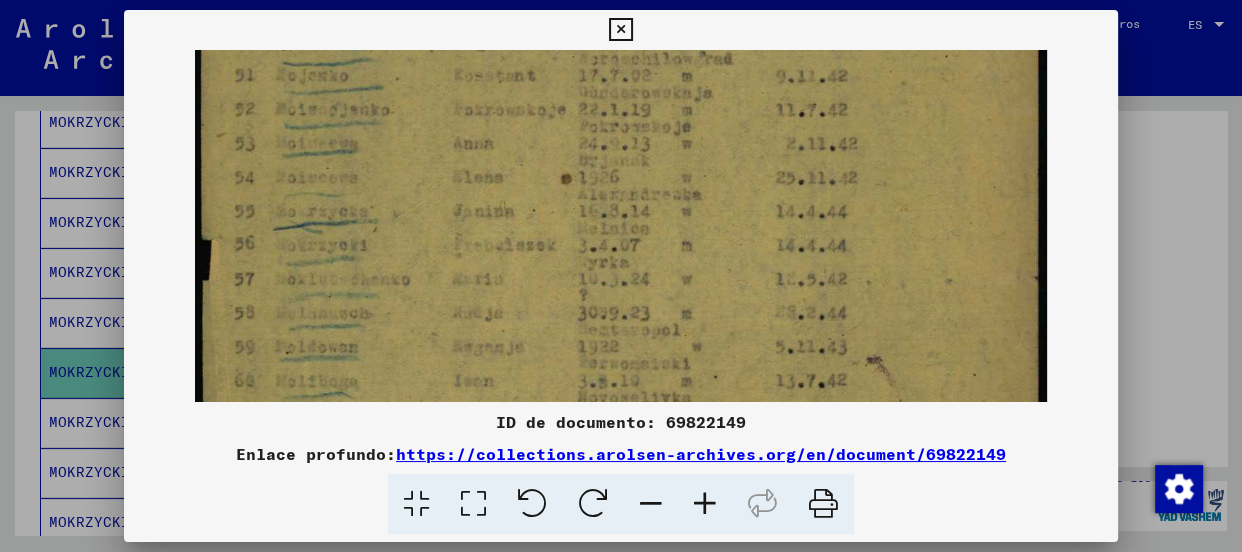 scroll, scrollTop: 214, scrollLeft: 0, axis: vertical 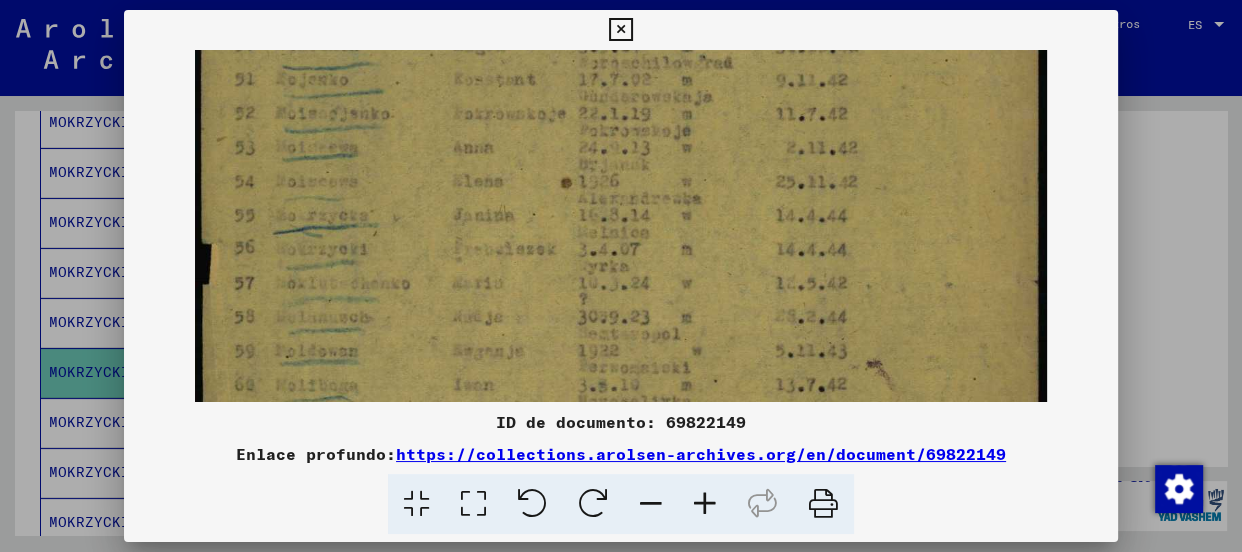 drag, startPoint x: 620, startPoint y: 173, endPoint x: 624, endPoint y: 260, distance: 87.0919 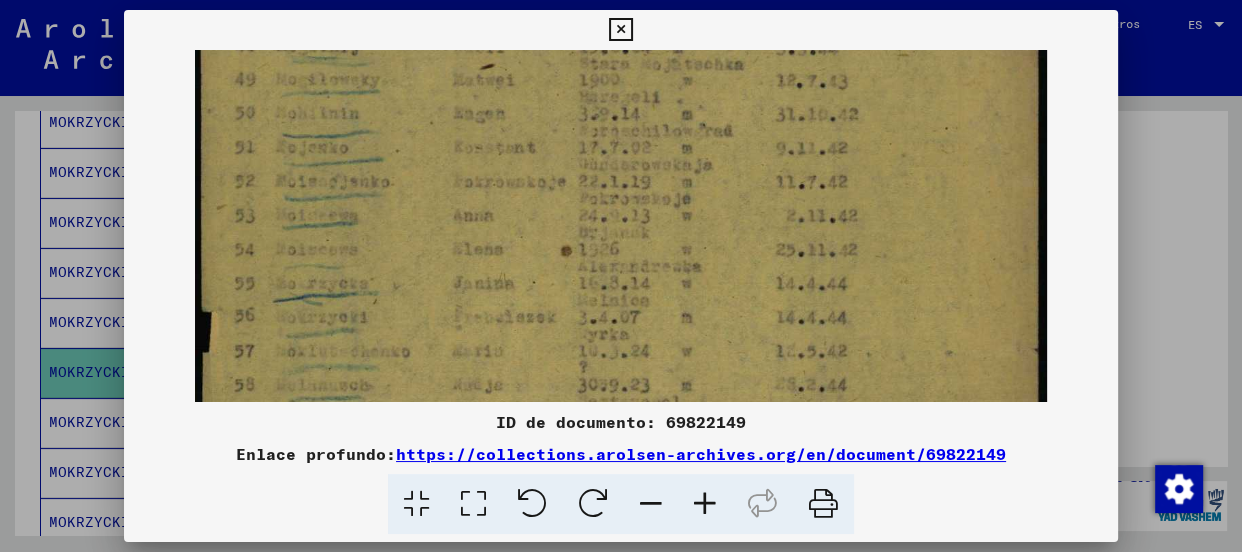 scroll, scrollTop: 145, scrollLeft: 0, axis: vertical 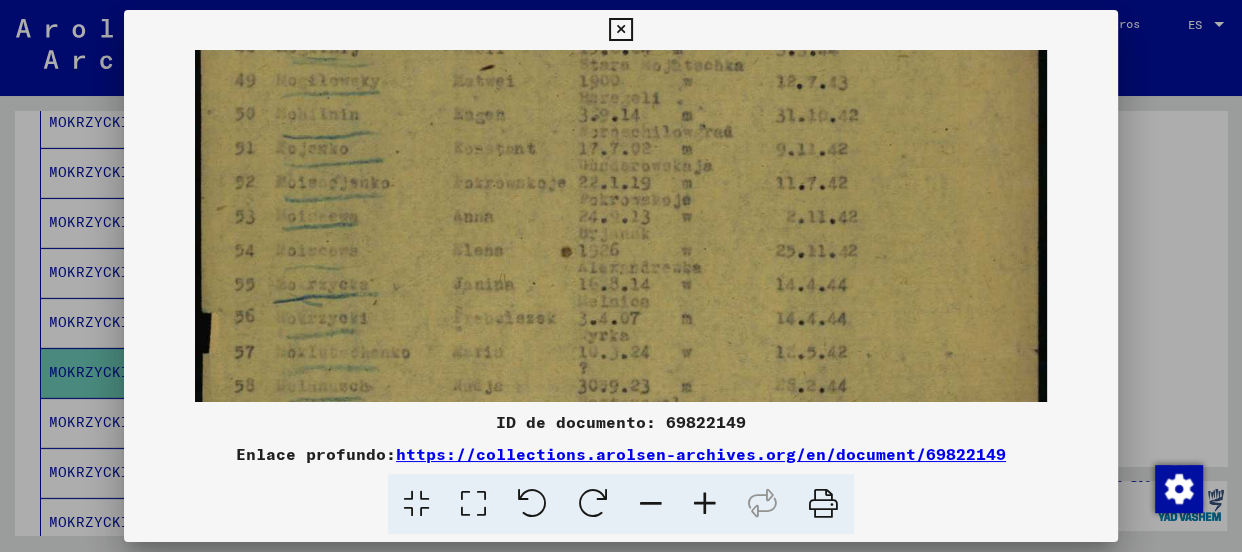 drag, startPoint x: 620, startPoint y: 156, endPoint x: 622, endPoint y: 231, distance: 75.026665 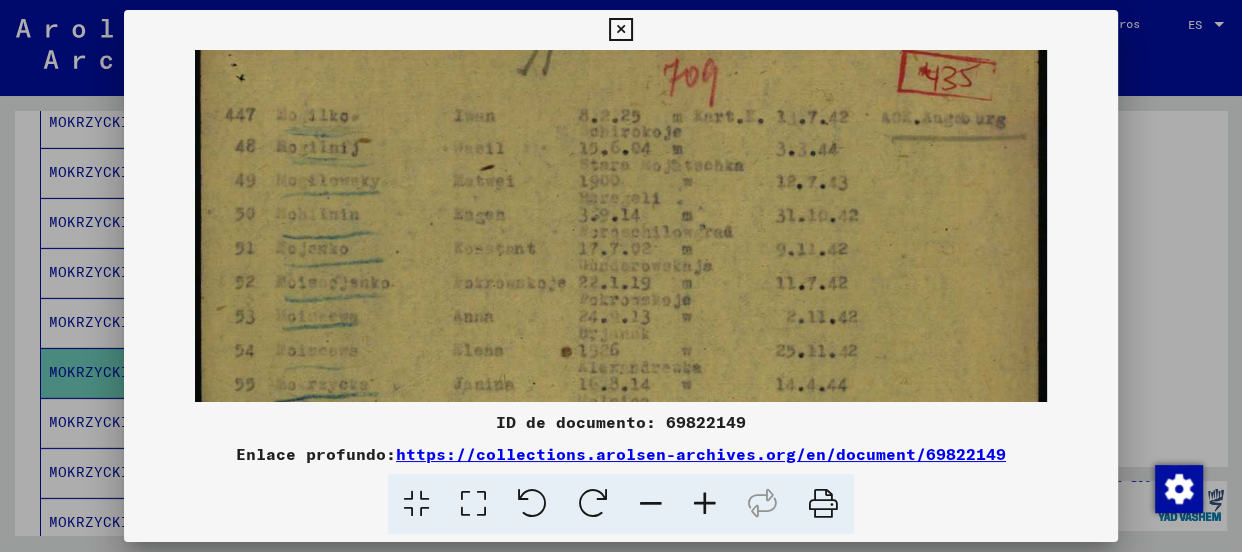 scroll, scrollTop: 42, scrollLeft: 0, axis: vertical 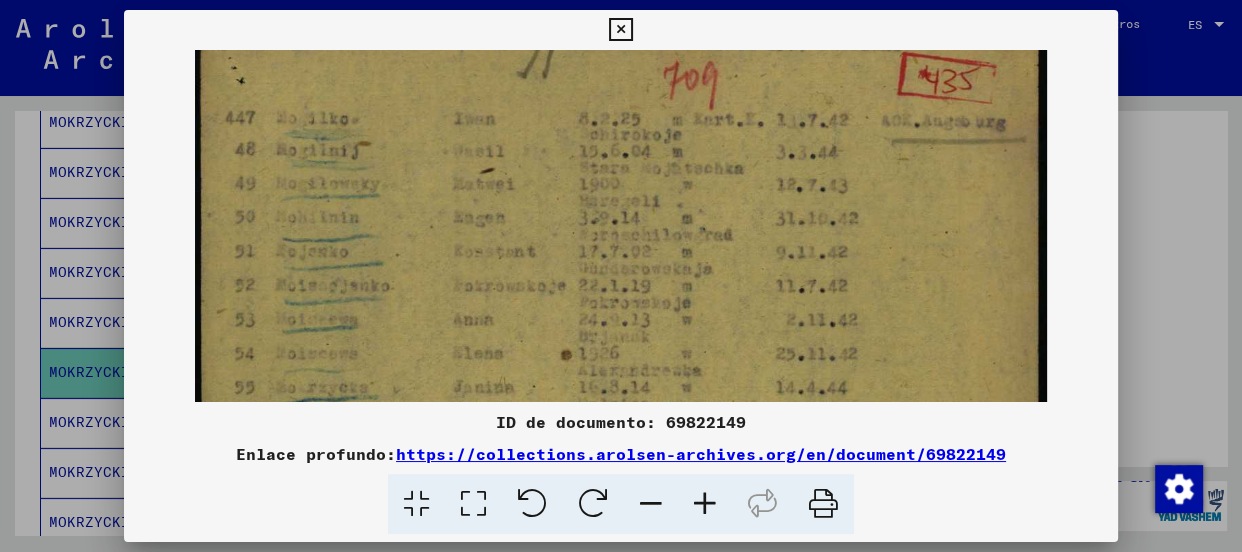 drag, startPoint x: 600, startPoint y: 125, endPoint x: 600, endPoint y: 232, distance: 107 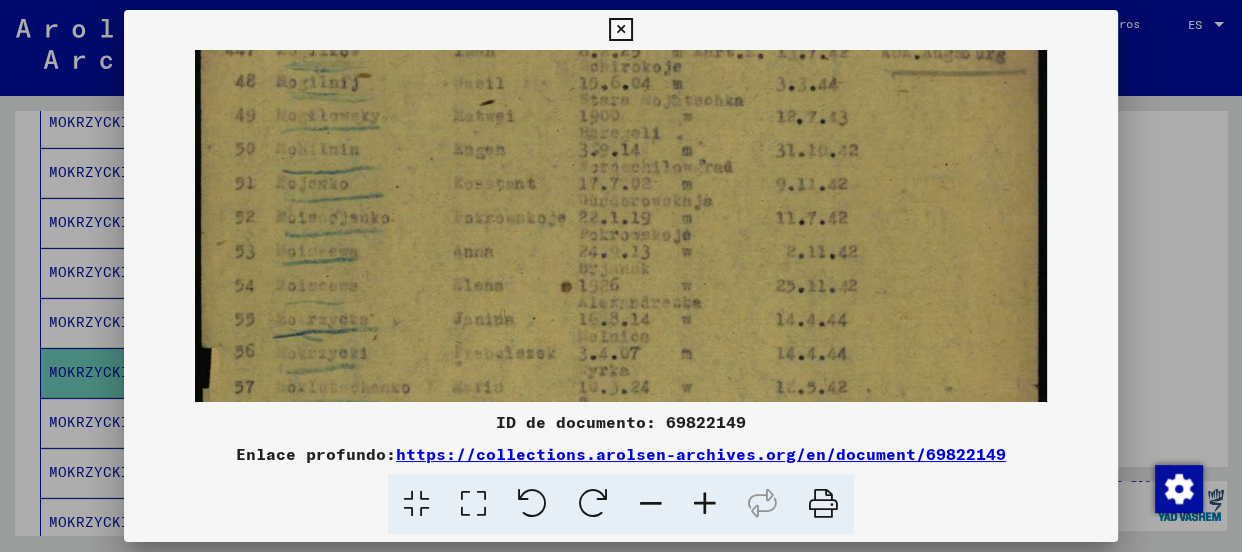 drag, startPoint x: 681, startPoint y: 294, endPoint x: 695, endPoint y: 228, distance: 67.46851 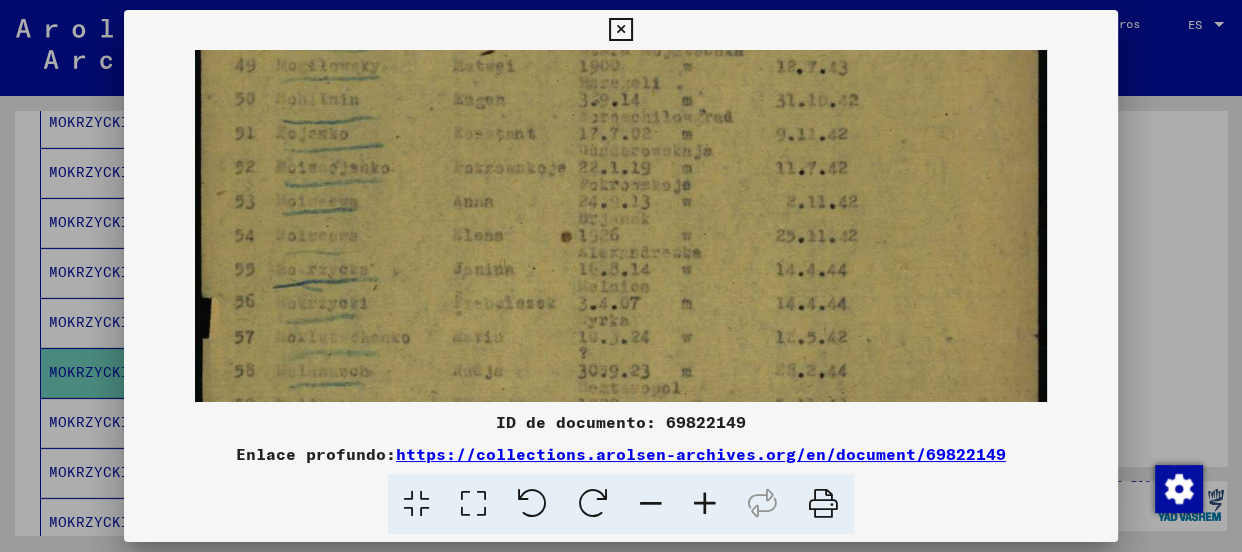 scroll, scrollTop: 178, scrollLeft: 0, axis: vertical 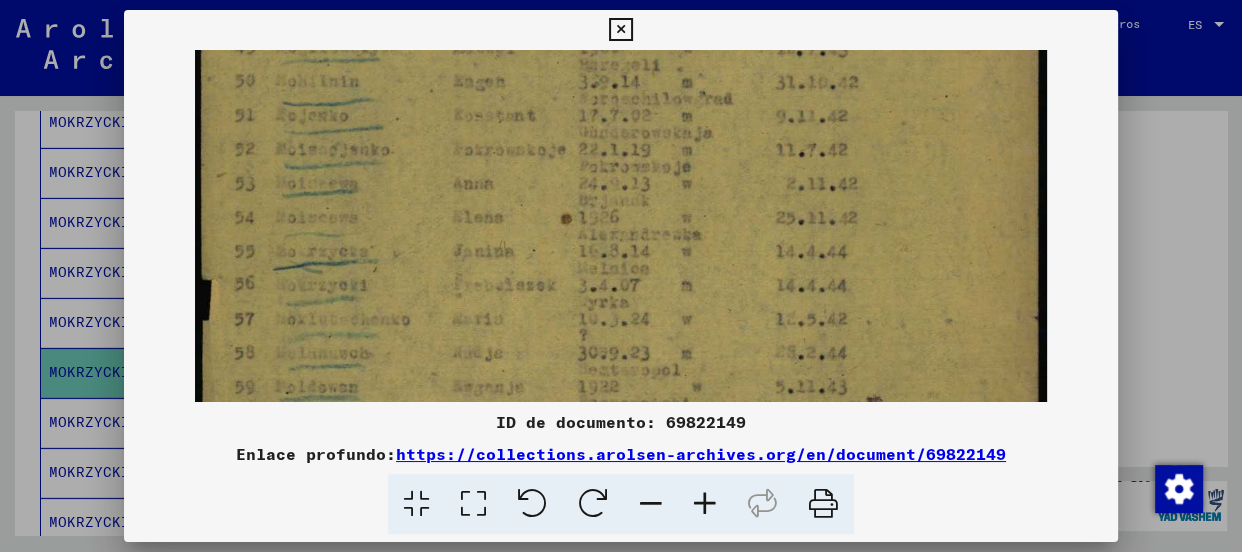 drag, startPoint x: 699, startPoint y: 291, endPoint x: 700, endPoint y: 222, distance: 69.00725 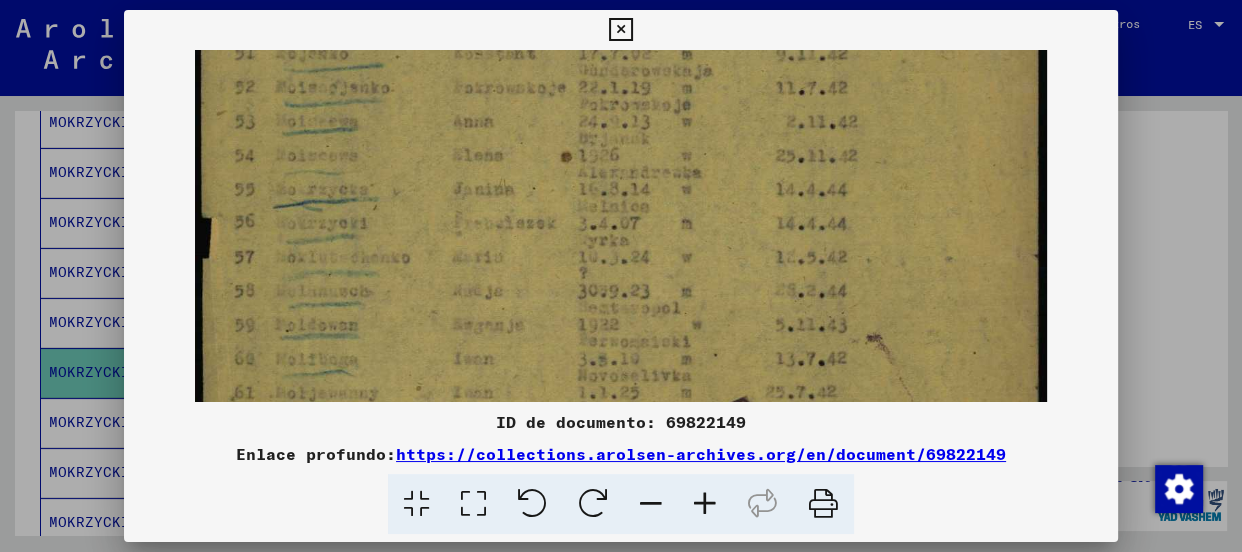 scroll, scrollTop: 240, scrollLeft: 0, axis: vertical 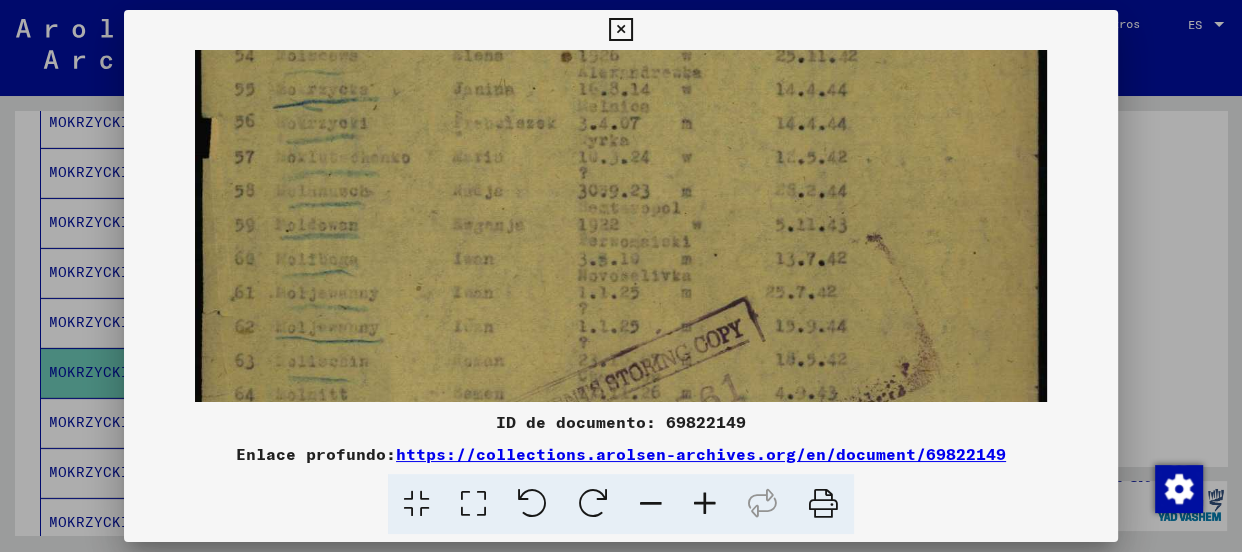 drag, startPoint x: 639, startPoint y: 294, endPoint x: 645, endPoint y: 193, distance: 101.17806 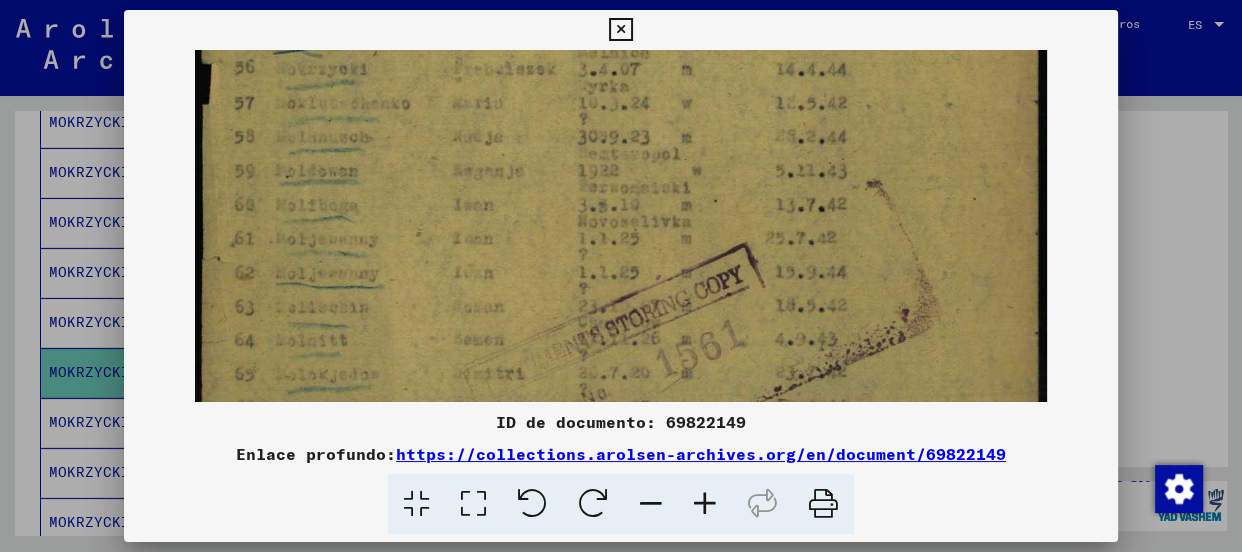 scroll, scrollTop: 396, scrollLeft: 0, axis: vertical 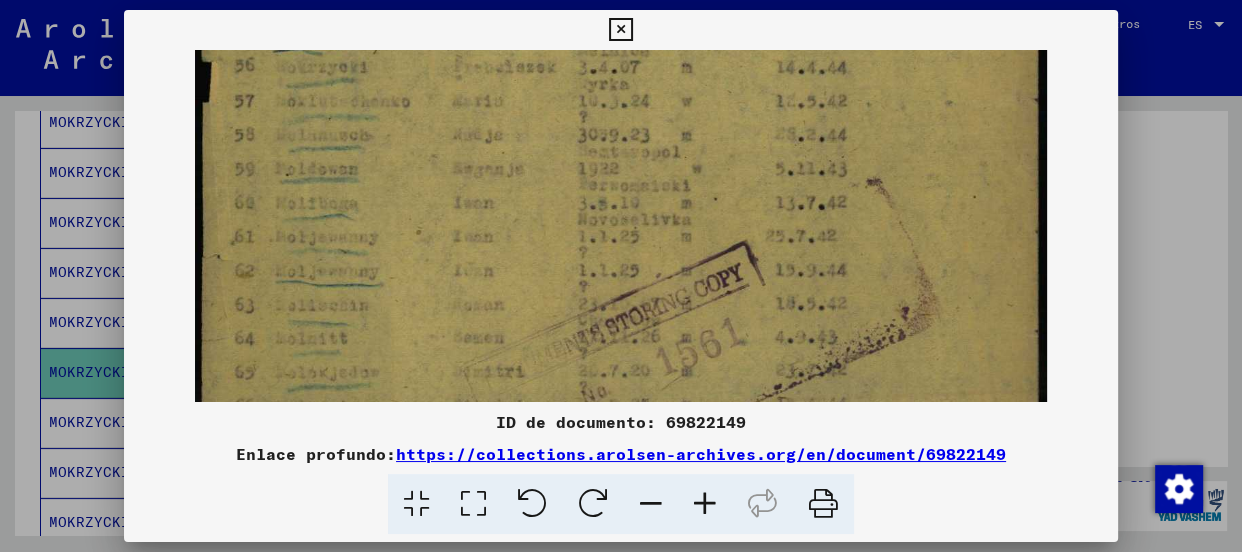 drag, startPoint x: 624, startPoint y: 264, endPoint x: 630, endPoint y: 208, distance: 56.32051 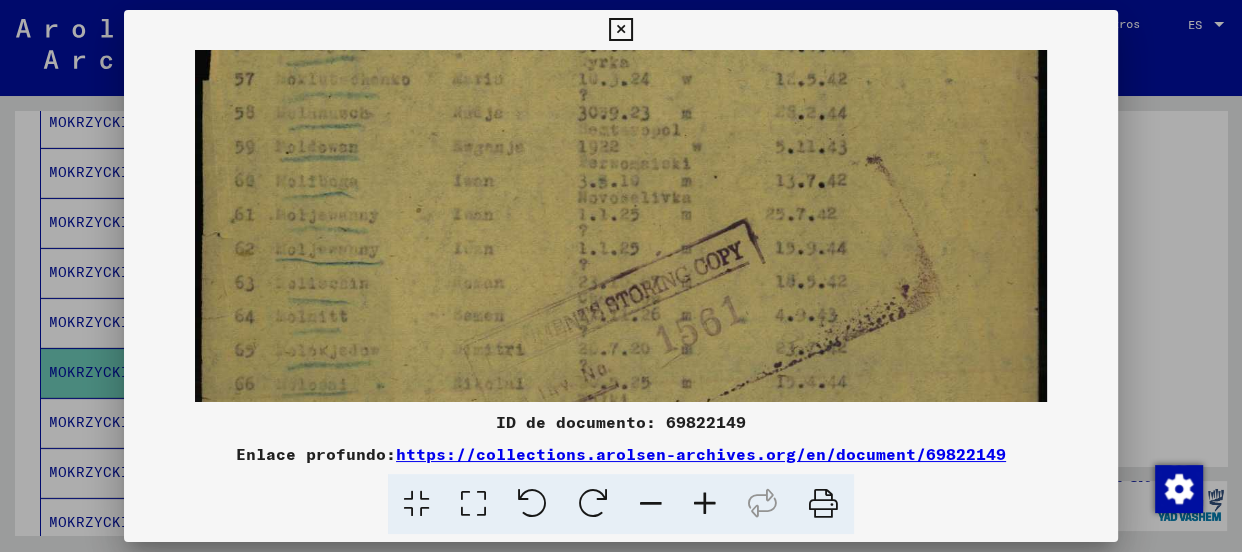 drag, startPoint x: 604, startPoint y: 277, endPoint x: 606, endPoint y: 254, distance: 23.086792 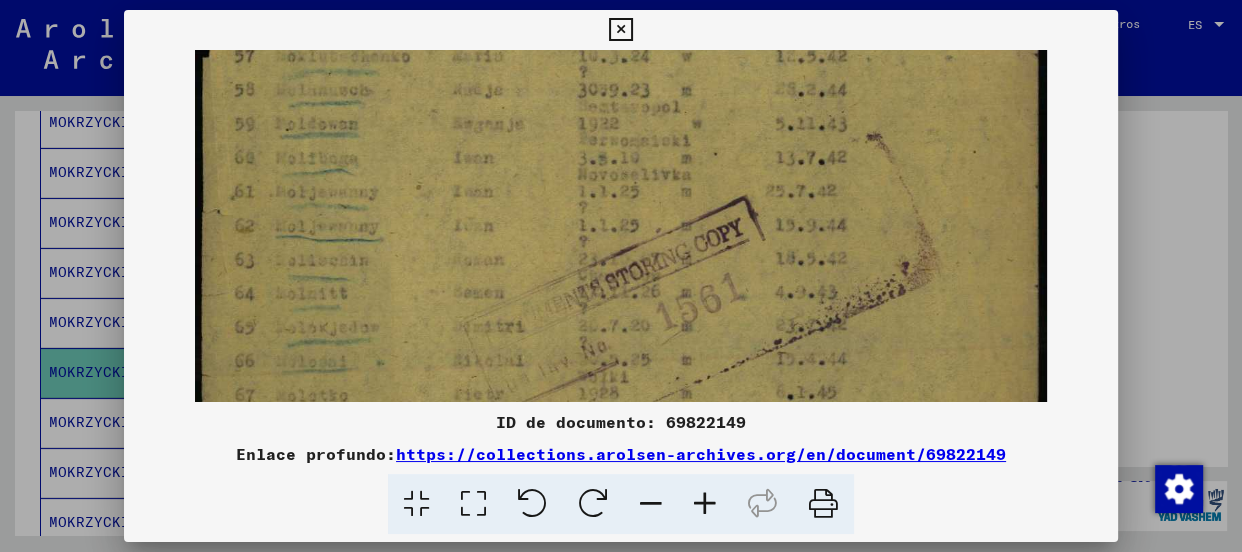 scroll, scrollTop: 460, scrollLeft: 0, axis: vertical 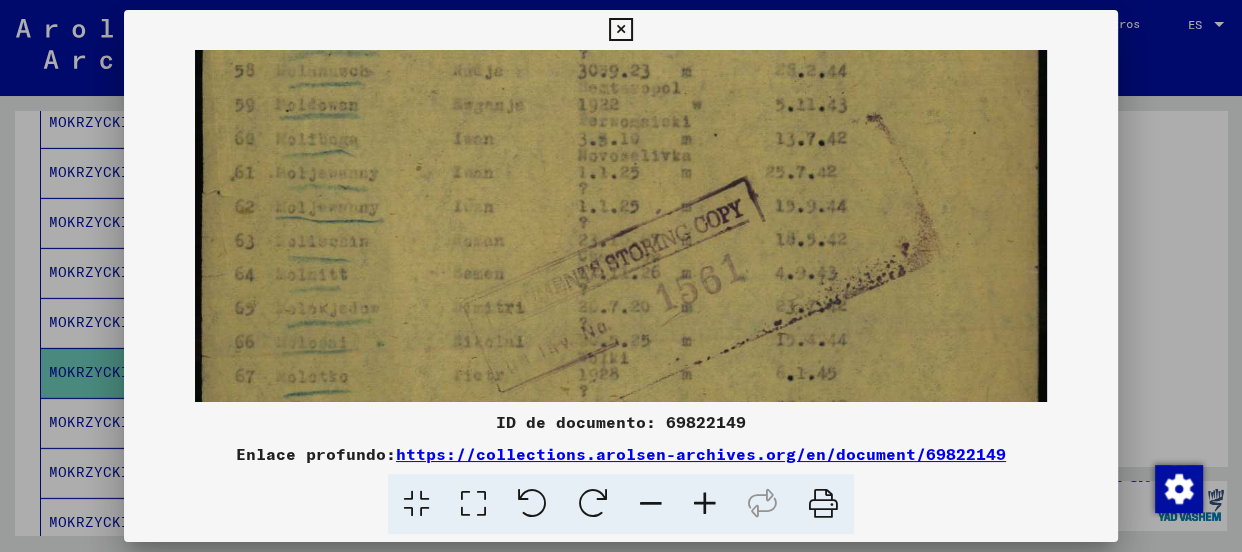 drag, startPoint x: 590, startPoint y: 282, endPoint x: 596, endPoint y: 239, distance: 43.416588 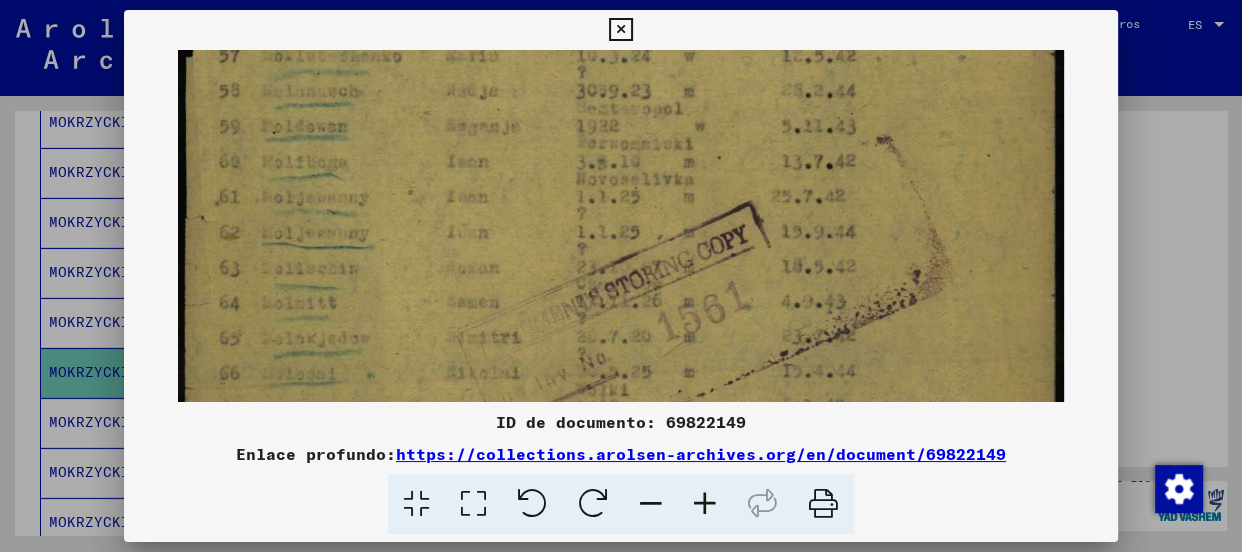 click at bounding box center [705, 504] 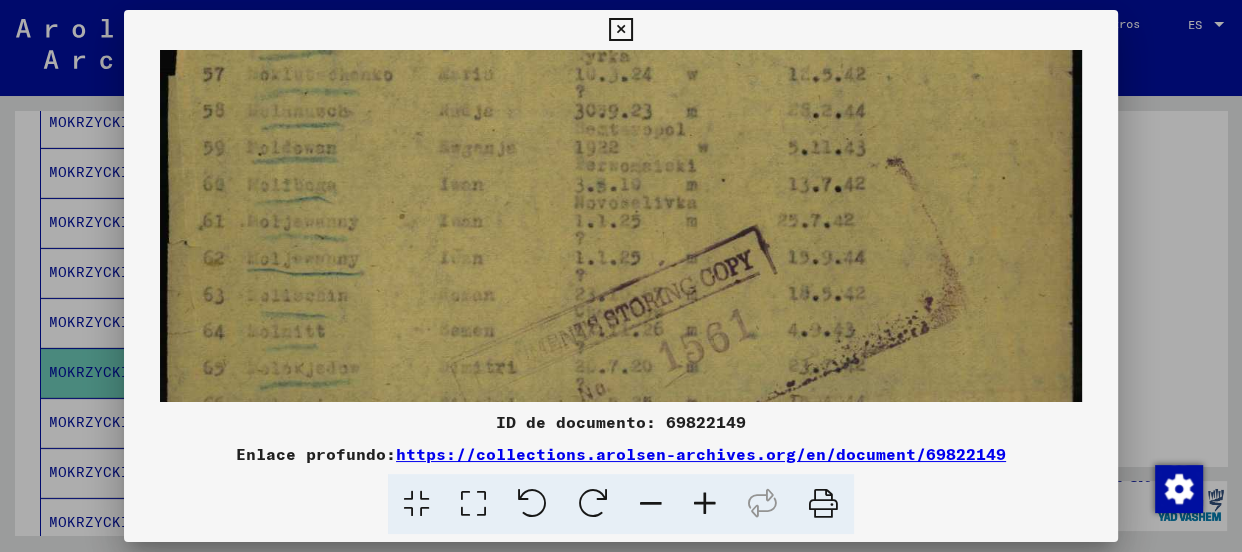 click at bounding box center [705, 504] 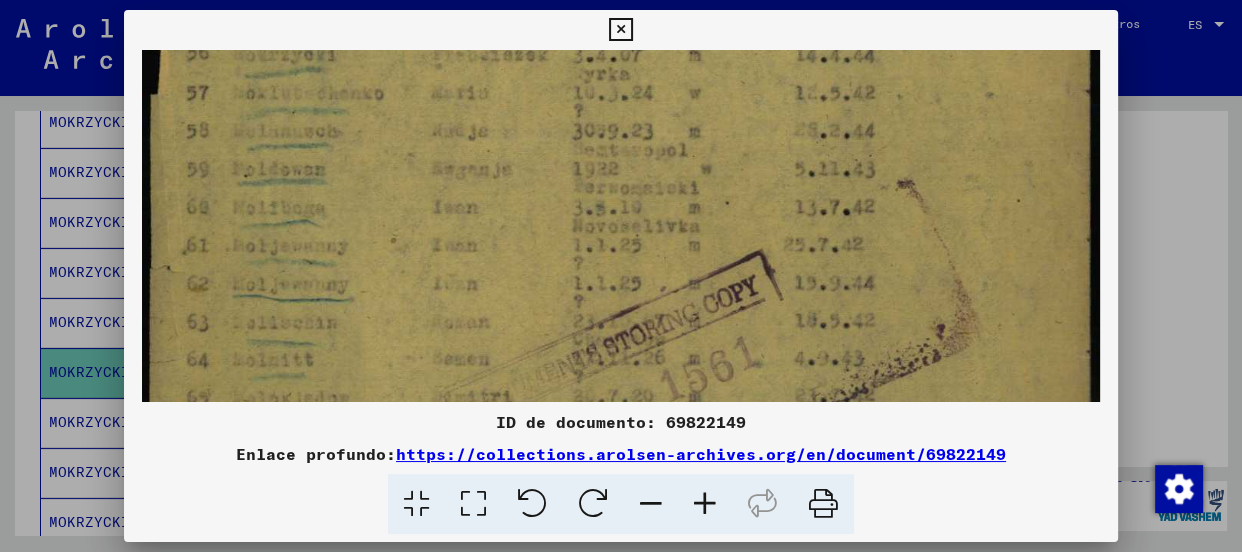 click at bounding box center [705, 504] 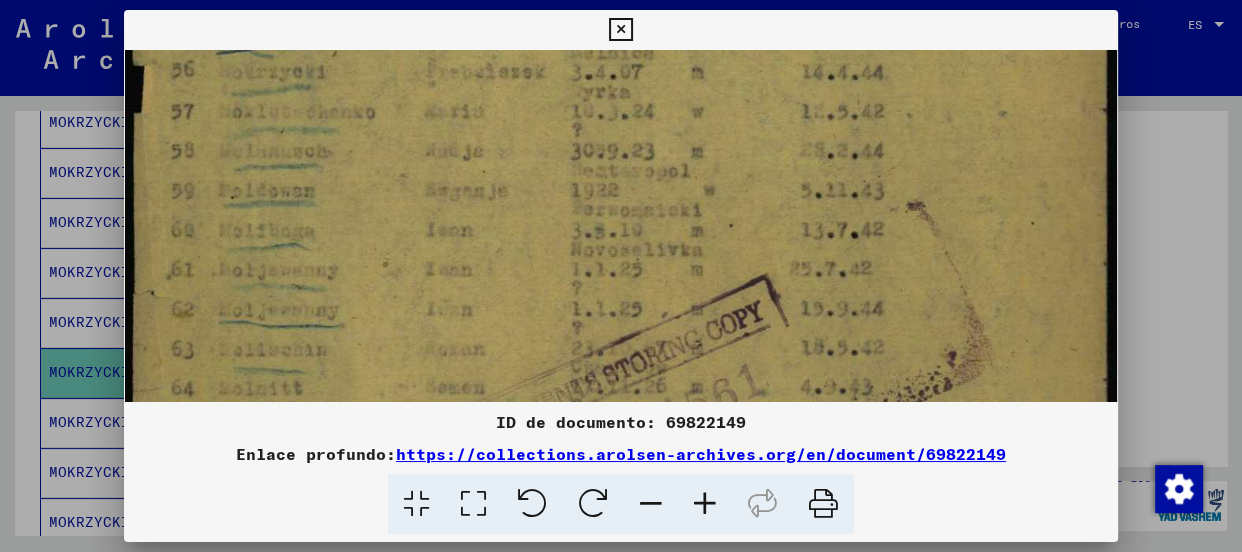 click at bounding box center [705, 504] 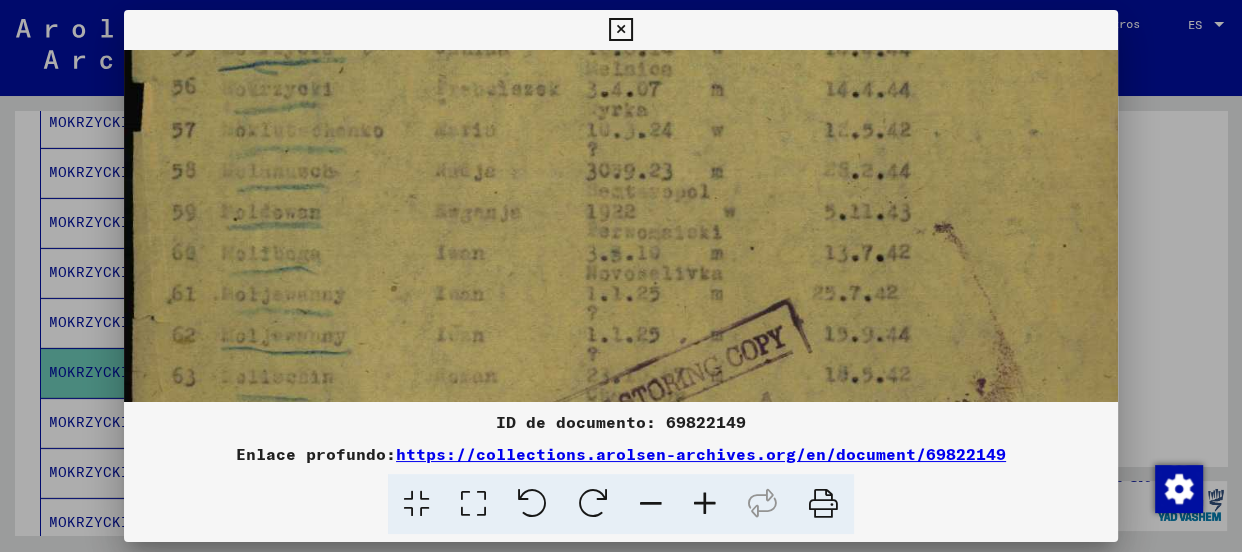 click at bounding box center [705, 504] 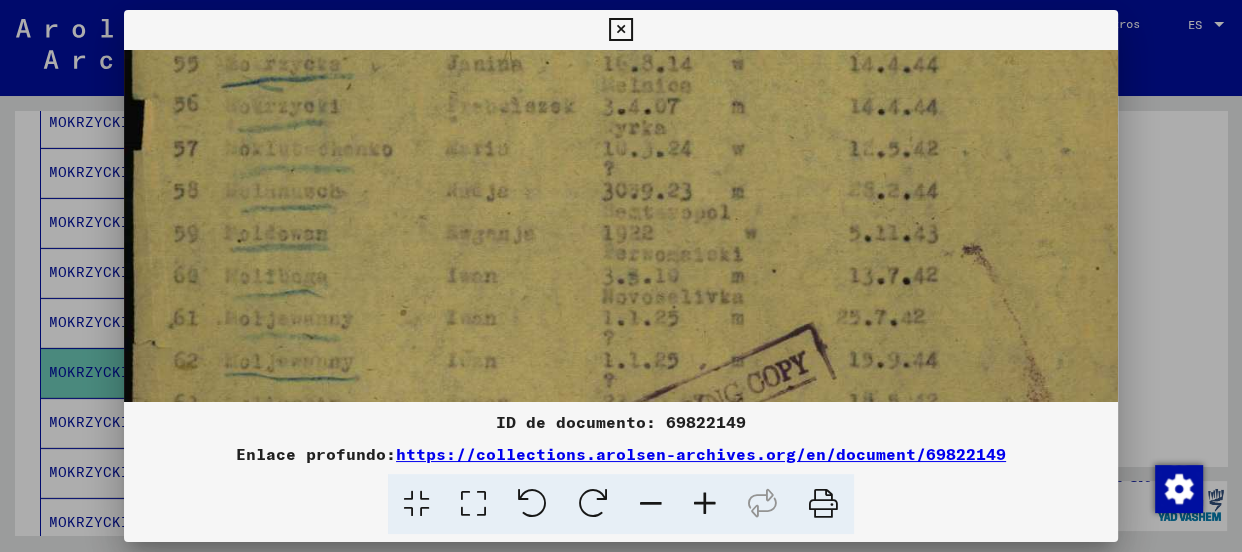 click at bounding box center [705, 504] 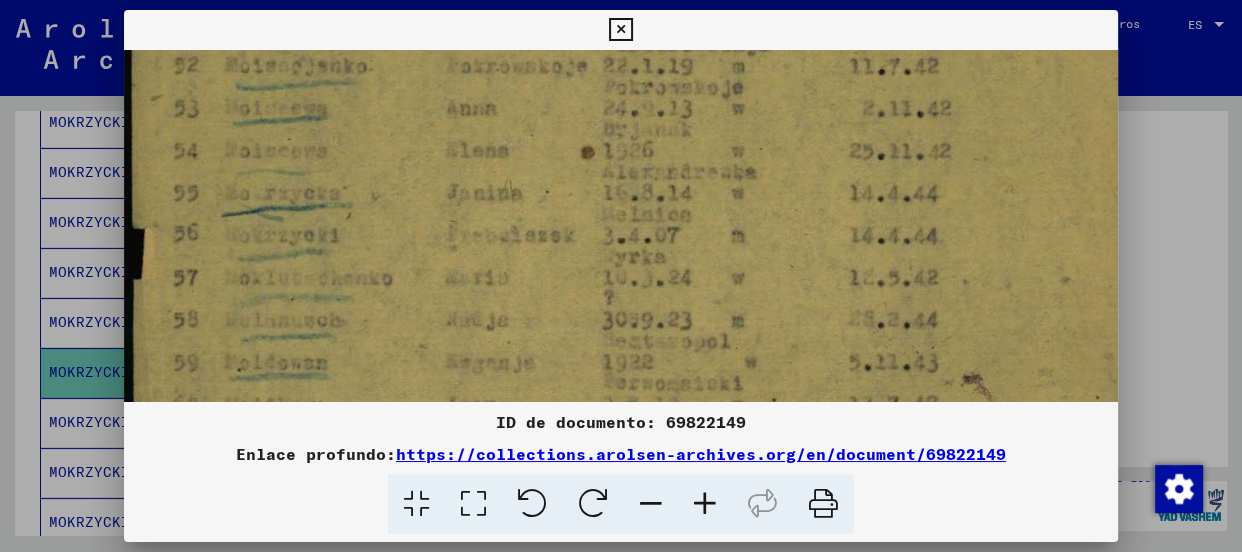 scroll, scrollTop: 320, scrollLeft: 0, axis: vertical 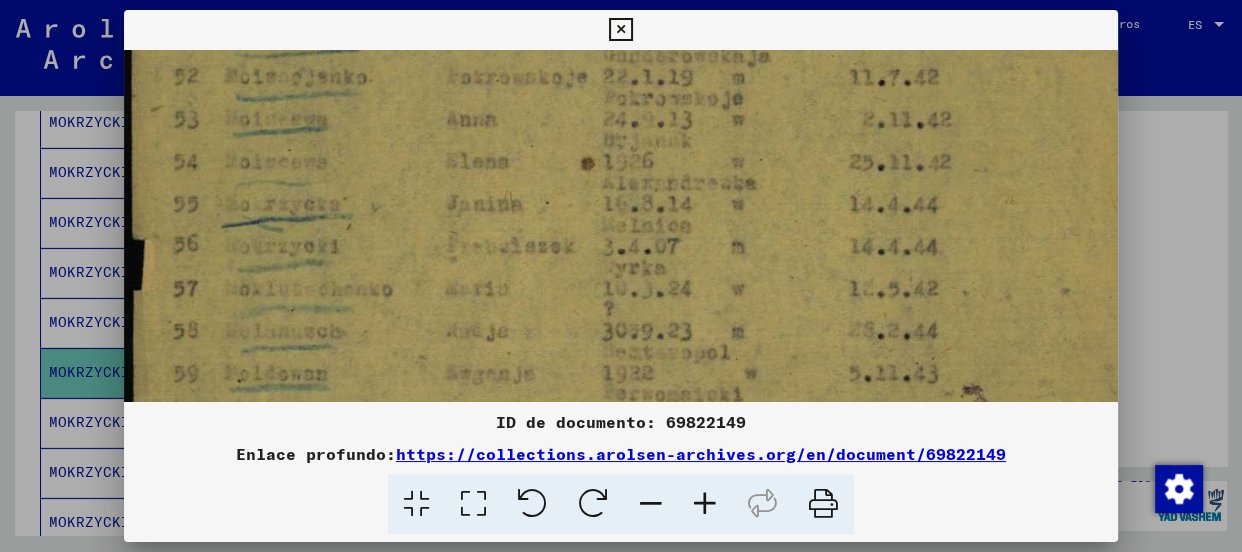 drag, startPoint x: 610, startPoint y: 171, endPoint x: 641, endPoint y: 312, distance: 144.36758 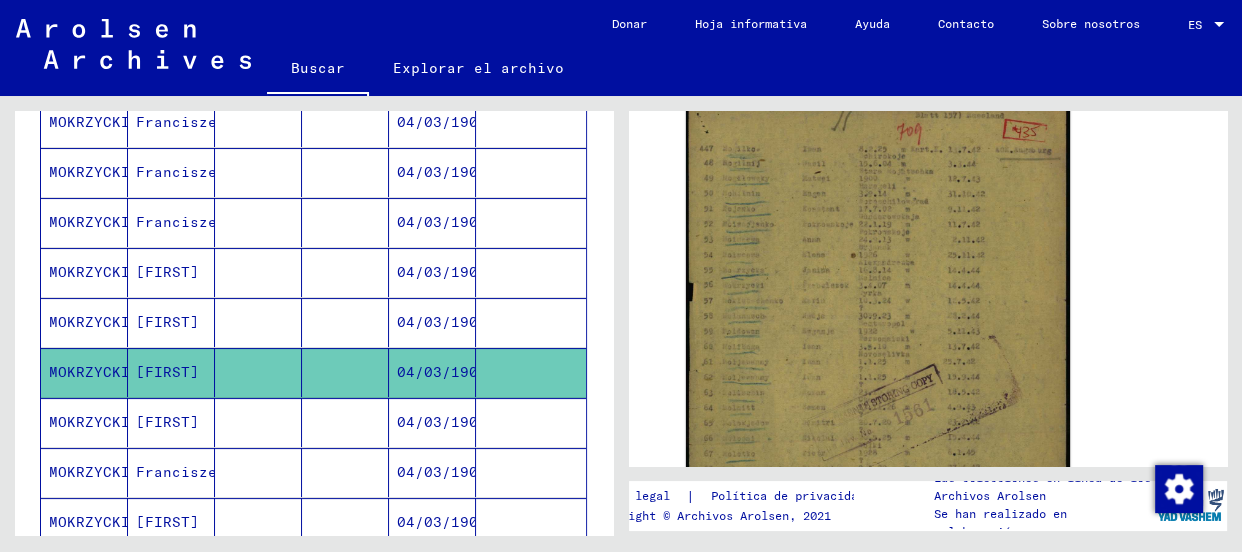 click on "MOKRZYCKI" at bounding box center [89, 472] 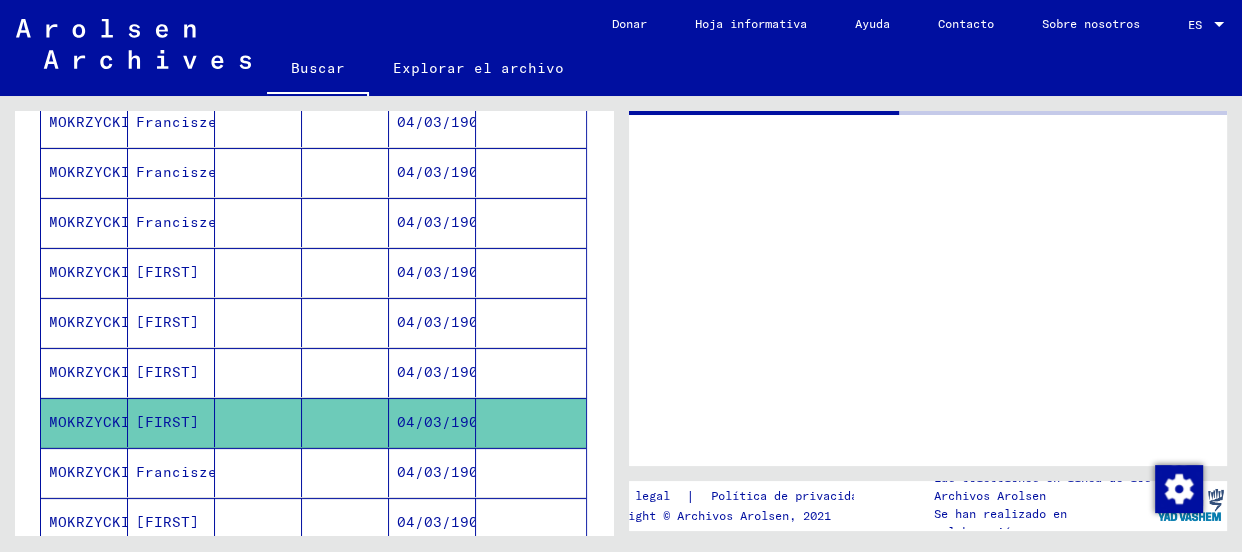 scroll, scrollTop: 0, scrollLeft: 0, axis: both 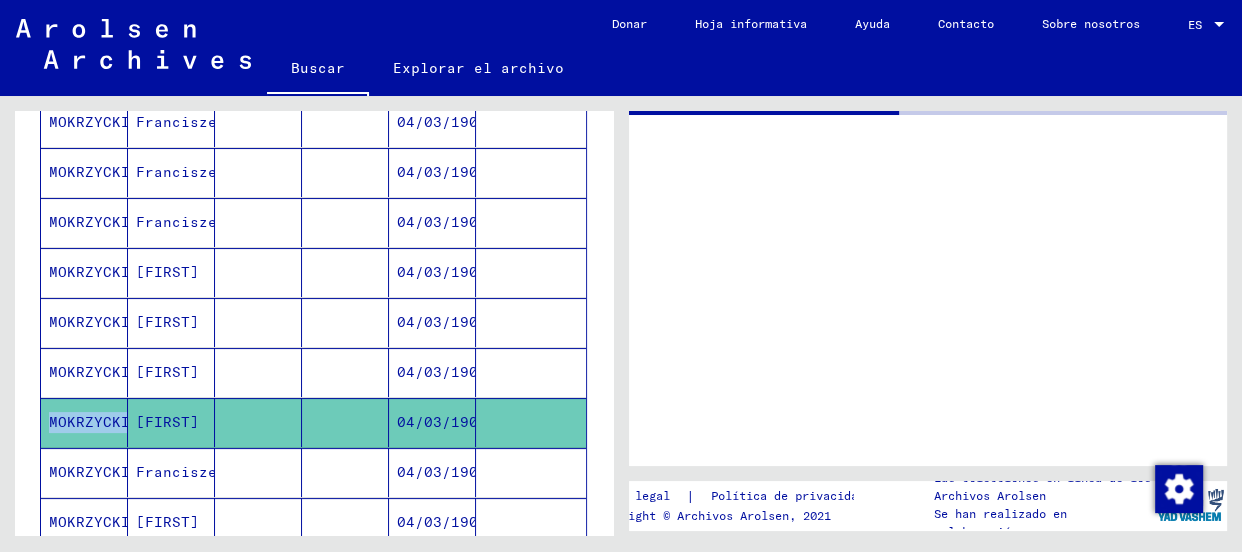 click on "MOKRZYCKI" 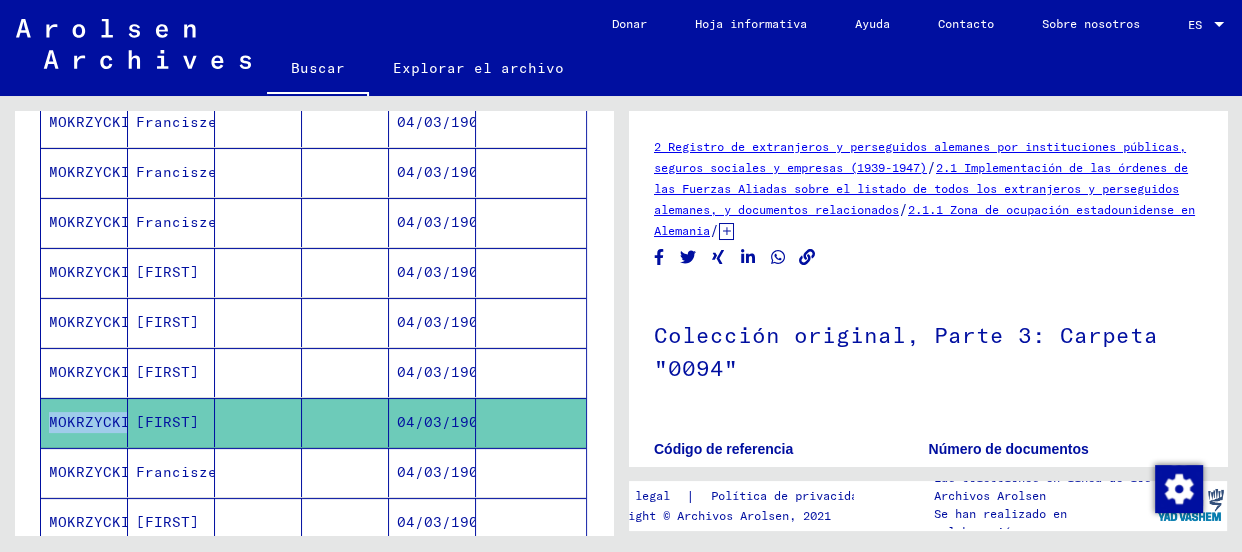 scroll, scrollTop: 0, scrollLeft: 0, axis: both 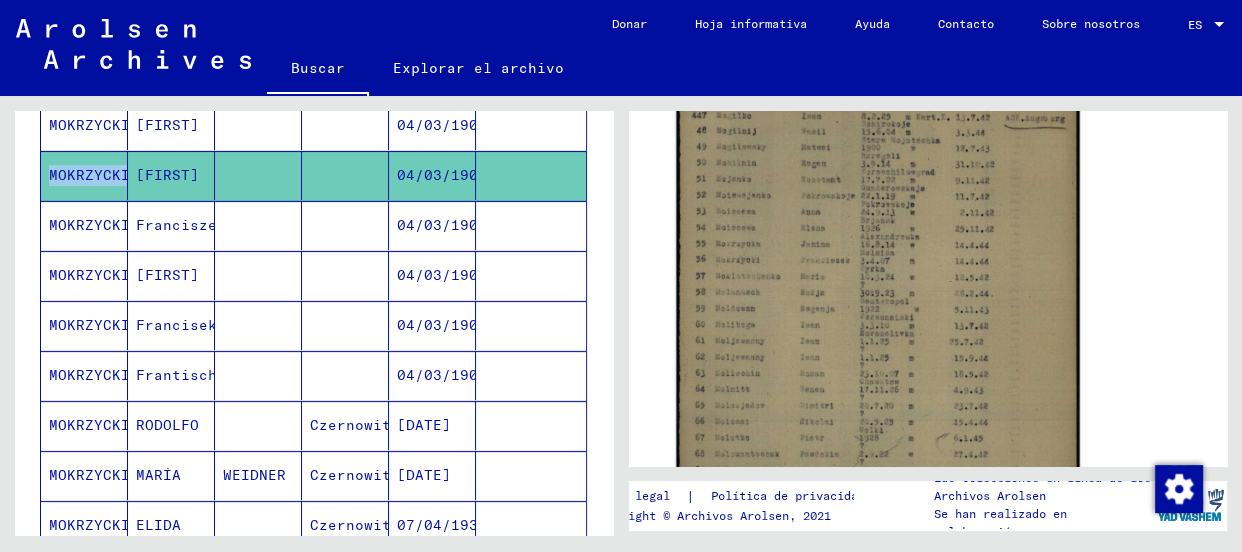 click 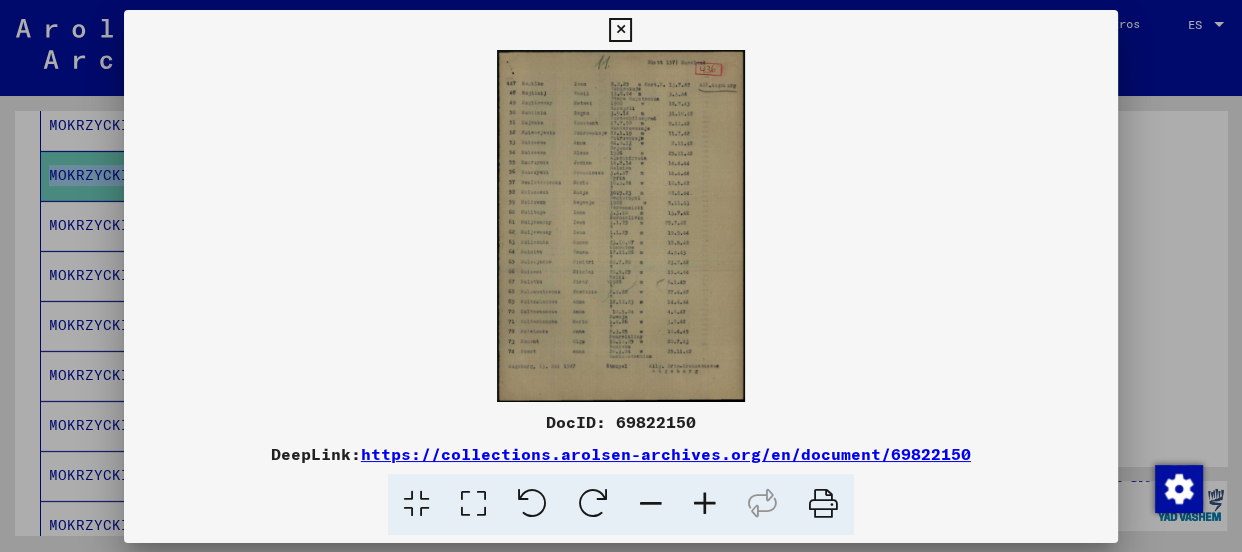 click at bounding box center (621, 226) 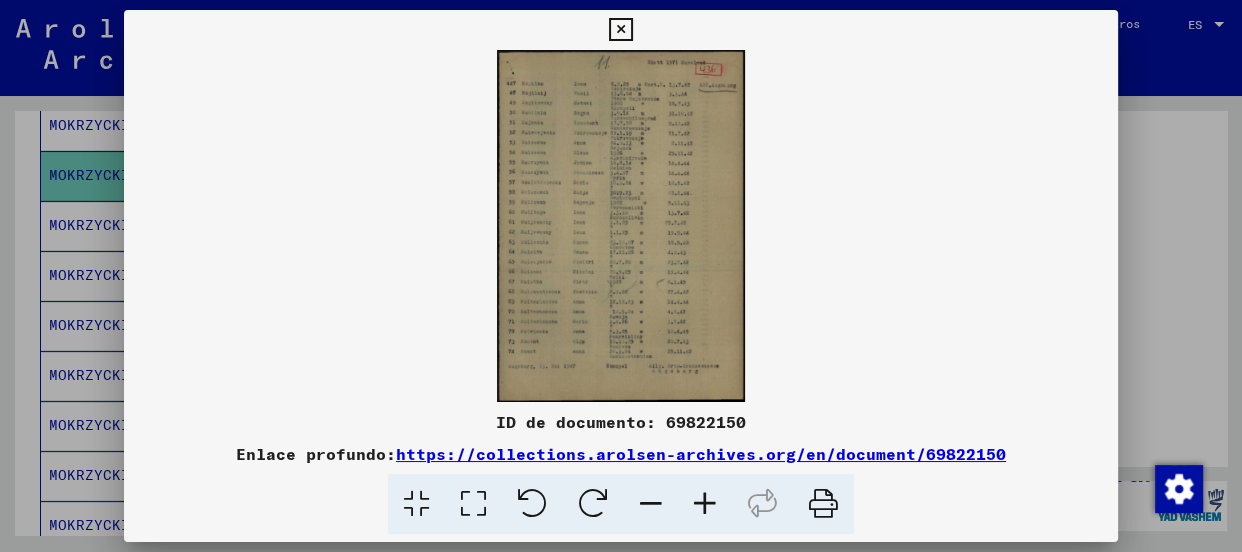 click at bounding box center (705, 504) 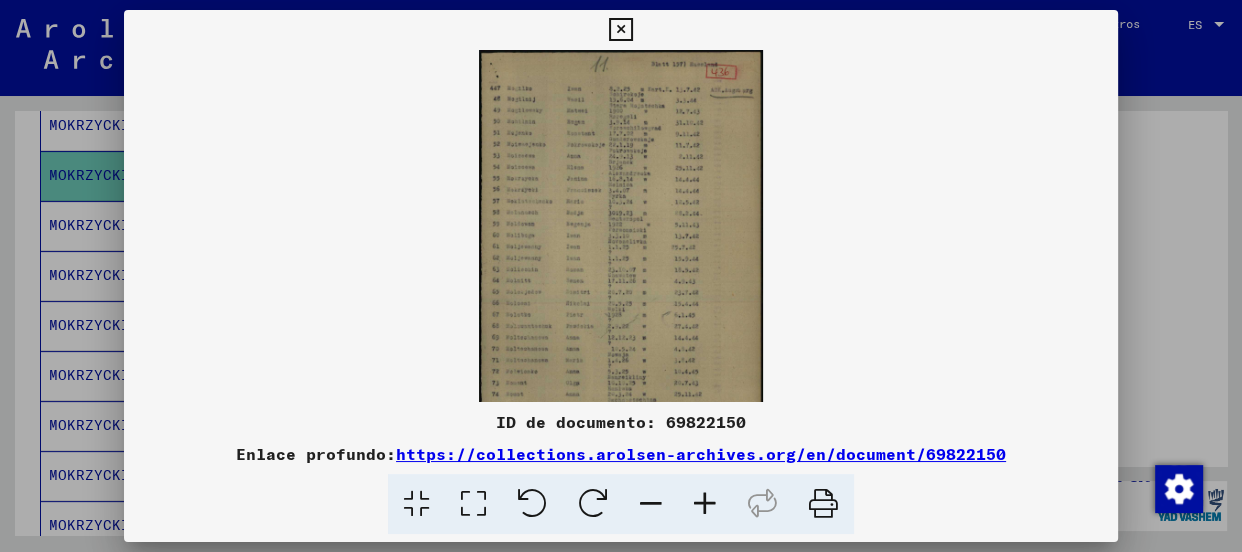 click at bounding box center (705, 504) 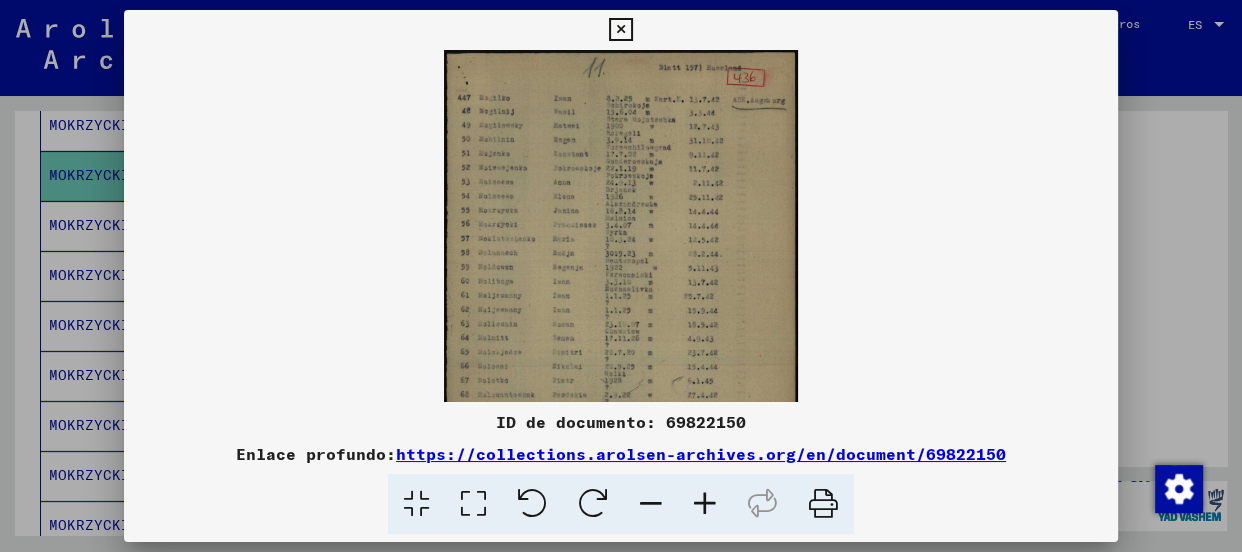 click at bounding box center [705, 504] 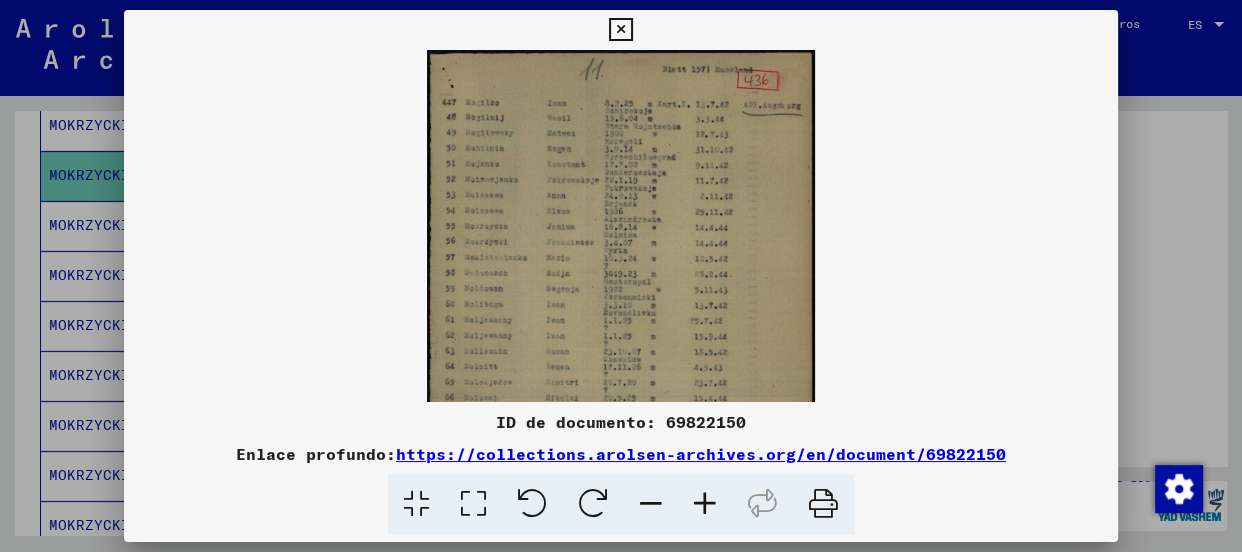 click at bounding box center [705, 504] 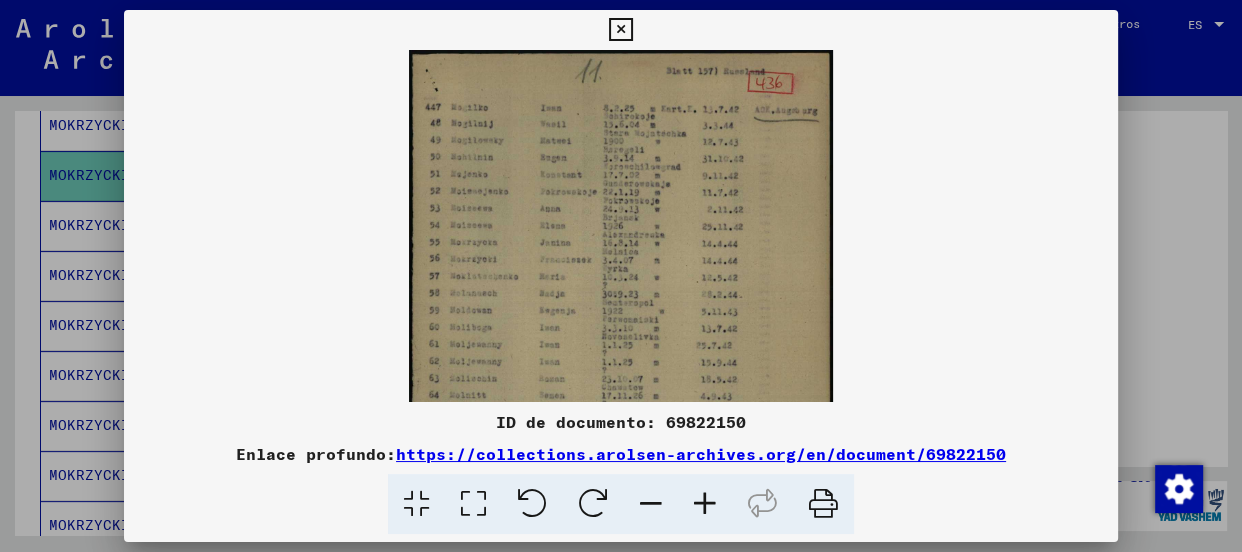 click at bounding box center (705, 504) 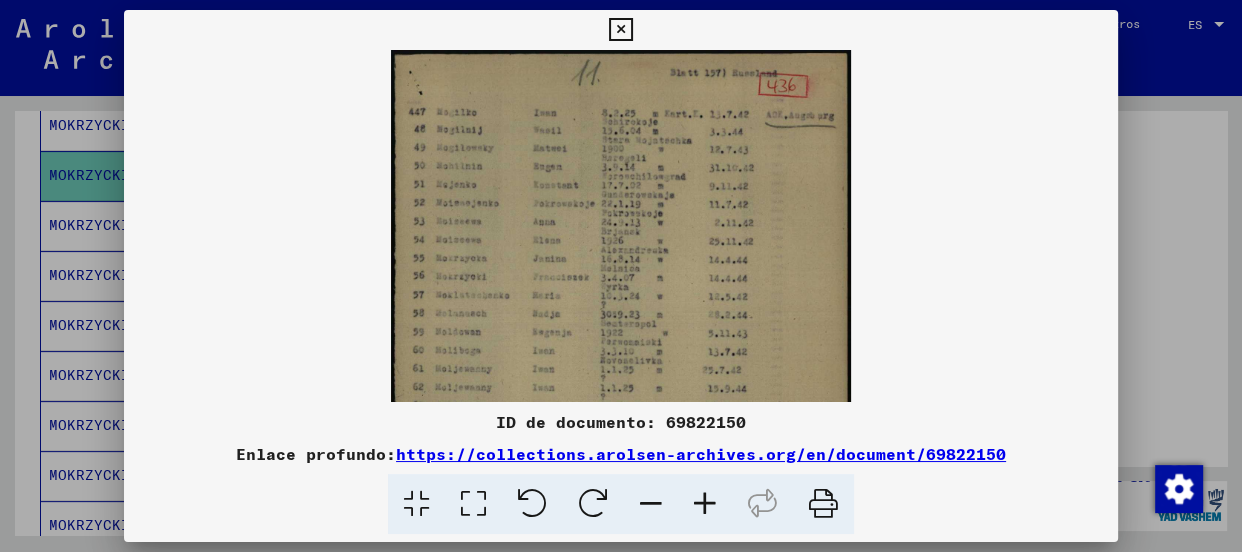click at bounding box center (705, 504) 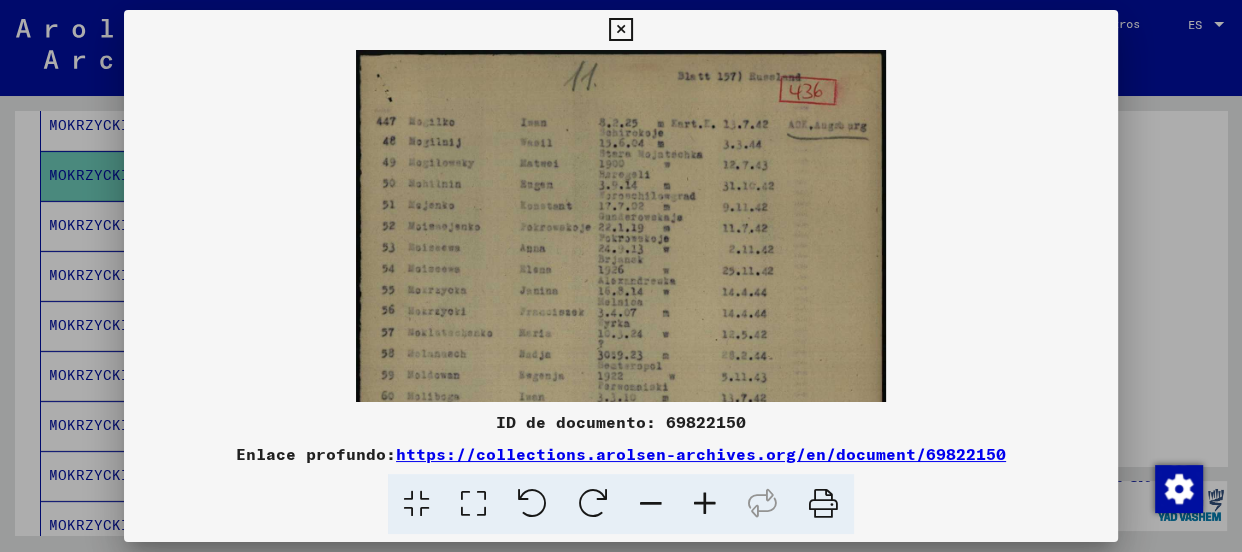click at bounding box center [705, 504] 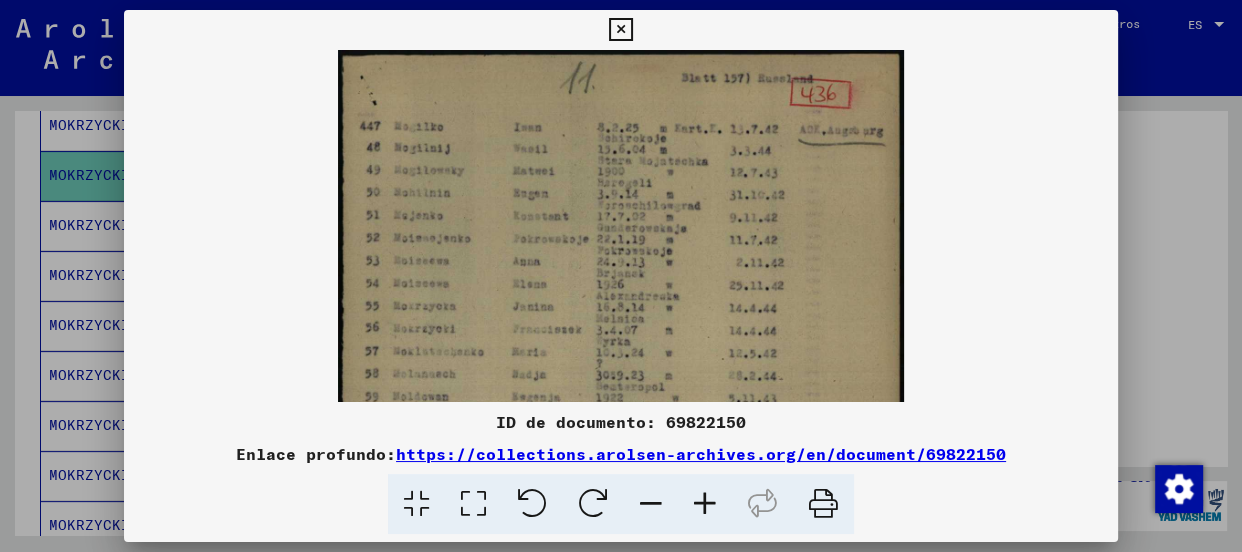 click at bounding box center [705, 504] 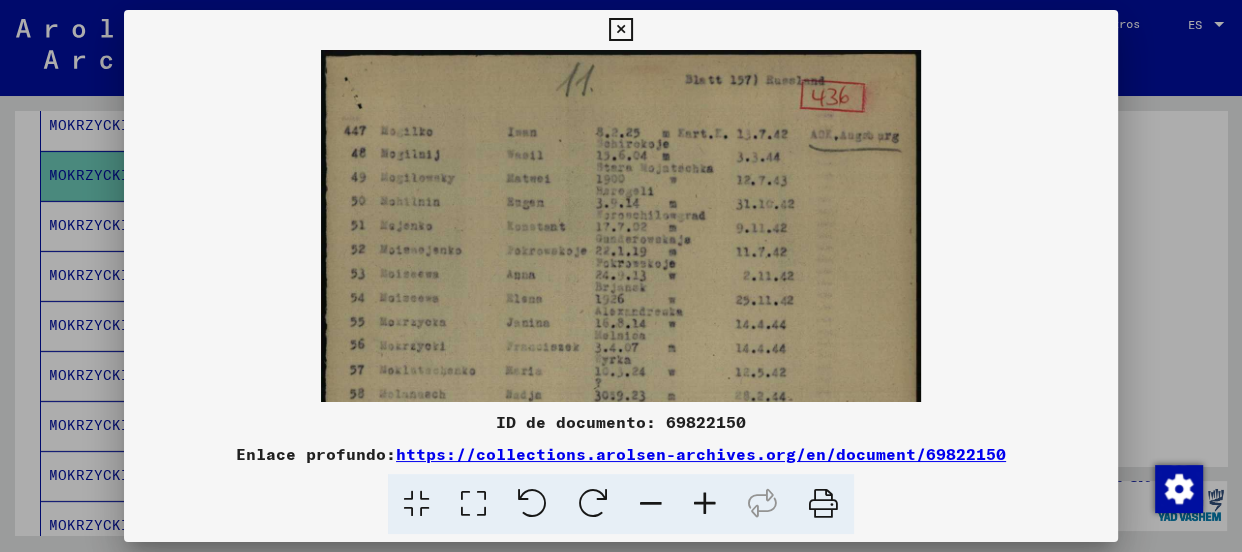 click at bounding box center [705, 504] 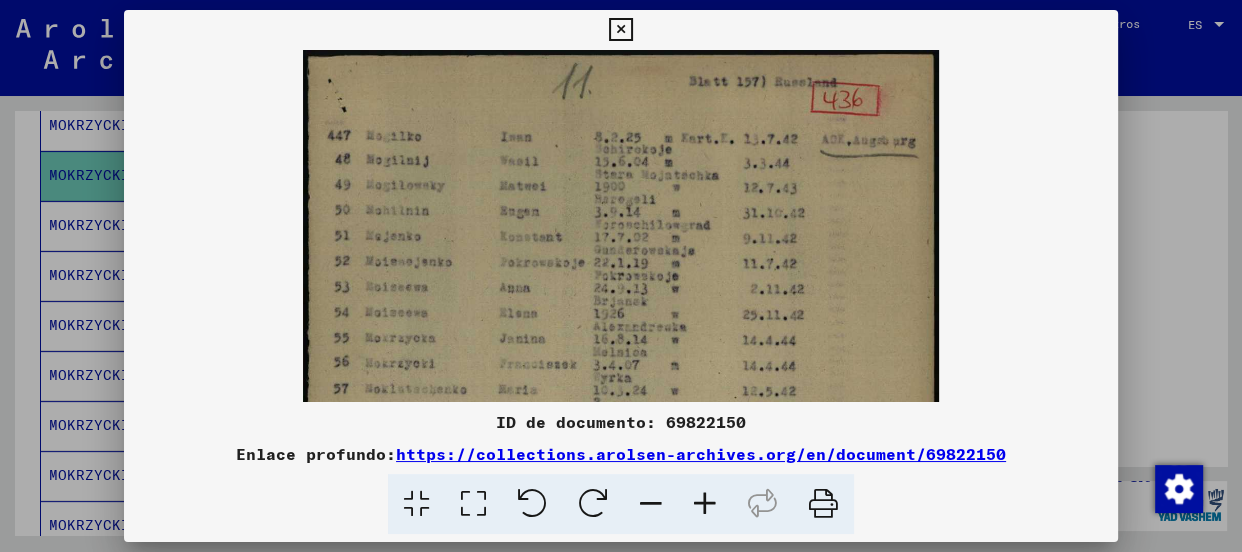 click at bounding box center [705, 504] 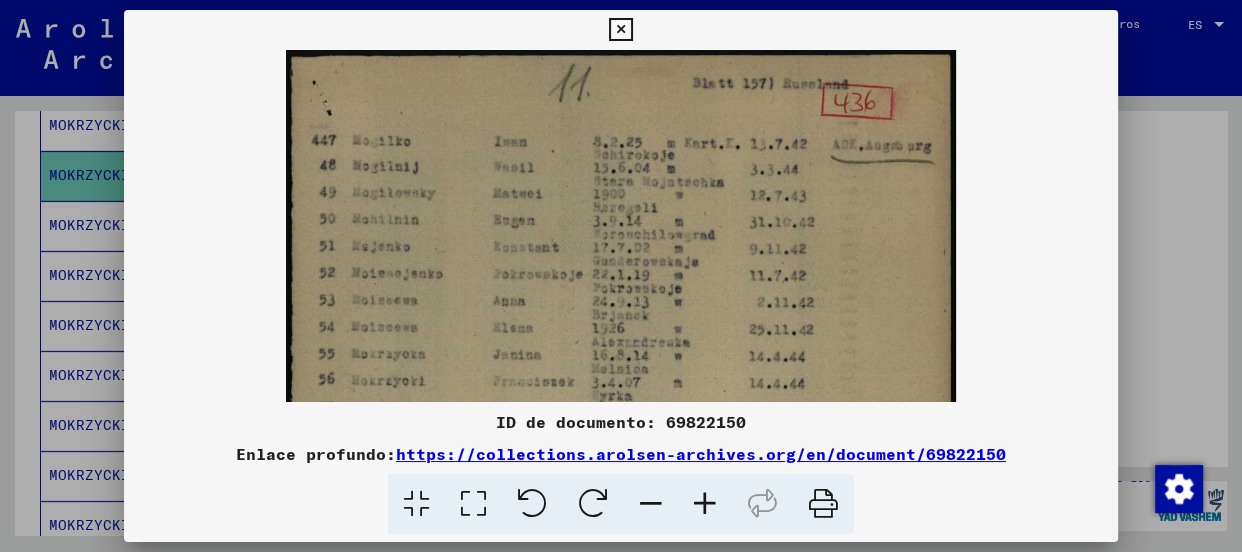 click at bounding box center (705, 504) 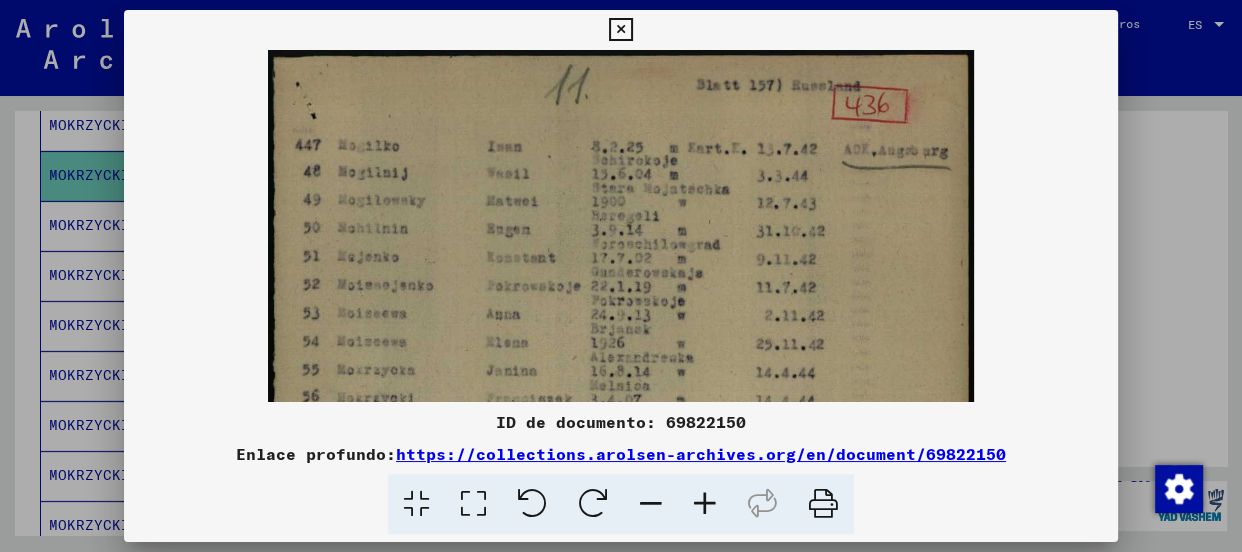 click at bounding box center [705, 504] 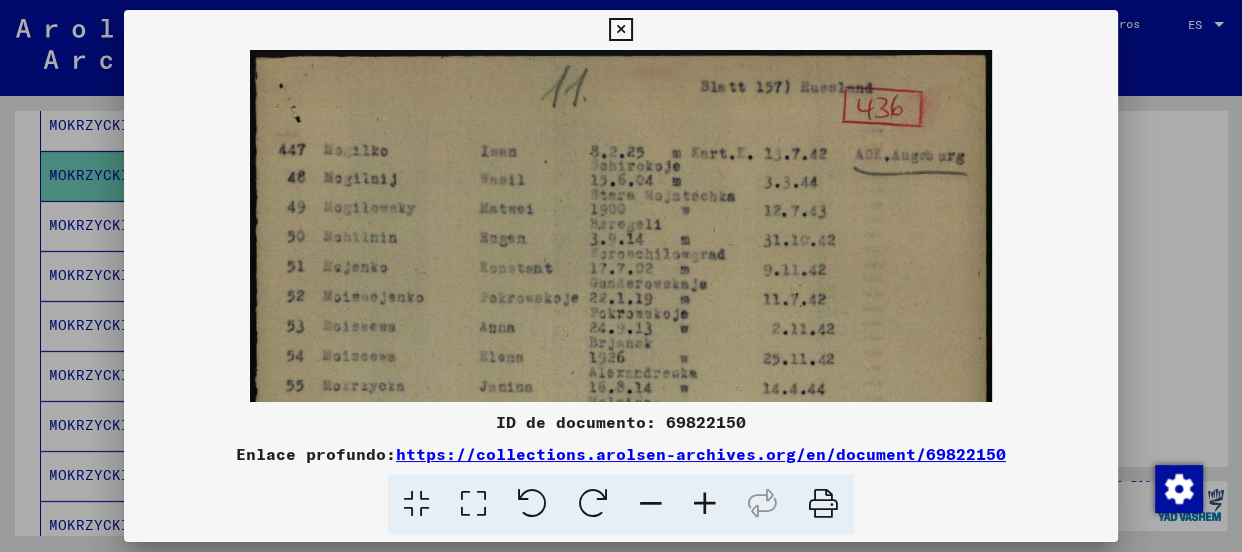 click at bounding box center (705, 504) 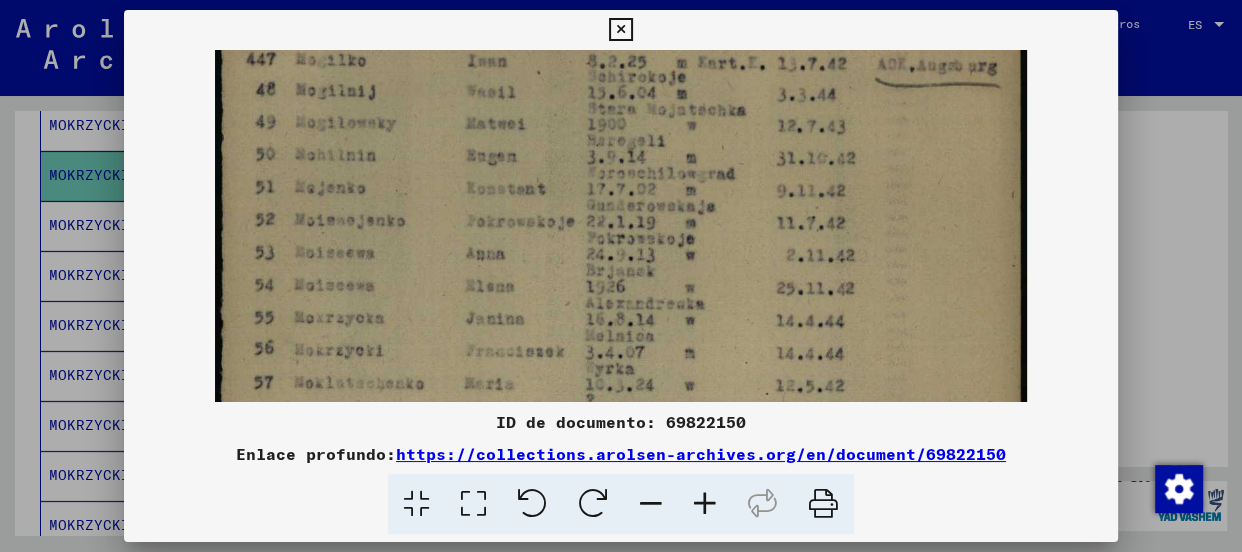 scroll, scrollTop: 111, scrollLeft: 0, axis: vertical 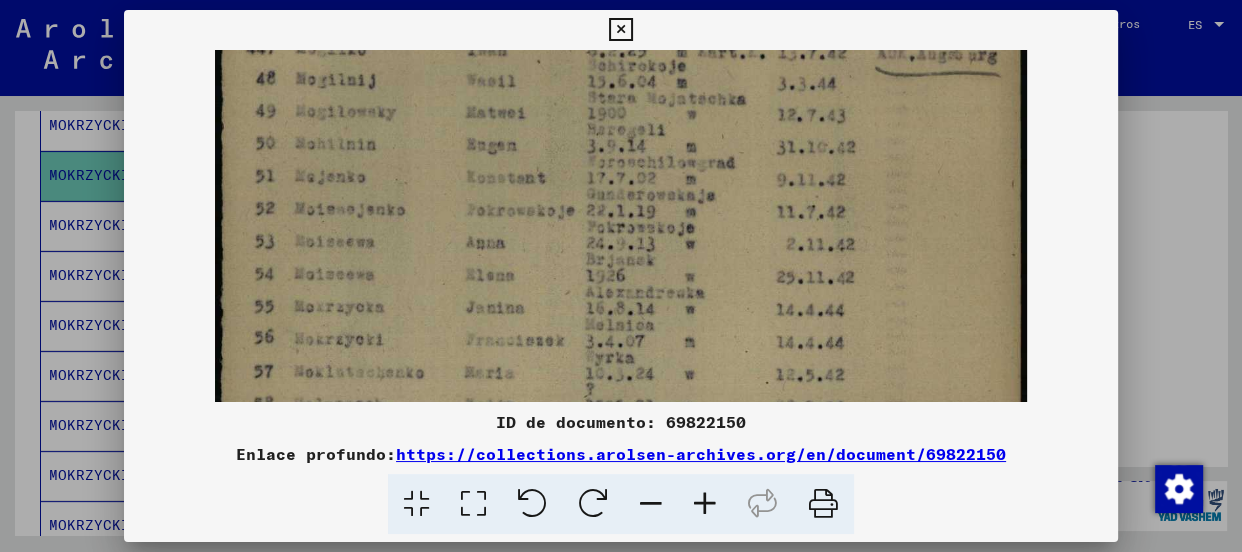 drag, startPoint x: 757, startPoint y: 299, endPoint x: 799, endPoint y: 198, distance: 109.38464 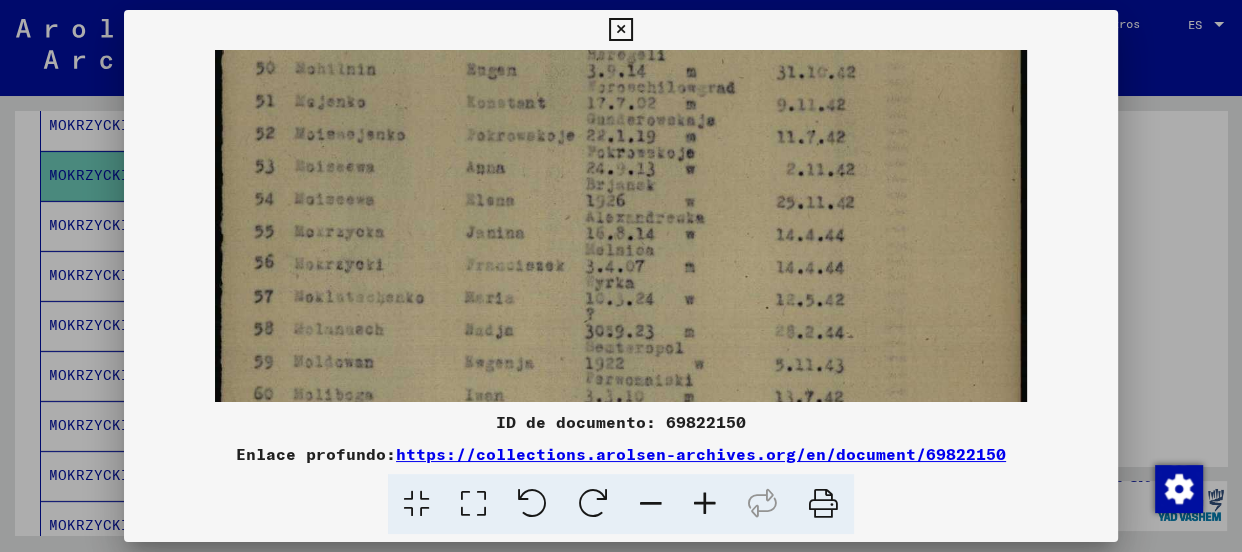 drag, startPoint x: 620, startPoint y: 291, endPoint x: 701, endPoint y: 216, distance: 110.39022 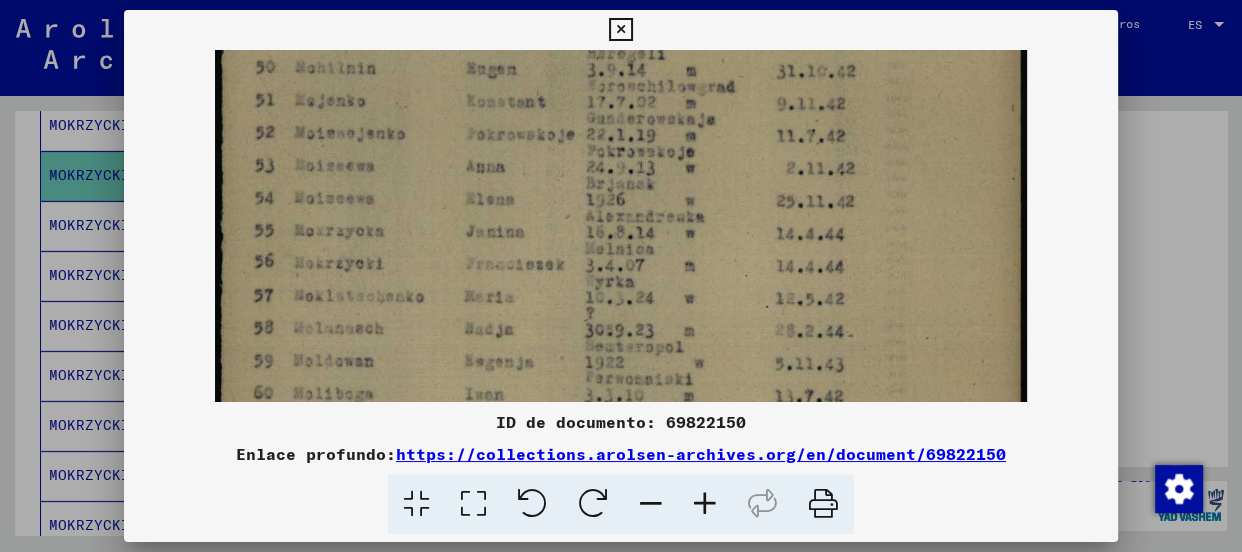 click at bounding box center [705, 504] 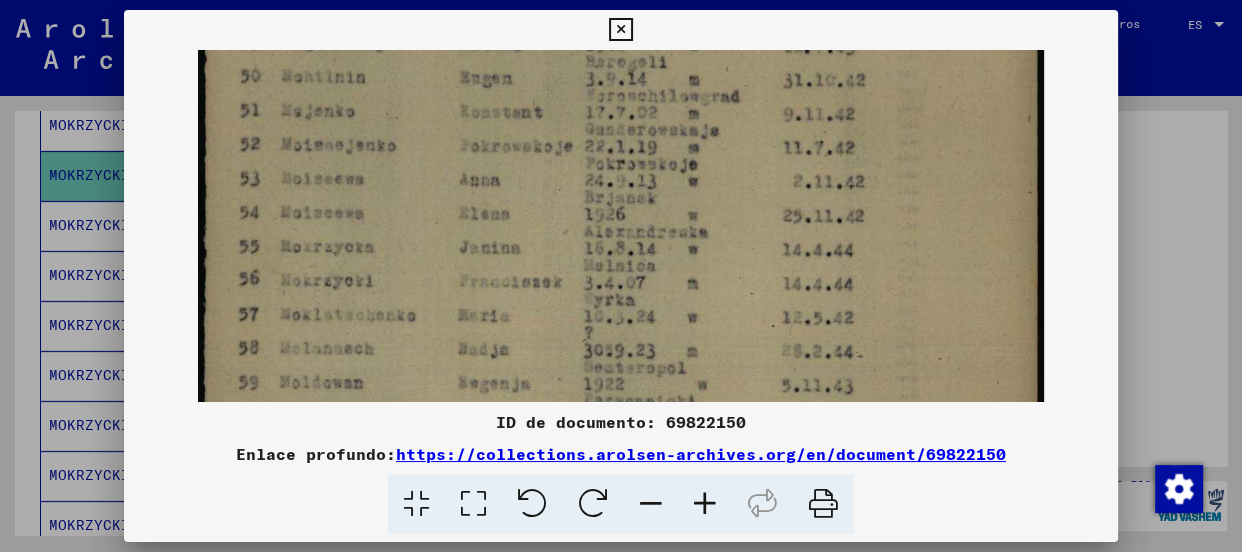 click at bounding box center (705, 504) 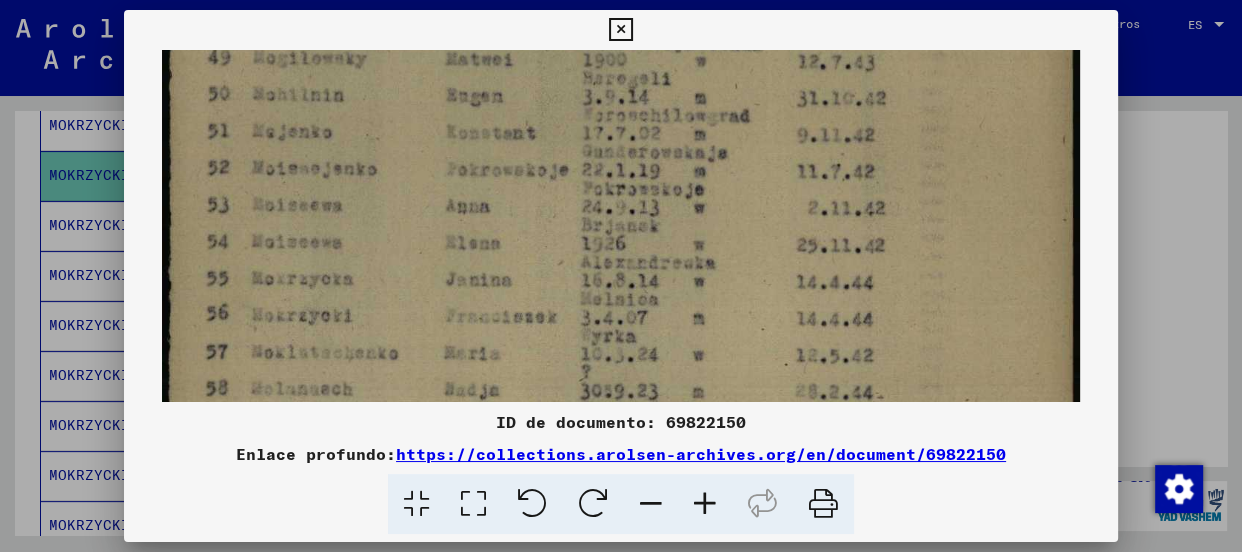 click at bounding box center [705, 504] 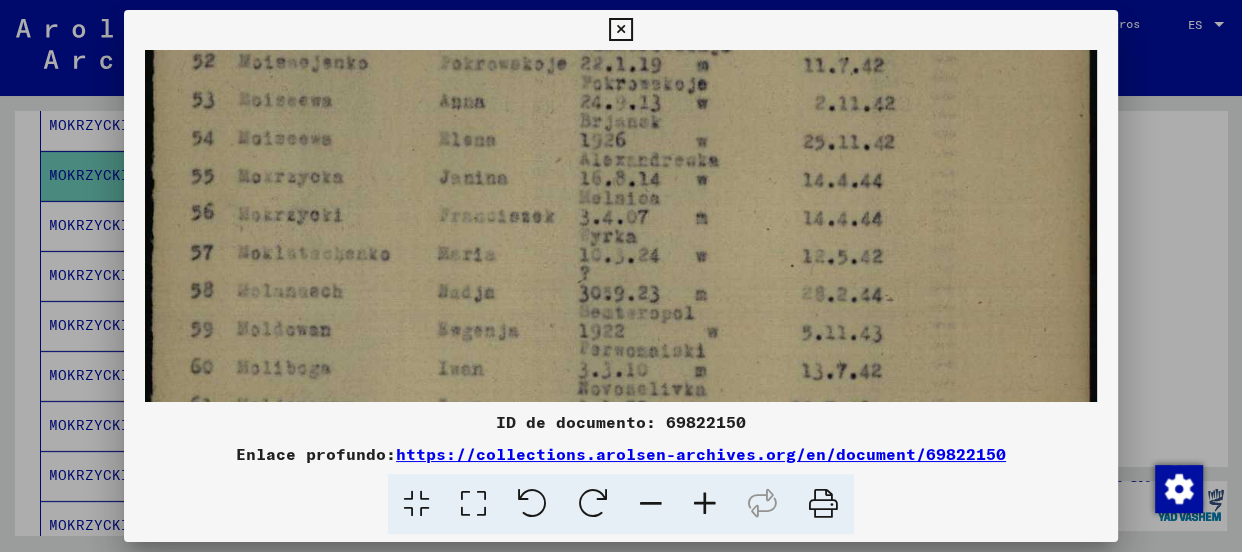 drag, startPoint x: 698, startPoint y: 327, endPoint x: 719, endPoint y: 210, distance: 118.869675 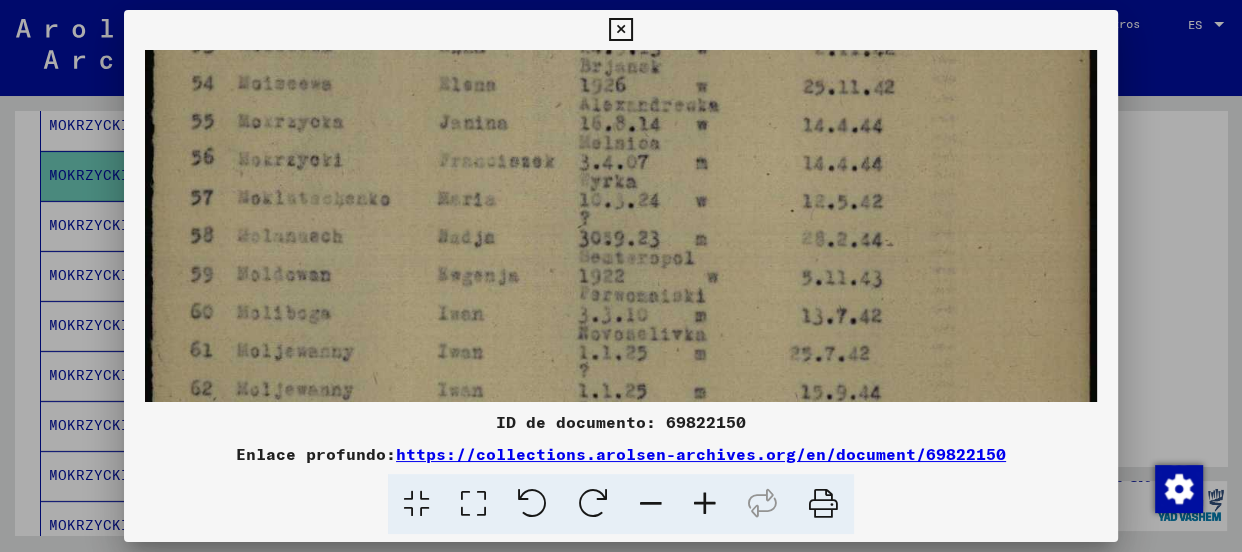 scroll, scrollTop: 369, scrollLeft: 0, axis: vertical 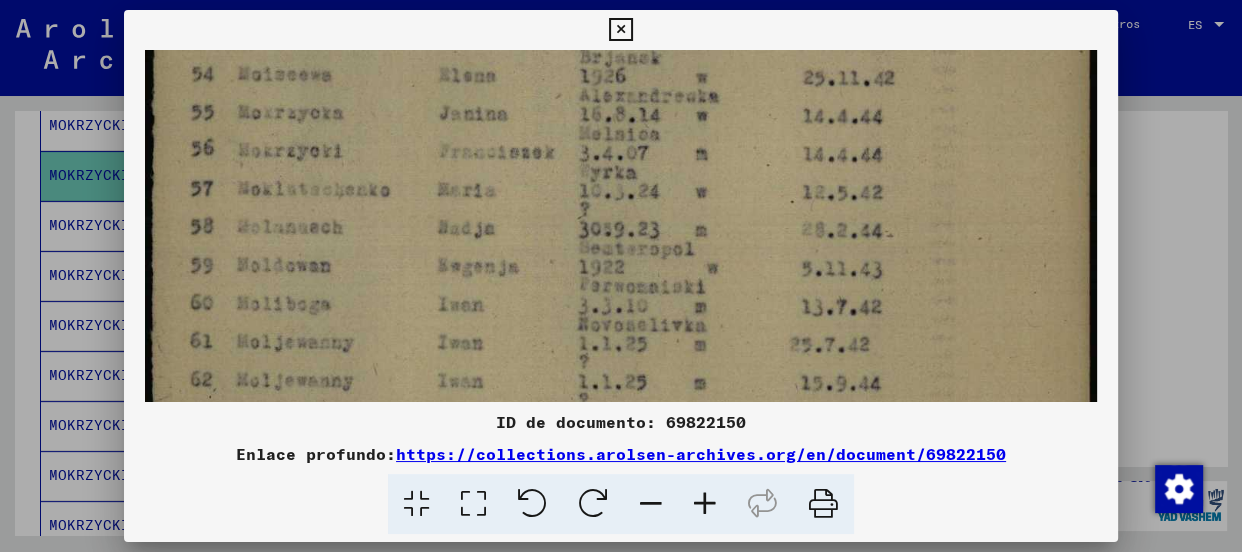 drag, startPoint x: 727, startPoint y: 309, endPoint x: 743, endPoint y: 245, distance: 65.96969 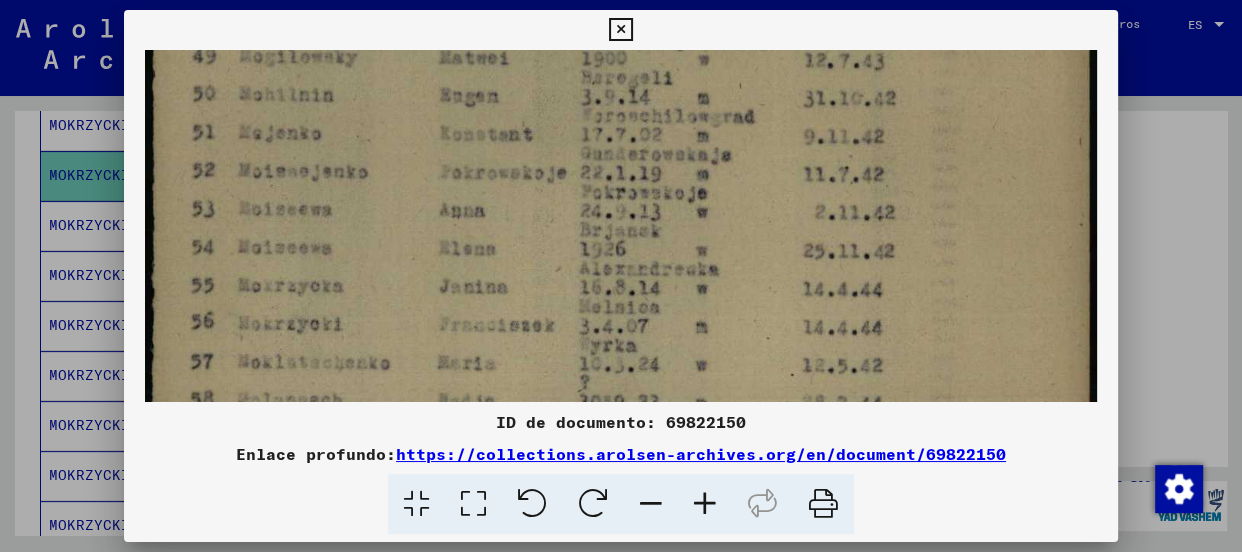 drag, startPoint x: 831, startPoint y: 196, endPoint x: 821, endPoint y: 274, distance: 78.63841 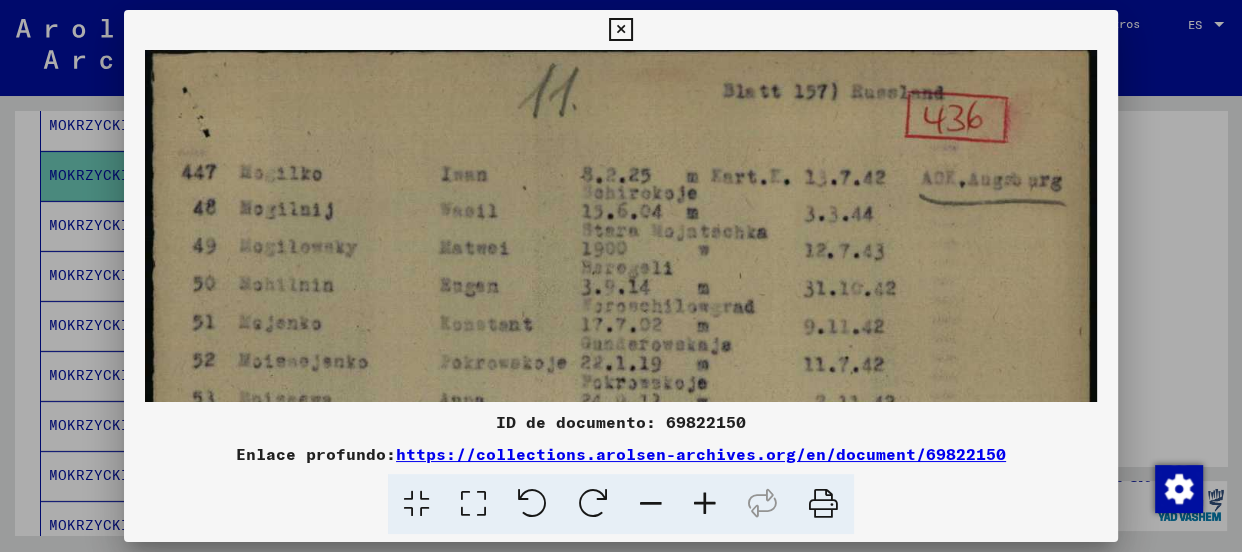 scroll, scrollTop: 0, scrollLeft: 0, axis: both 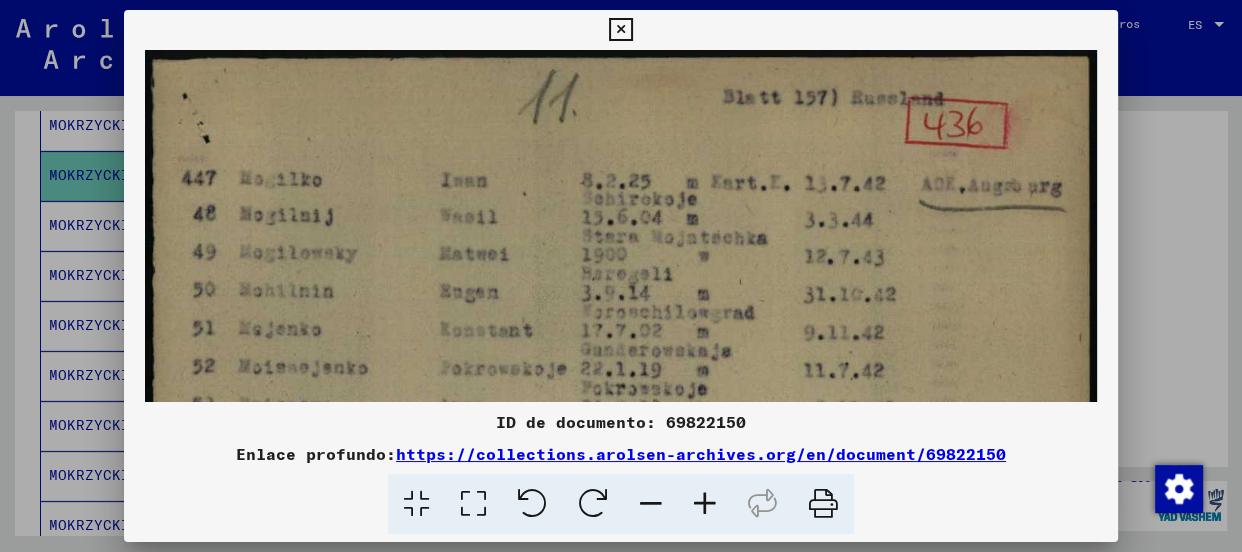 drag, startPoint x: 825, startPoint y: 161, endPoint x: 835, endPoint y: 398, distance: 237.21088 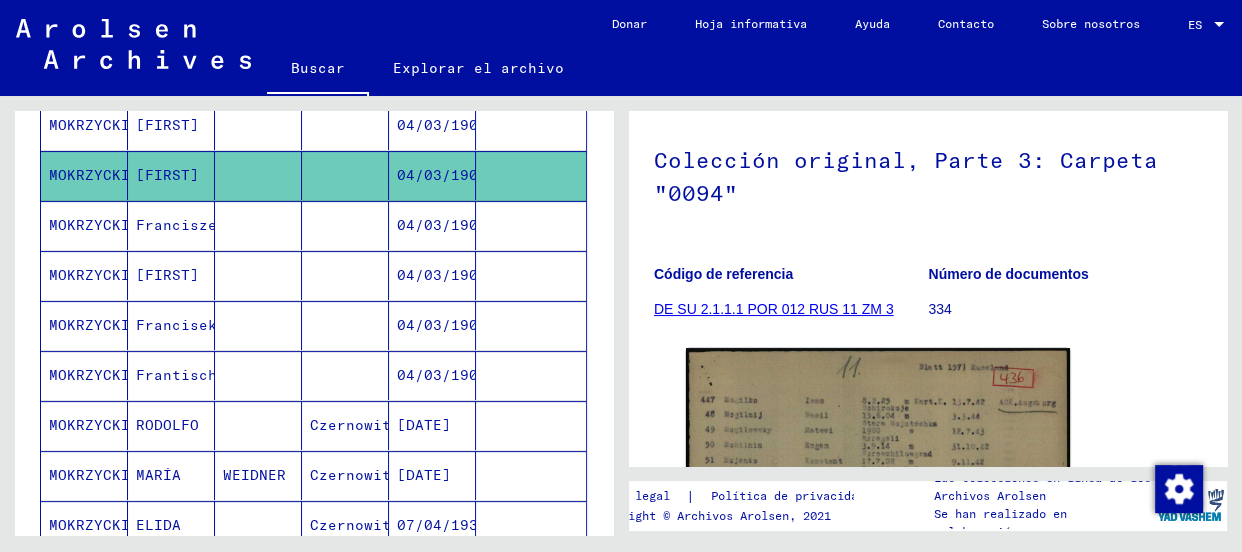 scroll, scrollTop: 157, scrollLeft: 0, axis: vertical 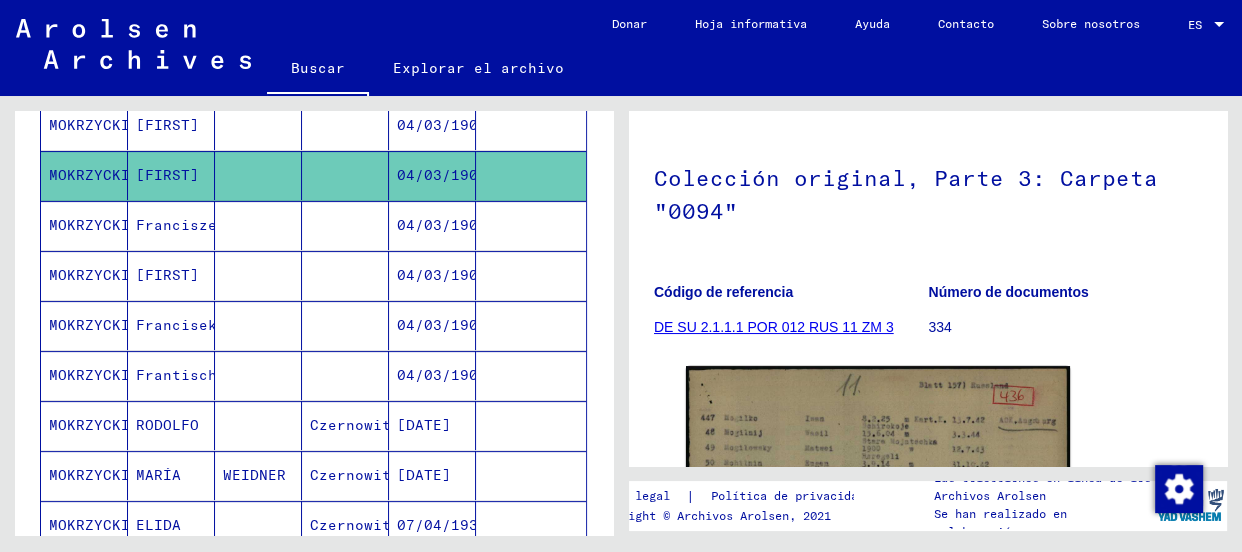 click on "MOKRZYCKI" at bounding box center [89, 275] 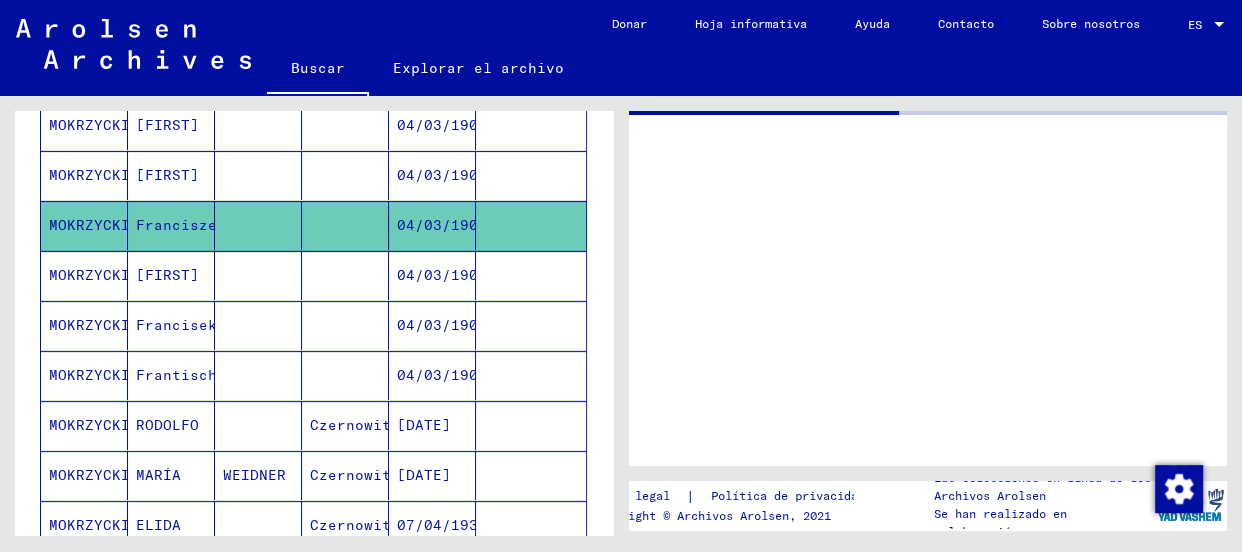 scroll, scrollTop: 0, scrollLeft: 0, axis: both 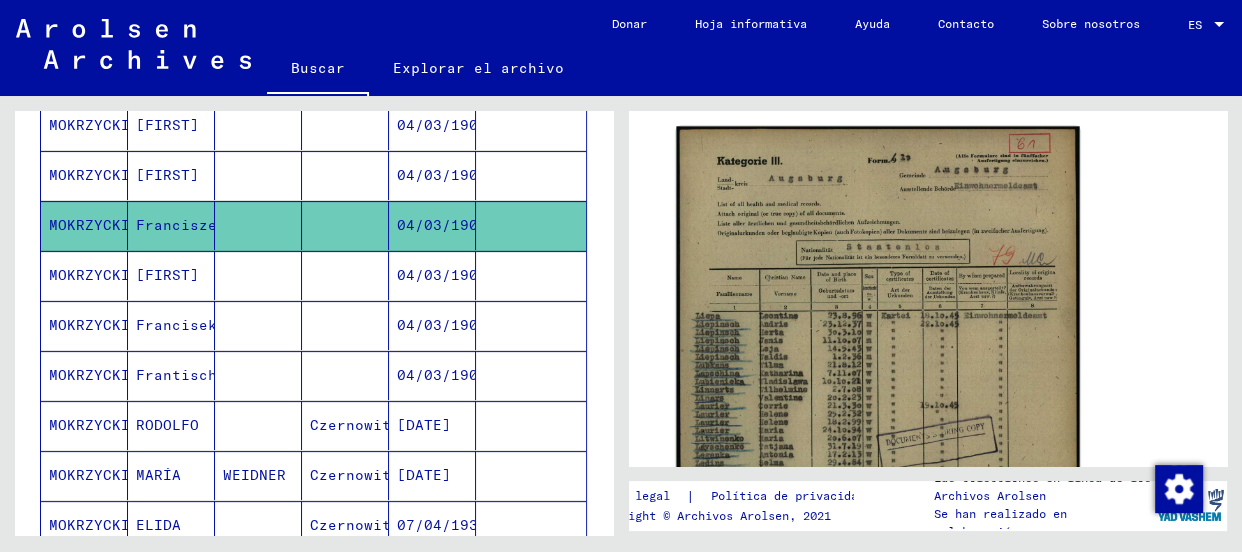 click 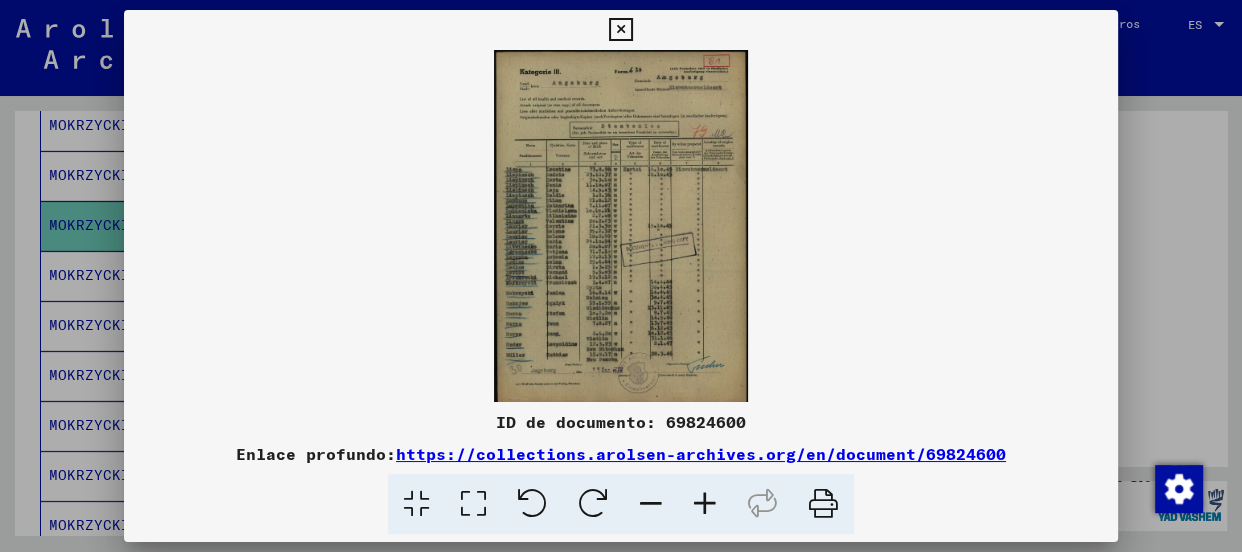 click at bounding box center [705, 504] 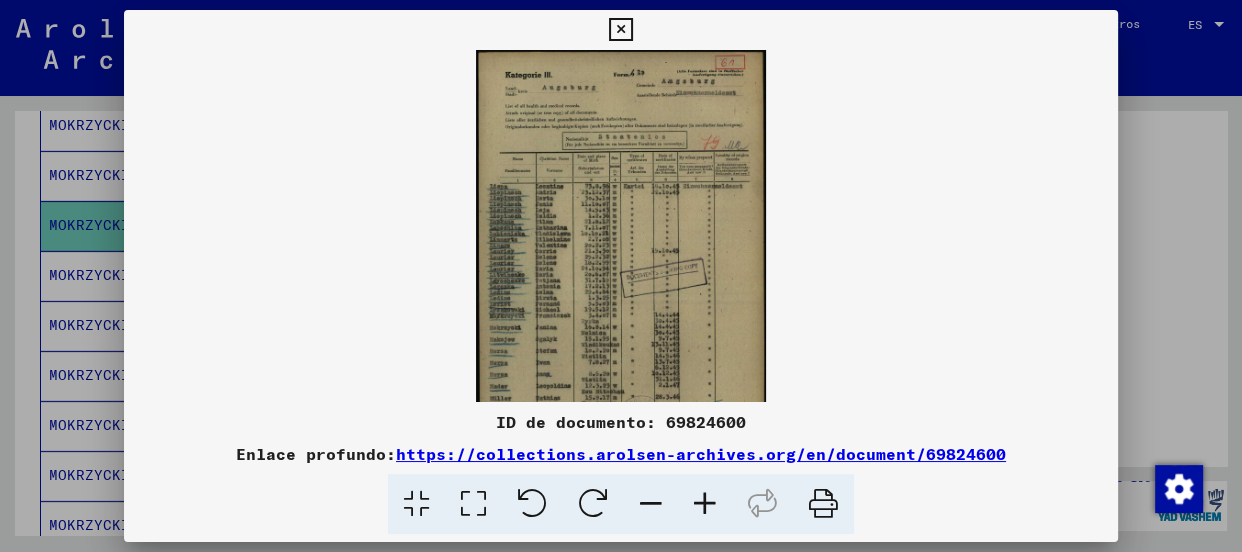 click at bounding box center [705, 504] 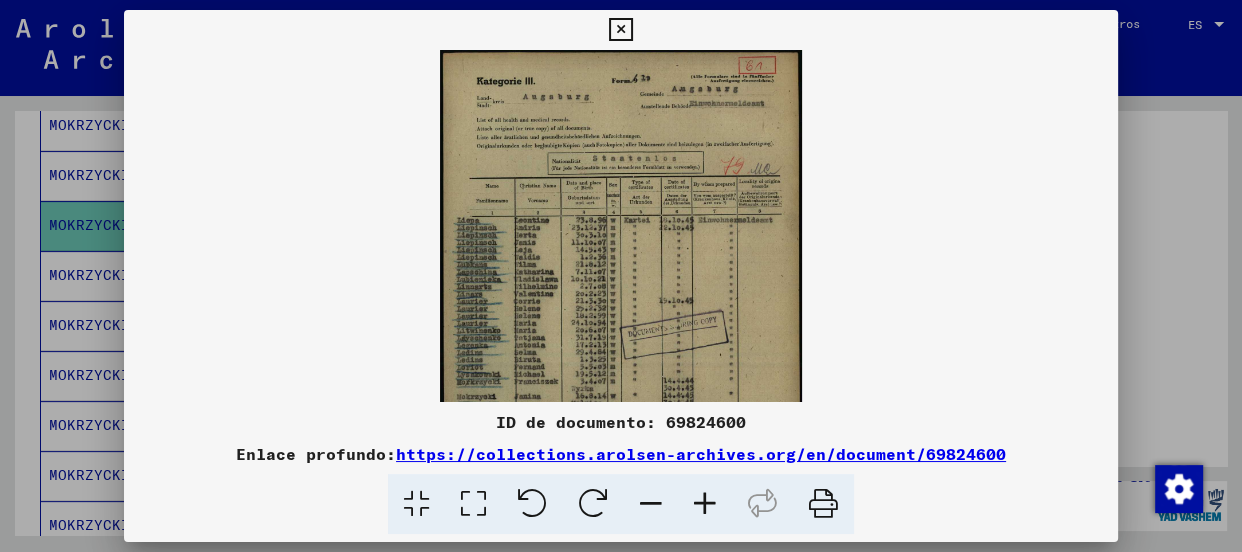 click at bounding box center [705, 504] 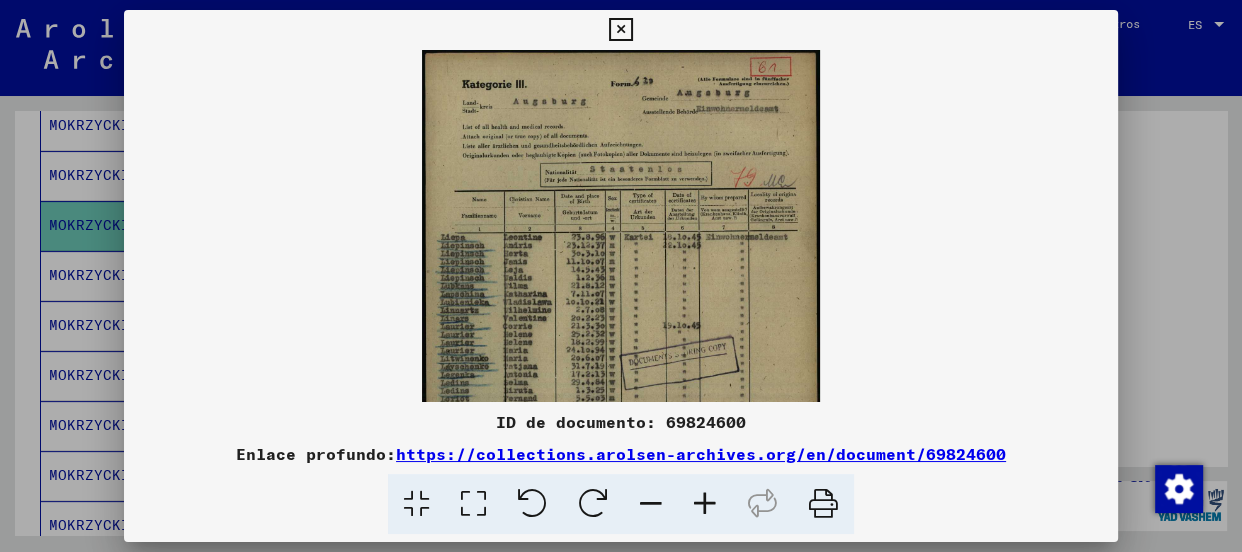 click at bounding box center (705, 504) 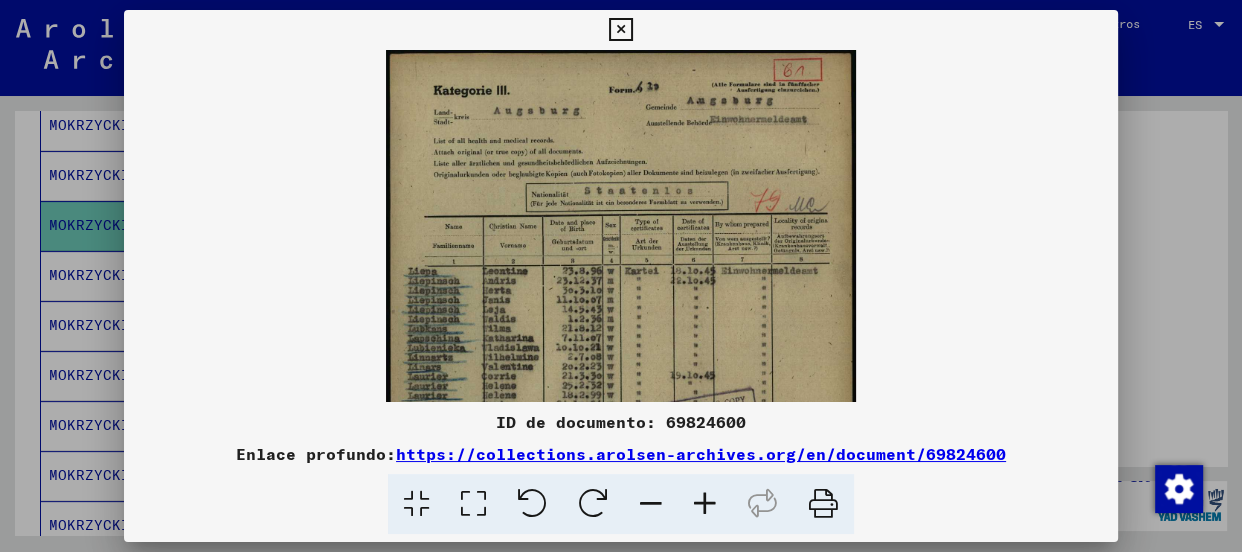 click at bounding box center (705, 504) 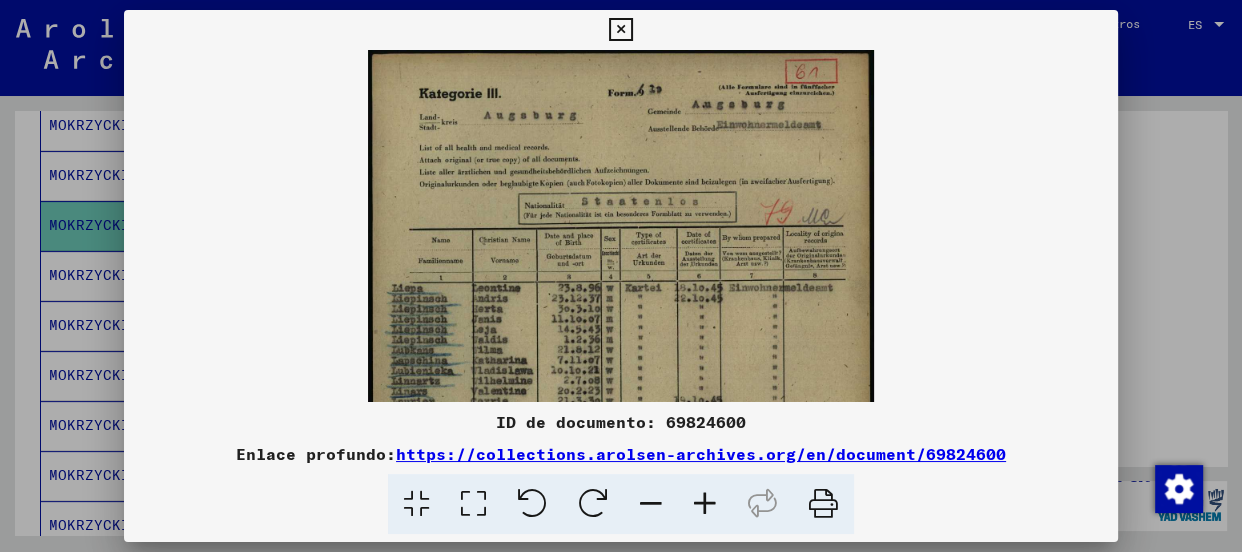click at bounding box center (705, 504) 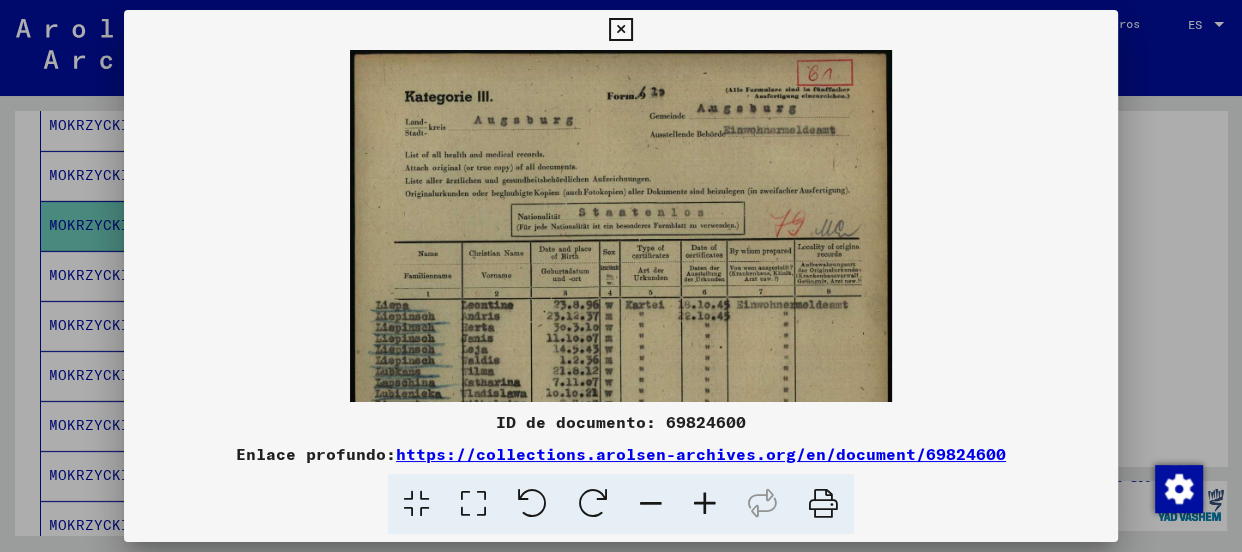 click at bounding box center (705, 504) 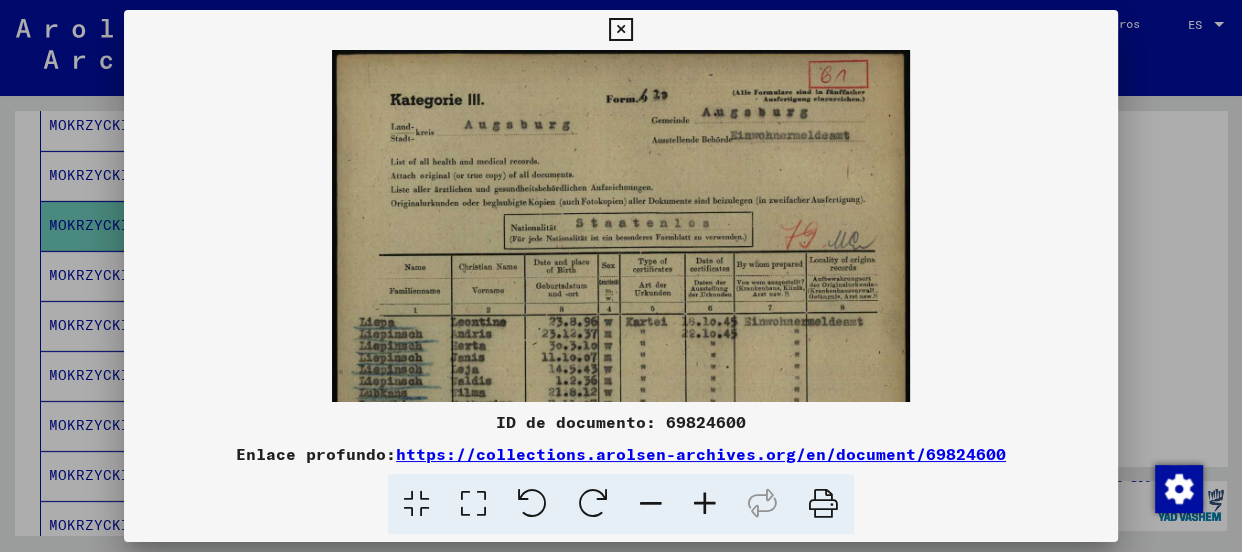 click at bounding box center (705, 504) 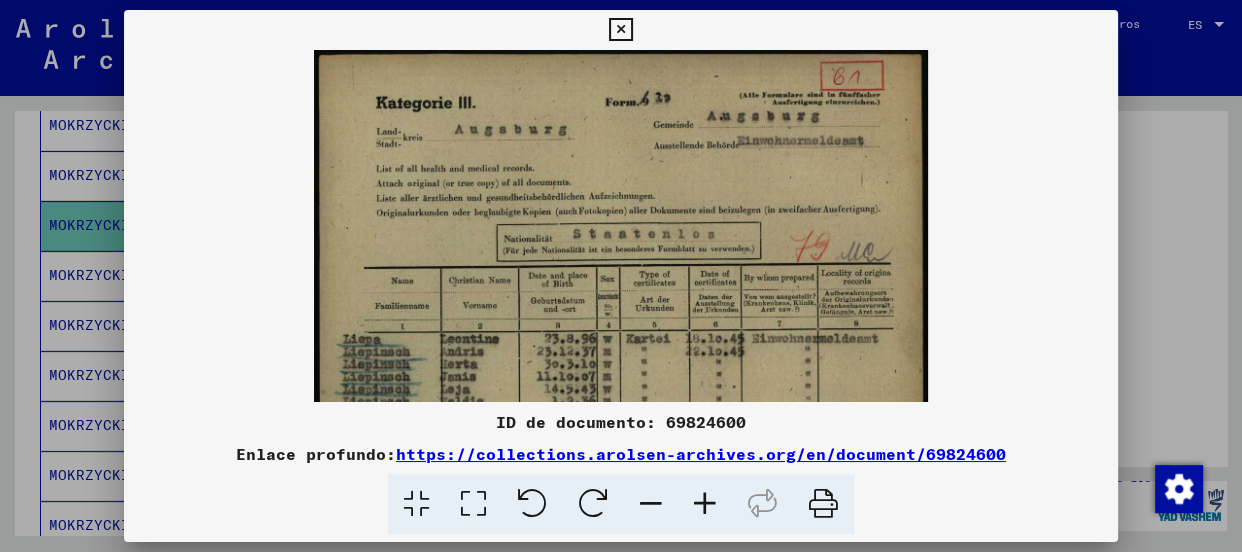 click at bounding box center [705, 504] 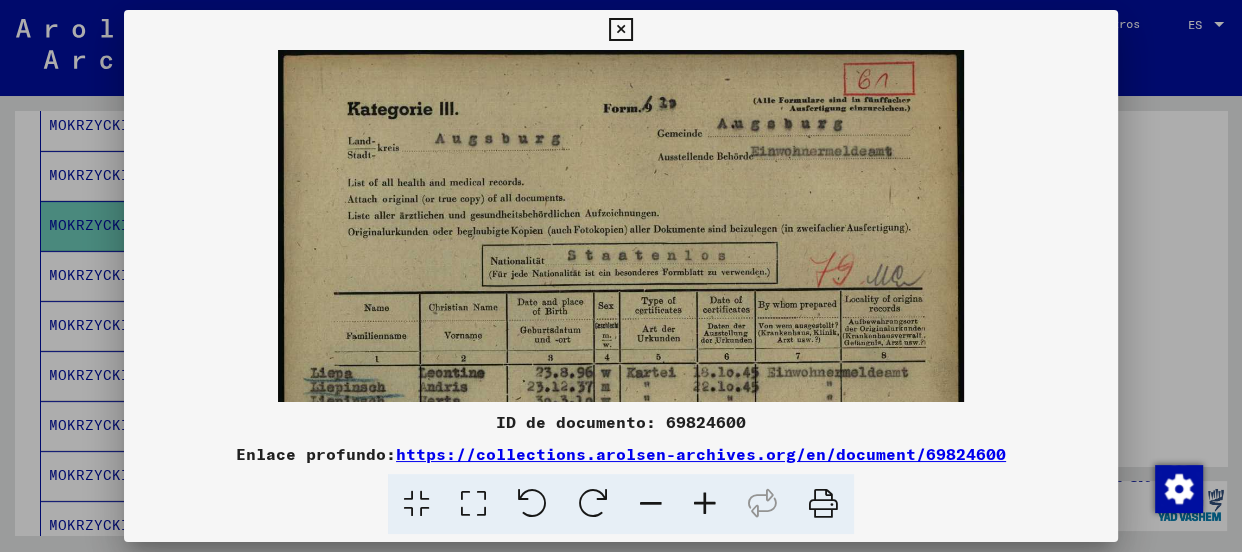 click at bounding box center [705, 504] 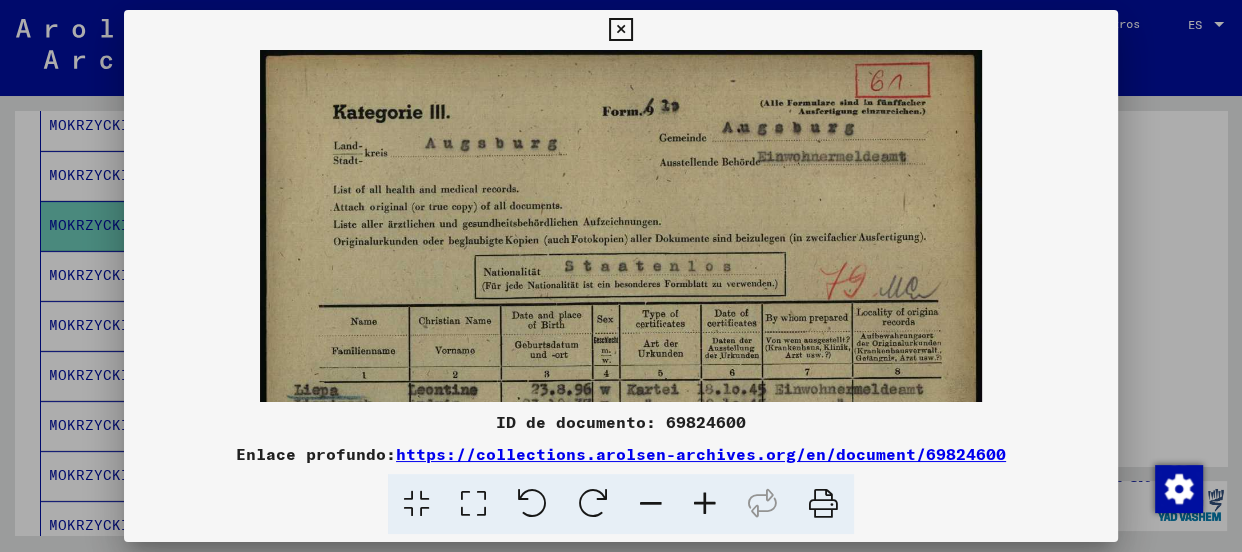 click at bounding box center [705, 504] 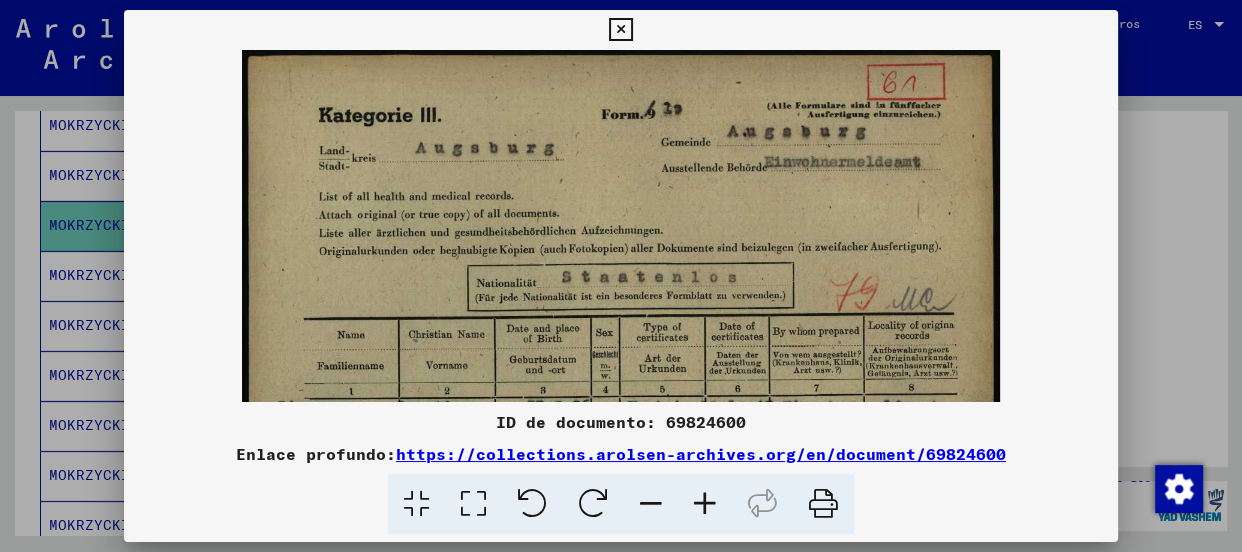 click at bounding box center (705, 504) 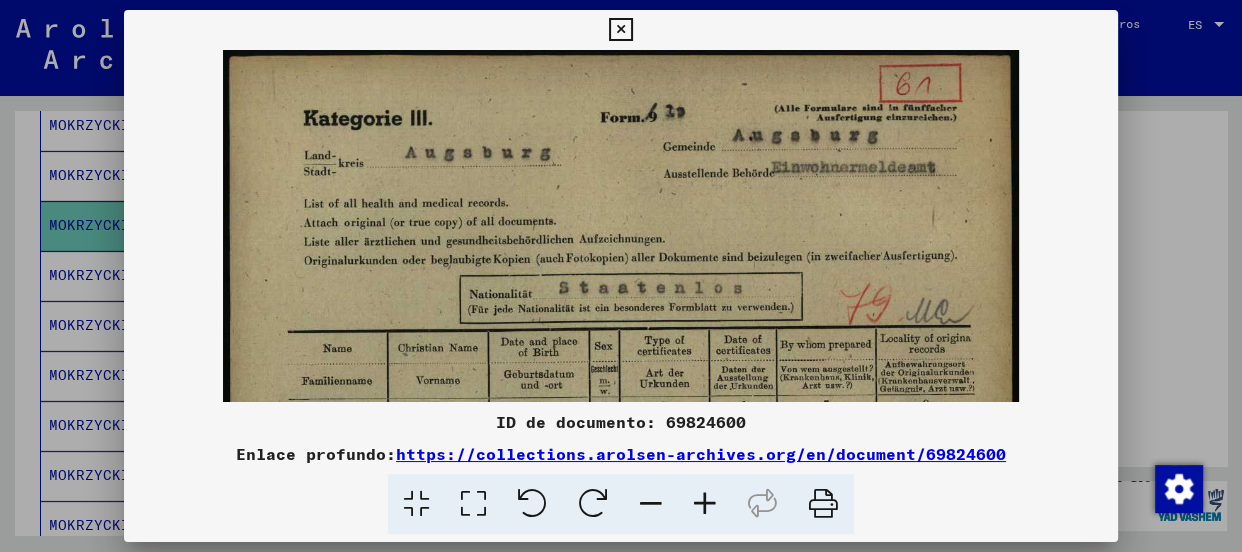 click at bounding box center [705, 504] 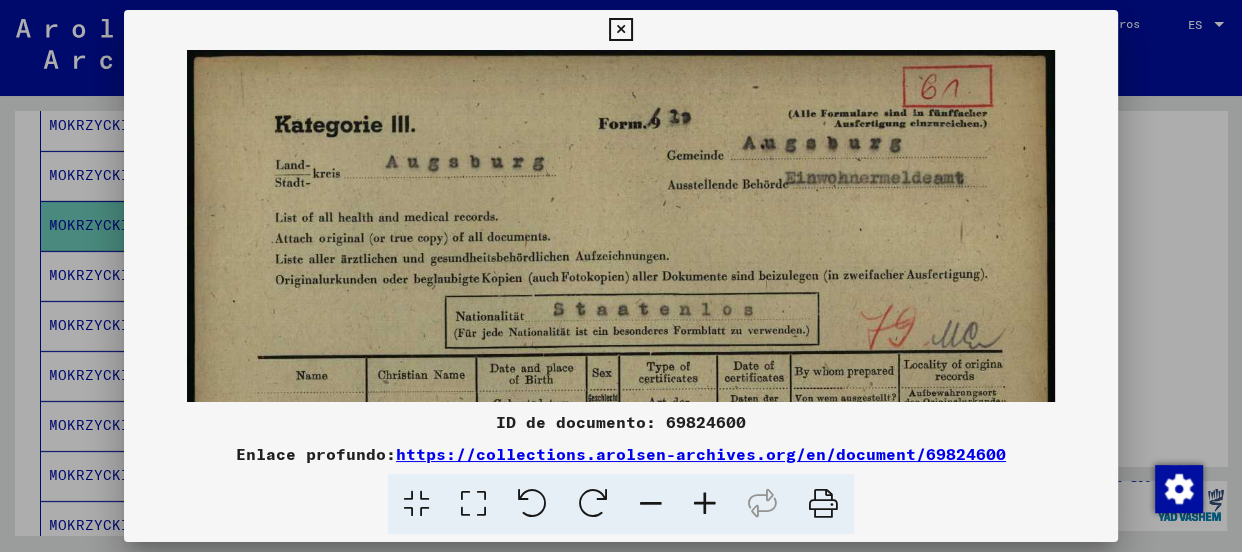 click at bounding box center (705, 504) 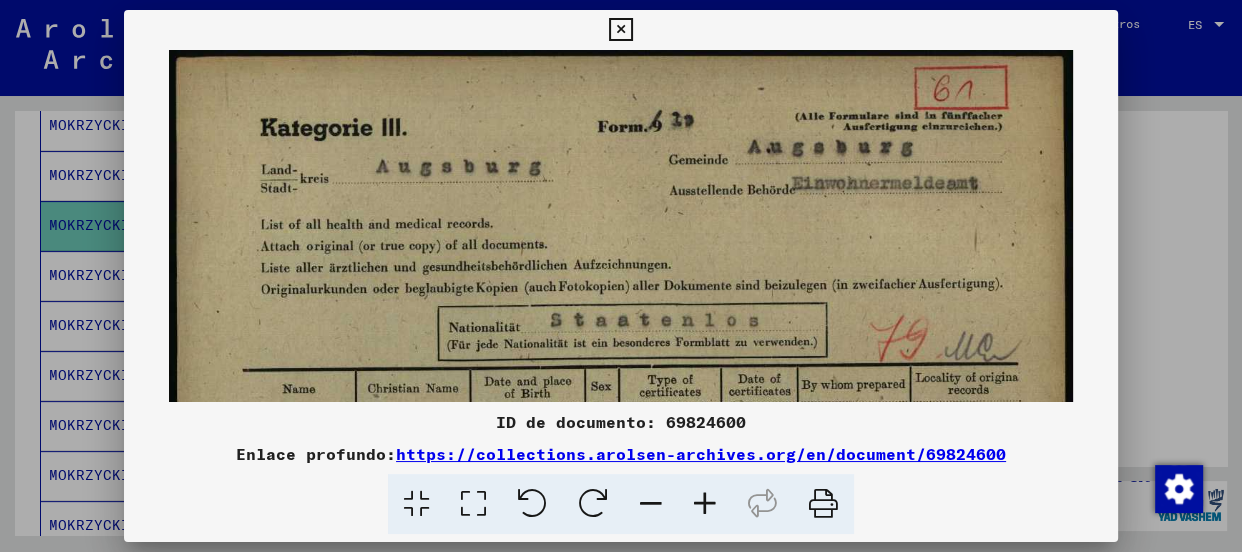 click at bounding box center (705, 504) 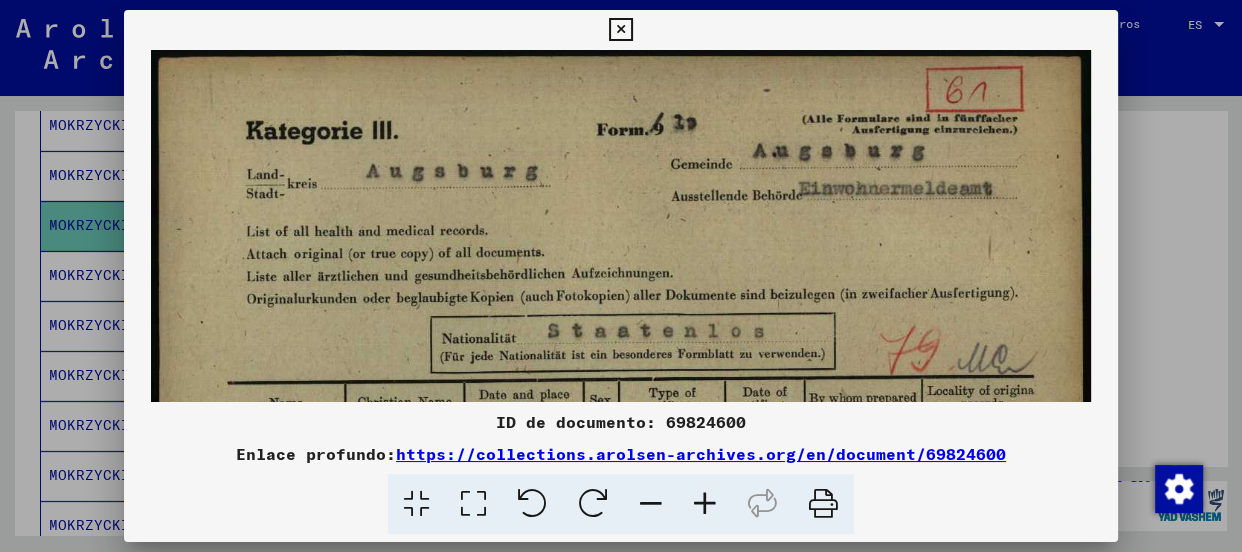 click at bounding box center (705, 504) 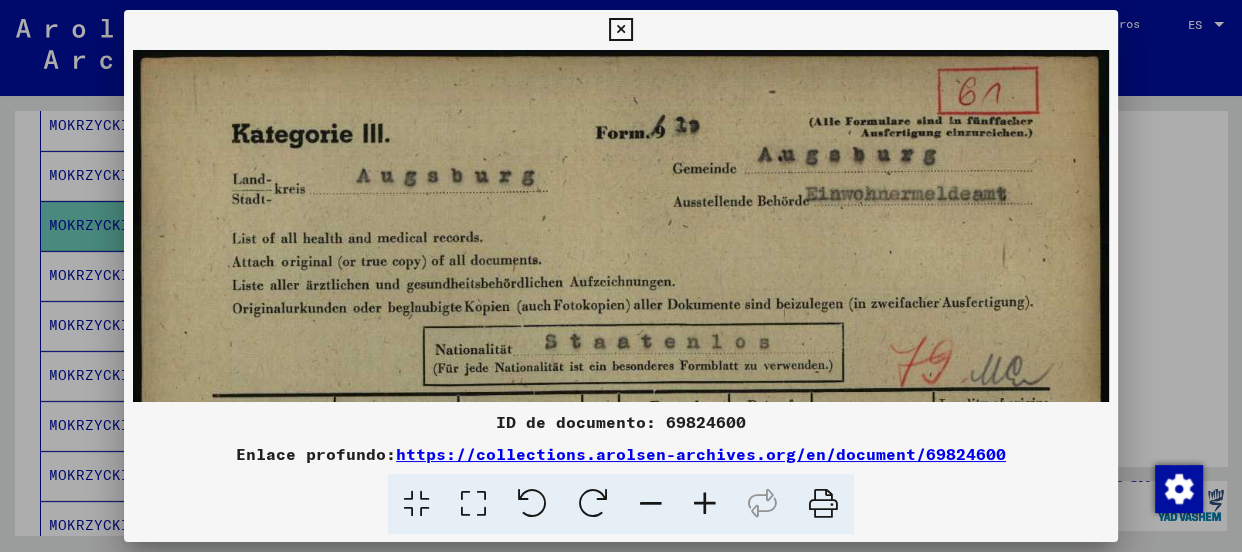 click at bounding box center (705, 504) 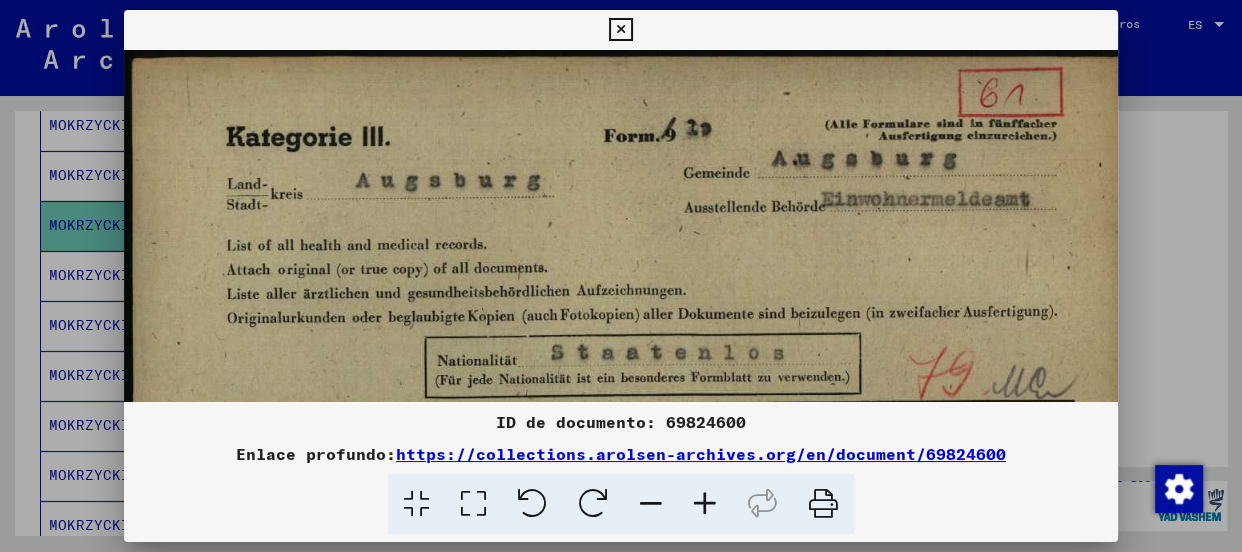 click at bounding box center (705, 504) 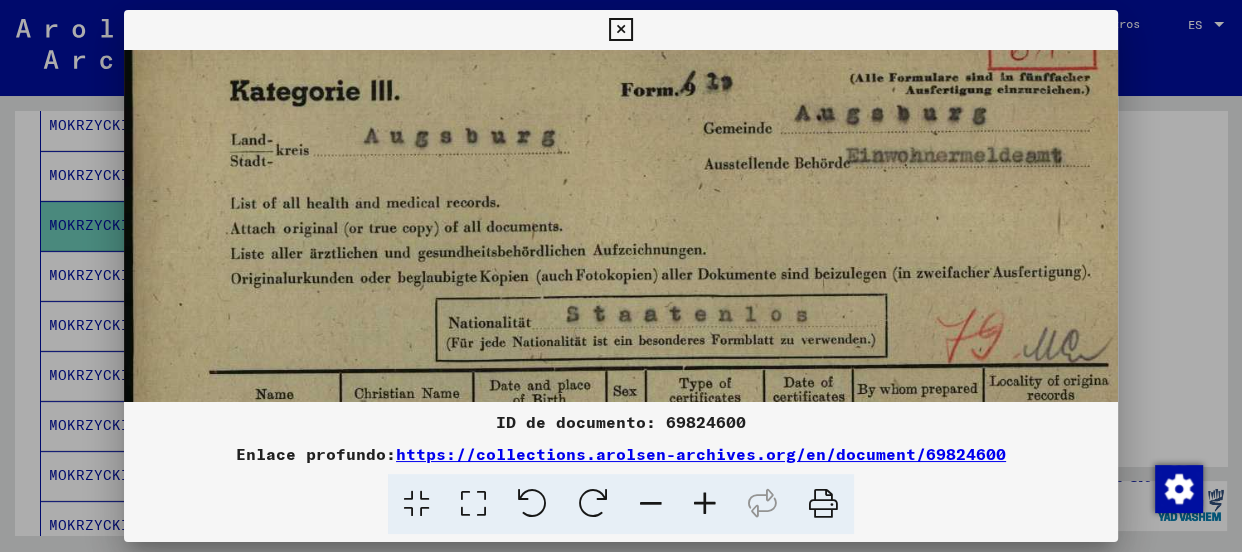 scroll, scrollTop: 85, scrollLeft: 0, axis: vertical 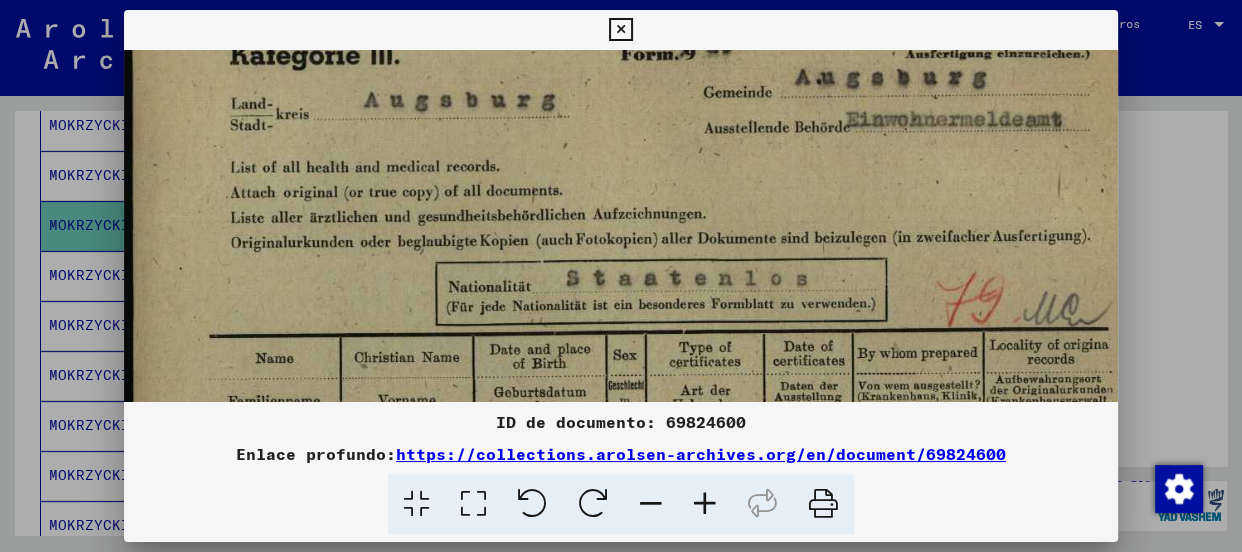 drag, startPoint x: 750, startPoint y: 328, endPoint x: 762, endPoint y: 242, distance: 86.833176 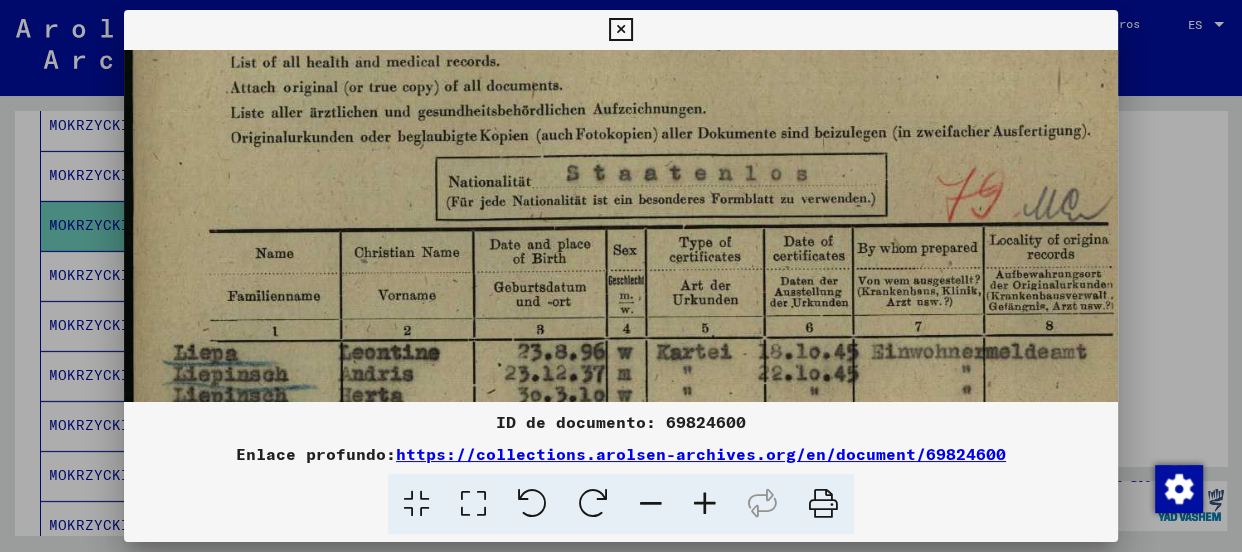 drag, startPoint x: 753, startPoint y: 333, endPoint x: 778, endPoint y: 224, distance: 111.83023 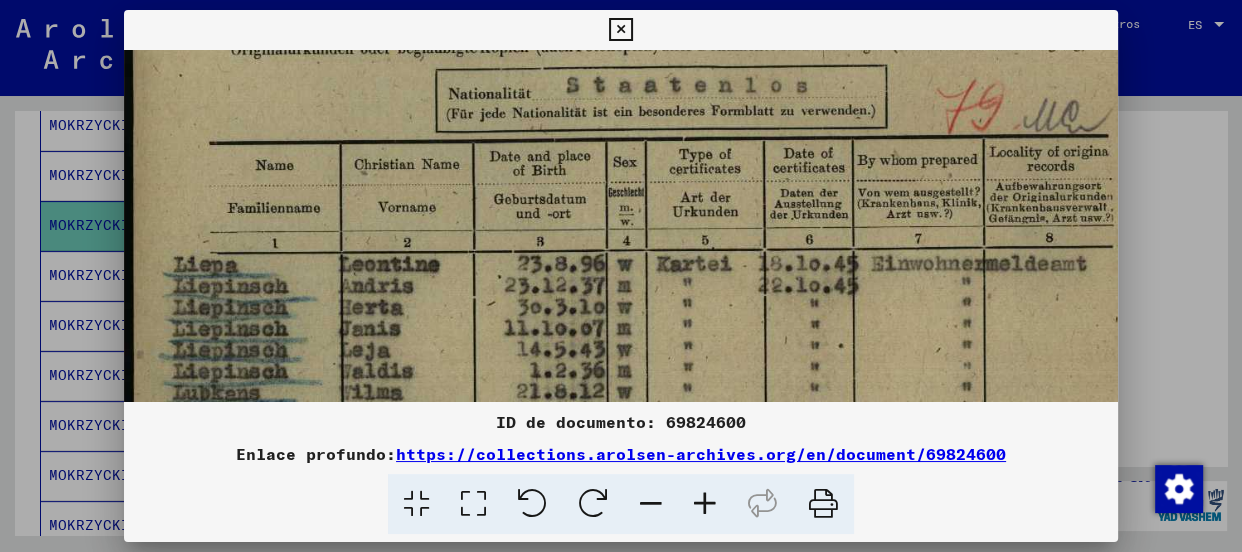 scroll, scrollTop: 293, scrollLeft: 0, axis: vertical 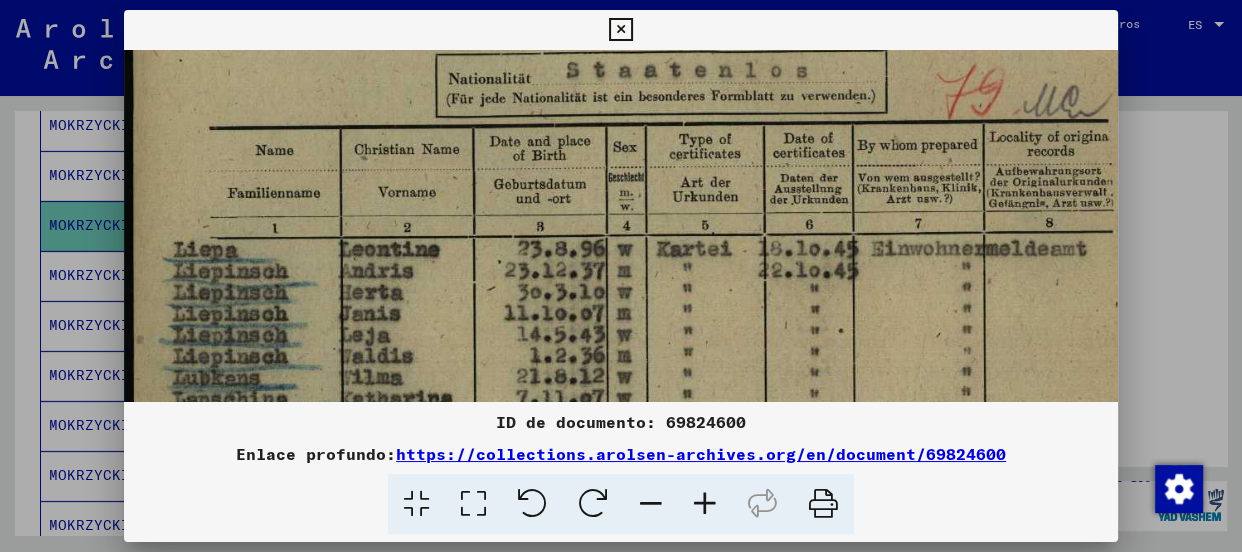 drag, startPoint x: 745, startPoint y: 300, endPoint x: 770, endPoint y: 197, distance: 105.99056 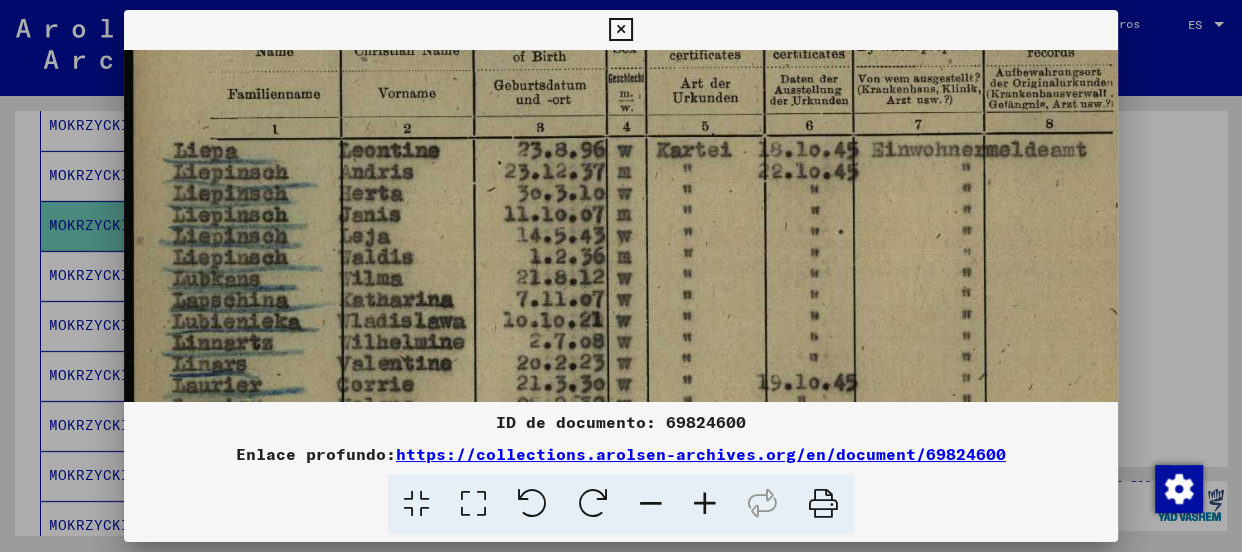 scroll, scrollTop: 397, scrollLeft: 0, axis: vertical 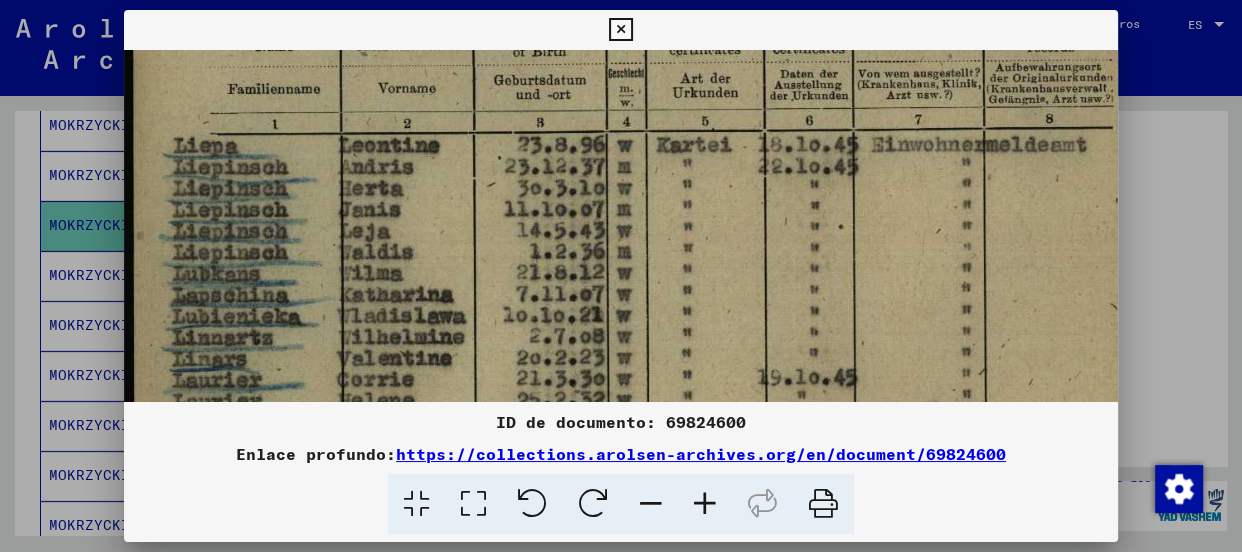 drag, startPoint x: 773, startPoint y: 298, endPoint x: 800, endPoint y: 196, distance: 105.51303 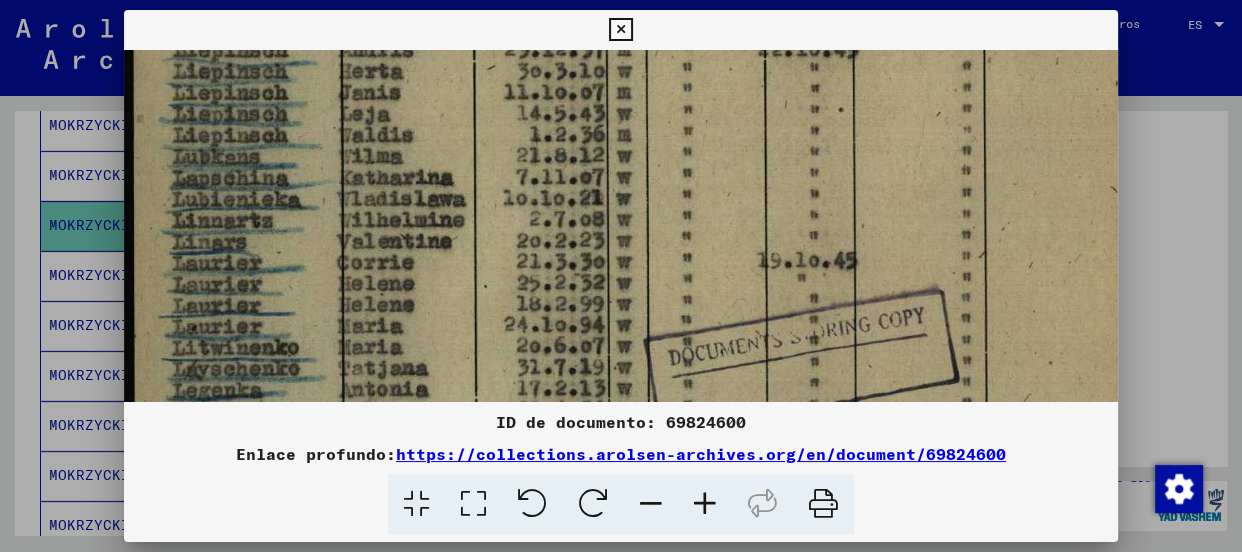 drag, startPoint x: 734, startPoint y: 306, endPoint x: 748, endPoint y: 189, distance: 117.83463 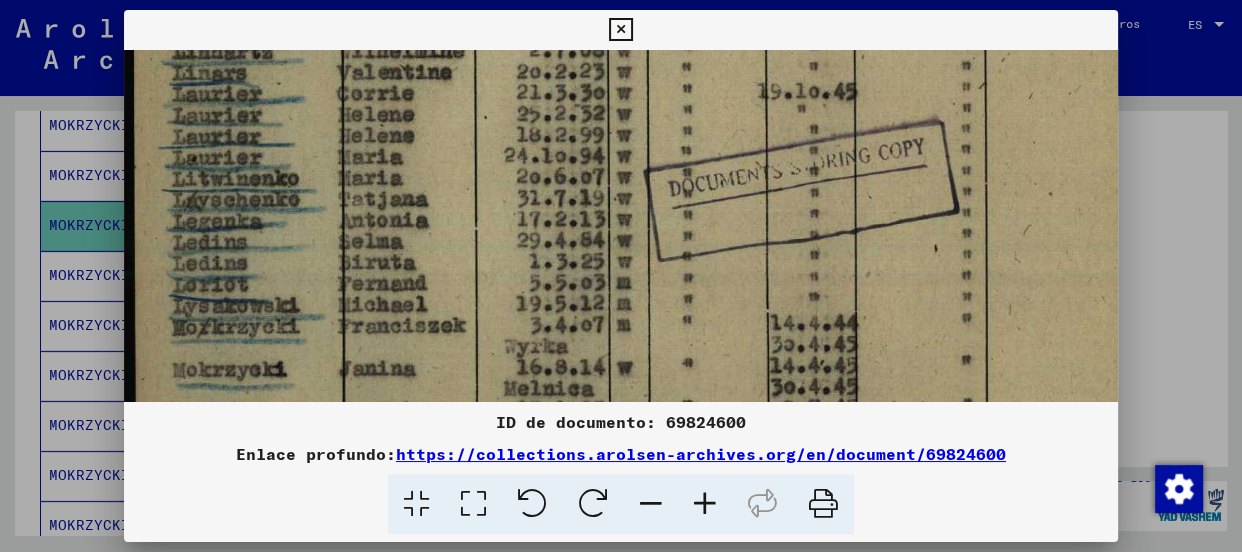 drag, startPoint x: 760, startPoint y: 141, endPoint x: 762, endPoint y: 122, distance: 19.104973 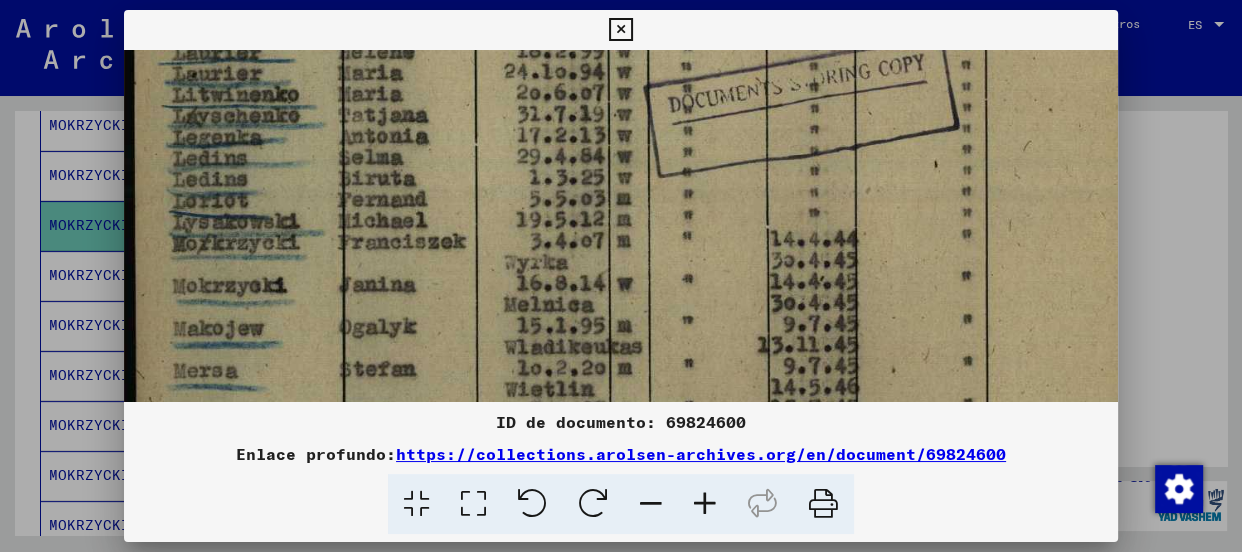 scroll, scrollTop: 770, scrollLeft: 0, axis: vertical 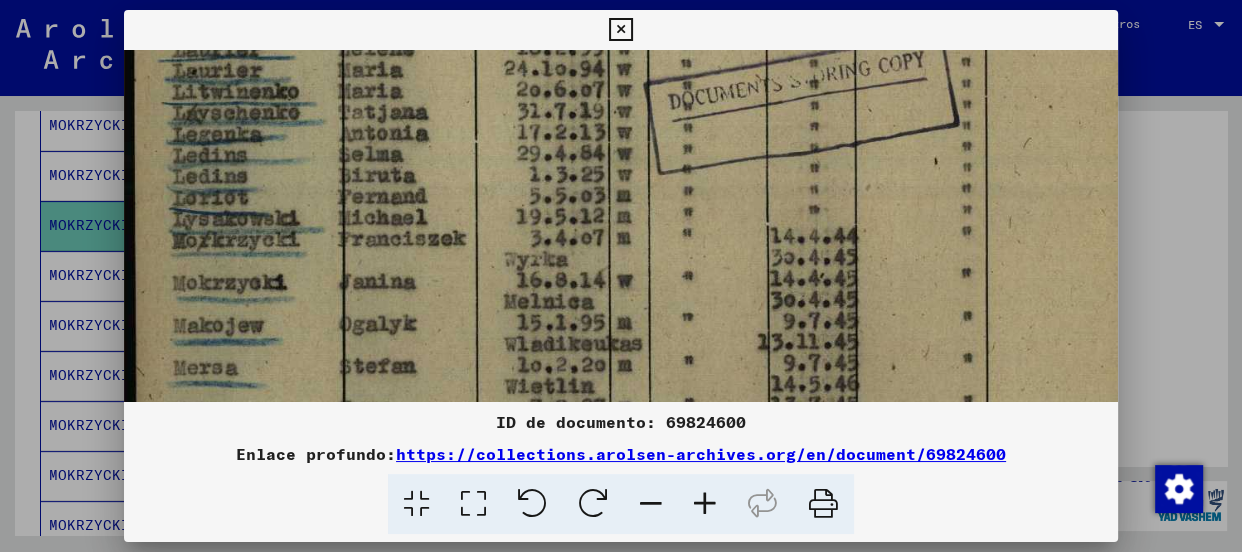 drag, startPoint x: 684, startPoint y: 280, endPoint x: 707, endPoint y: 192, distance: 90.95603 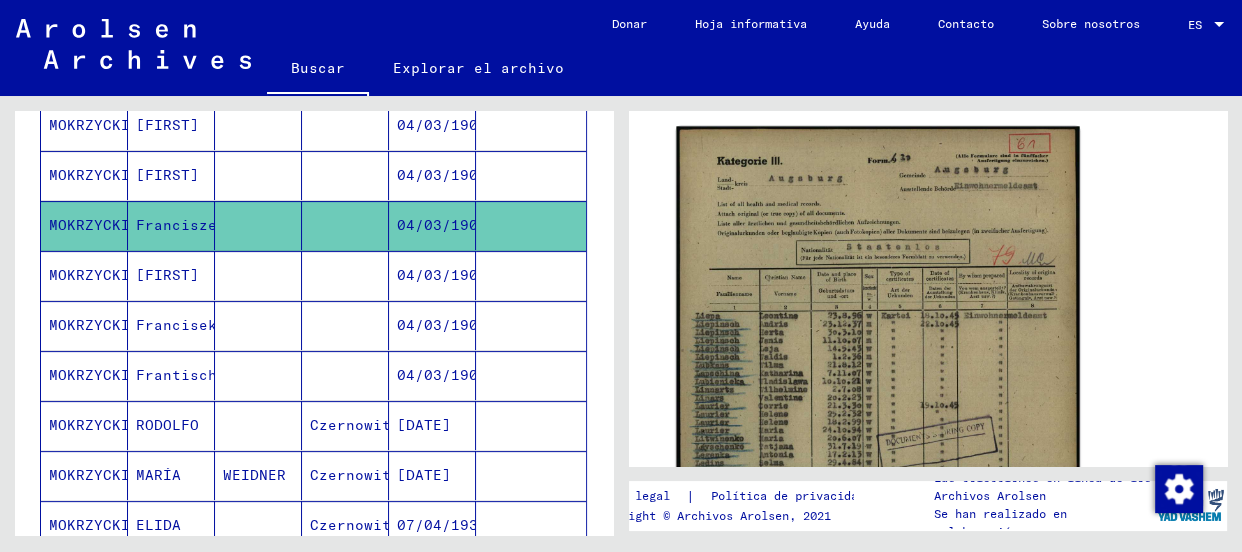 click 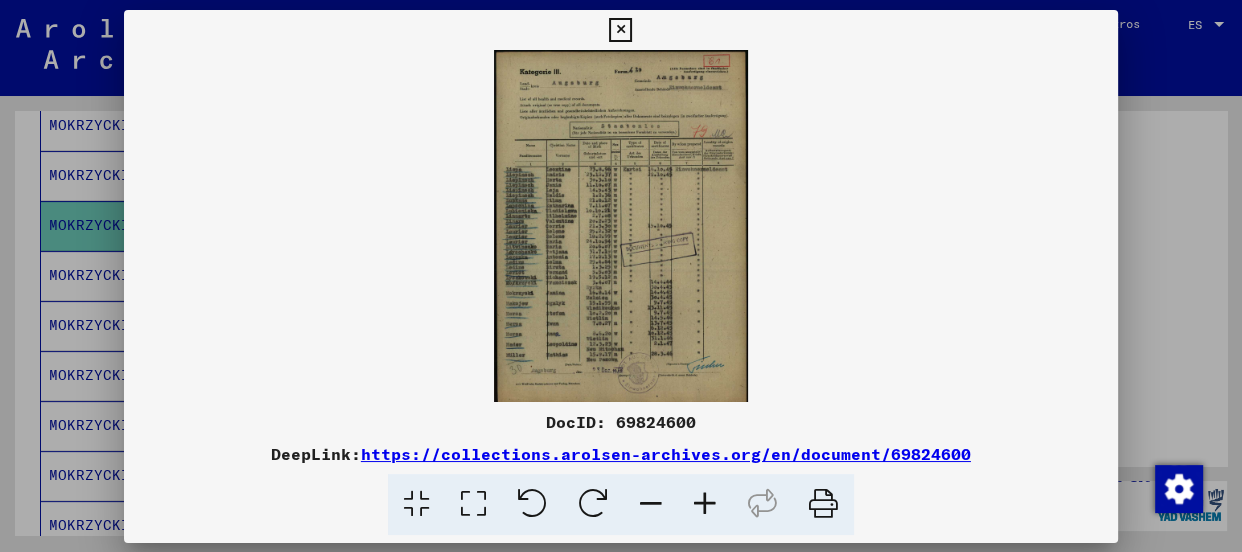 click at bounding box center (621, 226) 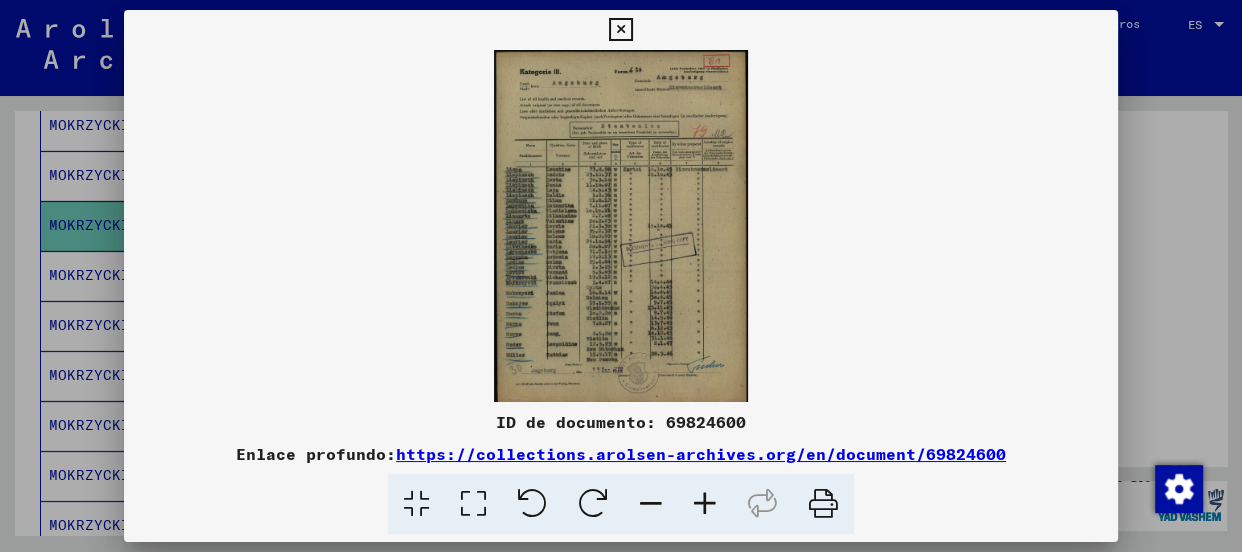 click at bounding box center (705, 504) 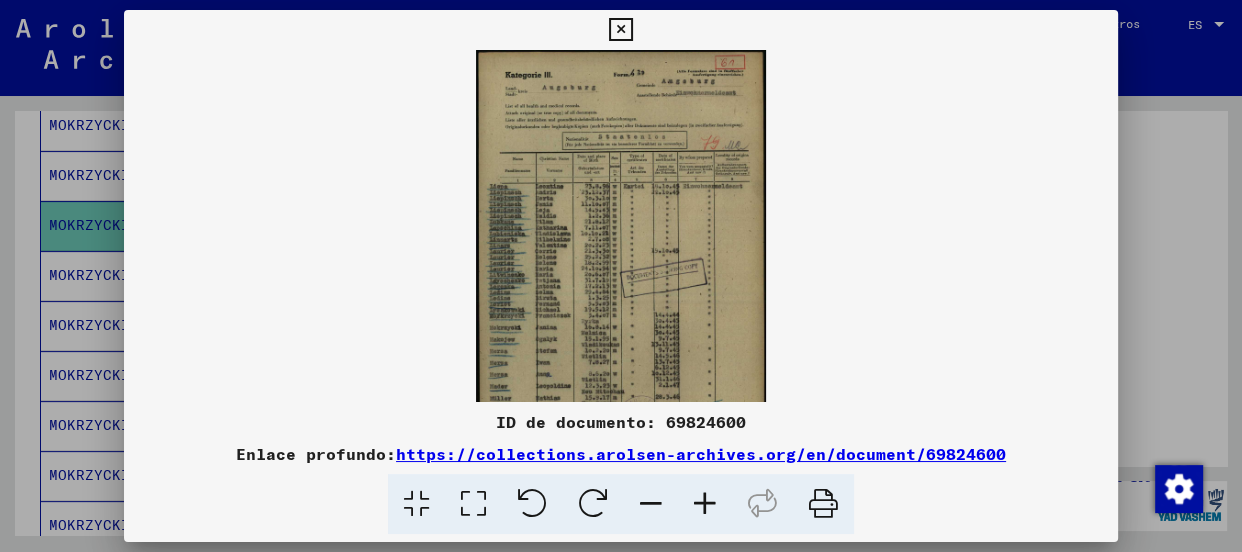 click at bounding box center (705, 504) 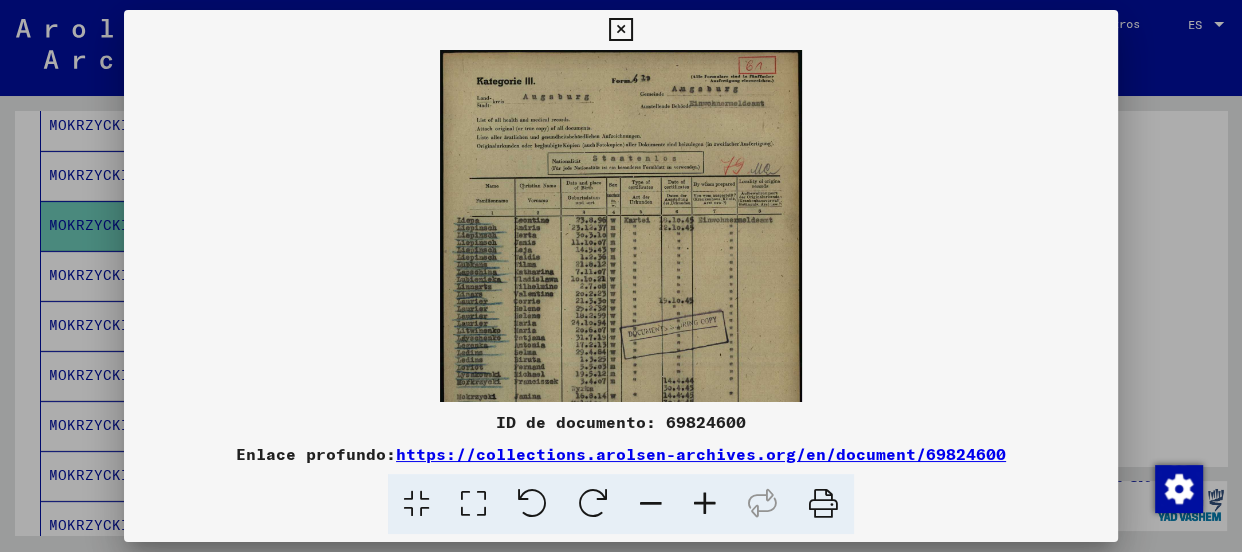 click at bounding box center (705, 504) 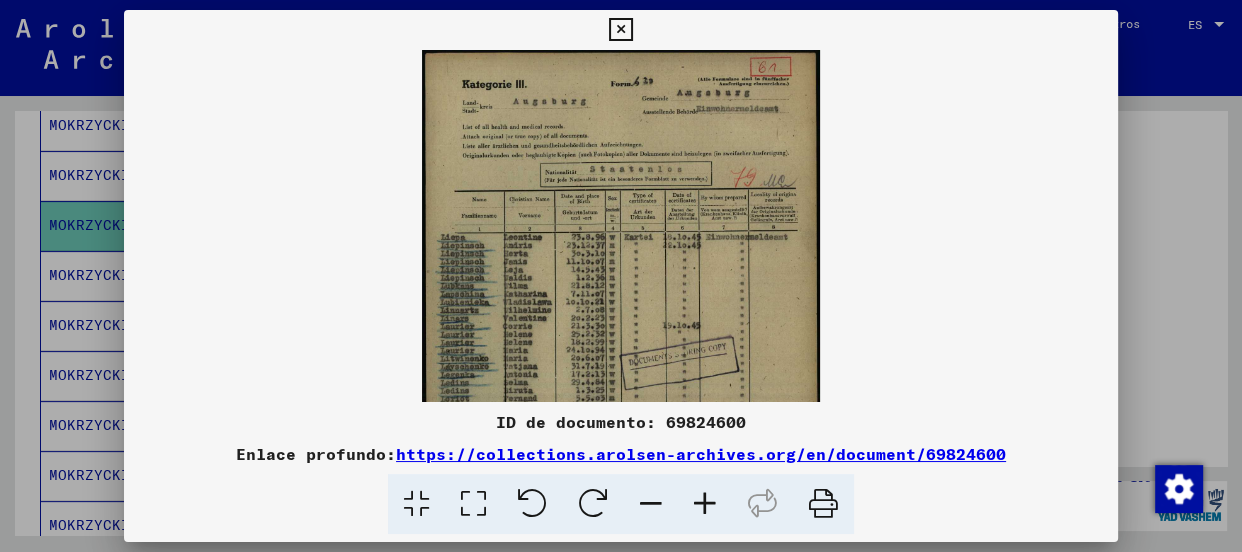 click at bounding box center [705, 504] 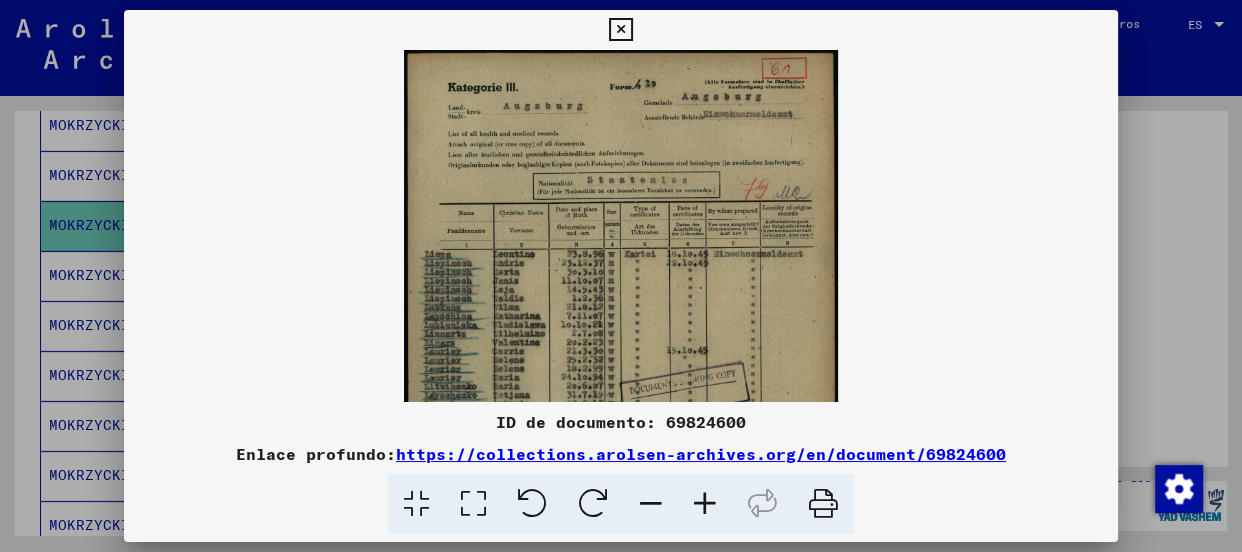 click at bounding box center [705, 504] 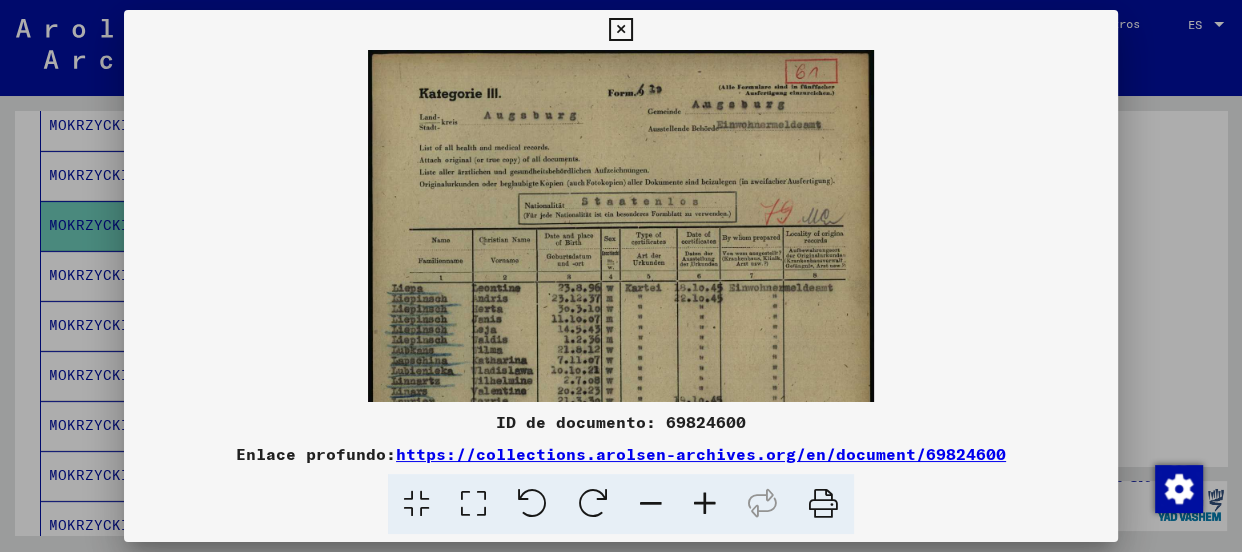 click at bounding box center [705, 504] 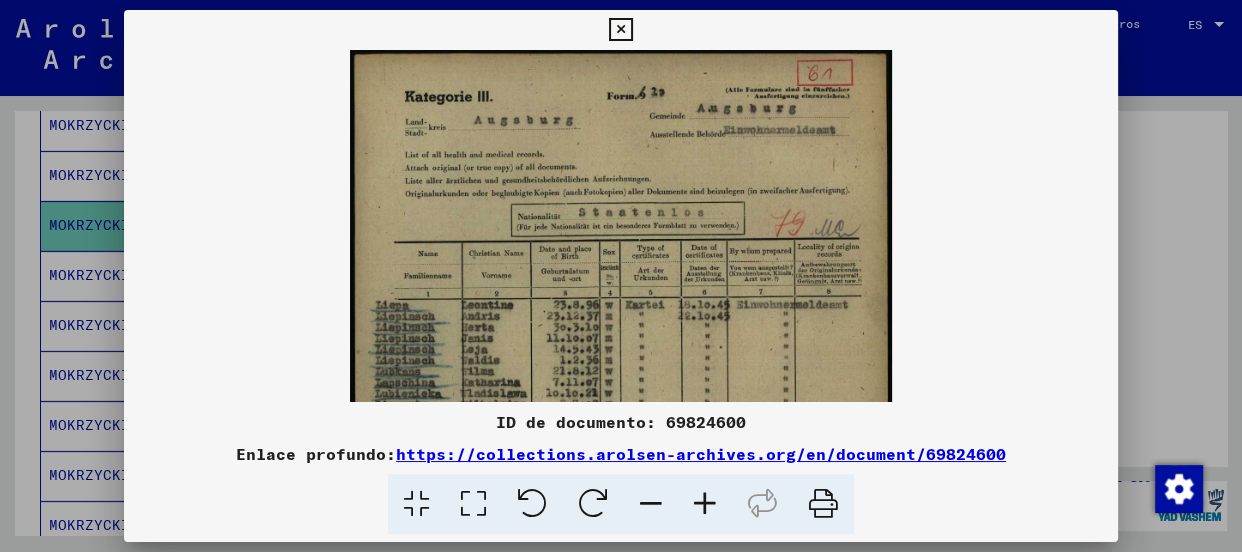 click at bounding box center (705, 504) 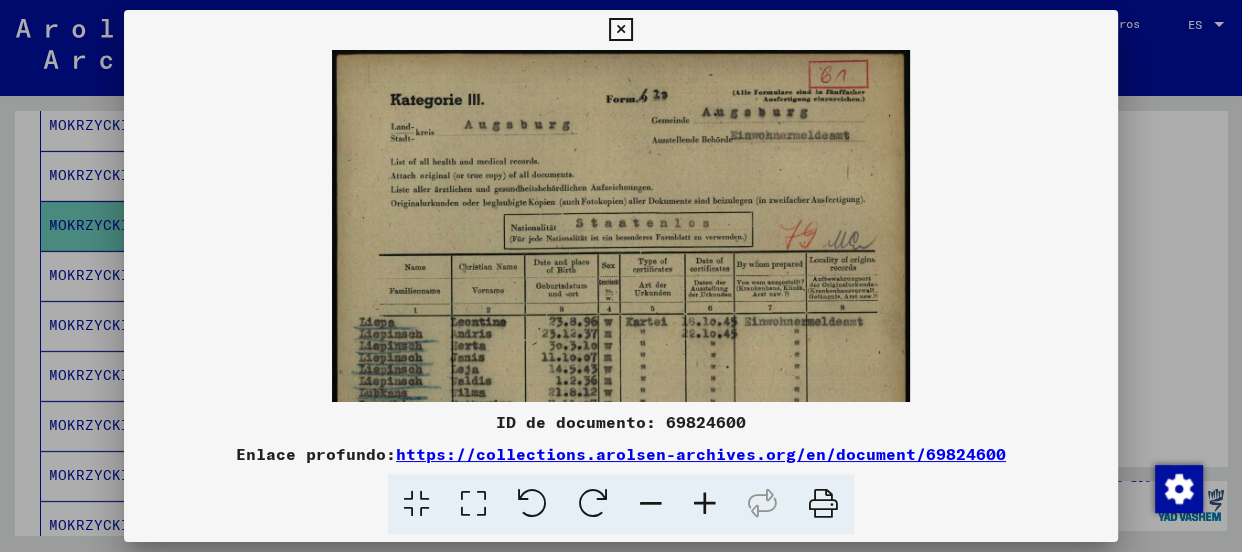 click at bounding box center (705, 504) 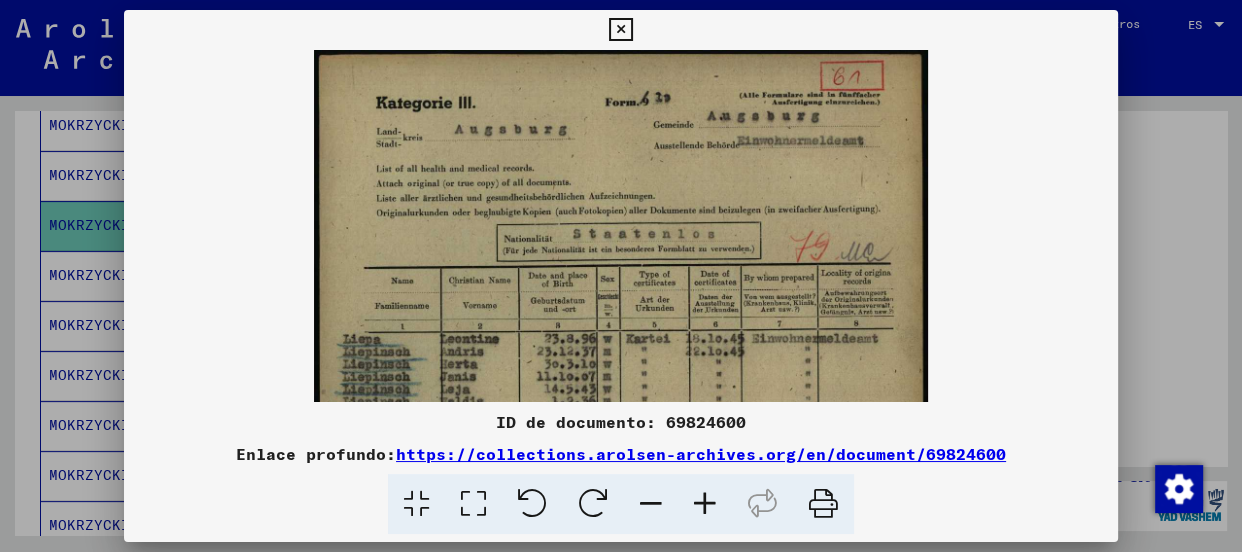 click at bounding box center [705, 504] 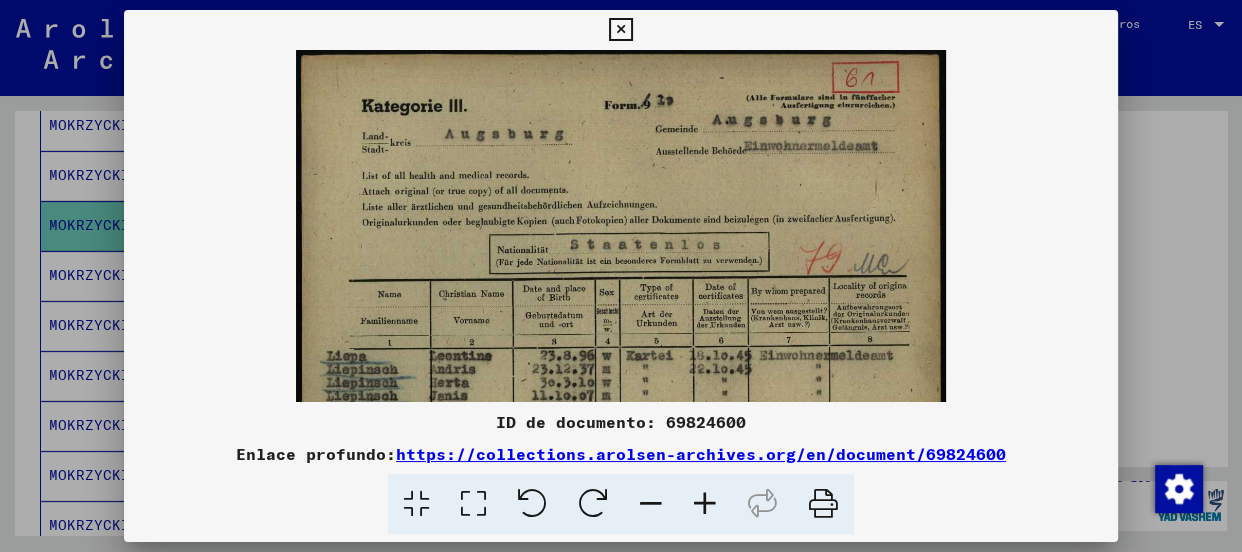 click at bounding box center [705, 504] 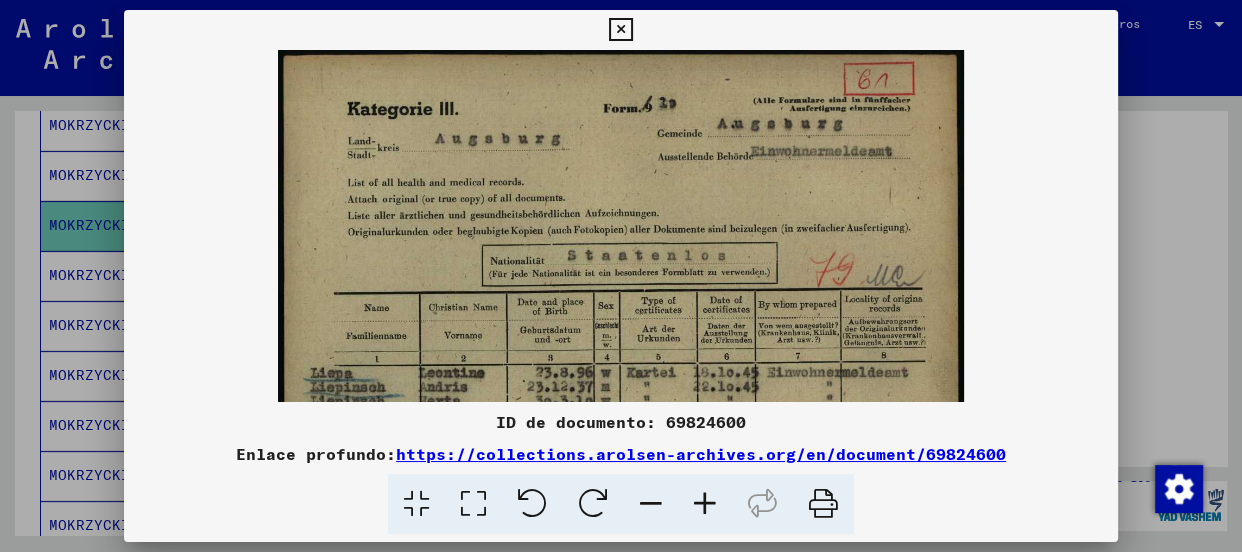 click at bounding box center (705, 504) 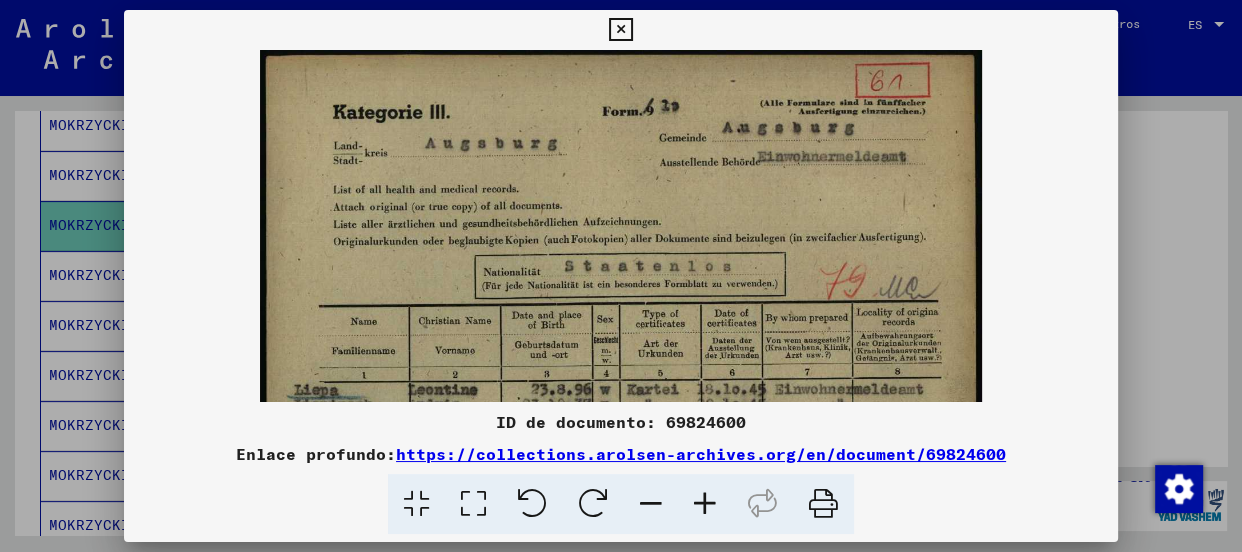 click at bounding box center (705, 504) 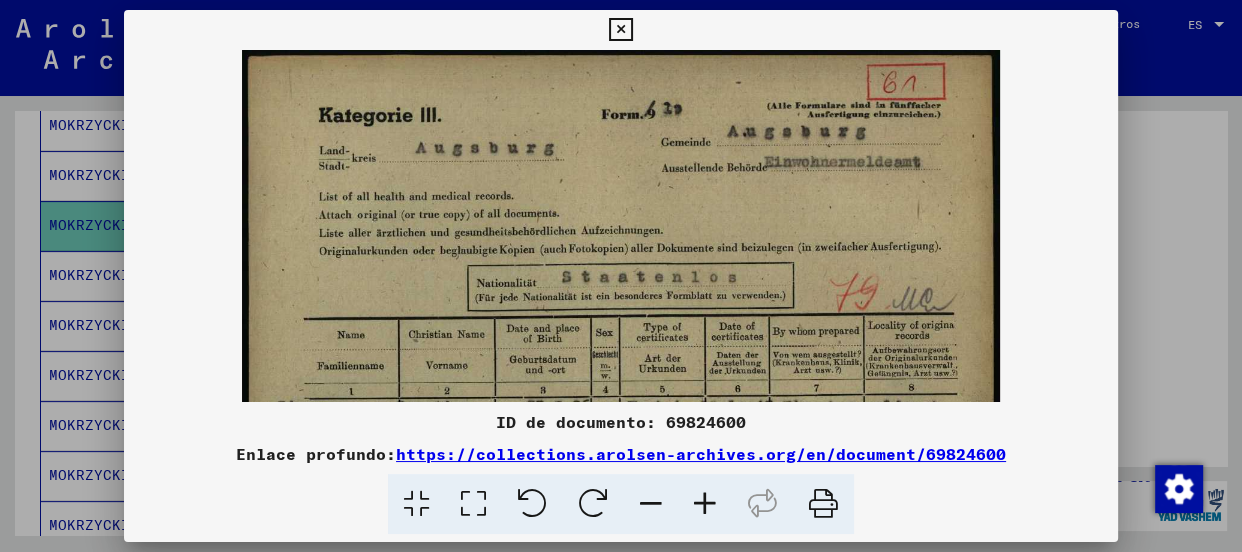 click at bounding box center (705, 504) 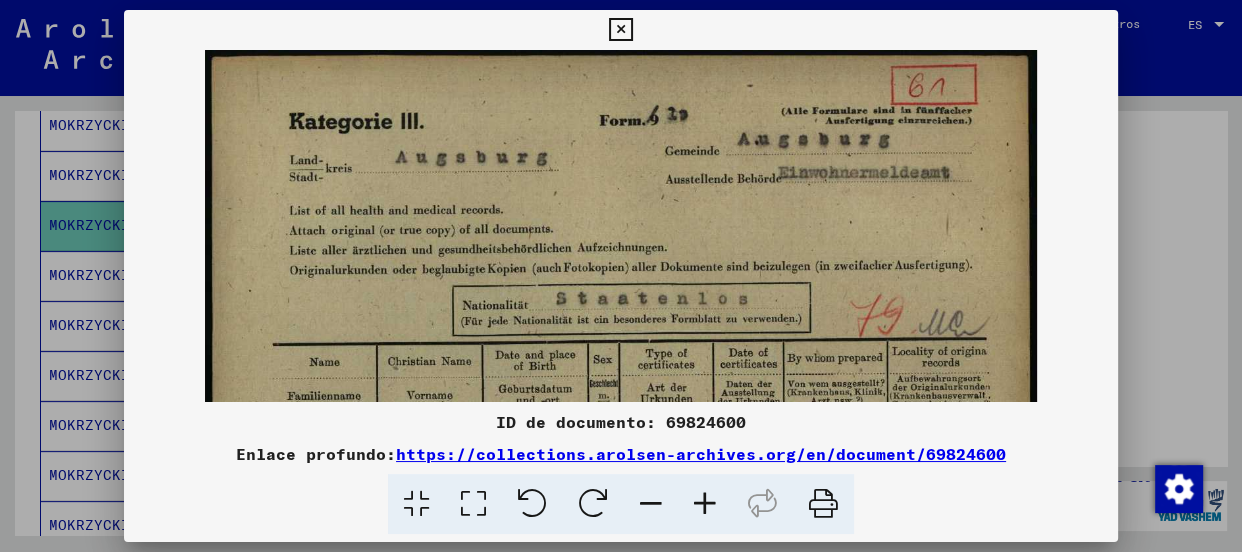 click at bounding box center (705, 504) 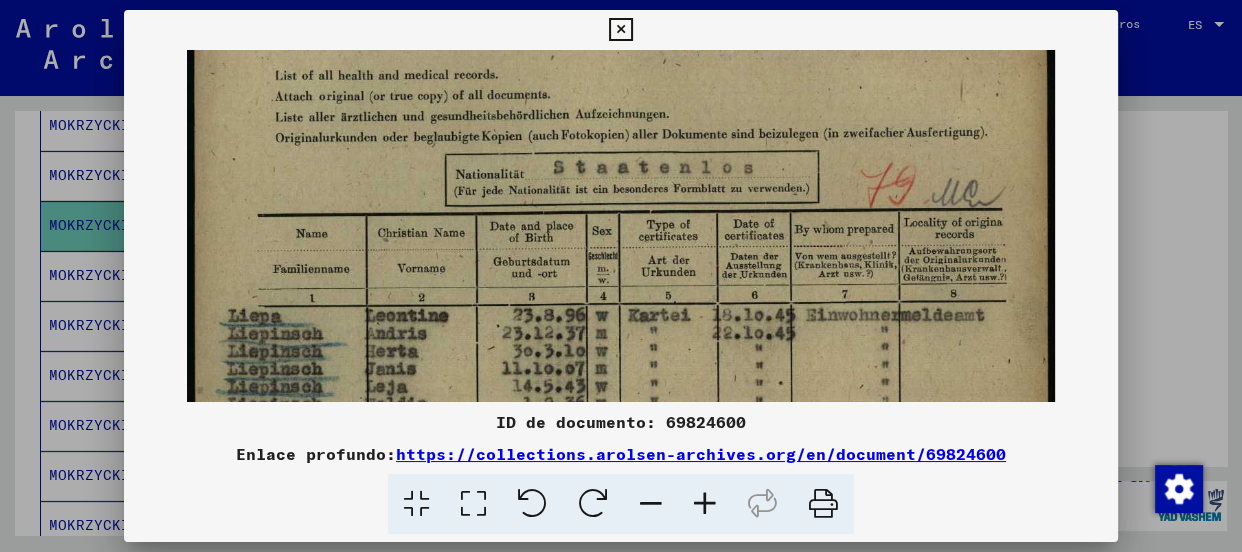 drag, startPoint x: 768, startPoint y: 300, endPoint x: 835, endPoint y: 157, distance: 157.9177 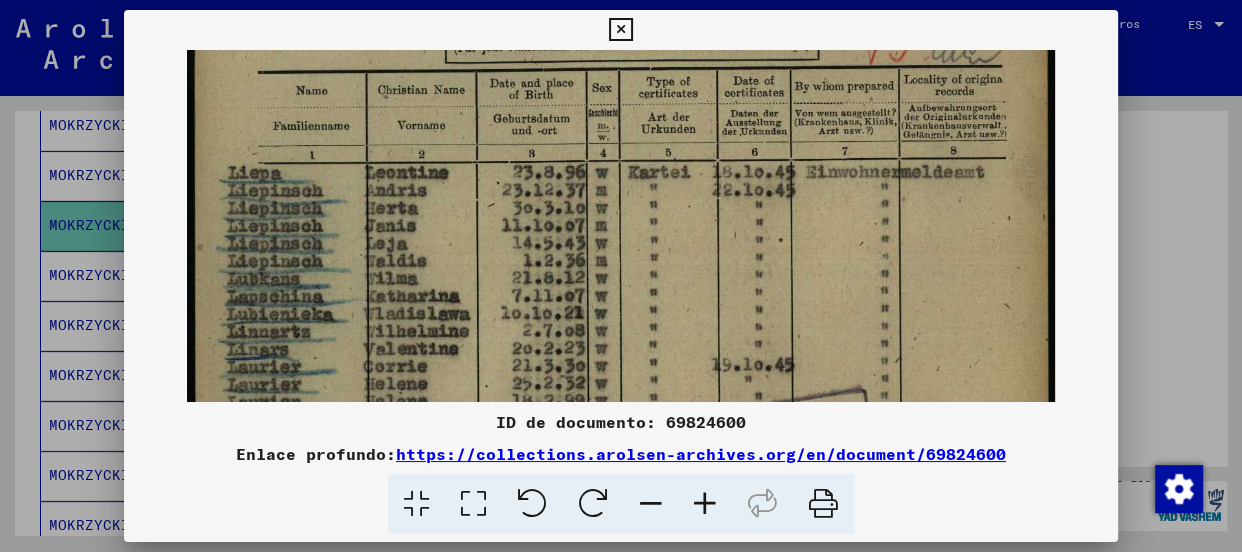 drag, startPoint x: 767, startPoint y: 260, endPoint x: 820, endPoint y: 119, distance: 150.632 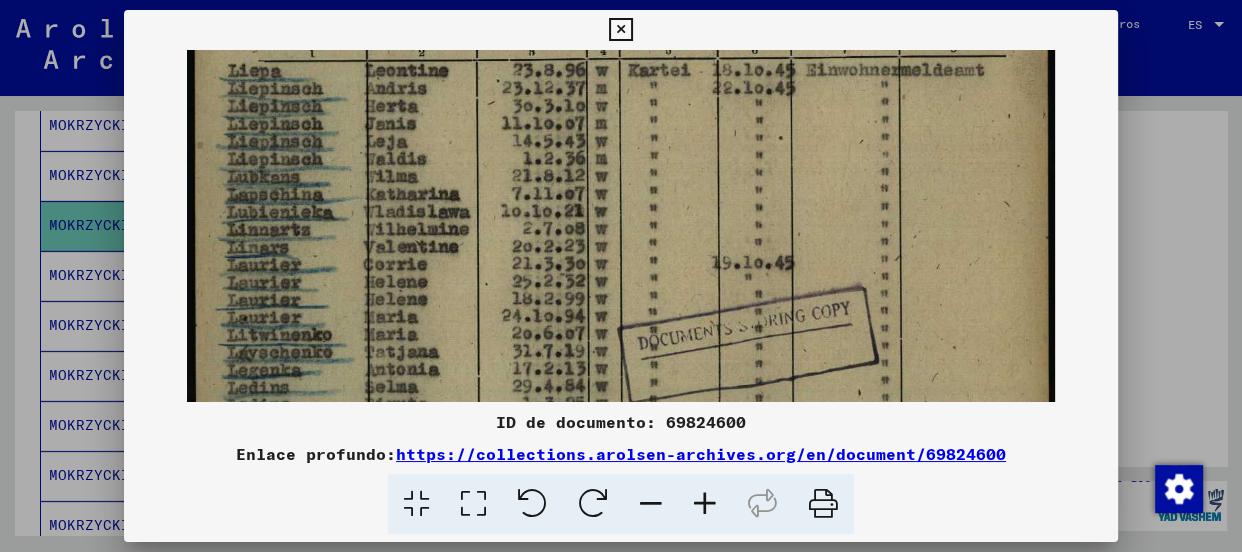 scroll, scrollTop: 407, scrollLeft: 0, axis: vertical 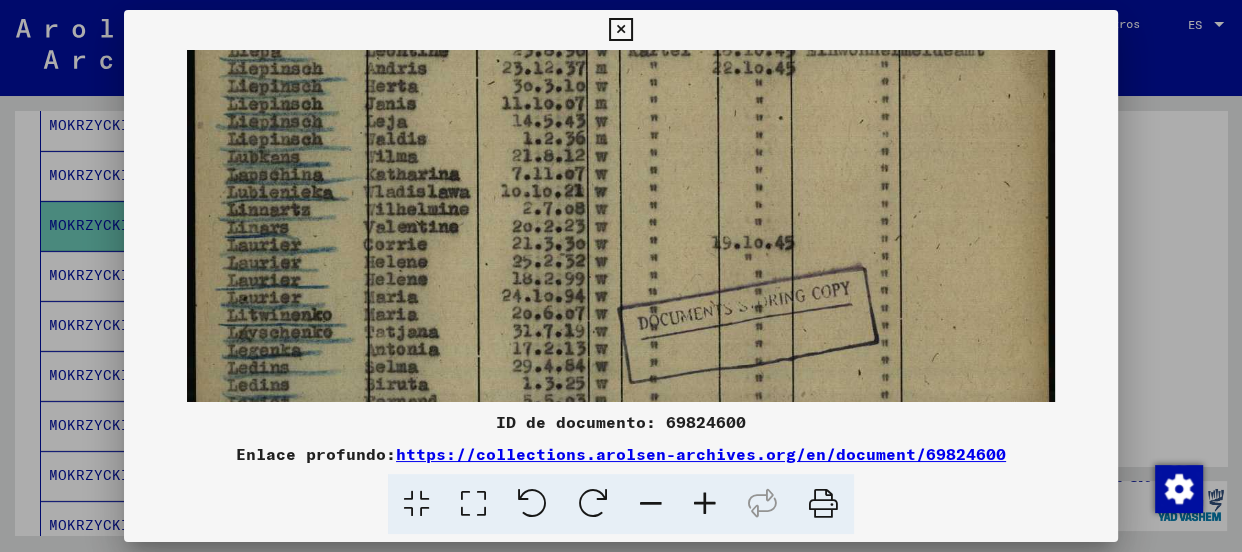 drag, startPoint x: 770, startPoint y: 283, endPoint x: 796, endPoint y: 162, distance: 123.76187 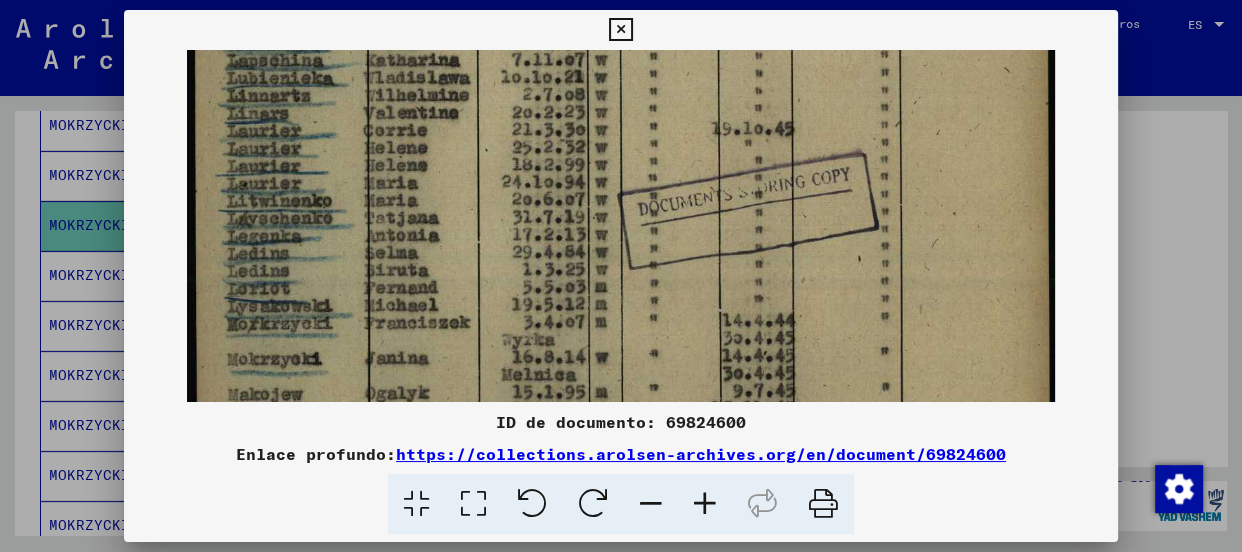 drag, startPoint x: 740, startPoint y: 200, endPoint x: 762, endPoint y: 120, distance: 82.96987 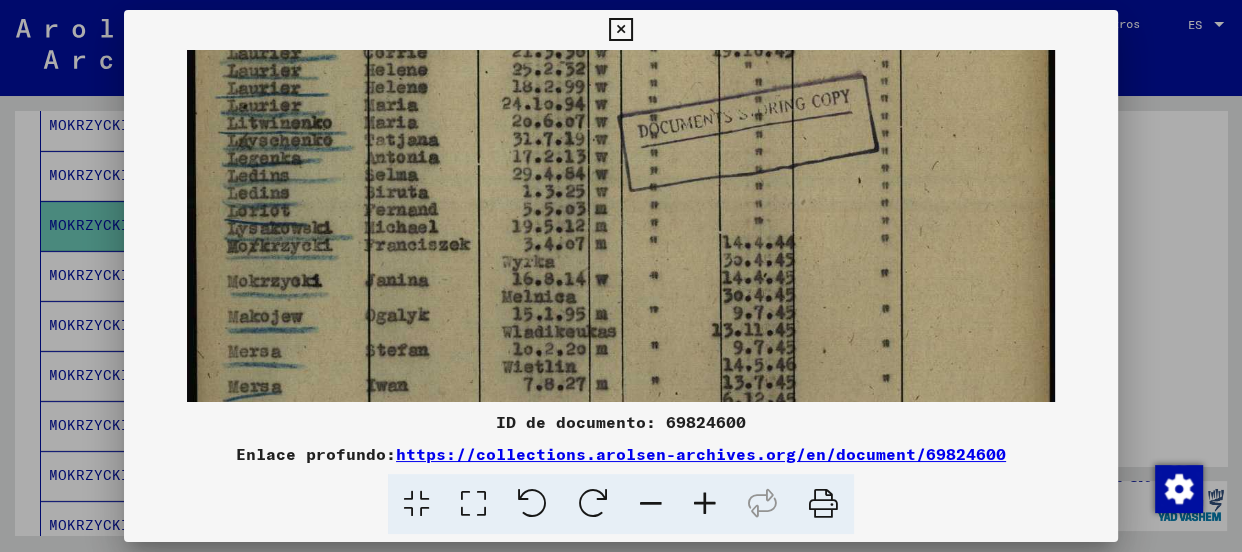 scroll, scrollTop: 600, scrollLeft: 0, axis: vertical 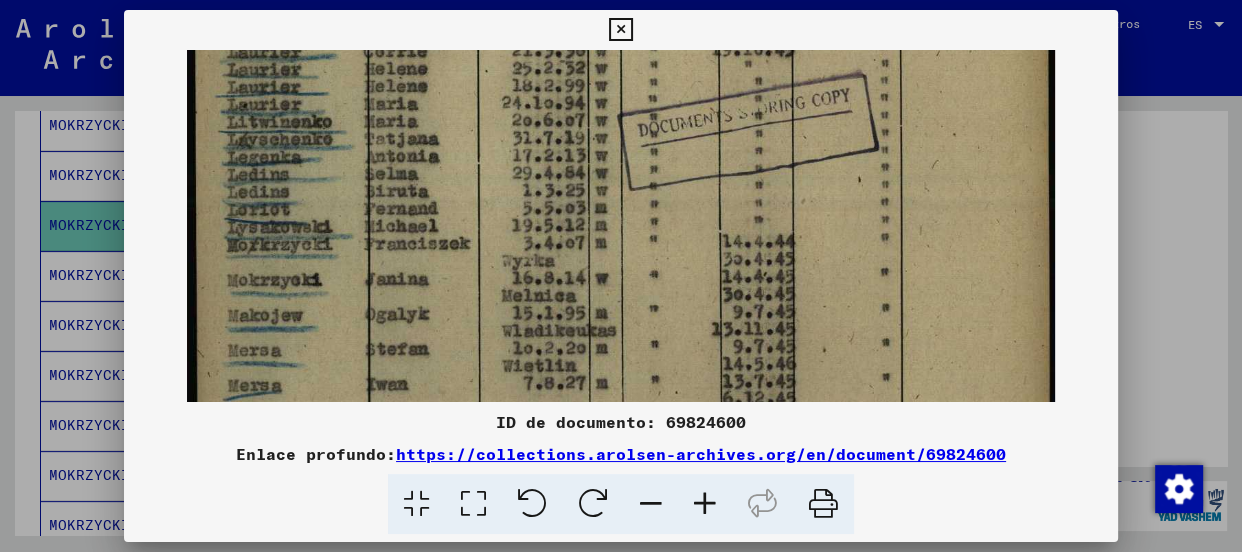 drag, startPoint x: 697, startPoint y: 252, endPoint x: 731, endPoint y: 175, distance: 84.17244 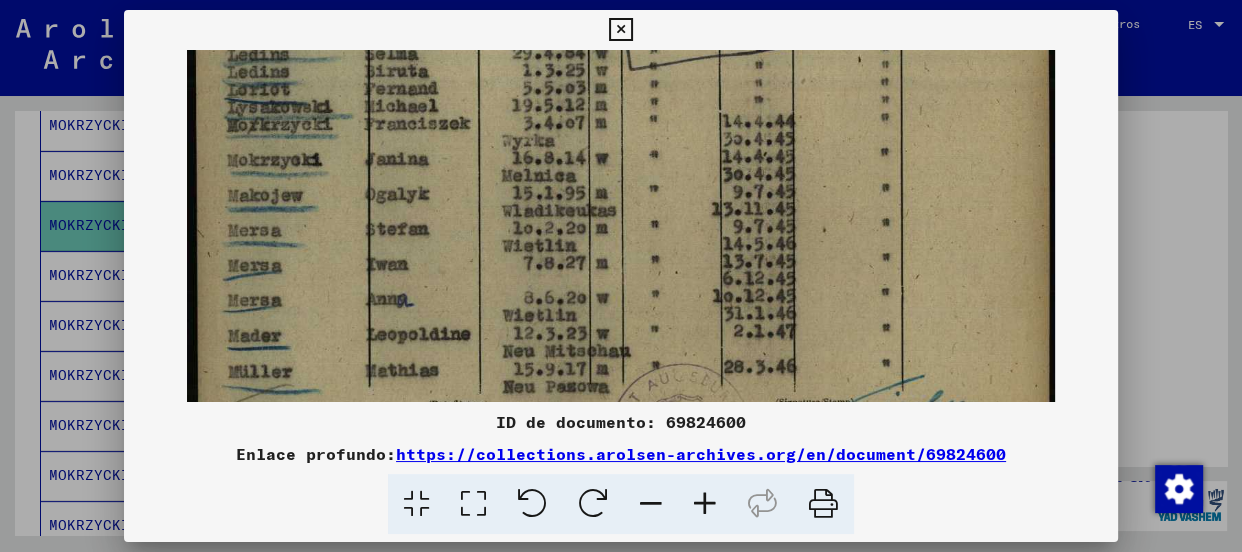 drag, startPoint x: 673, startPoint y: 297, endPoint x: 702, endPoint y: 175, distance: 125.39936 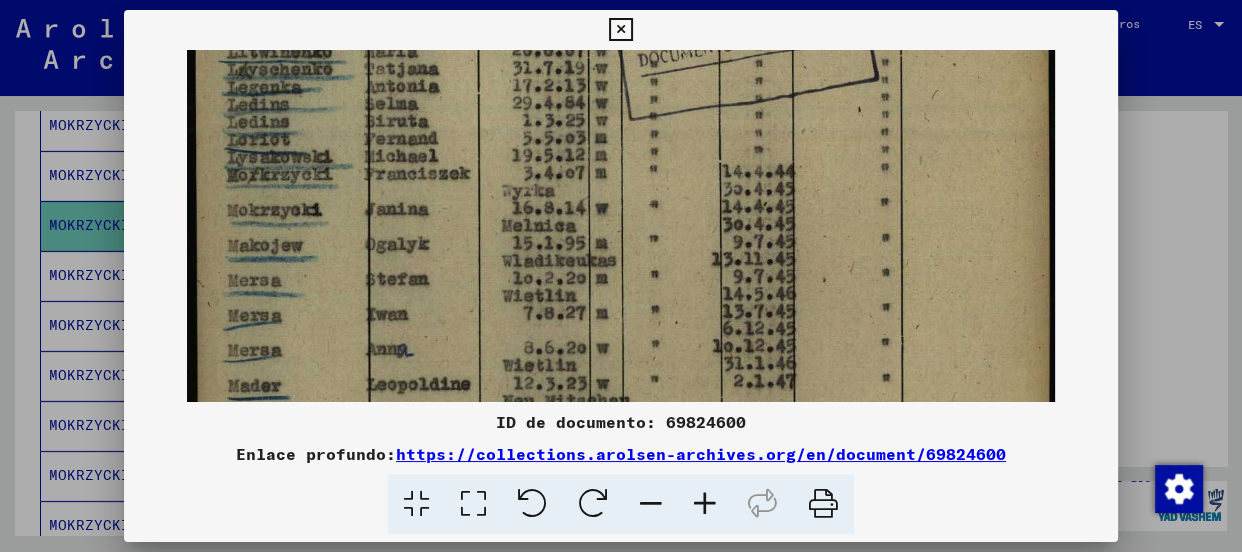 drag, startPoint x: 659, startPoint y: 300, endPoint x: 671, endPoint y: 350, distance: 51.41984 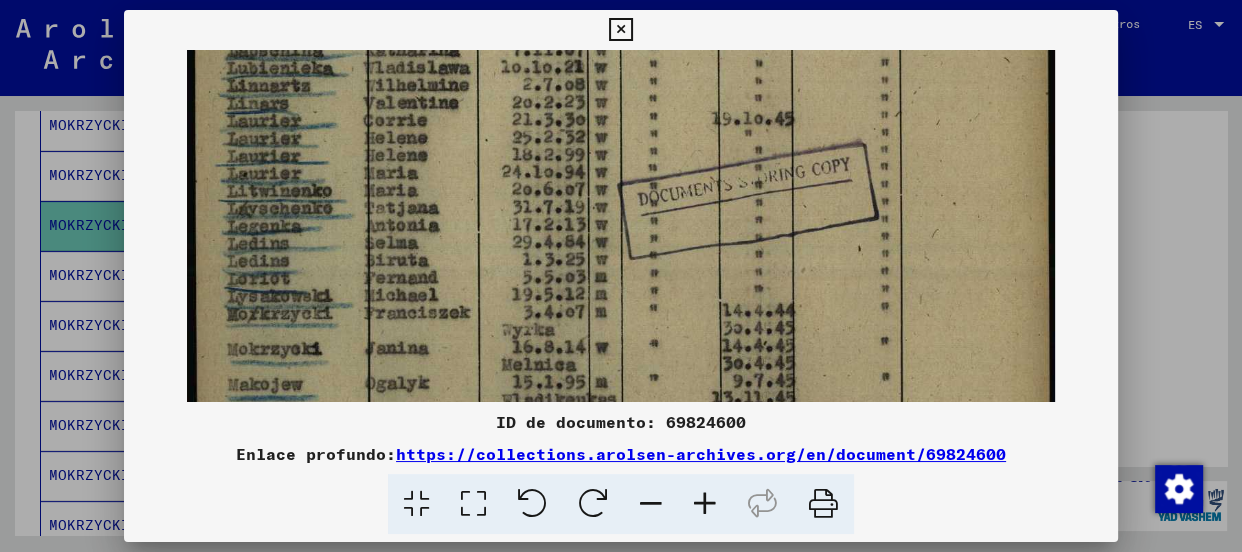 scroll, scrollTop: 530, scrollLeft: 0, axis: vertical 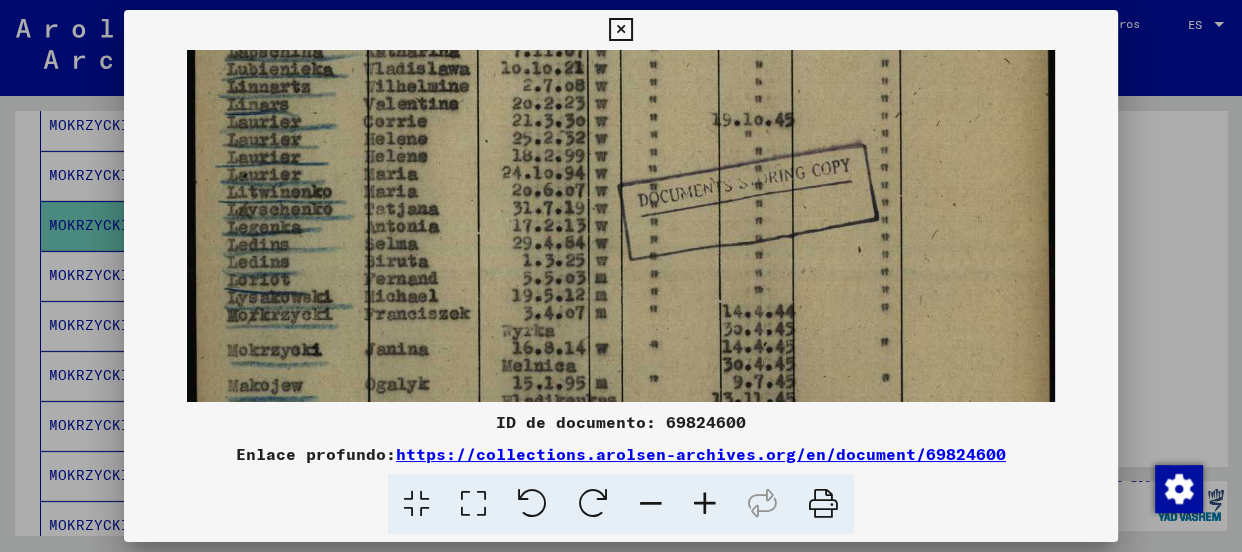 drag, startPoint x: 651, startPoint y: 105, endPoint x: 654, endPoint y: 246, distance: 141.0319 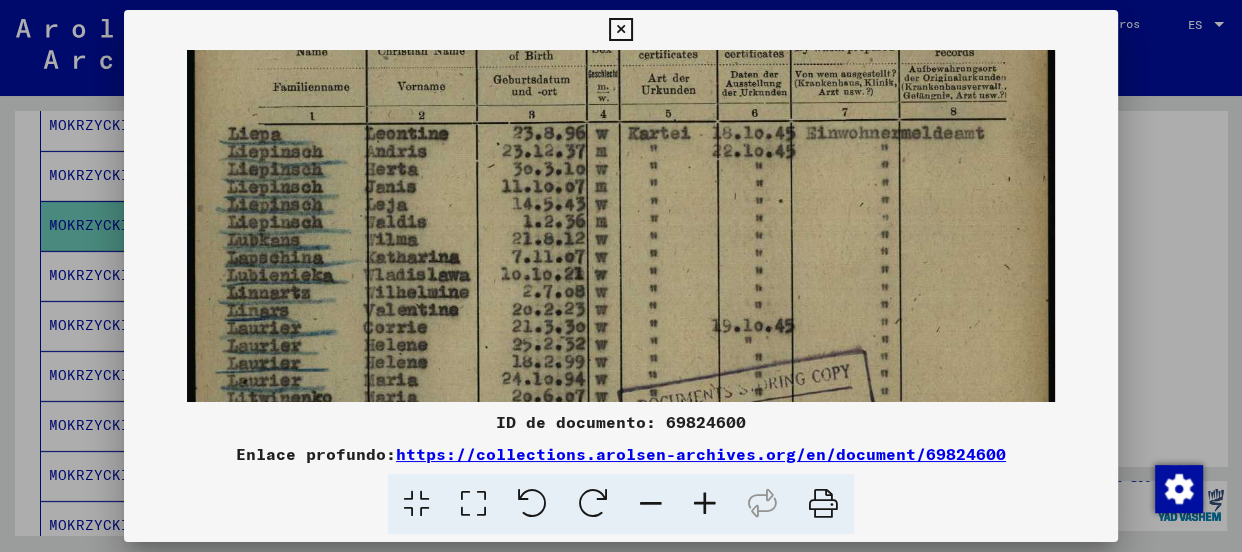scroll, scrollTop: 262, scrollLeft: 0, axis: vertical 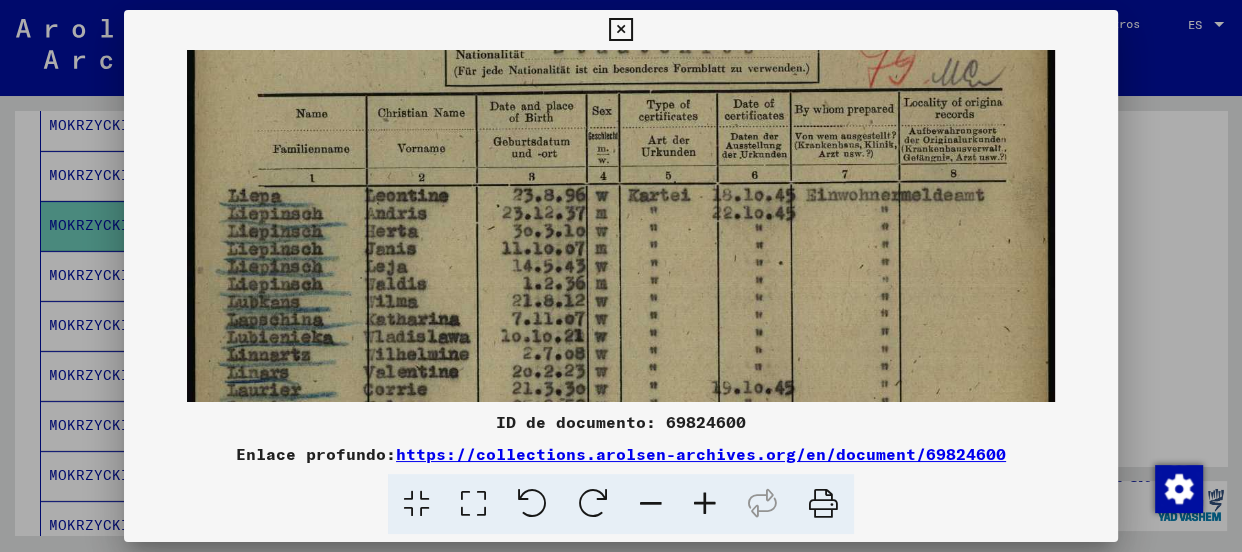 drag, startPoint x: 815, startPoint y: 148, endPoint x: 816, endPoint y: 417, distance: 269.00186 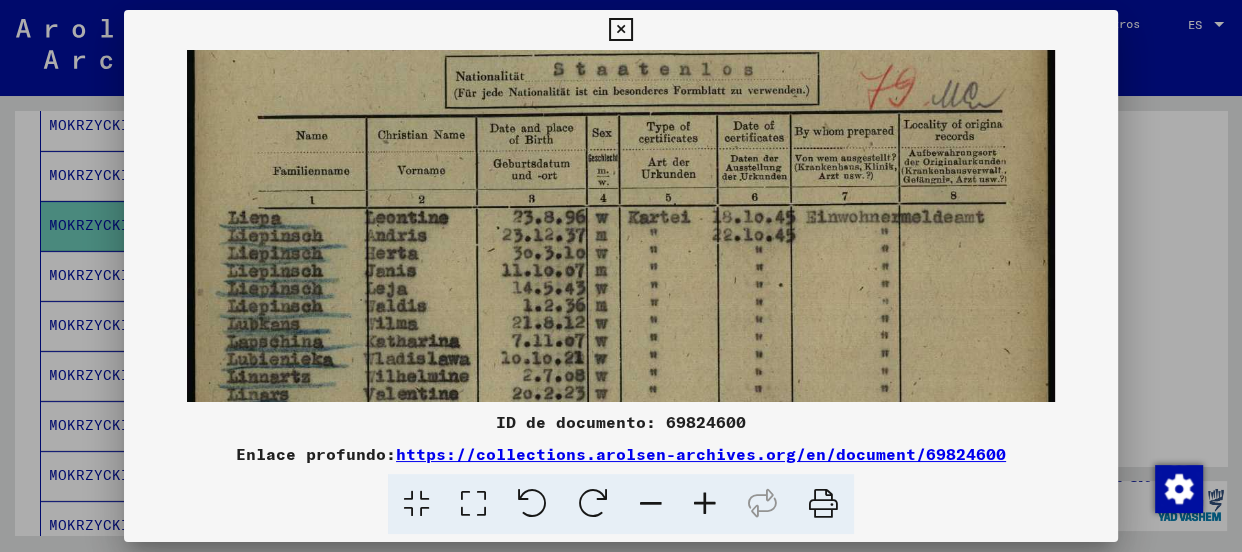 scroll, scrollTop: 238, scrollLeft: 0, axis: vertical 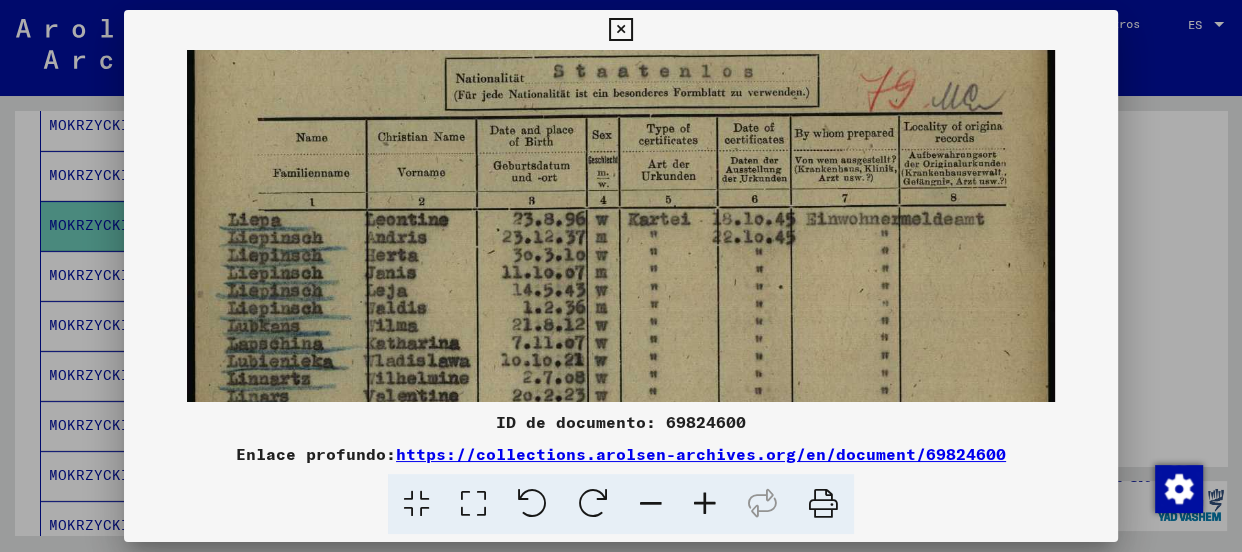 drag, startPoint x: 785, startPoint y: 216, endPoint x: 782, endPoint y: 241, distance: 25.179358 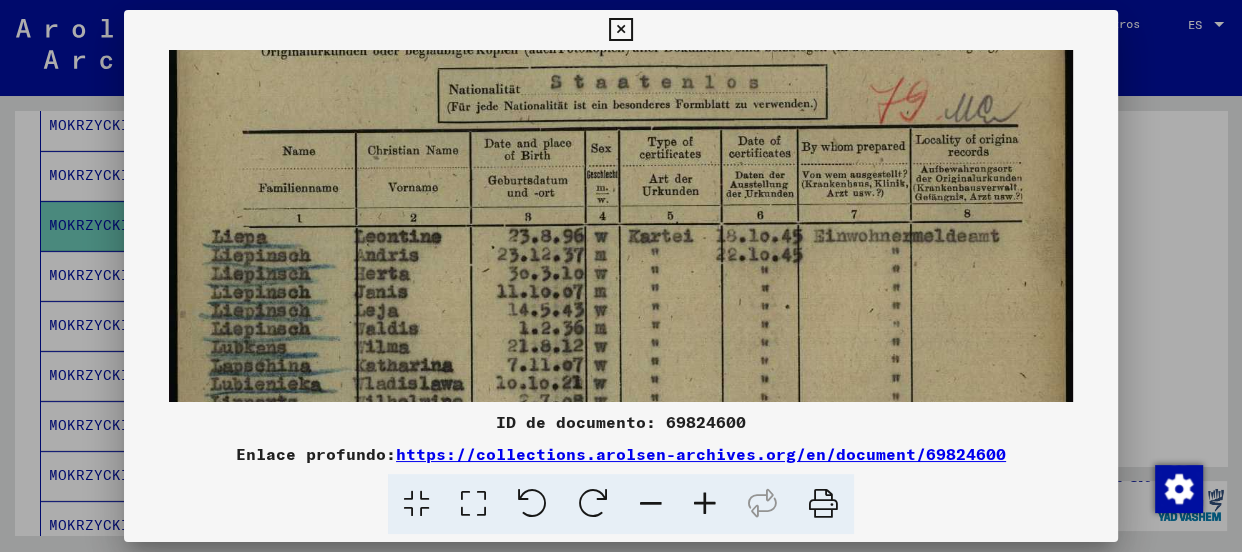 click at bounding box center [705, 504] 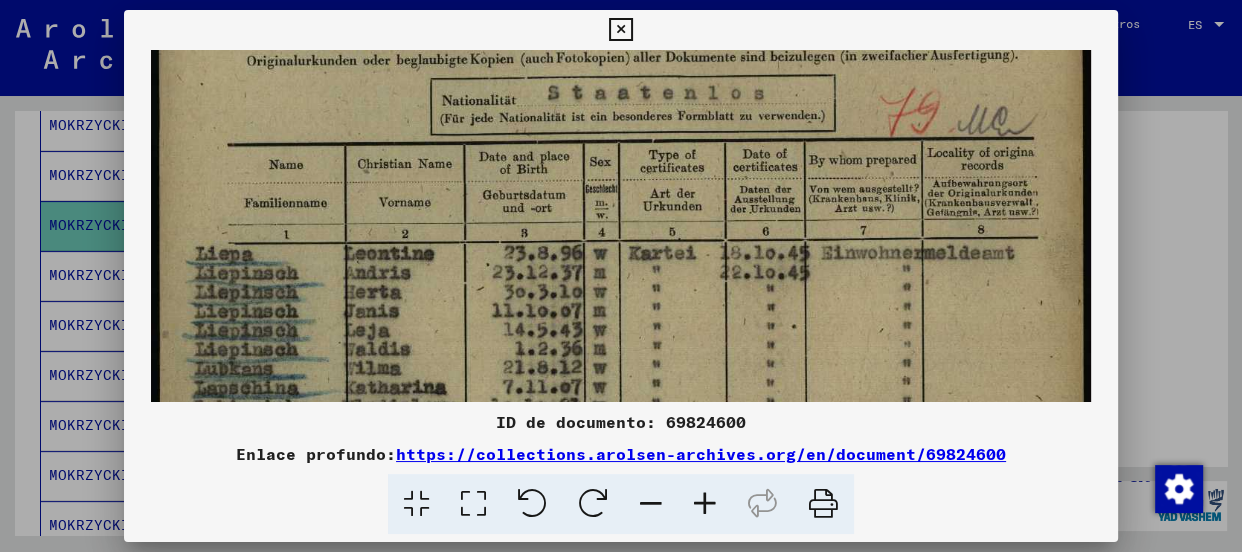 scroll, scrollTop: 237, scrollLeft: 0, axis: vertical 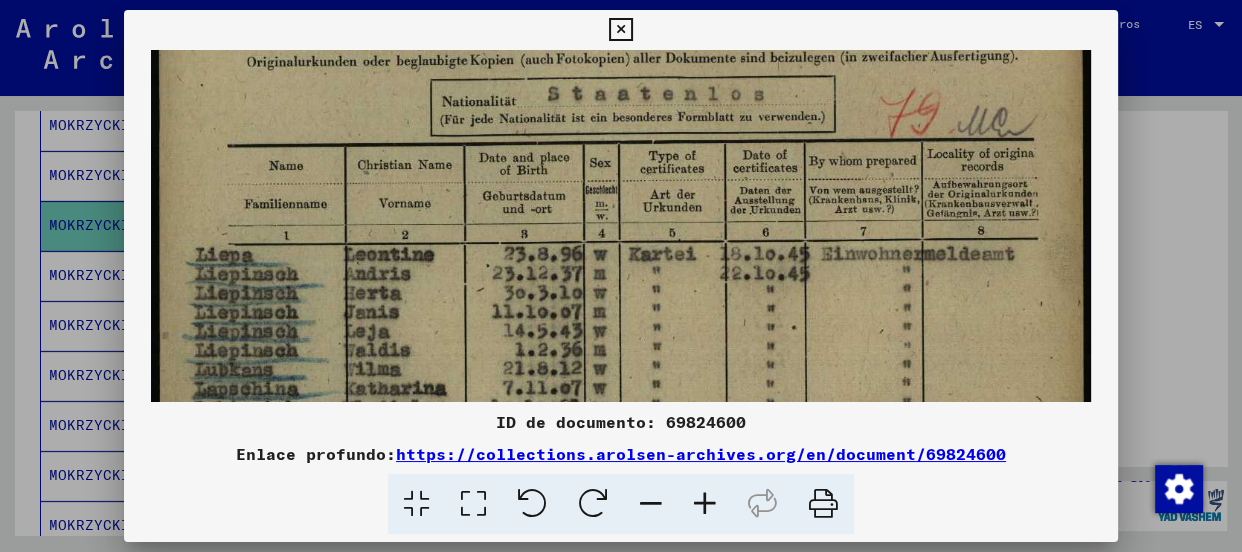drag, startPoint x: 881, startPoint y: 319, endPoint x: 941, endPoint y: 320, distance: 60.00833 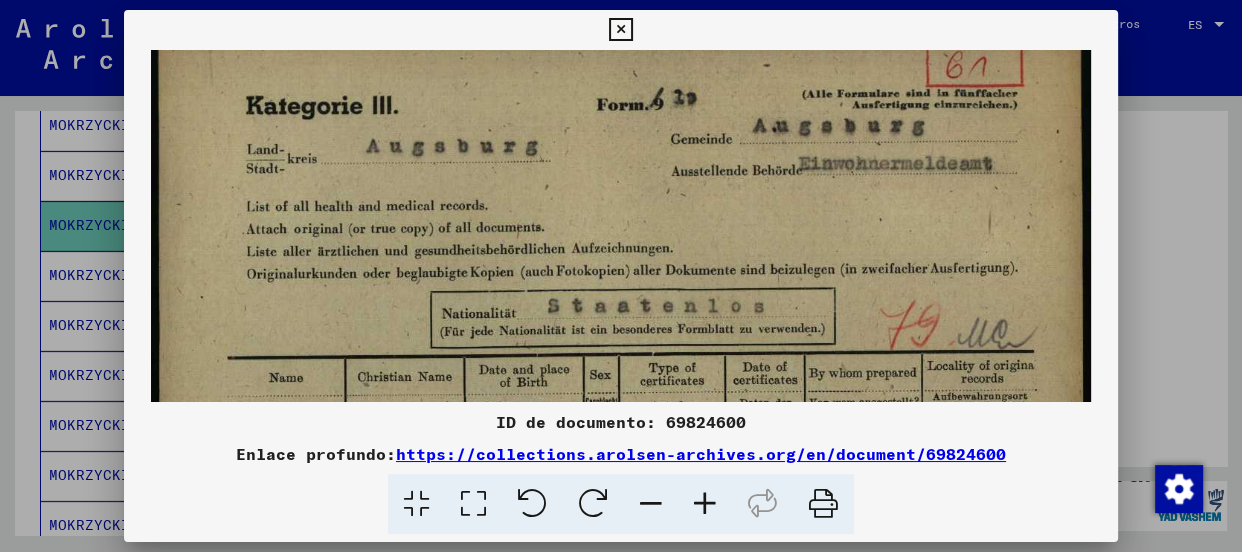 scroll, scrollTop: 0, scrollLeft: 0, axis: both 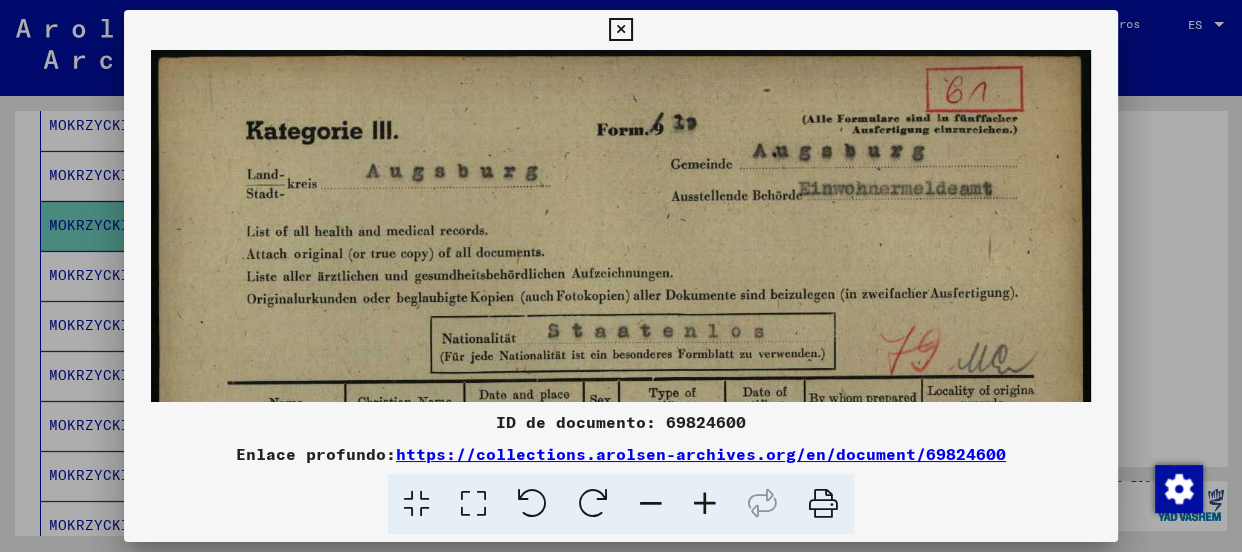 drag, startPoint x: 498, startPoint y: 102, endPoint x: 471, endPoint y: 364, distance: 263.38754 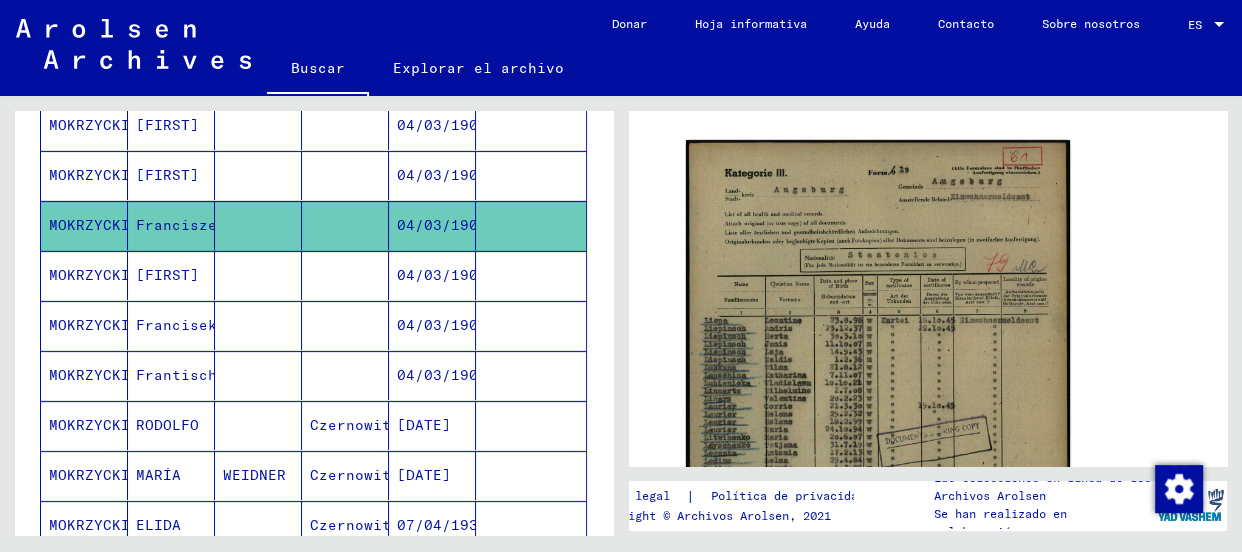 click on "MOKRZYCKI" at bounding box center (89, 325) 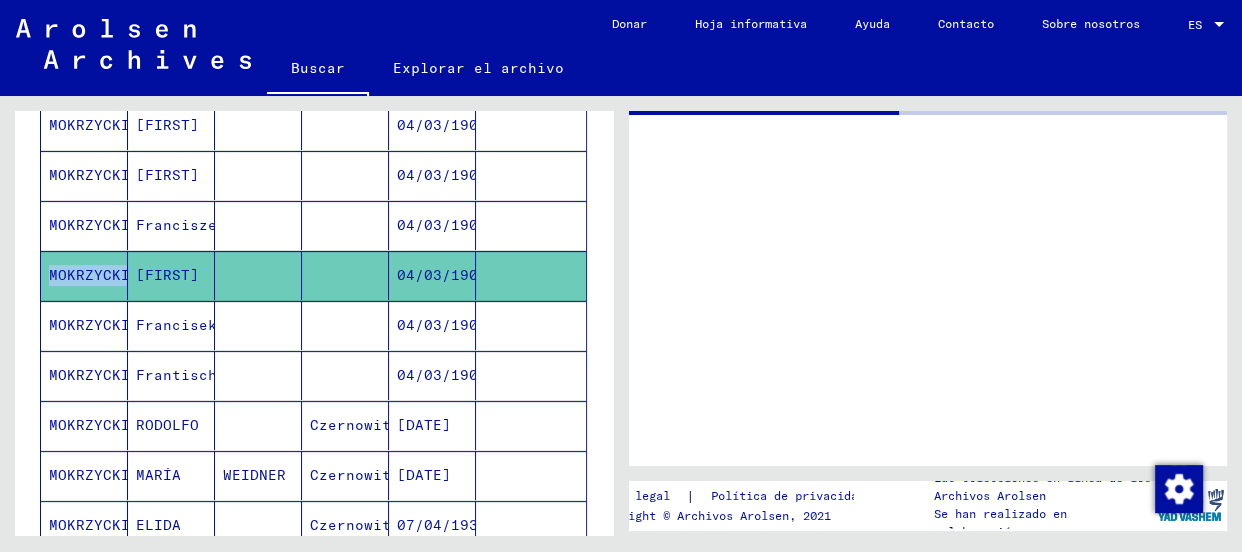 click on "MOKRZYCKI" 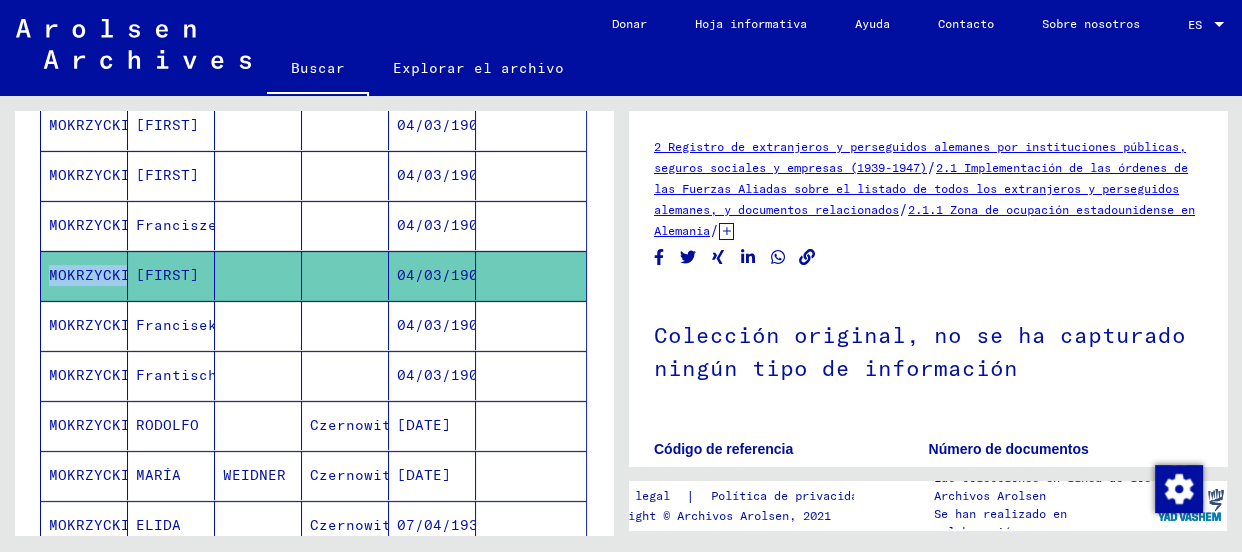scroll, scrollTop: 0, scrollLeft: 0, axis: both 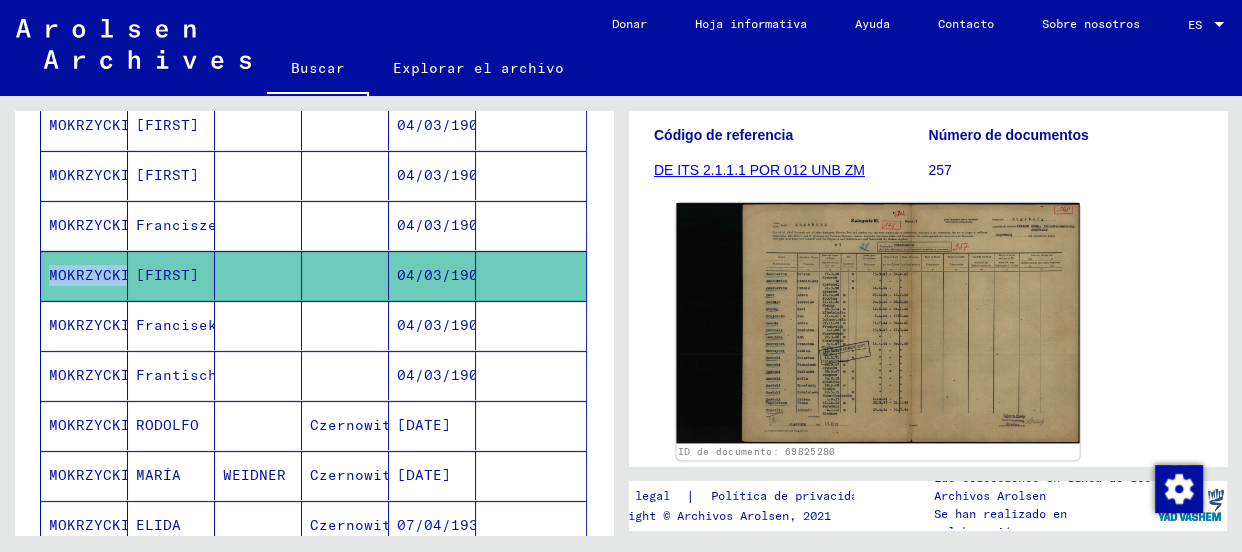 click 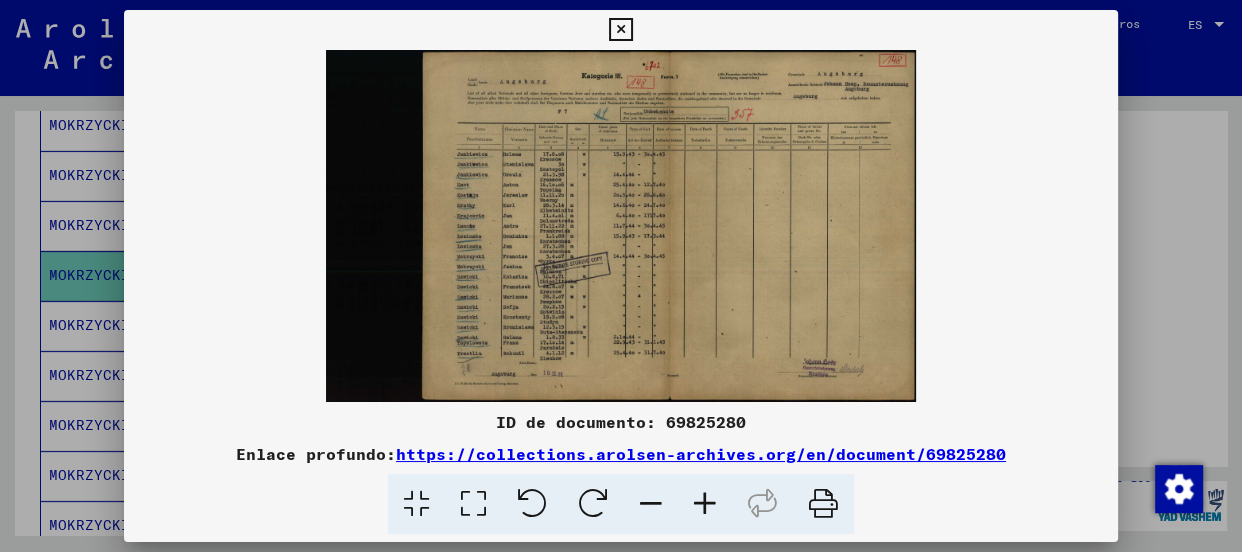 click at bounding box center (705, 504) 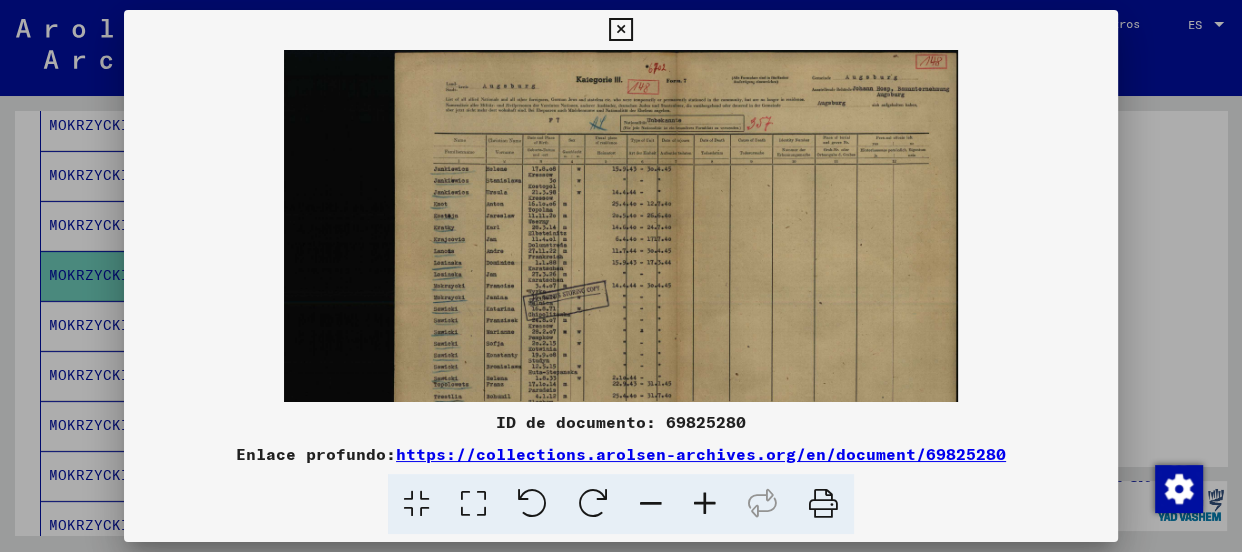 click at bounding box center [705, 504] 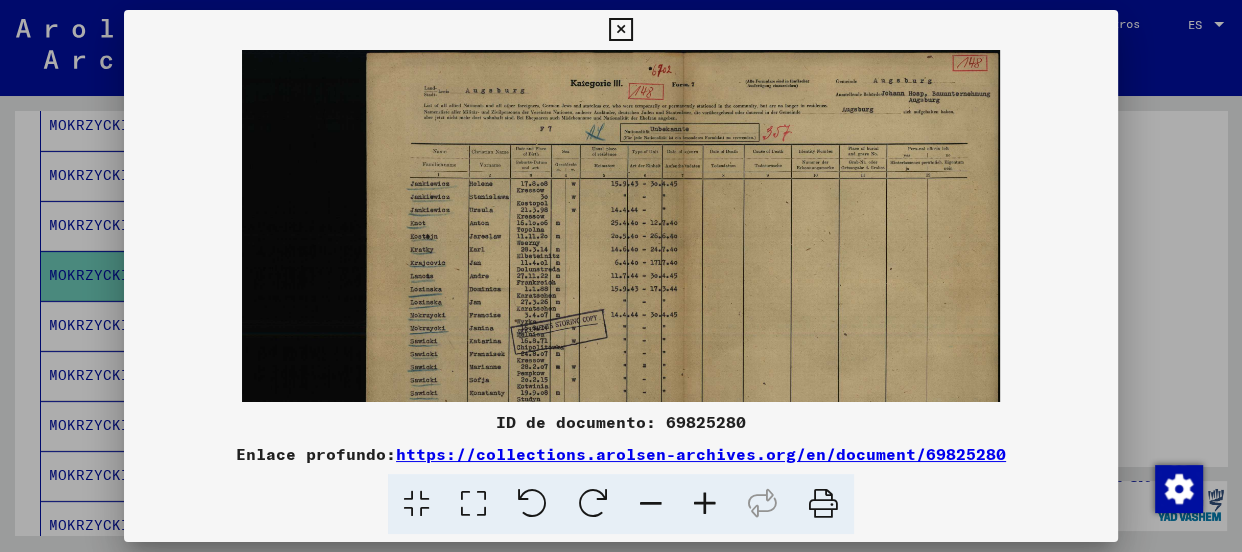 click at bounding box center (705, 504) 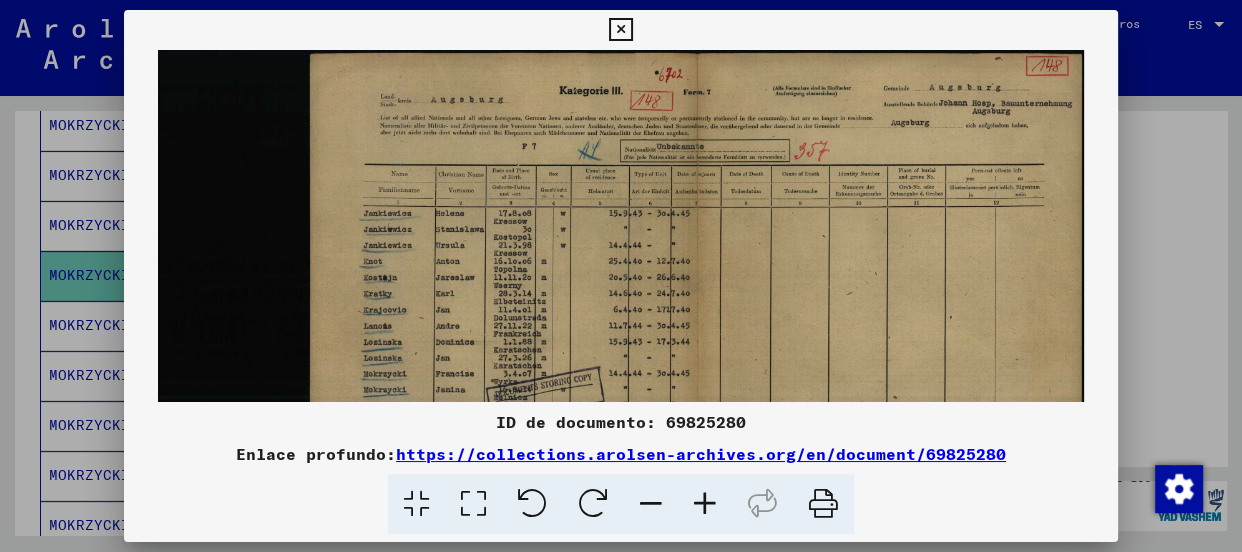 click at bounding box center (705, 504) 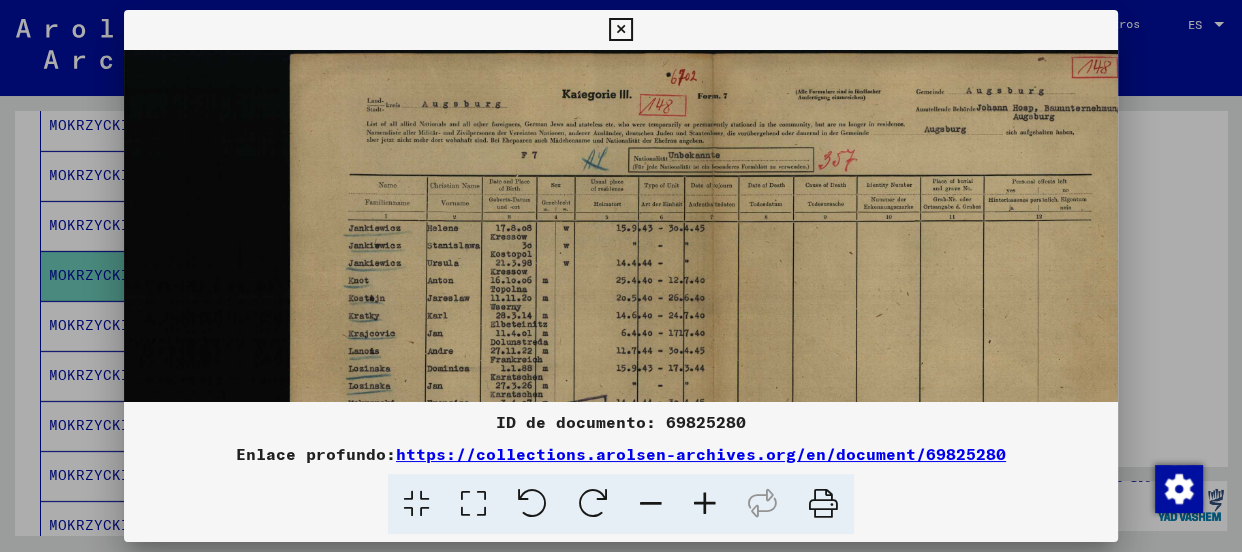 click at bounding box center [705, 504] 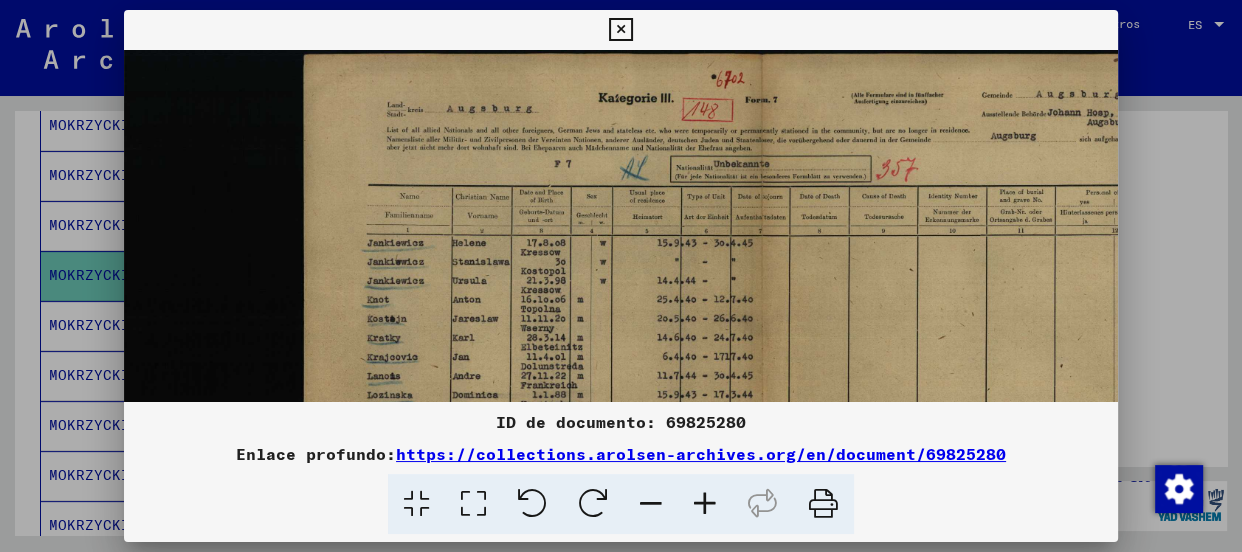 click at bounding box center (705, 504) 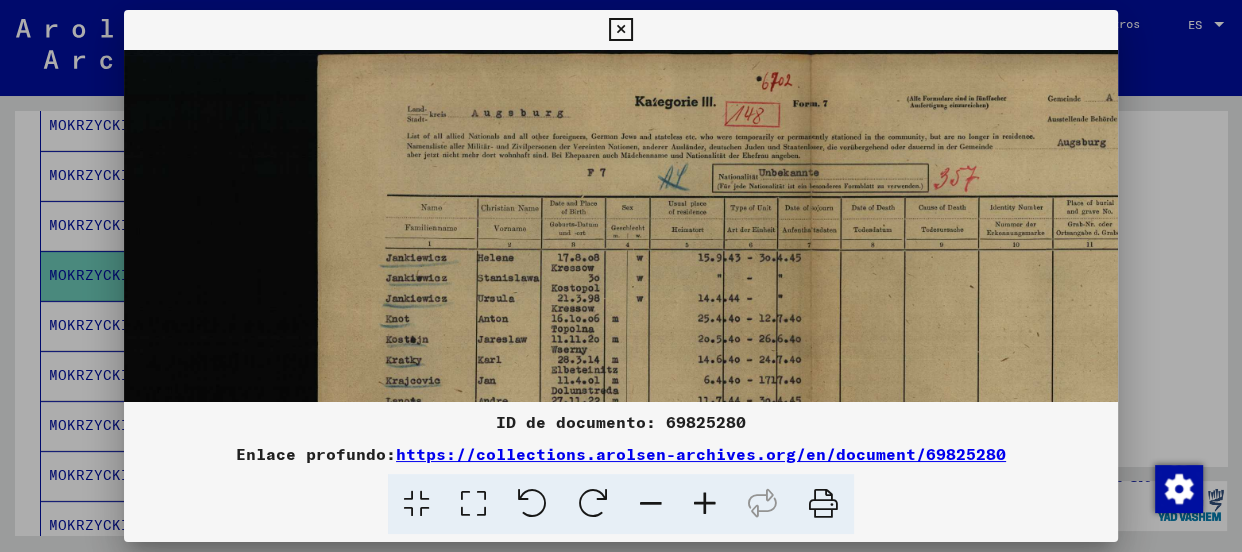click at bounding box center (705, 504) 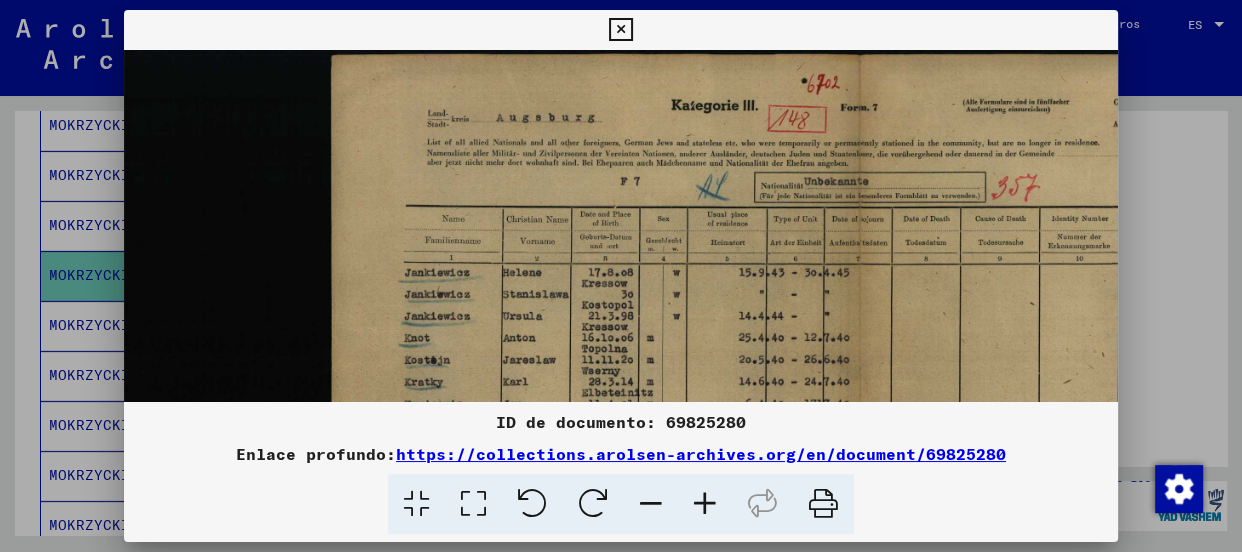 click at bounding box center (705, 504) 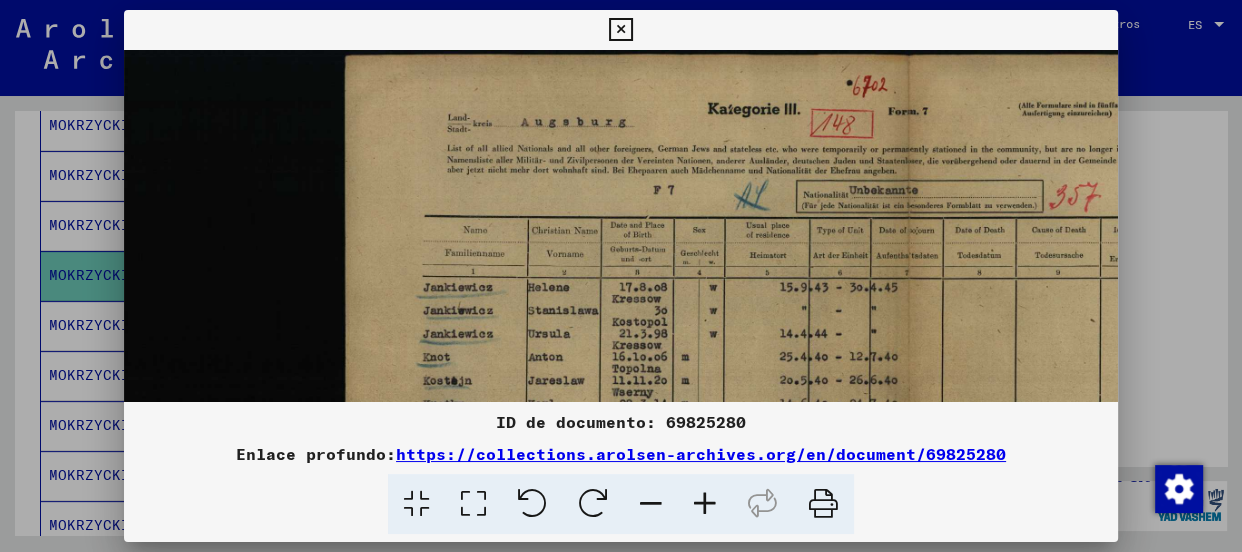 click at bounding box center (705, 504) 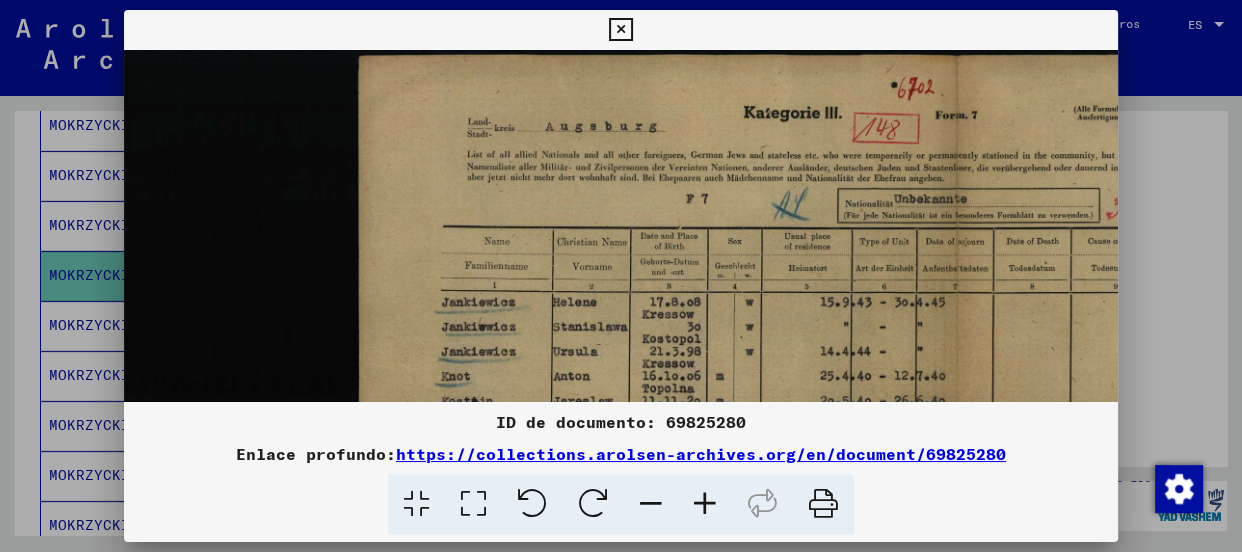 click at bounding box center (705, 504) 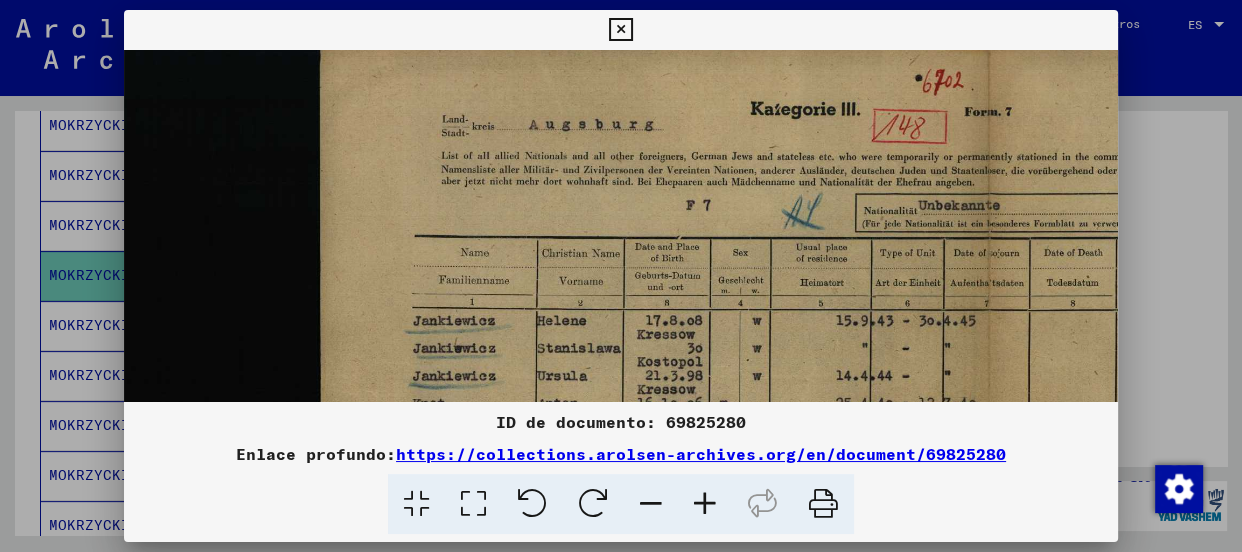 scroll, scrollTop: 14, scrollLeft: 71, axis: both 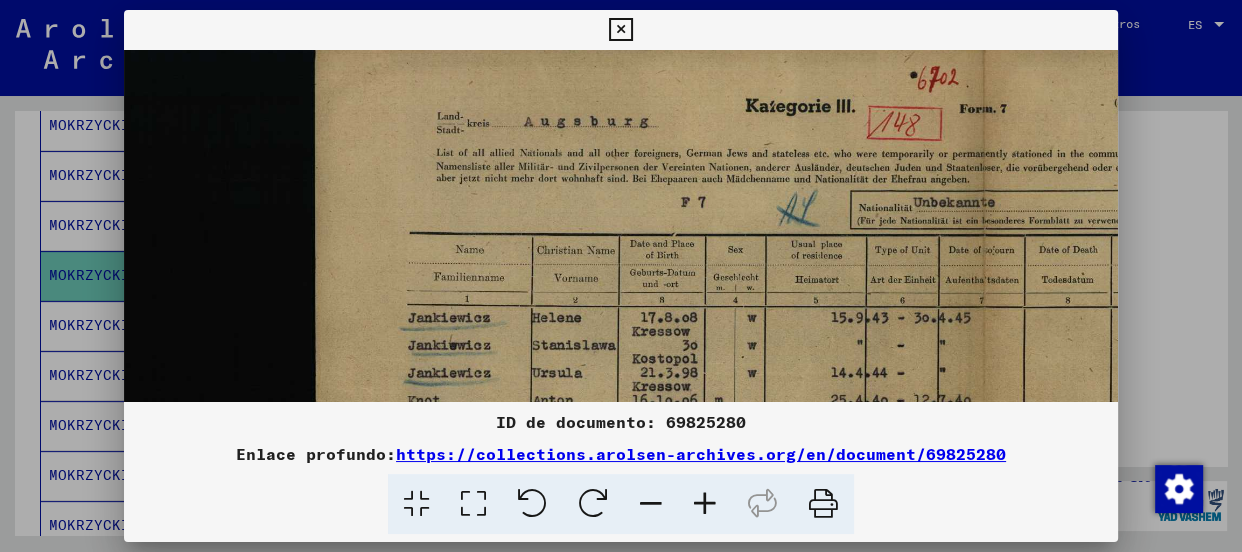 drag, startPoint x: 893, startPoint y: 218, endPoint x: 821, endPoint y: 202, distance: 73.756355 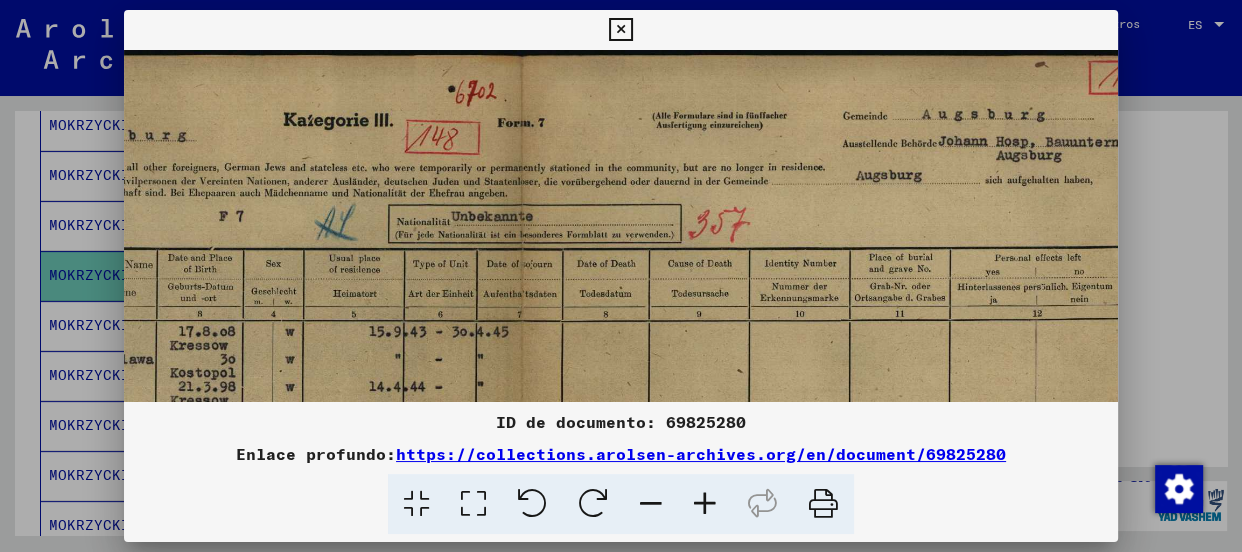 drag, startPoint x: 979, startPoint y: 187, endPoint x: 520, endPoint y: 305, distance: 473.9251 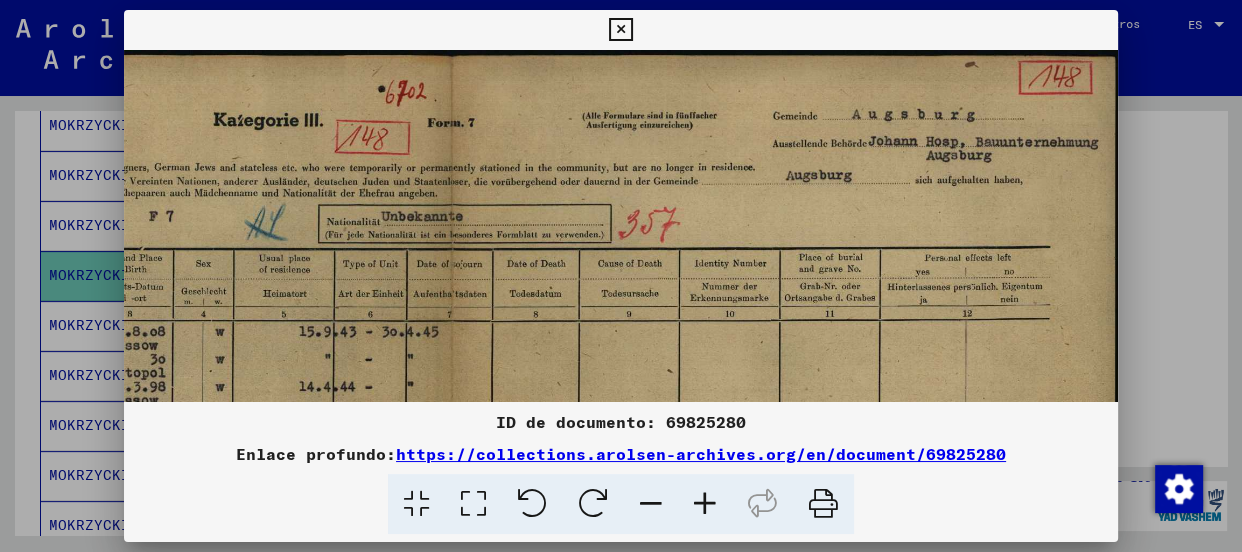 scroll, scrollTop: 0, scrollLeft: 600, axis: horizontal 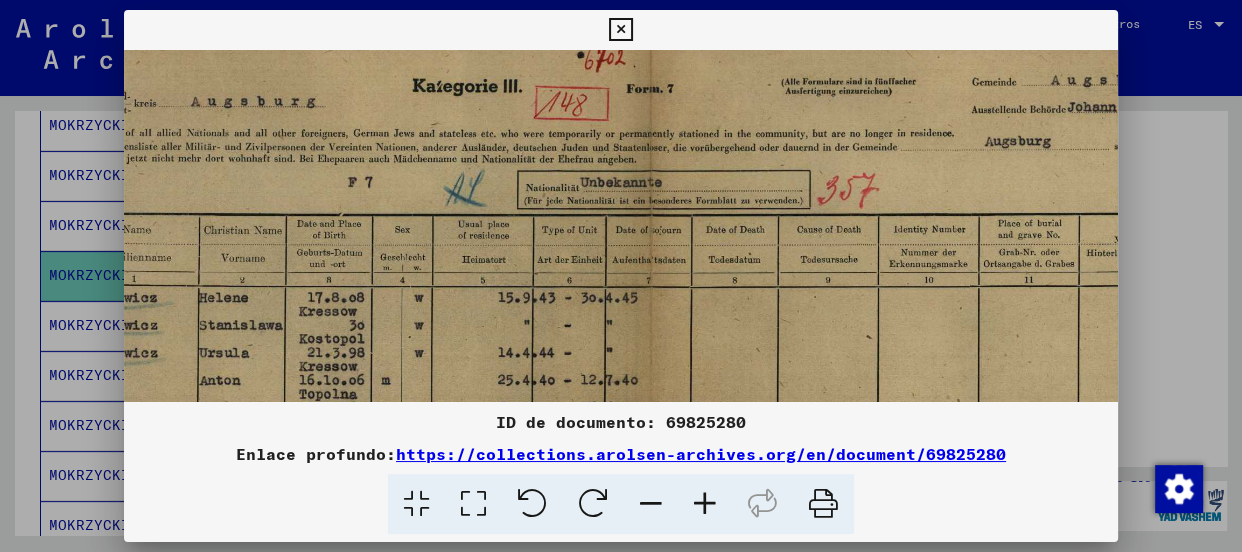 drag, startPoint x: 817, startPoint y: 259, endPoint x: 784, endPoint y: 234, distance: 41.400482 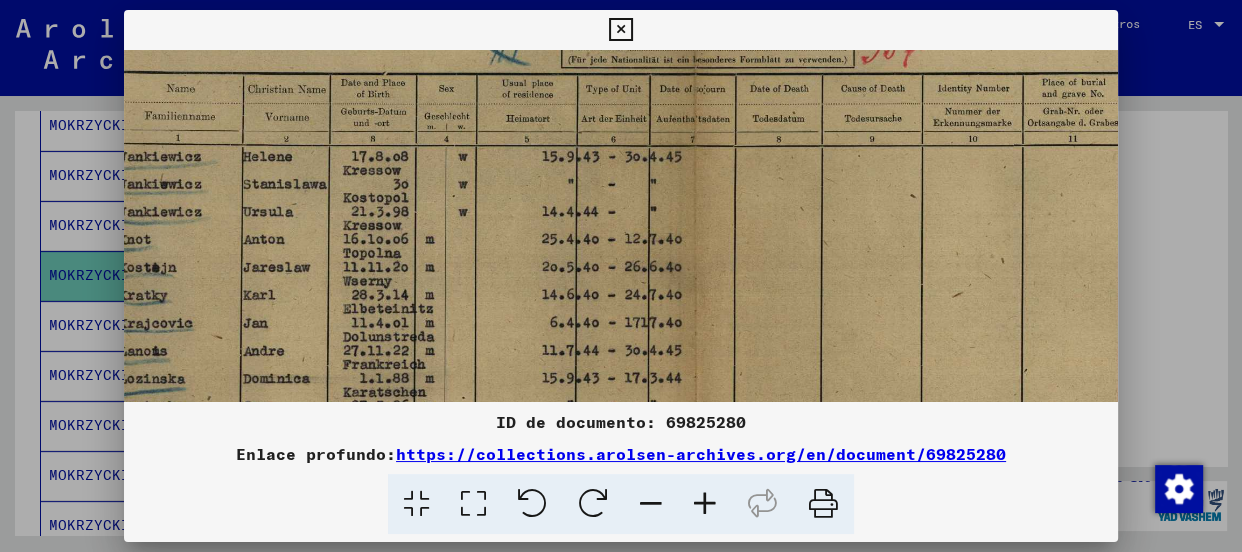 drag, startPoint x: 764, startPoint y: 308, endPoint x: 810, endPoint y: 166, distance: 149.26486 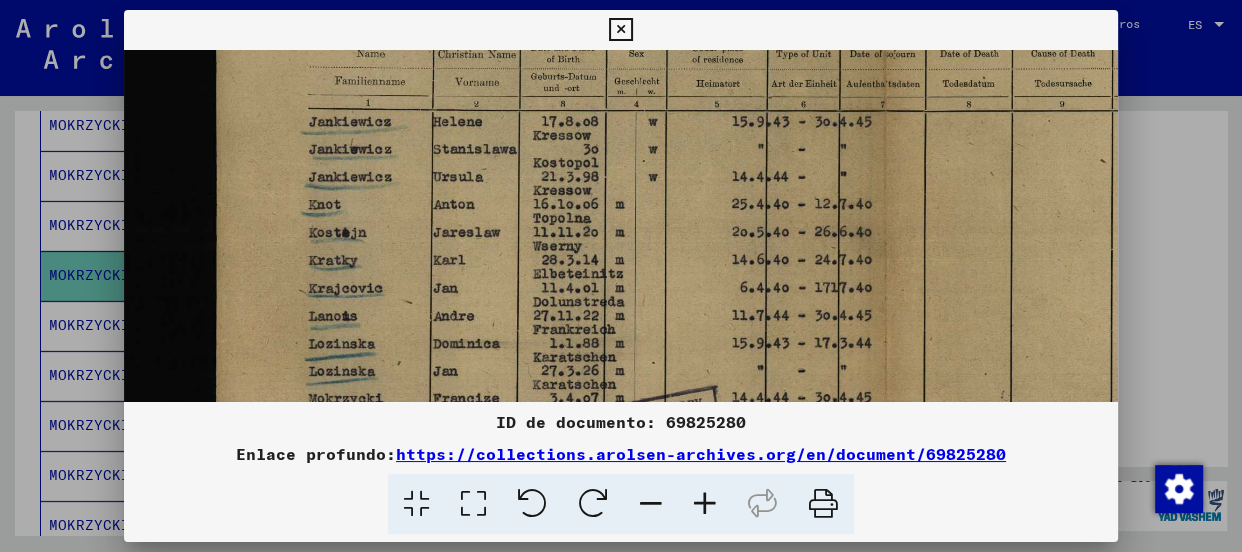 scroll, scrollTop: 213, scrollLeft: 171, axis: both 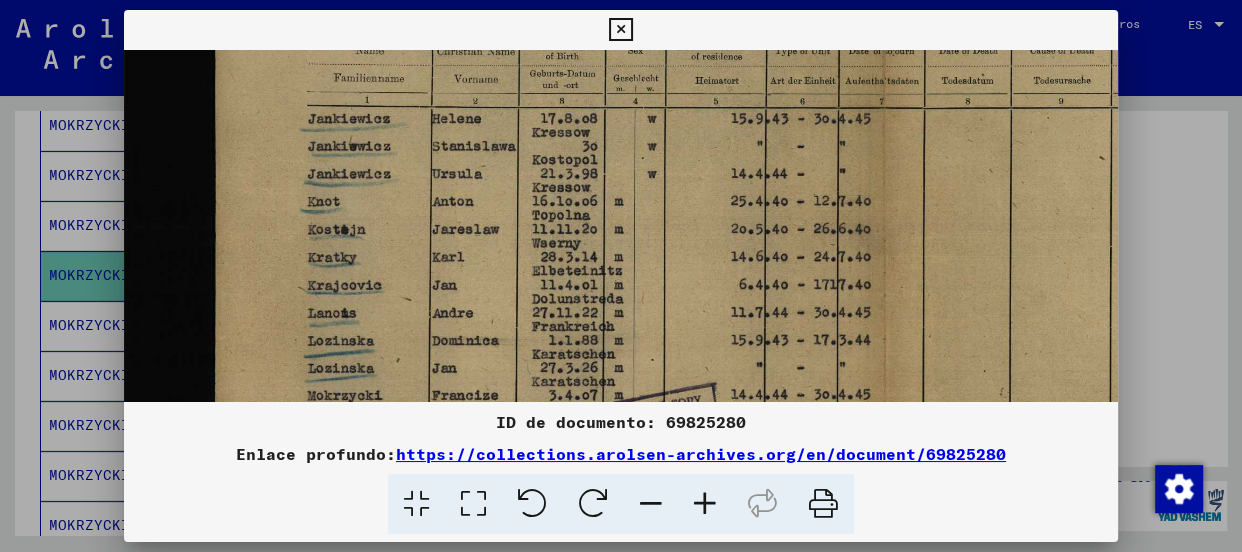 drag, startPoint x: 736, startPoint y: 224, endPoint x: 745, endPoint y: 210, distance: 16.643316 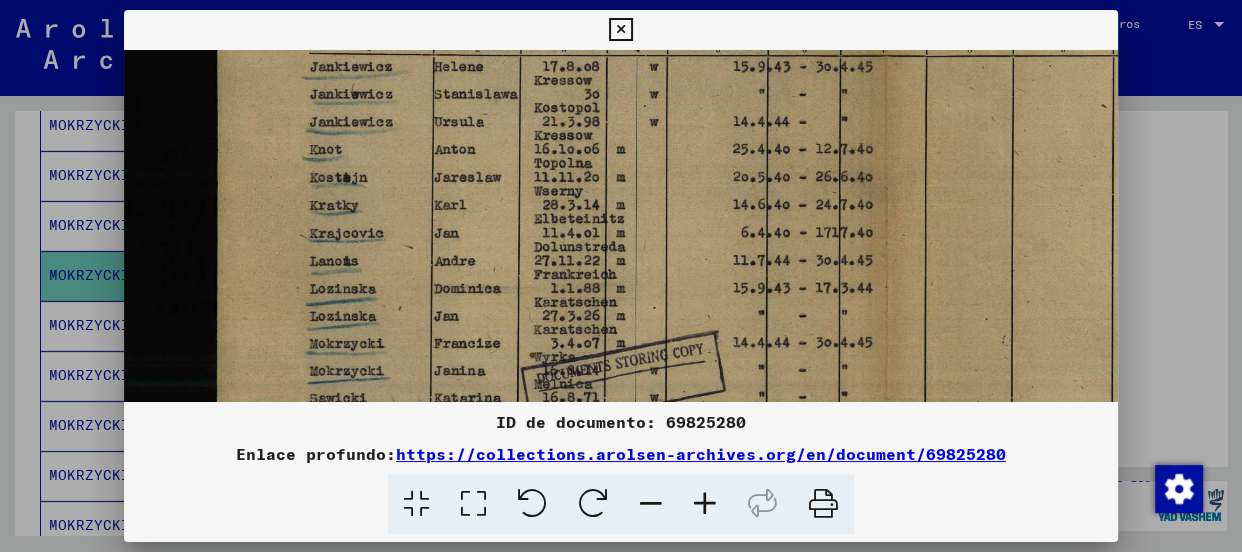 scroll, scrollTop: 294, scrollLeft: 167, axis: both 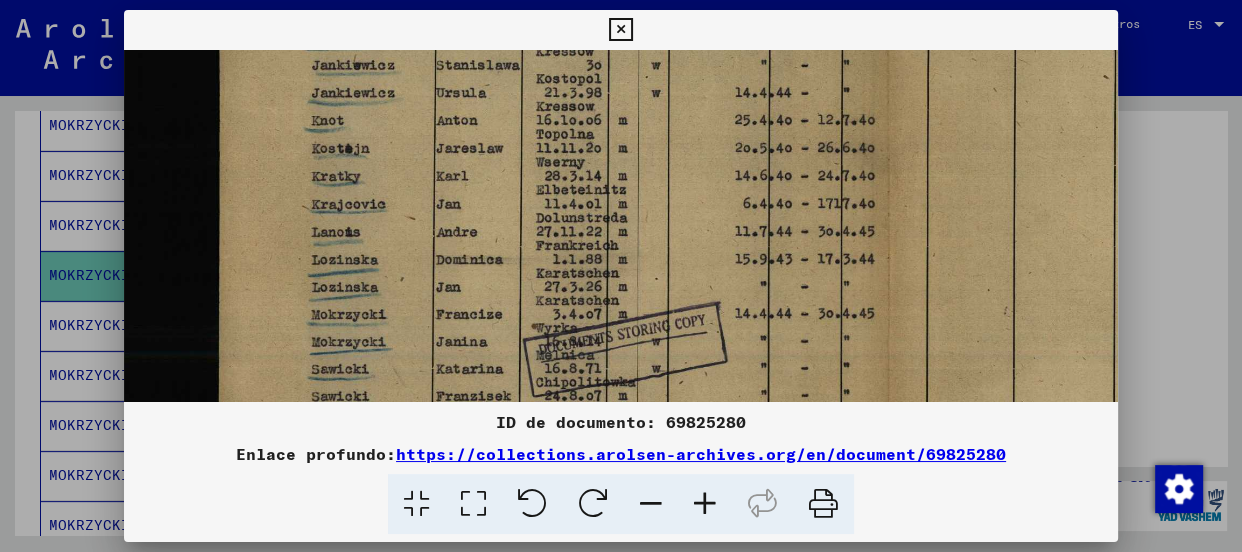 drag, startPoint x: 769, startPoint y: 371, endPoint x: 774, endPoint y: 291, distance: 80.1561 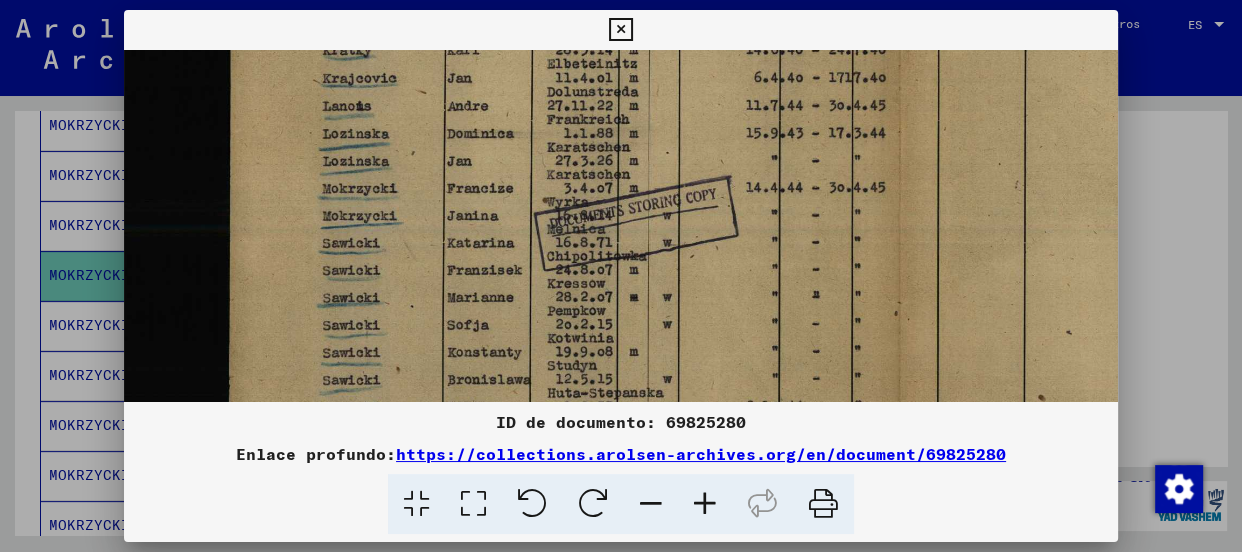scroll, scrollTop: 433, scrollLeft: 154, axis: both 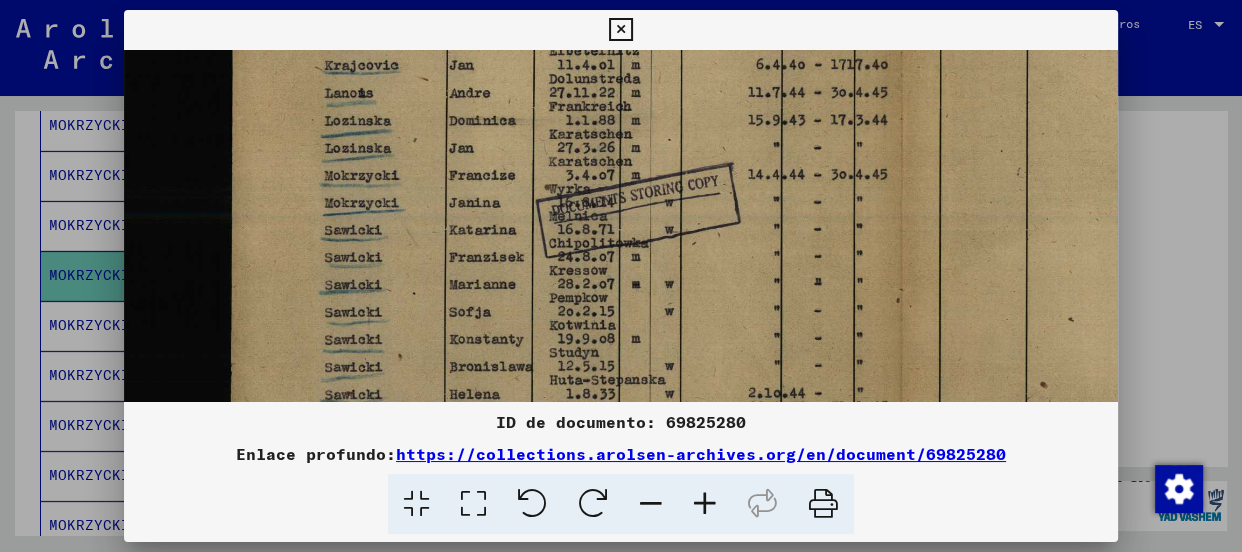 drag, startPoint x: 779, startPoint y: 325, endPoint x: 793, endPoint y: 185, distance: 140.69826 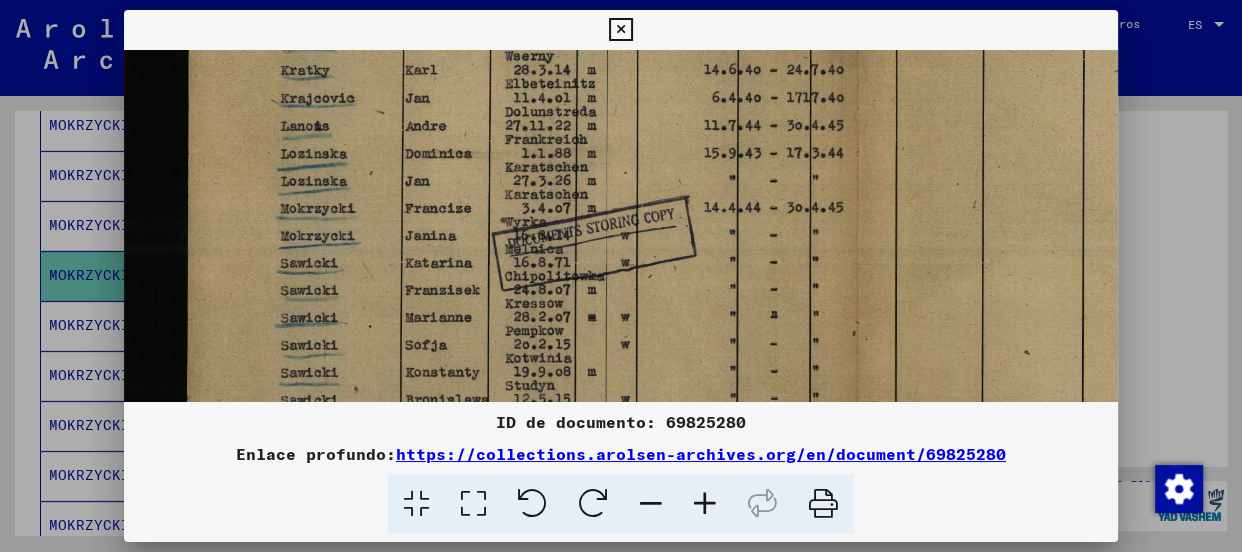 drag, startPoint x: 778, startPoint y: 314, endPoint x: 735, endPoint y: 349, distance: 55.443665 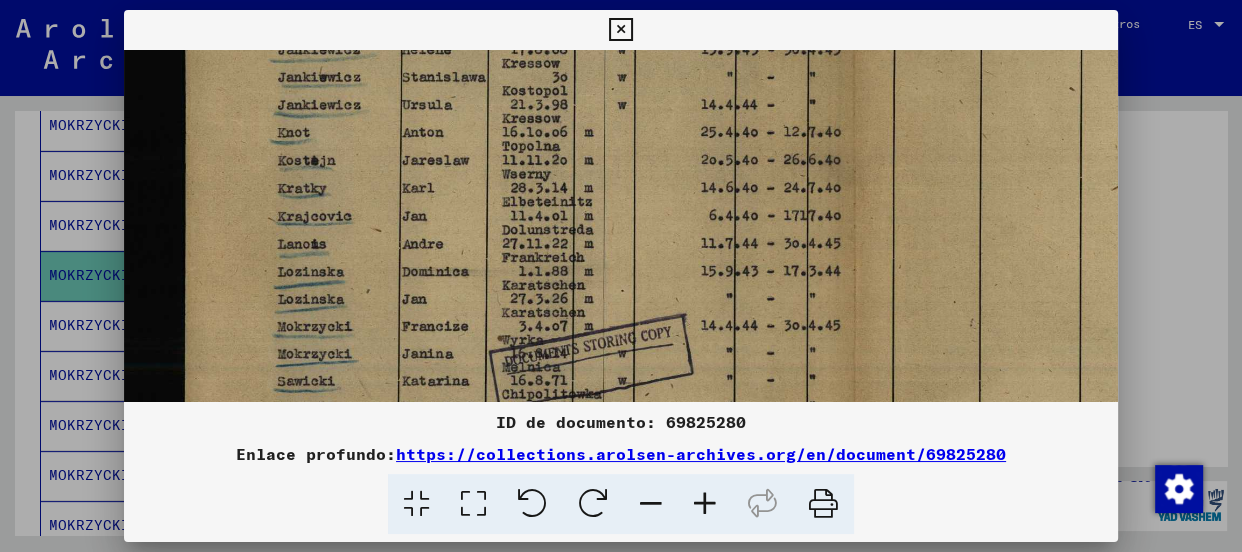 drag, startPoint x: 704, startPoint y: 157, endPoint x: 700, endPoint y: 277, distance: 120.06665 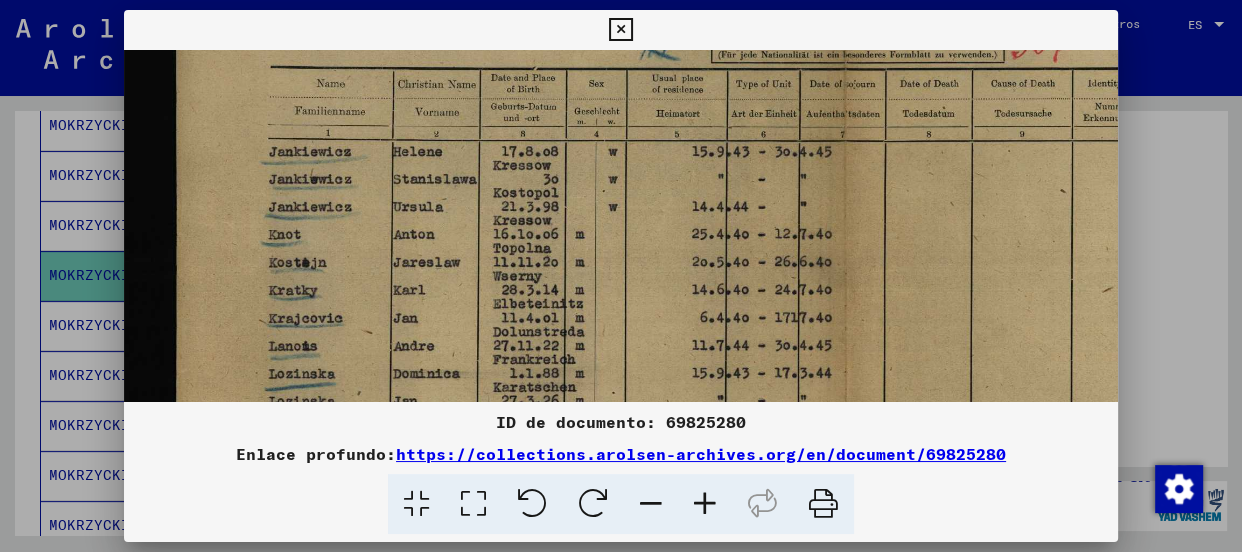 scroll, scrollTop: 121, scrollLeft: 212, axis: both 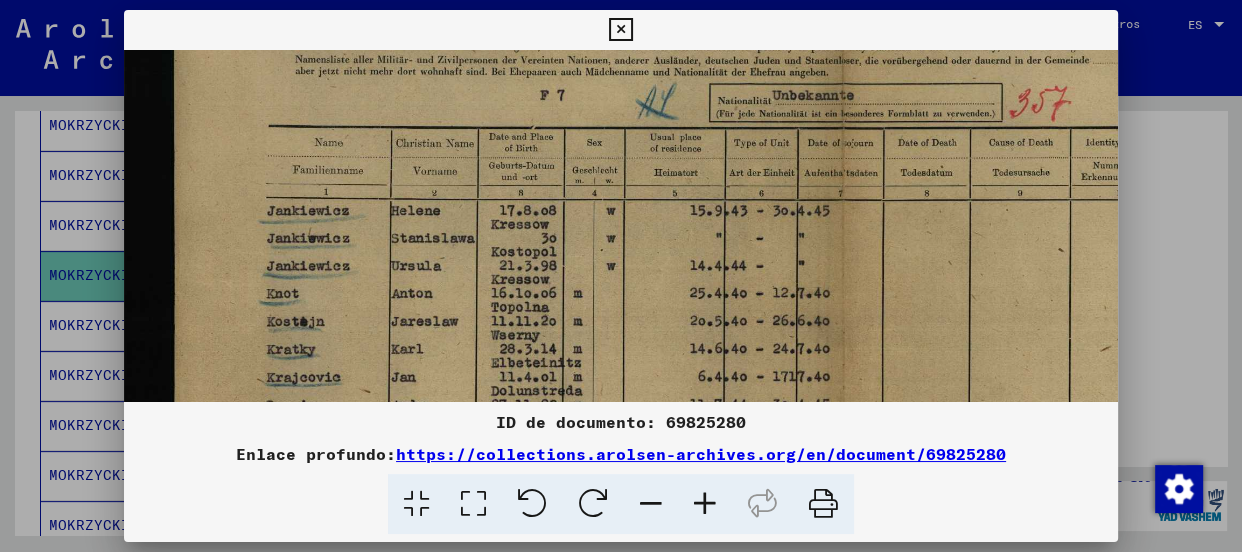 drag, startPoint x: 690, startPoint y: 191, endPoint x: 683, endPoint y: 313, distance: 122.20065 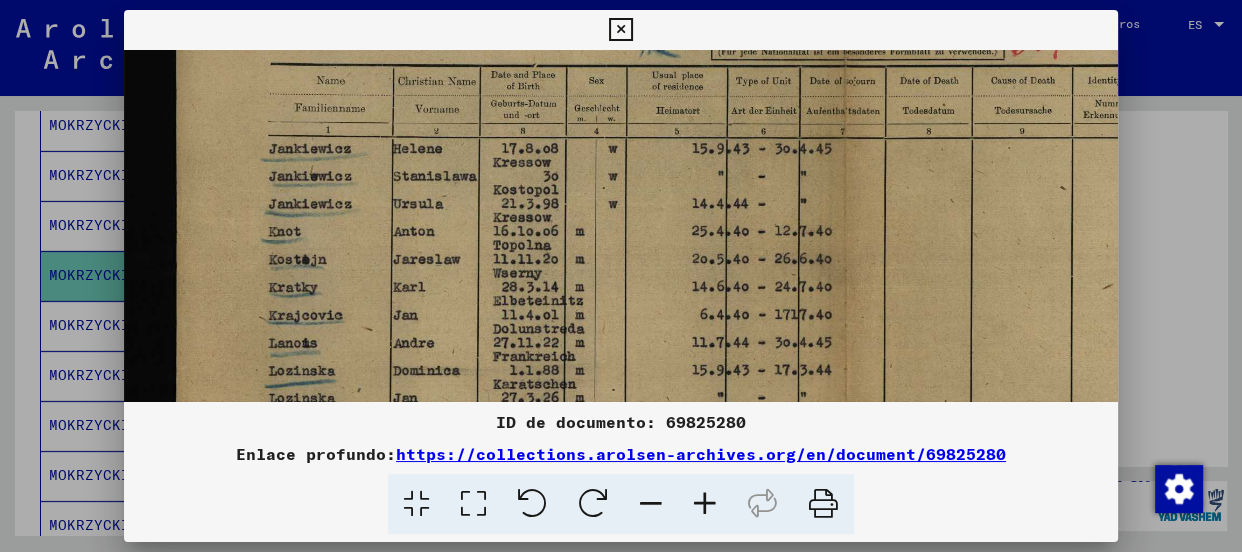 scroll, scrollTop: 192, scrollLeft: 209, axis: both 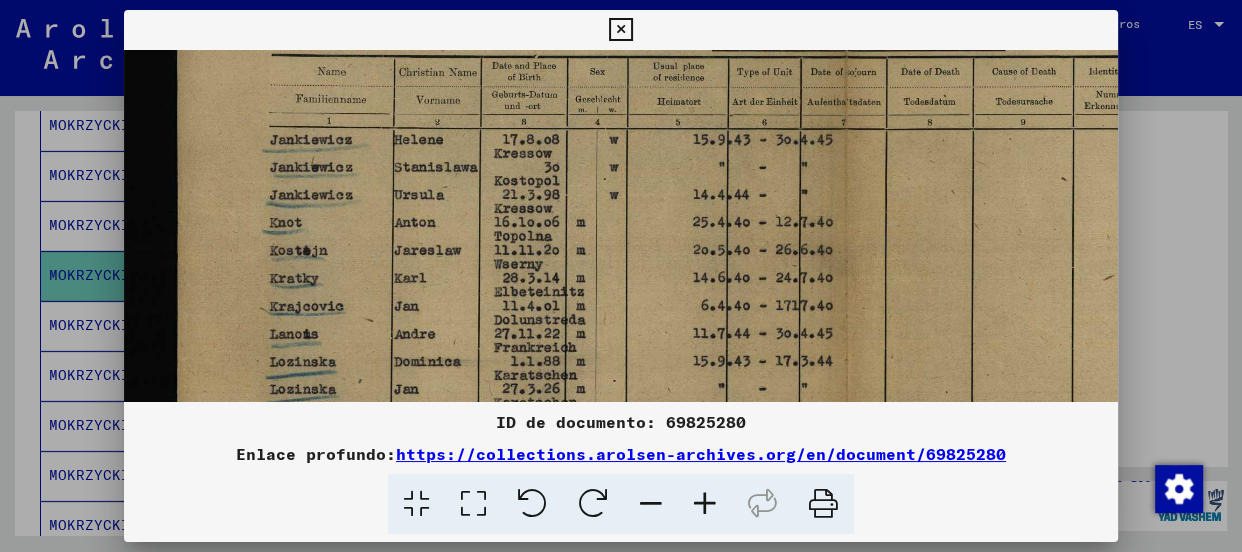 drag, startPoint x: 683, startPoint y: 313, endPoint x: 687, endPoint y: 239, distance: 74.10803 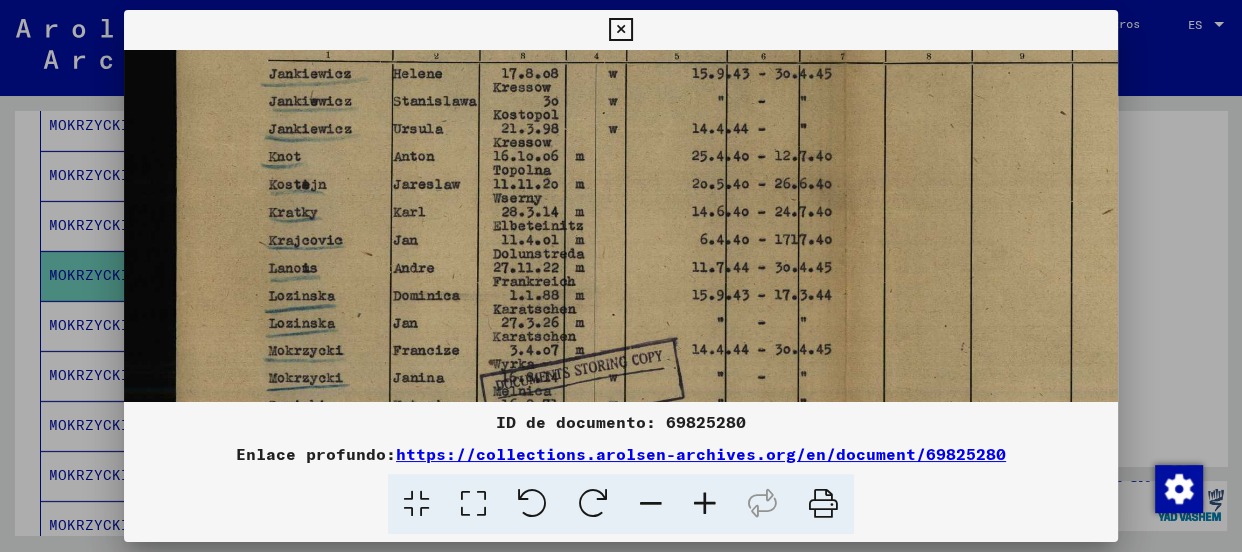 drag, startPoint x: 678, startPoint y: 308, endPoint x: 676, endPoint y: 240, distance: 68.0294 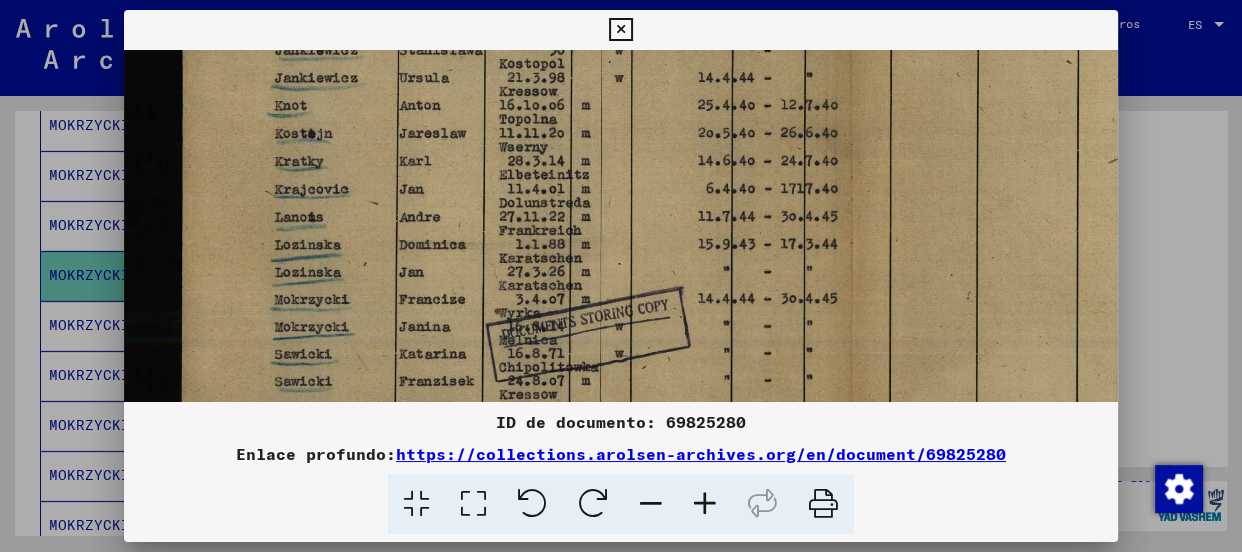 scroll, scrollTop: 326, scrollLeft: 203, axis: both 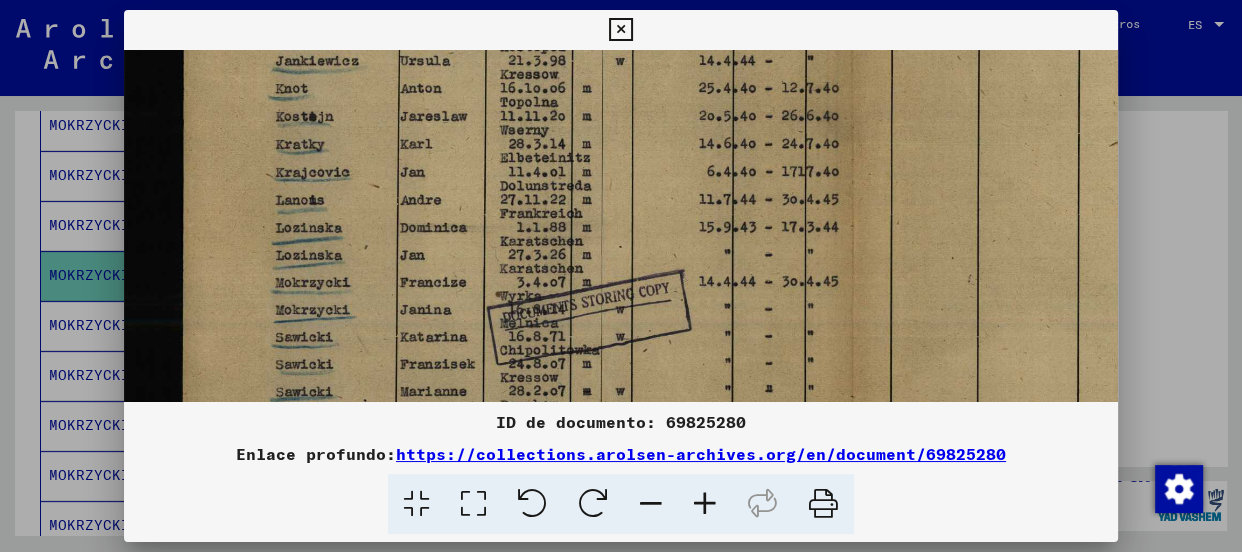 drag, startPoint x: 680, startPoint y: 278, endPoint x: 688, endPoint y: 211, distance: 67.47592 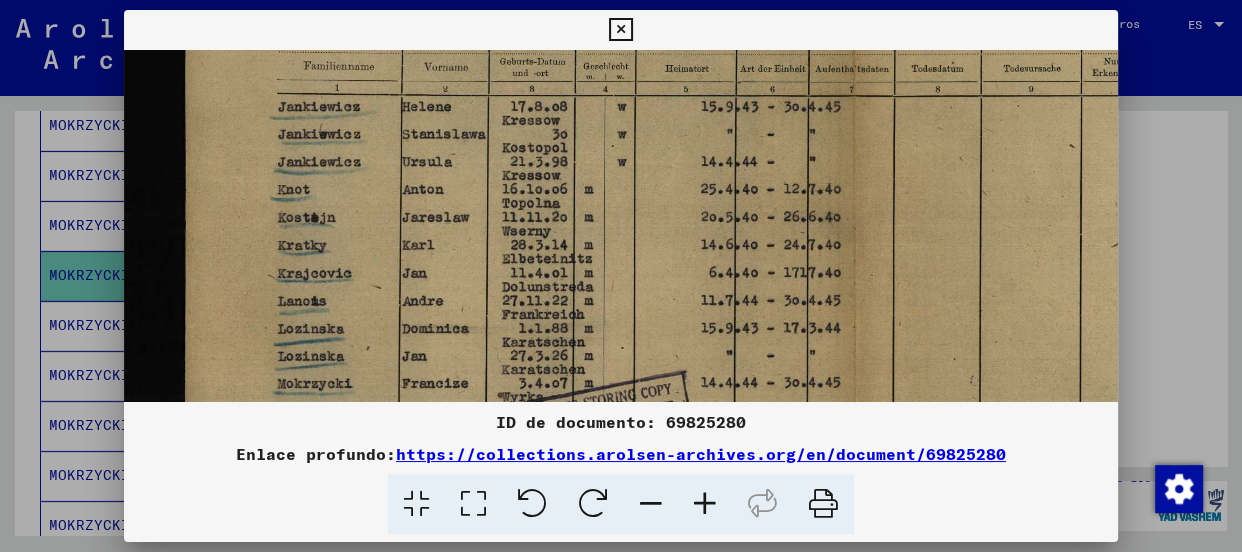 drag, startPoint x: 832, startPoint y: 203, endPoint x: 806, endPoint y: 324, distance: 123.76187 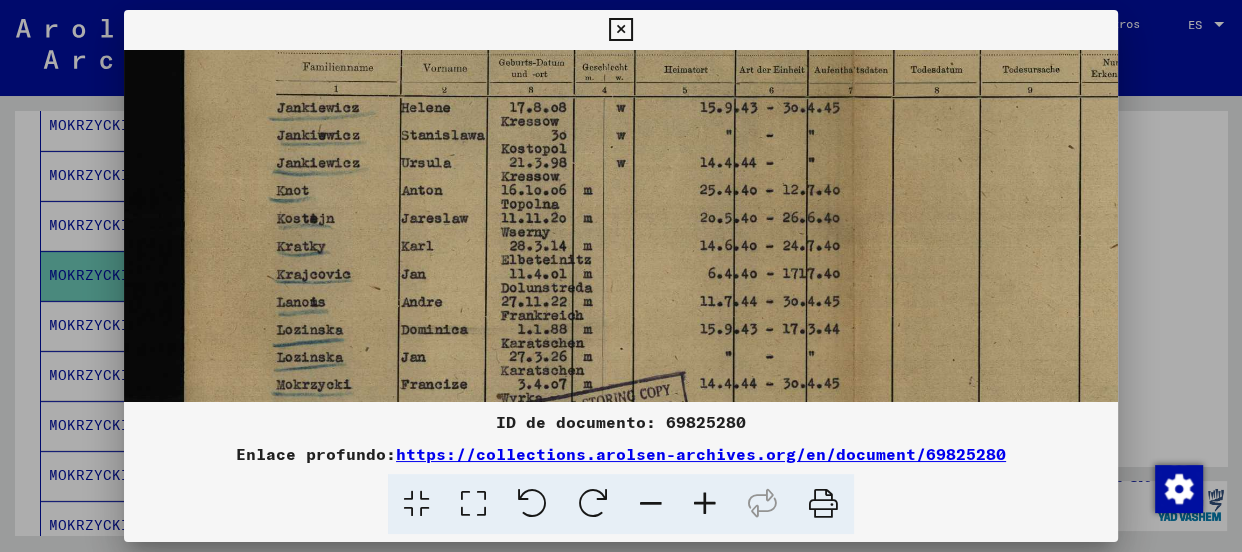 click at bounding box center [620, 30] 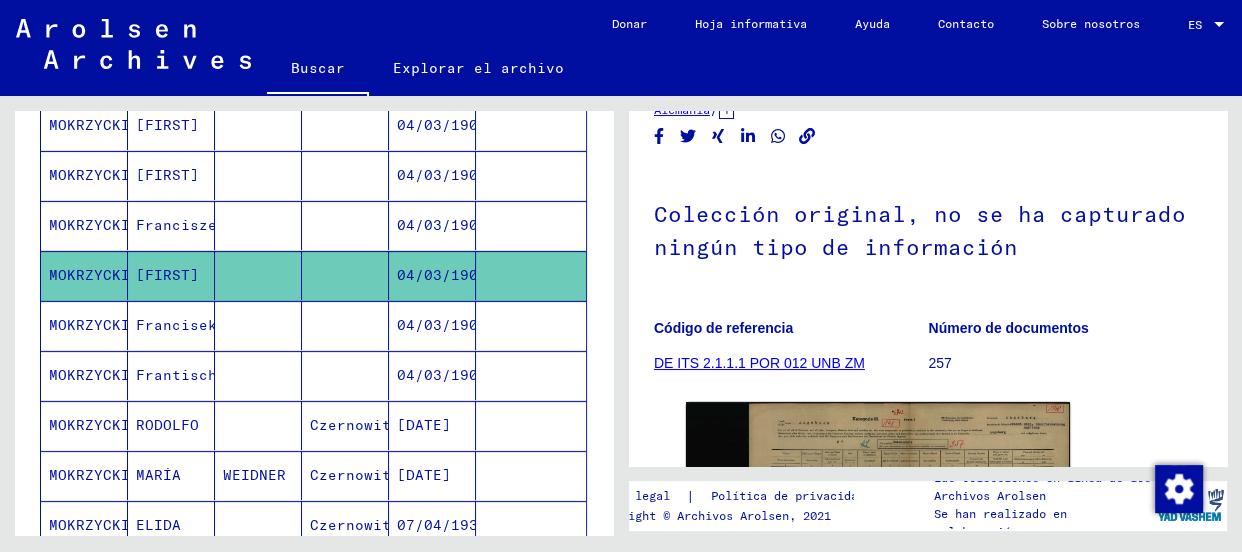 scroll, scrollTop: 306, scrollLeft: 0, axis: vertical 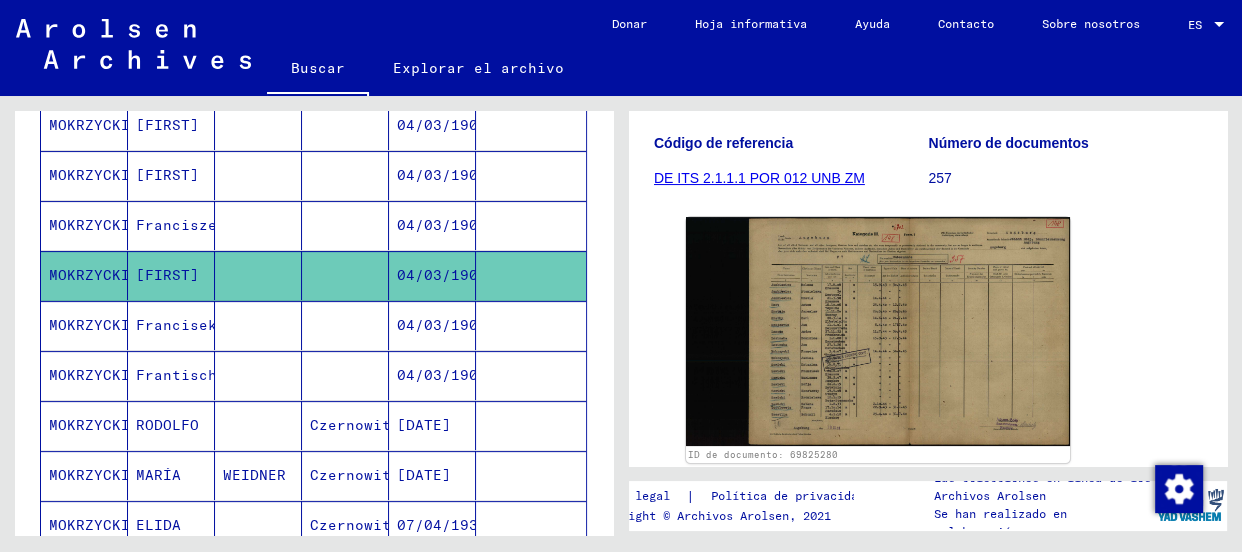 click on "MOKRZYCKI" at bounding box center (89, 375) 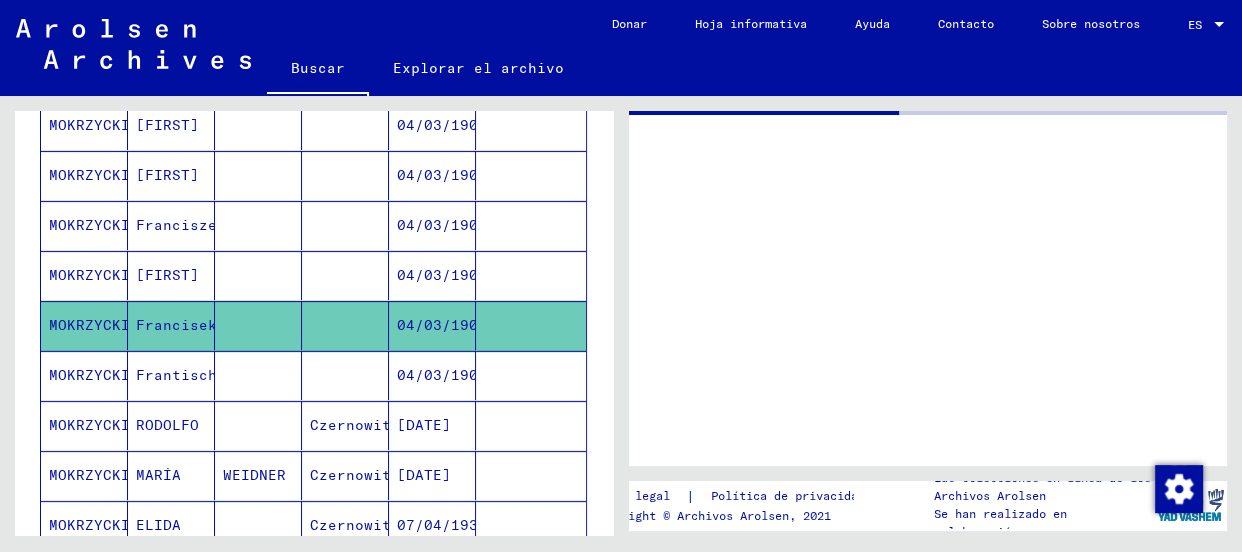 scroll, scrollTop: 0, scrollLeft: 0, axis: both 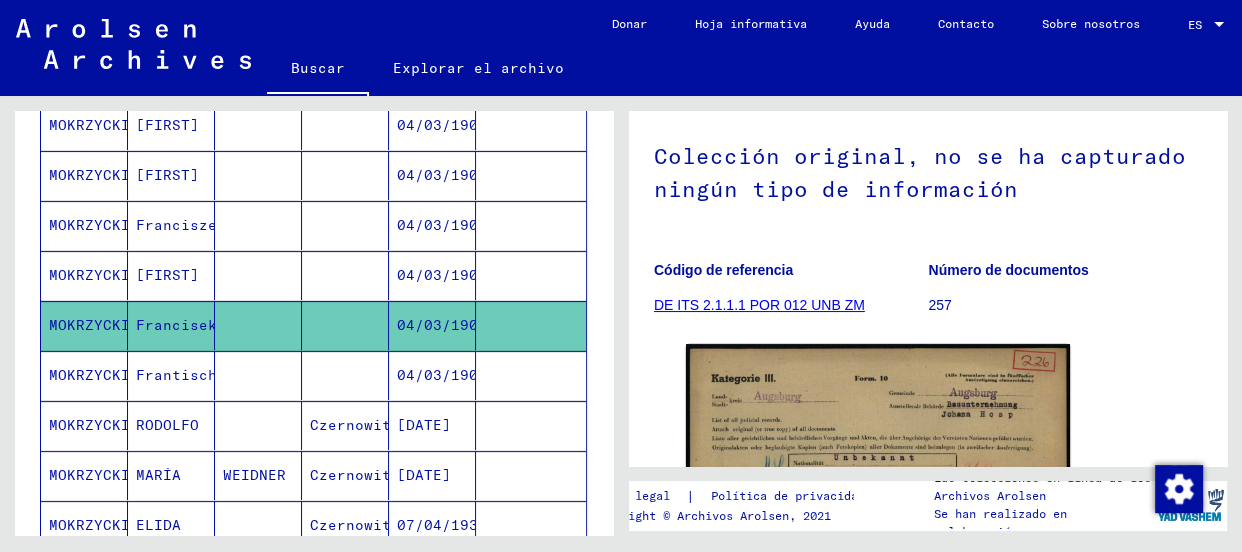 click on "MOKRZYCKI" at bounding box center [89, 425] 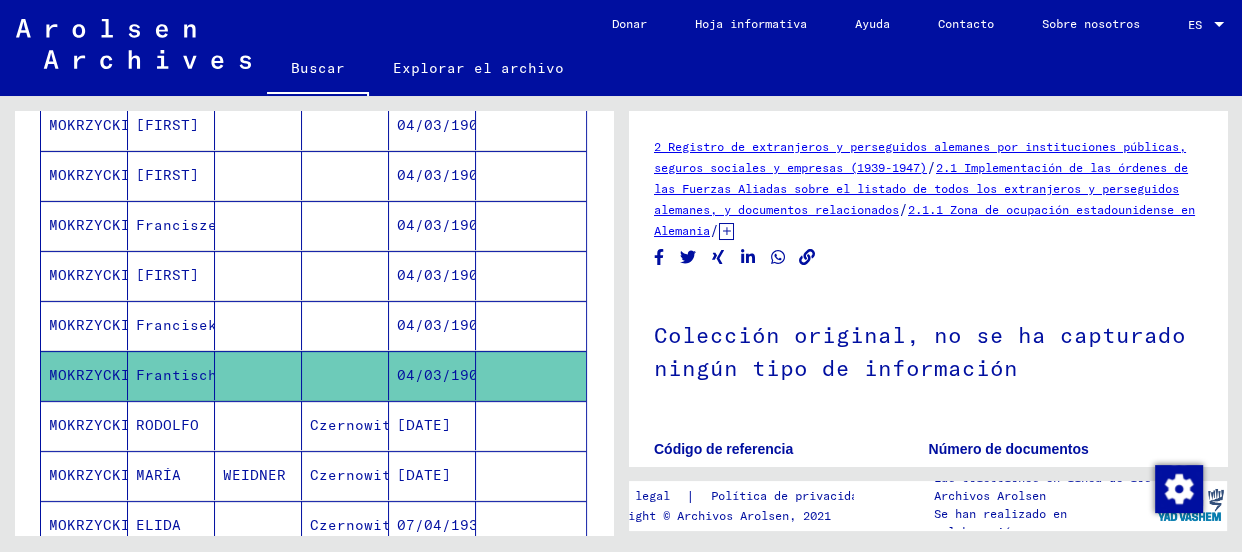 scroll, scrollTop: 310, scrollLeft: 0, axis: vertical 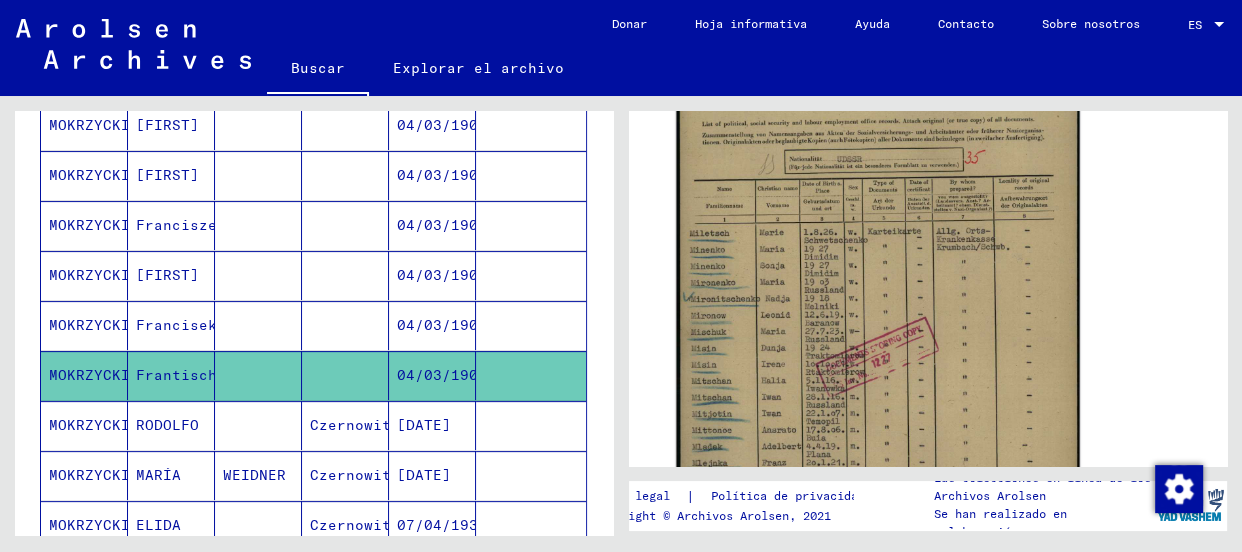 click 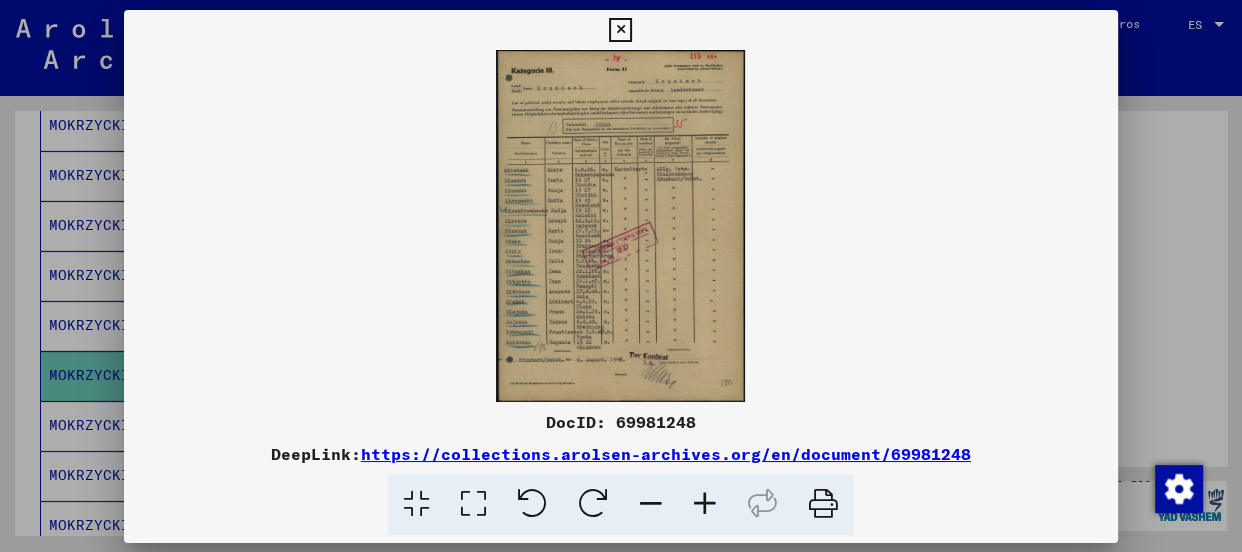 click at bounding box center (621, 226) 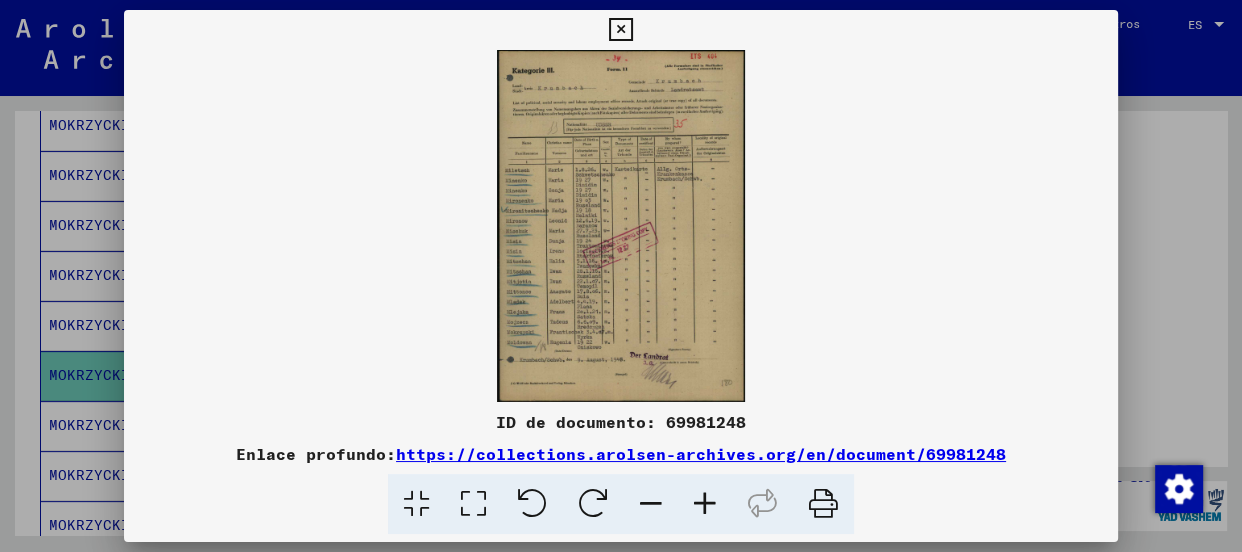 click at bounding box center [705, 504] 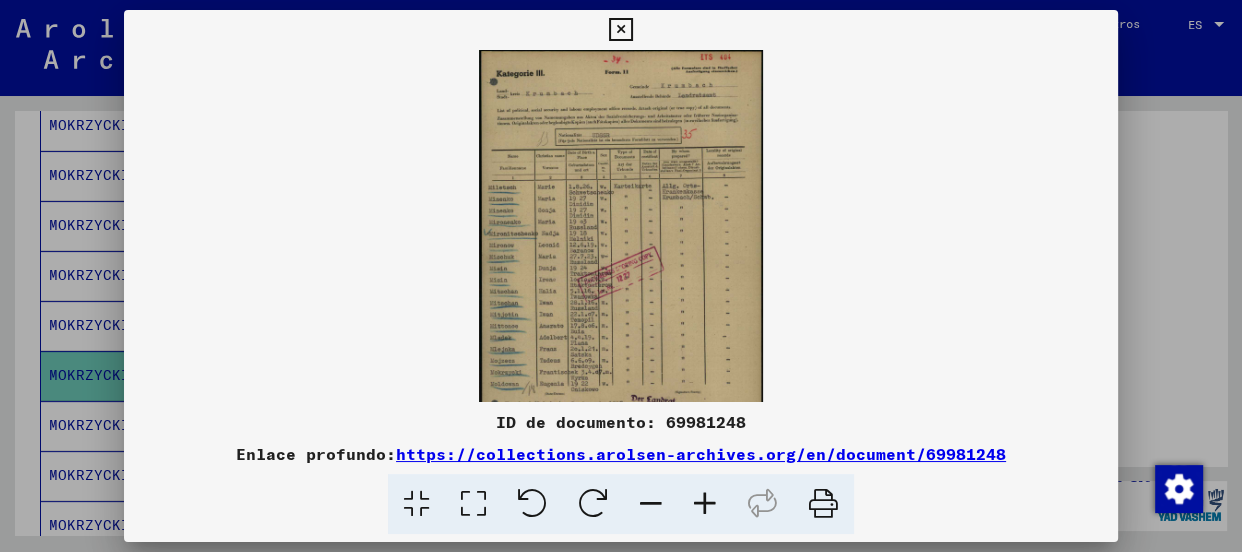 click at bounding box center [705, 504] 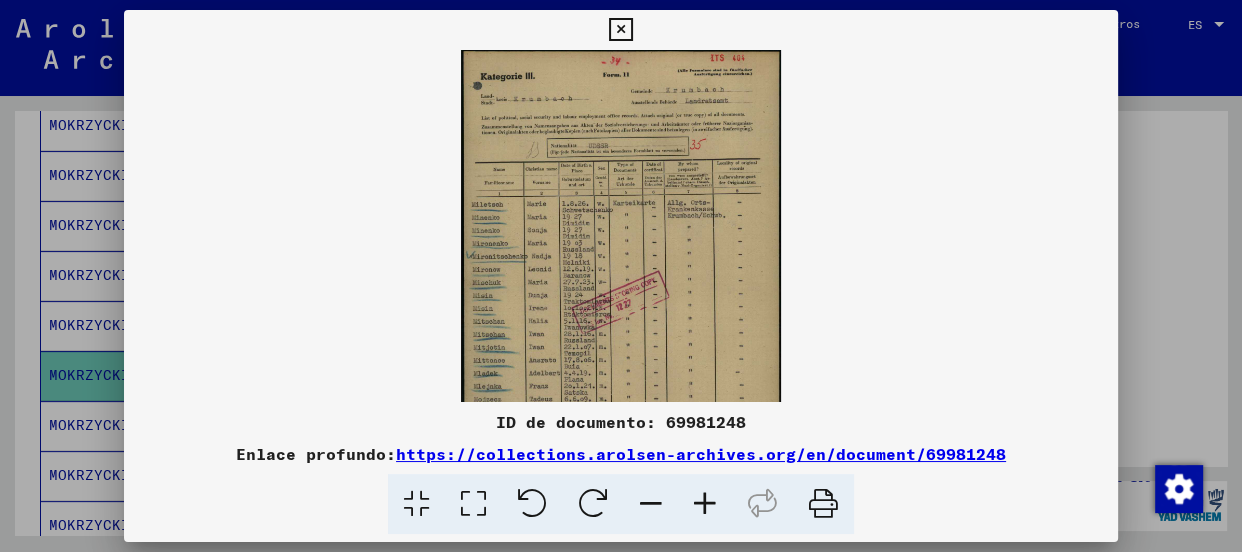 click at bounding box center [705, 504] 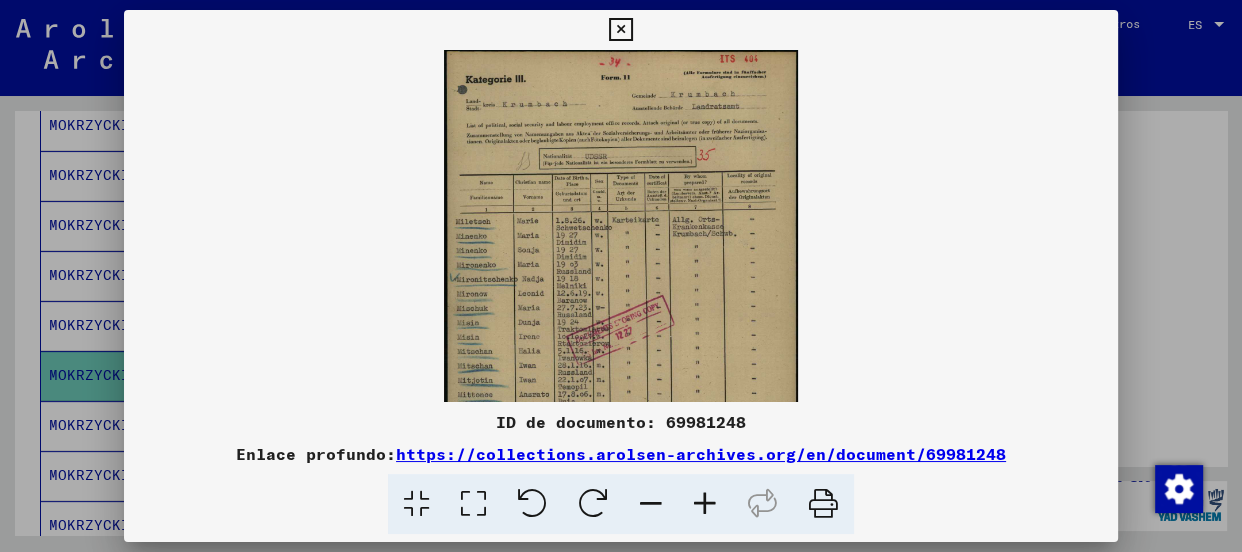 click at bounding box center [705, 504] 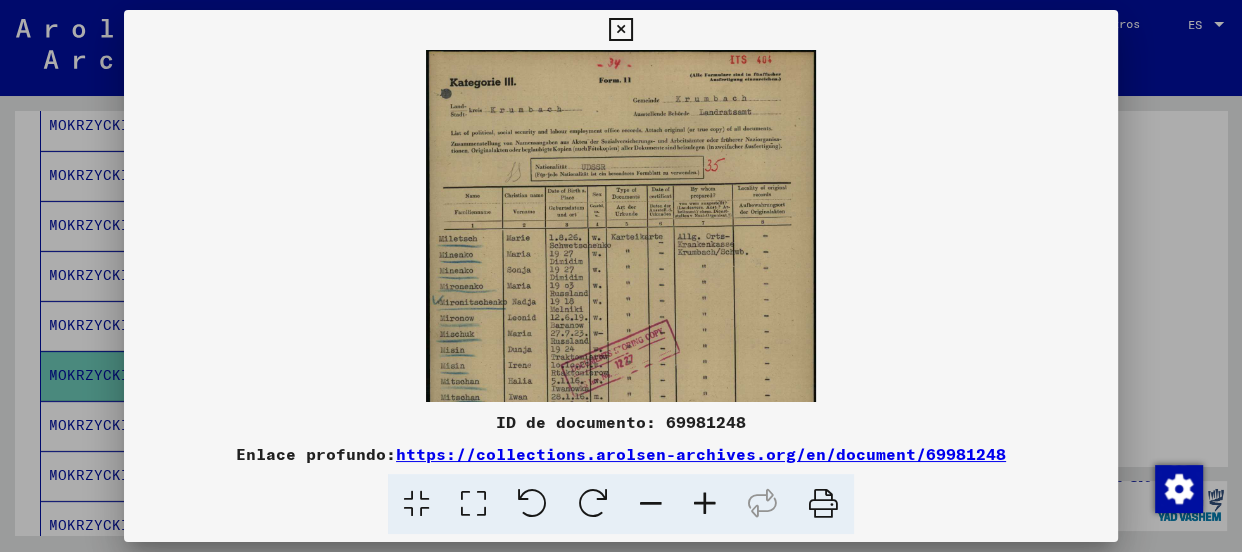 click at bounding box center [705, 504] 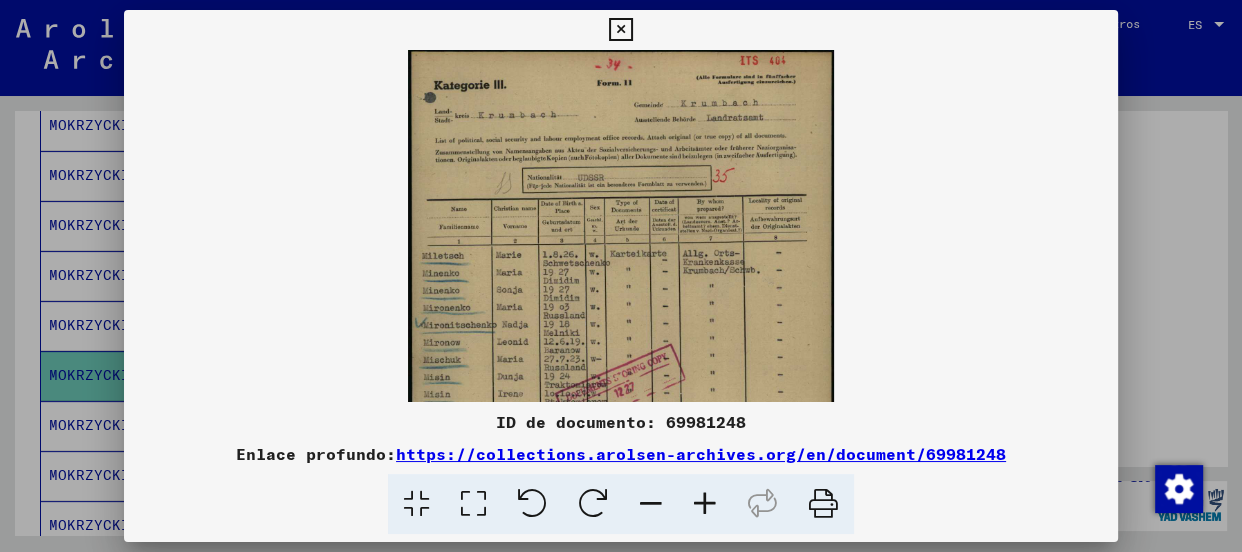 click at bounding box center (705, 504) 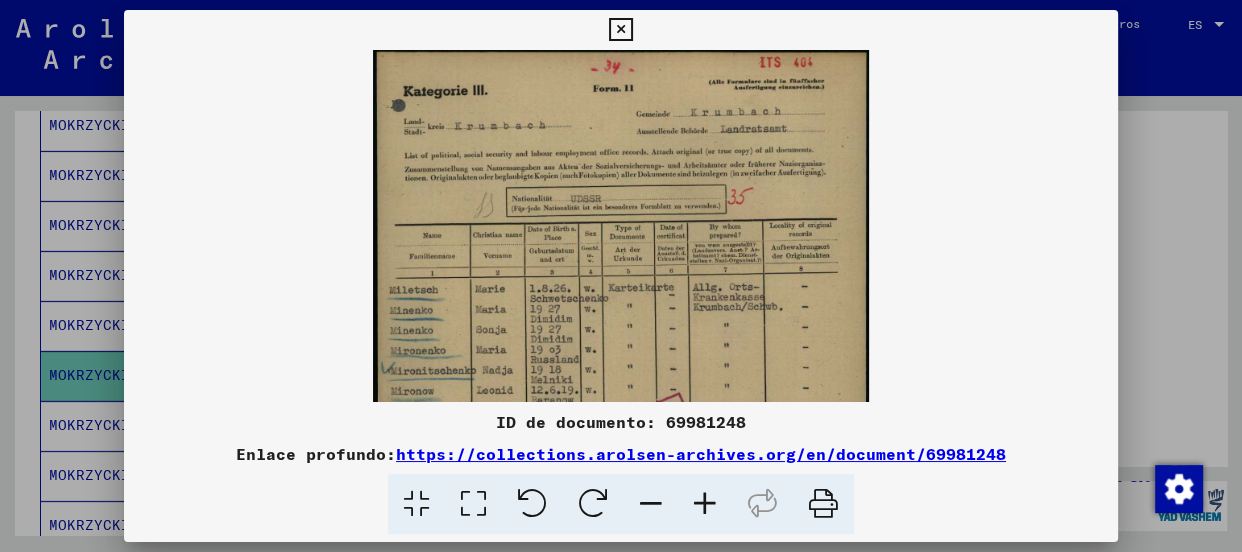 click at bounding box center (705, 504) 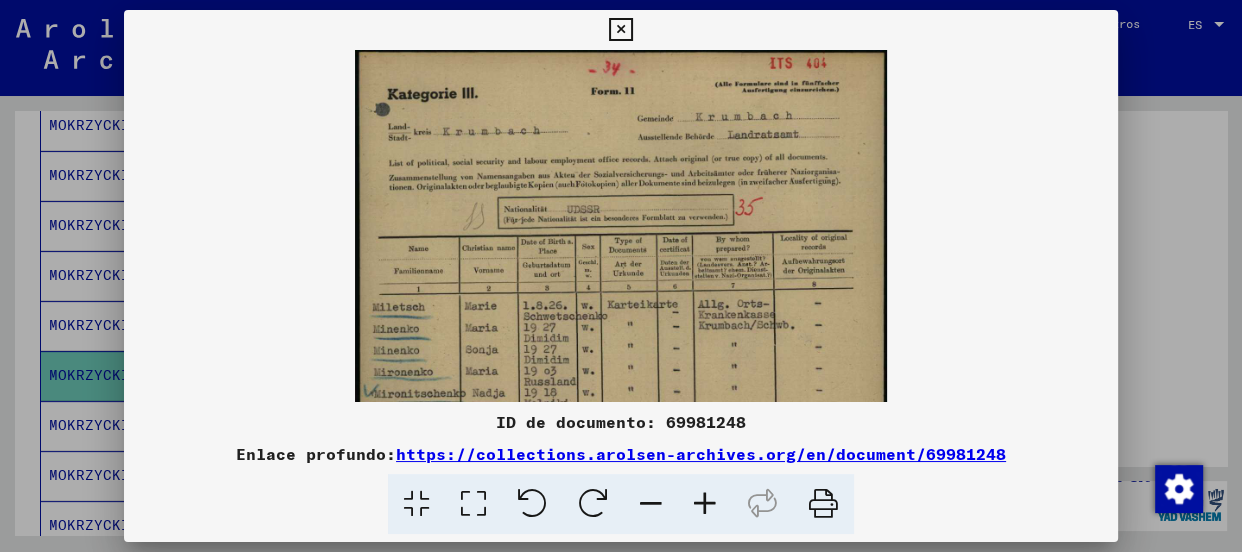 click at bounding box center (705, 504) 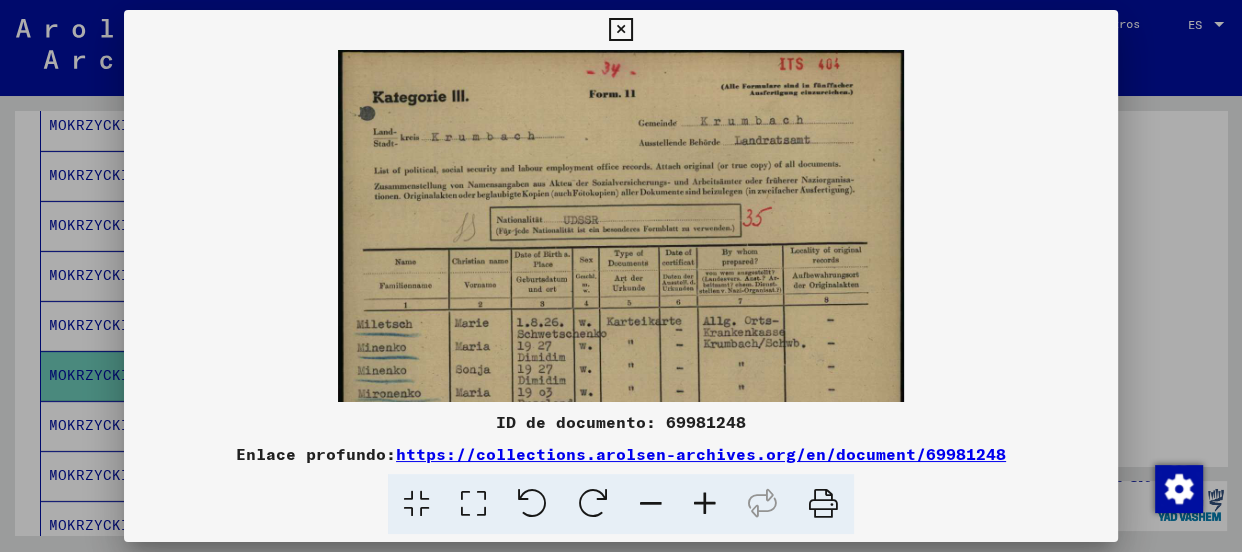 click at bounding box center [705, 504] 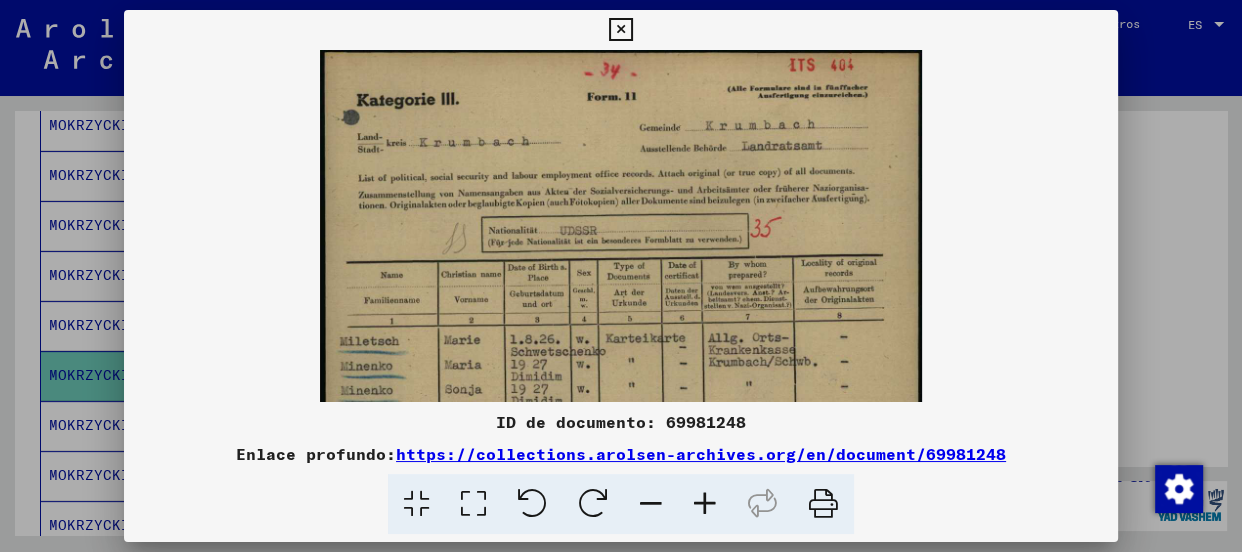 click at bounding box center [705, 504] 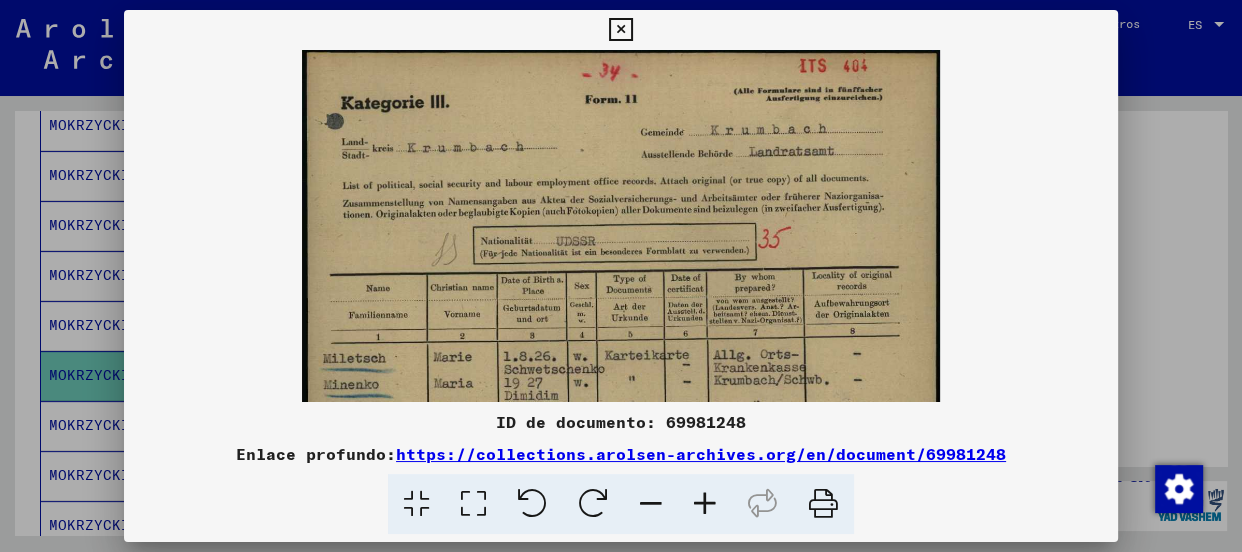 click at bounding box center [705, 504] 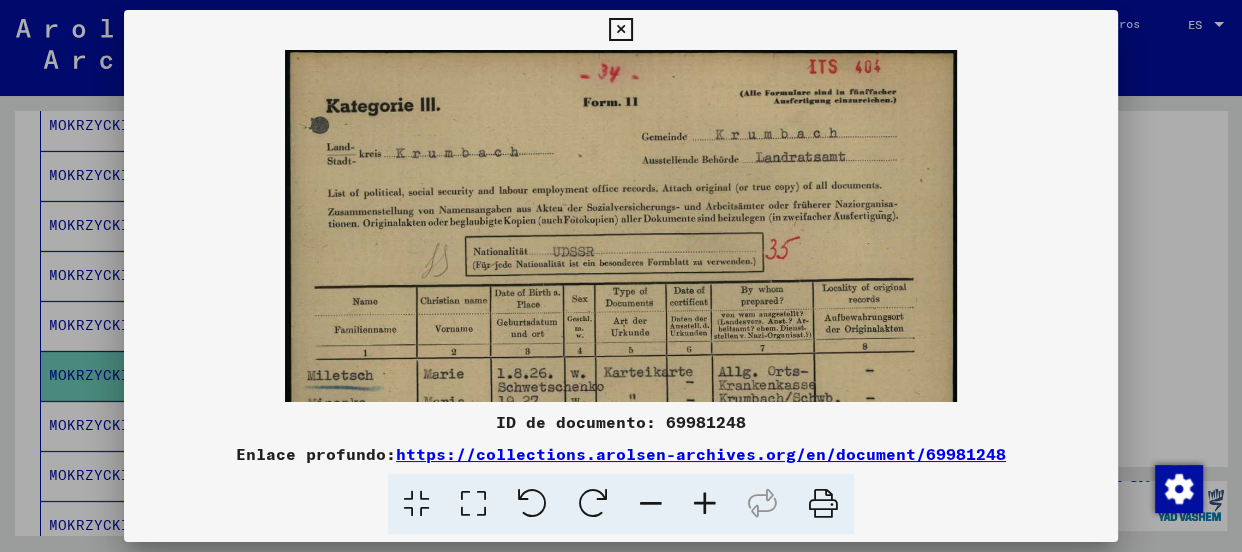 click at bounding box center (705, 504) 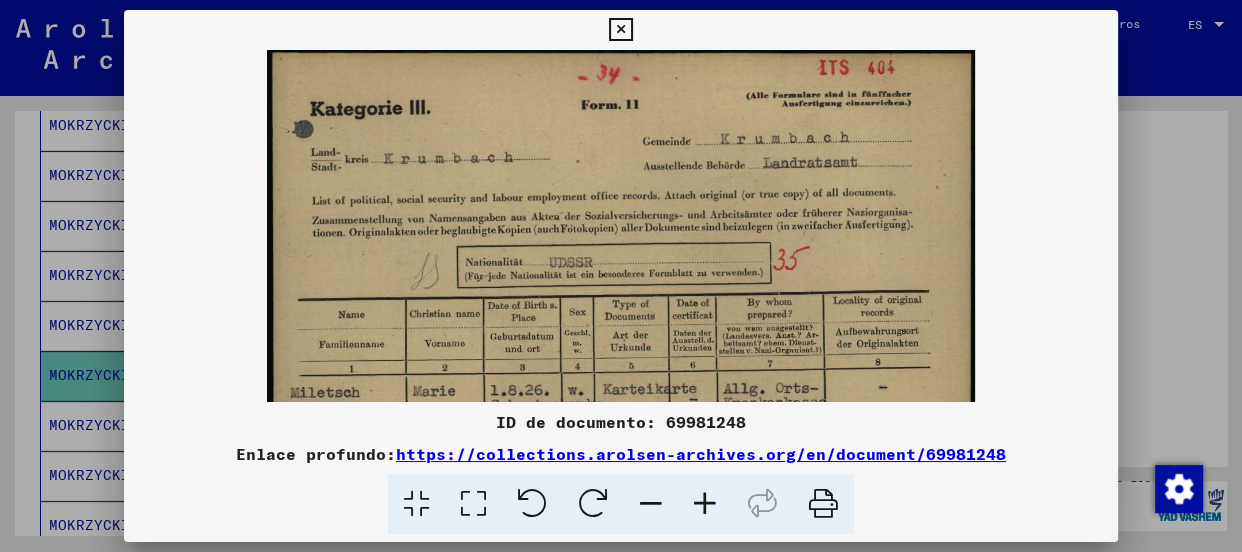 click at bounding box center (705, 504) 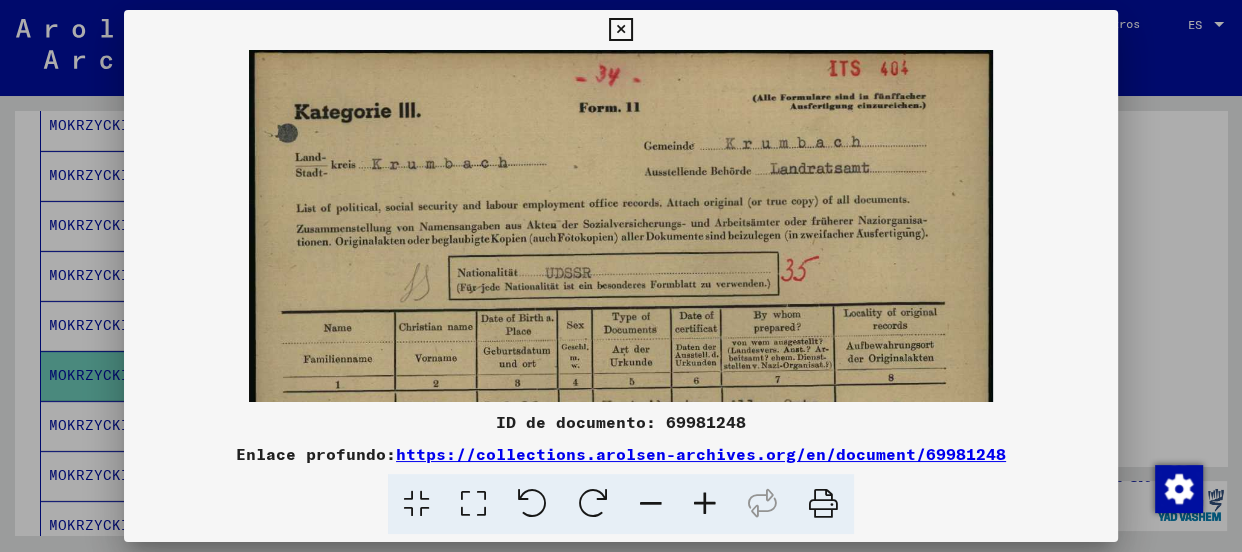 click at bounding box center (705, 504) 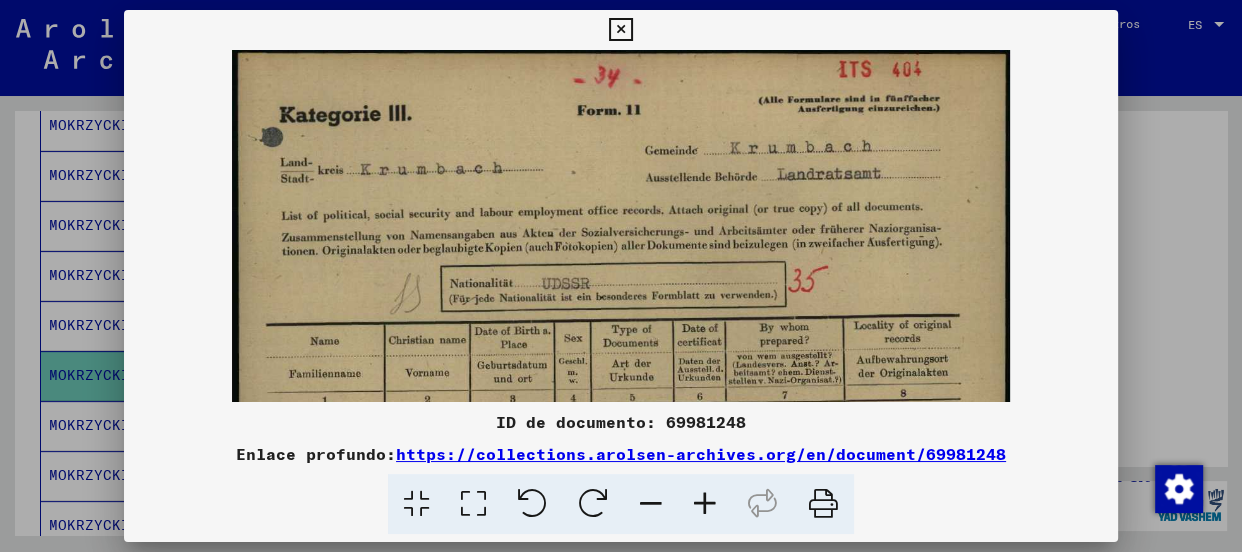 click at bounding box center [705, 504] 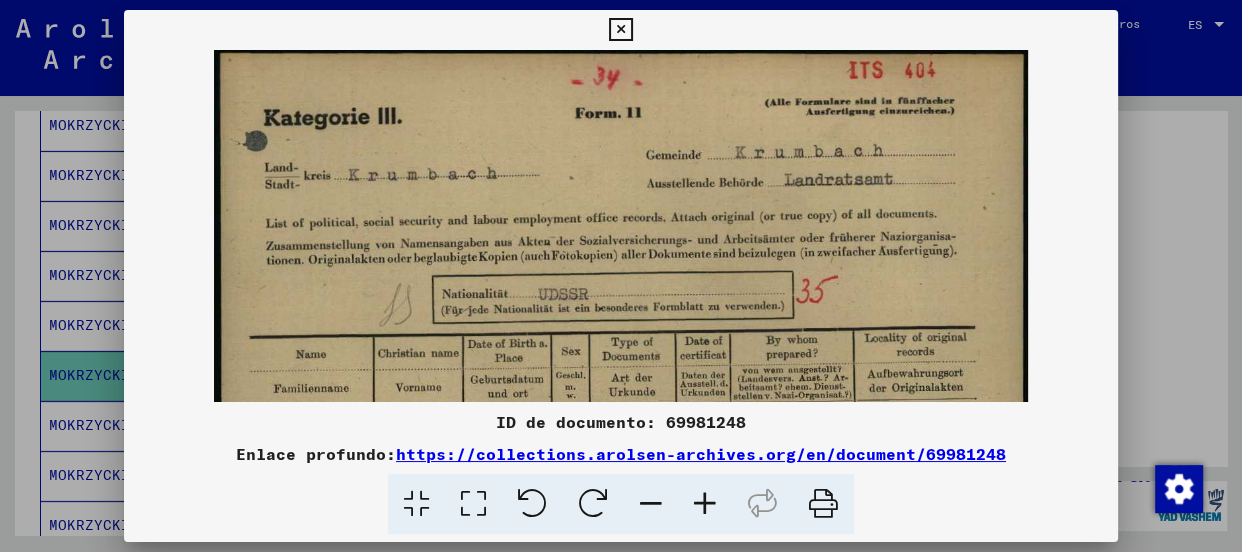 click at bounding box center (705, 504) 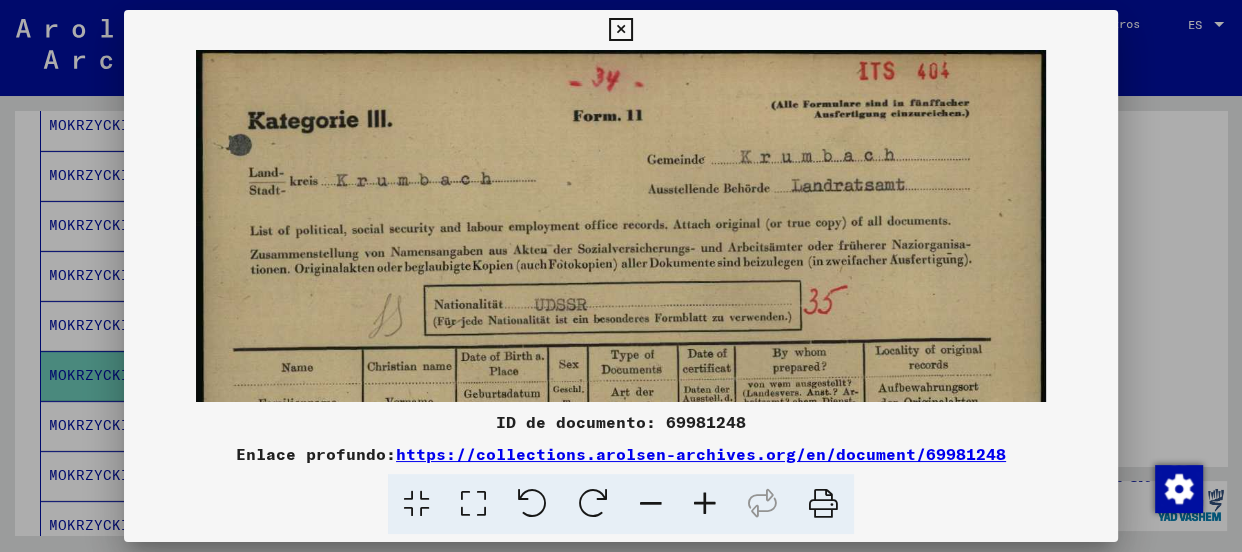 click at bounding box center [705, 504] 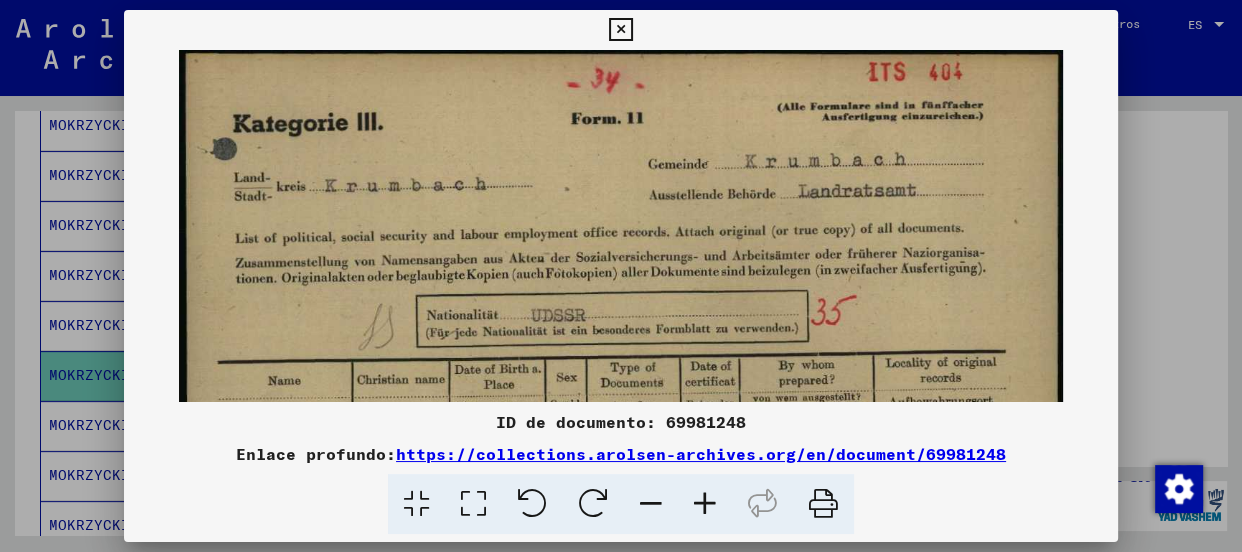 click at bounding box center [705, 504] 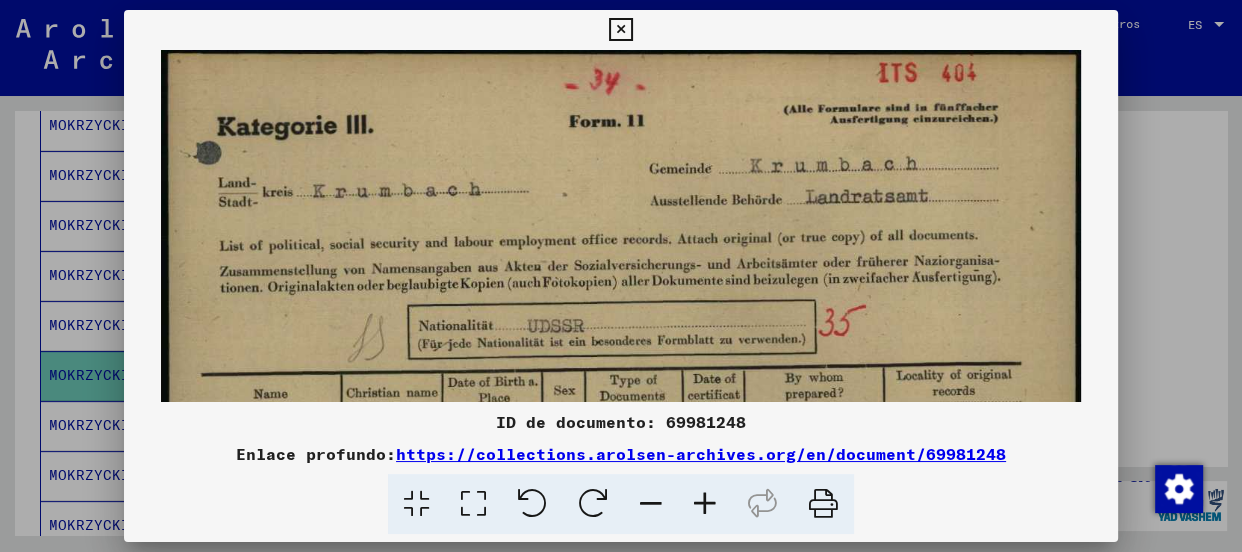 click at bounding box center [705, 504] 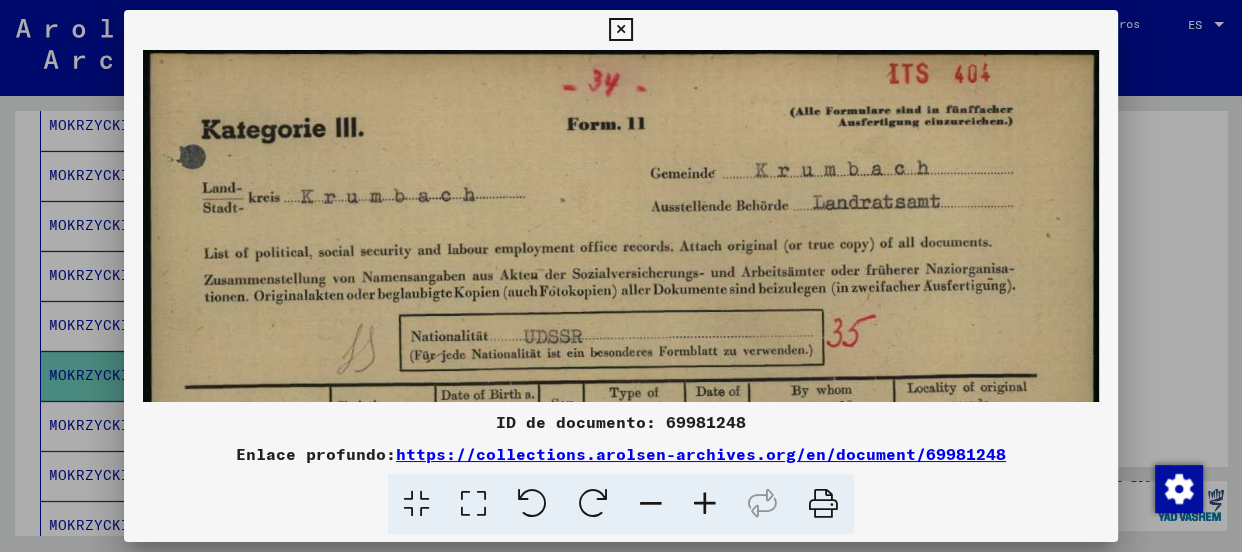 click at bounding box center [705, 504] 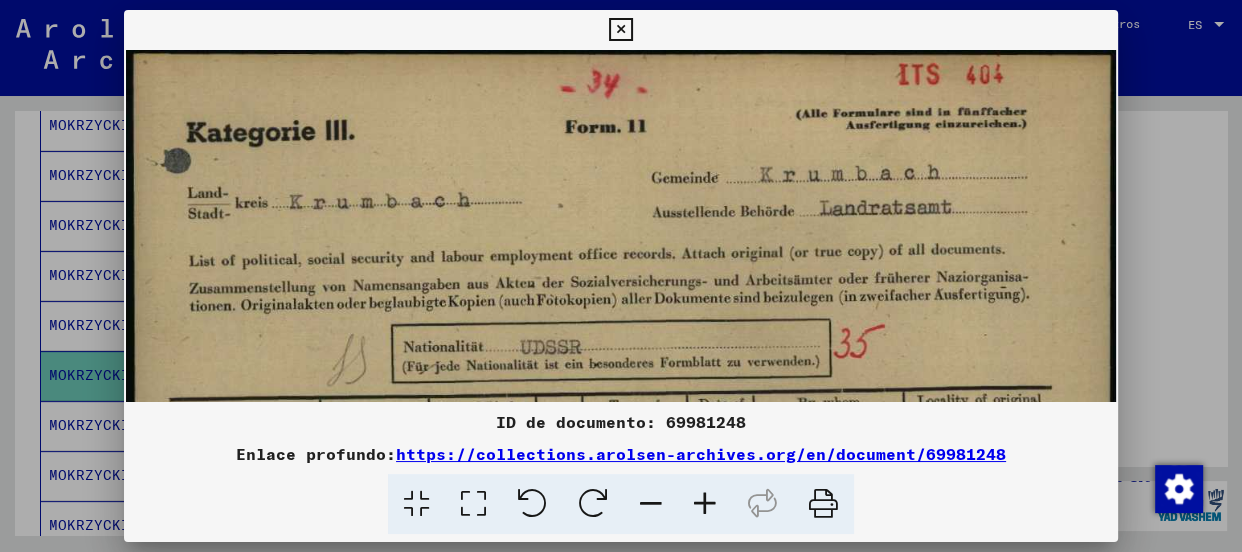 drag, startPoint x: 802, startPoint y: 294, endPoint x: 783, endPoint y: 330, distance: 40.706264 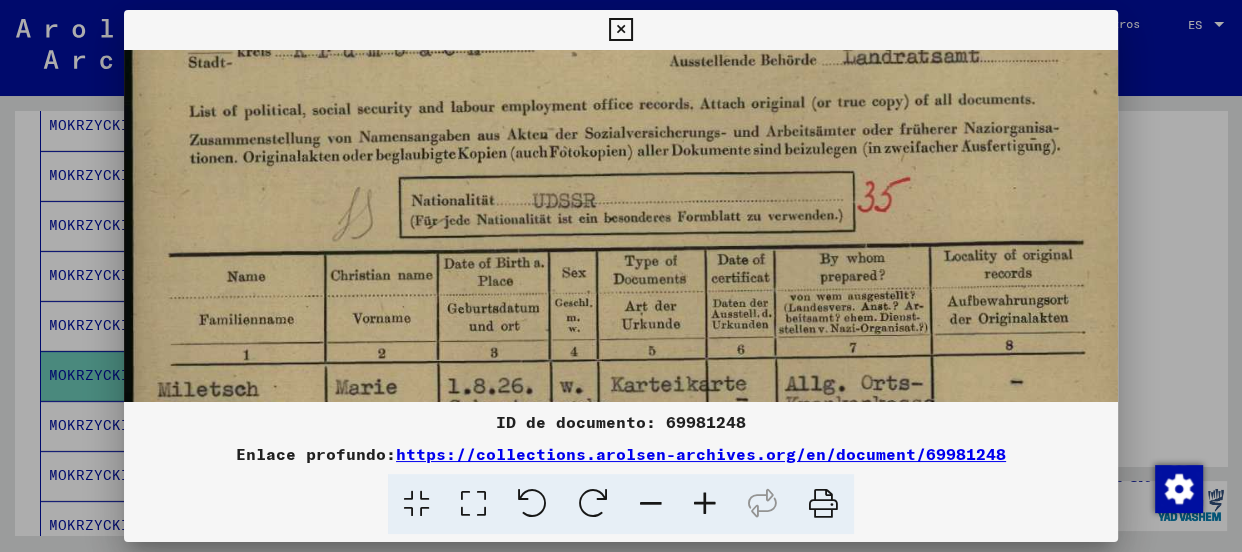 drag, startPoint x: 699, startPoint y: 235, endPoint x: 711, endPoint y: 141, distance: 94.76286 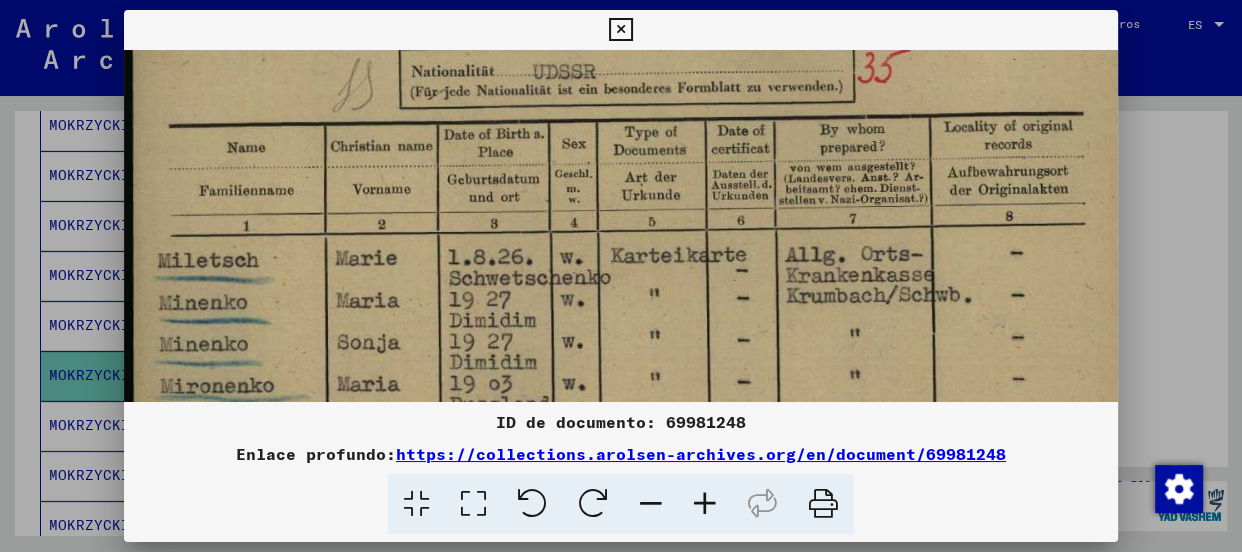 drag, startPoint x: 636, startPoint y: 300, endPoint x: 641, endPoint y: 171, distance: 129.09686 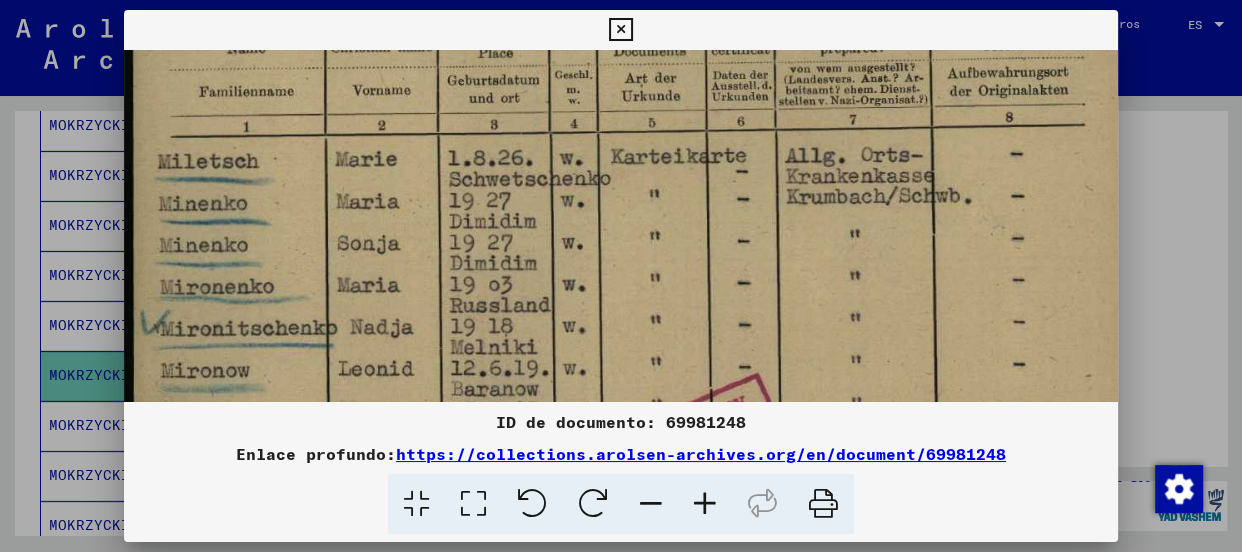 drag, startPoint x: 614, startPoint y: 296, endPoint x: 613, endPoint y: 197, distance: 99.00505 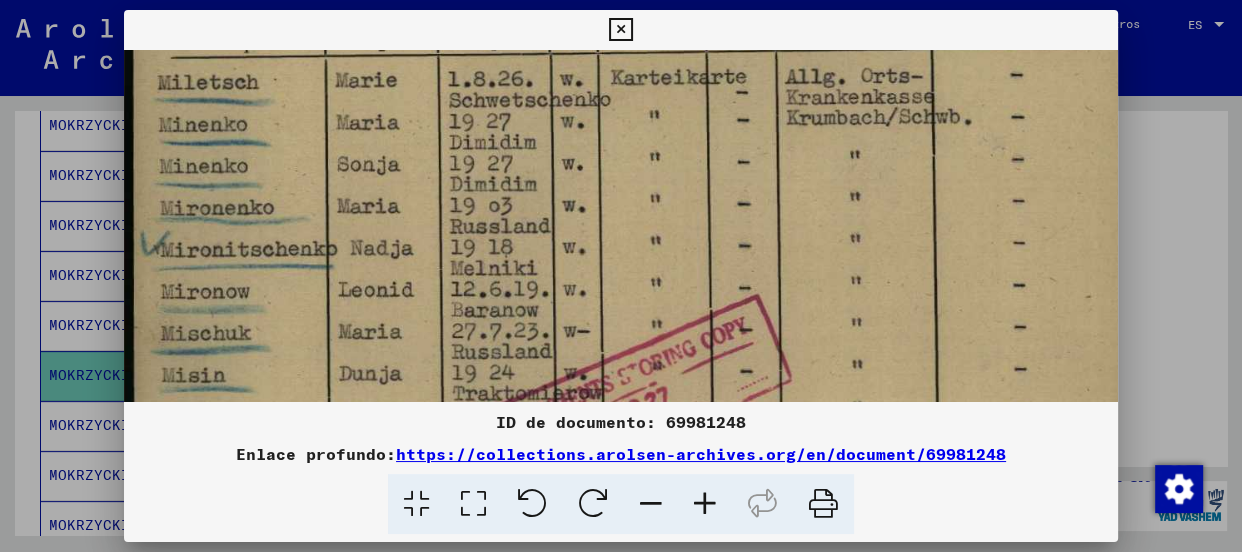 drag, startPoint x: 610, startPoint y: 260, endPoint x: 619, endPoint y: 197, distance: 63.63961 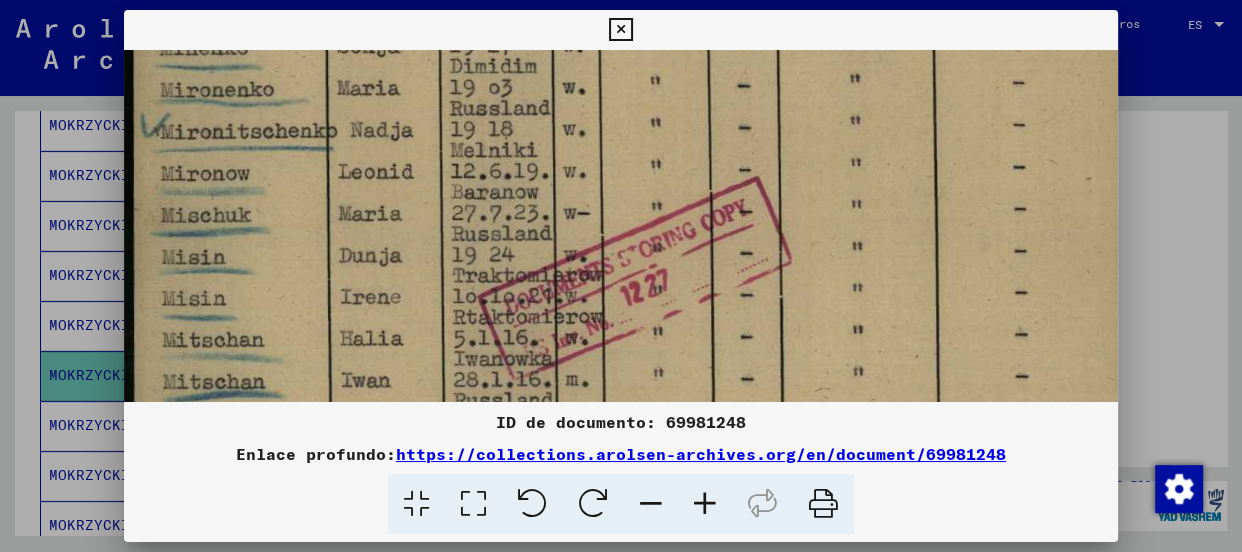drag, startPoint x: 600, startPoint y: 305, endPoint x: 613, endPoint y: 189, distance: 116.72617 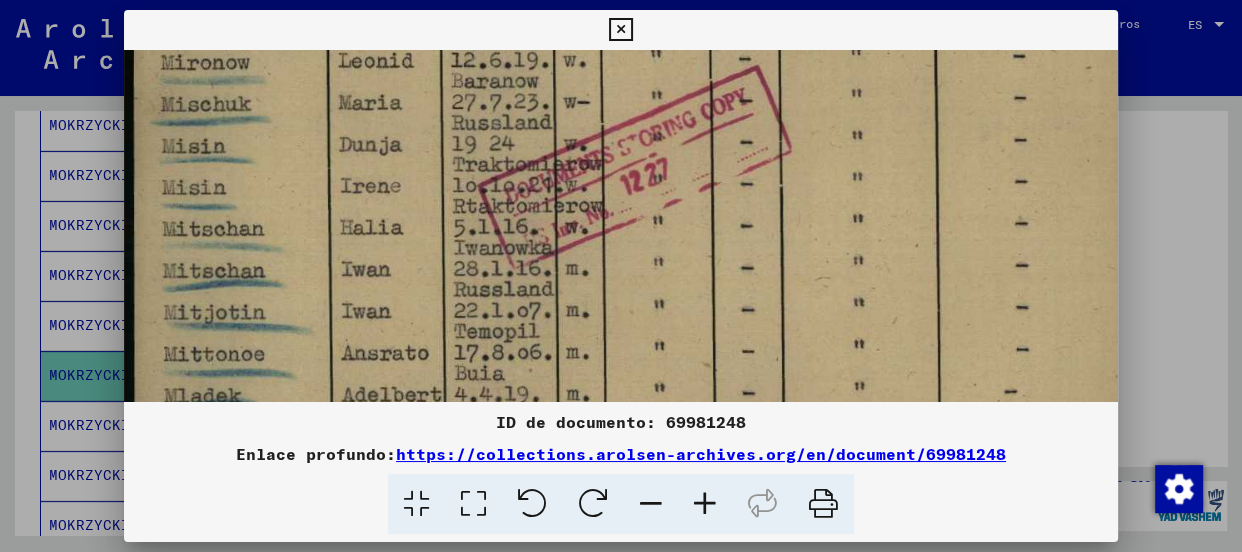 drag, startPoint x: 600, startPoint y: 265, endPoint x: 617, endPoint y: 169, distance: 97.49359 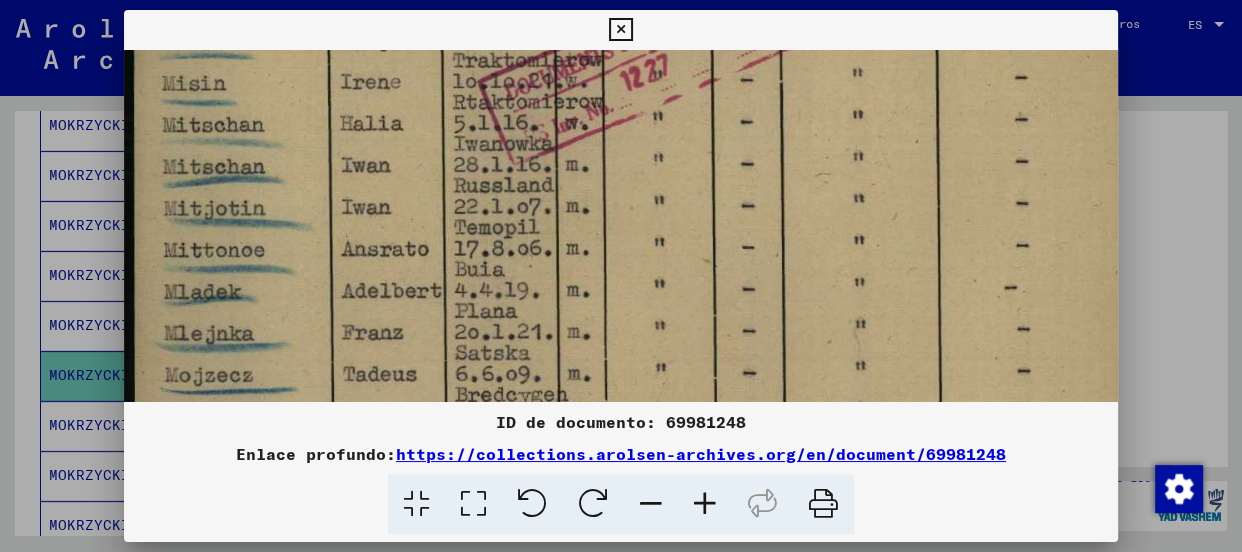 drag, startPoint x: 602, startPoint y: 294, endPoint x: 606, endPoint y: 199, distance: 95.084175 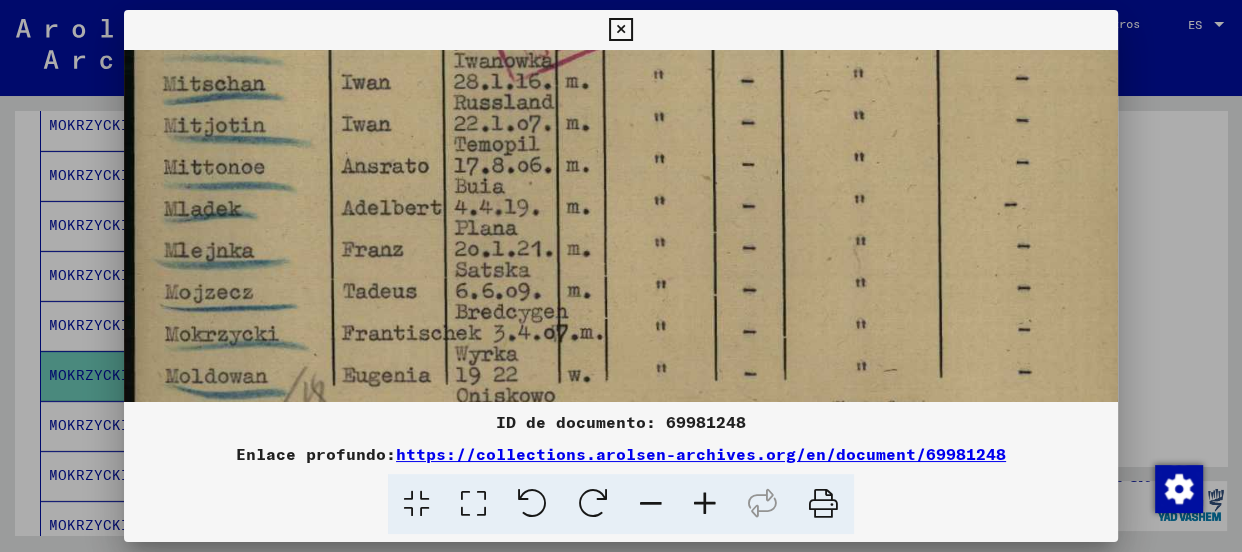 scroll, scrollTop: 899, scrollLeft: 0, axis: vertical 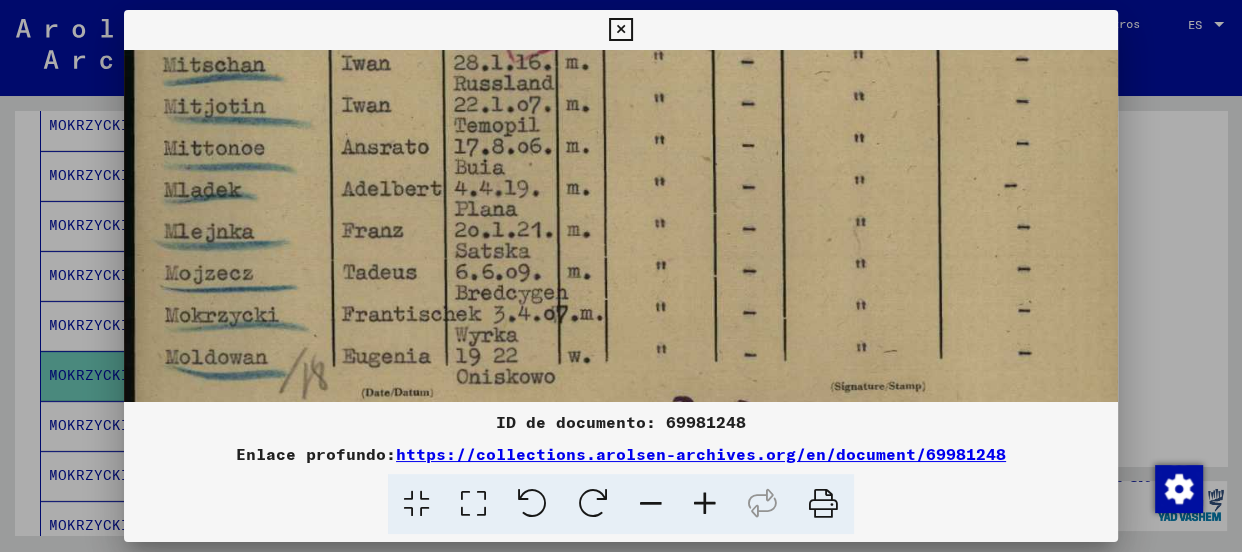 drag, startPoint x: 605, startPoint y: 304, endPoint x: 616, endPoint y: 202, distance: 102.59142 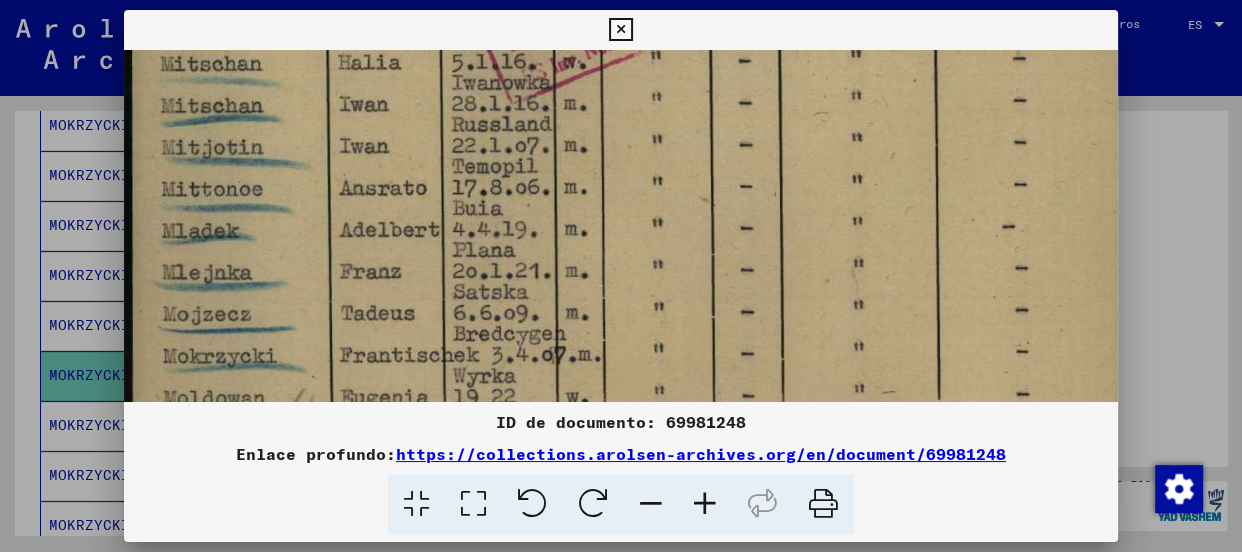 scroll, scrollTop: 853, scrollLeft: 2, axis: both 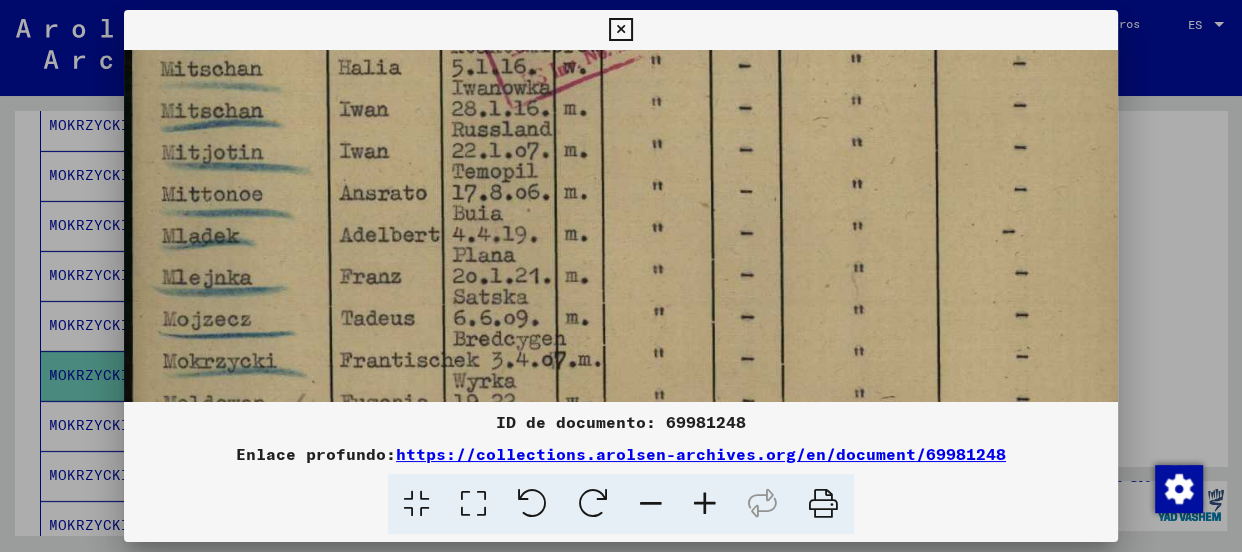 drag, startPoint x: 657, startPoint y: 294, endPoint x: 674, endPoint y: 341, distance: 49.979996 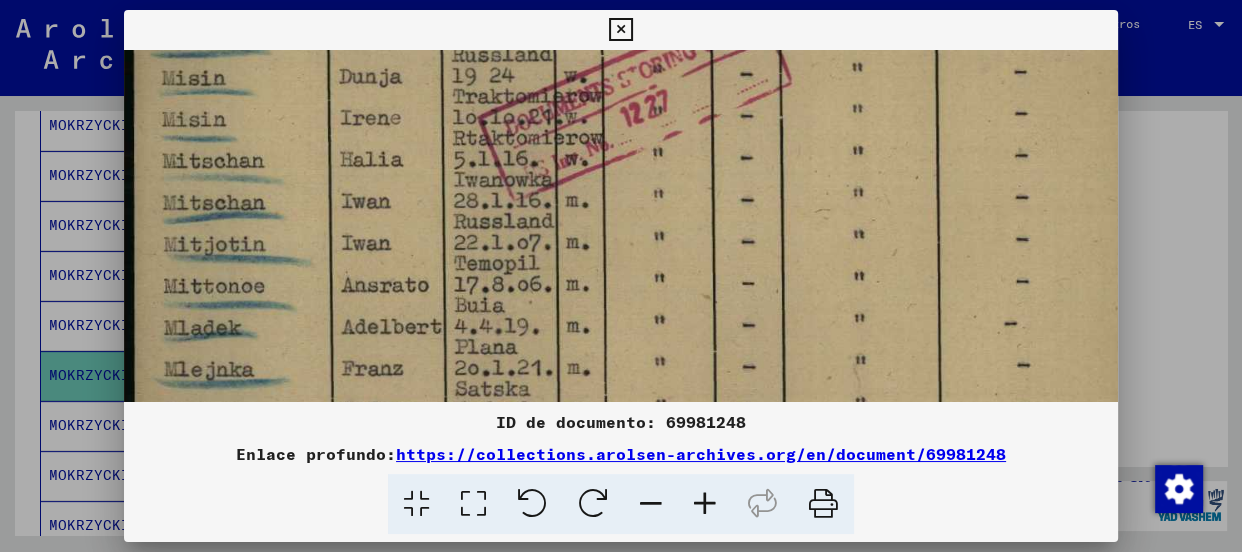 drag, startPoint x: 645, startPoint y: 180, endPoint x: 649, endPoint y: 274, distance: 94.08507 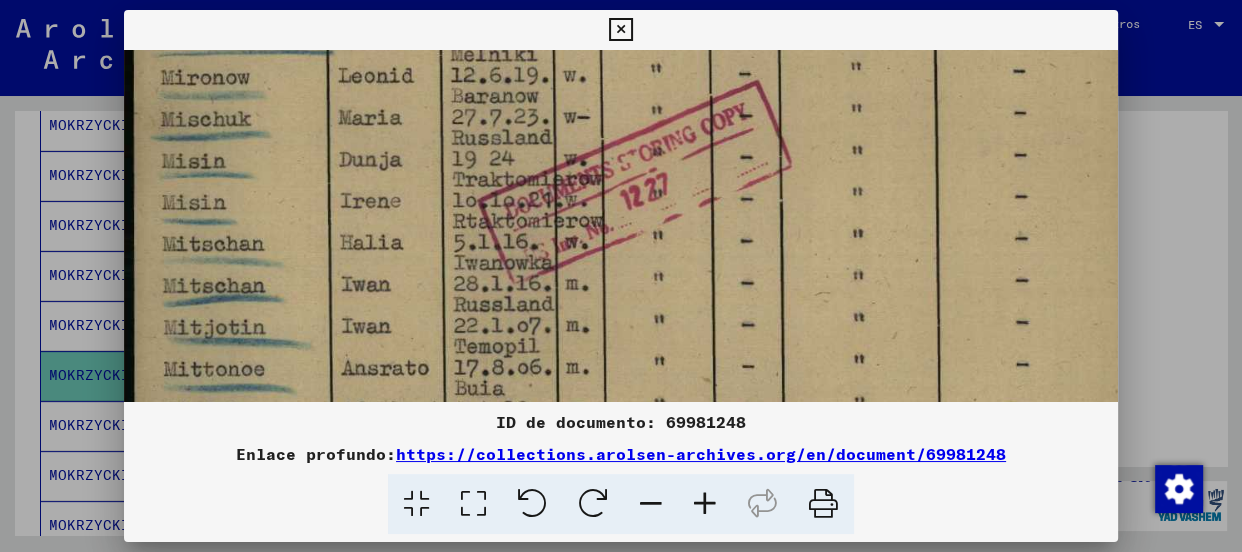 scroll, scrollTop: 673, scrollLeft: 0, axis: vertical 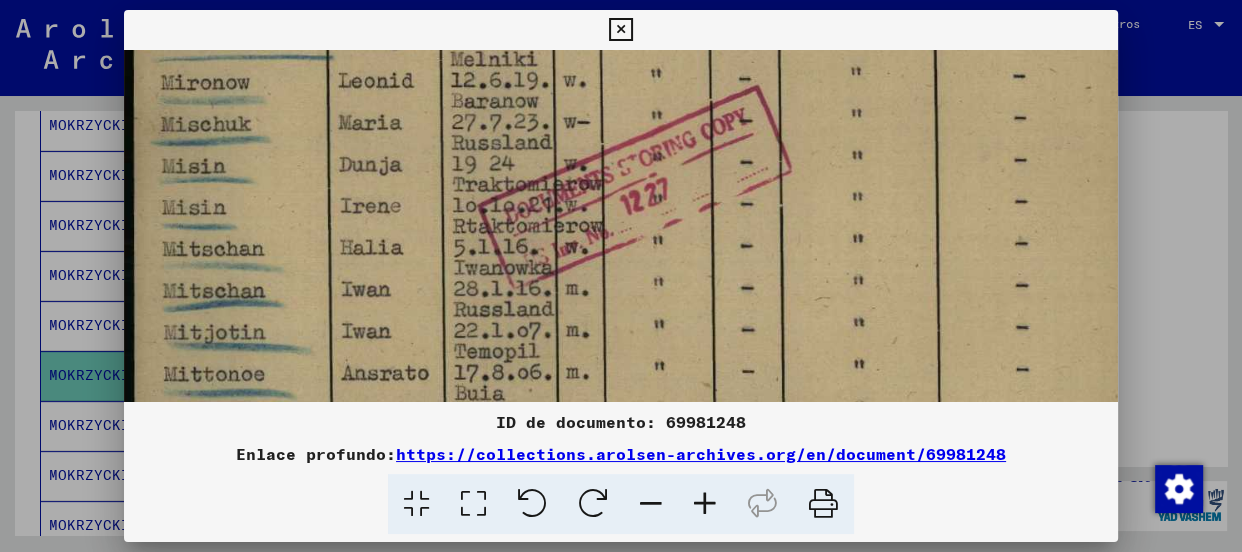 drag, startPoint x: 647, startPoint y: 160, endPoint x: 657, endPoint y: 249, distance: 89.560036 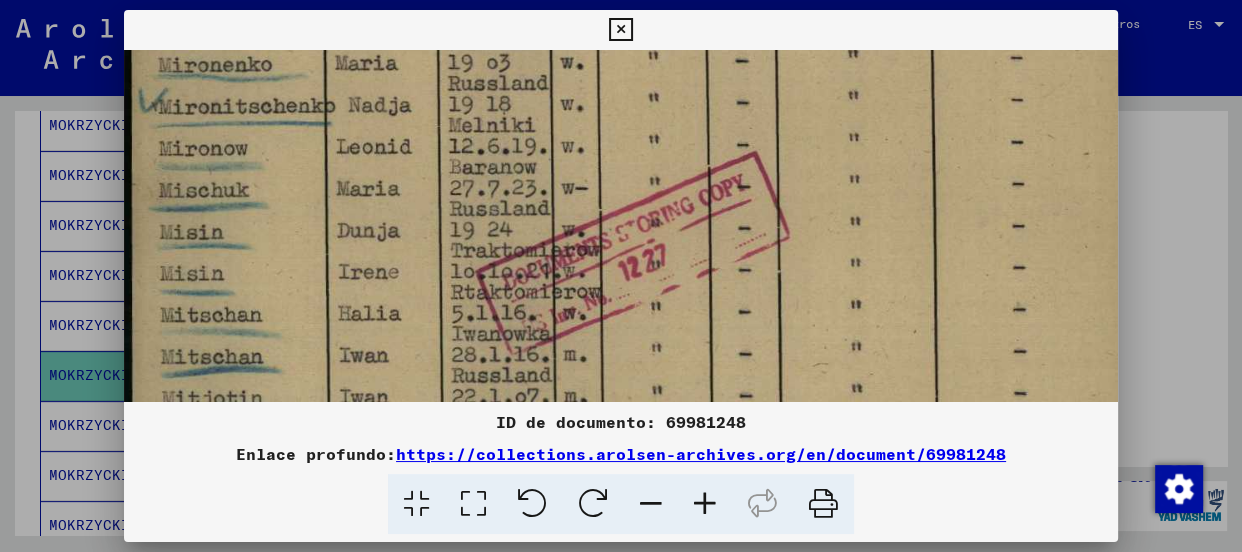 scroll, scrollTop: 605, scrollLeft: 2, axis: both 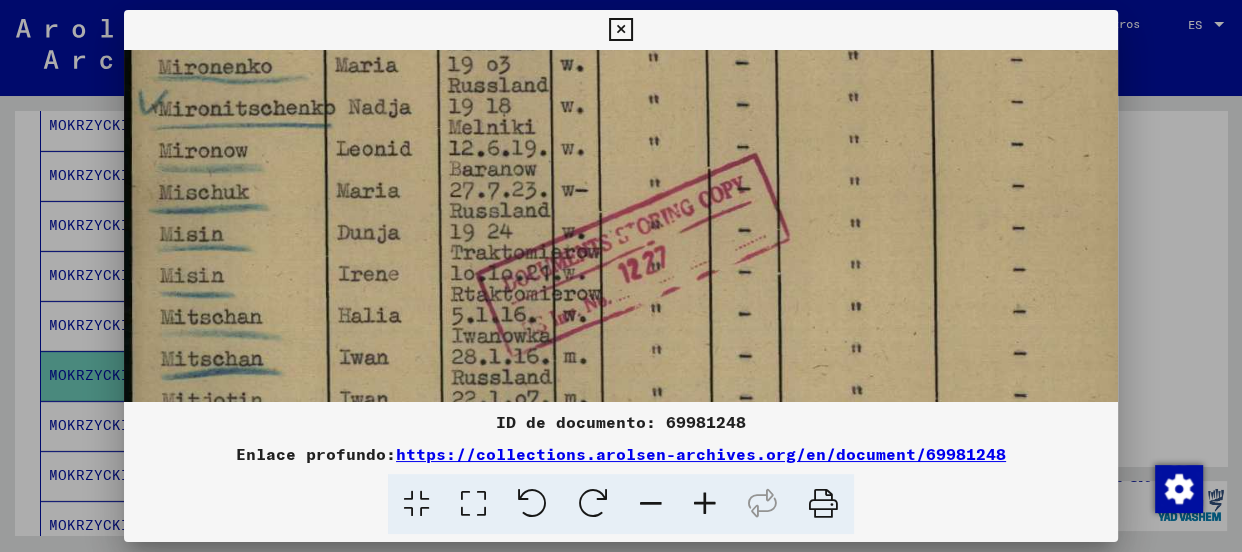 drag, startPoint x: 674, startPoint y: 153, endPoint x: 671, endPoint y: 227, distance: 74.06078 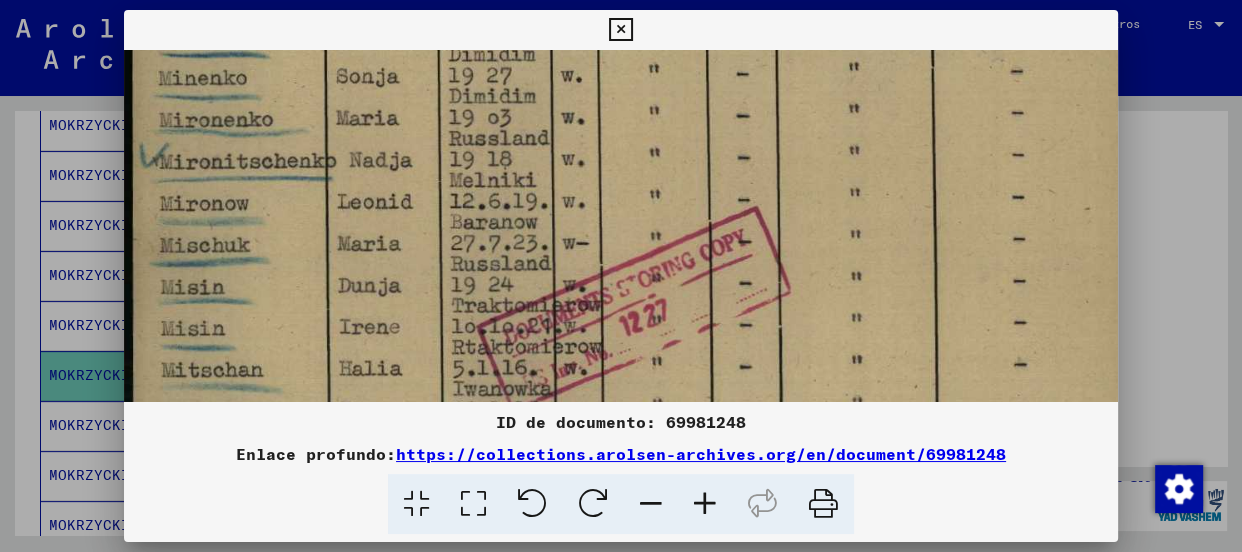 scroll, scrollTop: 539, scrollLeft: 1, axis: both 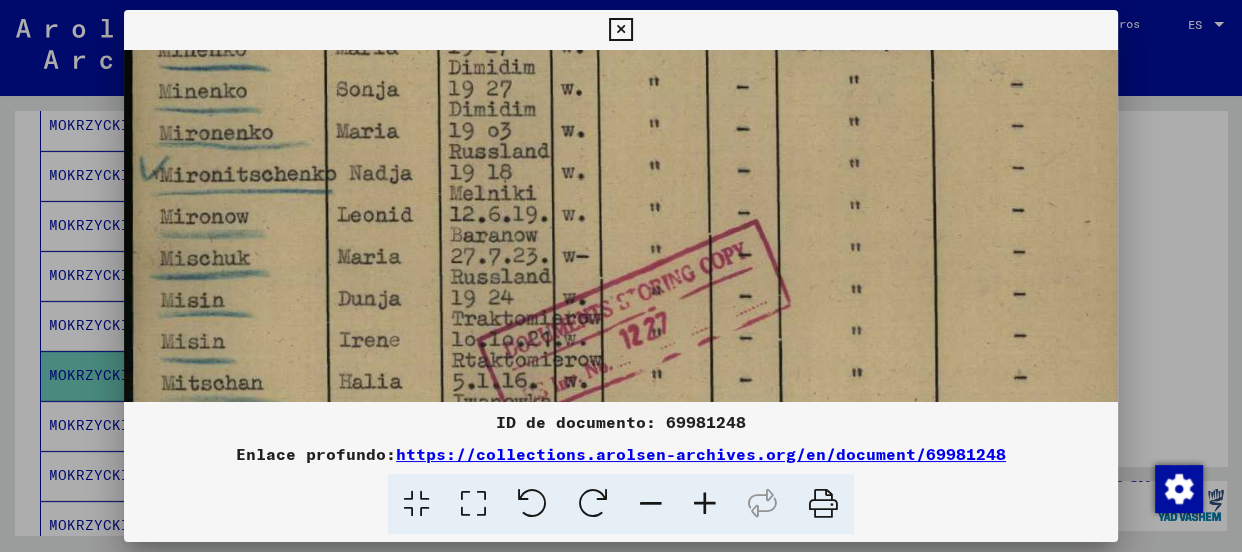 drag, startPoint x: 647, startPoint y: 135, endPoint x: 648, endPoint y: 202, distance: 67.00746 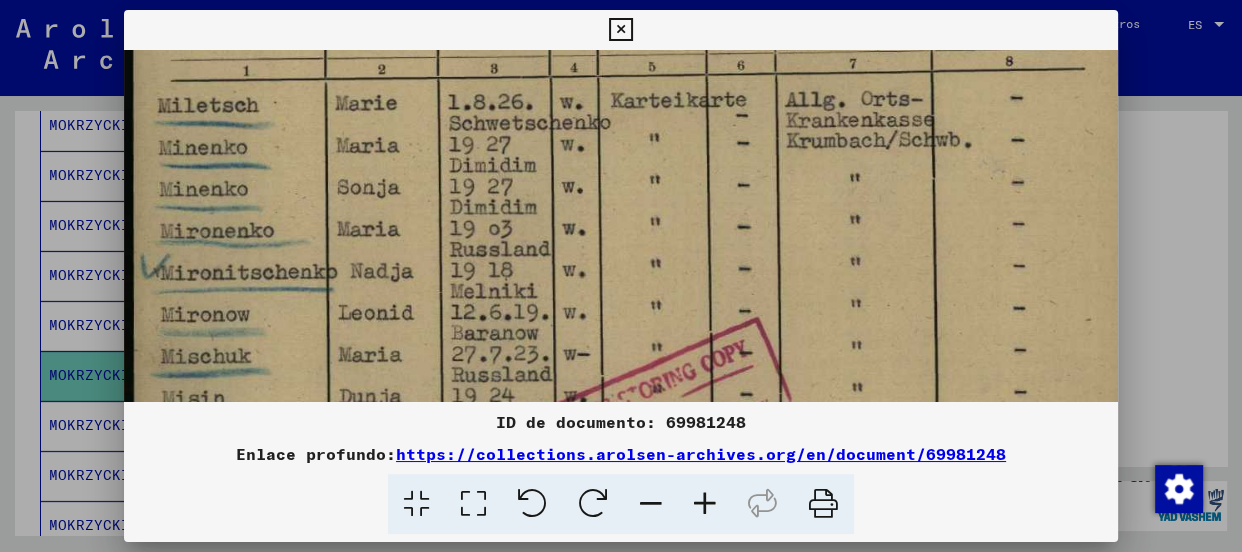 scroll, scrollTop: 429, scrollLeft: 0, axis: vertical 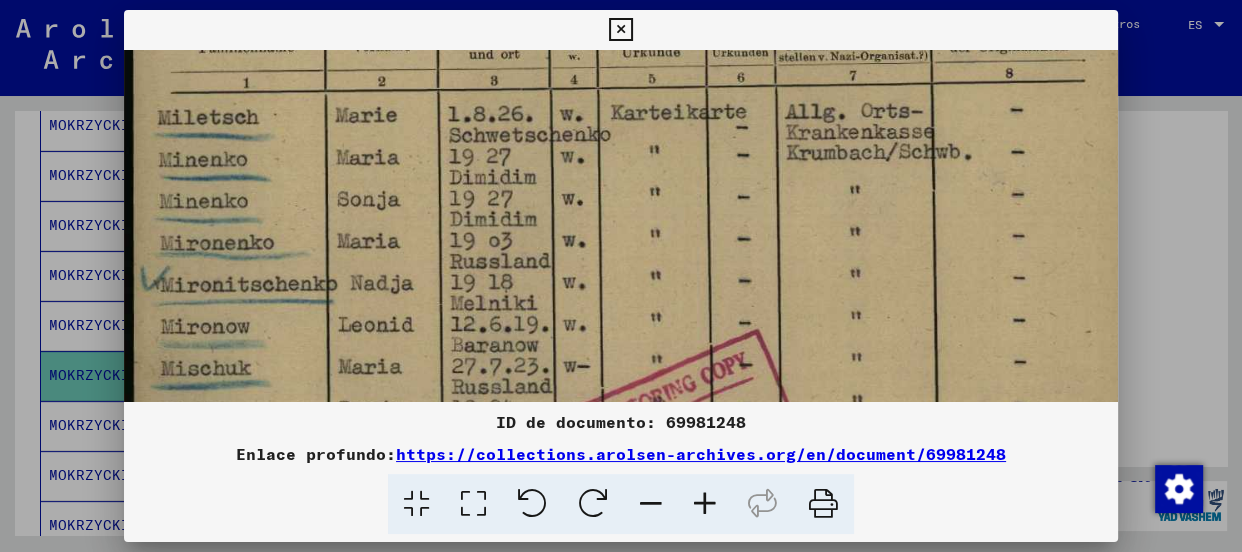 drag, startPoint x: 607, startPoint y: 119, endPoint x: 614, endPoint y: 231, distance: 112.21854 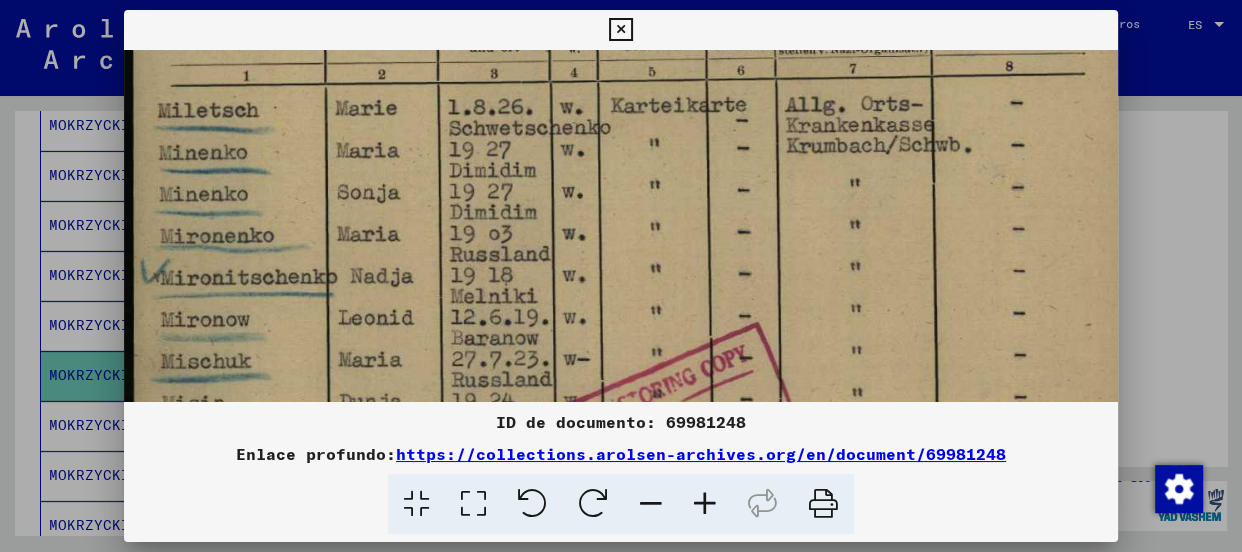 scroll, scrollTop: 440, scrollLeft: 0, axis: vertical 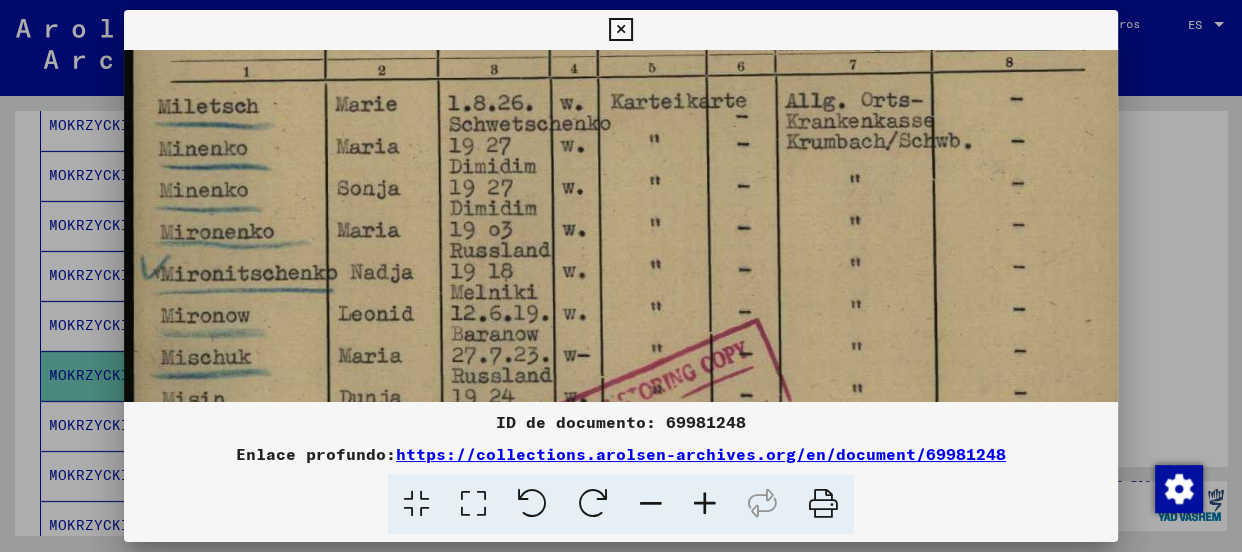 drag, startPoint x: 550, startPoint y: 155, endPoint x: 614, endPoint y: 146, distance: 64.629715 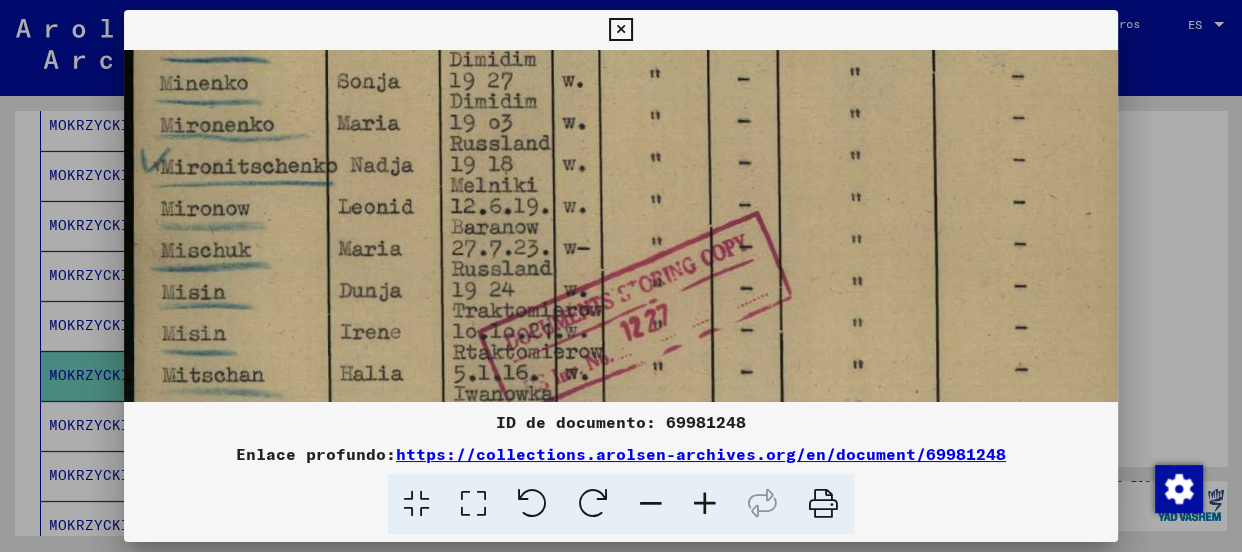 drag, startPoint x: 597, startPoint y: 332, endPoint x: 607, endPoint y: 219, distance: 113.44161 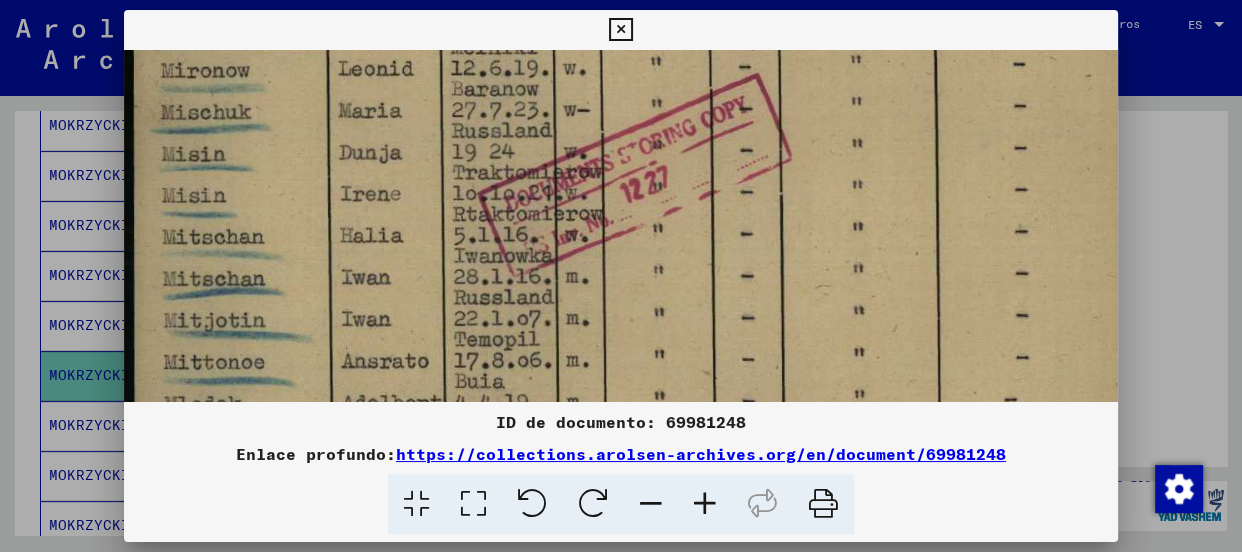 drag, startPoint x: 583, startPoint y: 312, endPoint x: 601, endPoint y: 174, distance: 139.16896 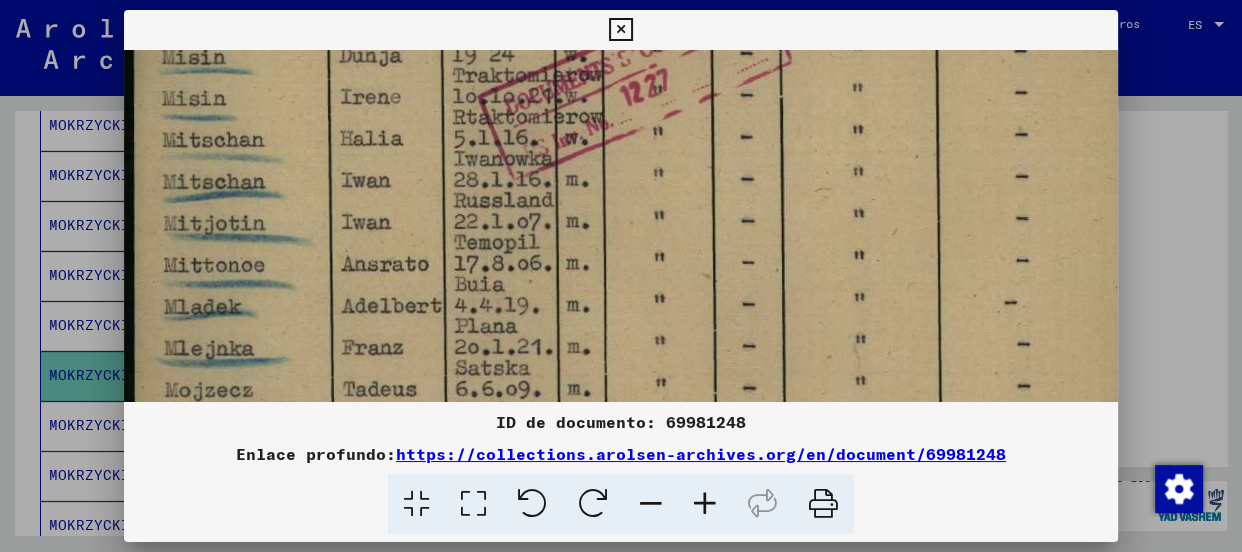 drag, startPoint x: 571, startPoint y: 287, endPoint x: 590, endPoint y: 190, distance: 98.84331 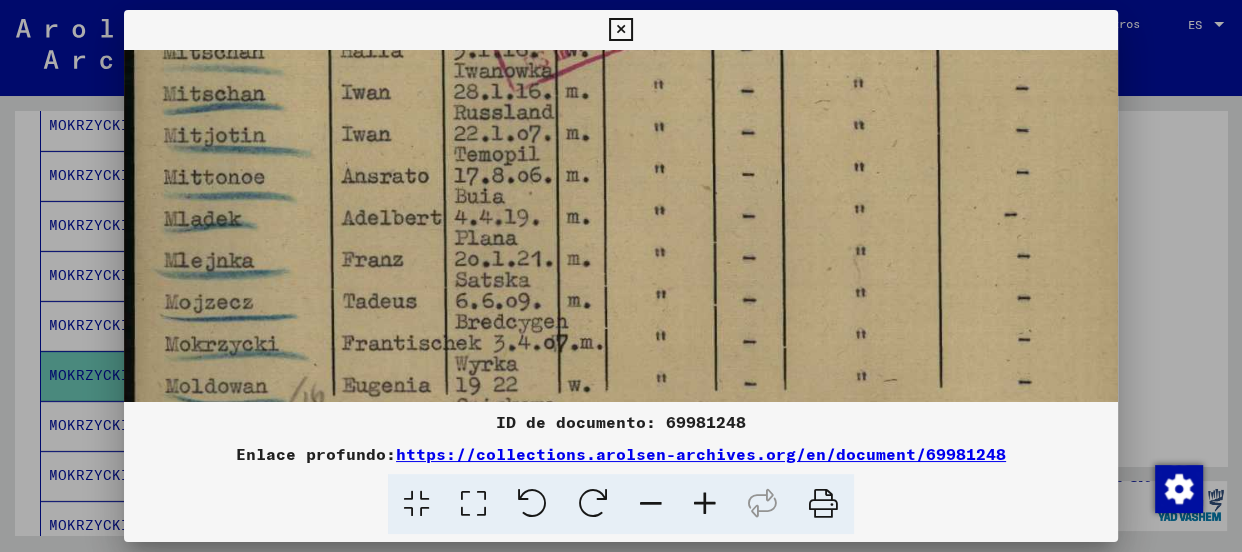 scroll, scrollTop: 873, scrollLeft: 0, axis: vertical 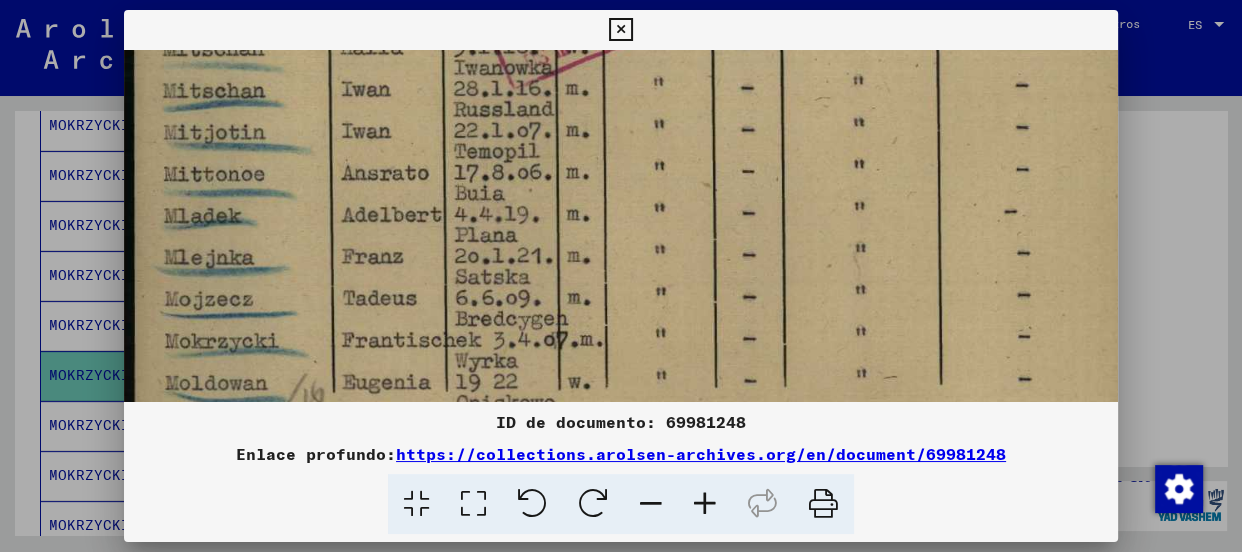 drag, startPoint x: 571, startPoint y: 300, endPoint x: 591, endPoint y: 210, distance: 92.19544 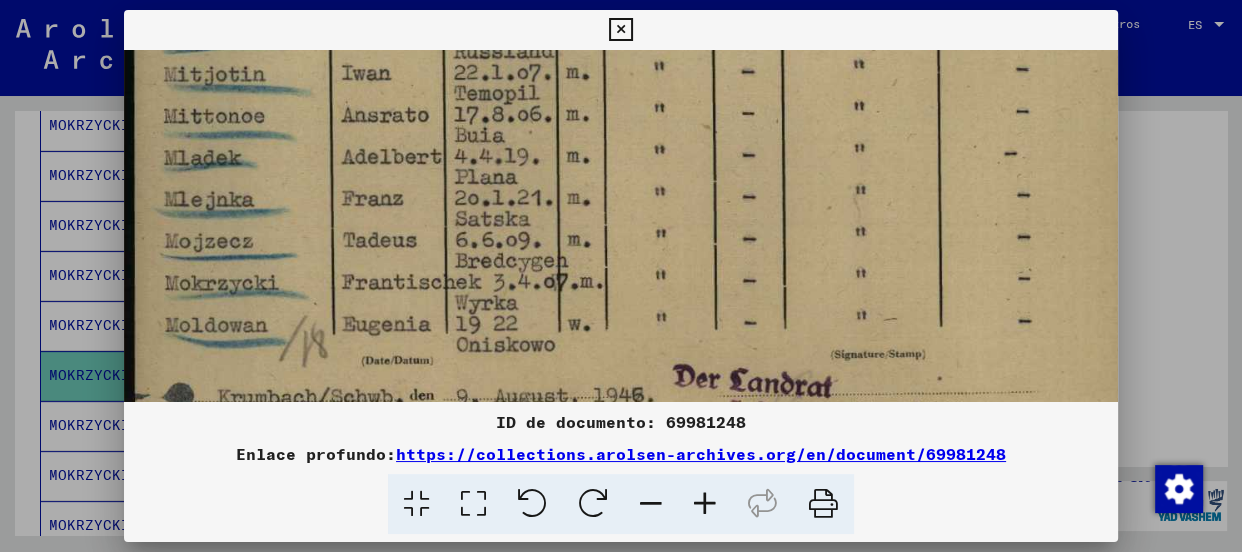 scroll, scrollTop: 933, scrollLeft: 0, axis: vertical 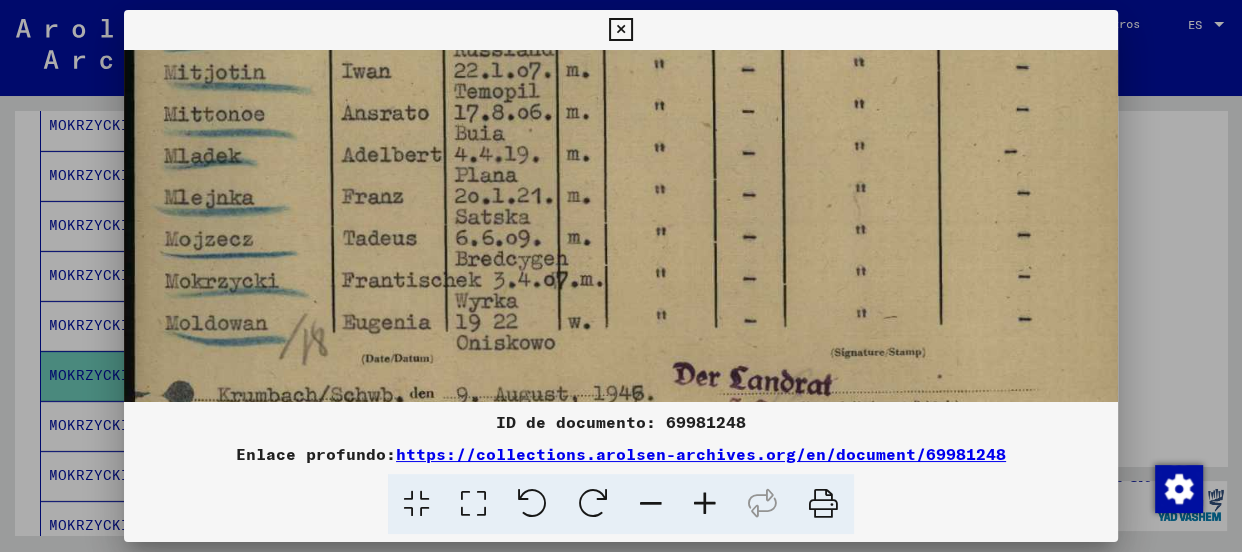 drag, startPoint x: 500, startPoint y: 303, endPoint x: 513, endPoint y: 242, distance: 62.369865 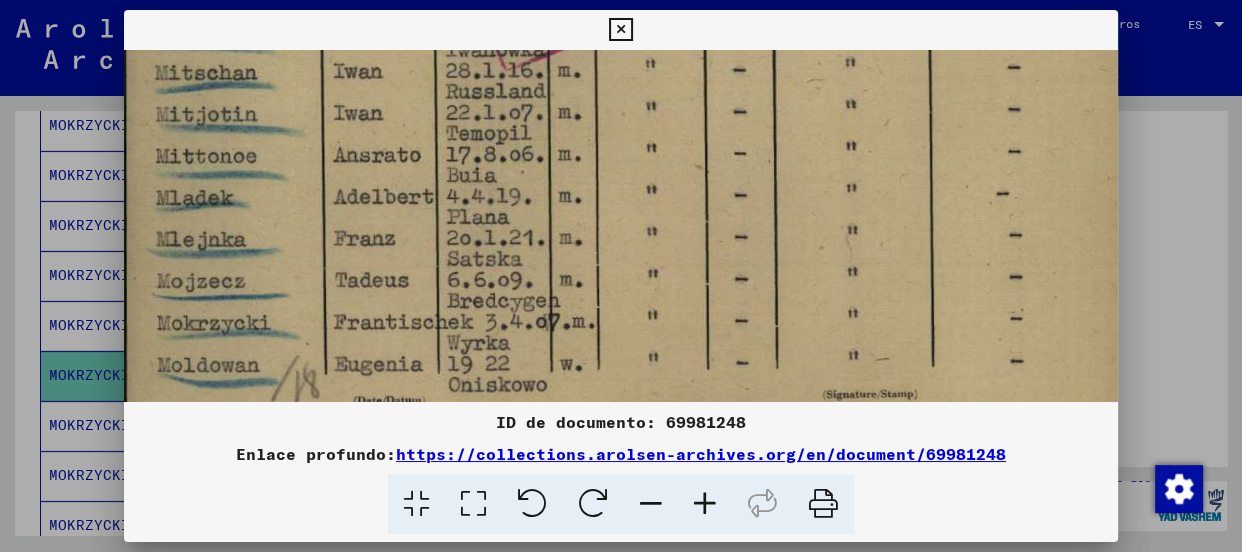 scroll, scrollTop: 860, scrollLeft: 9, axis: both 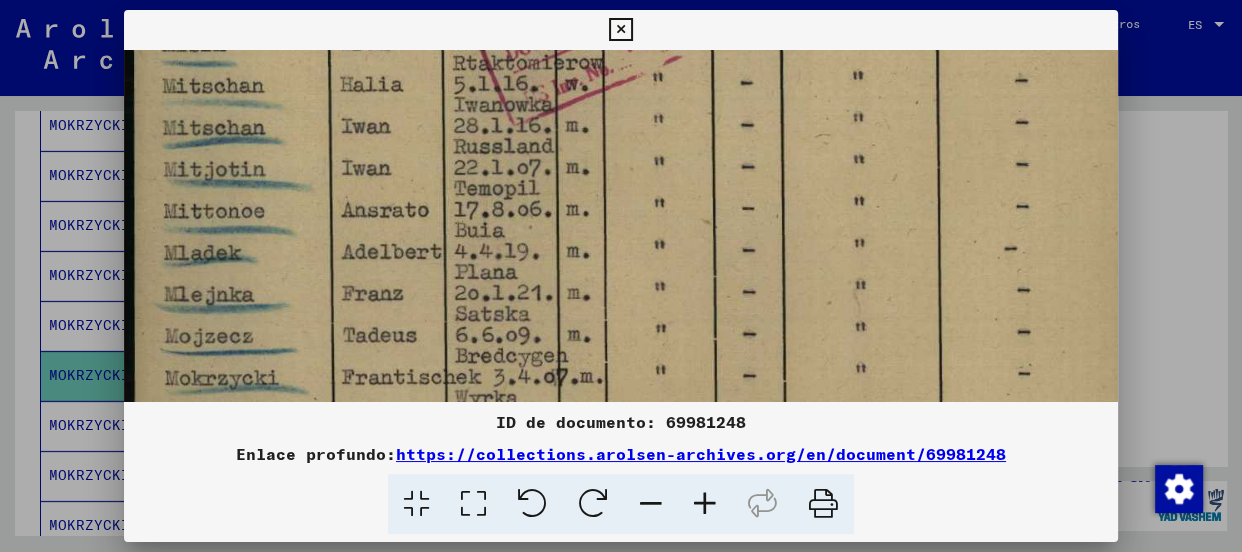 drag, startPoint x: 735, startPoint y: 145, endPoint x: 746, endPoint y: 245, distance: 100.60318 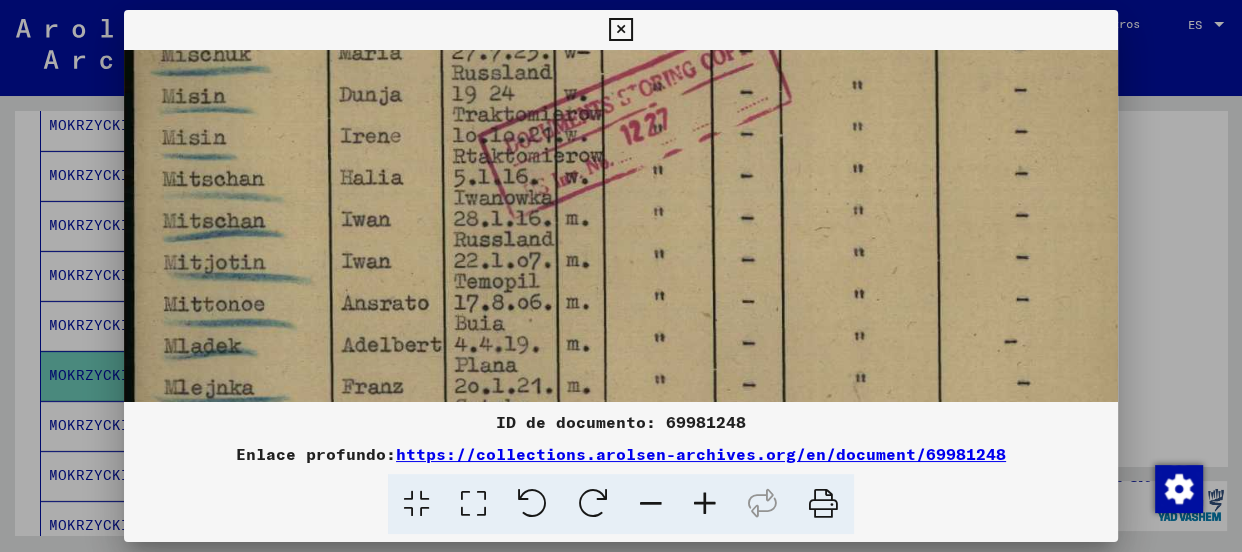 scroll, scrollTop: 740, scrollLeft: 0, axis: vertical 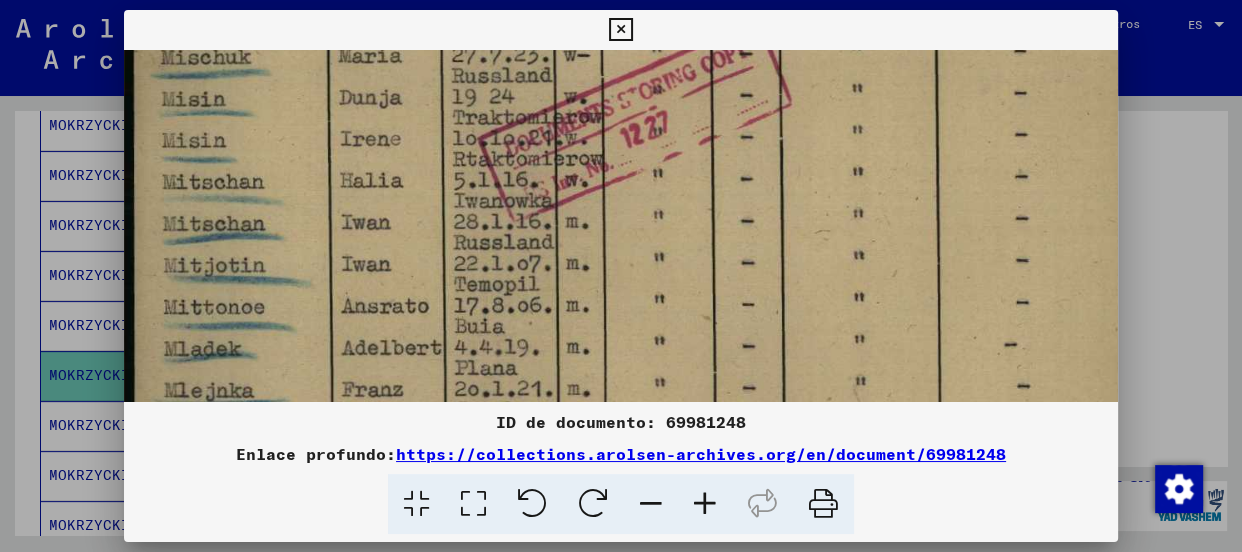 drag, startPoint x: 673, startPoint y: 142, endPoint x: 678, endPoint y: 238, distance: 96.13012 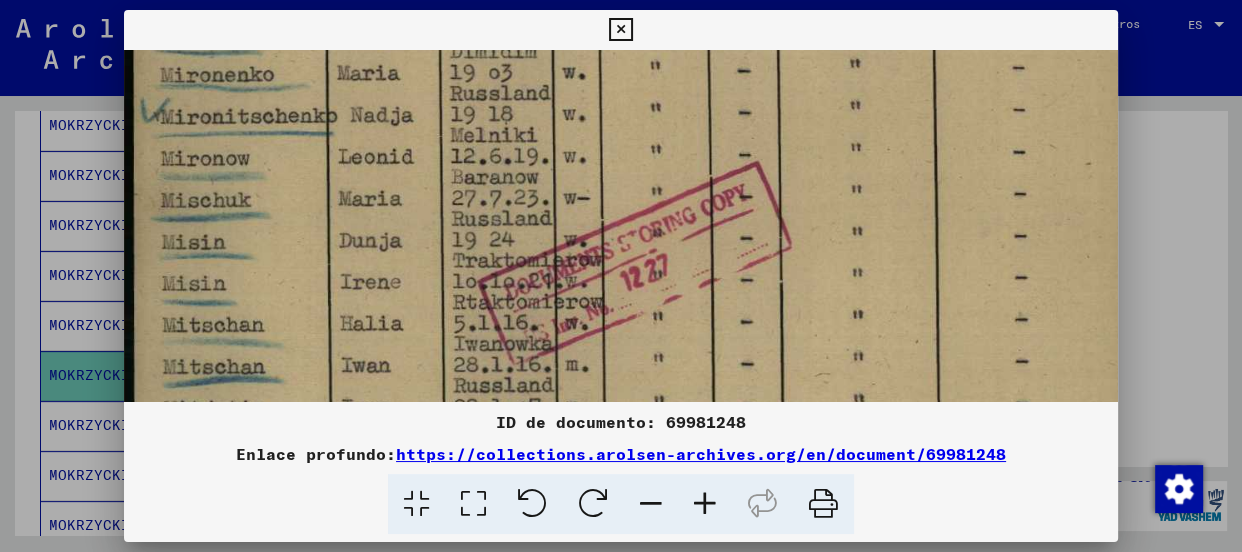 drag, startPoint x: 670, startPoint y: 123, endPoint x: 683, endPoint y: 269, distance: 146.57762 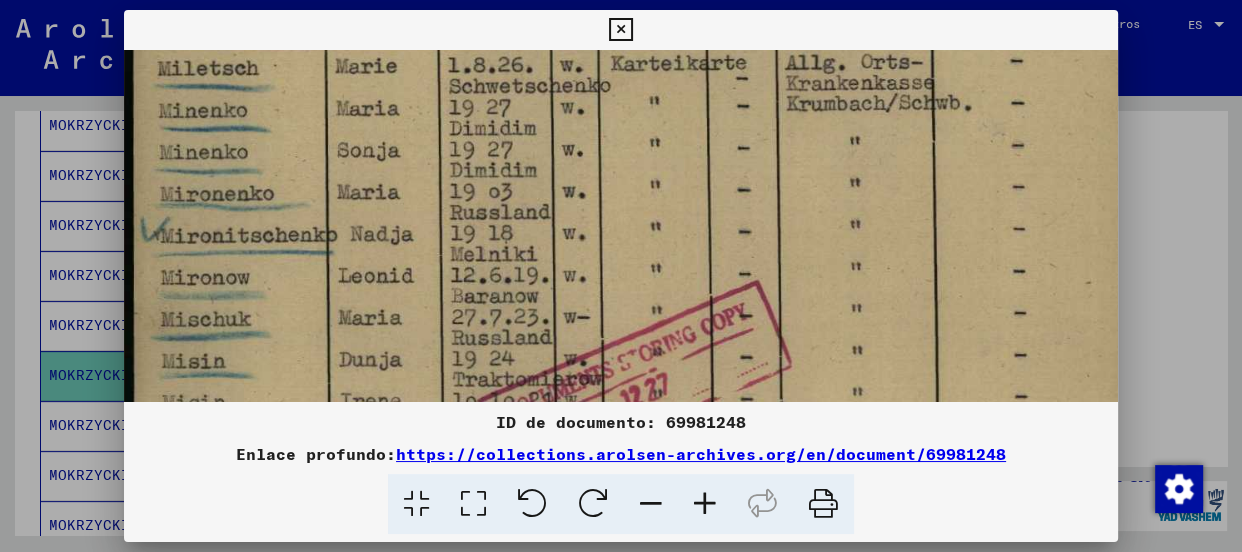 drag, startPoint x: 650, startPoint y: 158, endPoint x: 655, endPoint y: 280, distance: 122.10242 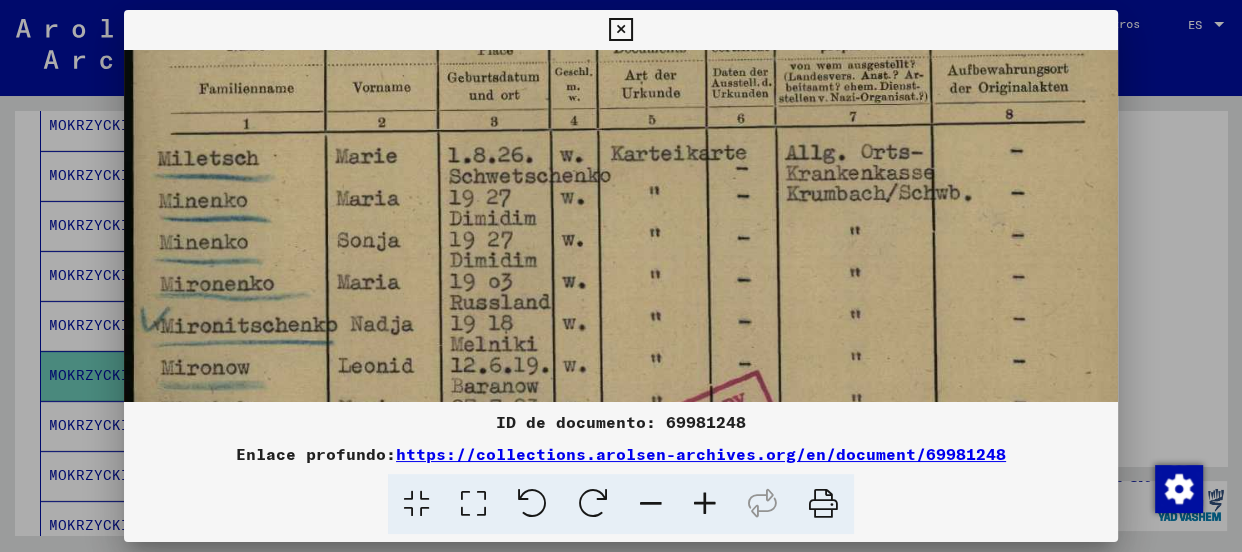 scroll, scrollTop: 387, scrollLeft: 0, axis: vertical 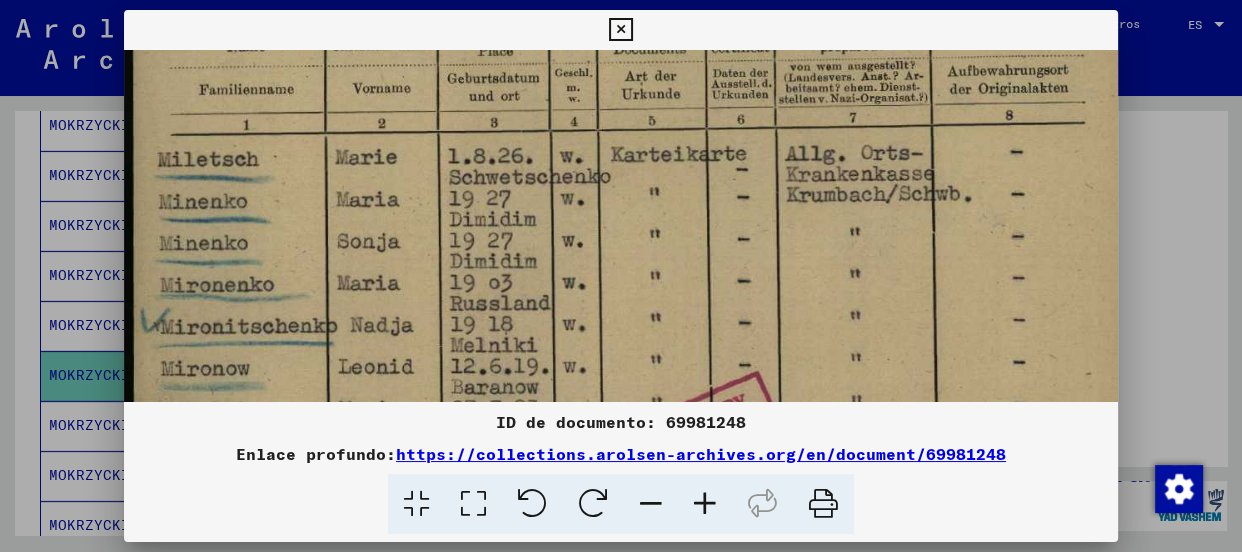 drag, startPoint x: 647, startPoint y: 167, endPoint x: 663, endPoint y: 261, distance: 95.35198 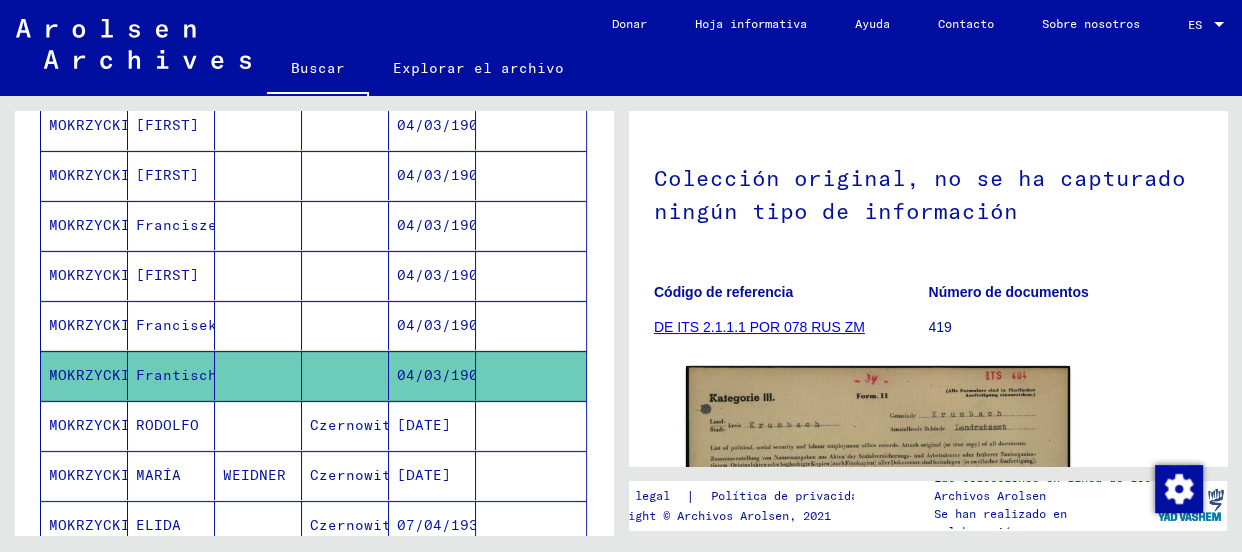 scroll, scrollTop: 287, scrollLeft: 0, axis: vertical 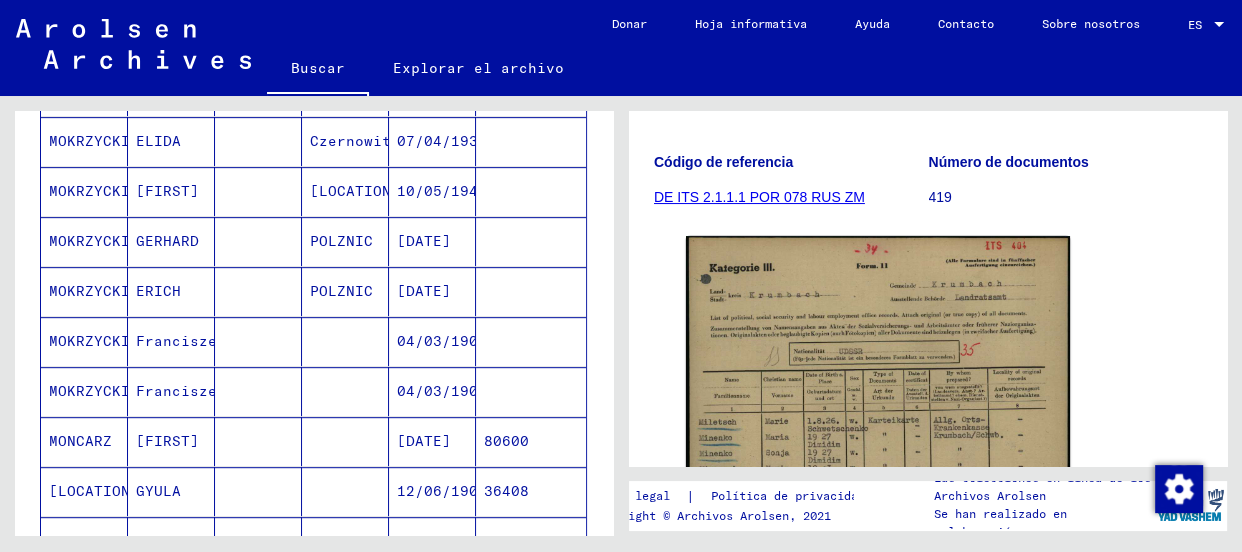 click on "MOKRZYCKI" at bounding box center [89, 391] 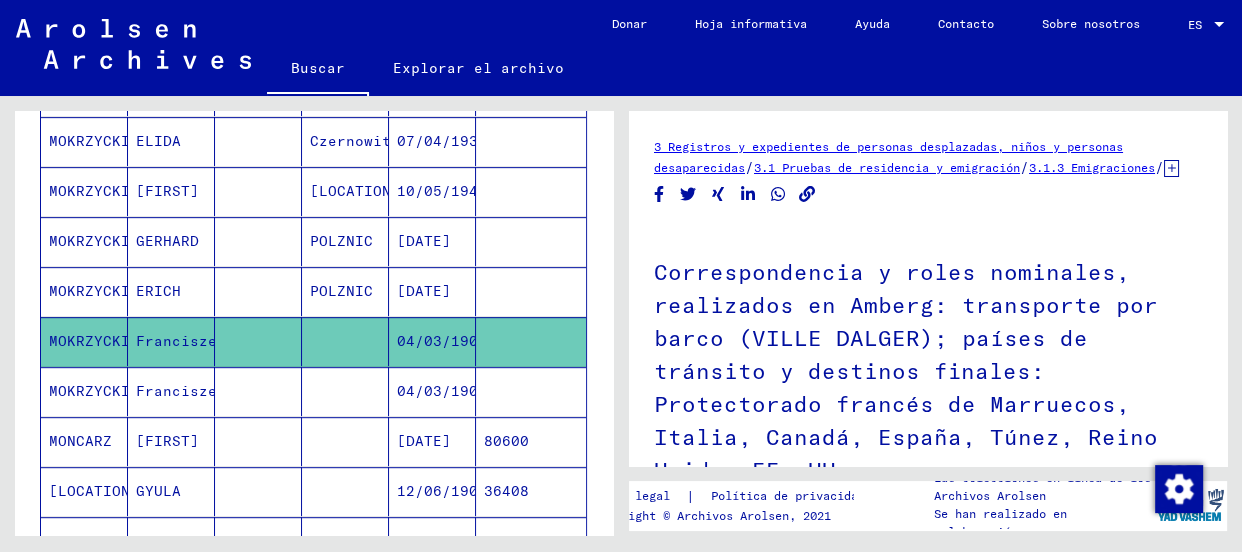 scroll, scrollTop: 0, scrollLeft: 0, axis: both 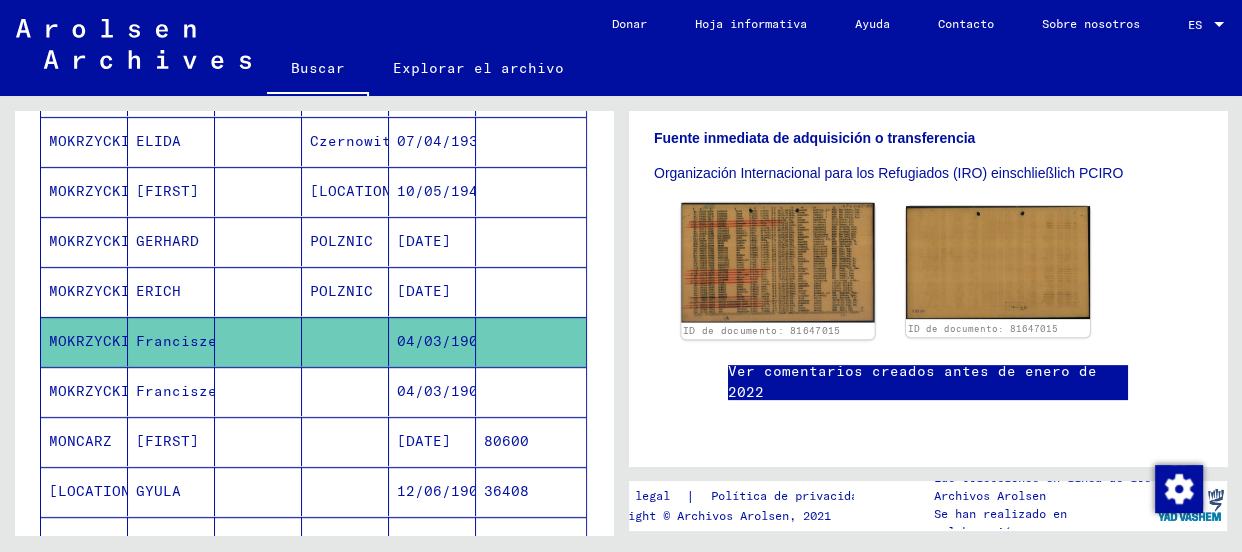 click 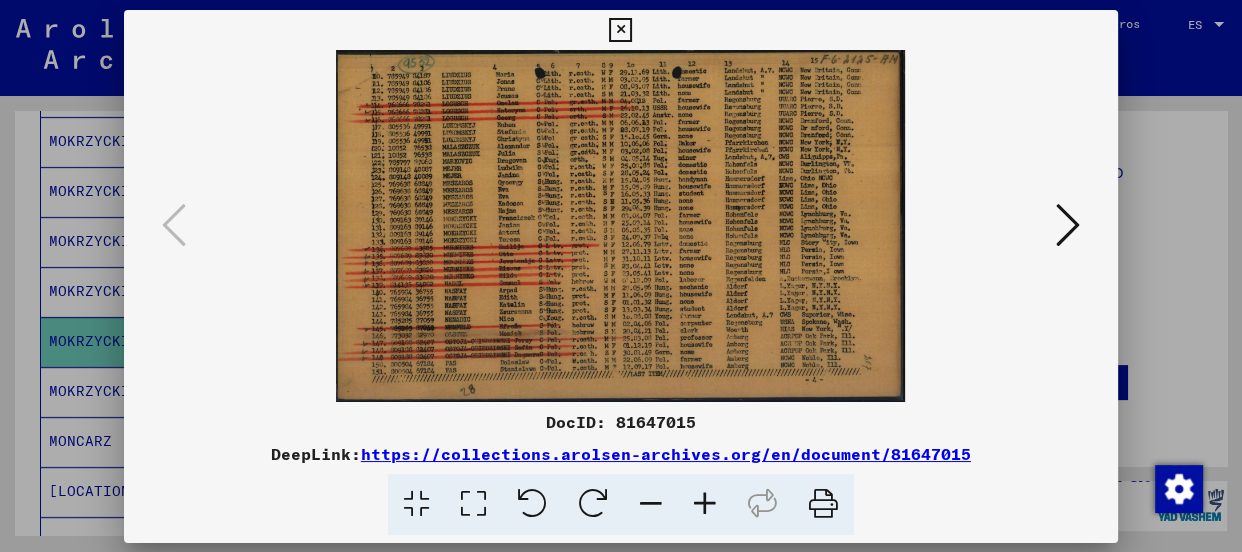 click at bounding box center [621, 226] 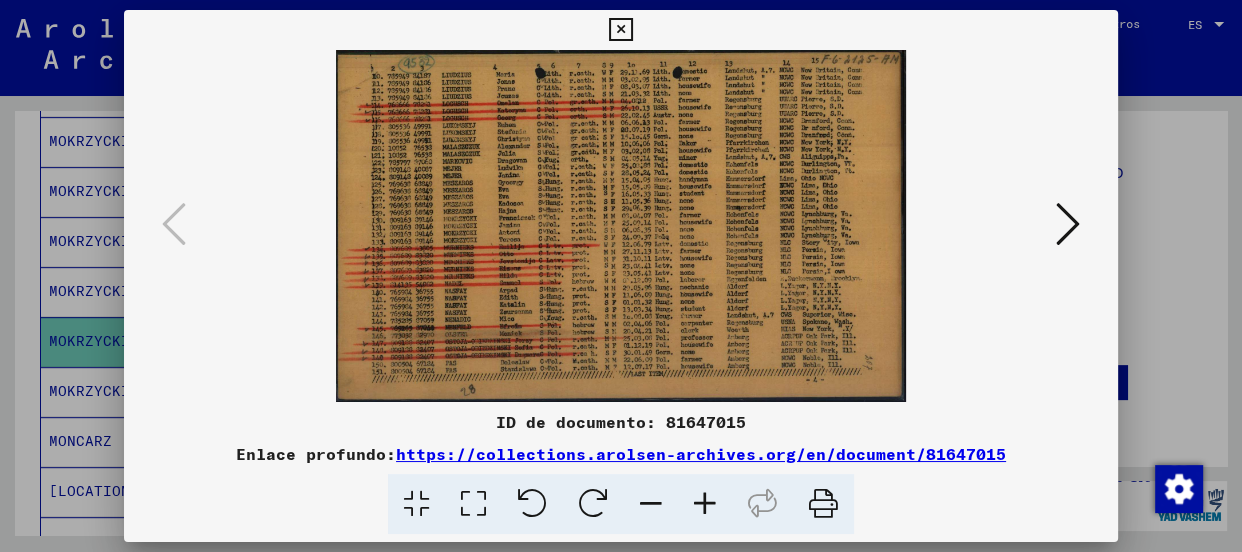 click at bounding box center [705, 504] 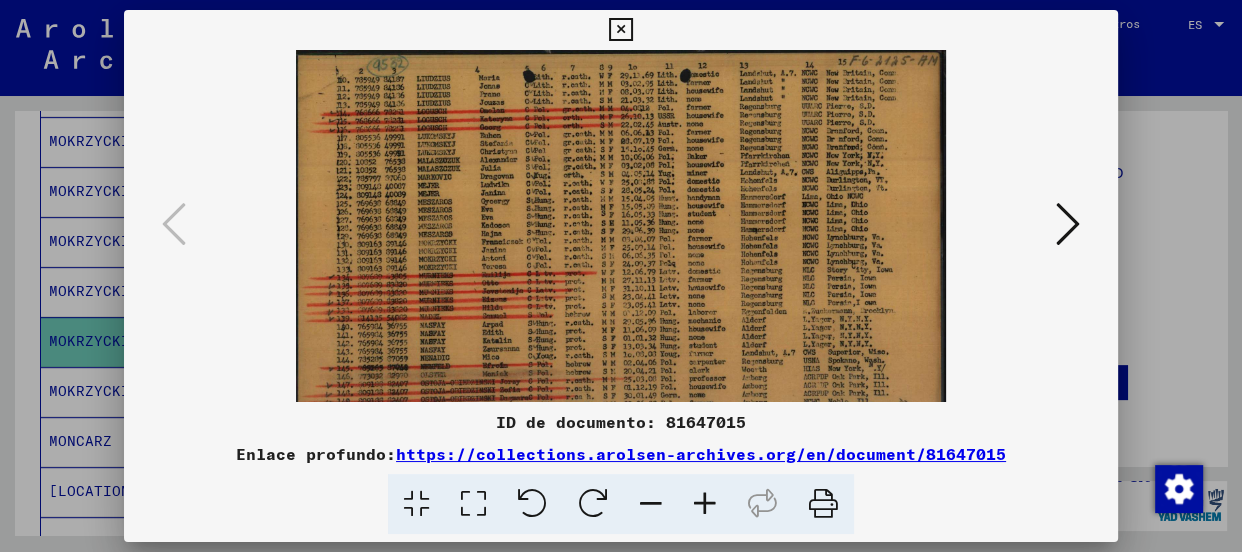 click at bounding box center [705, 504] 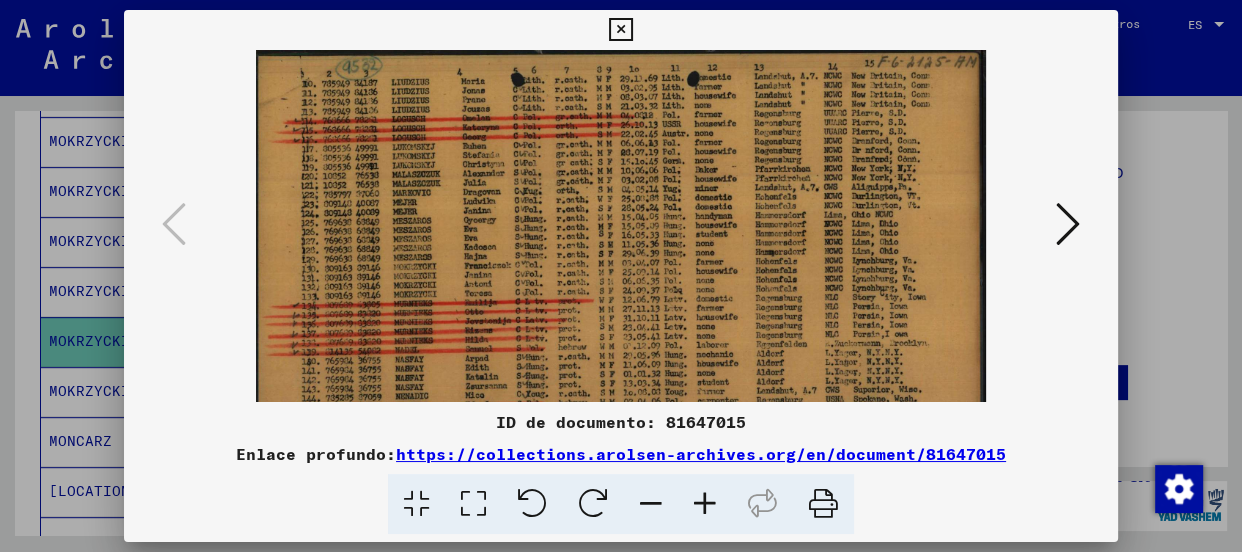 click at bounding box center (705, 504) 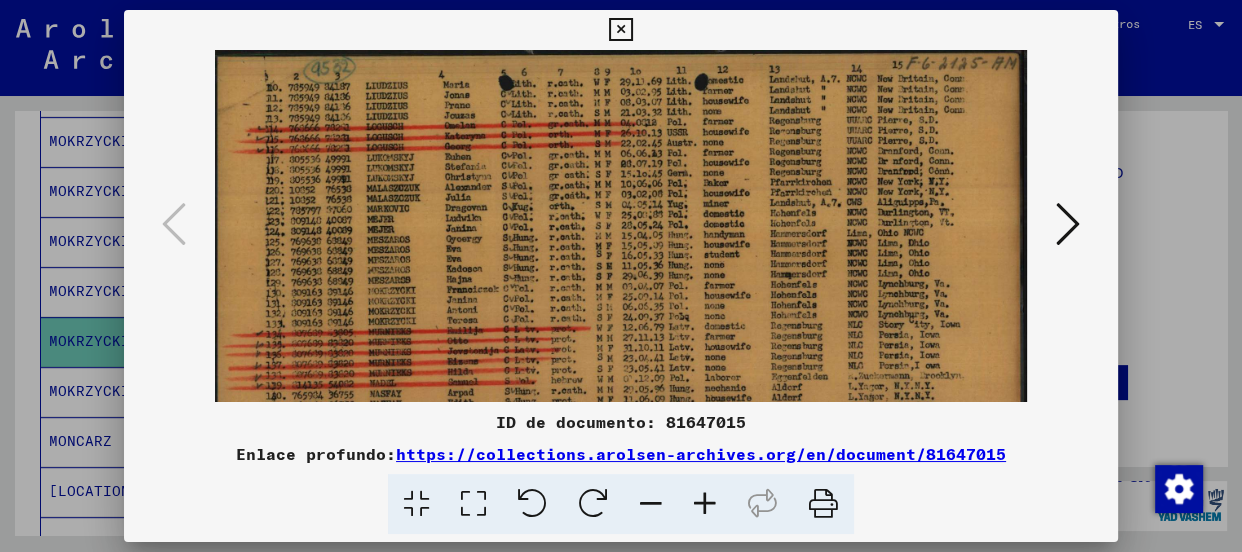 click at bounding box center (705, 504) 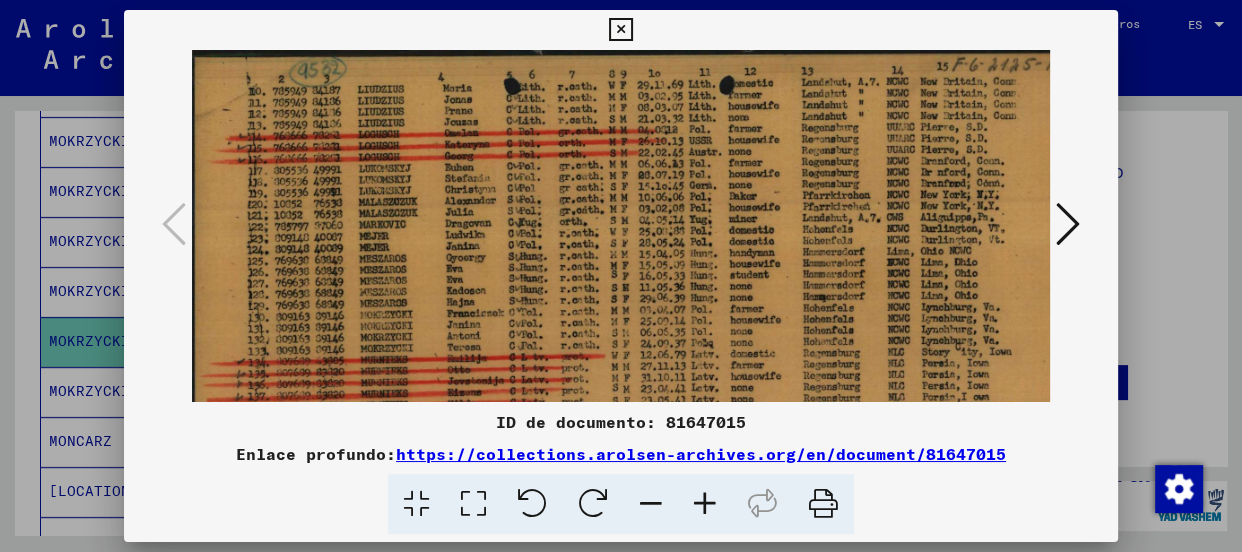 click at bounding box center [705, 504] 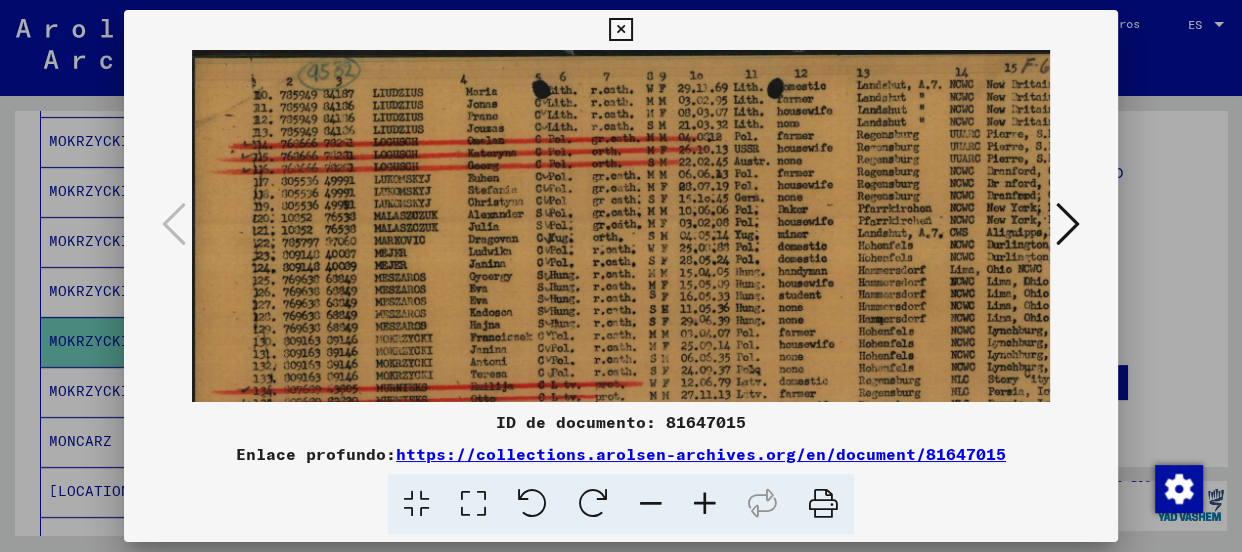 click at bounding box center (705, 504) 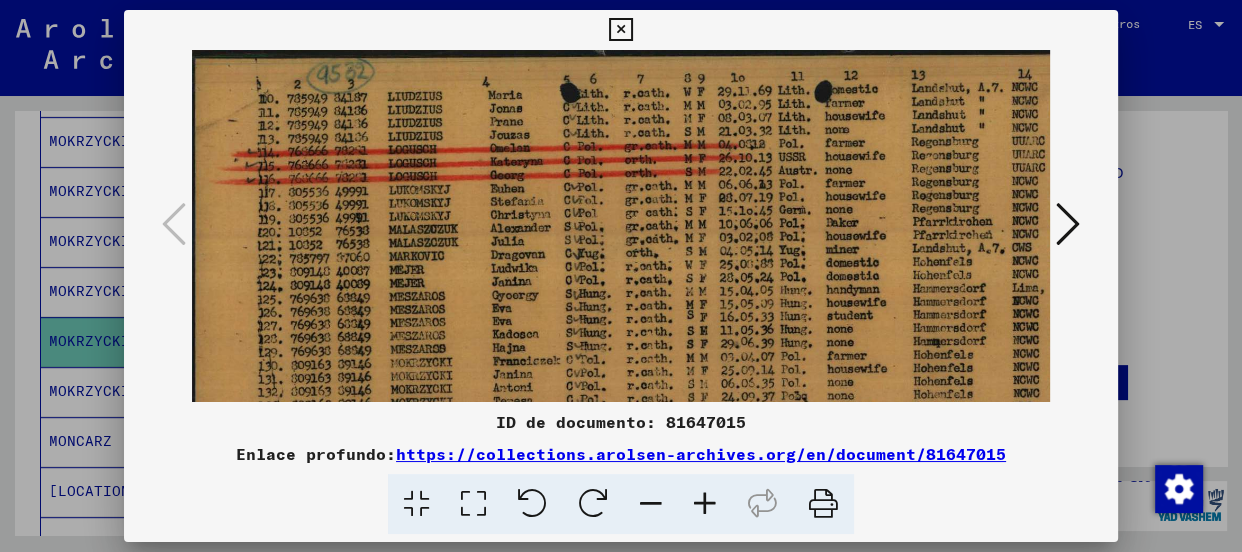 click at bounding box center [705, 504] 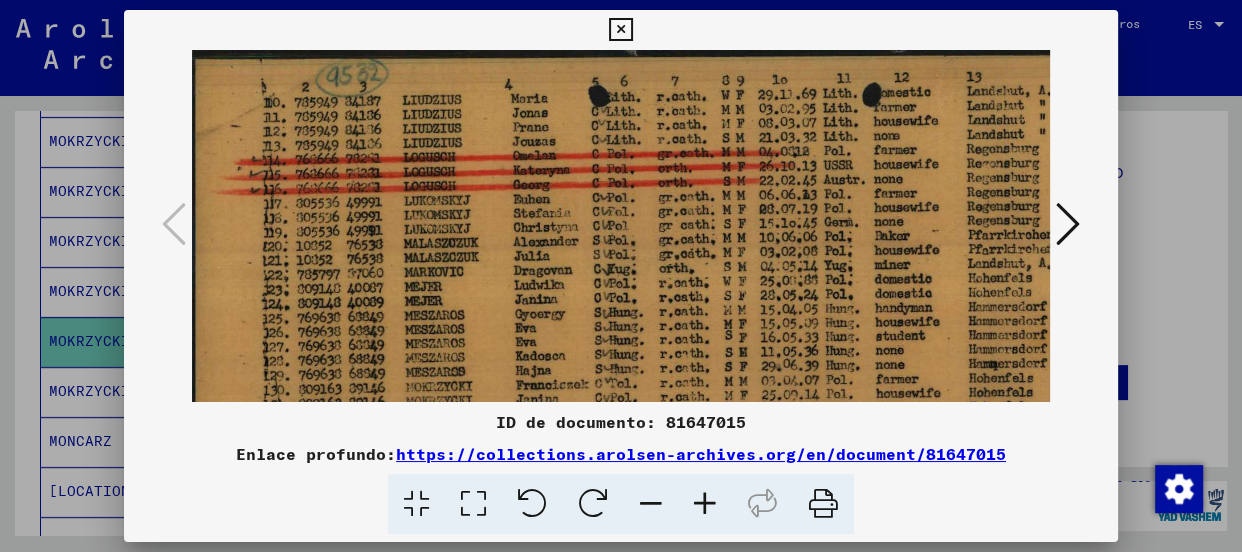 click at bounding box center [705, 504] 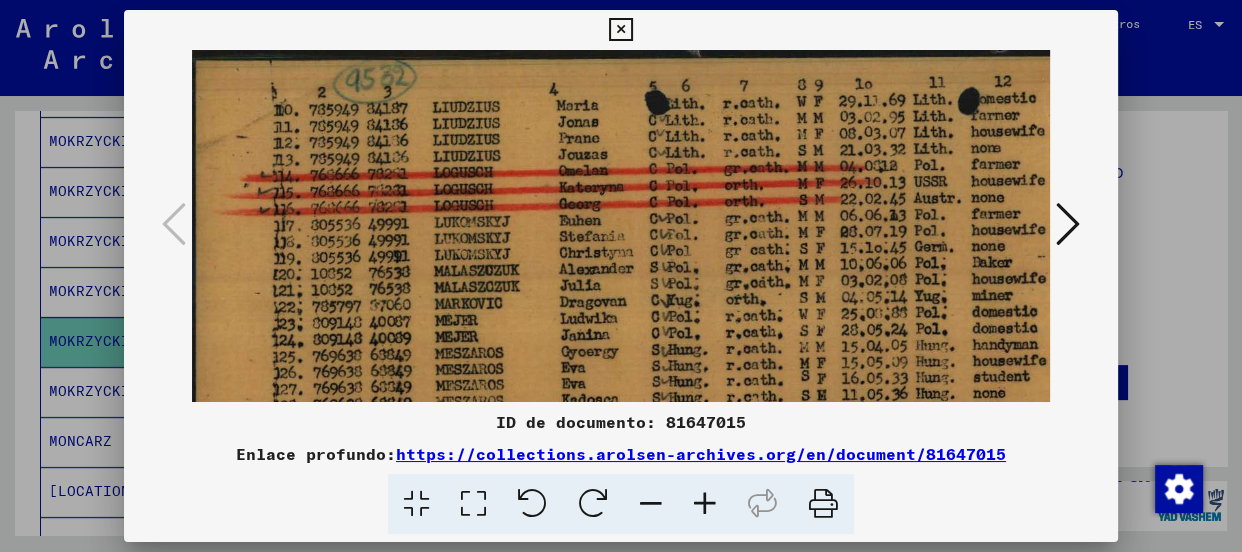 click at bounding box center (705, 504) 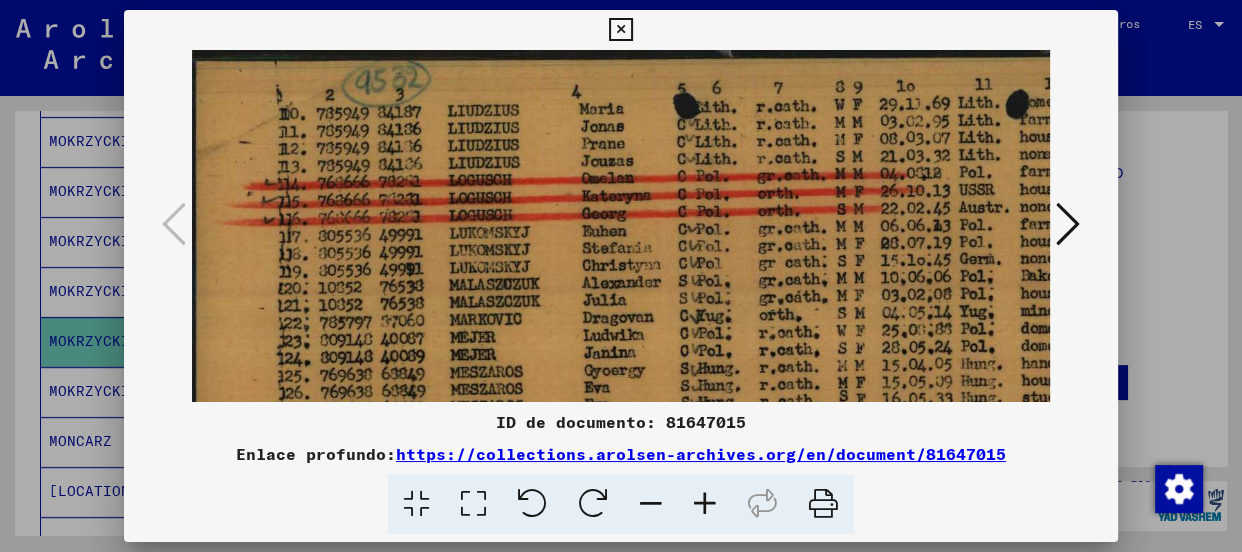 click at bounding box center (705, 504) 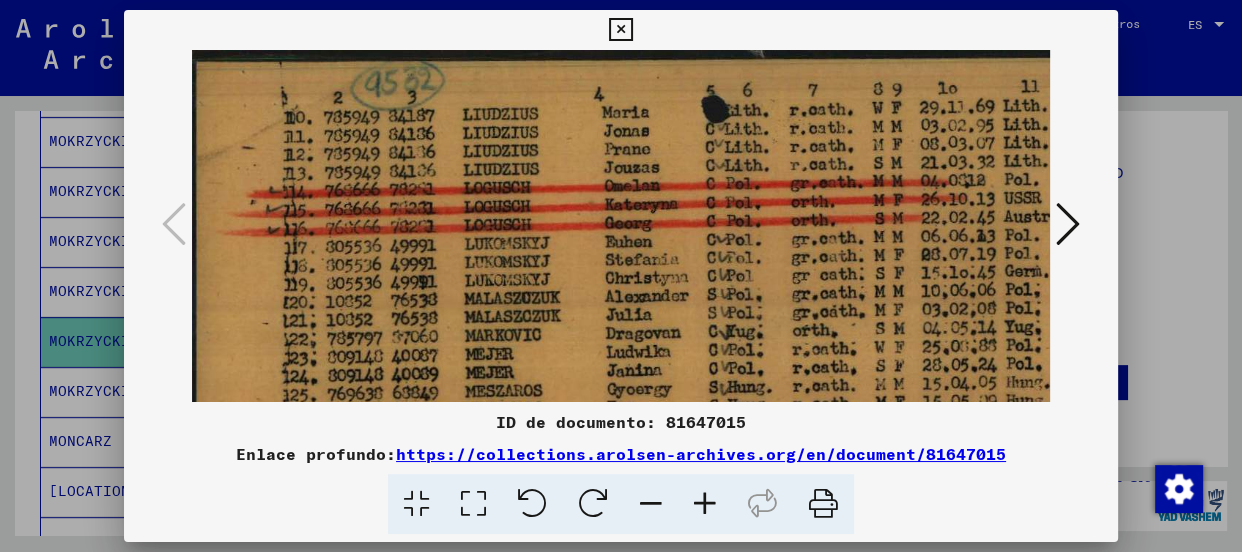 click at bounding box center (705, 504) 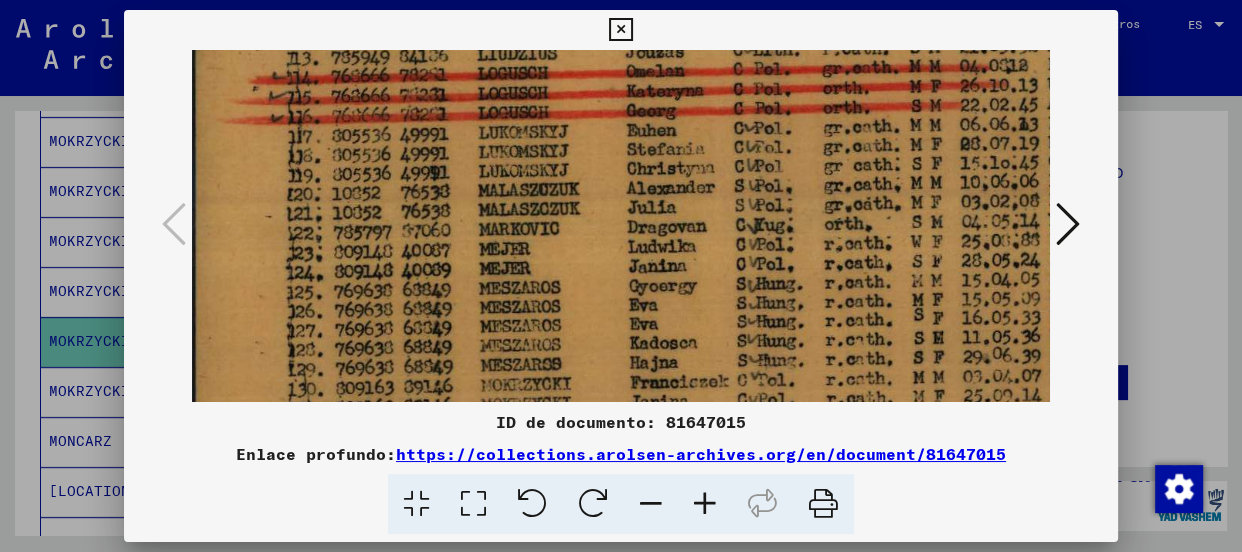 scroll, scrollTop: 125, scrollLeft: 1, axis: both 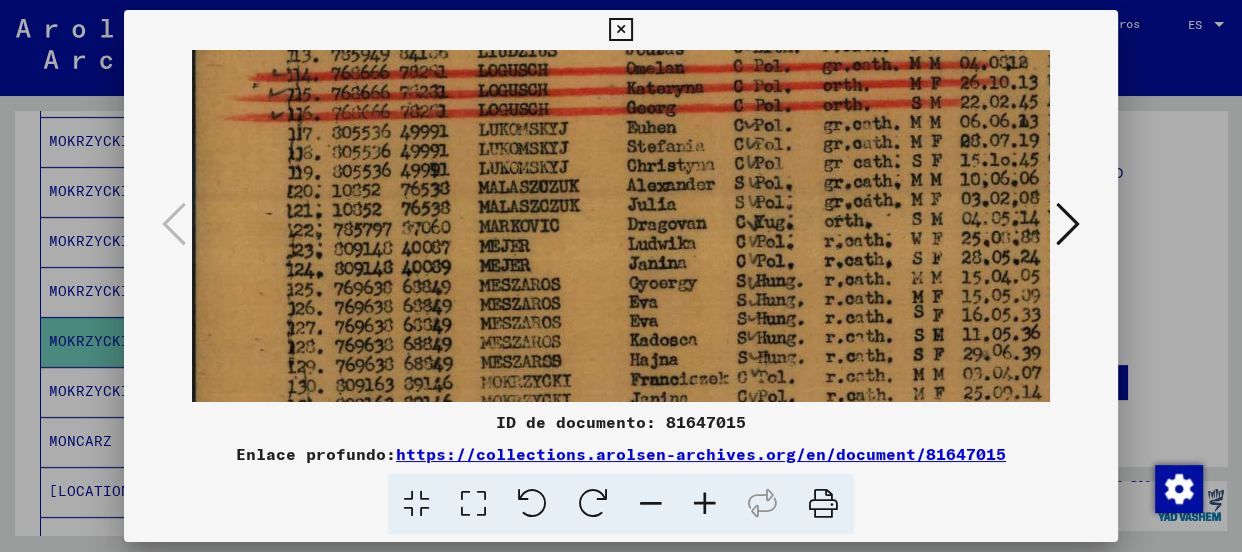 drag, startPoint x: 792, startPoint y: 330, endPoint x: 790, endPoint y: 202, distance: 128.01562 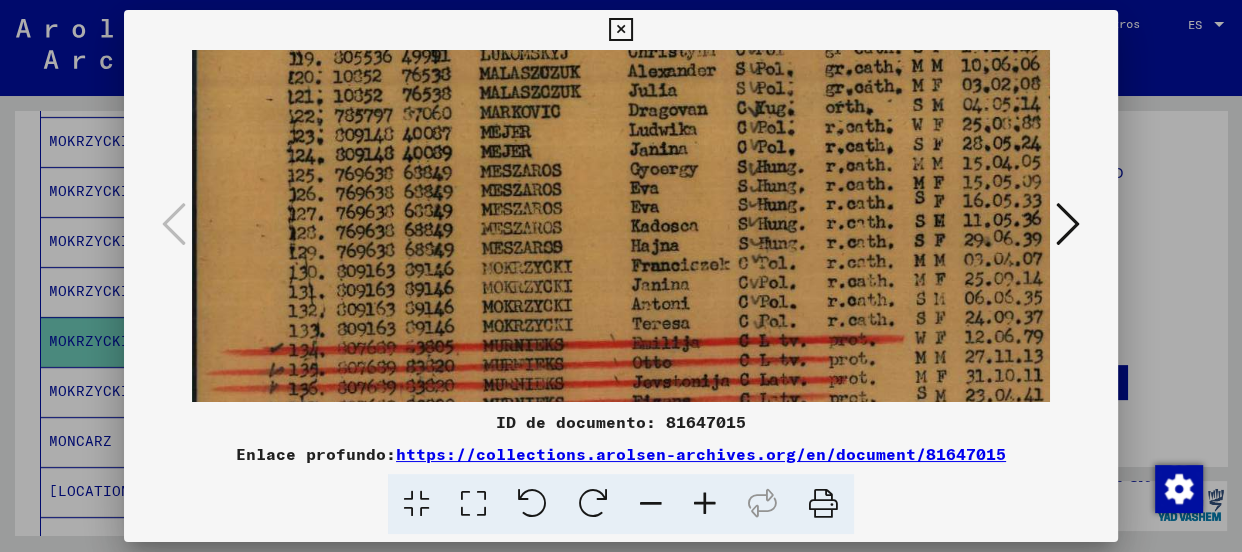 scroll, scrollTop: 243, scrollLeft: 0, axis: vertical 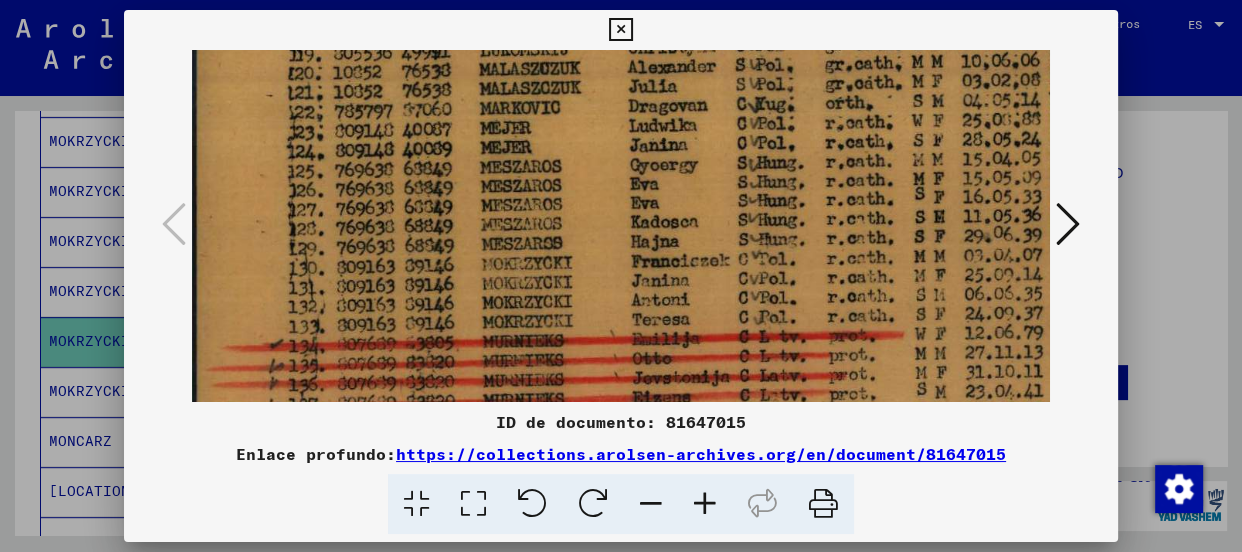 drag, startPoint x: 779, startPoint y: 317, endPoint x: 787, endPoint y: 197, distance: 120.26637 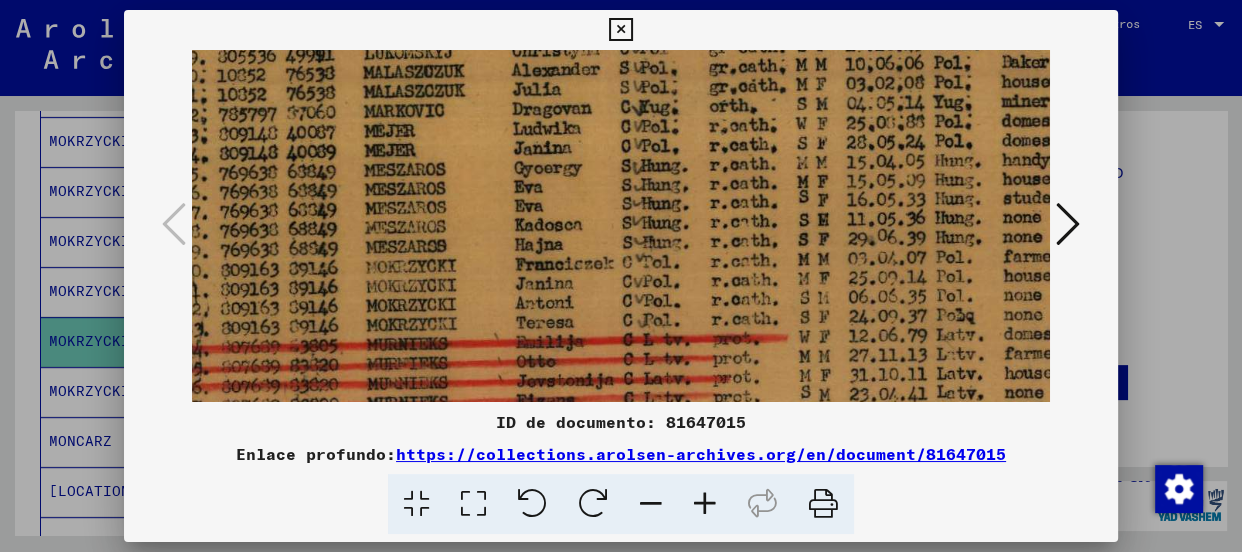 scroll, scrollTop: 241, scrollLeft: 127, axis: both 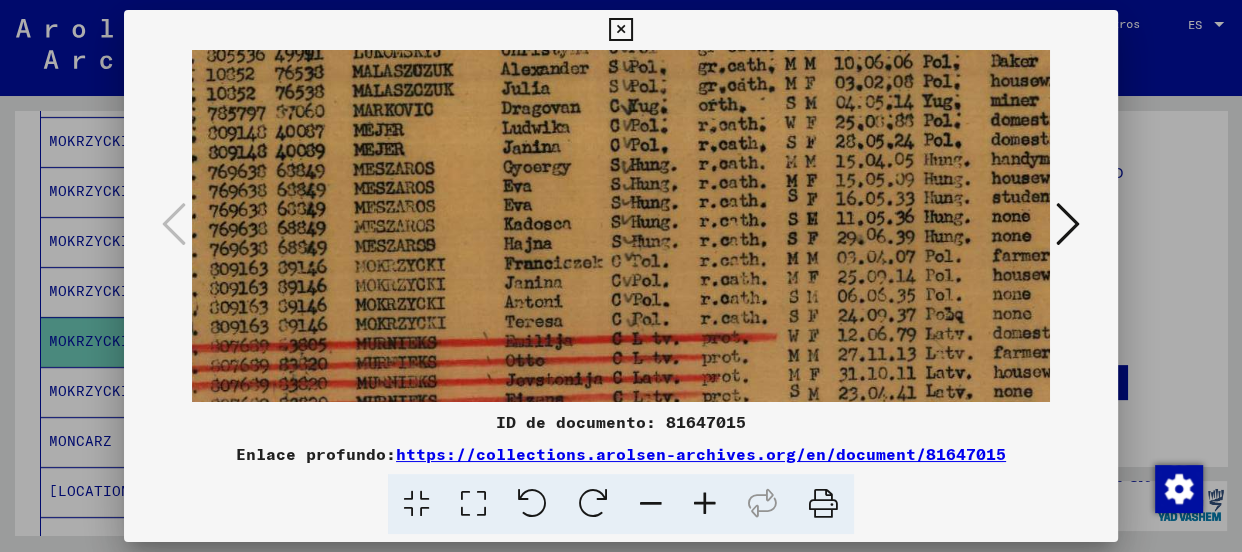 drag, startPoint x: 959, startPoint y: 335, endPoint x: 847, endPoint y: 337, distance: 112.01785 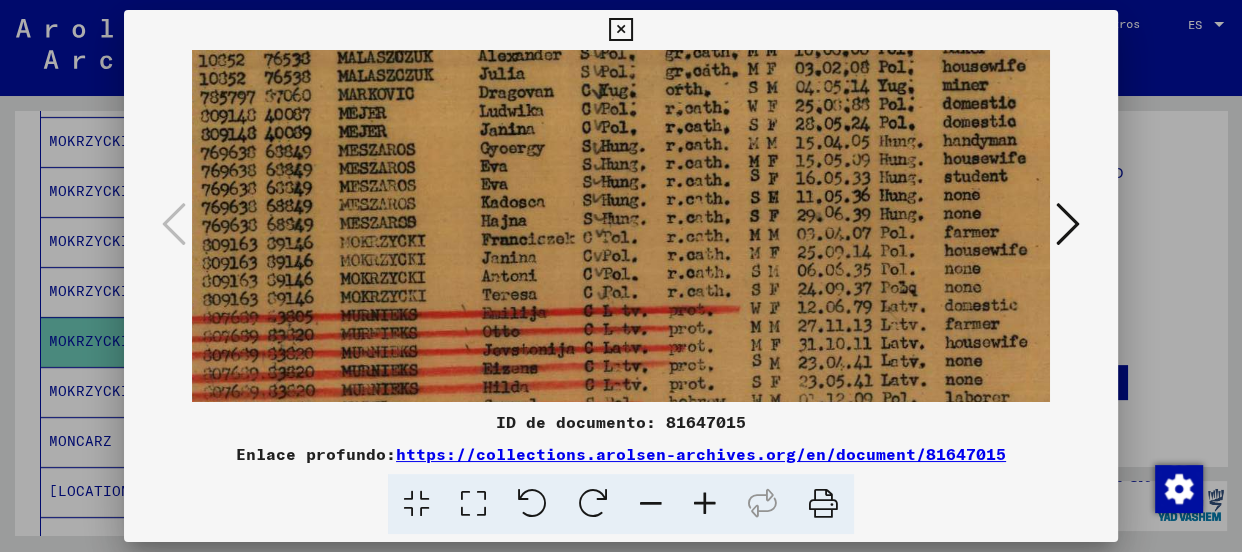 click at bounding box center (620, 30) 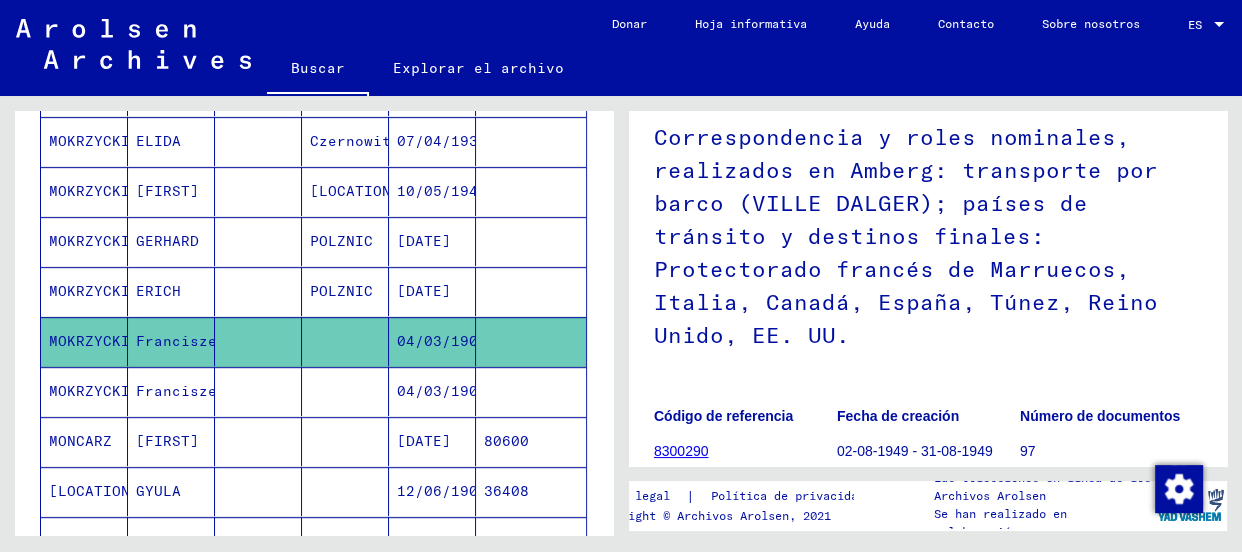 scroll, scrollTop: 81, scrollLeft: 0, axis: vertical 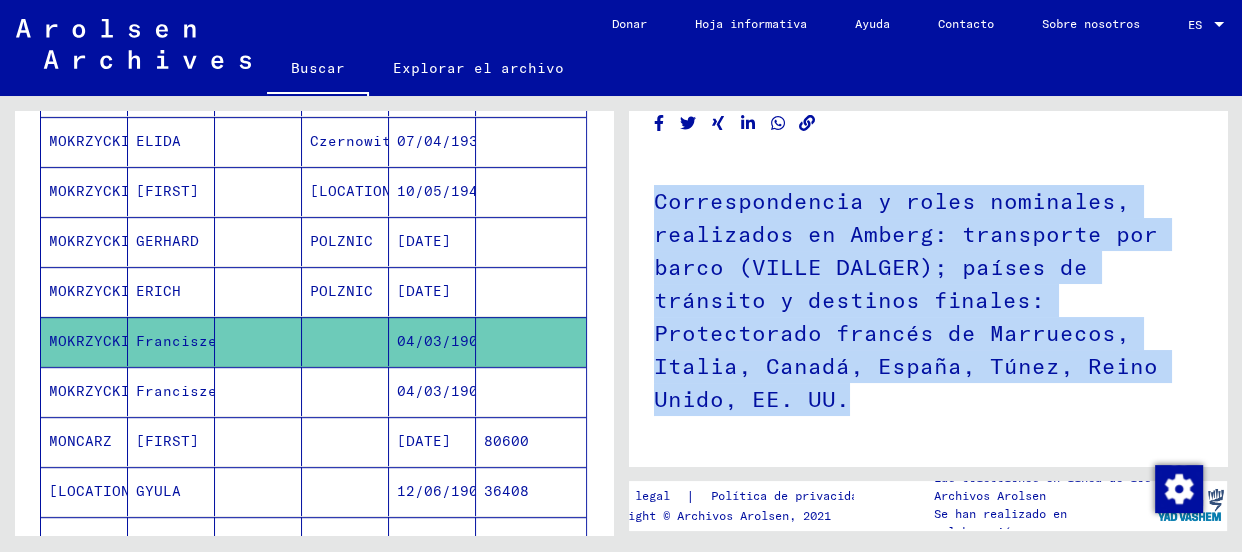 drag, startPoint x: 655, startPoint y: 217, endPoint x: 850, endPoint y: 423, distance: 283.6565 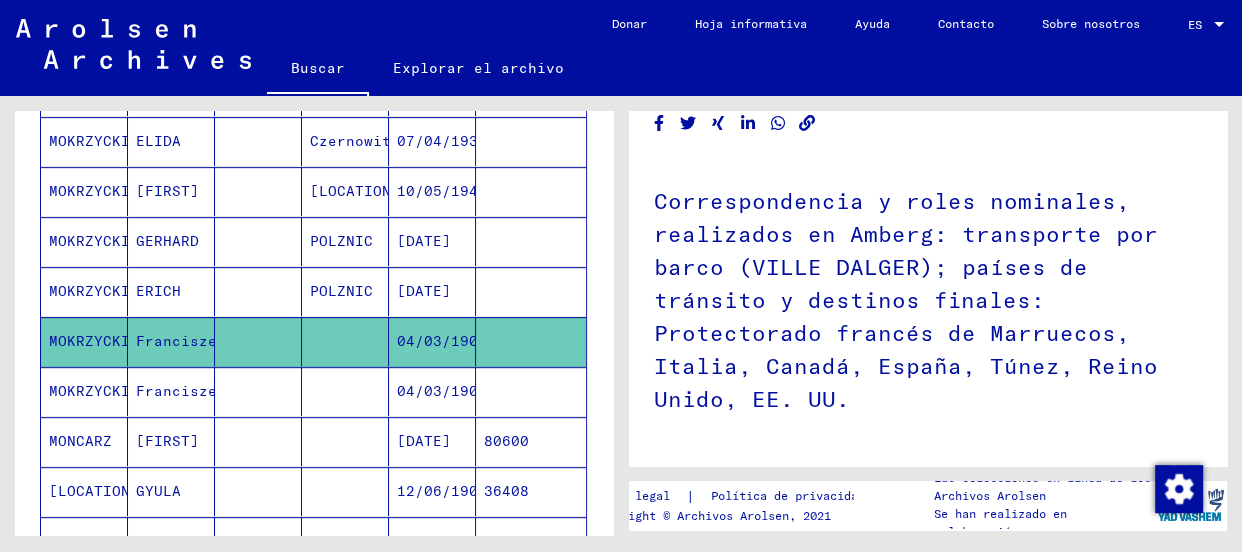 click on "MOKRZYCKI" at bounding box center [80, 441] 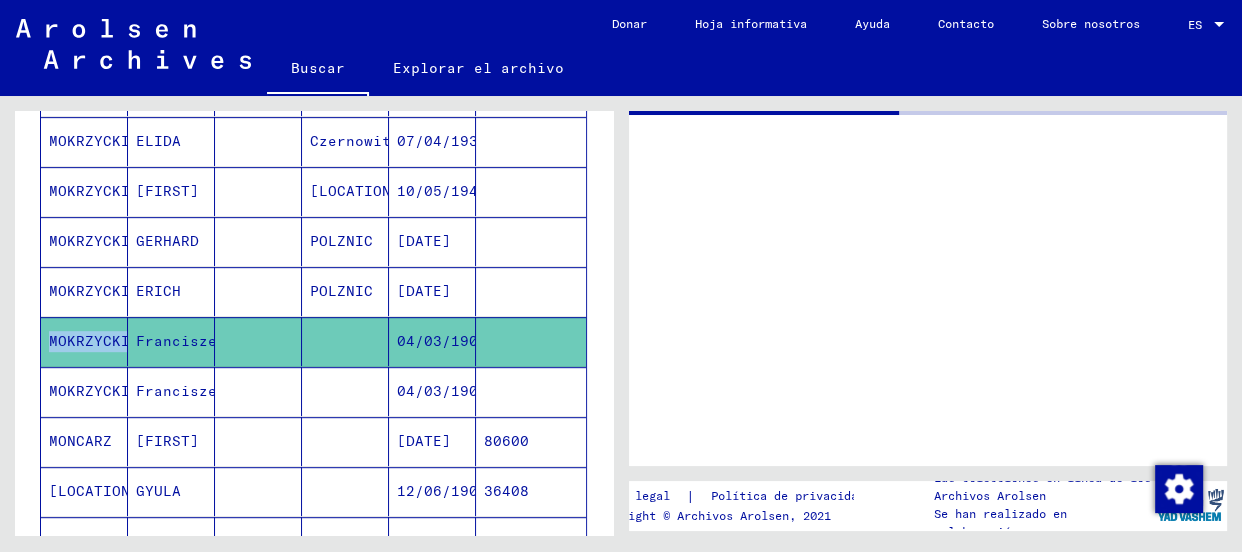 scroll, scrollTop: 0, scrollLeft: 0, axis: both 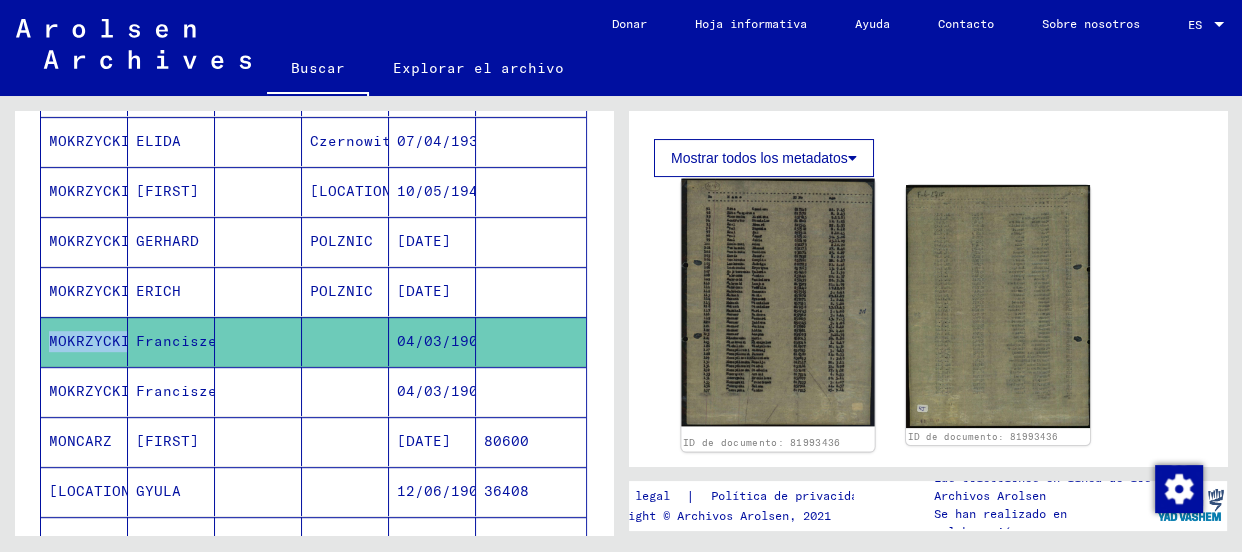 click 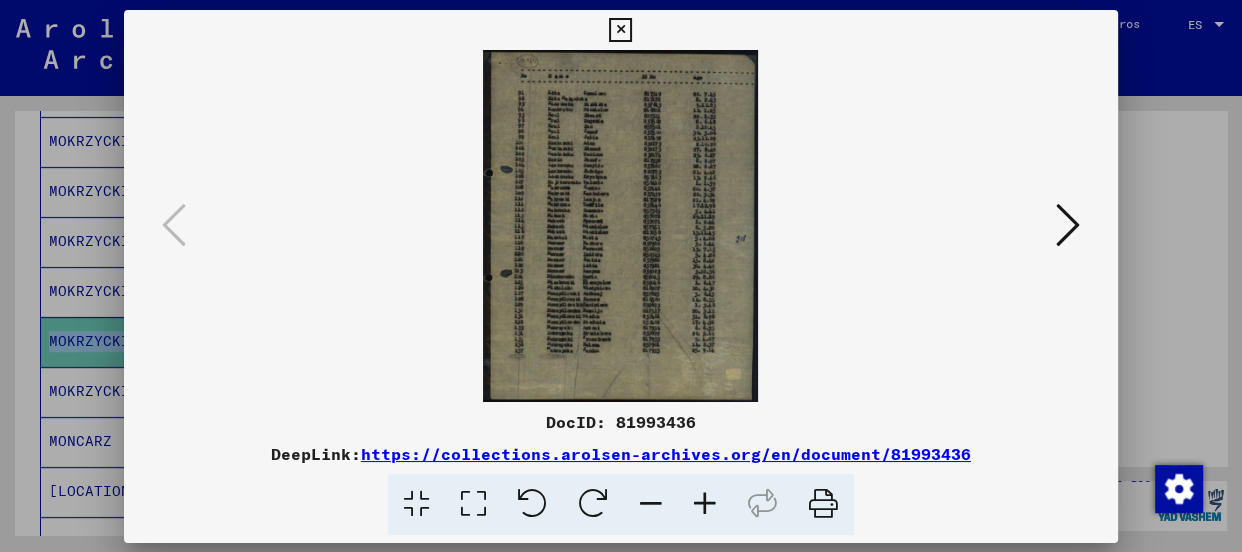 click at bounding box center [621, 226] 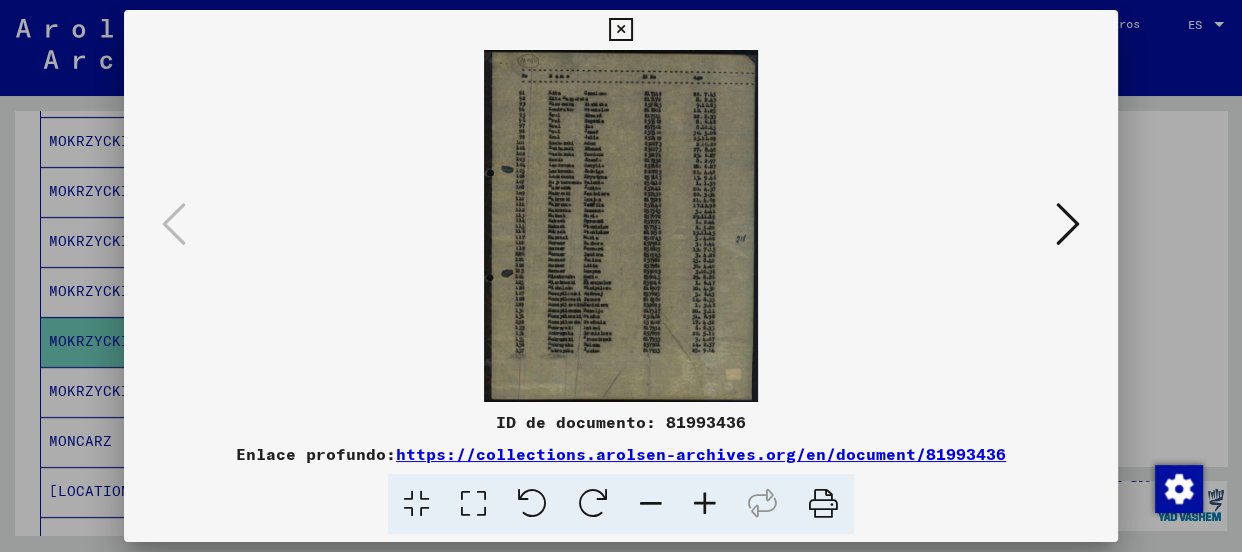 click at bounding box center [705, 504] 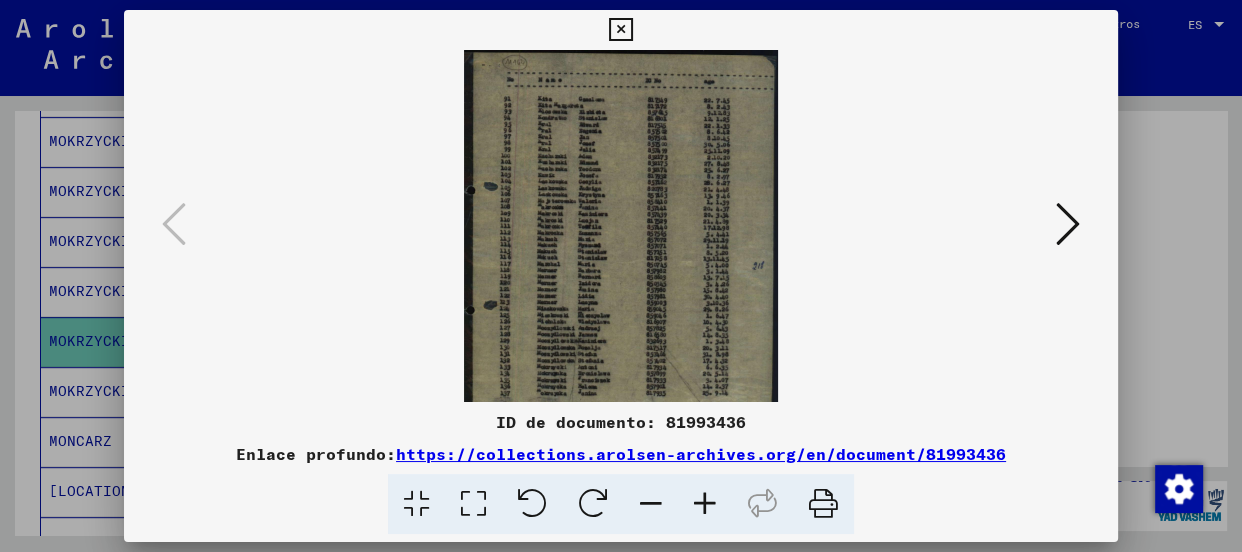 click at bounding box center [705, 504] 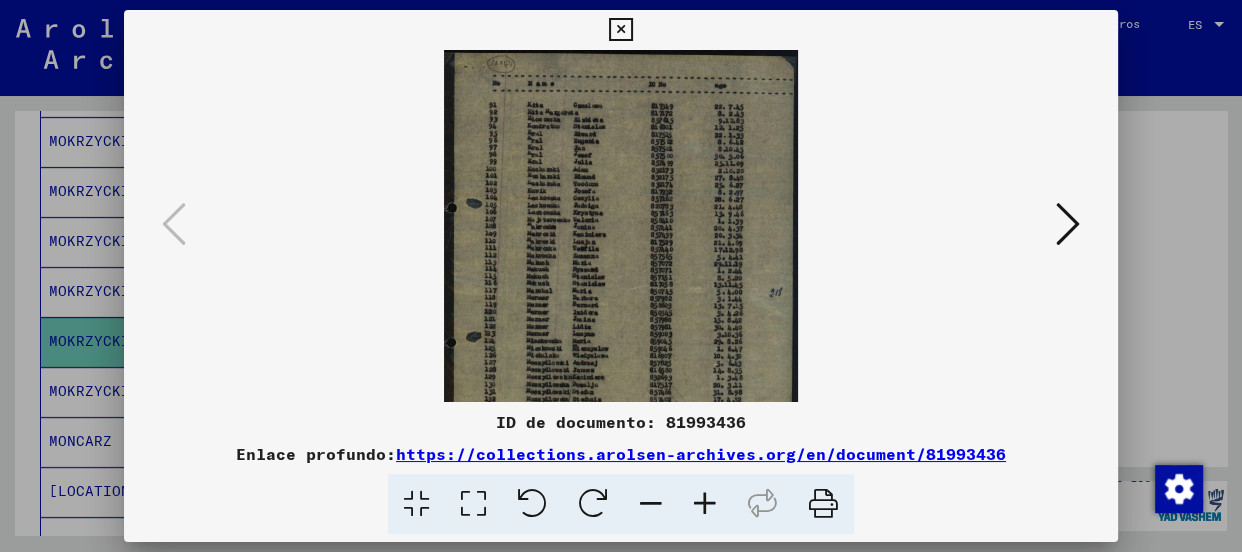 click at bounding box center (705, 504) 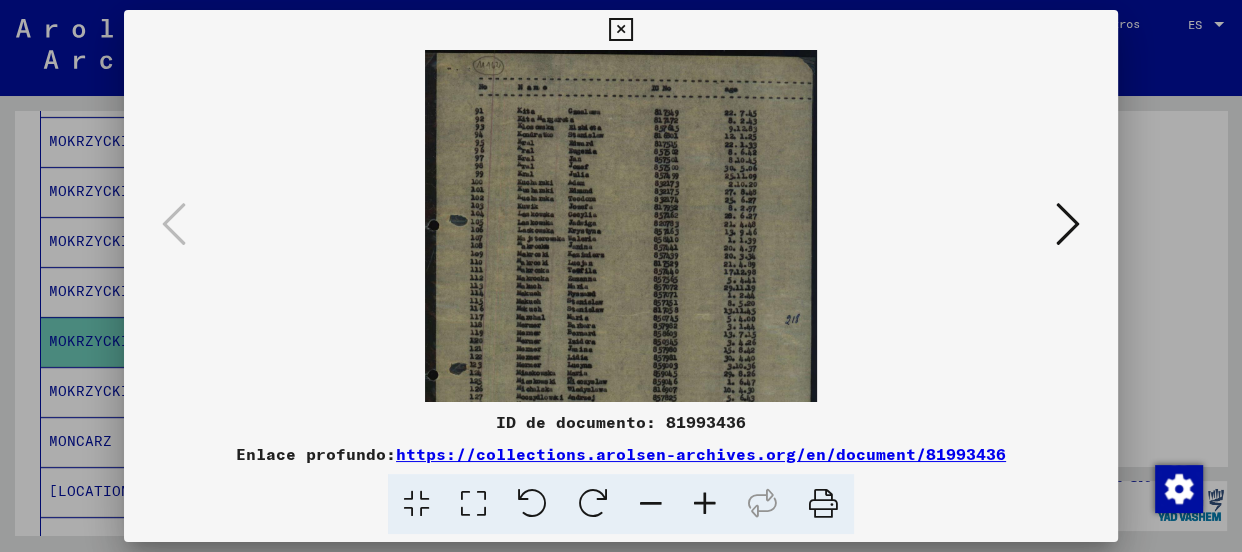 click at bounding box center (705, 504) 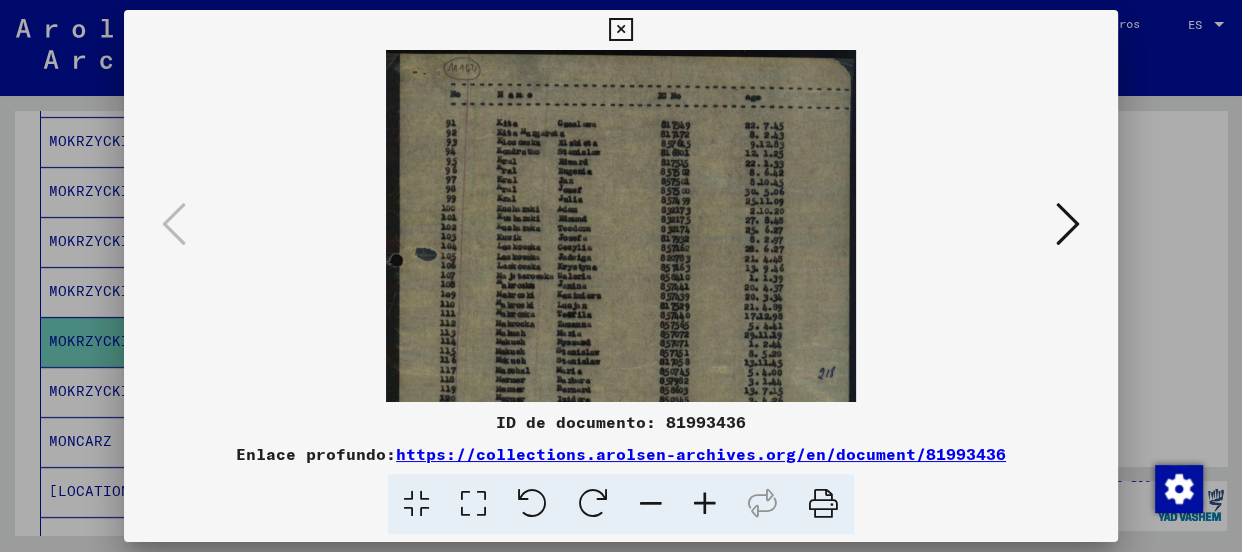 click at bounding box center (705, 504) 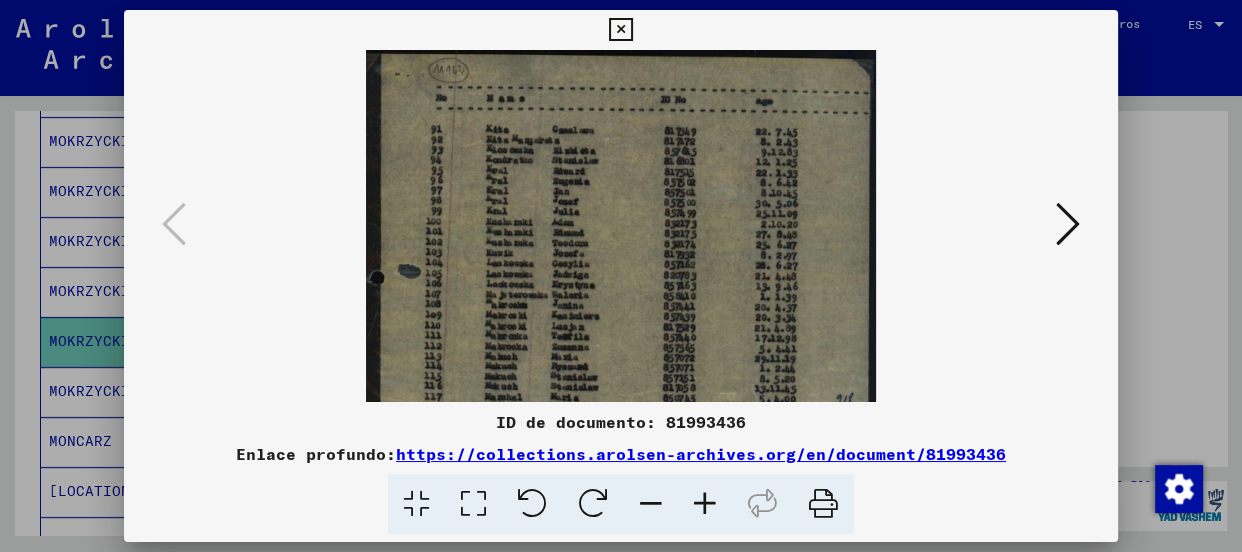 click at bounding box center [705, 504] 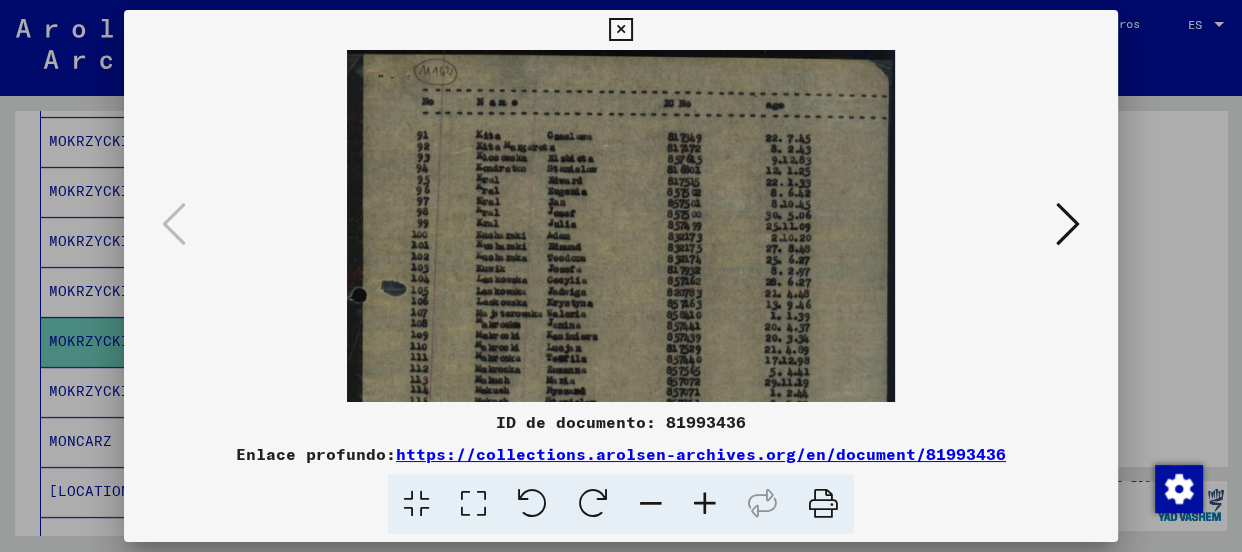 click at bounding box center [705, 504] 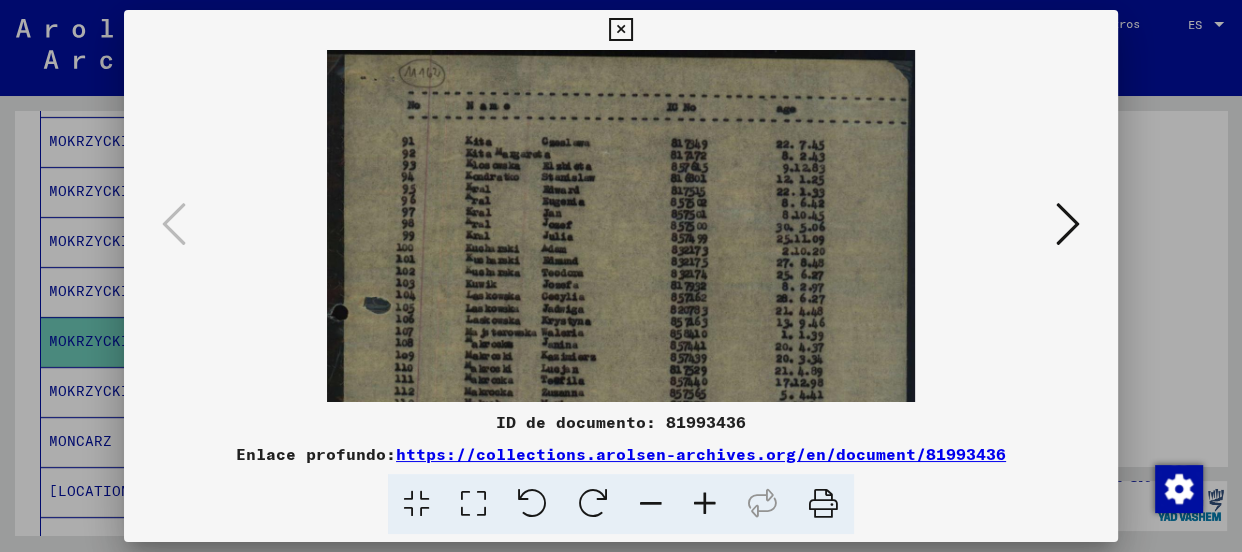 click at bounding box center (705, 504) 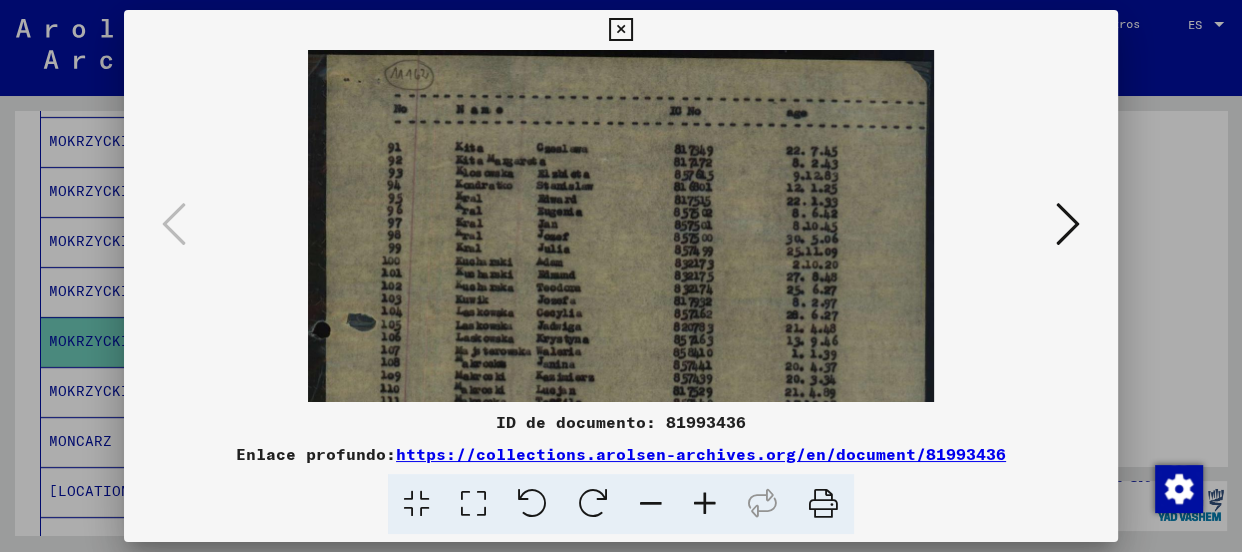 click at bounding box center [705, 504] 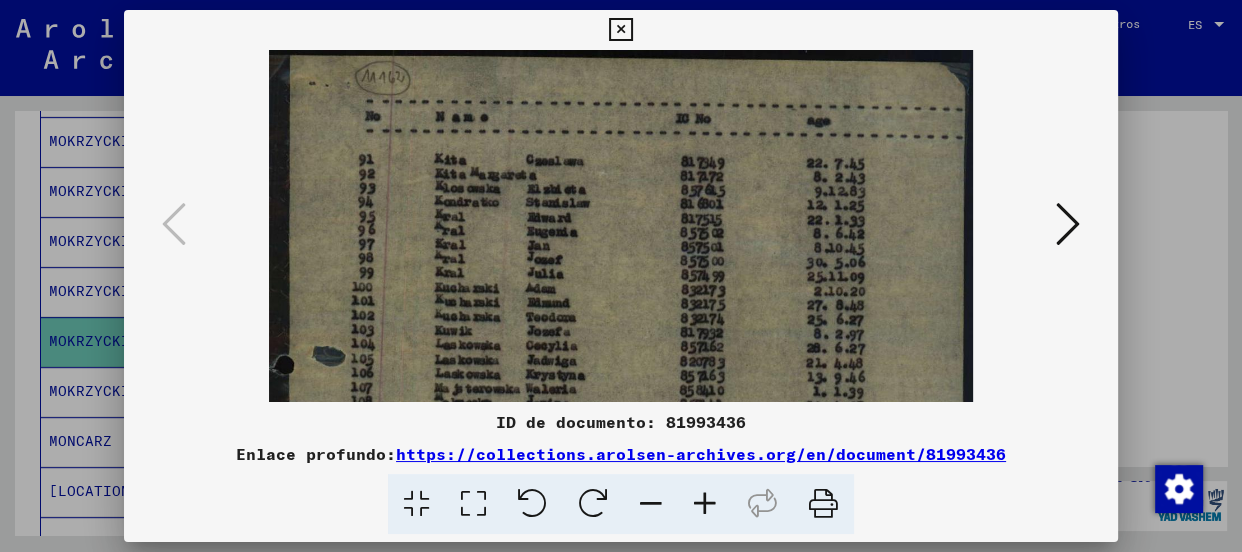 click at bounding box center [705, 504] 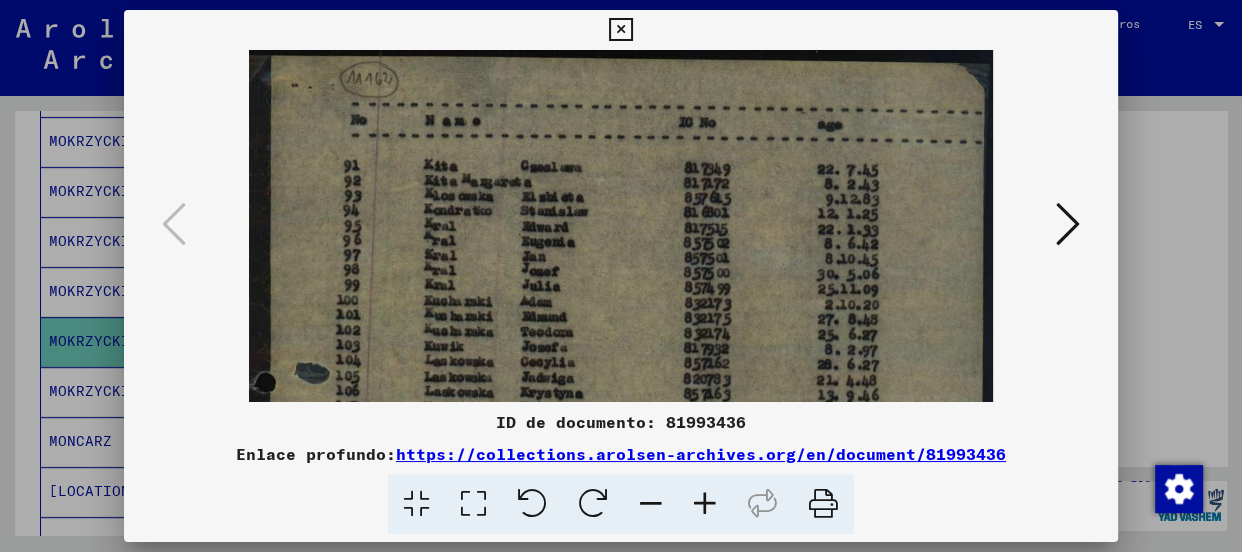 click at bounding box center (705, 504) 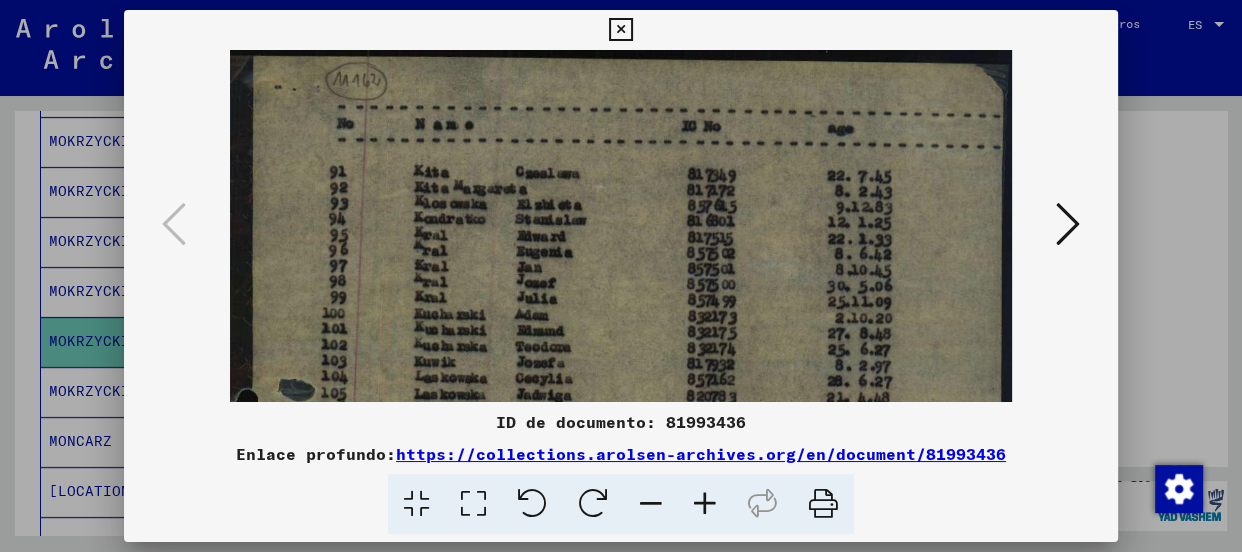 click at bounding box center (705, 504) 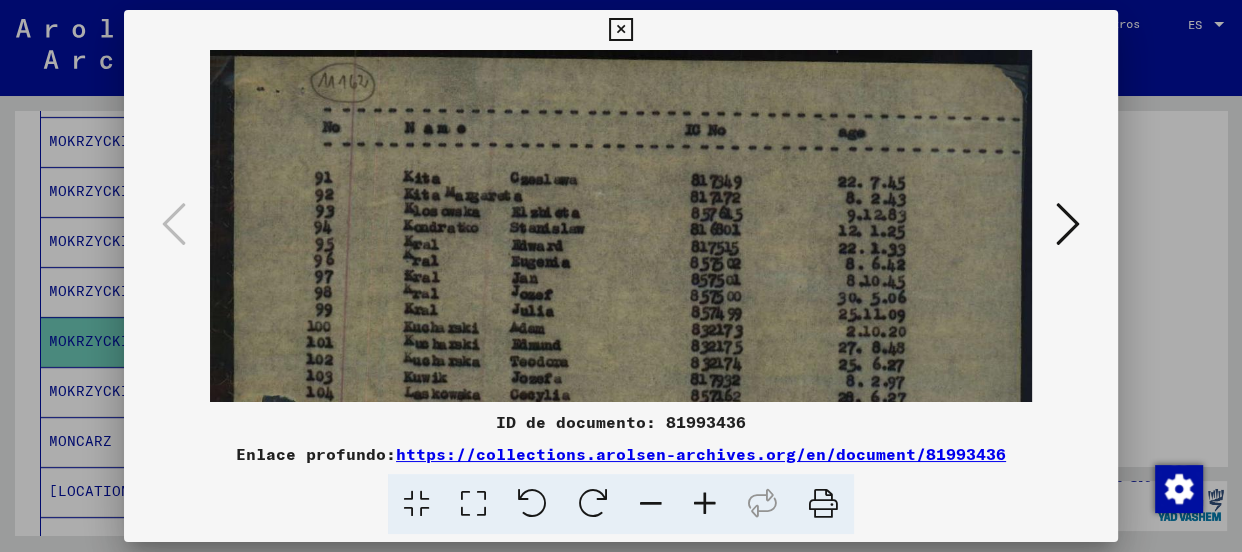 click at bounding box center [705, 504] 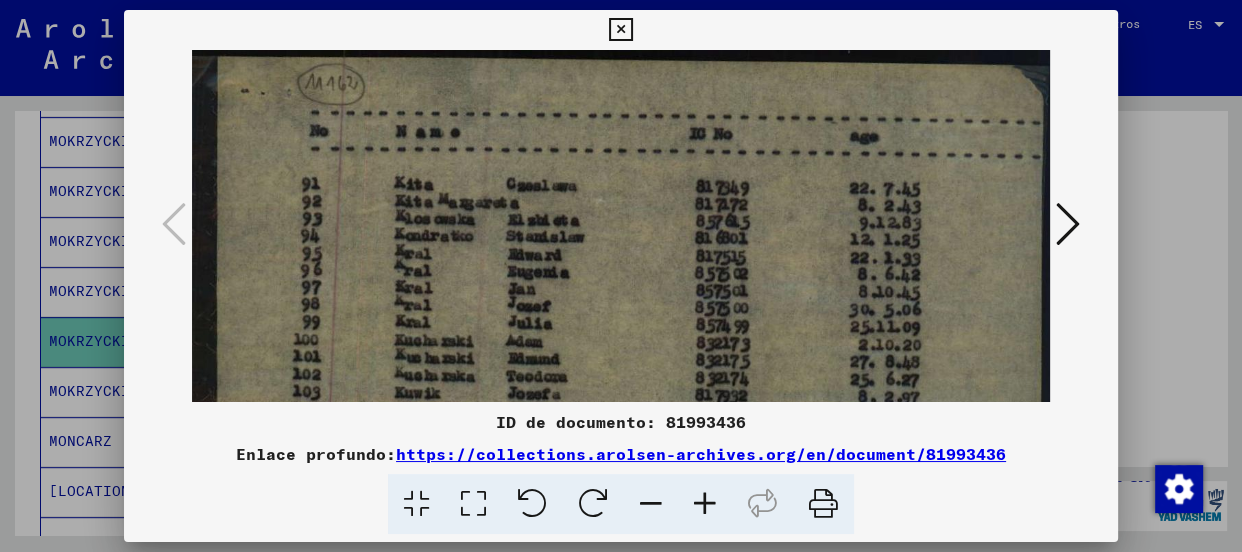 click at bounding box center [705, 504] 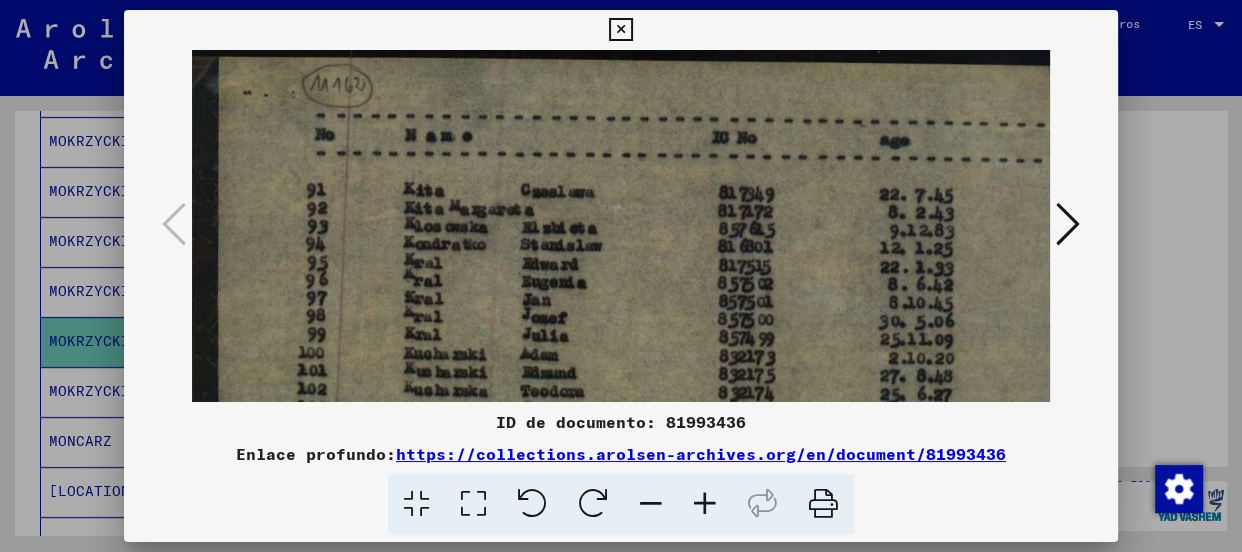 click at bounding box center (705, 504) 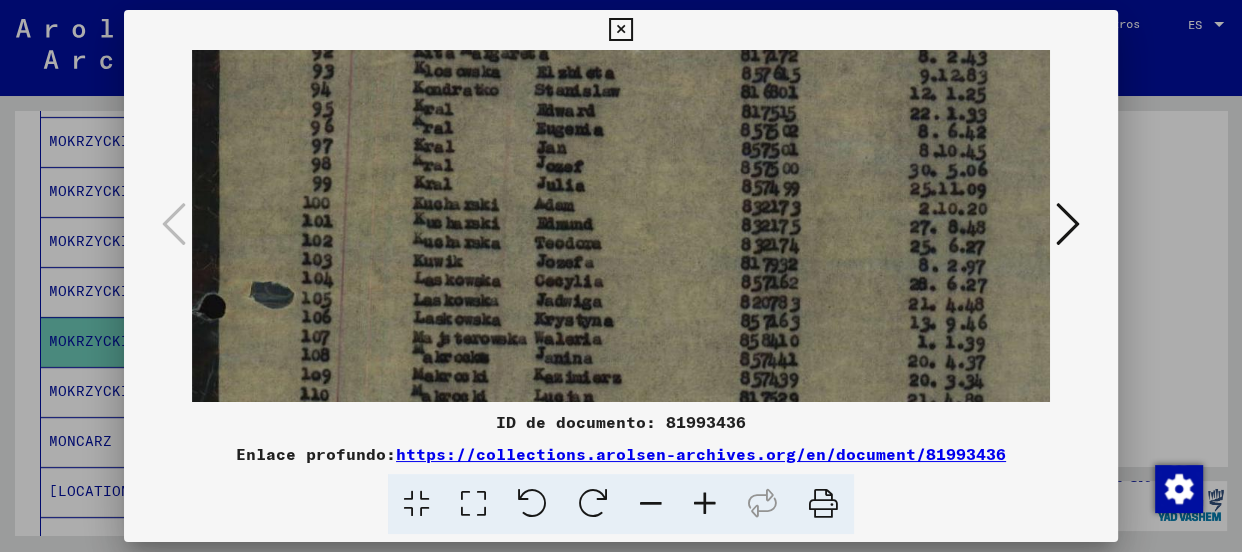 scroll, scrollTop: 168, scrollLeft: 0, axis: vertical 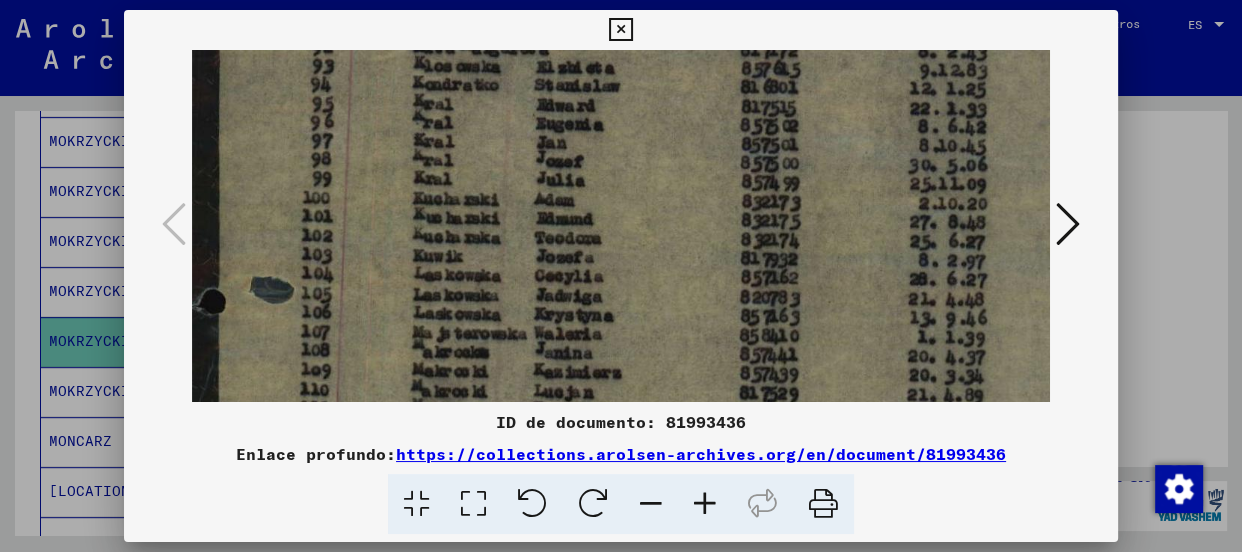 drag, startPoint x: 717, startPoint y: 322, endPoint x: 736, endPoint y: 154, distance: 169.07098 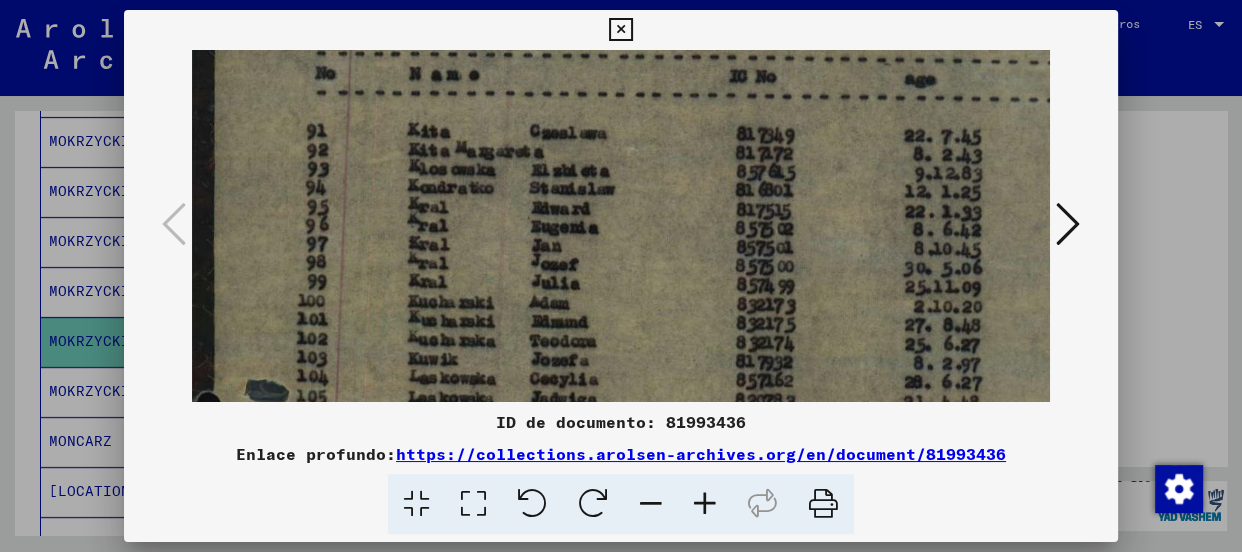 scroll, scrollTop: 63, scrollLeft: 5, axis: both 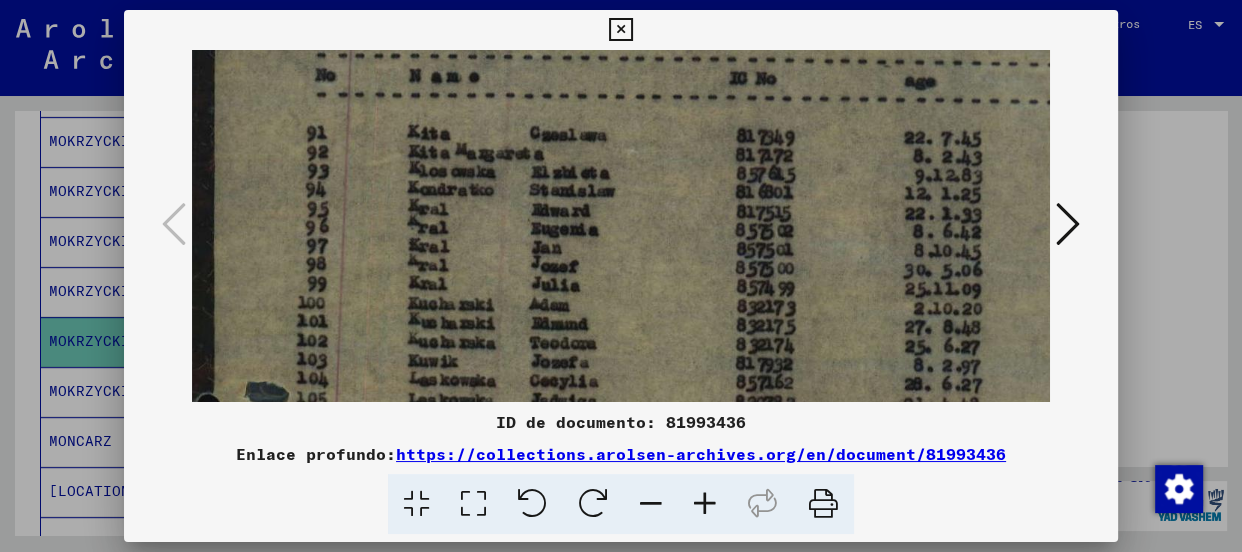 drag, startPoint x: 736, startPoint y: 152, endPoint x: 730, endPoint y: 258, distance: 106.16968 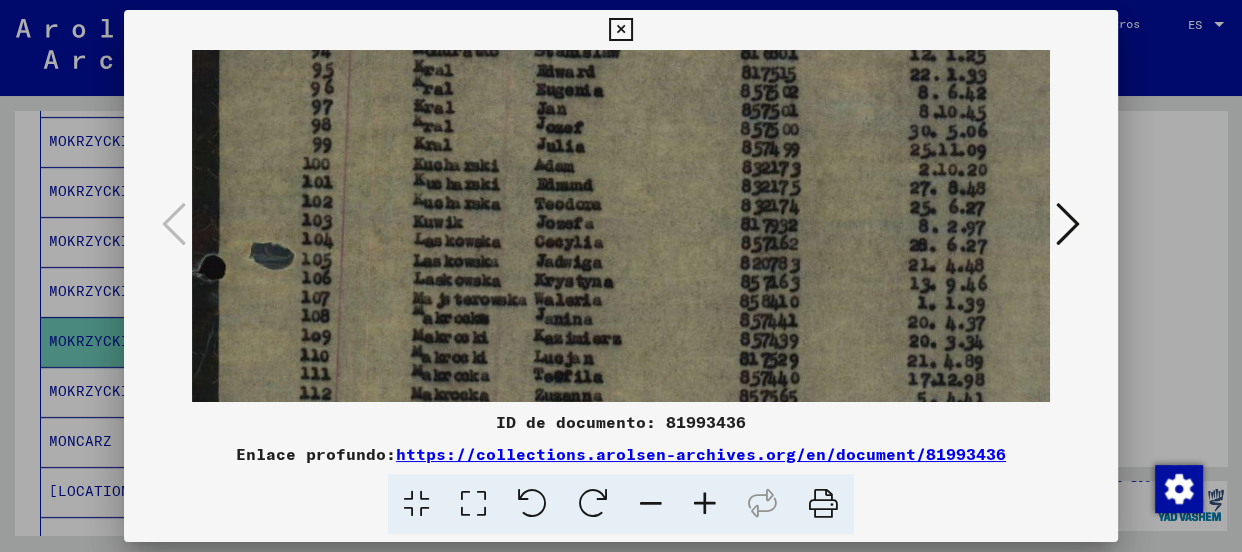 drag, startPoint x: 706, startPoint y: 309, endPoint x: 746, endPoint y: 171, distance: 143.6802 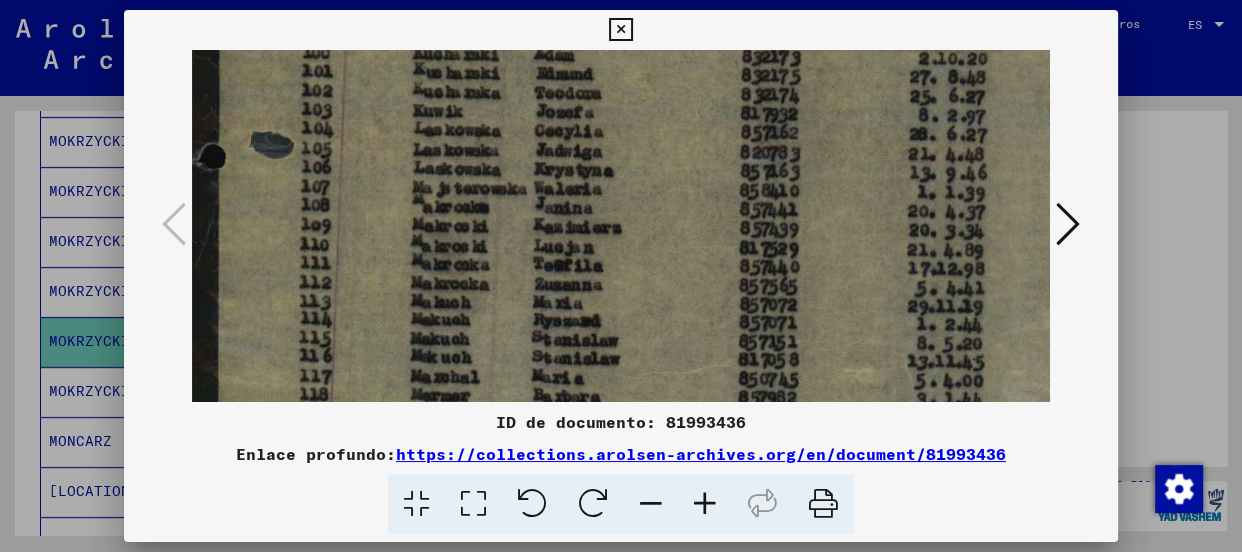 drag, startPoint x: 708, startPoint y: 290, endPoint x: 726, endPoint y: 177, distance: 114.424644 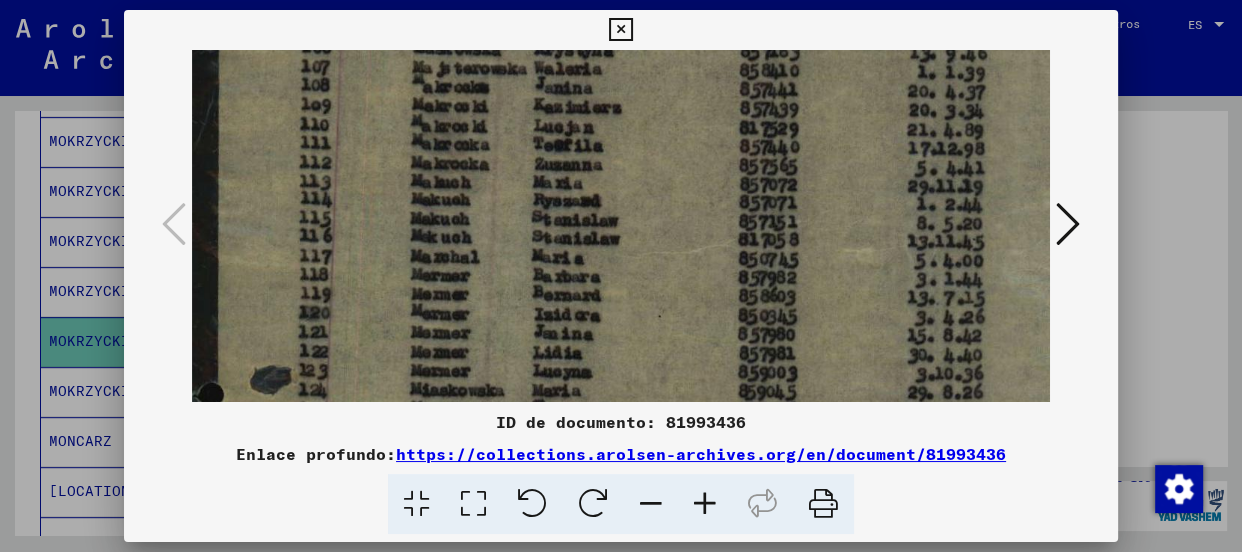 scroll, scrollTop: 434, scrollLeft: 0, axis: vertical 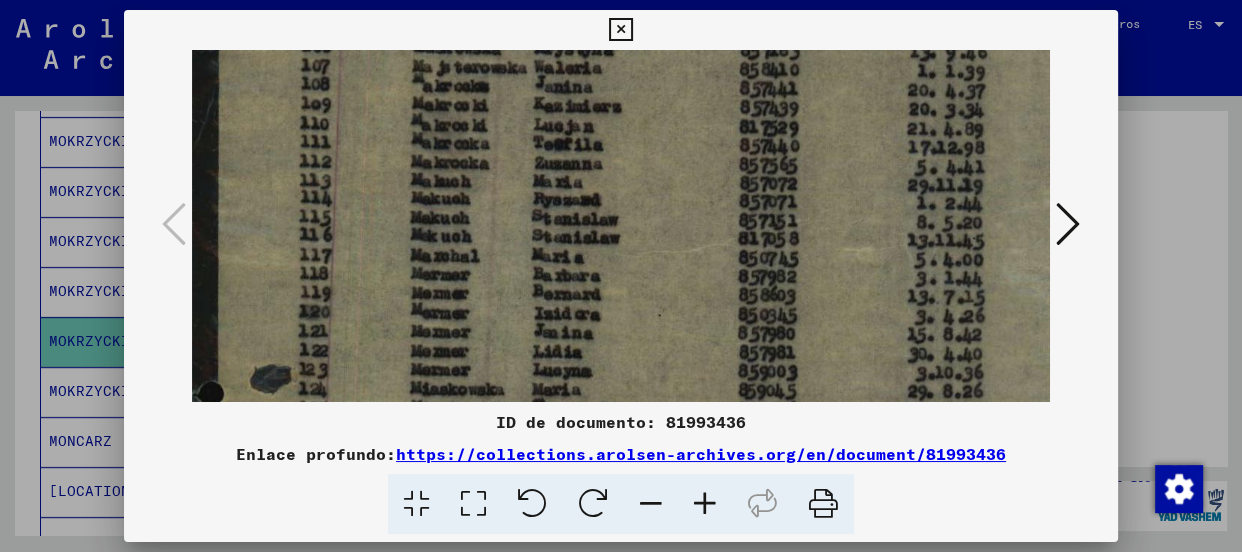 drag, startPoint x: 710, startPoint y: 280, endPoint x: 728, endPoint y: 161, distance: 120.353645 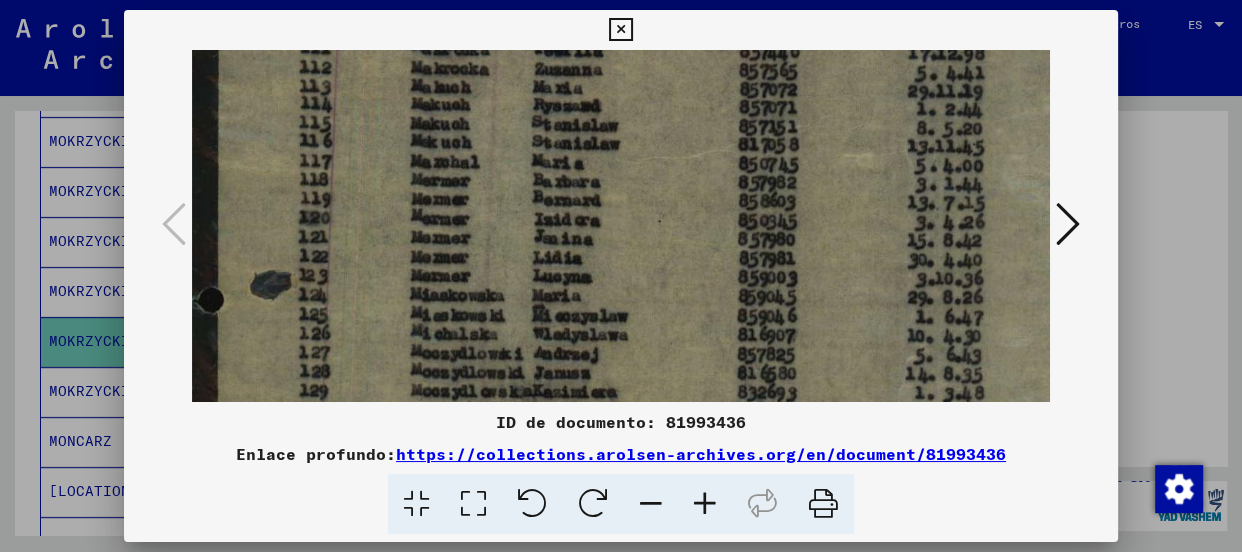 drag, startPoint x: 720, startPoint y: 270, endPoint x: 731, endPoint y: 198, distance: 72.835434 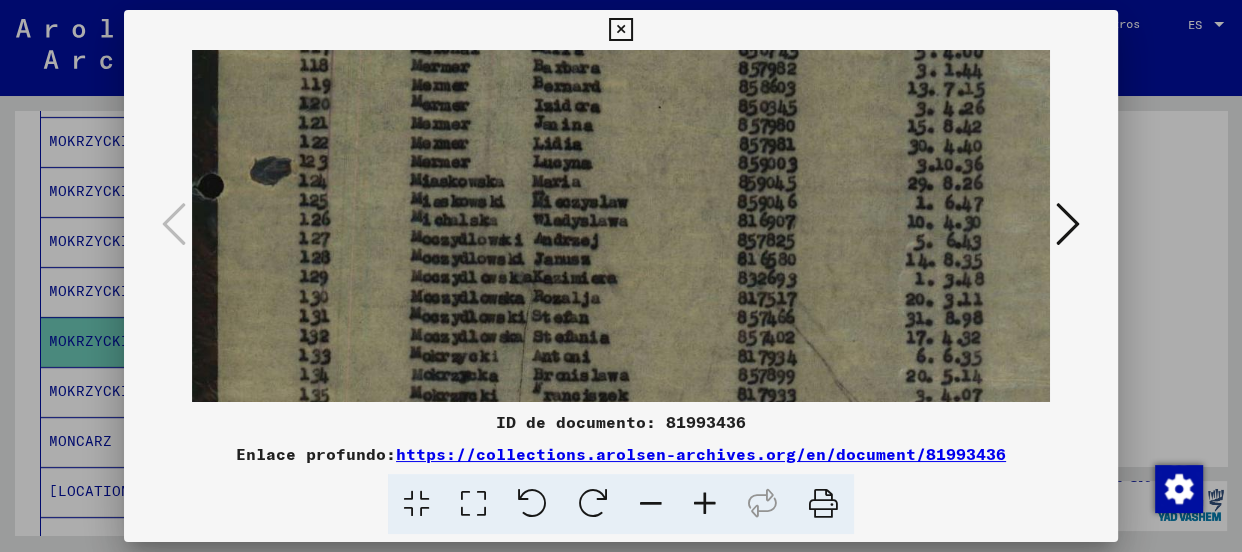 drag, startPoint x: 690, startPoint y: 295, endPoint x: 717, endPoint y: 181, distance: 117.15375 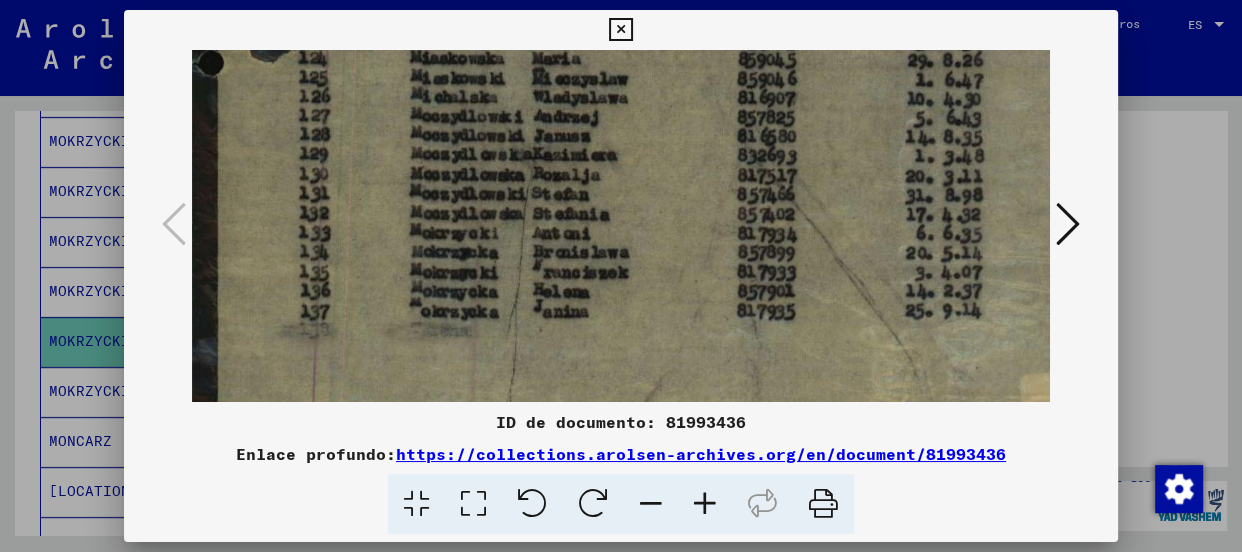 scroll, scrollTop: 766, scrollLeft: 0, axis: vertical 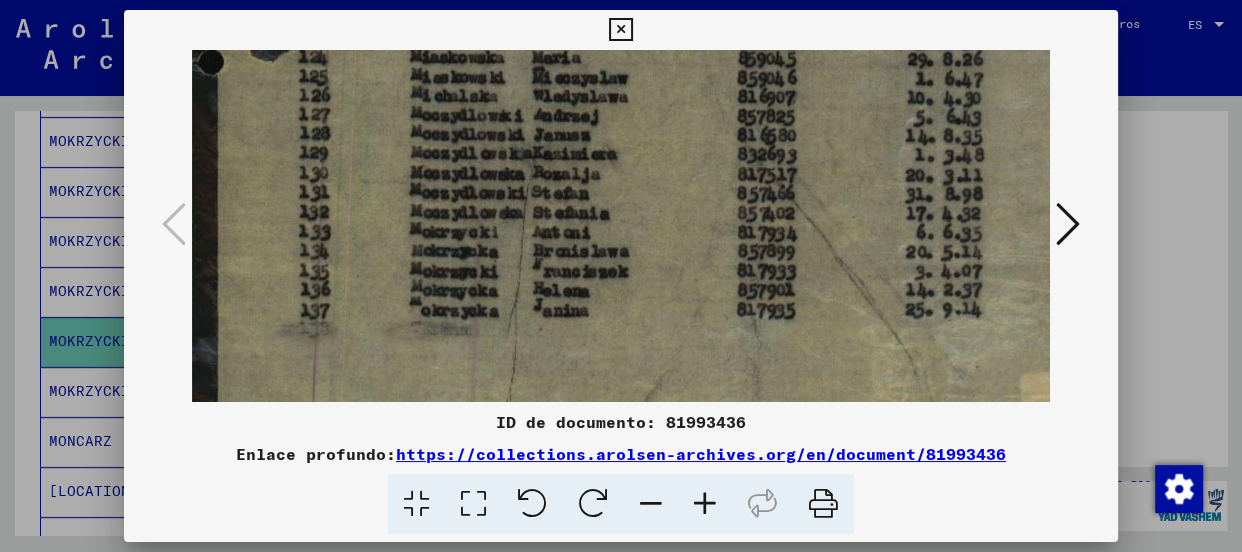 drag, startPoint x: 691, startPoint y: 355, endPoint x: 712, endPoint y: 229, distance: 127.738014 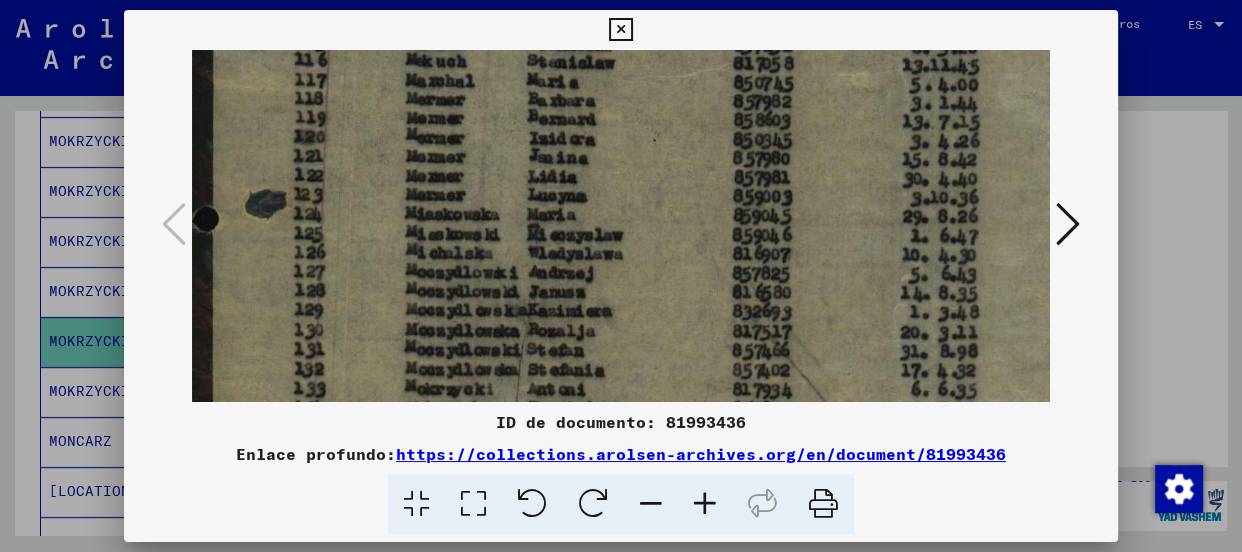 scroll, scrollTop: 608, scrollLeft: 5, axis: both 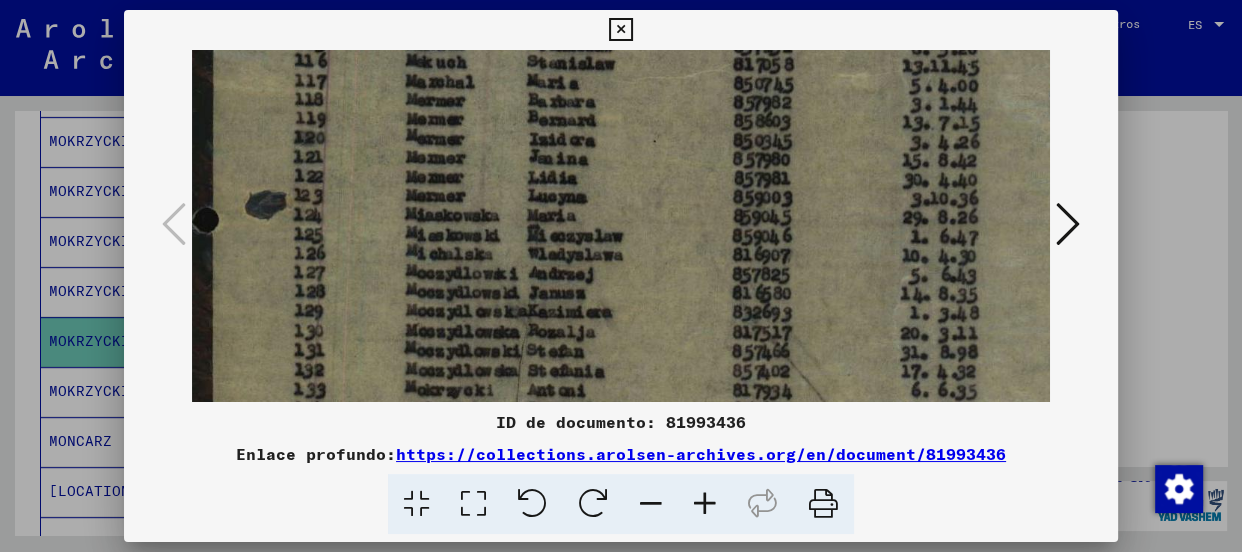 drag, startPoint x: 653, startPoint y: 119, endPoint x: 647, endPoint y: 287, distance: 168.1071 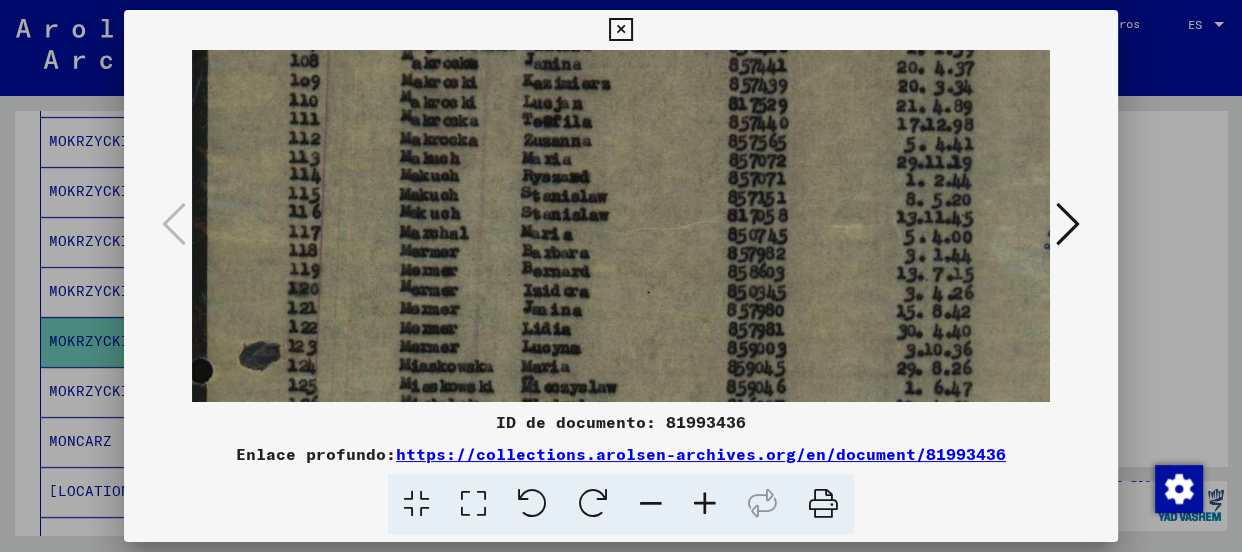 scroll, scrollTop: 453, scrollLeft: 11, axis: both 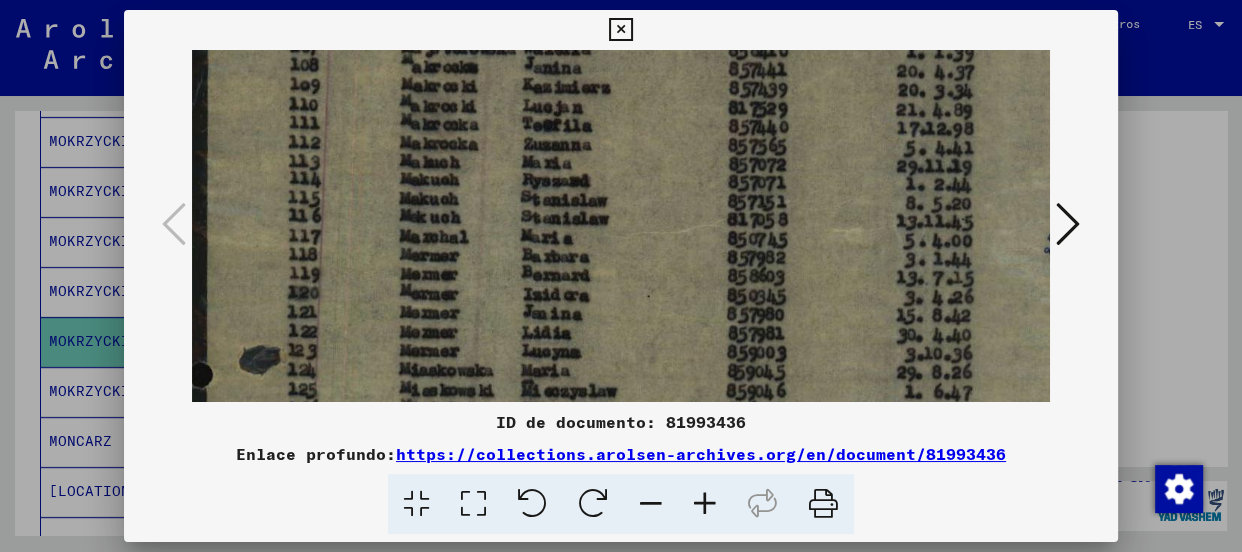 drag, startPoint x: 659, startPoint y: 130, endPoint x: 652, endPoint y: 295, distance: 165.14842 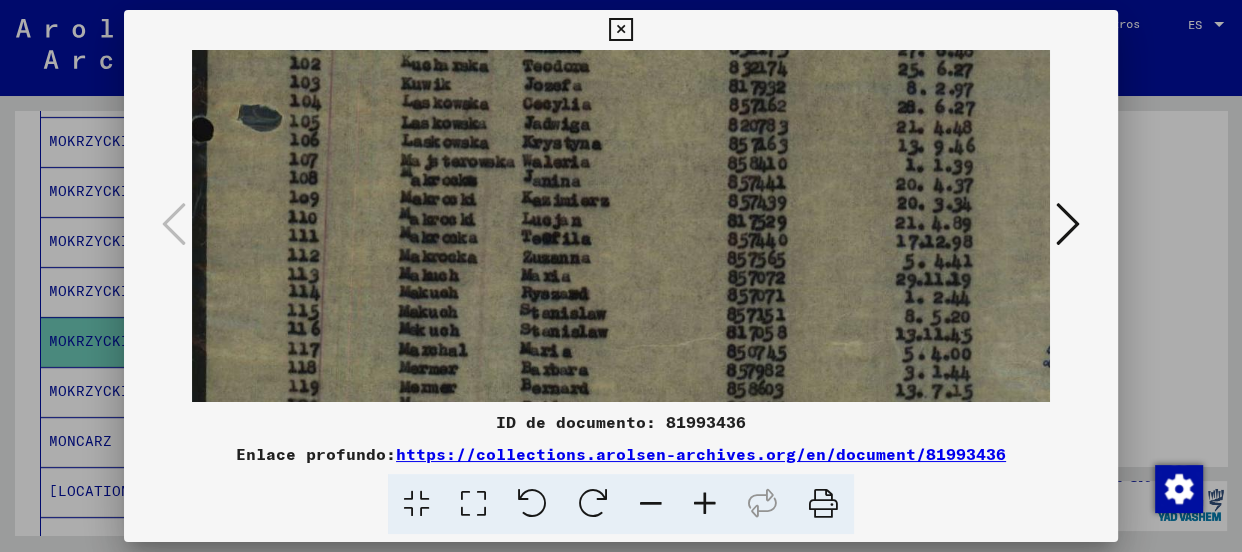 scroll, scrollTop: 338, scrollLeft: 12, axis: both 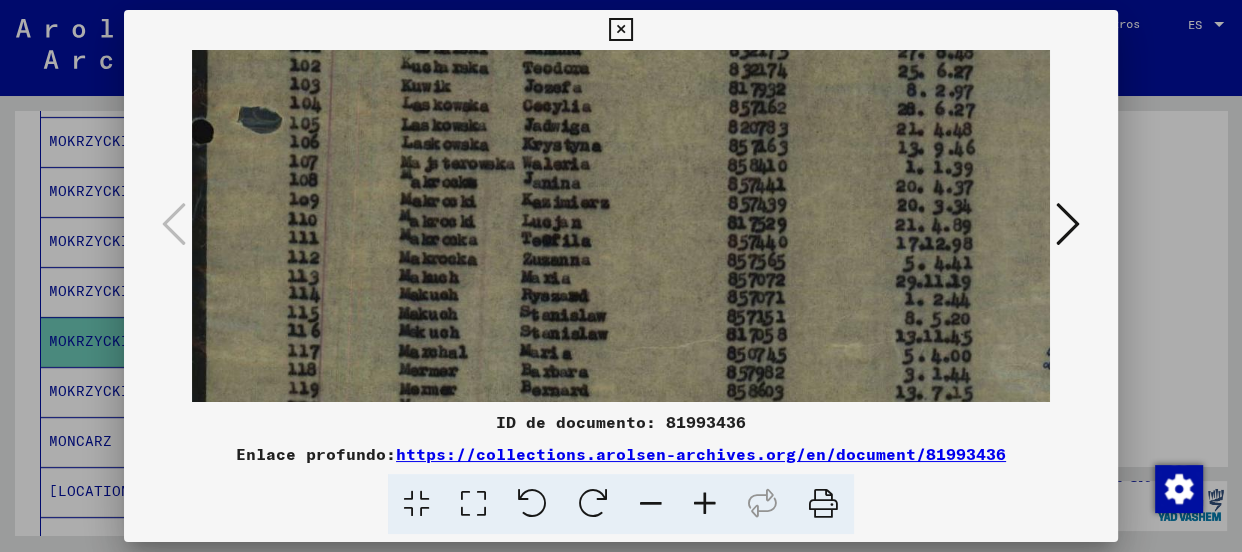 drag, startPoint x: 669, startPoint y: 143, endPoint x: 668, endPoint y: 265, distance: 122.0041 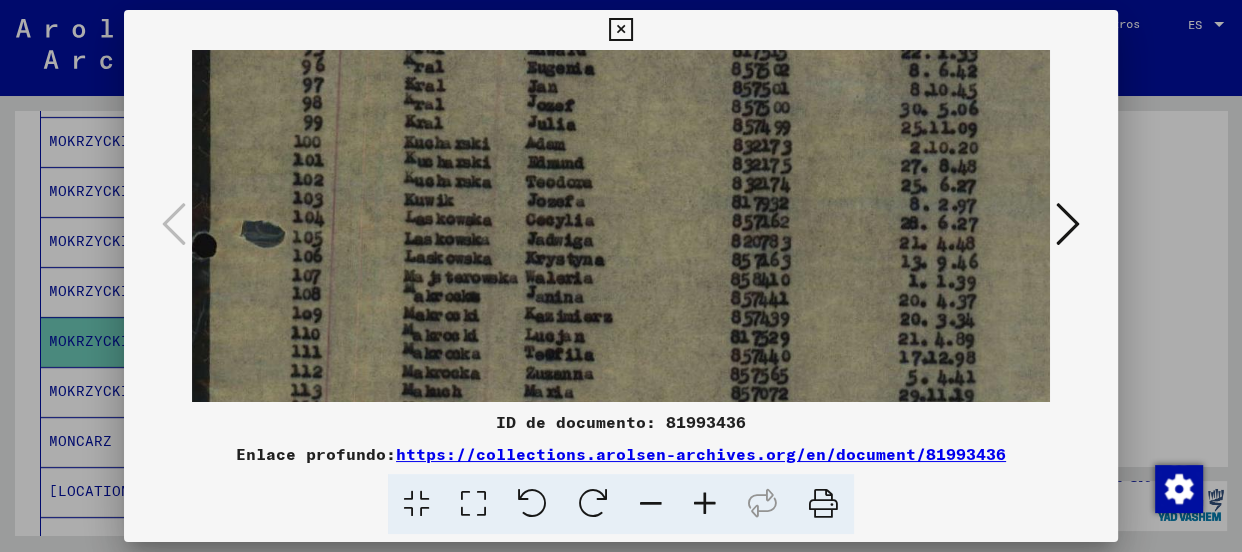 drag, startPoint x: 678, startPoint y: 121, endPoint x: 682, endPoint y: 241, distance: 120.06665 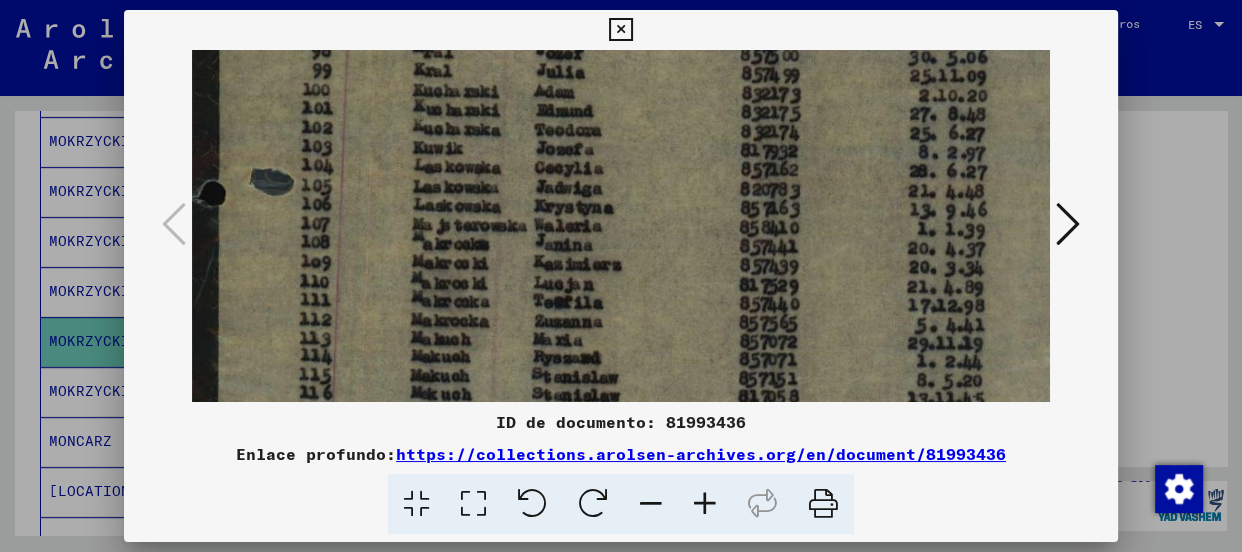 scroll, scrollTop: 308, scrollLeft: 0, axis: vertical 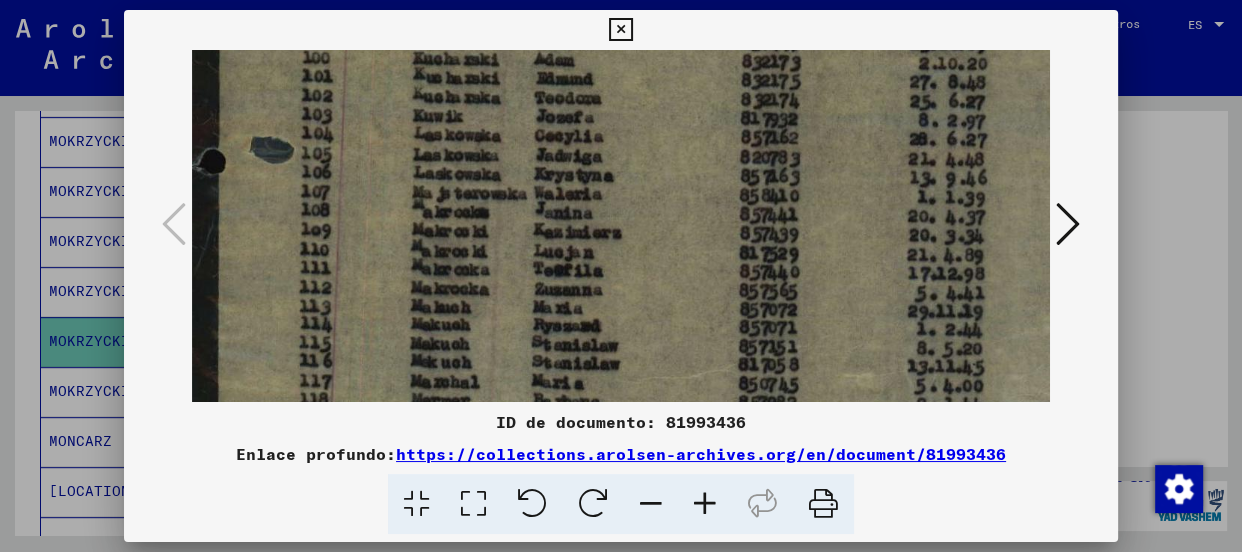 drag, startPoint x: 691, startPoint y: 95, endPoint x: 730, endPoint y: 14, distance: 89.89995 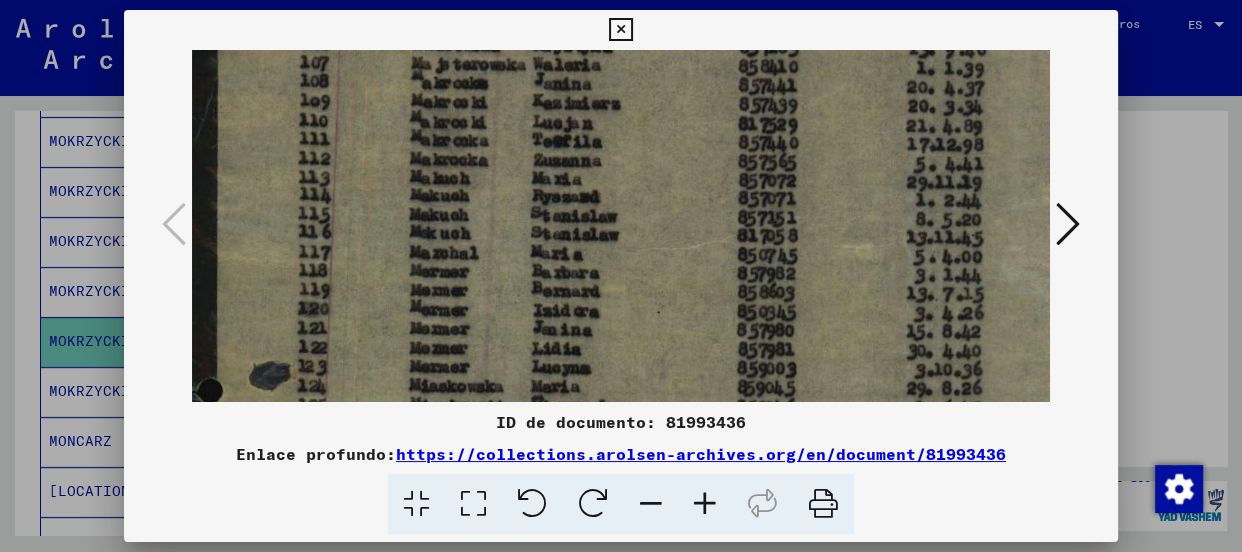 scroll, scrollTop: 524, scrollLeft: 0, axis: vertical 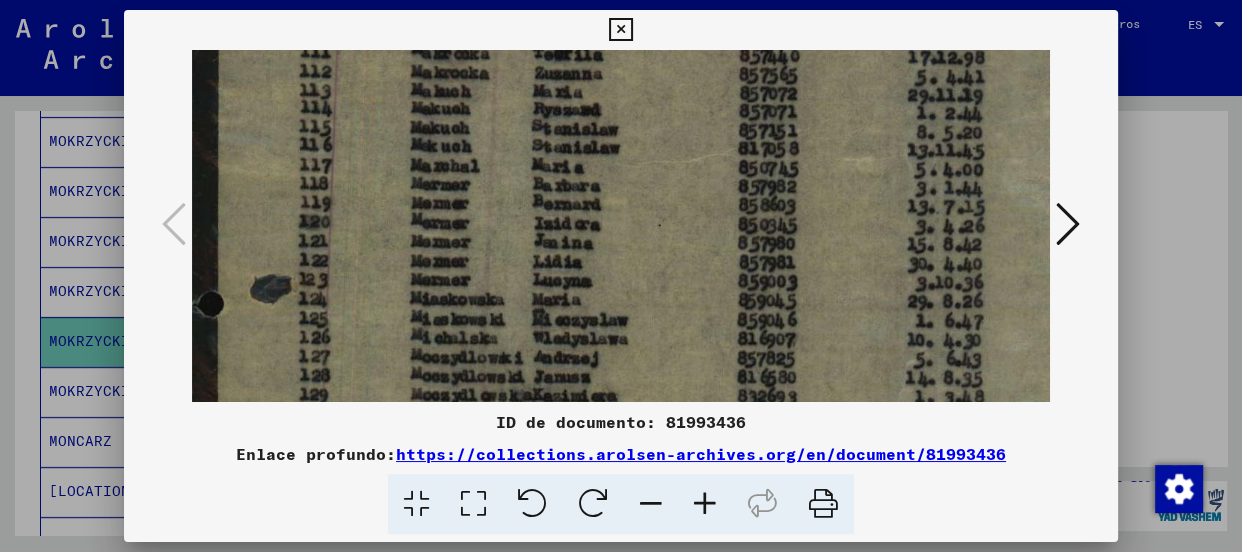 drag, startPoint x: 698, startPoint y: 275, endPoint x: 705, endPoint y: 61, distance: 214.11446 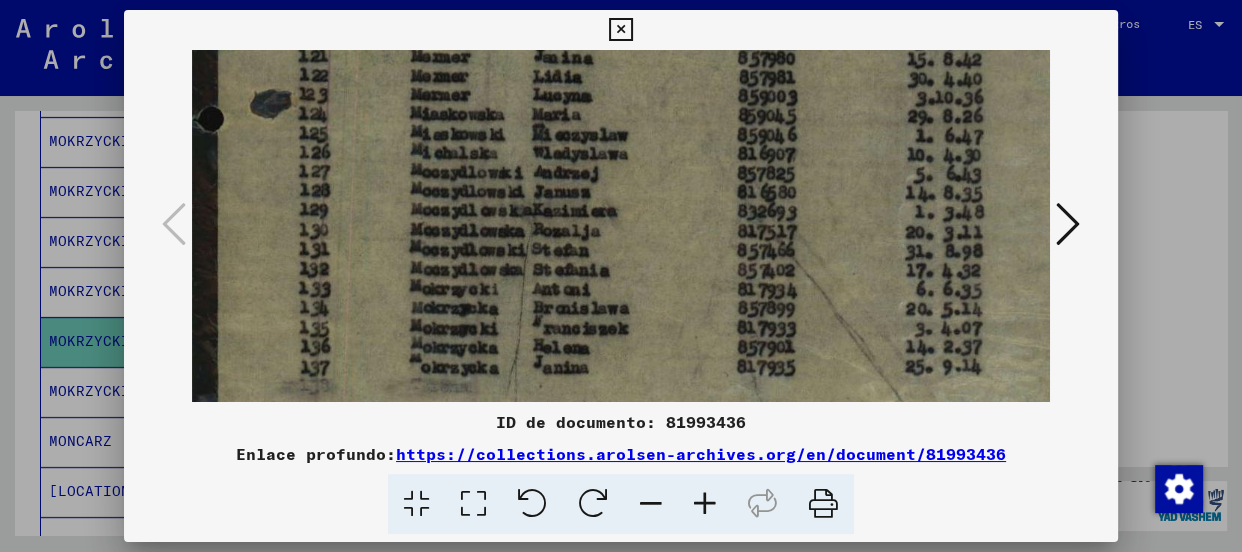 scroll, scrollTop: 710, scrollLeft: 0, axis: vertical 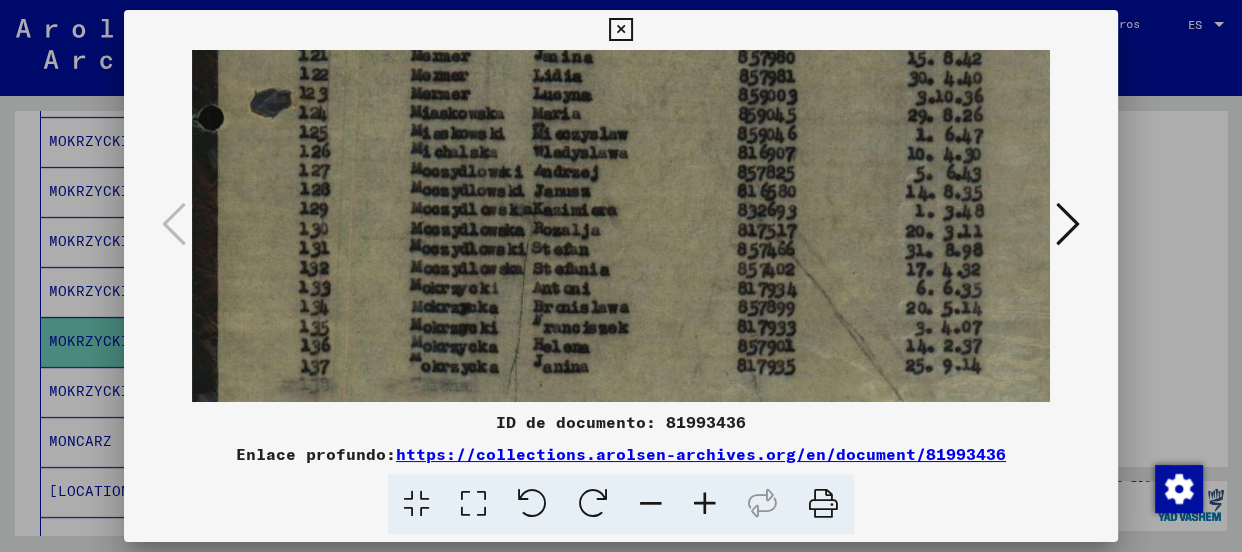 drag, startPoint x: 693, startPoint y: 351, endPoint x: 695, endPoint y: 165, distance: 186.01076 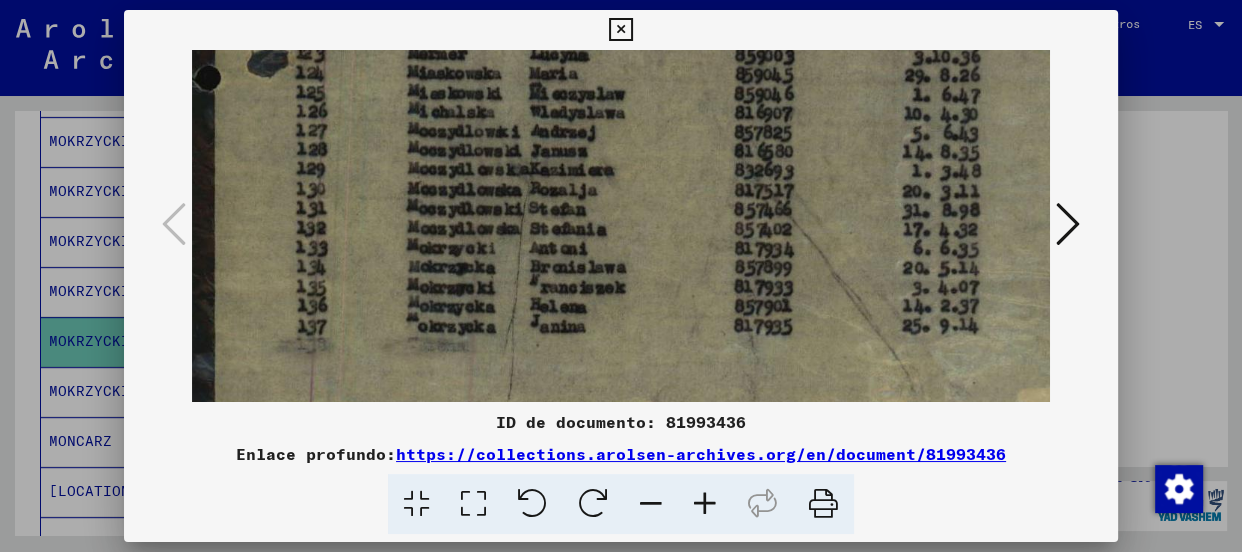 drag, startPoint x: 690, startPoint y: 295, endPoint x: 686, endPoint y: 254, distance: 41.19466 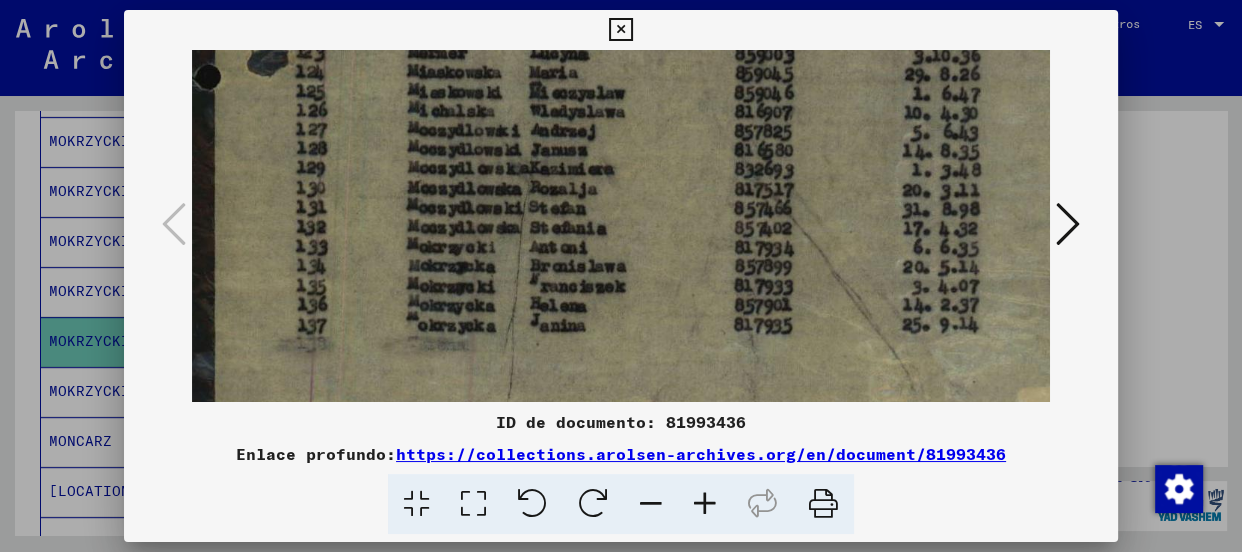 click at bounding box center [1068, 224] 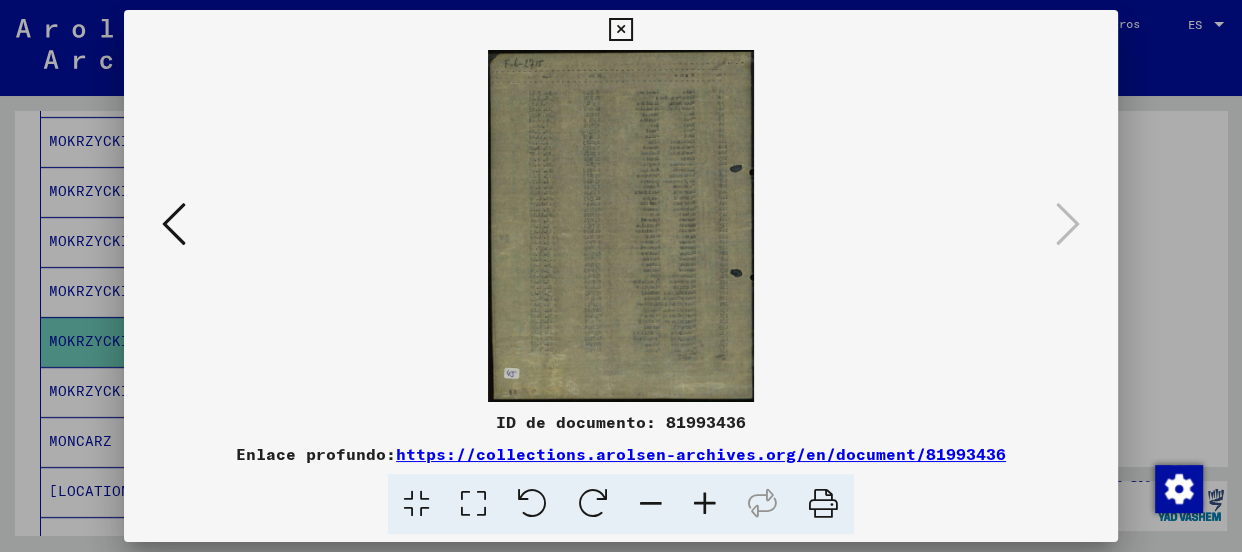 click at bounding box center (620, 30) 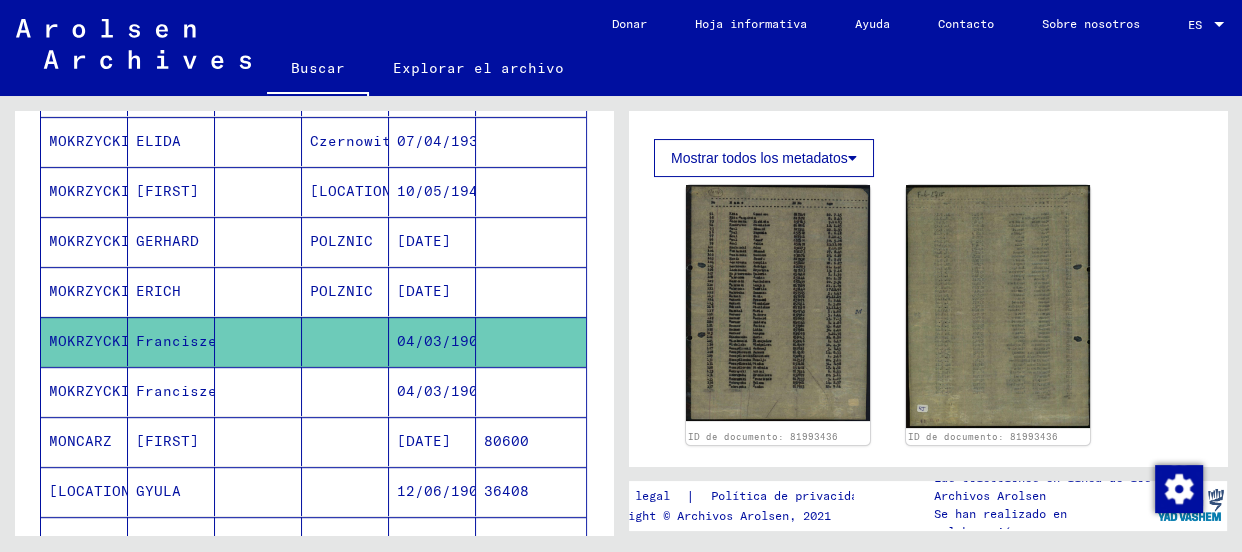 click on "MOKRZYCKI" at bounding box center [80, 441] 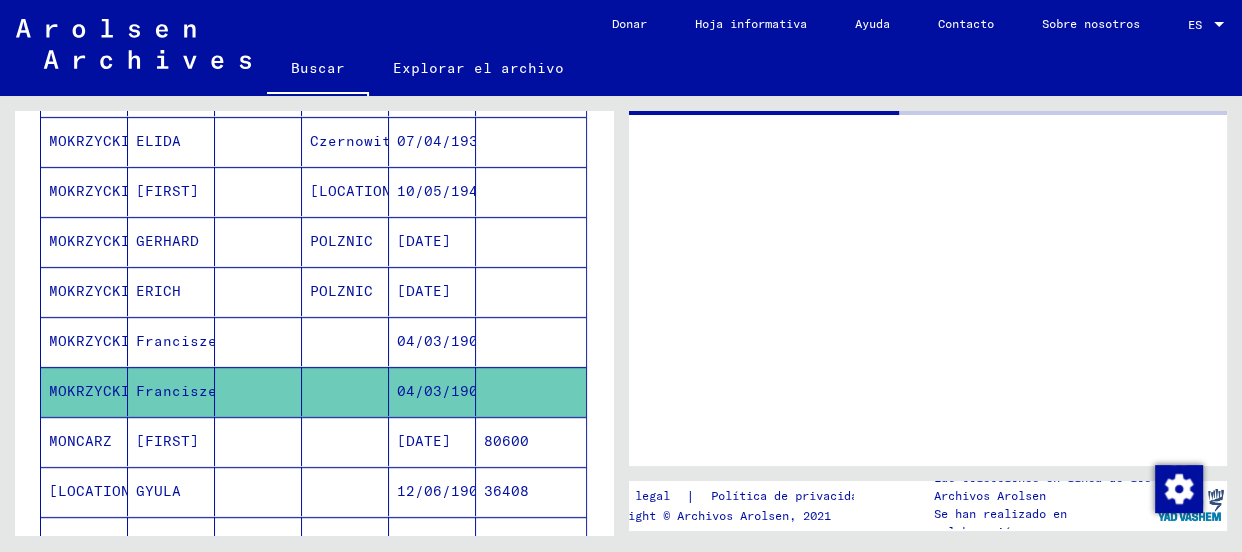 scroll, scrollTop: 0, scrollLeft: 0, axis: both 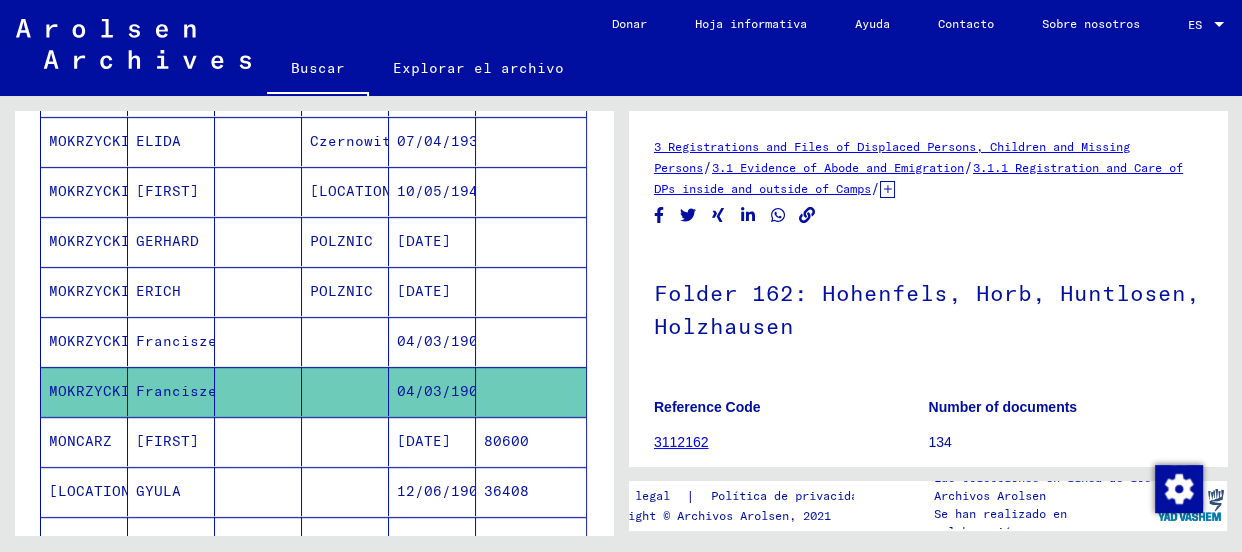 click on "MOKRZYCKI" at bounding box center (89, 391) 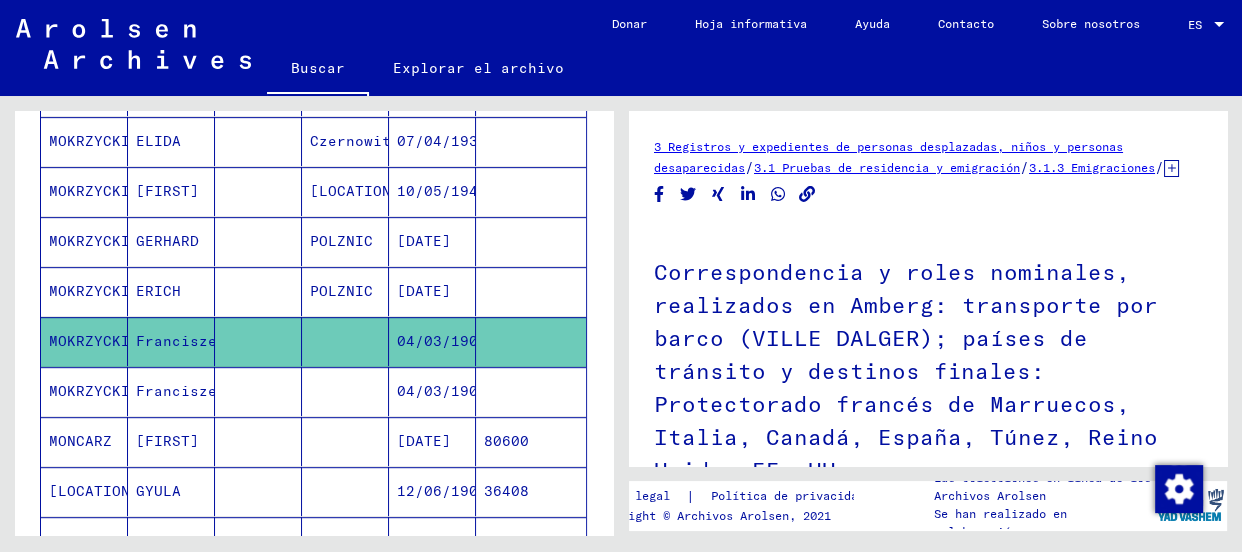 scroll, scrollTop: 0, scrollLeft: 0, axis: both 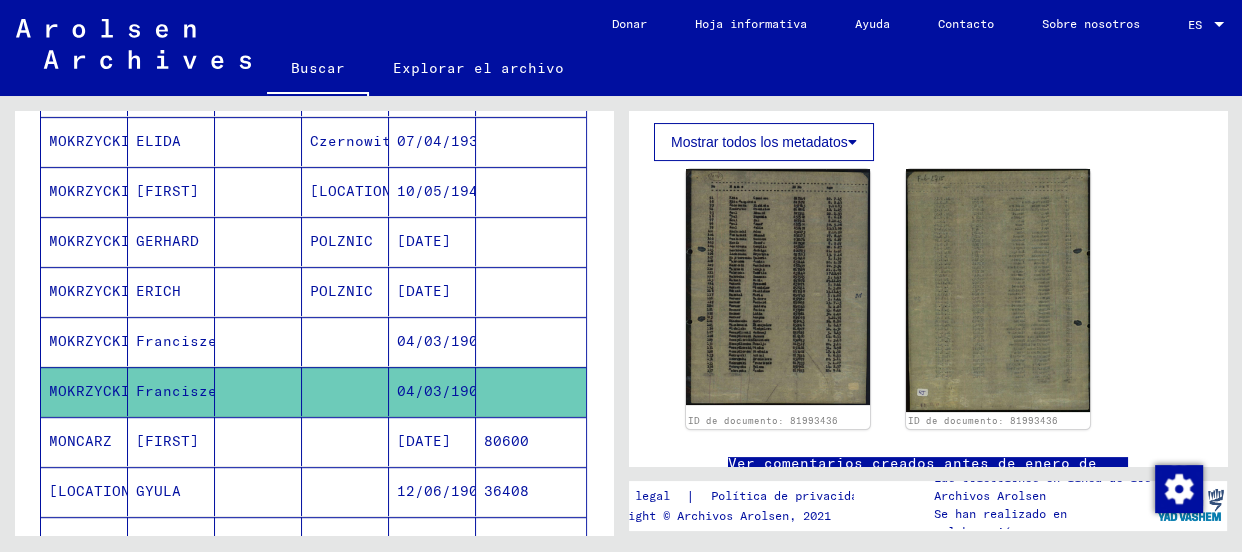 click on "MOKRZYCKI" at bounding box center [89, 391] 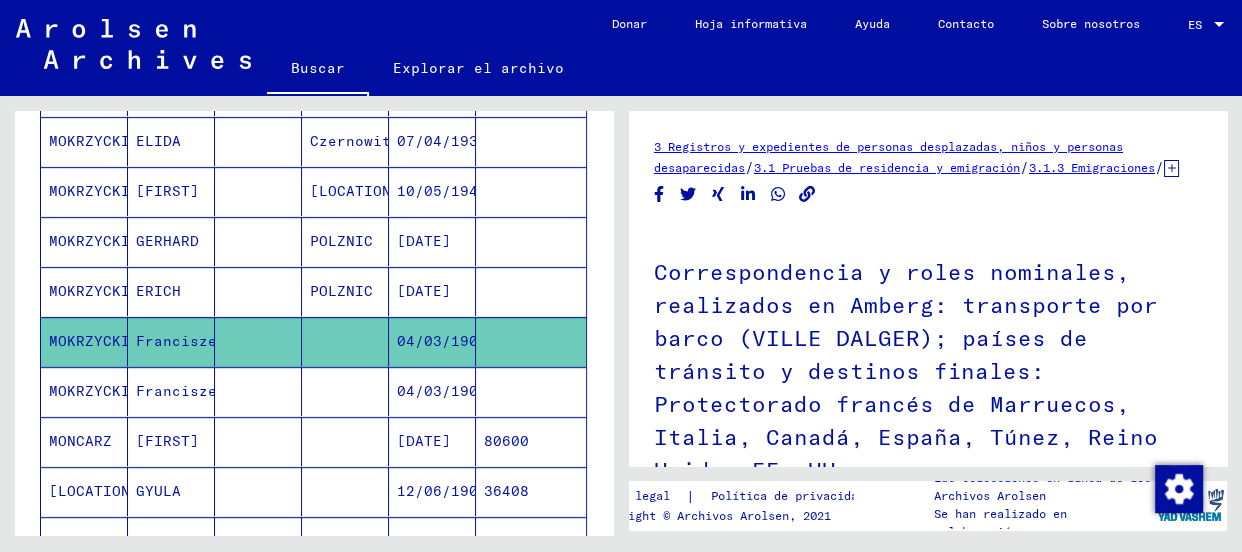 scroll, scrollTop: 0, scrollLeft: 0, axis: both 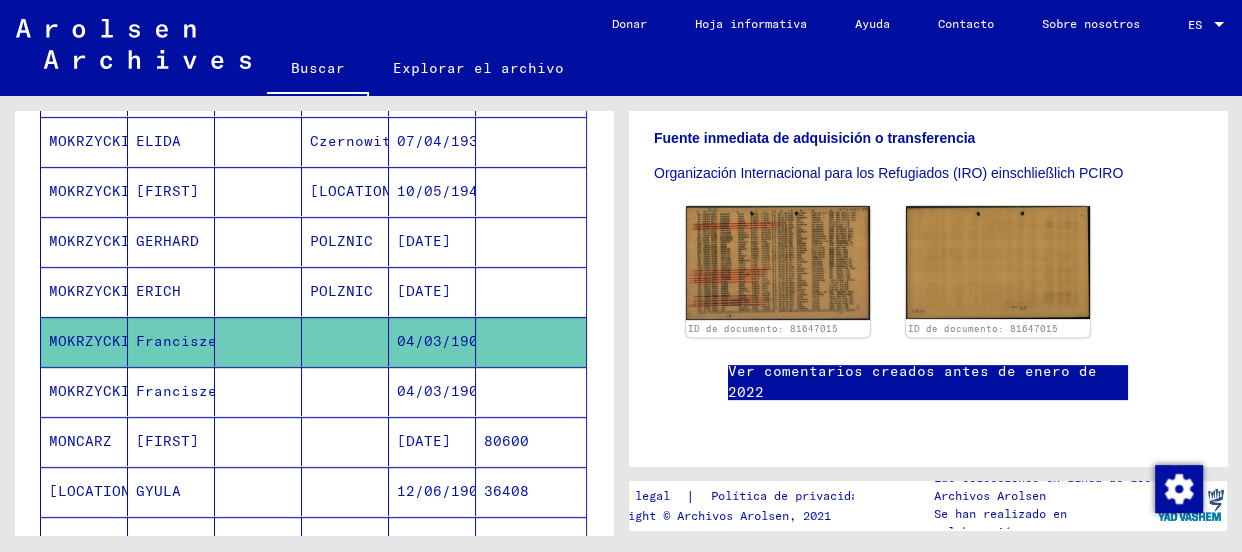 click on "MOKRZYCKI" at bounding box center (80, 441) 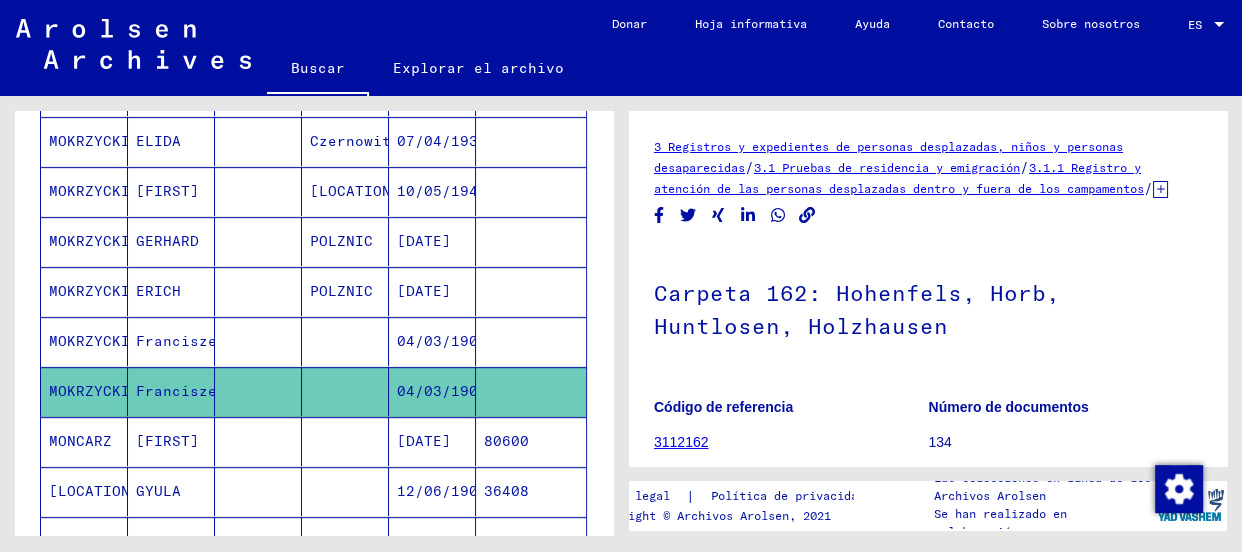 scroll, scrollTop: 0, scrollLeft: 0, axis: both 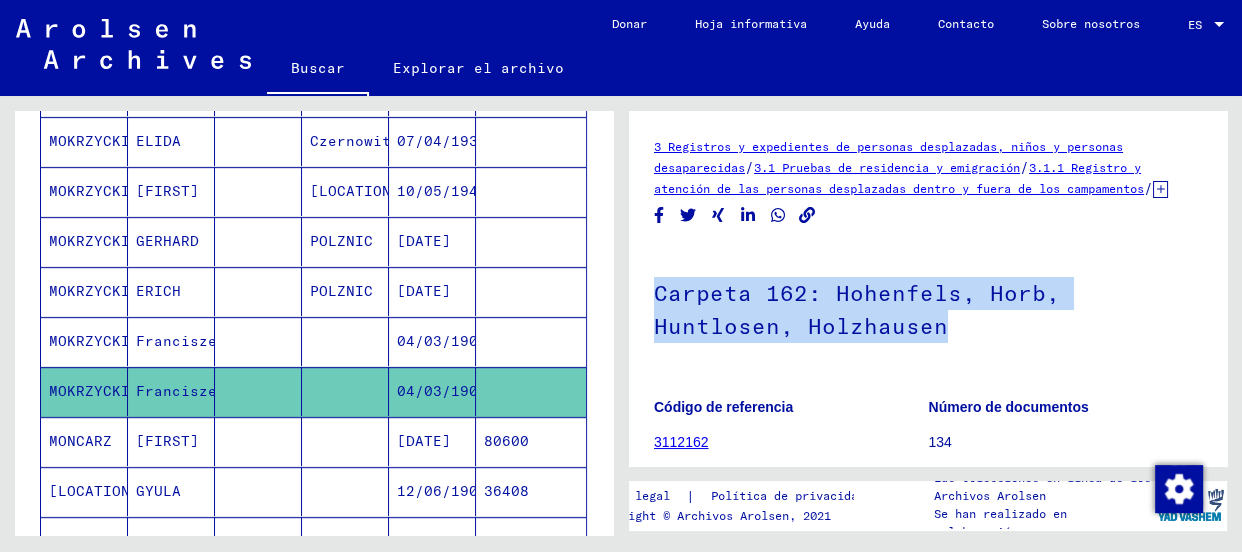 drag, startPoint x: 653, startPoint y: 290, endPoint x: 1019, endPoint y: 345, distance: 370.10944 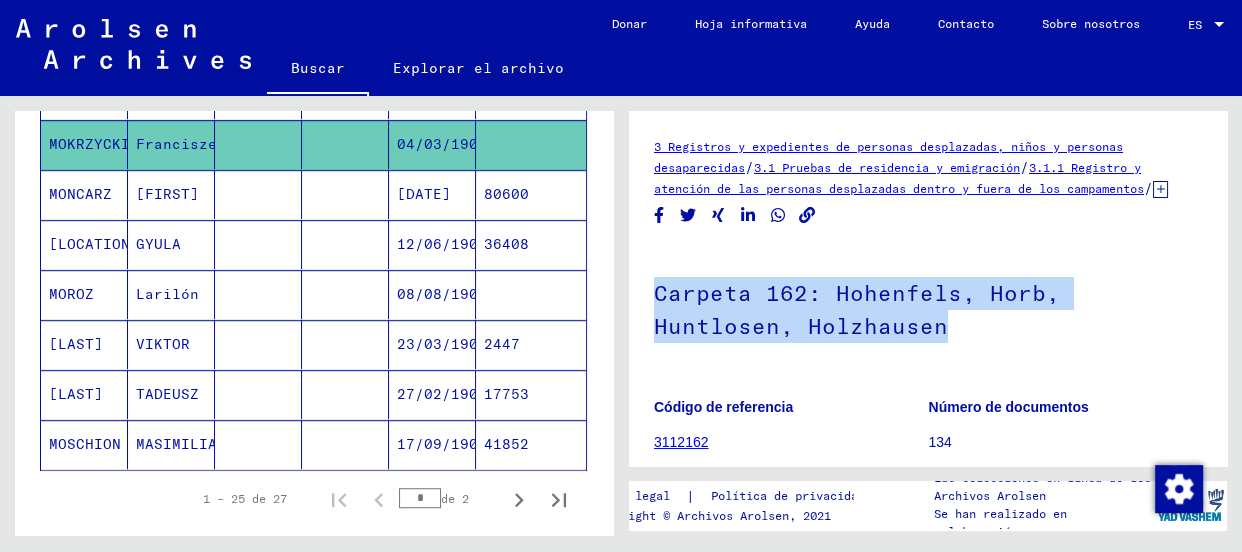 scroll, scrollTop: 1200, scrollLeft: 0, axis: vertical 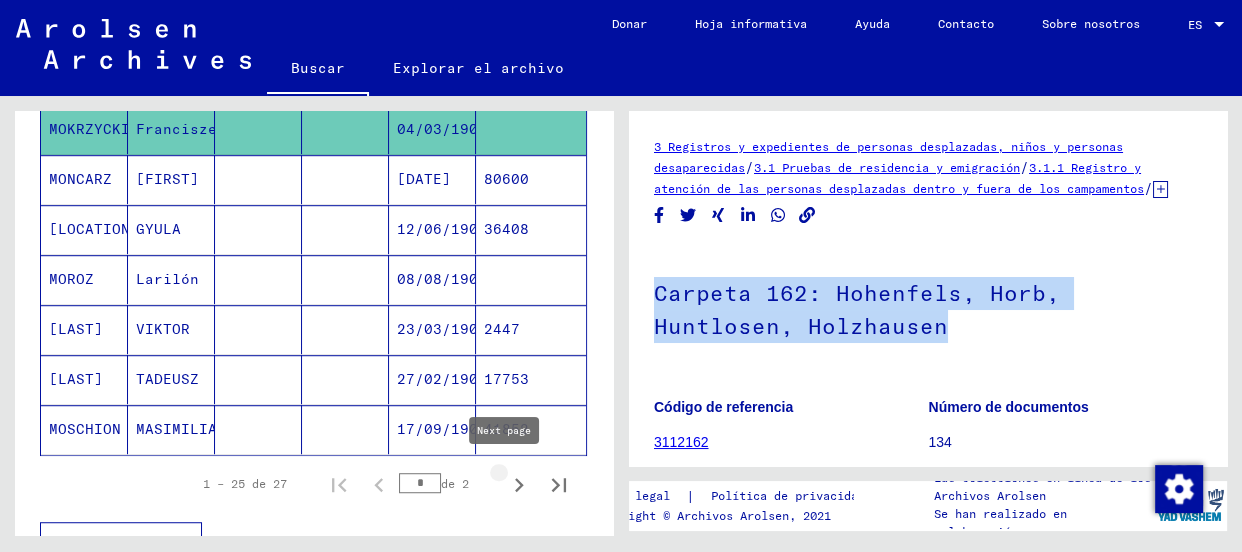 click 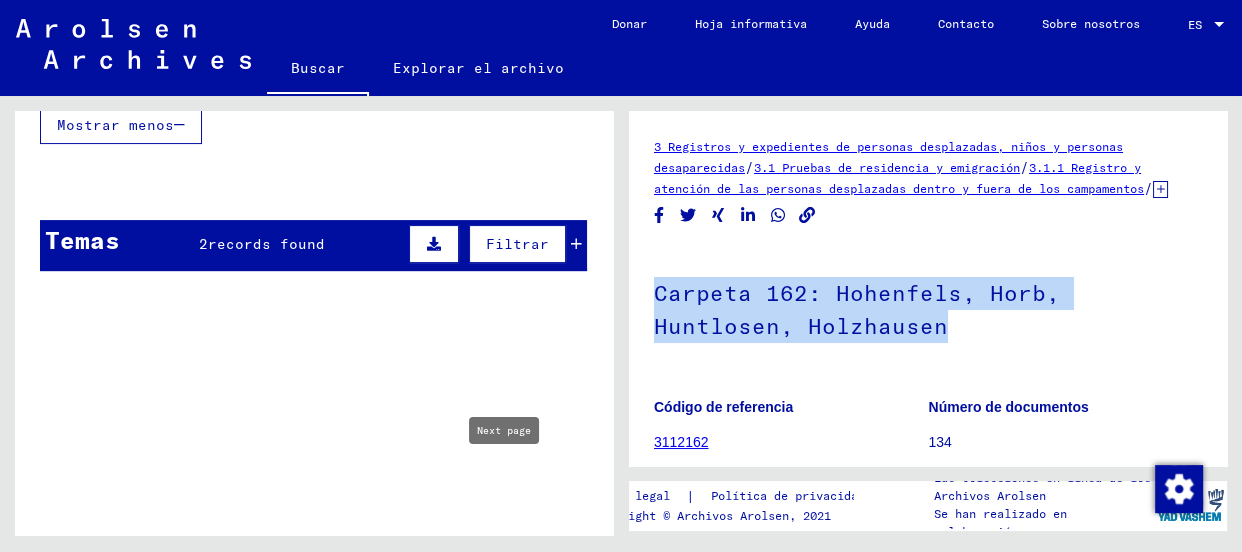 type on "*" 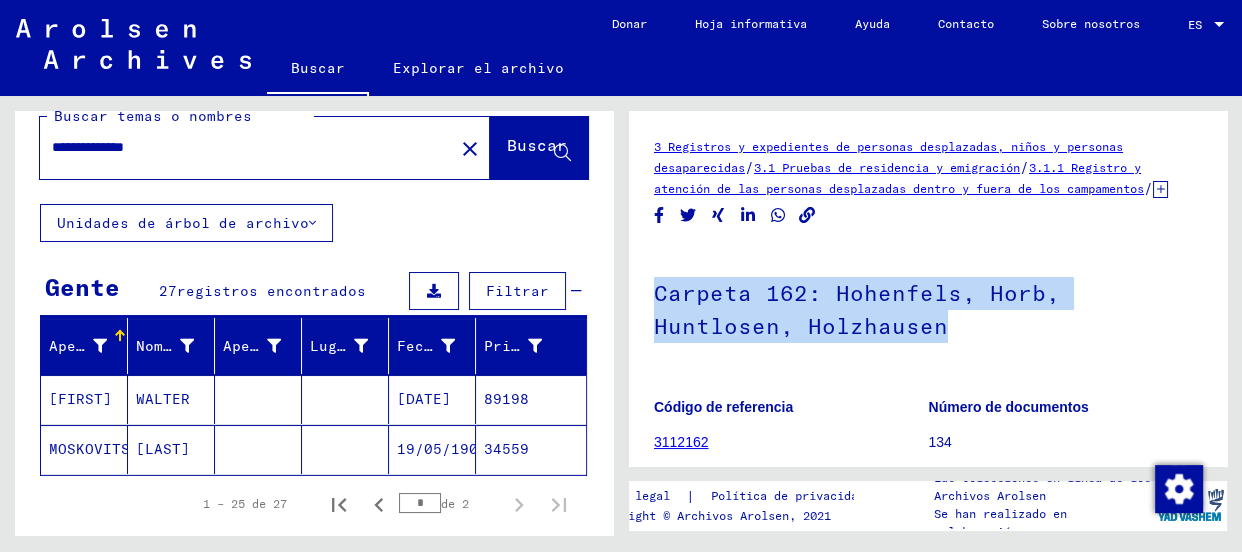 scroll, scrollTop: 0, scrollLeft: 0, axis: both 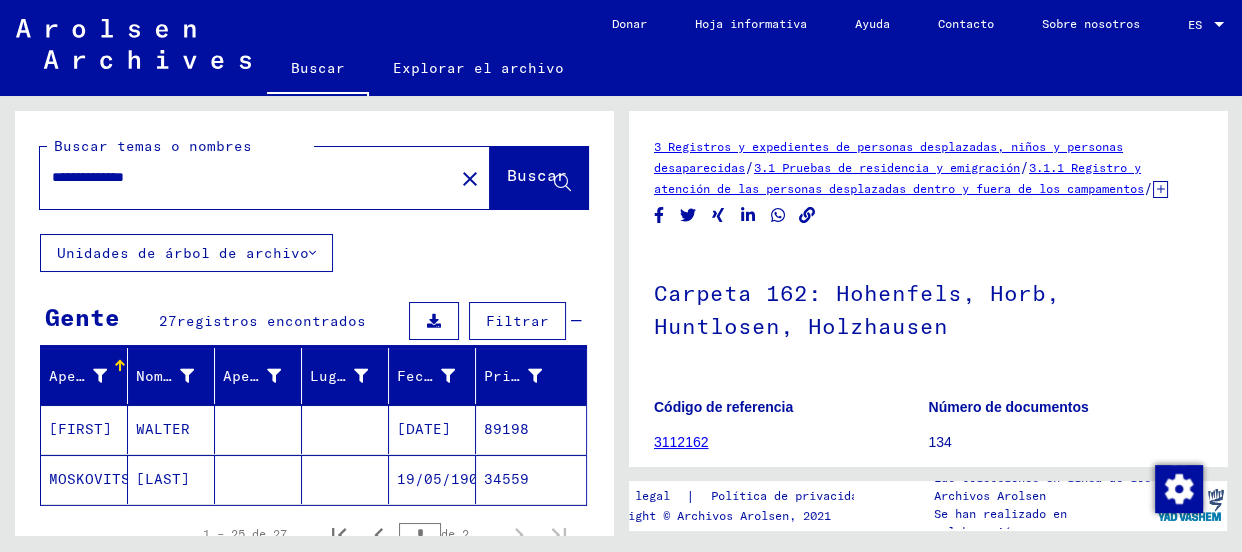 click on "**********" 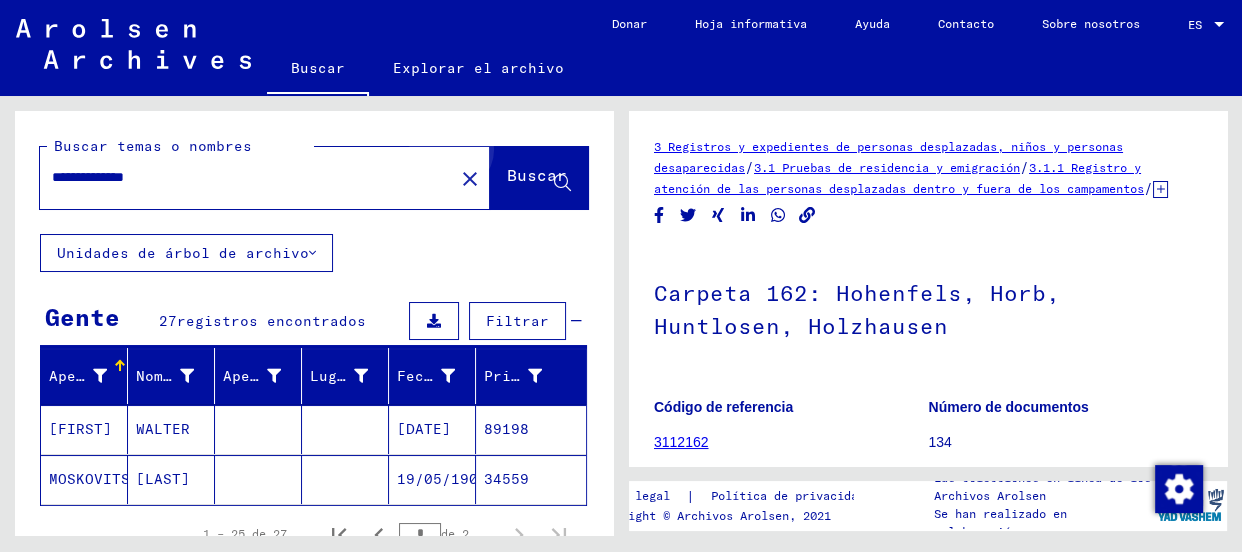 click on "Buscar" 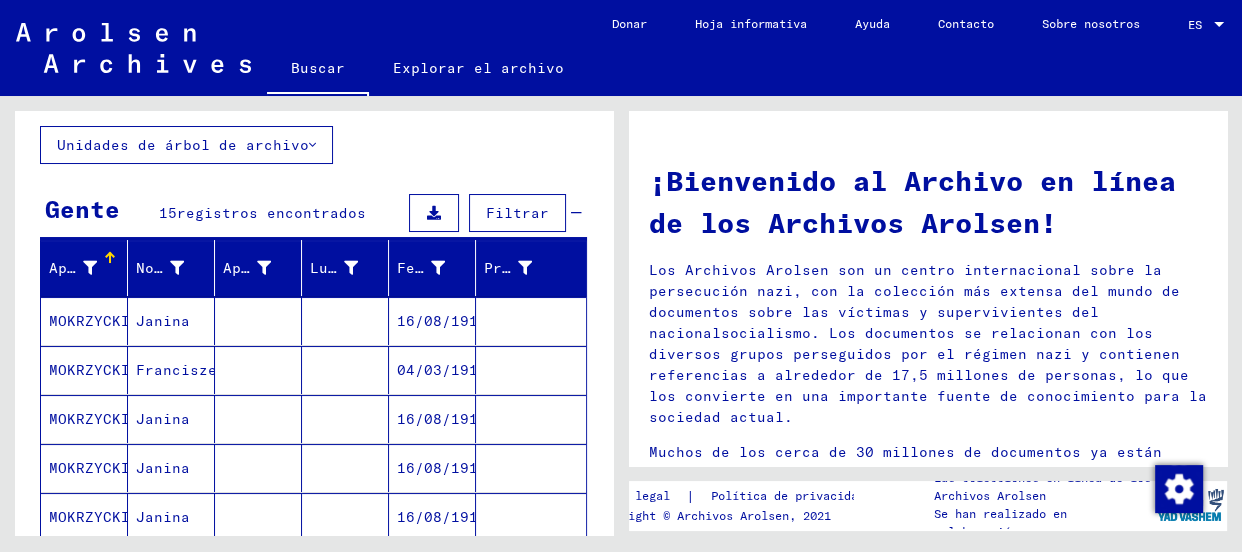 scroll, scrollTop: 112, scrollLeft: 0, axis: vertical 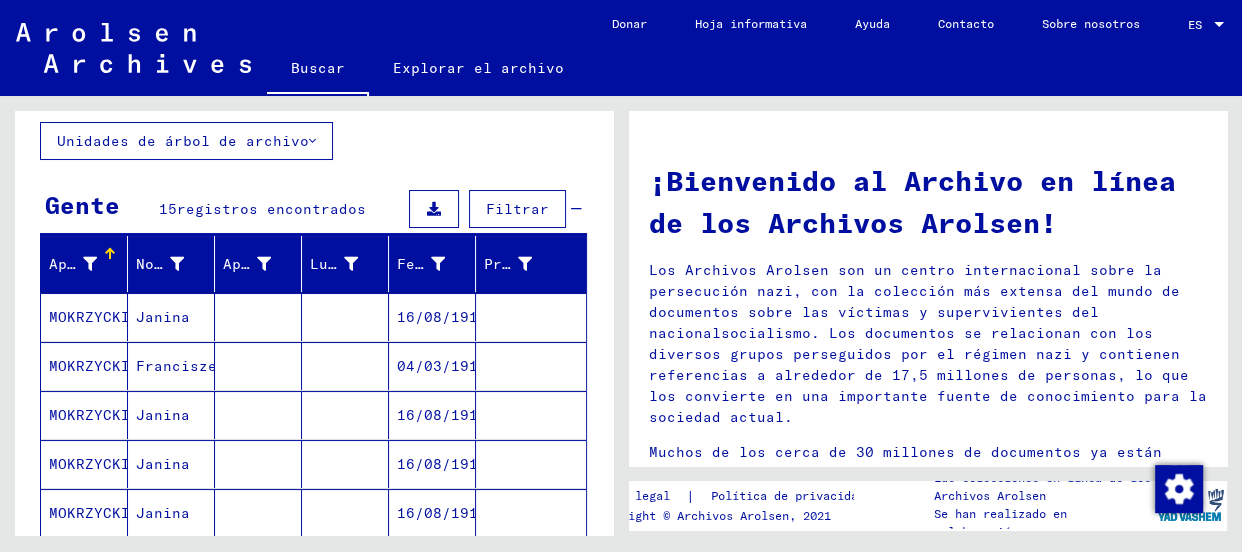 click on "MOKRZYCKI" at bounding box center (89, 366) 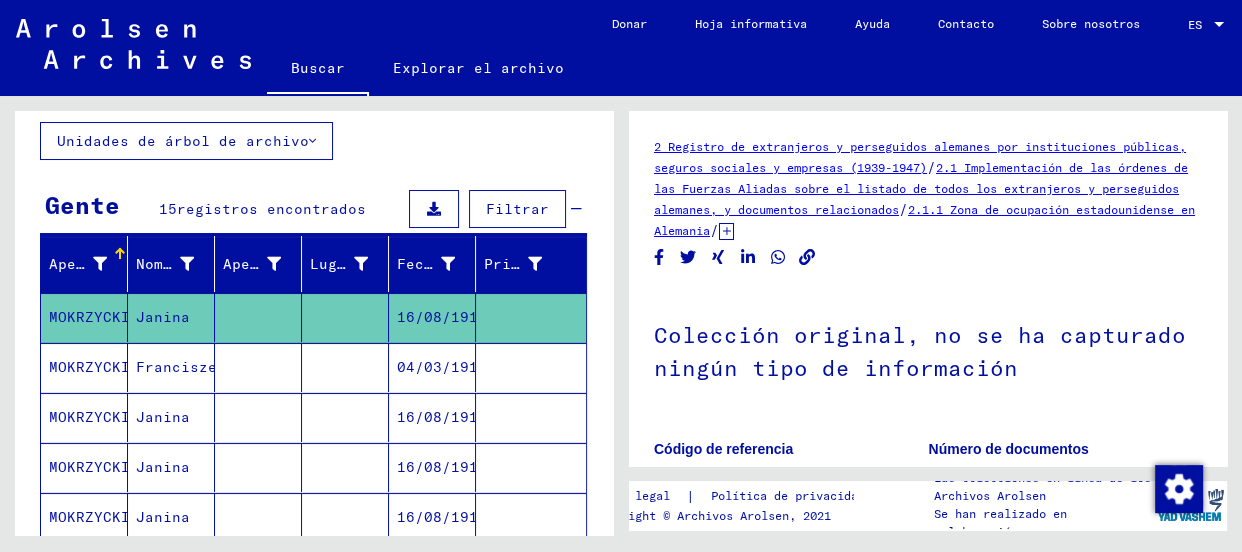 scroll, scrollTop: 0, scrollLeft: 0, axis: both 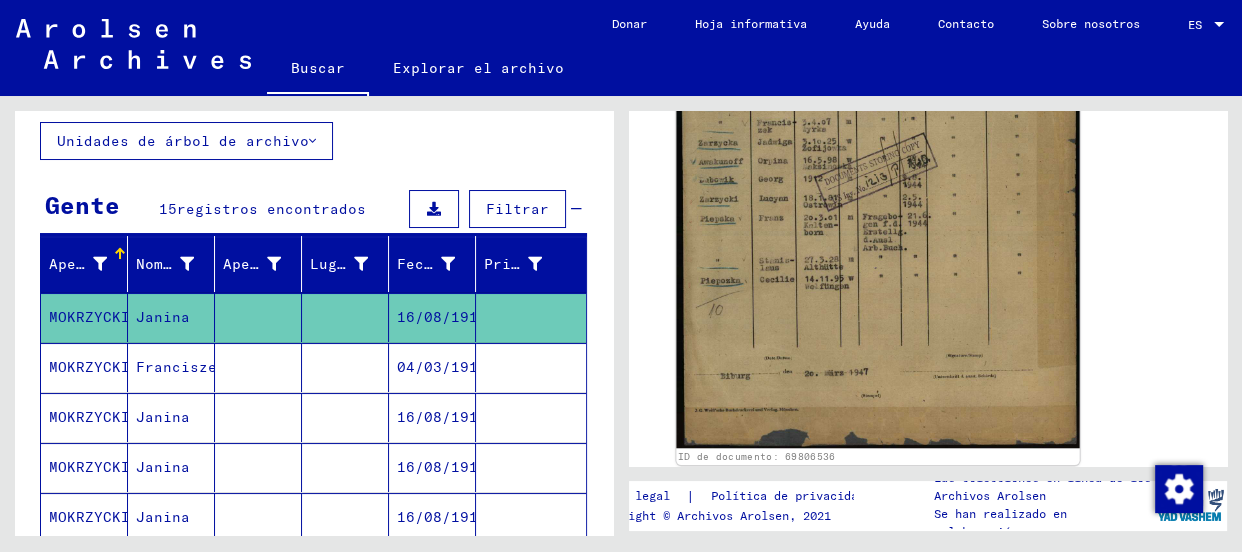 click 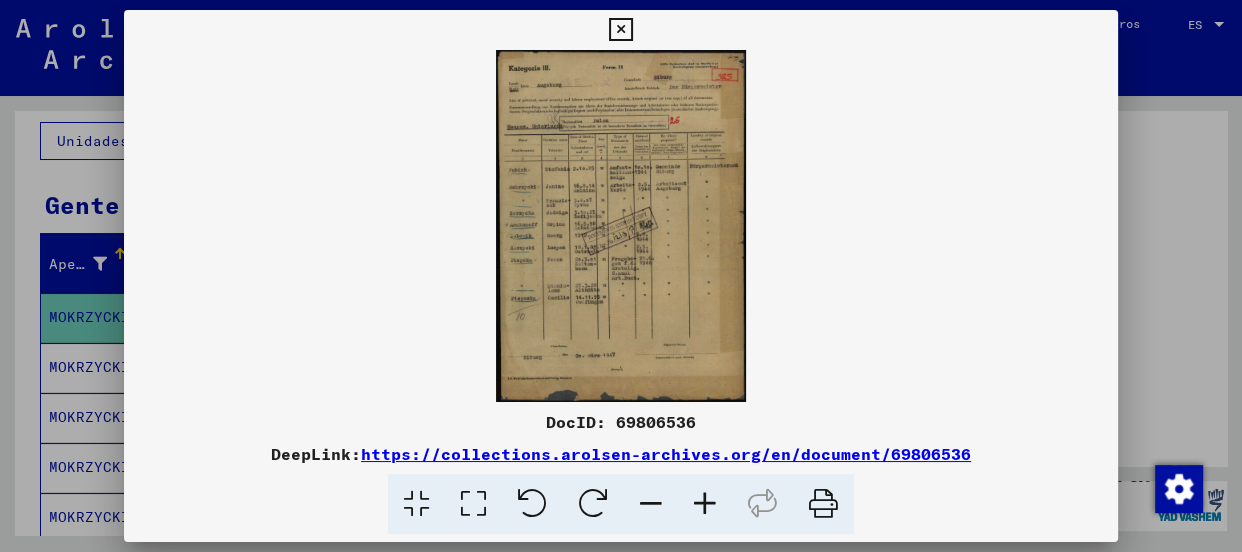 click at bounding box center [621, 226] 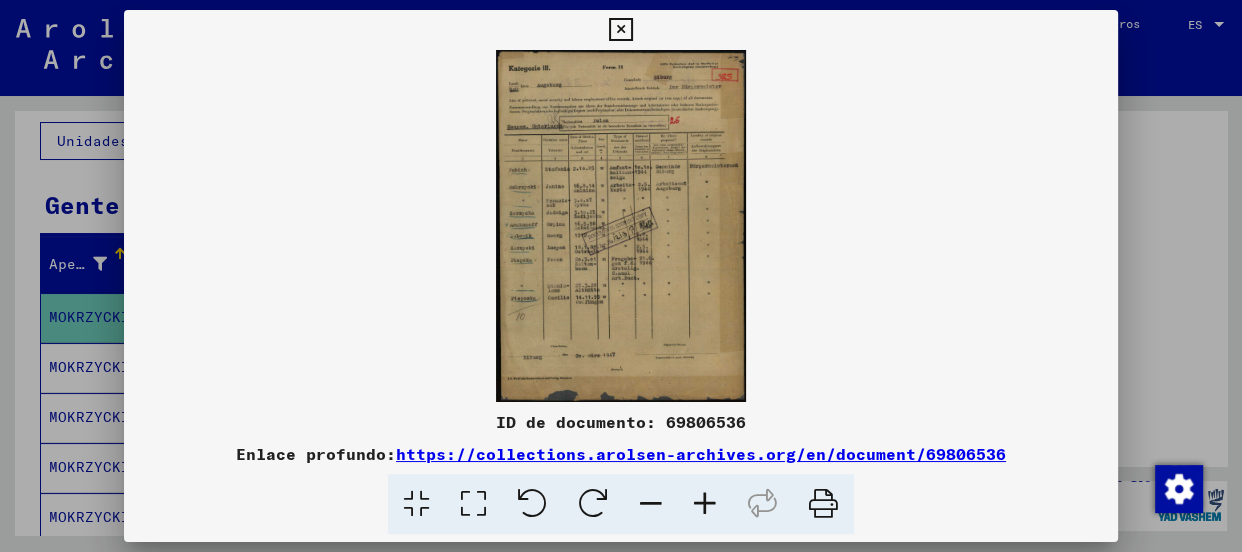 click at bounding box center [705, 504] 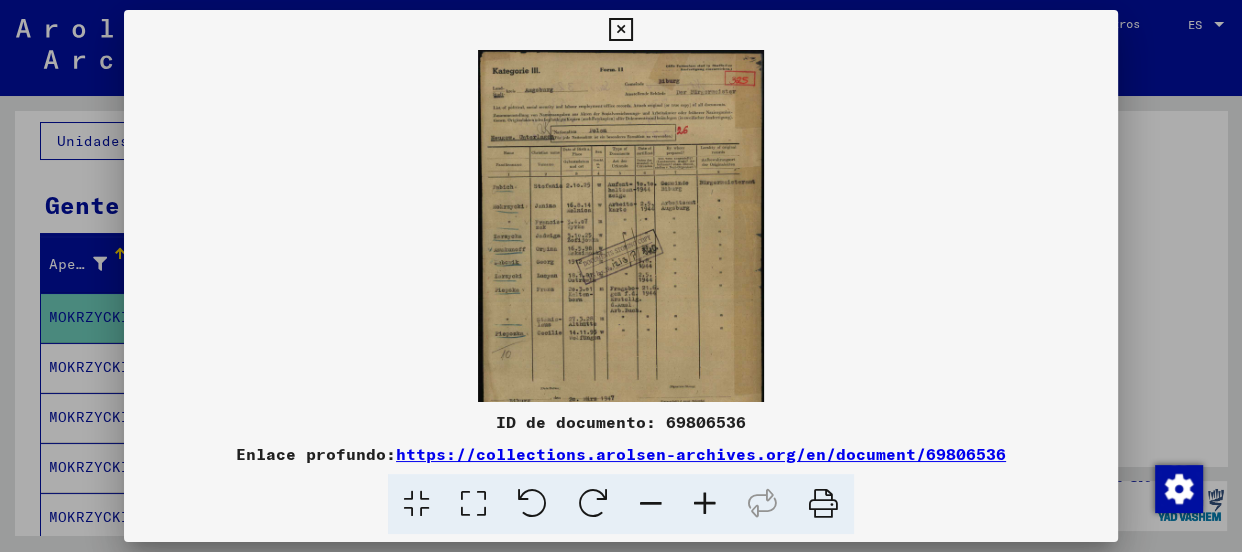 click at bounding box center [705, 504] 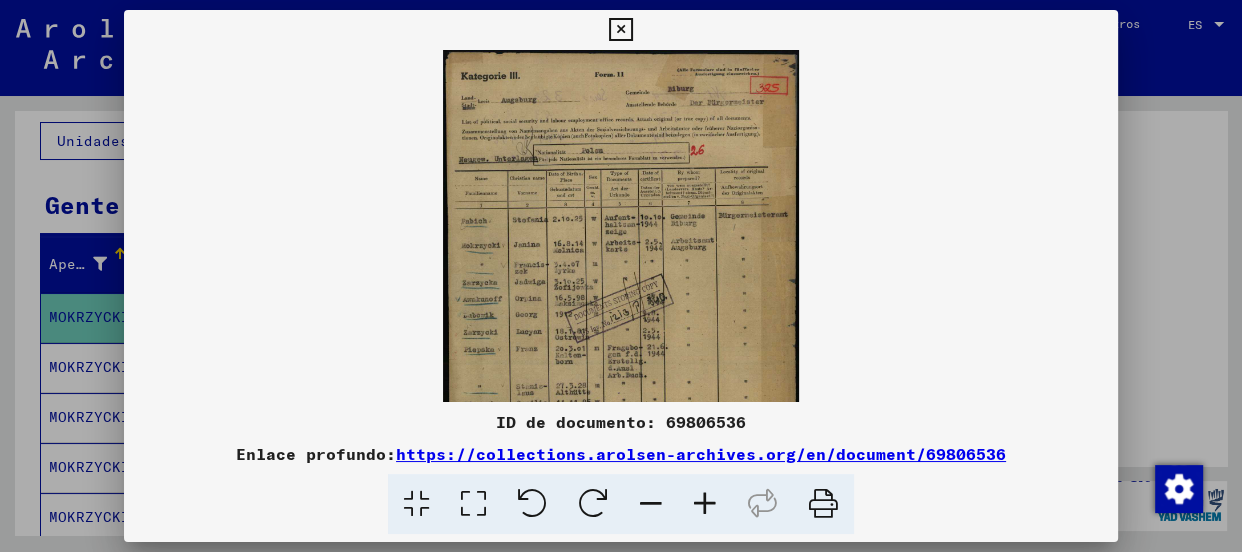 click at bounding box center [705, 504] 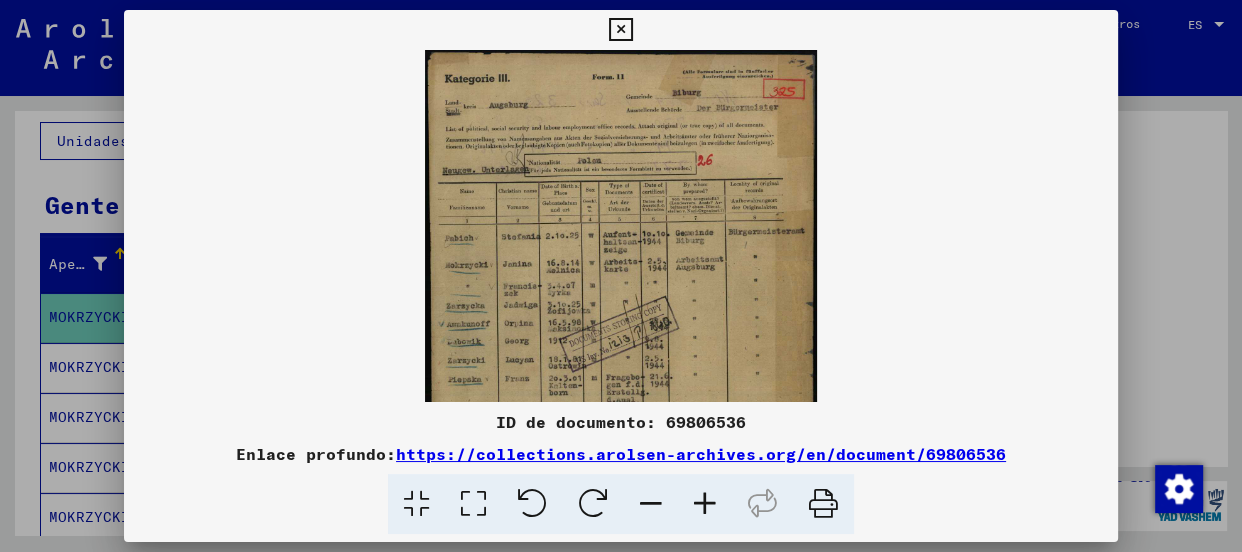 click at bounding box center [705, 504] 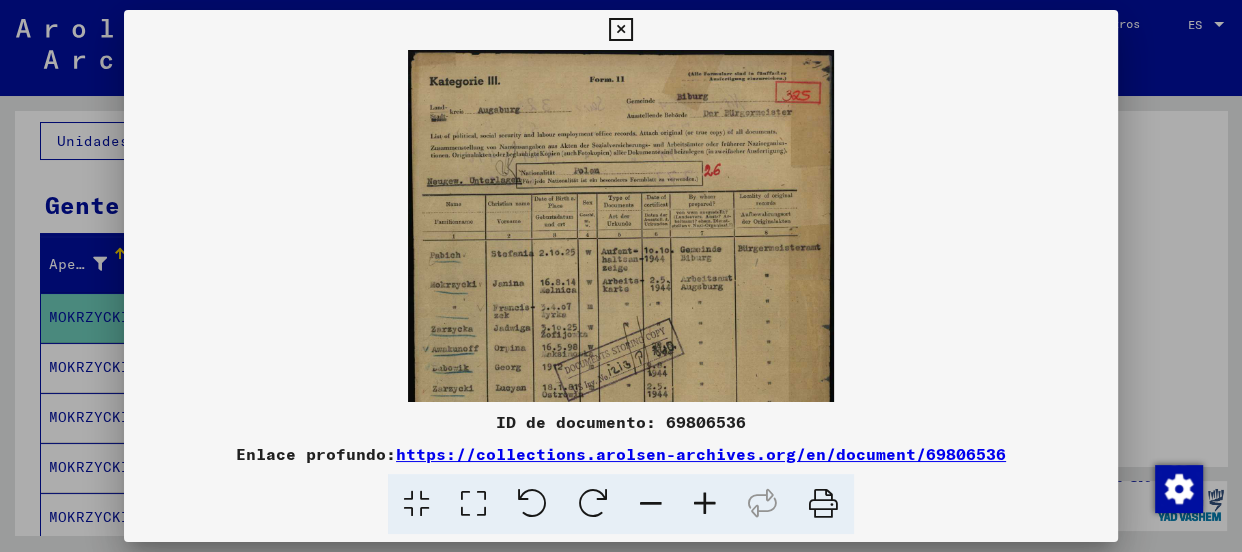 click at bounding box center (705, 504) 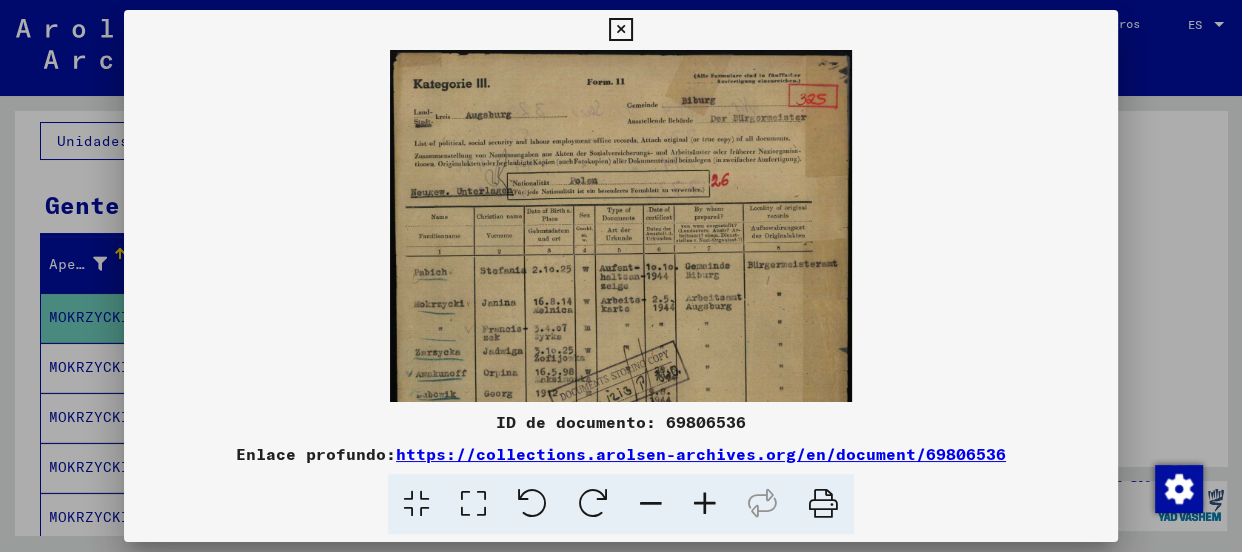 click at bounding box center (705, 504) 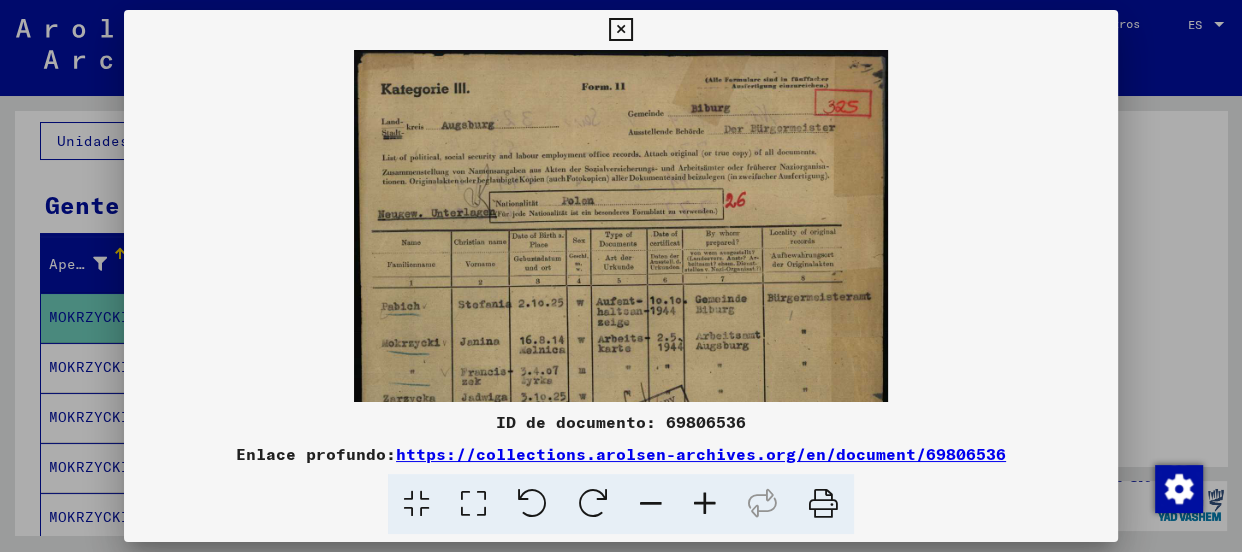 click at bounding box center (705, 504) 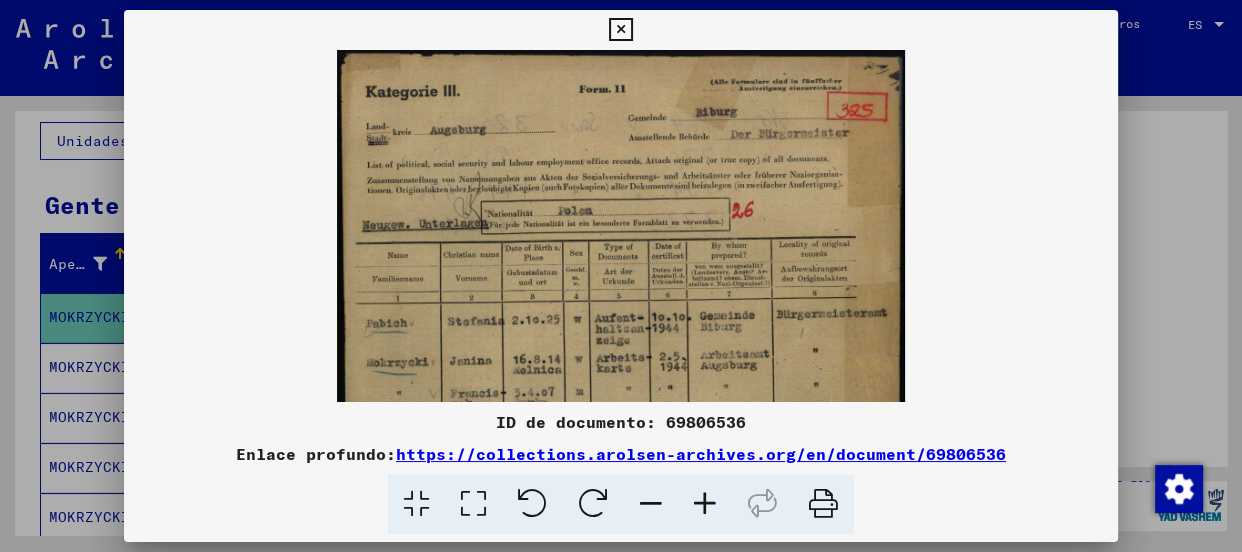 click at bounding box center [705, 504] 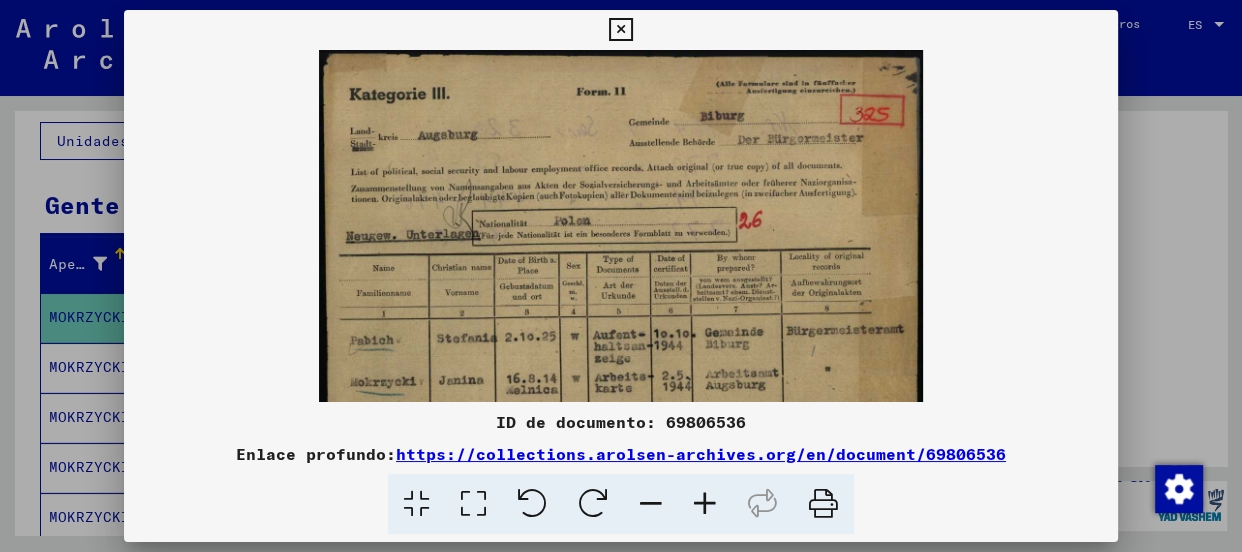 click at bounding box center (705, 504) 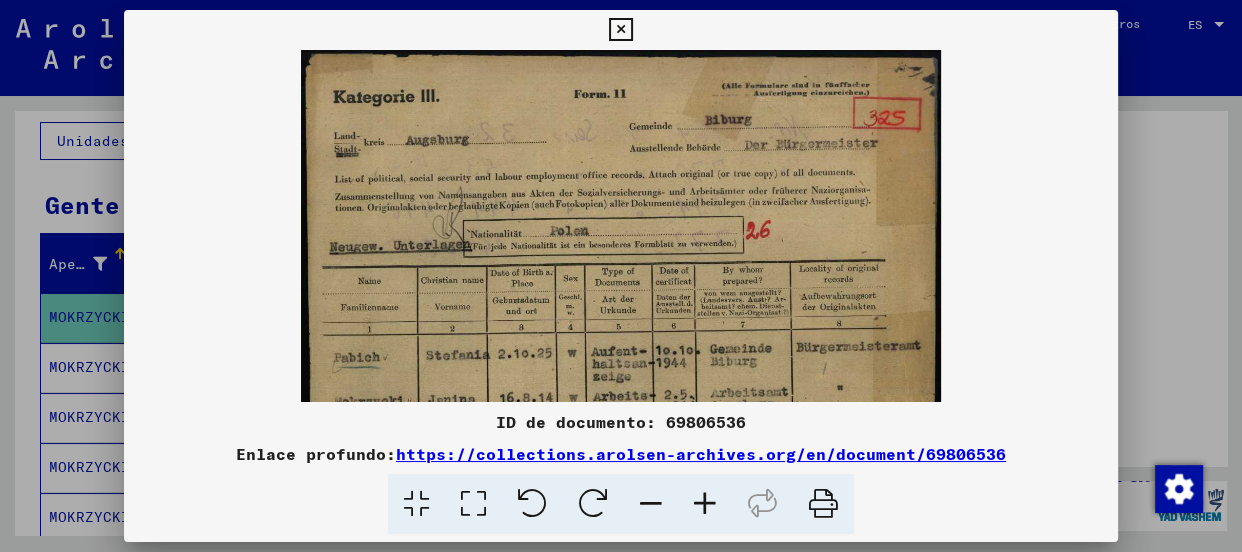 click at bounding box center [705, 504] 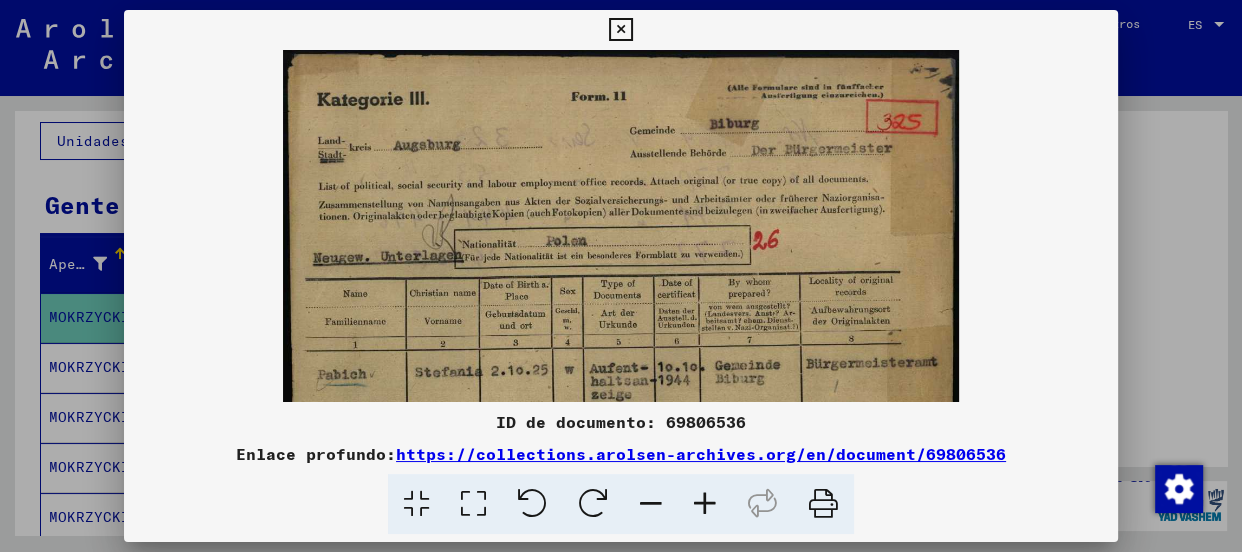click at bounding box center (705, 504) 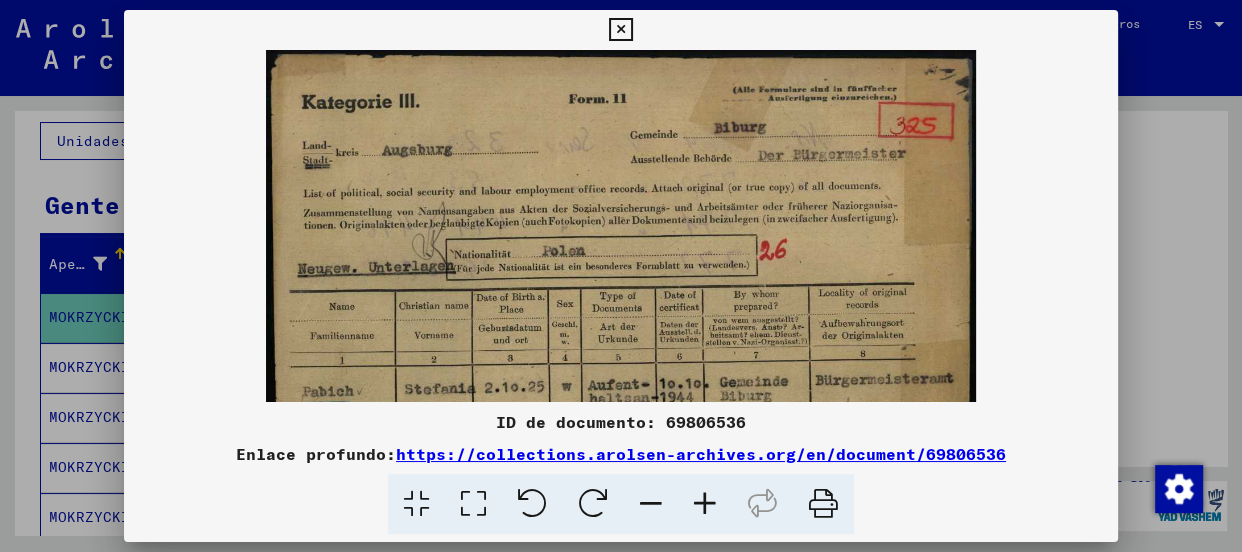 click at bounding box center (705, 504) 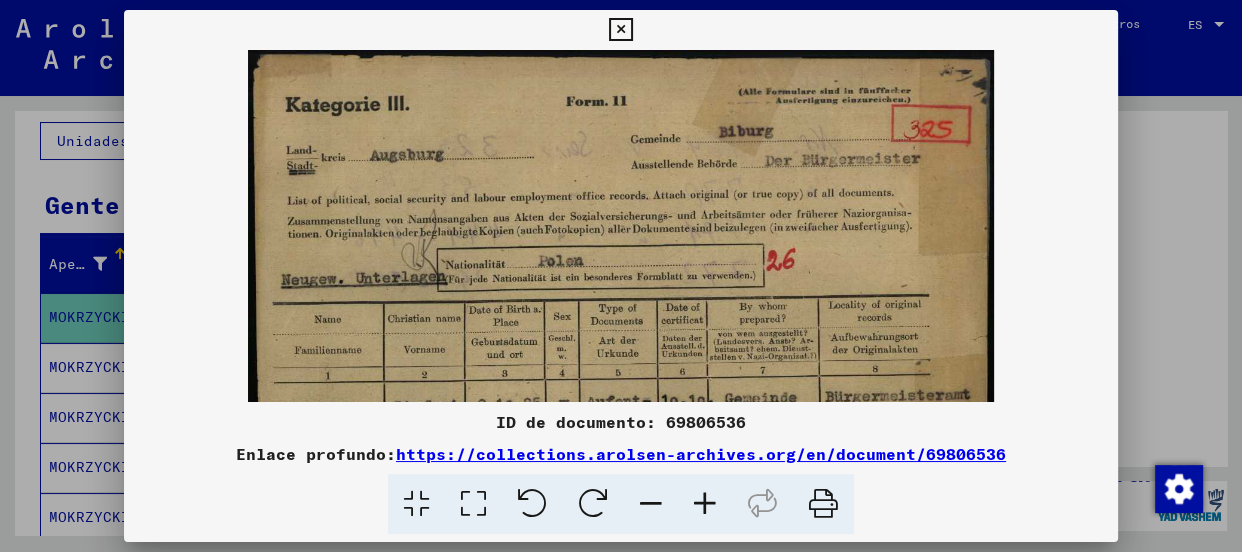 click at bounding box center (705, 504) 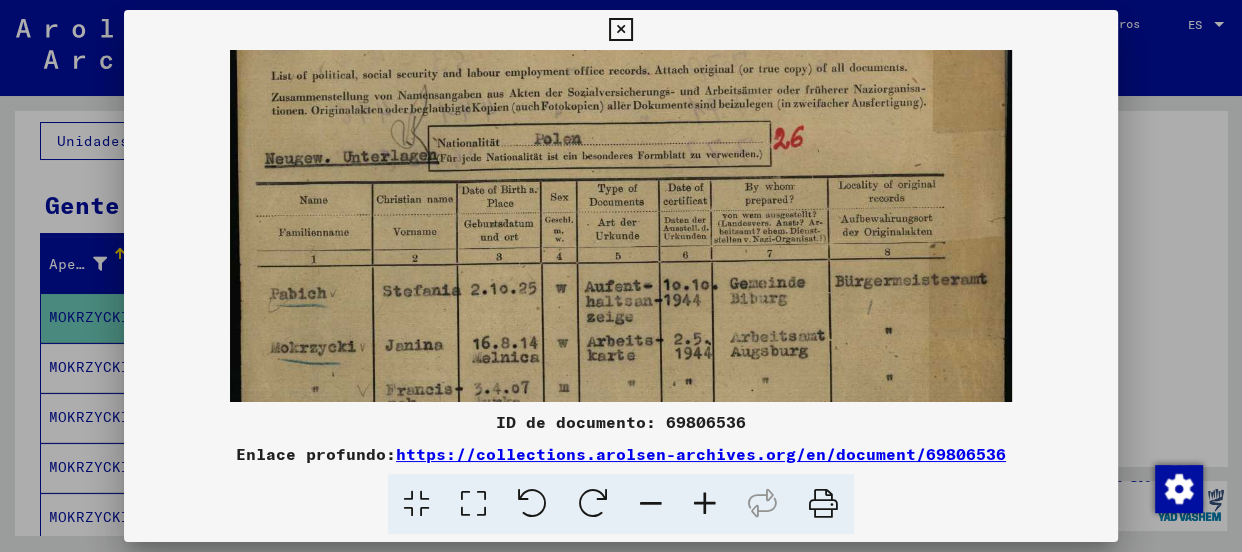 drag, startPoint x: 780, startPoint y: 268, endPoint x: 840, endPoint y: 133, distance: 147.73286 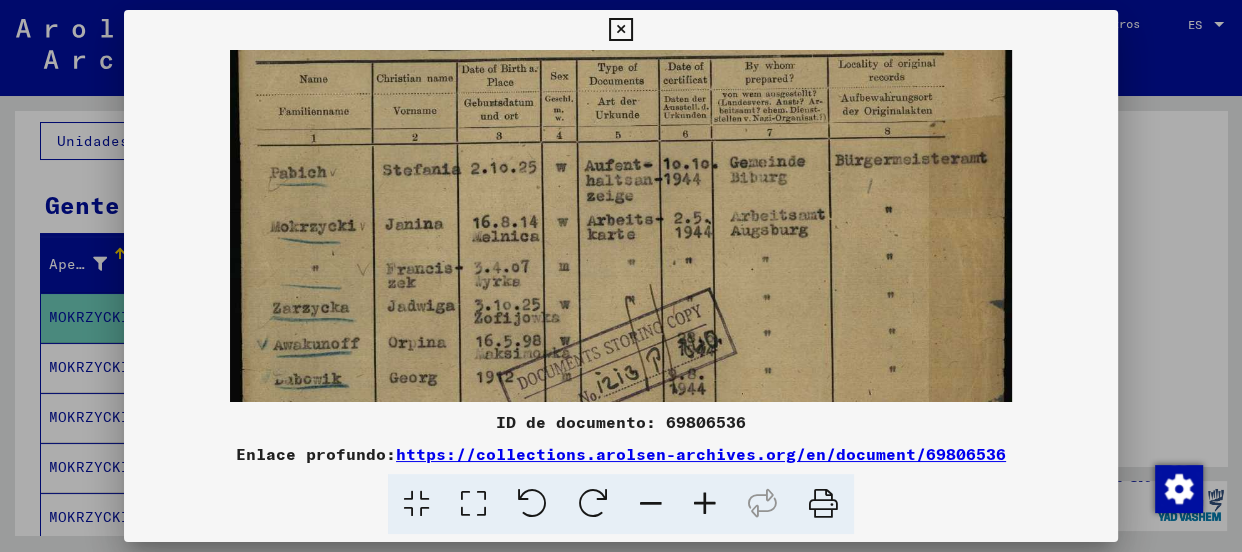 scroll, scrollTop: 258, scrollLeft: 0, axis: vertical 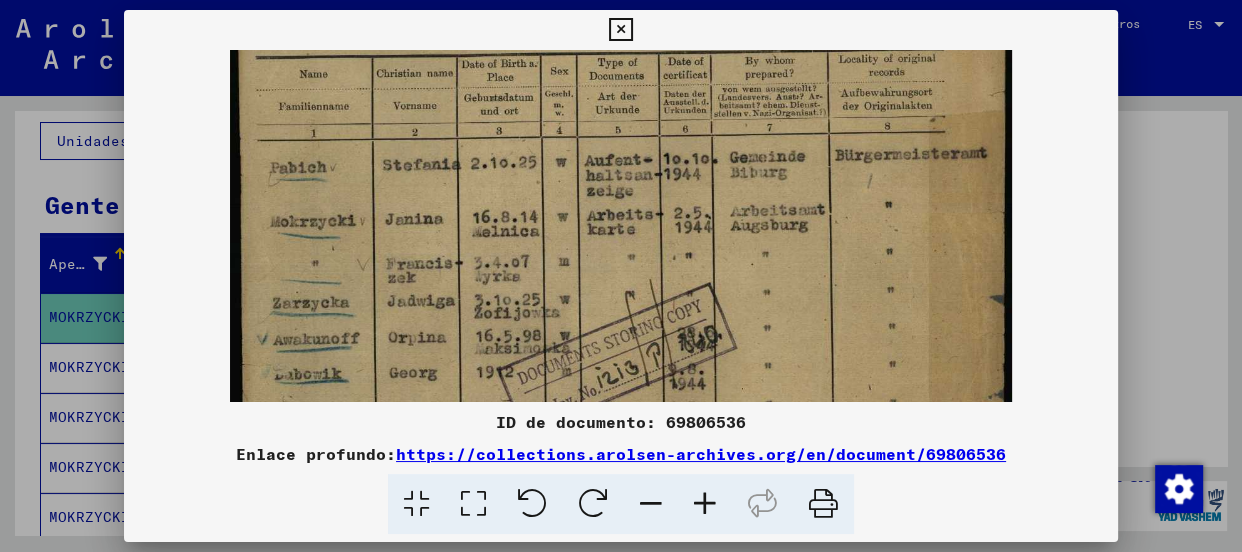 drag, startPoint x: 777, startPoint y: 286, endPoint x: 830, endPoint y: 160, distance: 136.69308 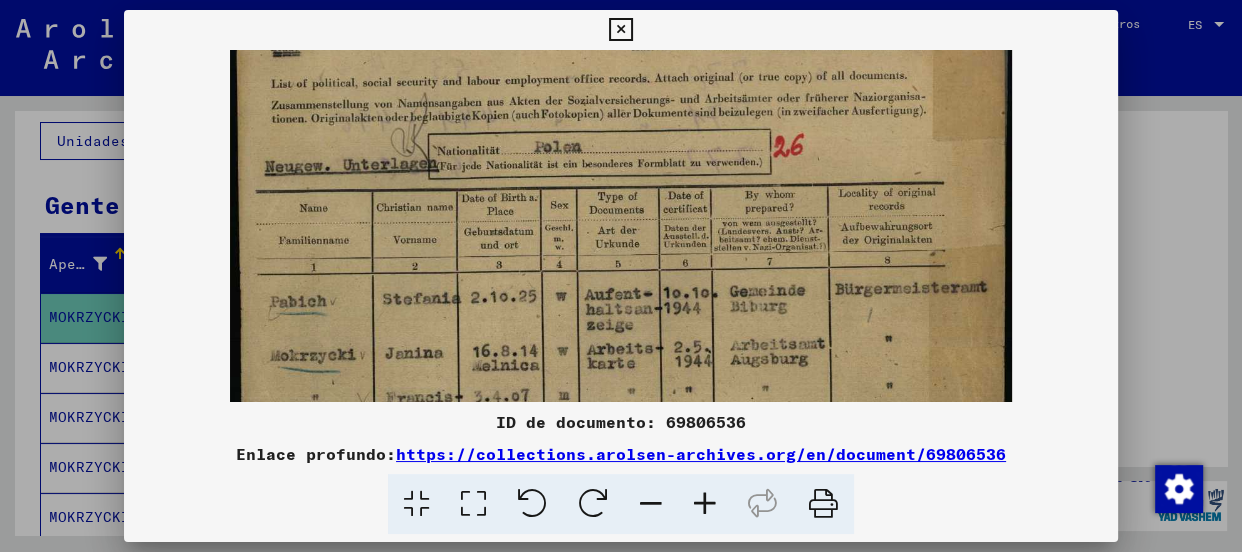scroll, scrollTop: 120, scrollLeft: 0, axis: vertical 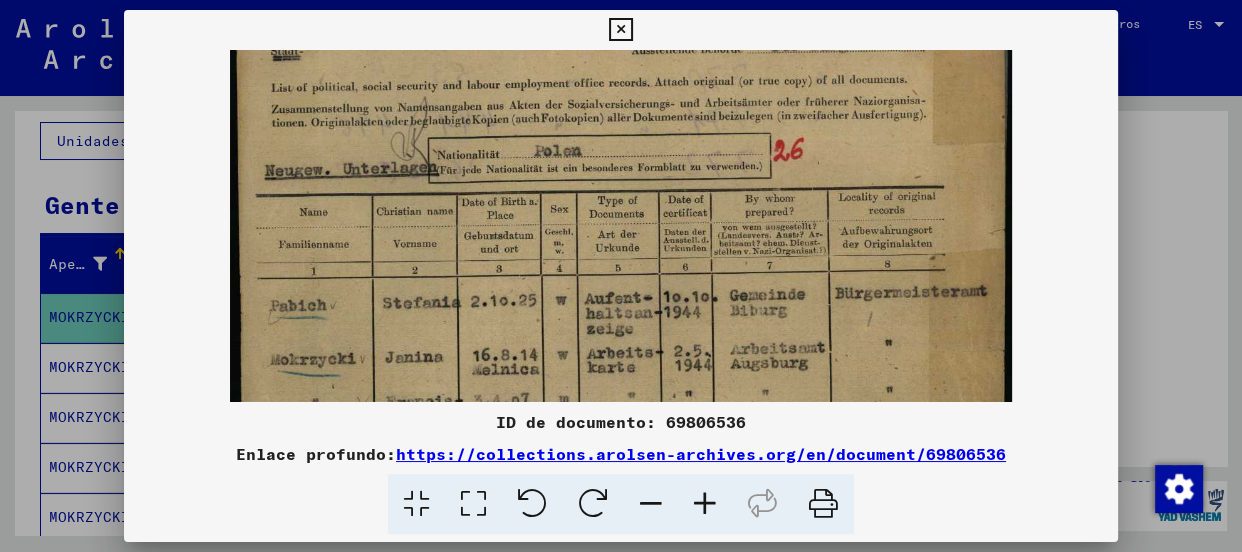 drag, startPoint x: 830, startPoint y: 160, endPoint x: 773, endPoint y: 298, distance: 149.30841 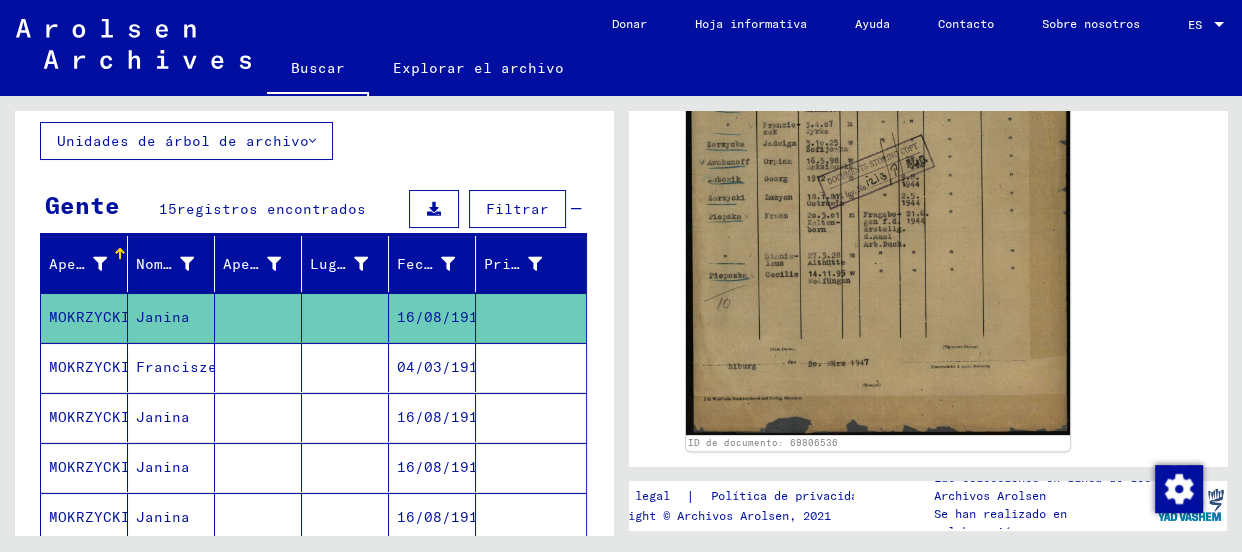 click on "MOKRZYCKI" at bounding box center [89, 417] 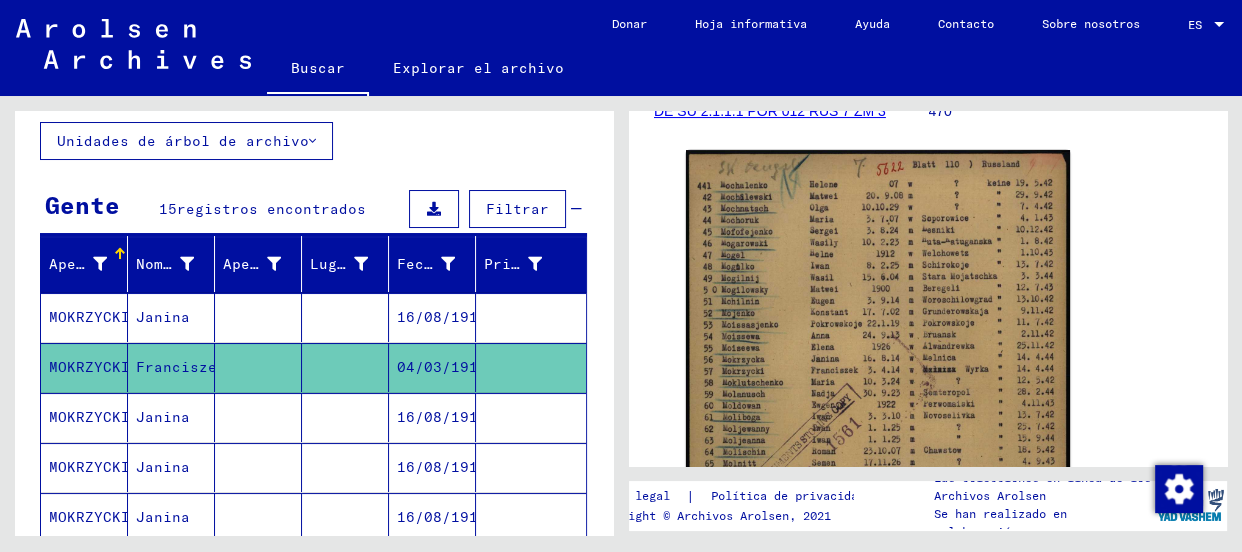 scroll, scrollTop: 0, scrollLeft: 0, axis: both 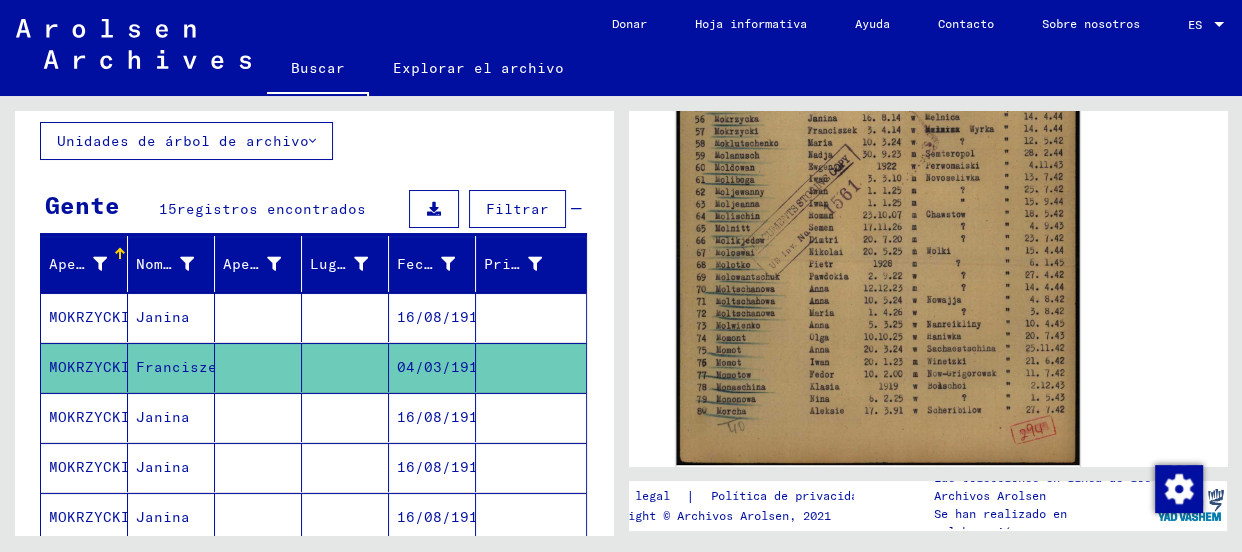 click 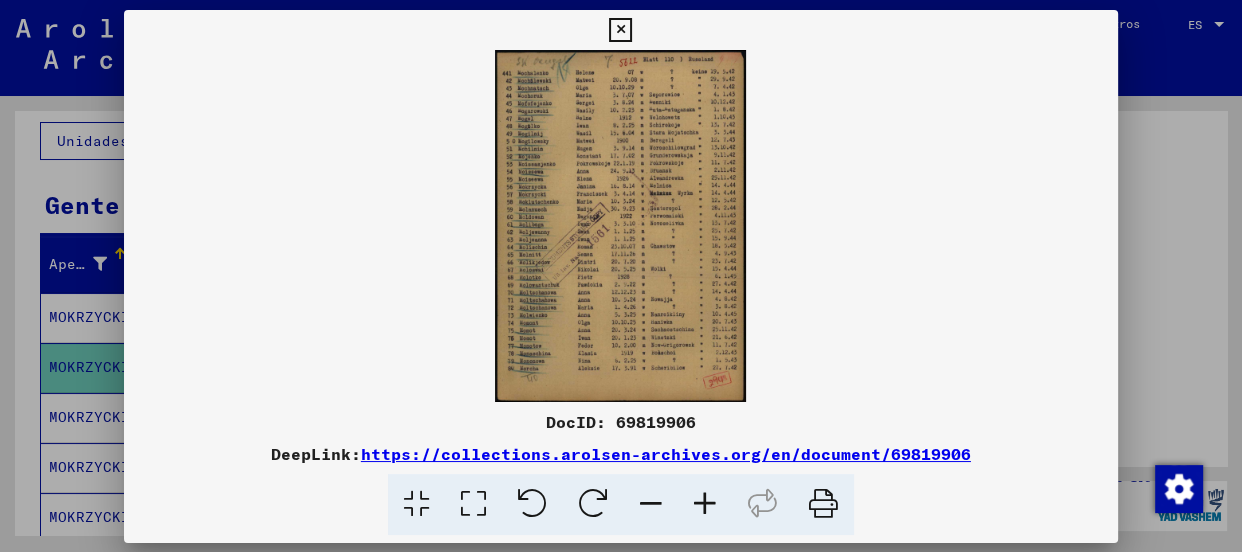 click at bounding box center (621, 226) 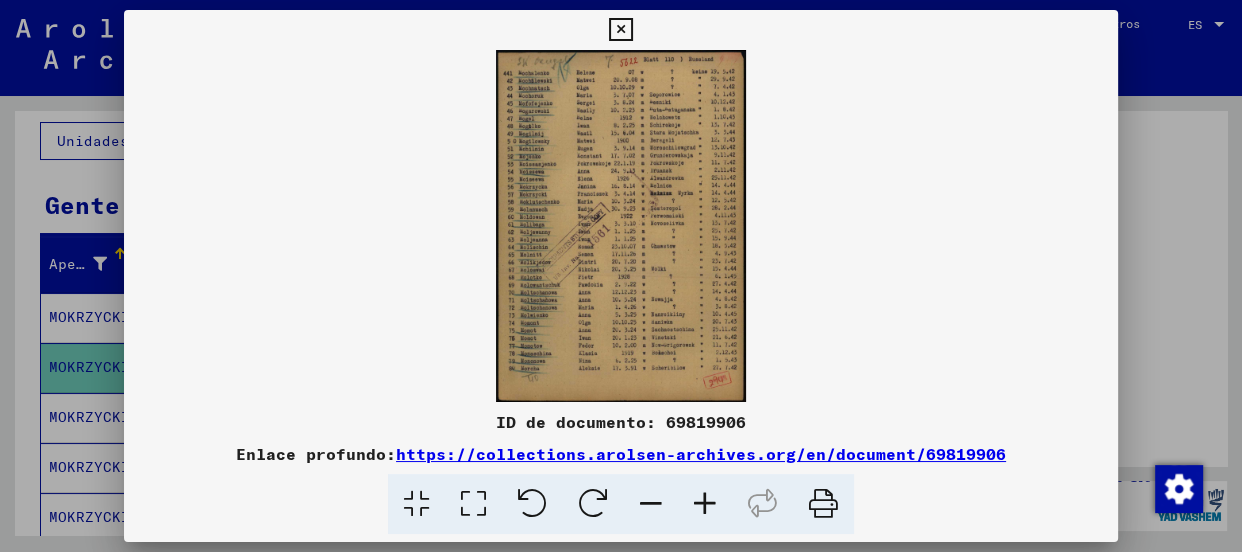 click at bounding box center [705, 504] 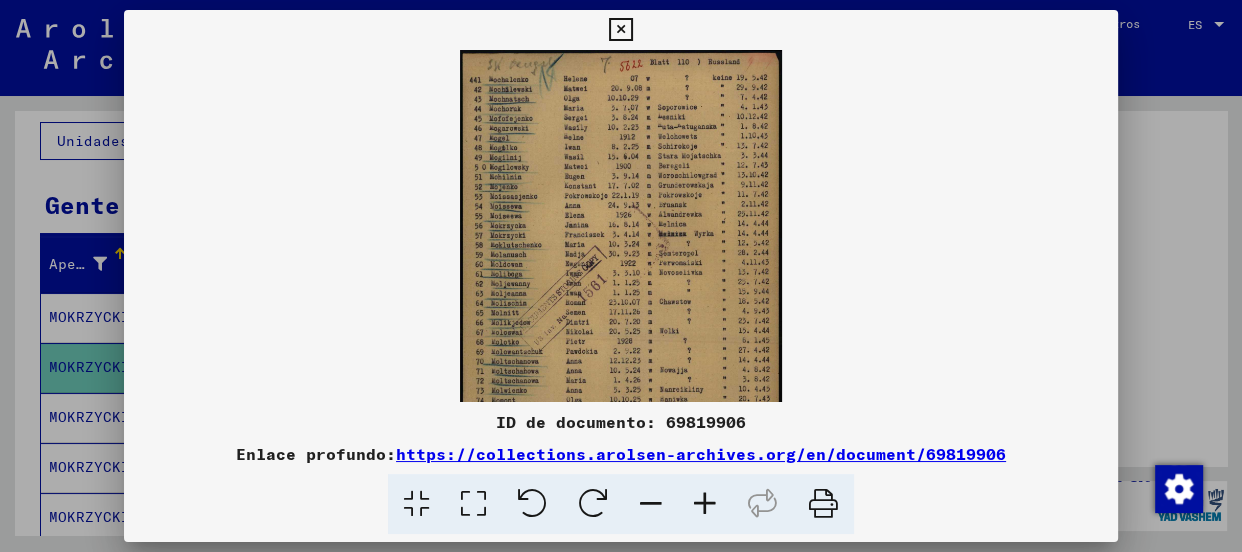 click at bounding box center (705, 504) 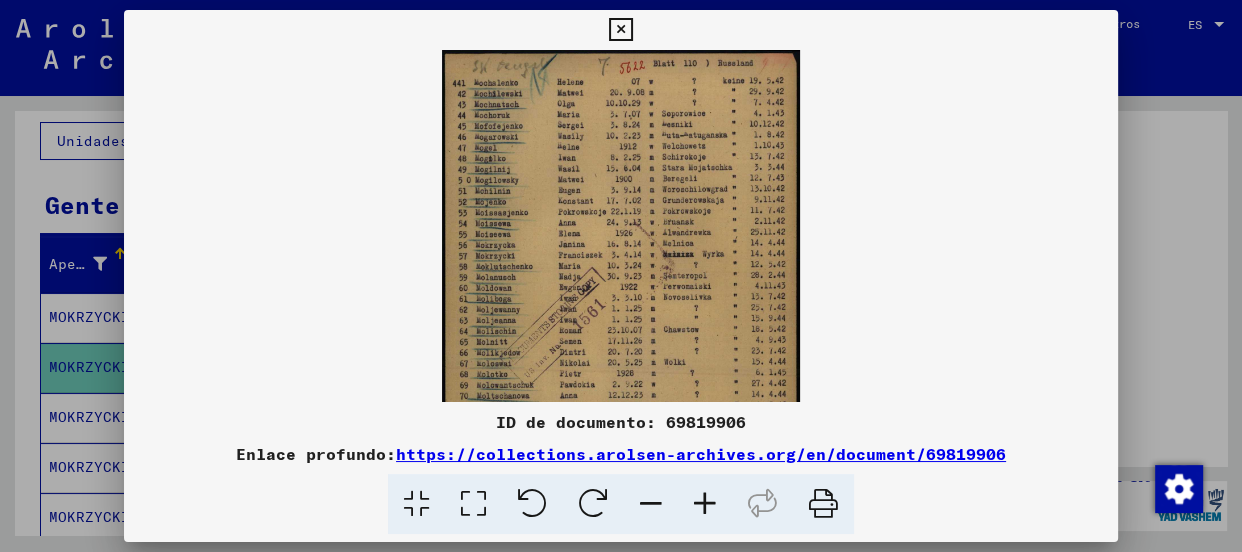 click at bounding box center (705, 504) 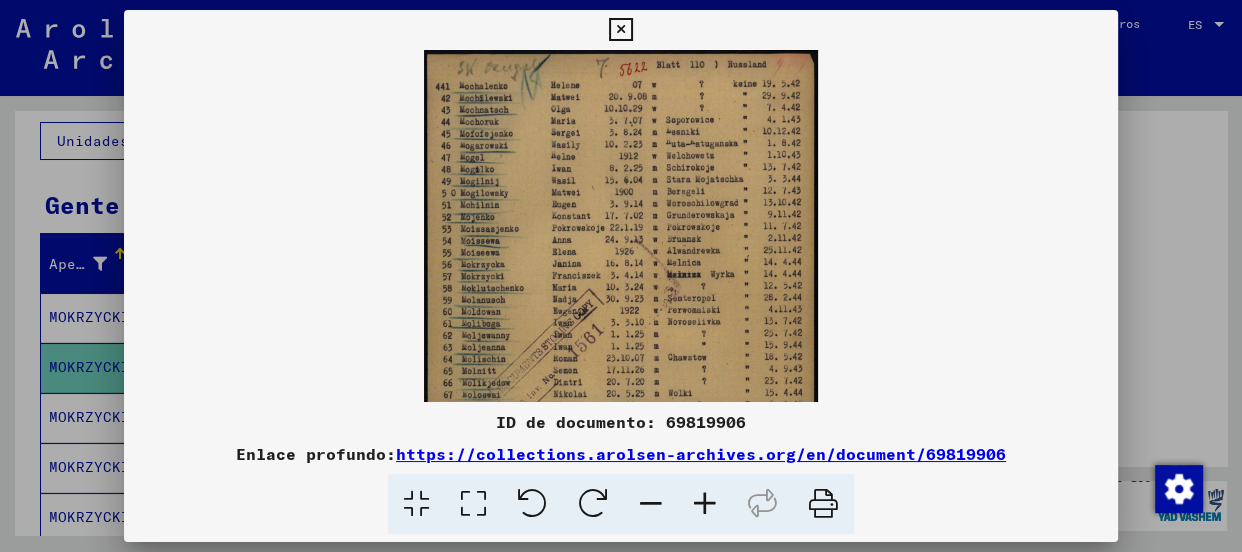 click at bounding box center [705, 504] 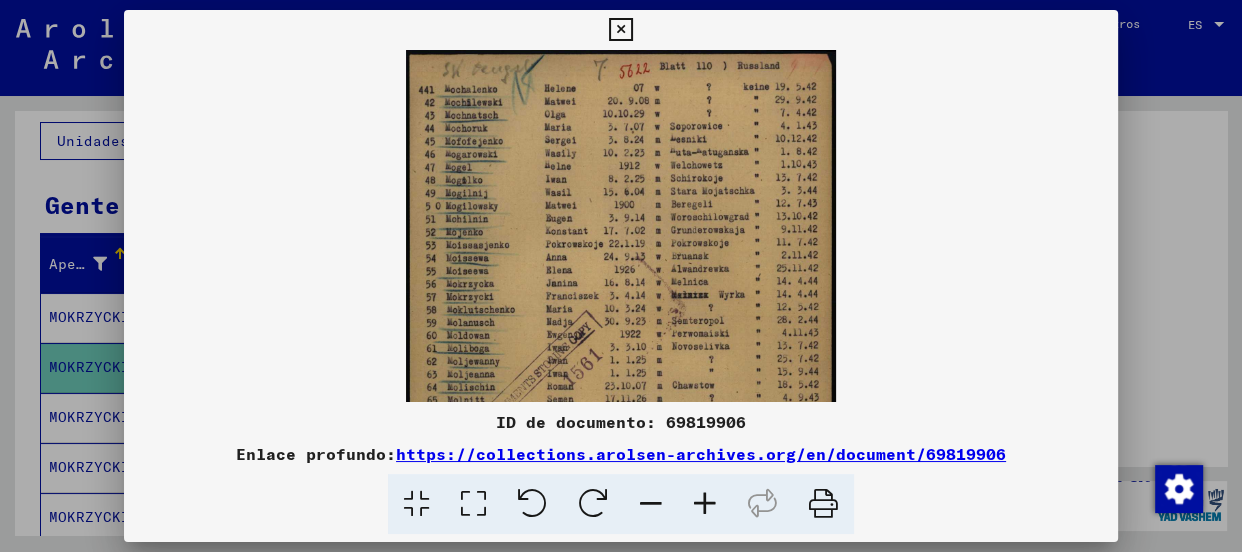click at bounding box center (705, 504) 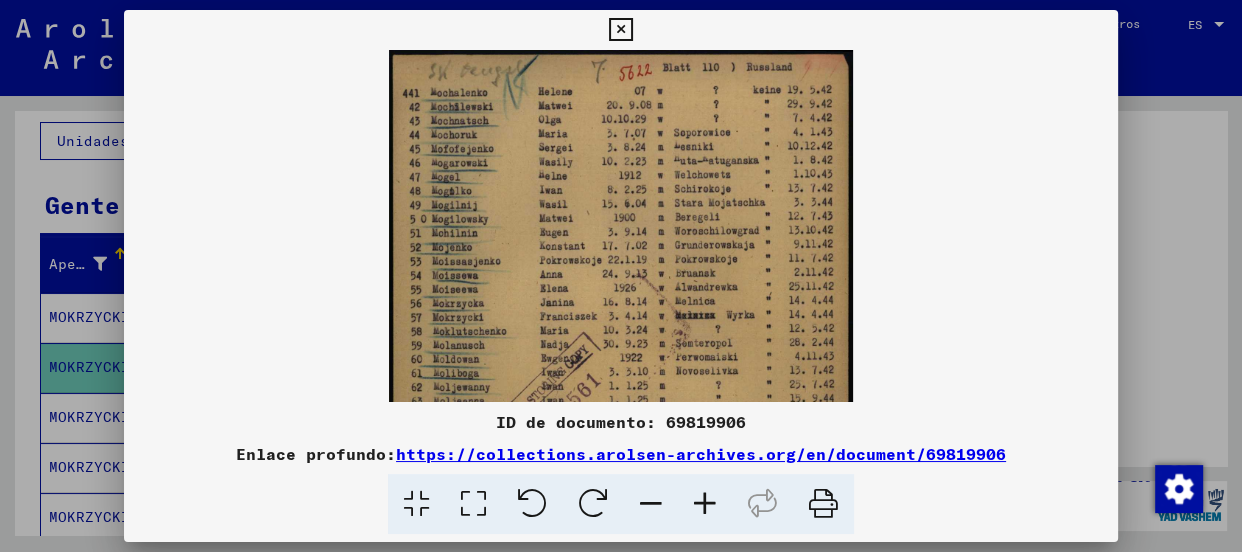 click at bounding box center [705, 504] 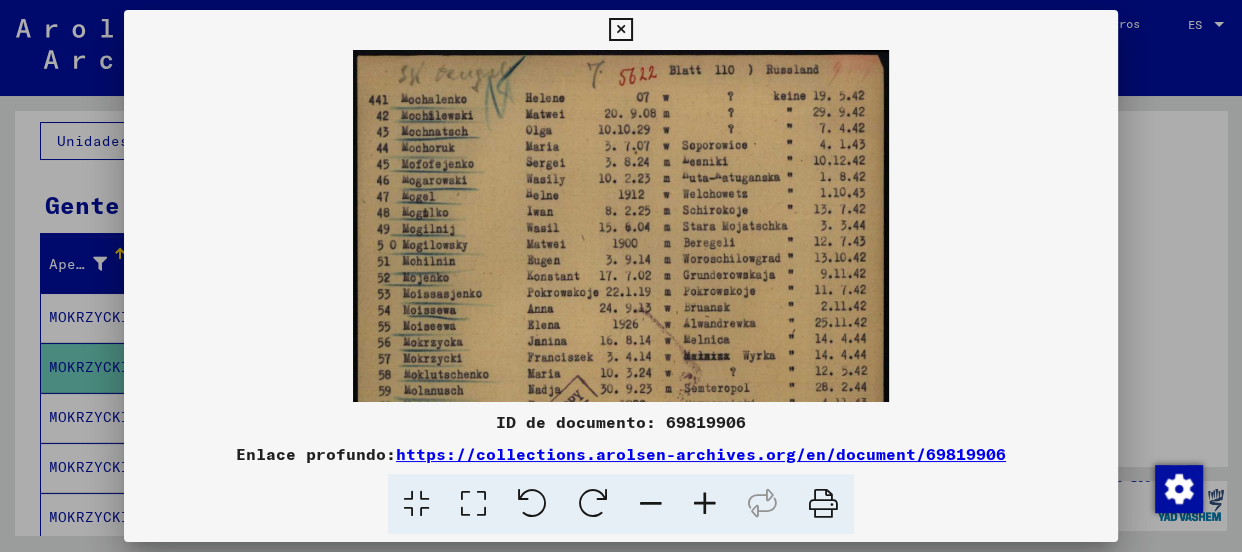 click at bounding box center (705, 504) 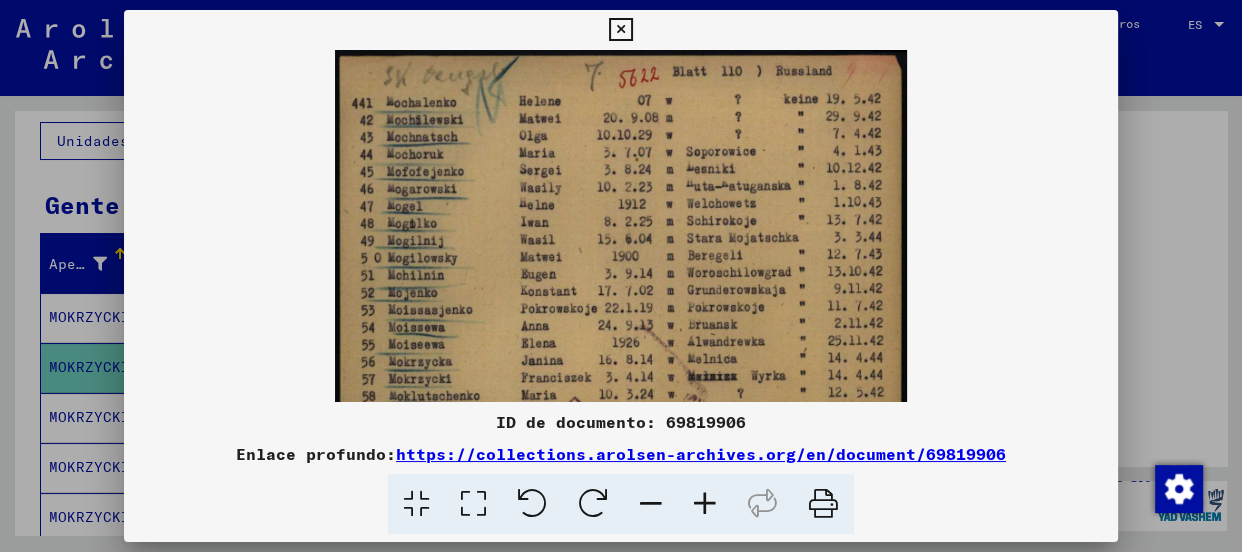 click at bounding box center [705, 504] 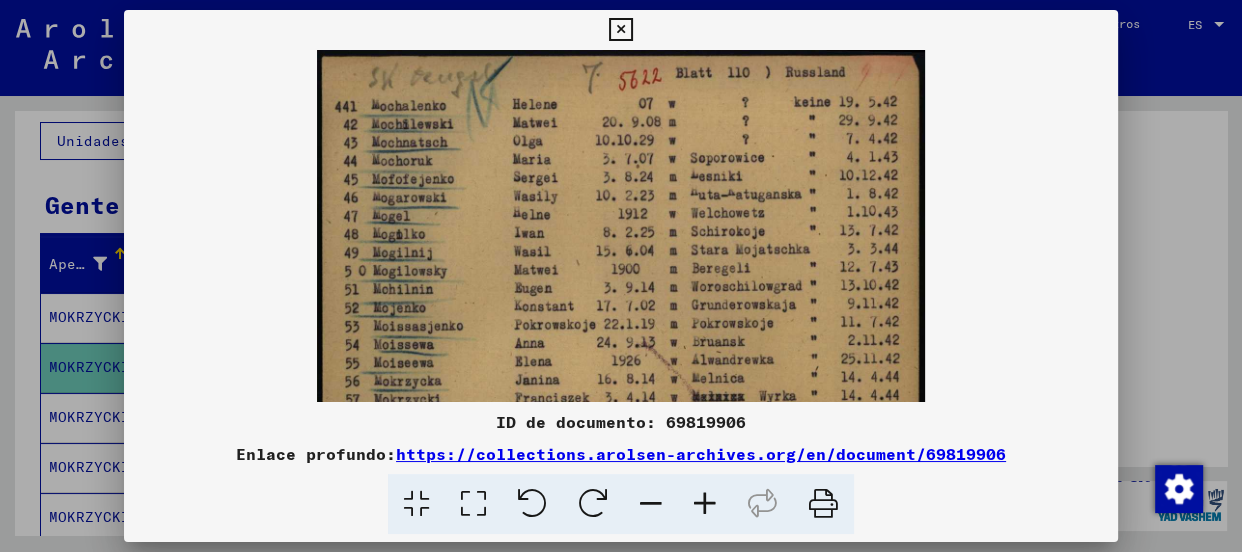 click at bounding box center [705, 504] 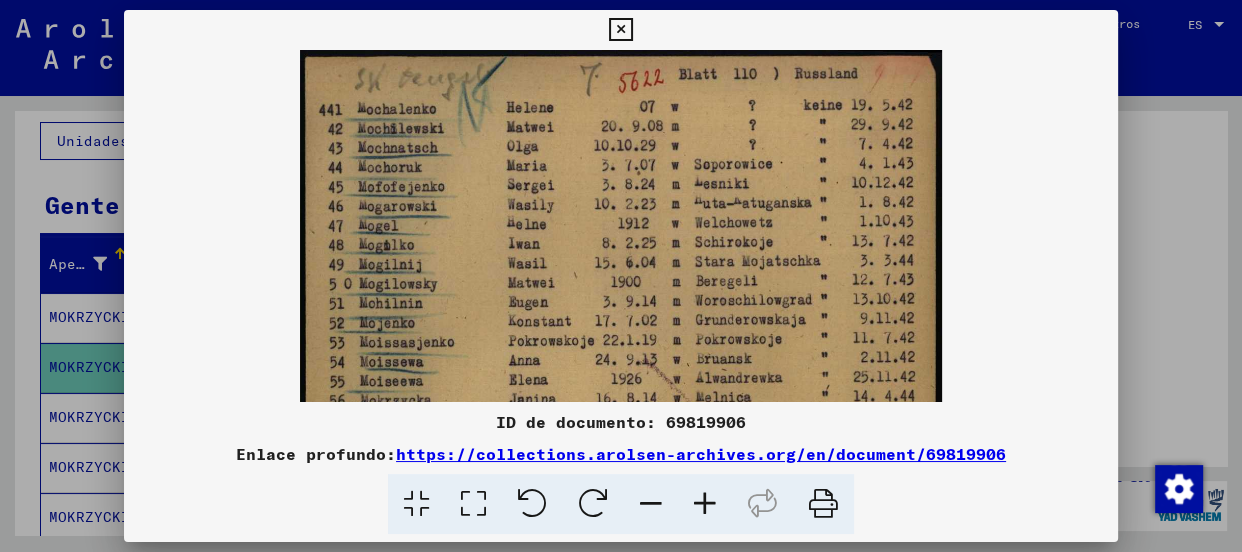 click at bounding box center [705, 504] 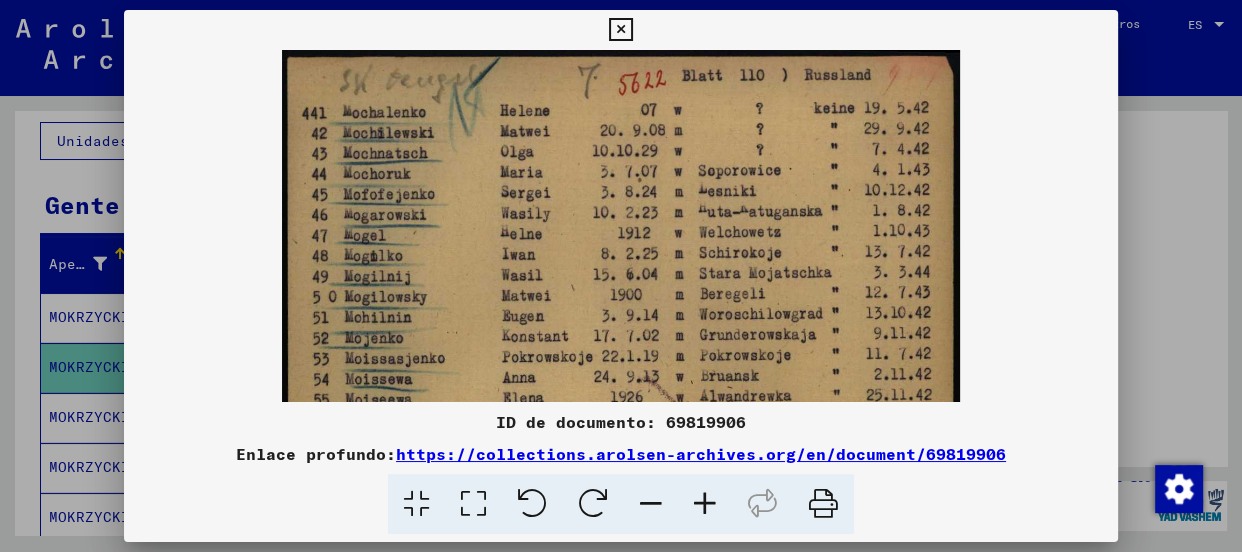click at bounding box center (705, 504) 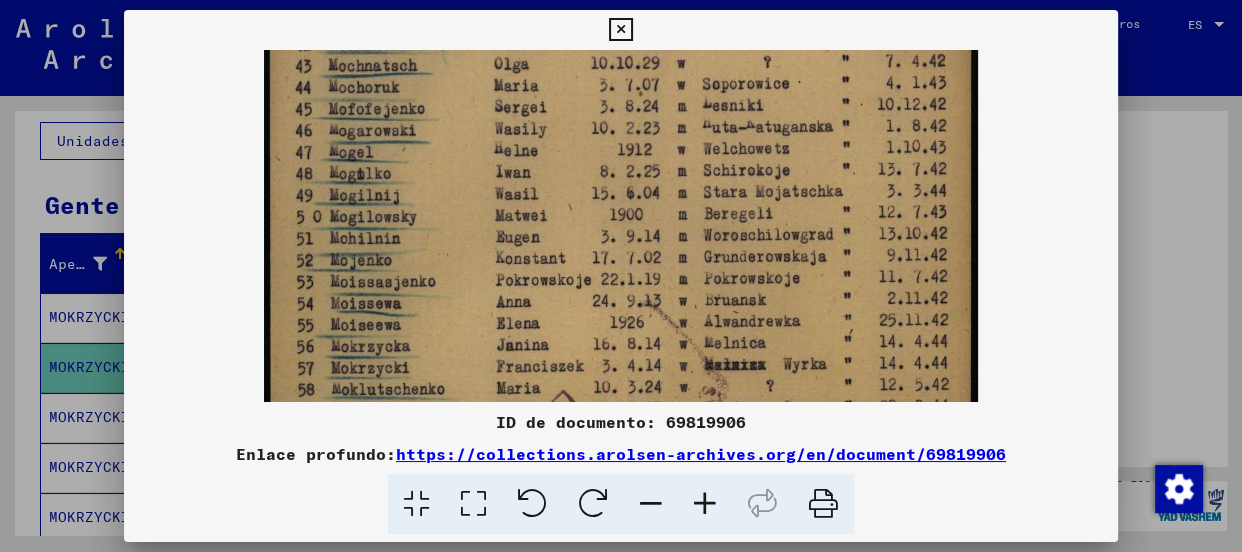 scroll, scrollTop: 97, scrollLeft: 0, axis: vertical 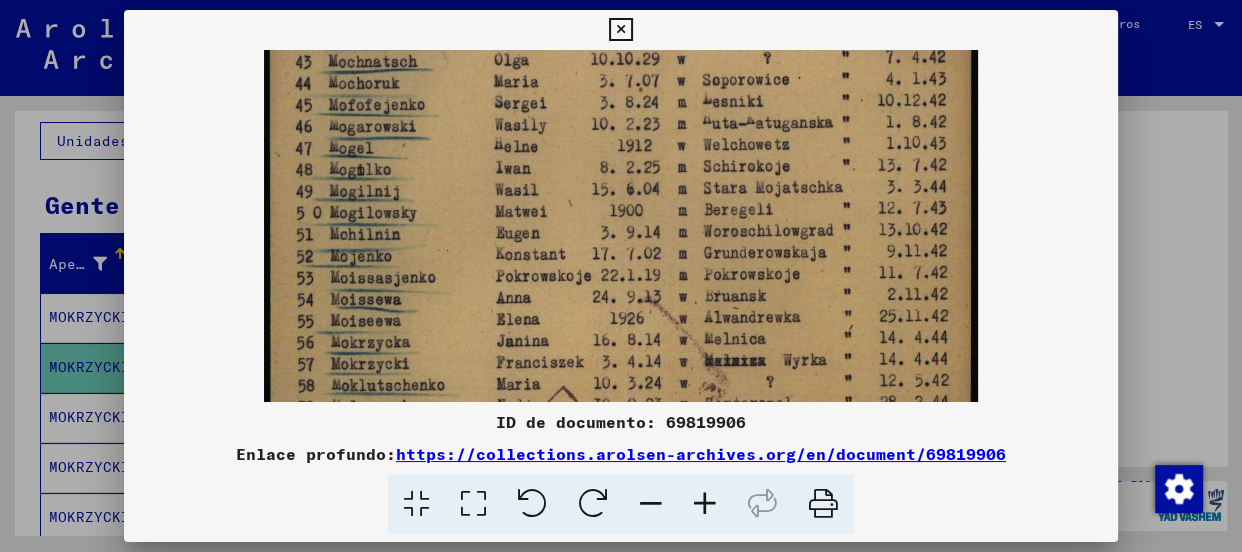 drag, startPoint x: 767, startPoint y: 380, endPoint x: 790, endPoint y: 283, distance: 99.68952 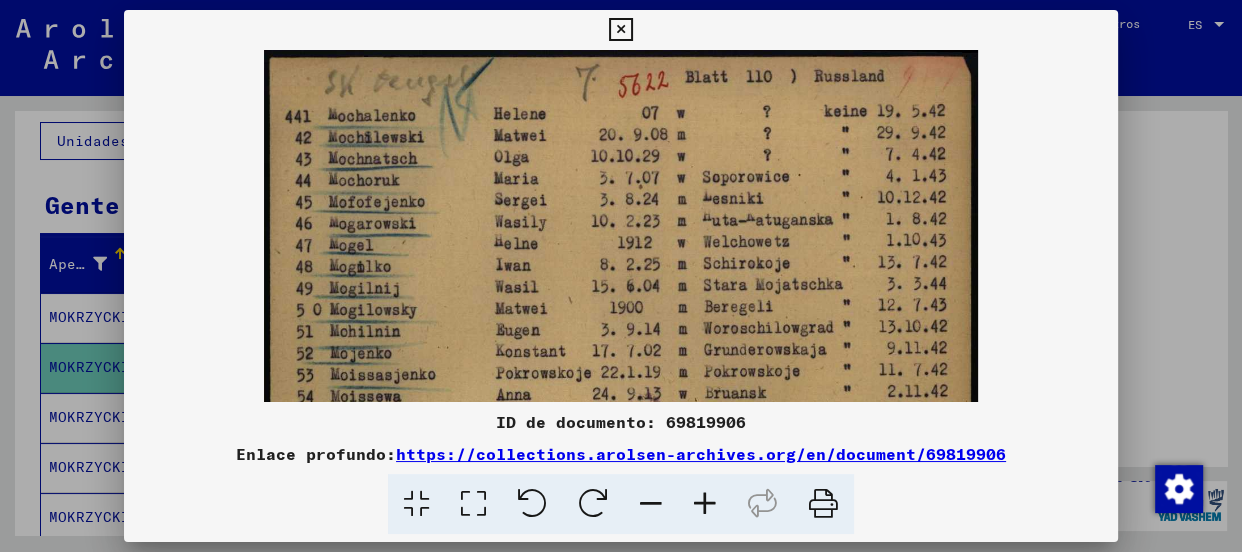 drag, startPoint x: 830, startPoint y: 162, endPoint x: 844, endPoint y: 375, distance: 213.4596 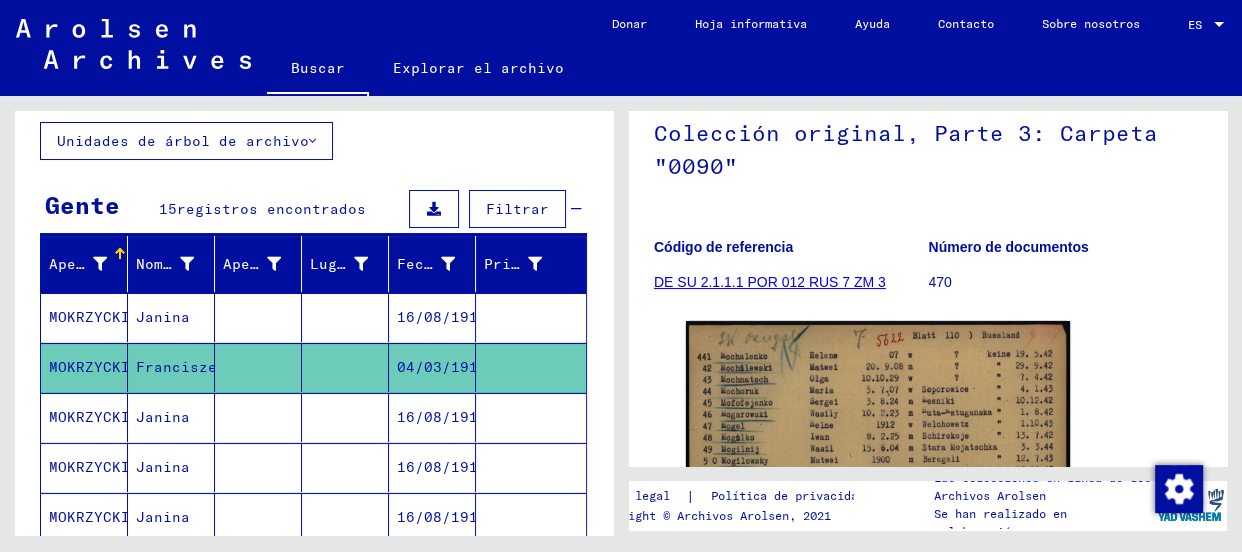 scroll, scrollTop: 182, scrollLeft: 0, axis: vertical 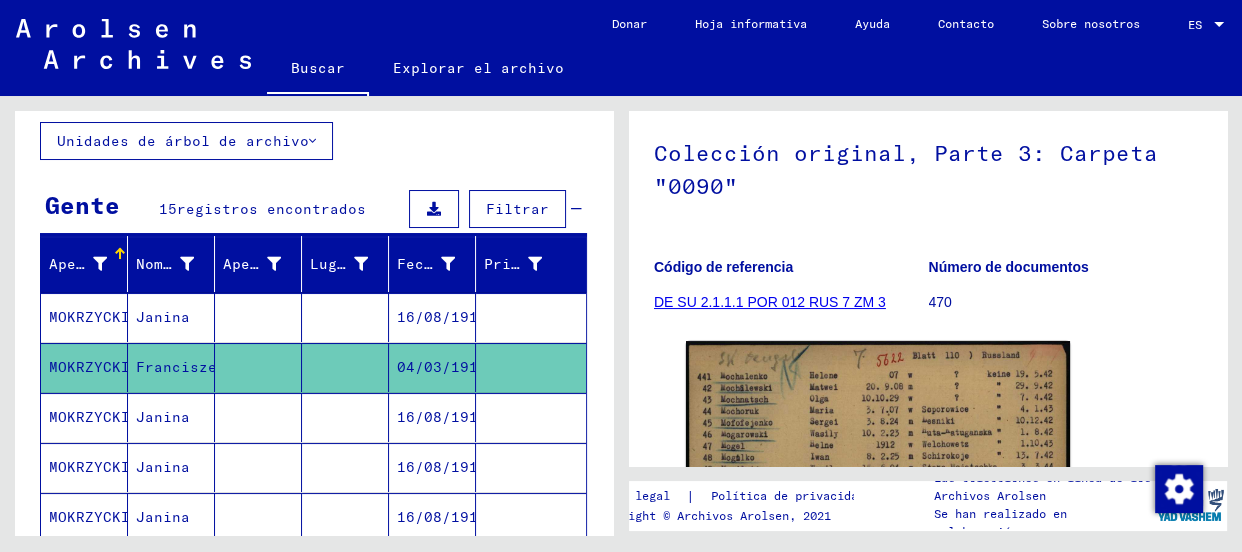 click on "MOKRZYCKI" at bounding box center (89, 367) 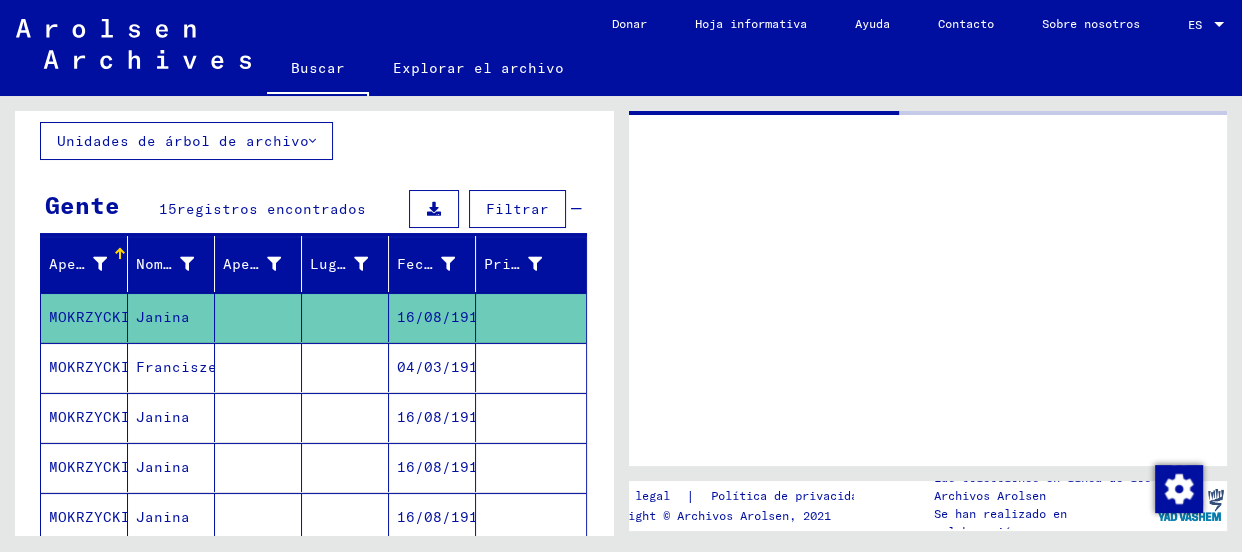 scroll, scrollTop: 0, scrollLeft: 0, axis: both 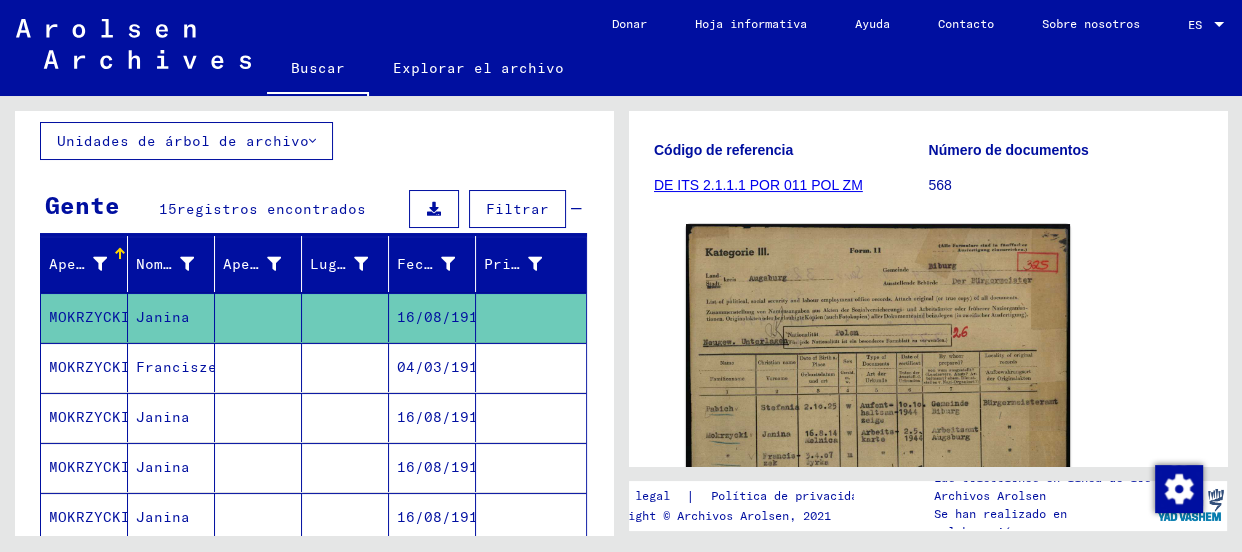 click on "MOKRZYCKI" at bounding box center (89, 467) 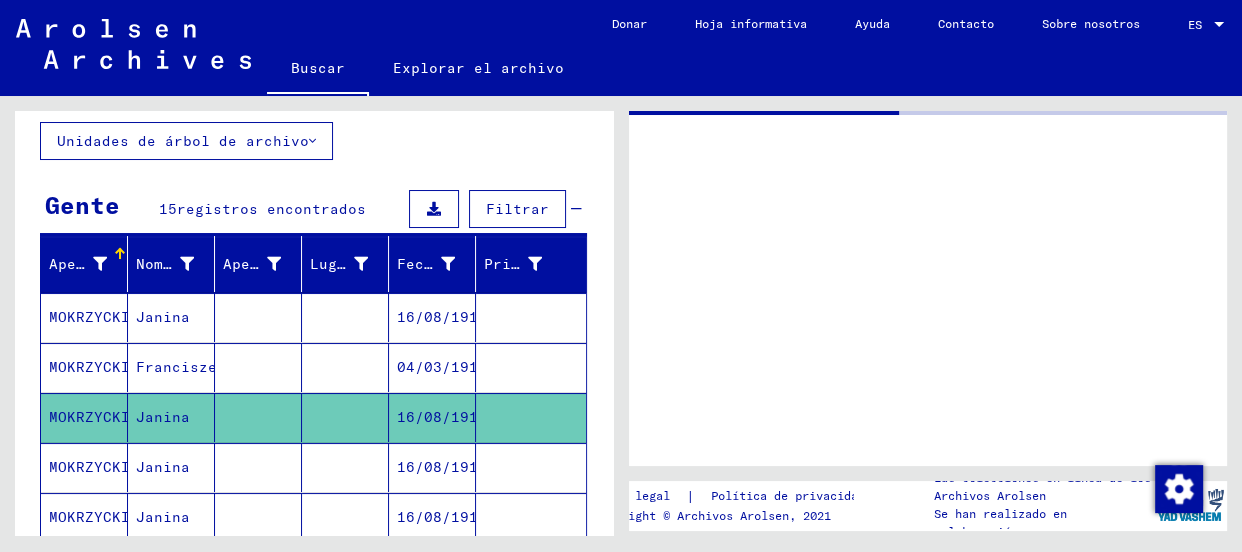 scroll, scrollTop: 0, scrollLeft: 0, axis: both 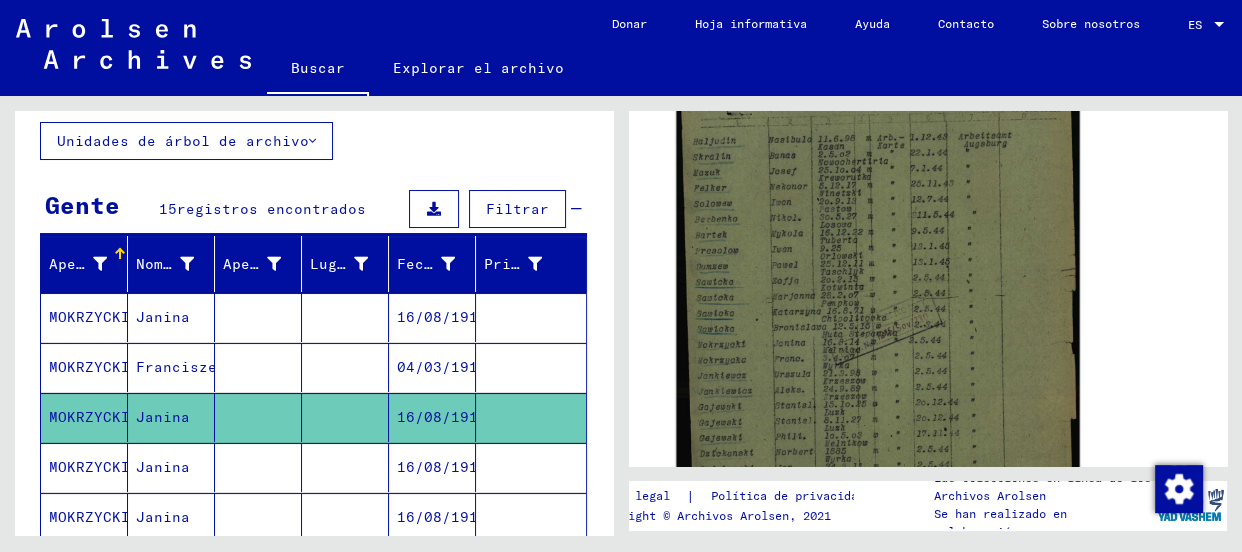 click 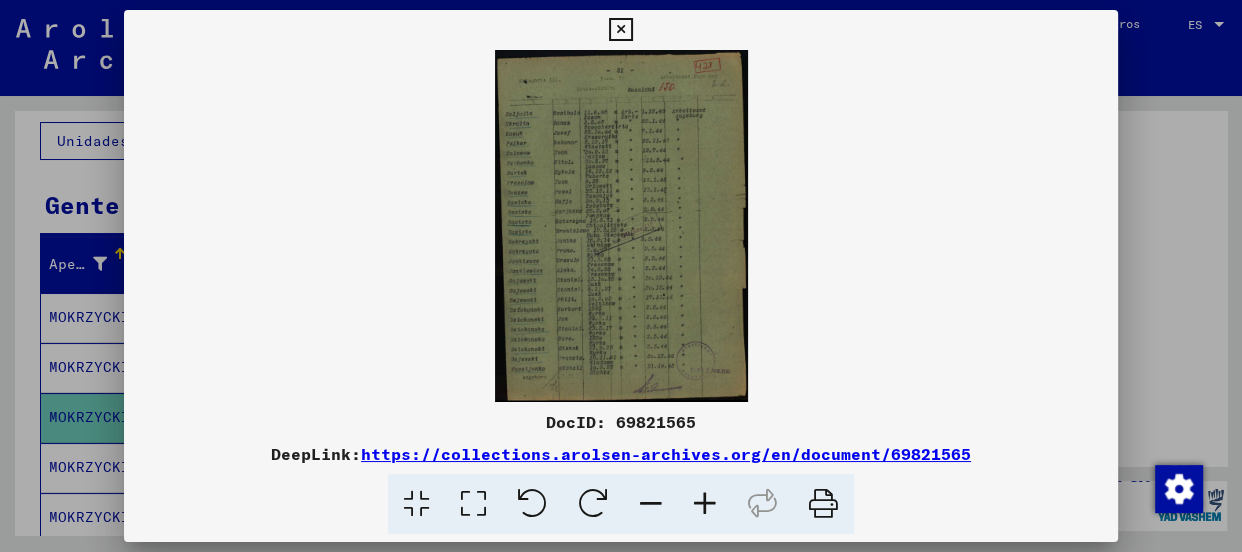 click at bounding box center (621, 226) 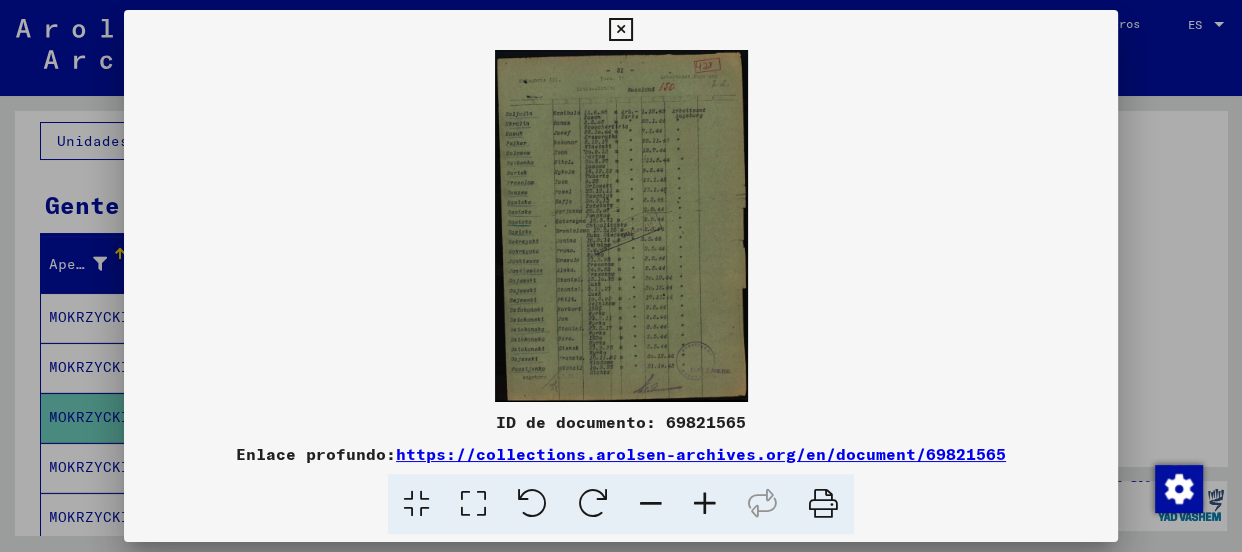 click at bounding box center (705, 504) 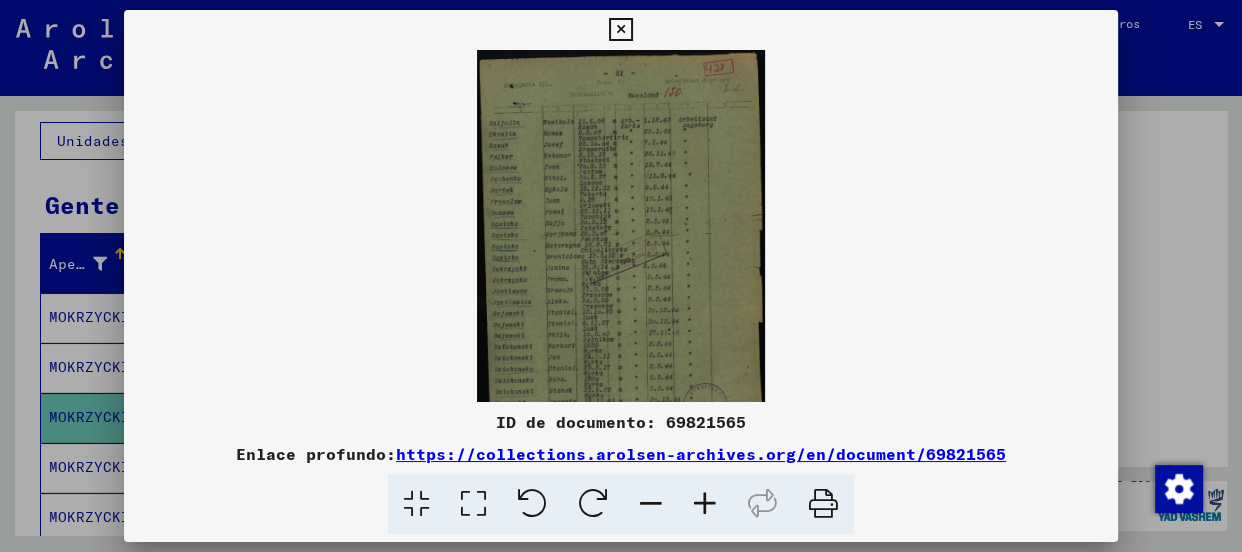 click at bounding box center (705, 504) 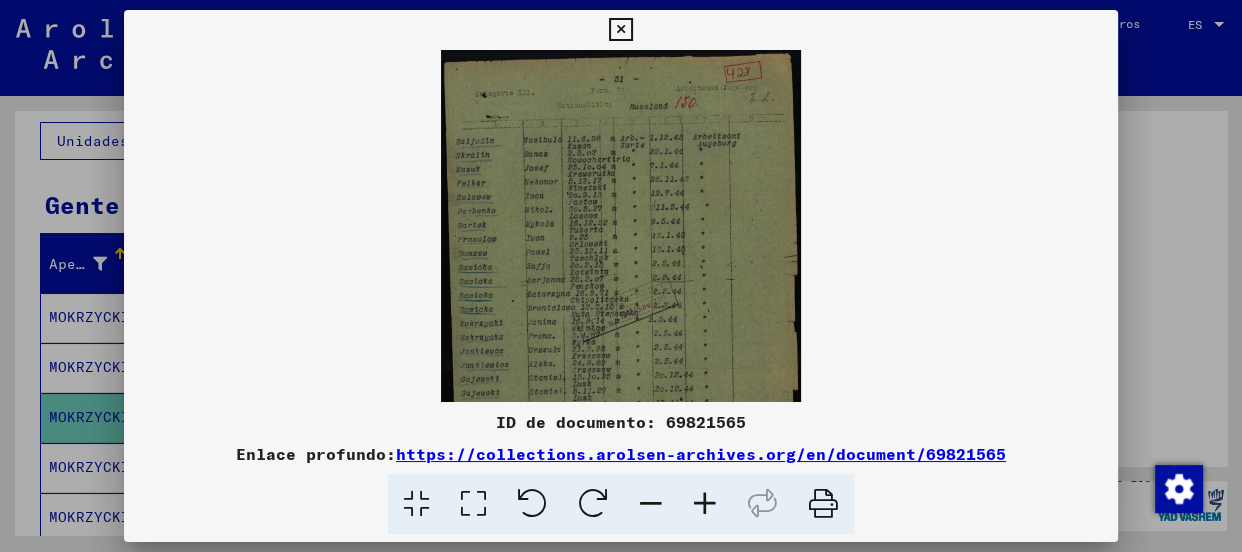 click at bounding box center (705, 504) 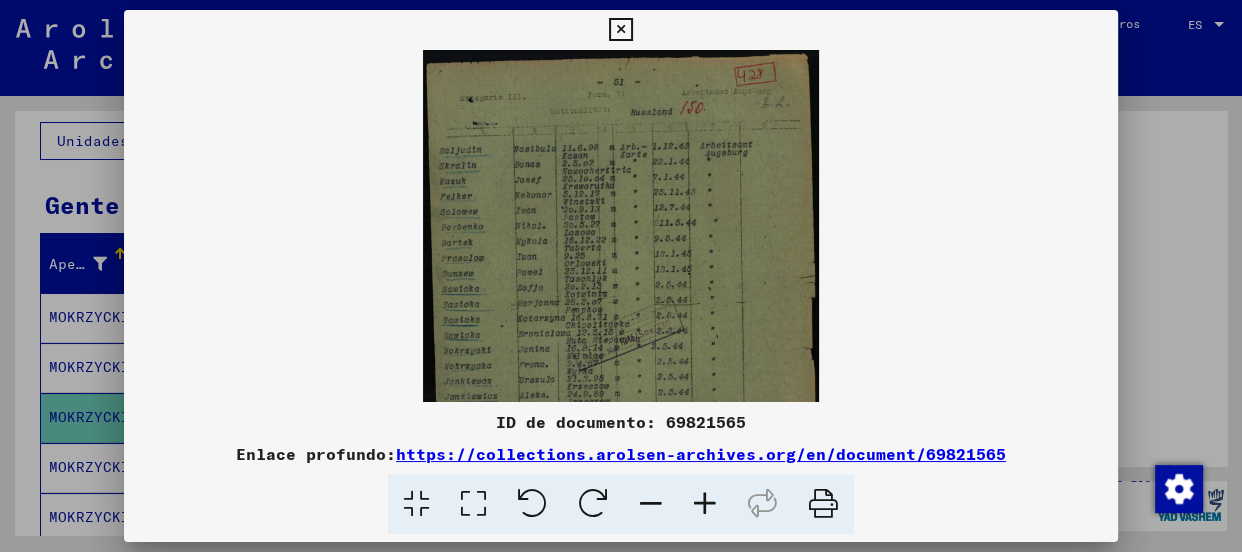 click at bounding box center (705, 504) 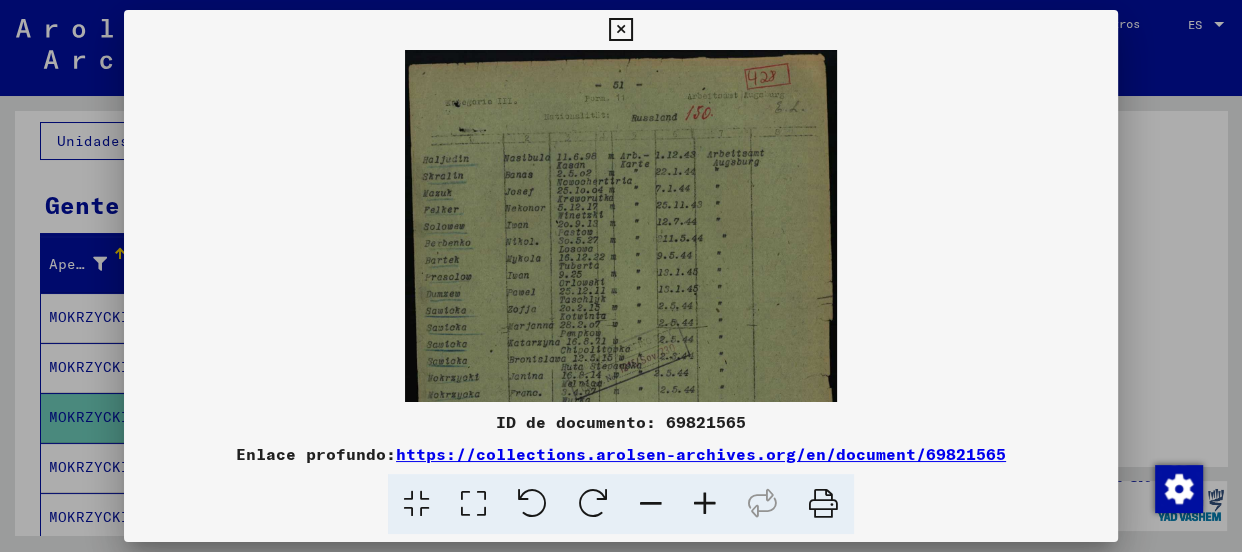 click at bounding box center [705, 504] 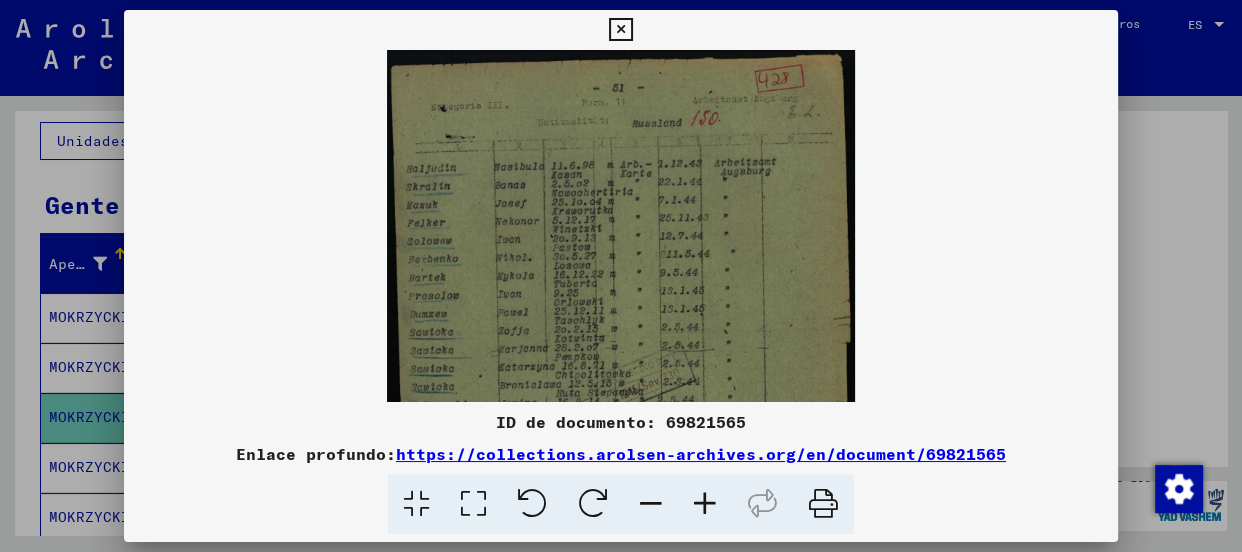 click at bounding box center [705, 504] 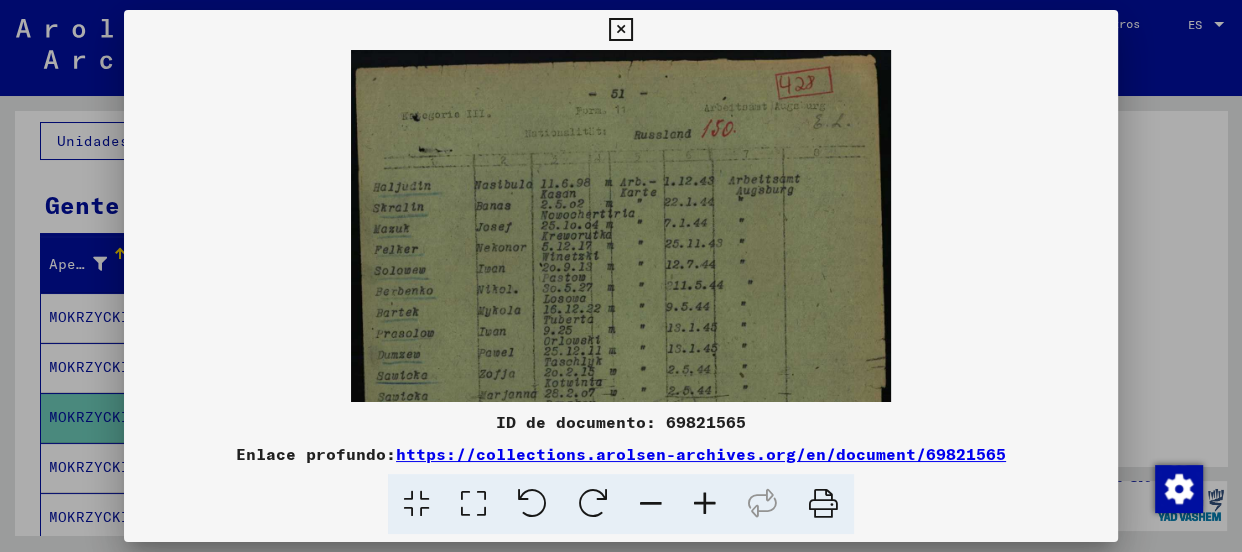 click at bounding box center (705, 504) 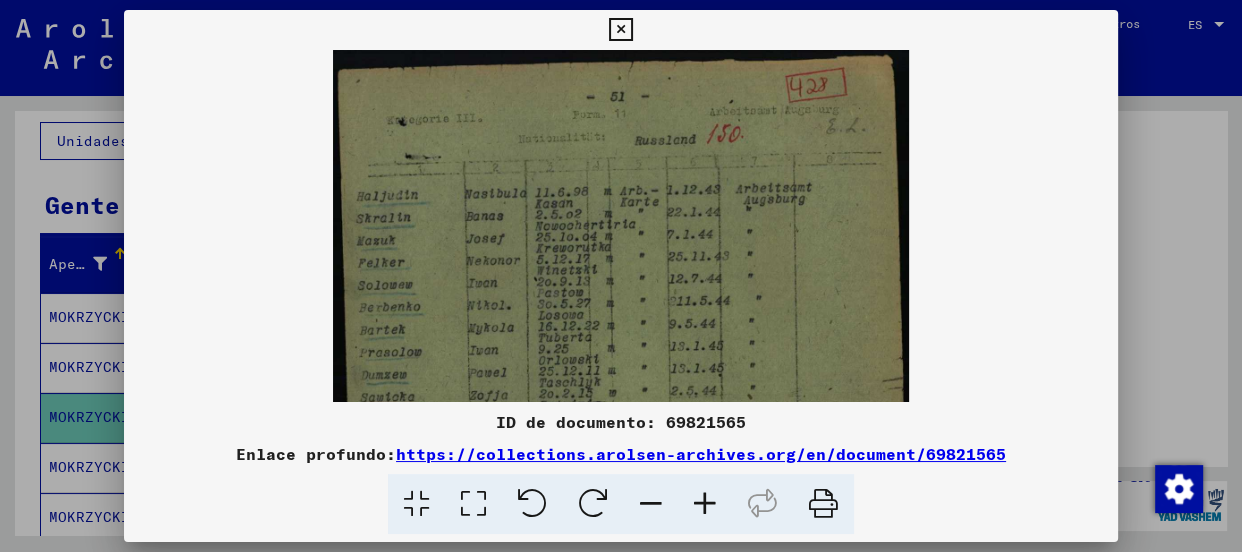 click at bounding box center (705, 504) 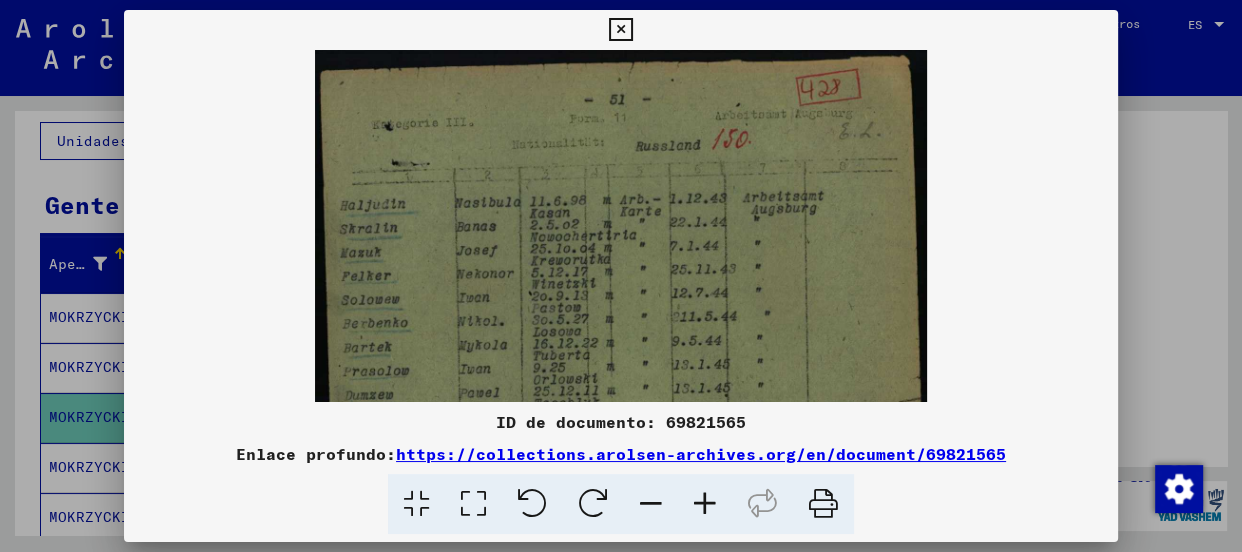 click at bounding box center [705, 504] 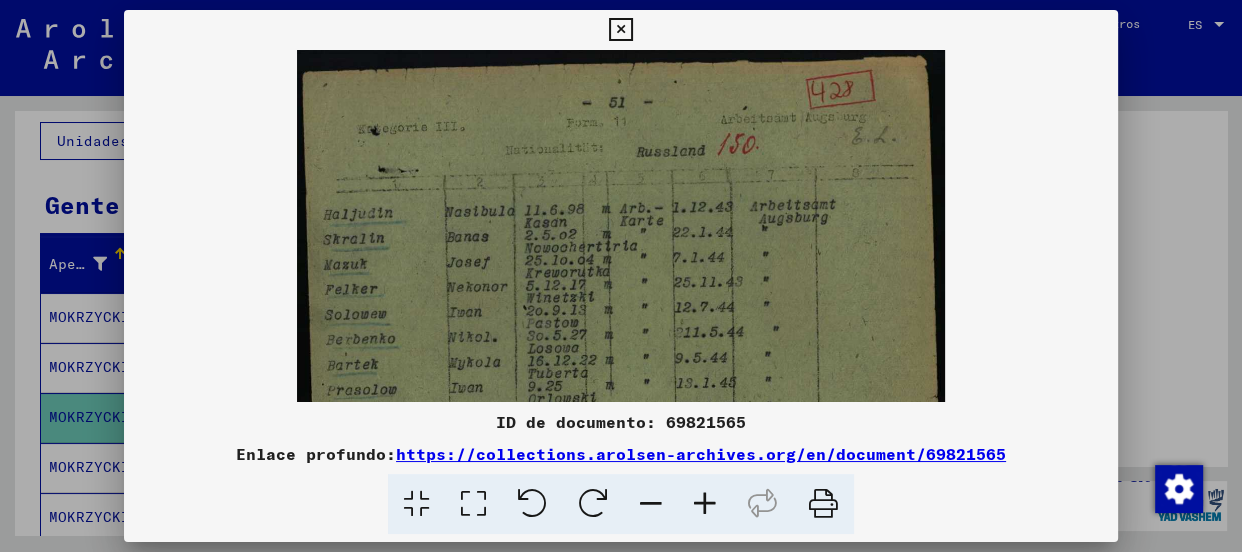 click at bounding box center (705, 504) 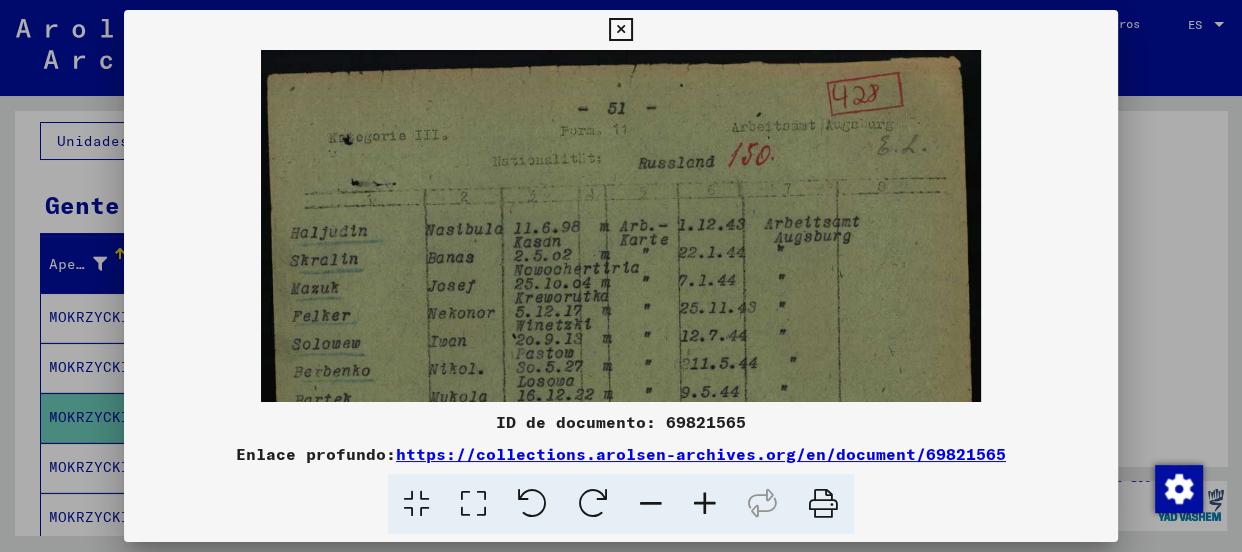 click at bounding box center [705, 504] 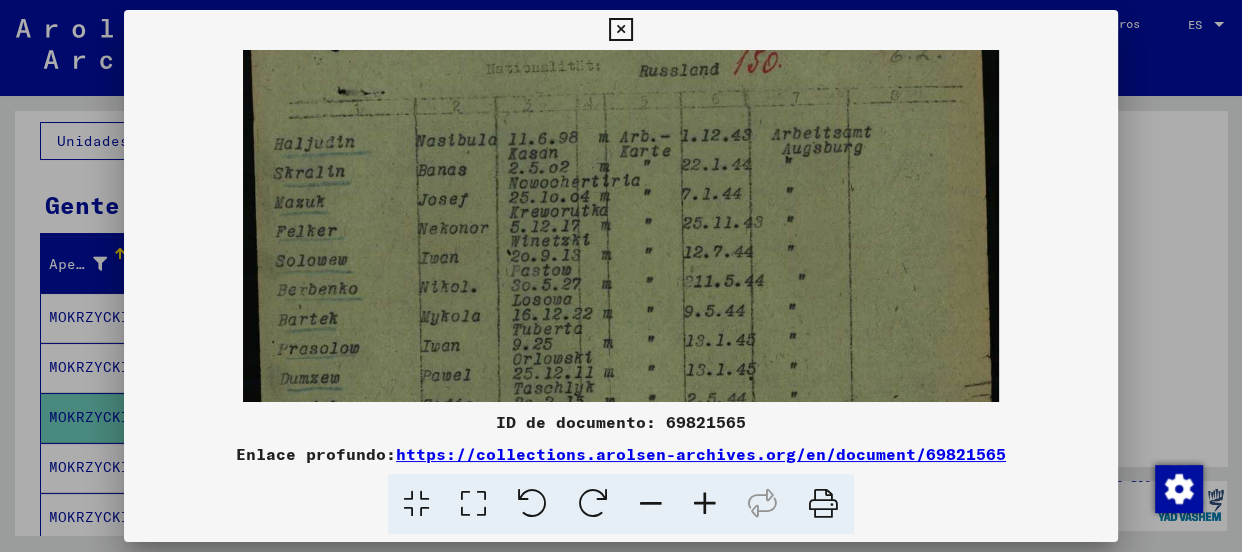 drag, startPoint x: 690, startPoint y: 310, endPoint x: 709, endPoint y: 211, distance: 100.80675 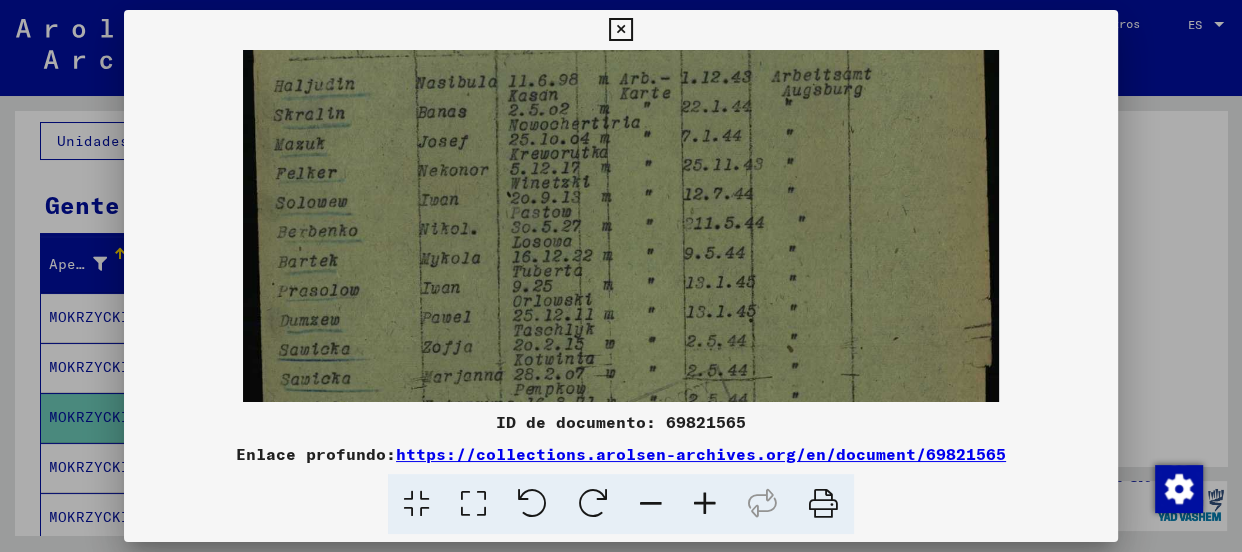 scroll, scrollTop: 163, scrollLeft: 0, axis: vertical 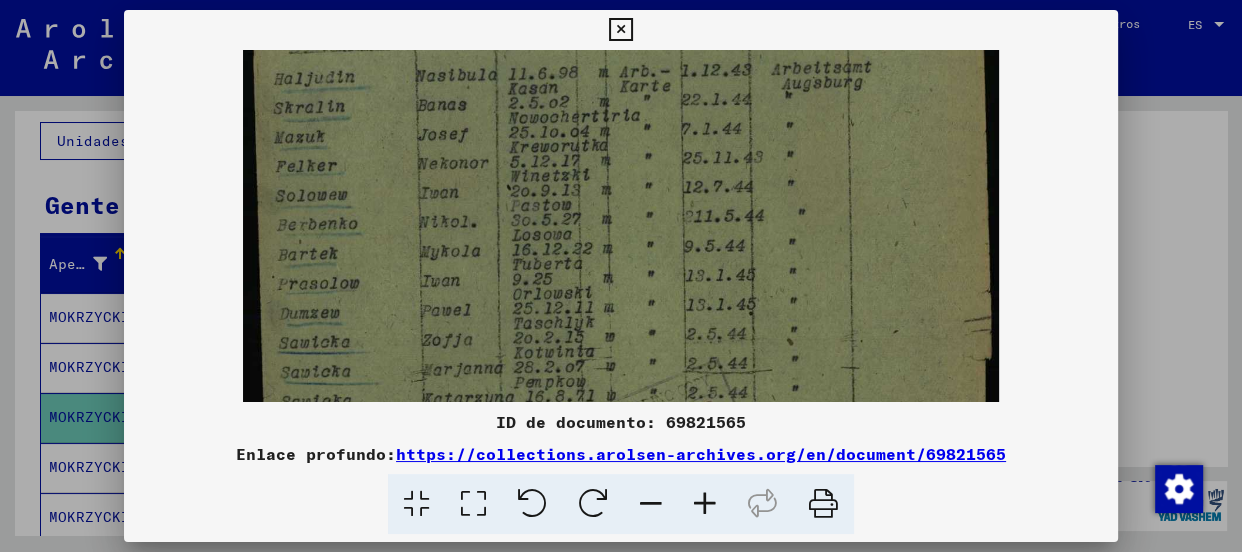 drag, startPoint x: 659, startPoint y: 315, endPoint x: 674, endPoint y: 249, distance: 67.68308 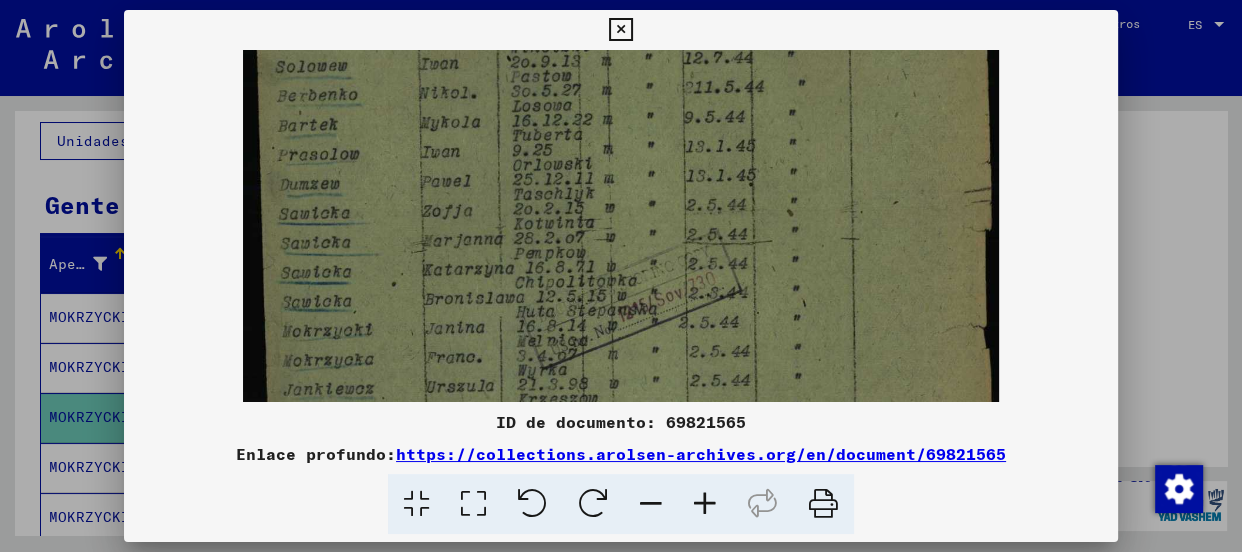 drag, startPoint x: 620, startPoint y: 321, endPoint x: 645, endPoint y: 192, distance: 131.40015 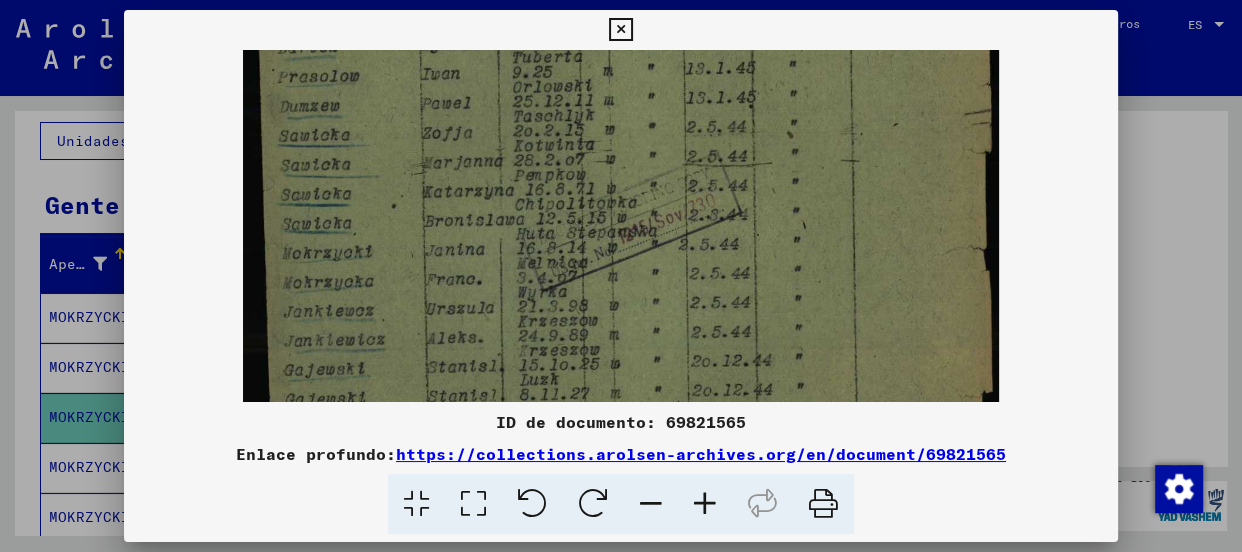 scroll, scrollTop: 371, scrollLeft: 0, axis: vertical 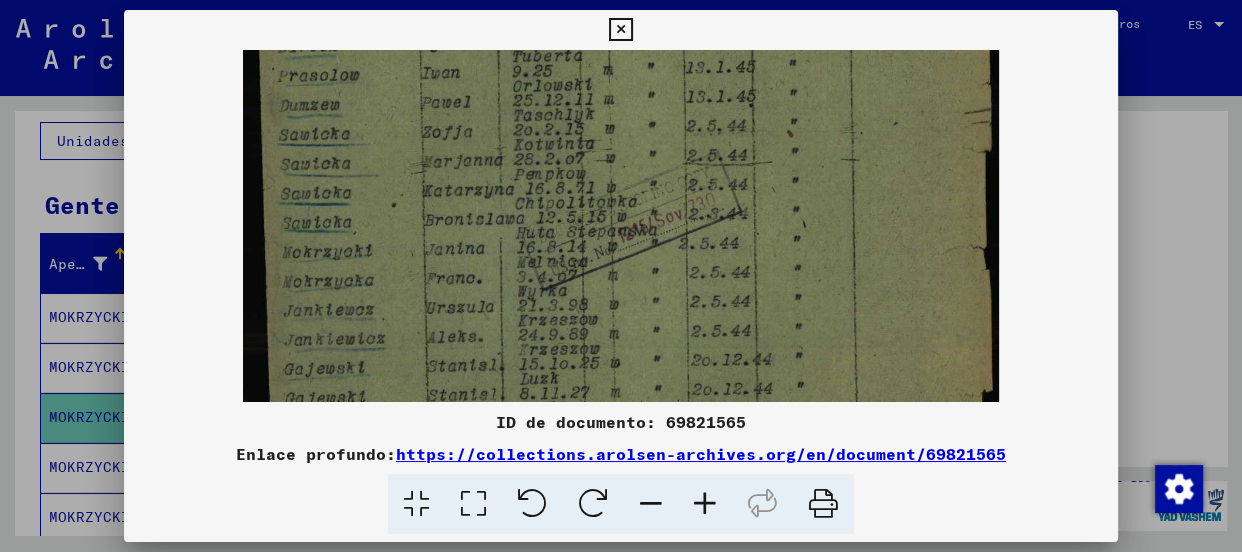 drag, startPoint x: 621, startPoint y: 303, endPoint x: 624, endPoint y: 240, distance: 63.07139 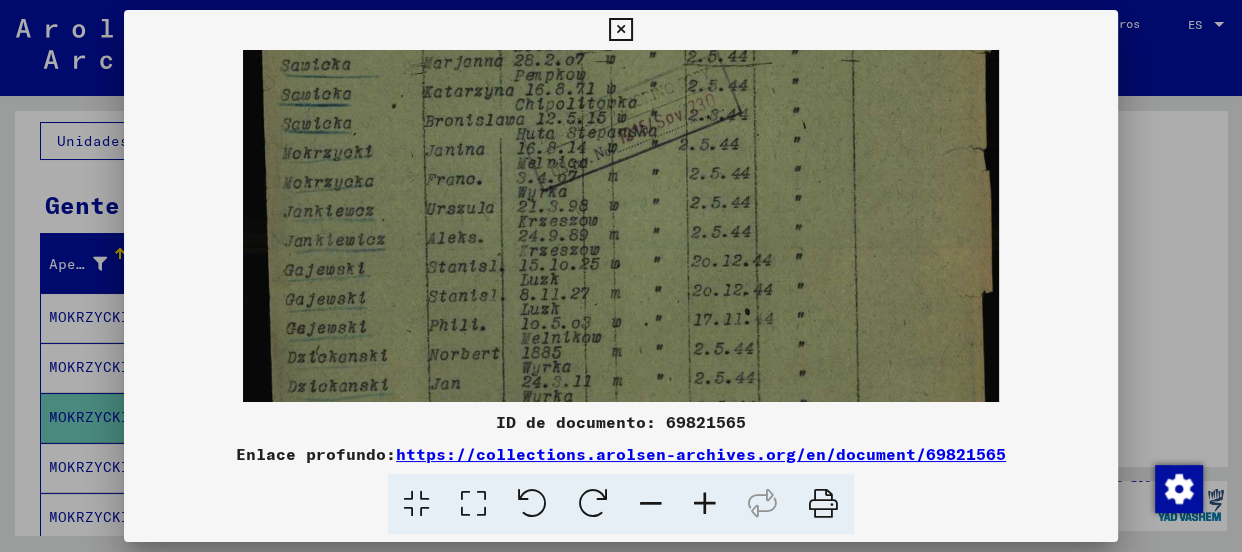 drag, startPoint x: 610, startPoint y: 358, endPoint x: 629, endPoint y: 259, distance: 100.80675 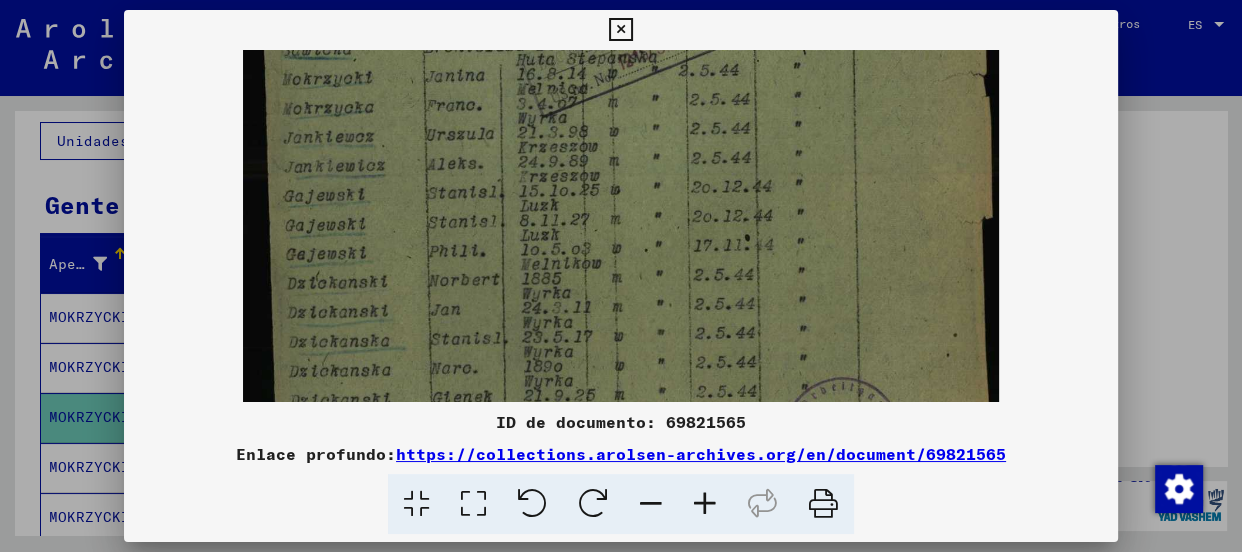 scroll, scrollTop: 550, scrollLeft: 0, axis: vertical 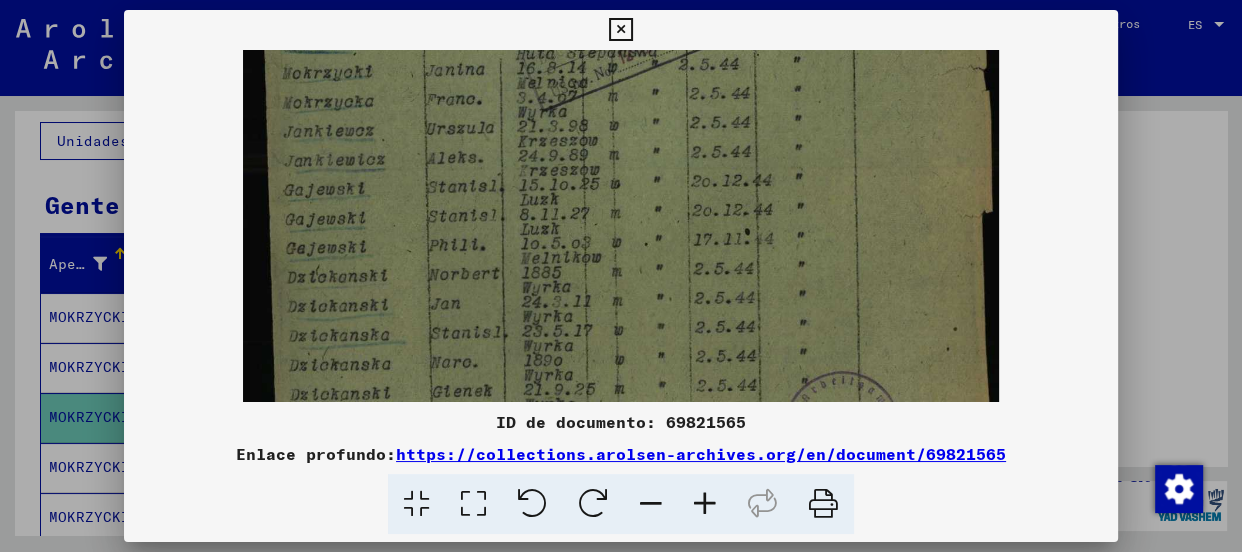 drag, startPoint x: 620, startPoint y: 349, endPoint x: 634, endPoint y: 280, distance: 70.40597 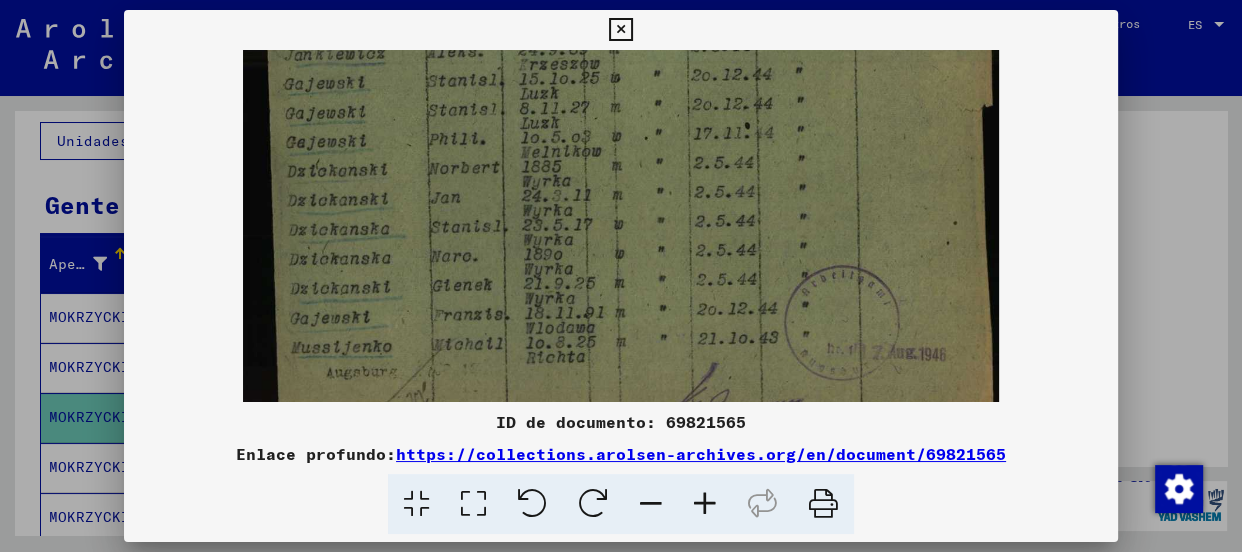 scroll, scrollTop: 684, scrollLeft: 0, axis: vertical 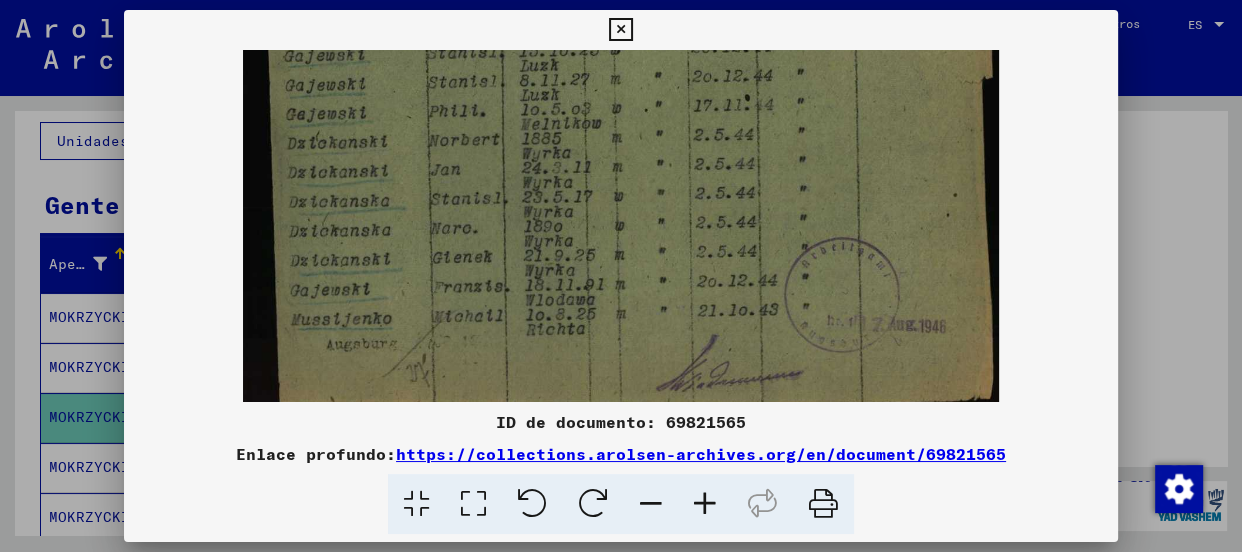 drag, startPoint x: 626, startPoint y: 330, endPoint x: 645, endPoint y: 199, distance: 132.3707 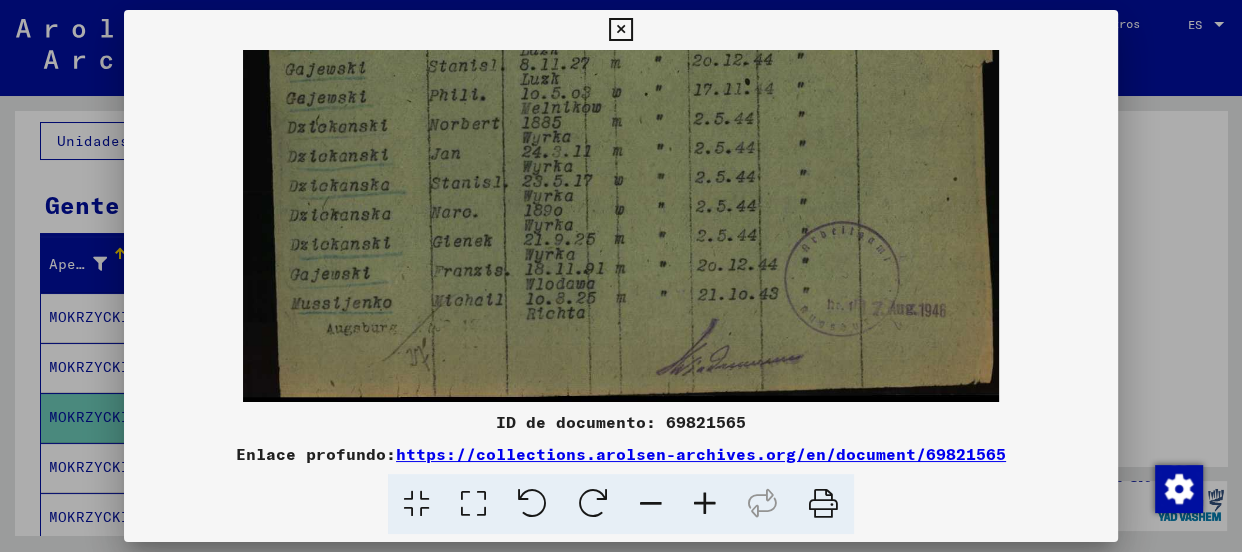 drag, startPoint x: 517, startPoint y: 337, endPoint x: 542, endPoint y: 239, distance: 101.13852 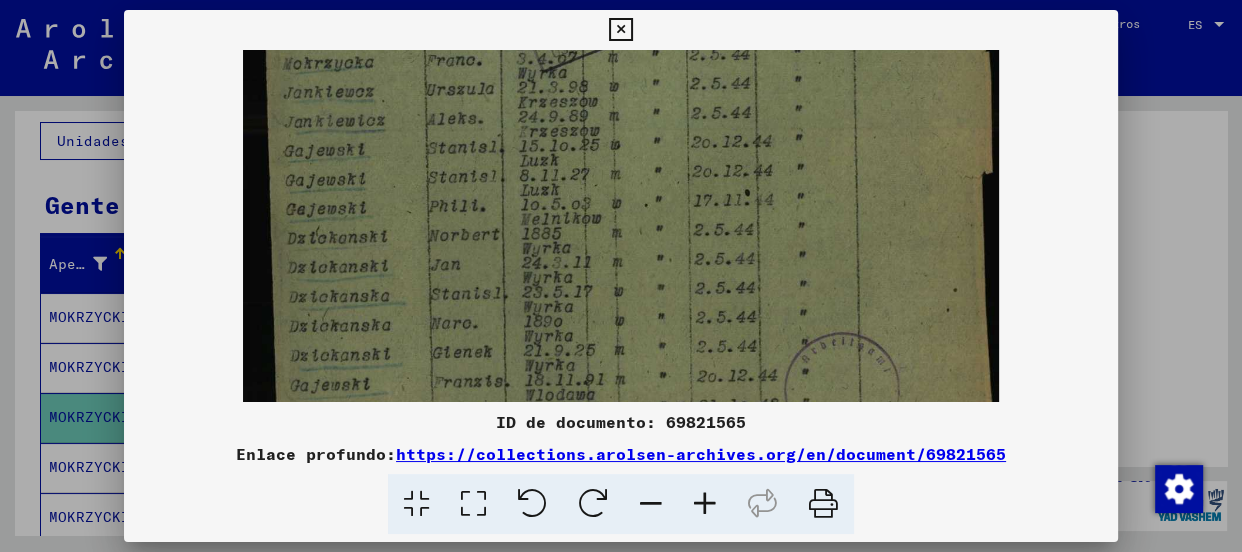 drag, startPoint x: 581, startPoint y: 160, endPoint x: 584, endPoint y: 272, distance: 112.04017 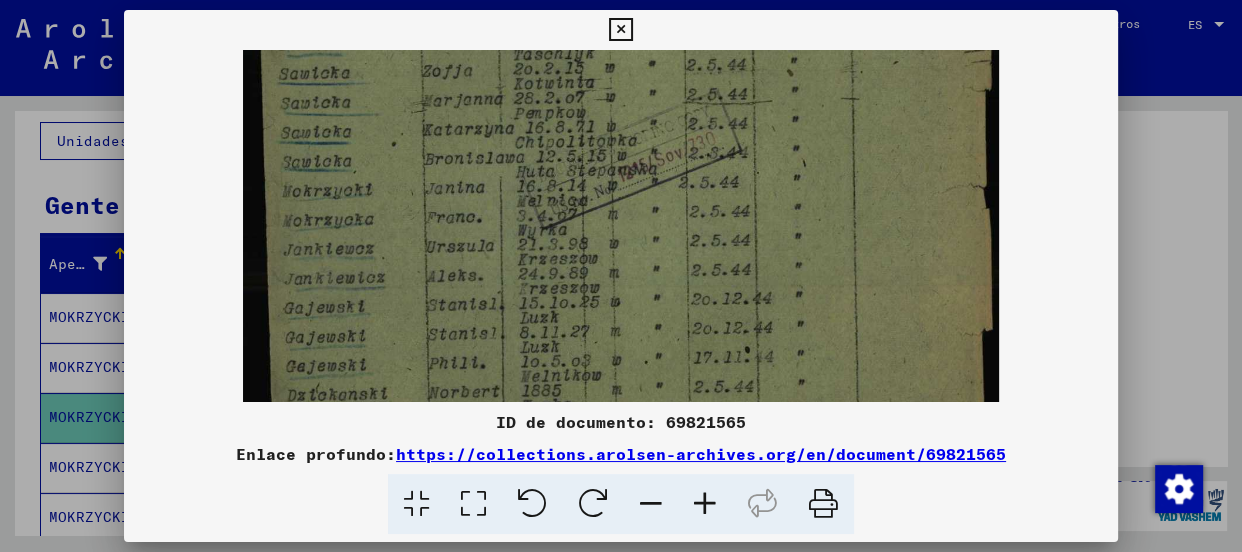 scroll, scrollTop: 420, scrollLeft: 0, axis: vertical 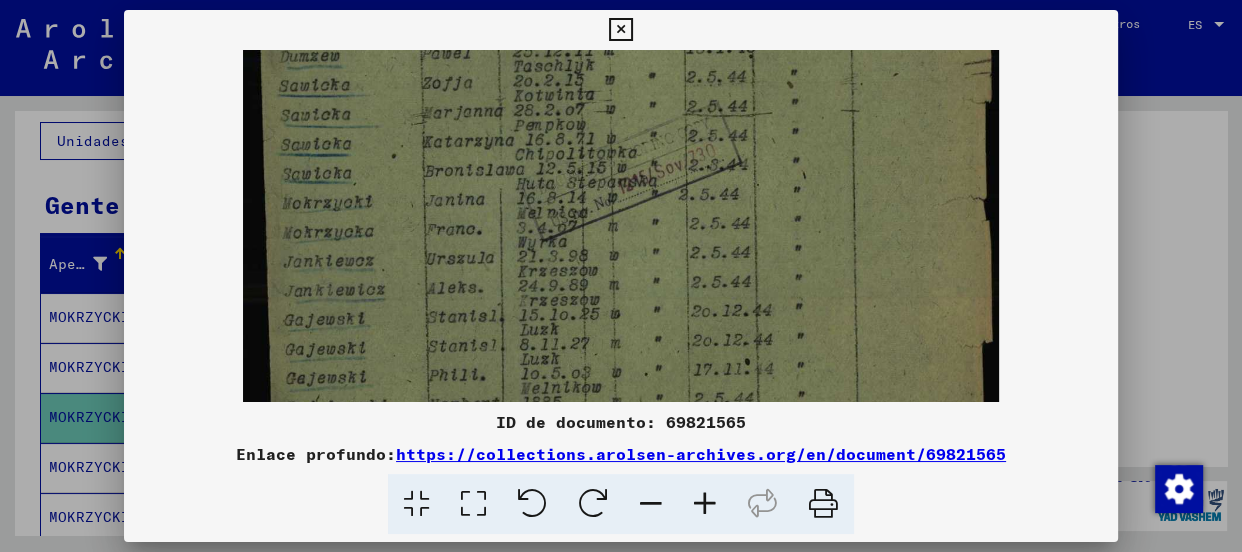 drag, startPoint x: 610, startPoint y: 140, endPoint x: 611, endPoint y: 311, distance: 171.00293 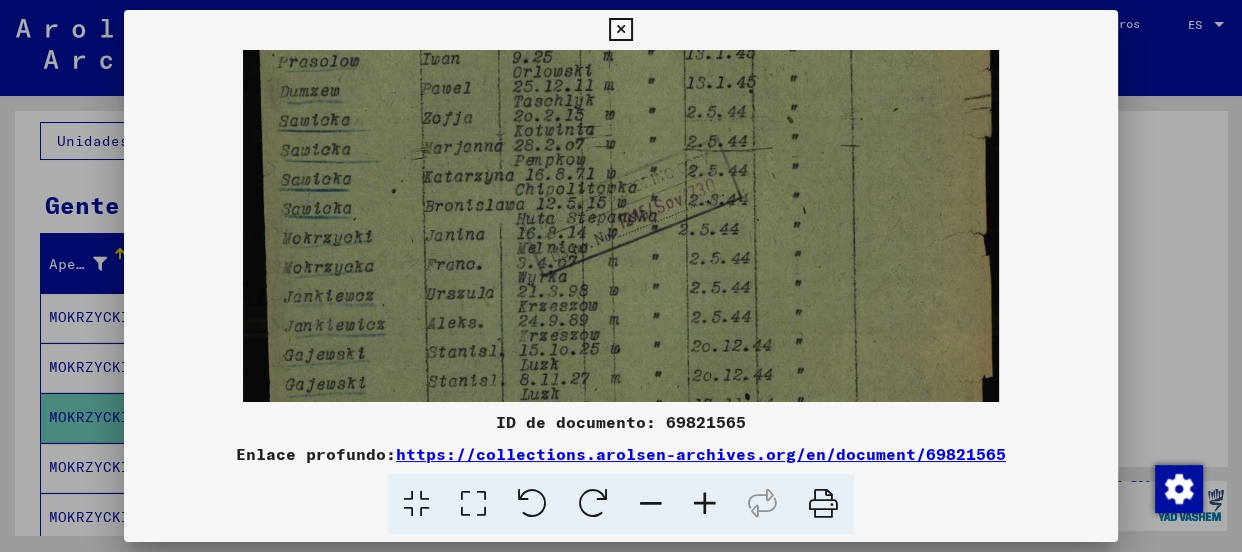 drag, startPoint x: 652, startPoint y: 160, endPoint x: 650, endPoint y: 196, distance: 36.05551 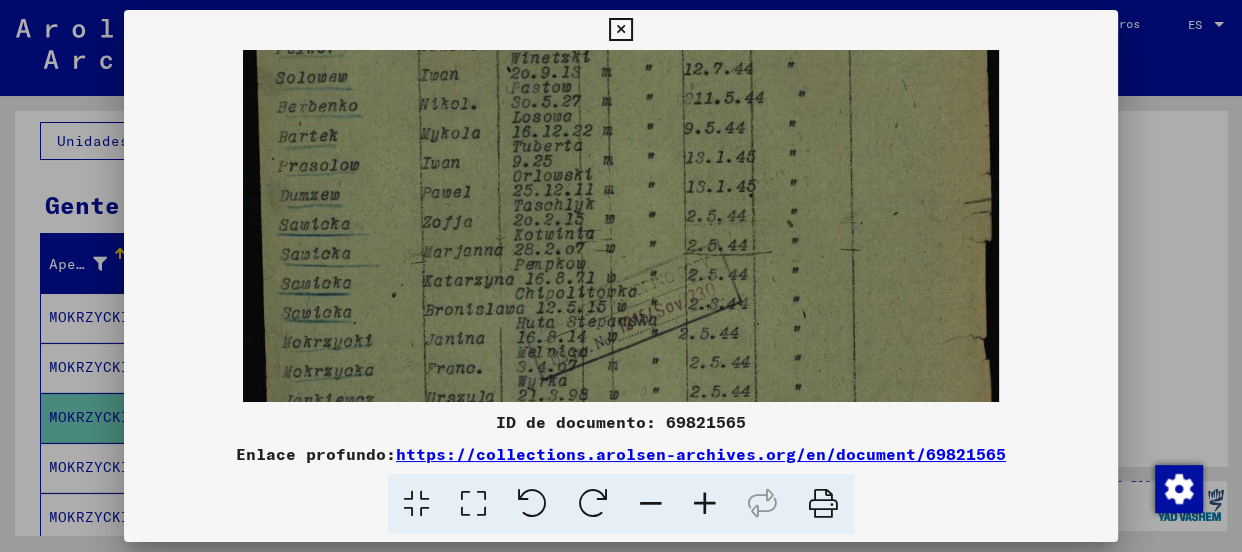 drag, startPoint x: 524, startPoint y: 175, endPoint x: 521, endPoint y: 280, distance: 105.04285 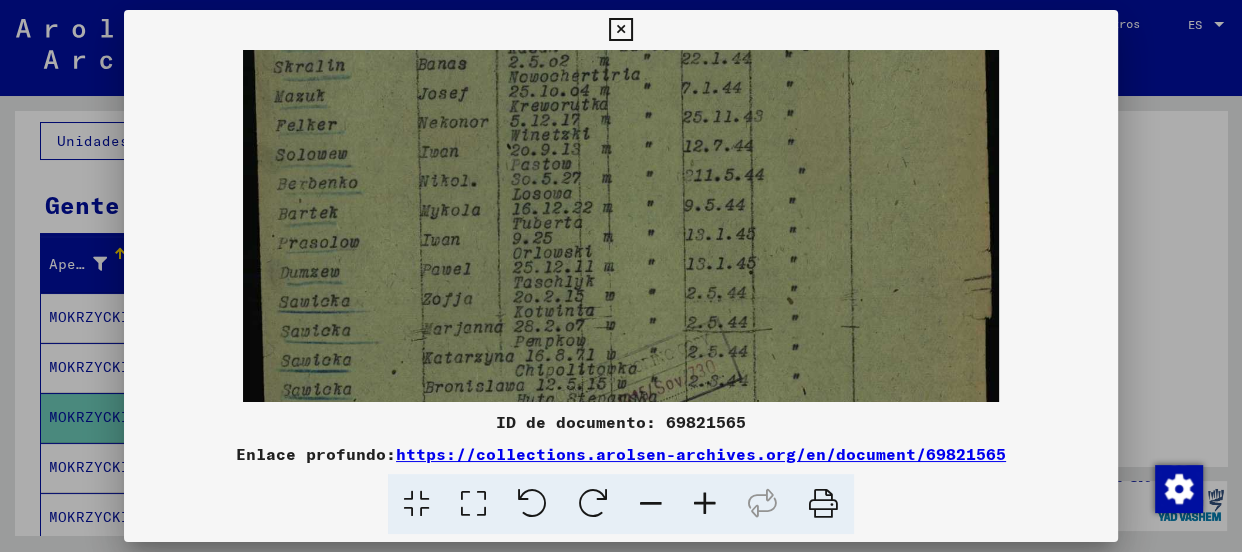 drag, startPoint x: 558, startPoint y: 163, endPoint x: 550, endPoint y: 241, distance: 78.40918 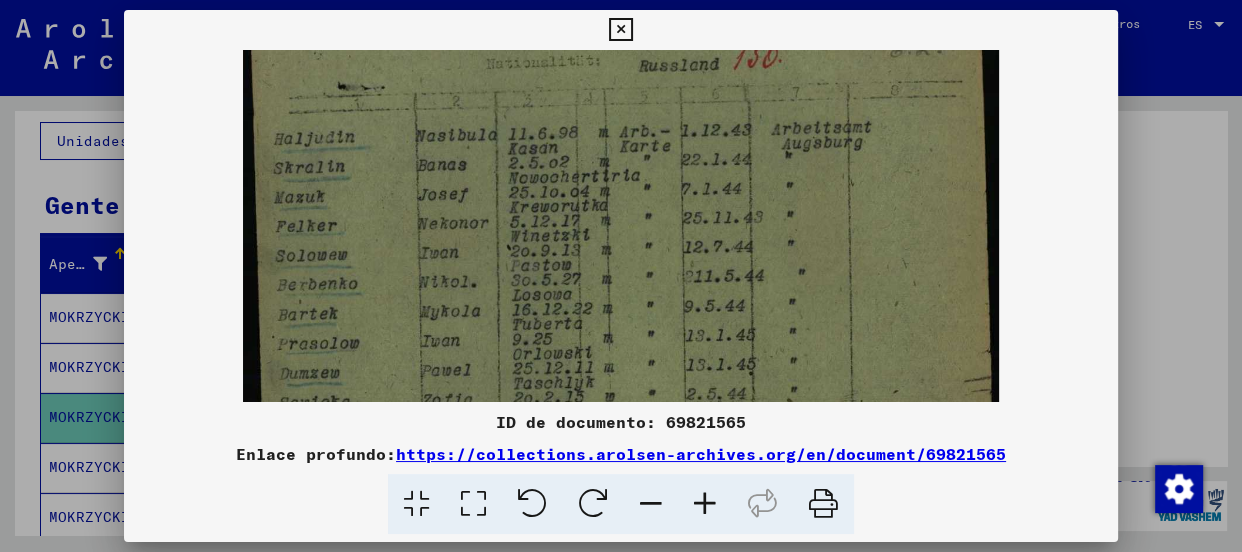 scroll, scrollTop: 90, scrollLeft: 0, axis: vertical 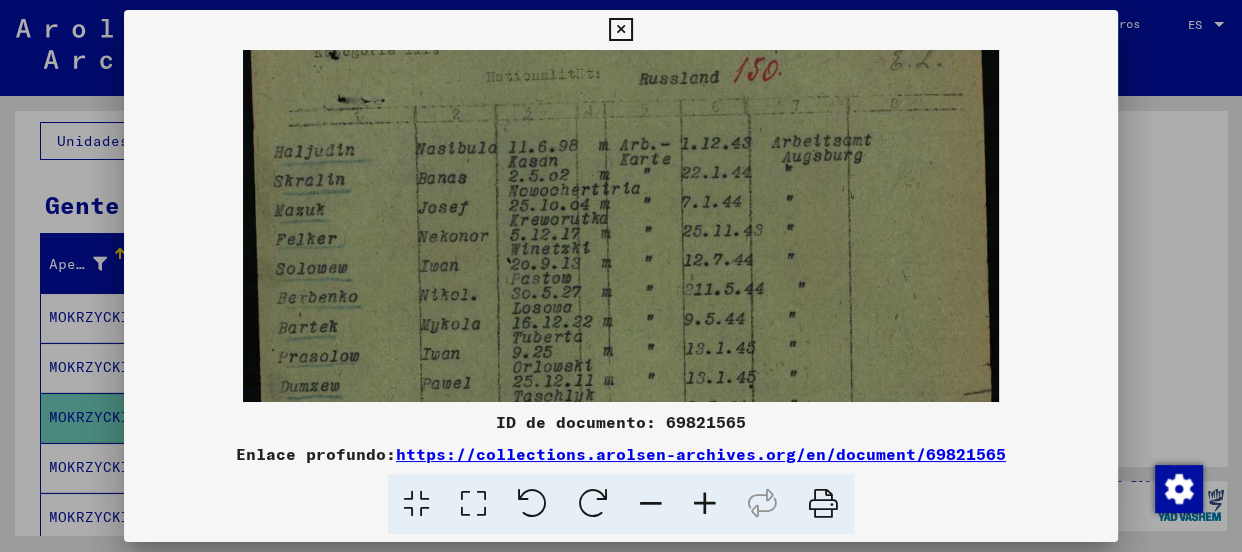 drag, startPoint x: 532, startPoint y: 133, endPoint x: 554, endPoint y: 248, distance: 117.08544 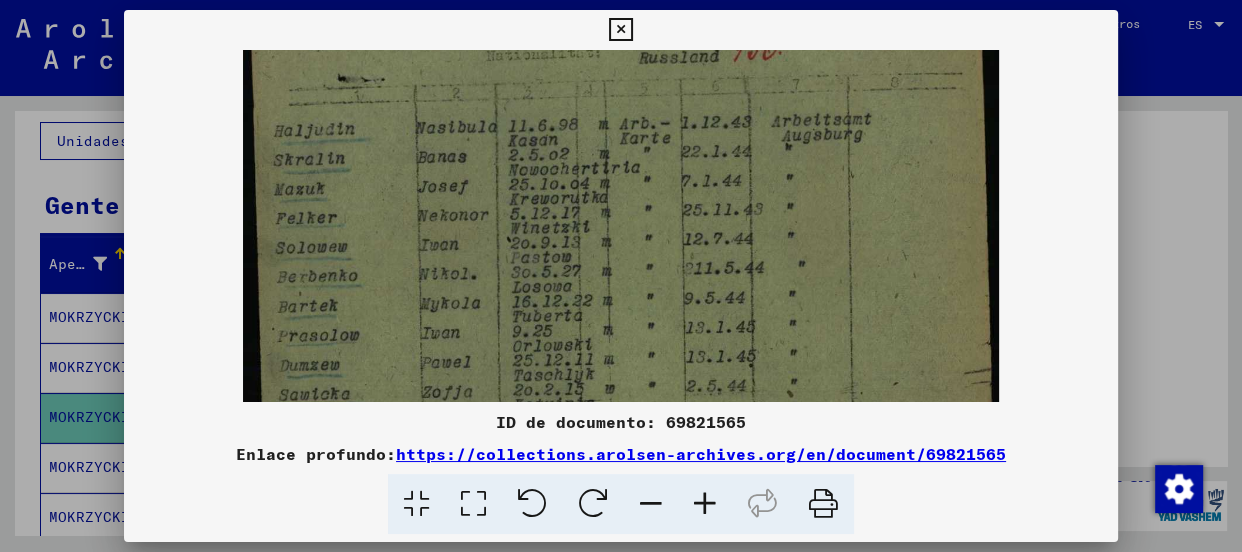 scroll, scrollTop: 136, scrollLeft: 0, axis: vertical 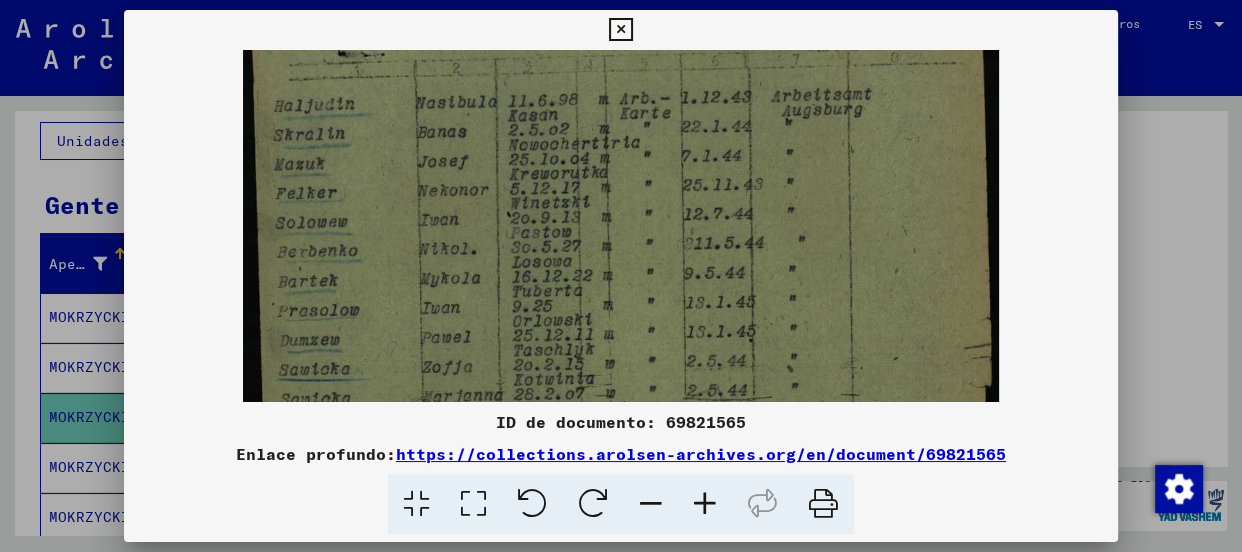 drag, startPoint x: 535, startPoint y: 250, endPoint x: 669, endPoint y: 205, distance: 141.35417 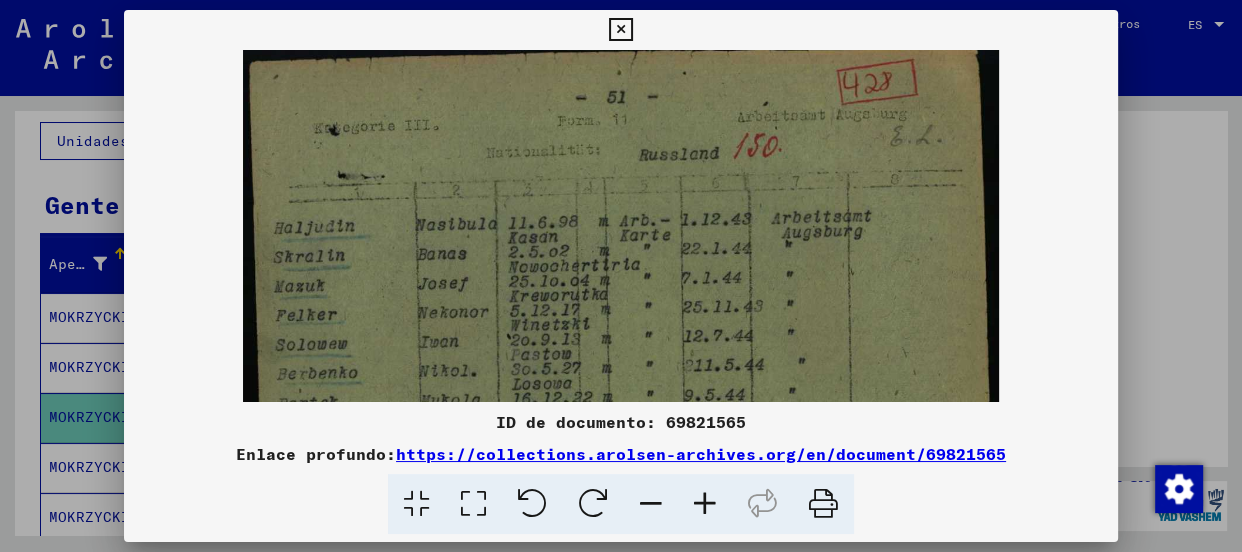 scroll, scrollTop: 0, scrollLeft: 0, axis: both 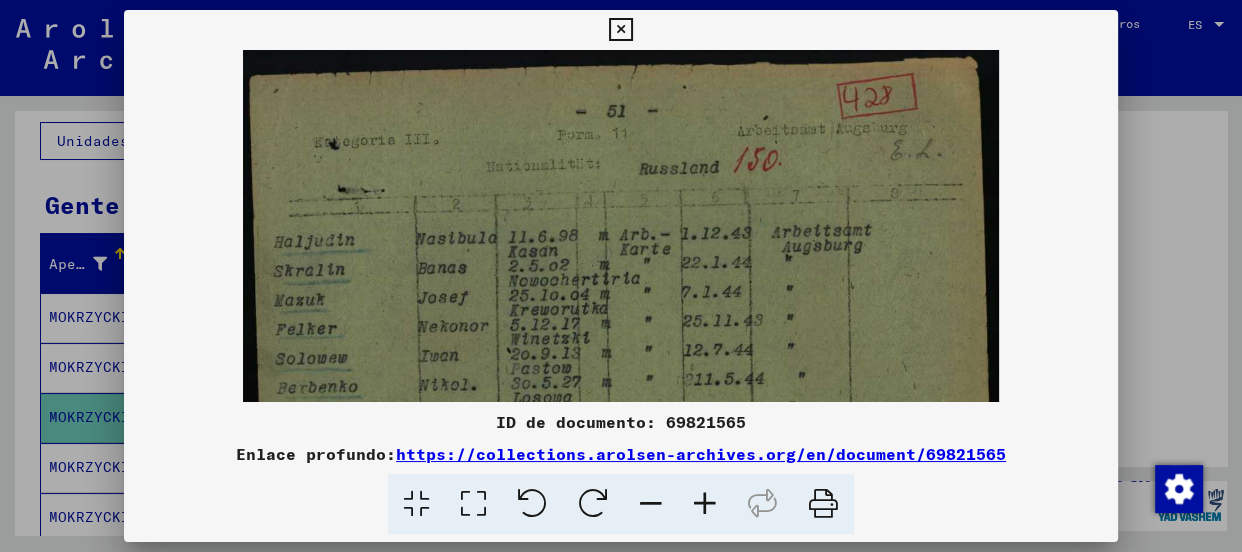 drag, startPoint x: 798, startPoint y: 162, endPoint x: 780, endPoint y: 339, distance: 177.9129 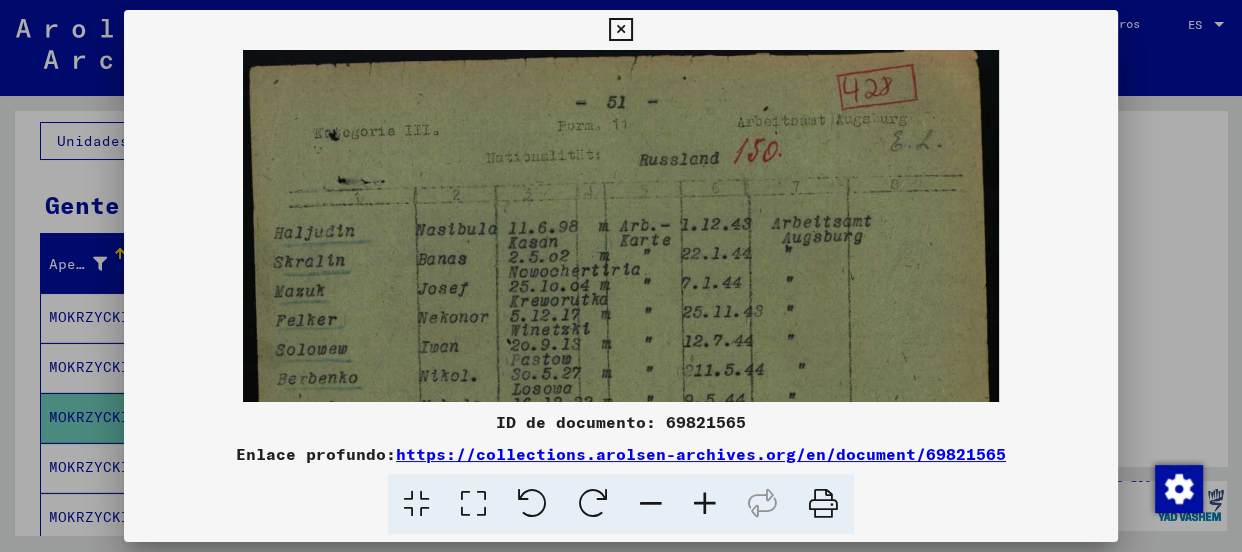 scroll, scrollTop: 30, scrollLeft: 0, axis: vertical 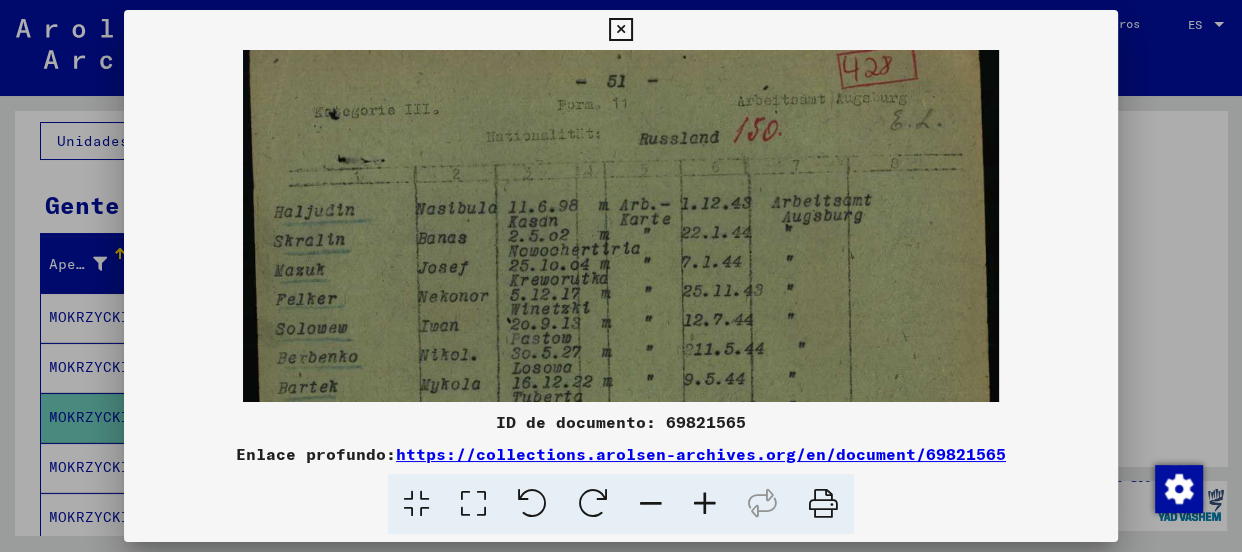 drag, startPoint x: 547, startPoint y: 270, endPoint x: 613, endPoint y: 238, distance: 73.34848 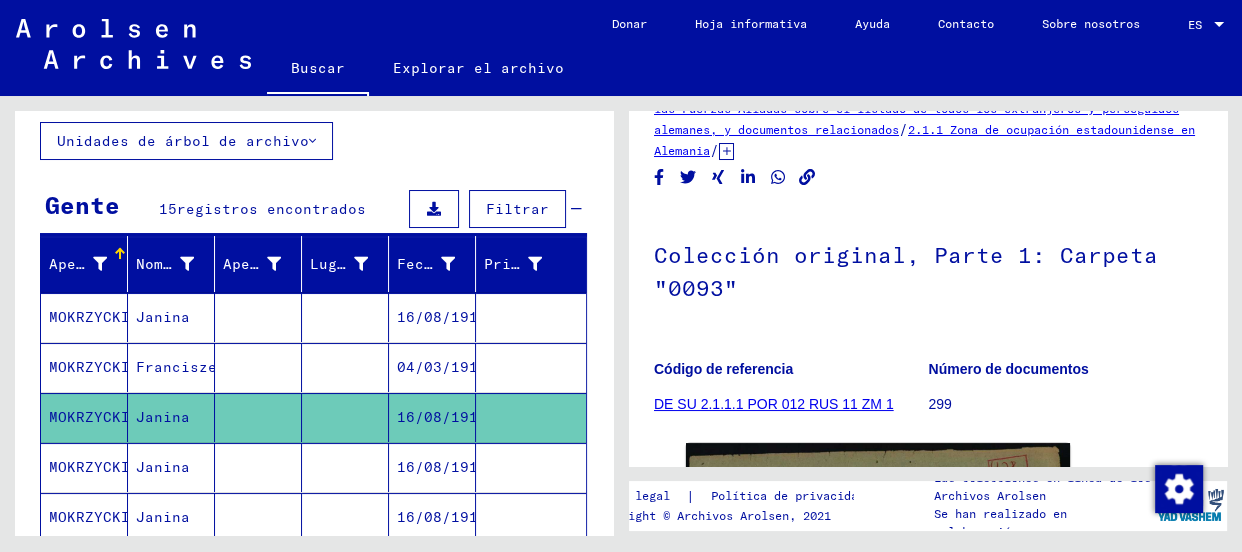 scroll, scrollTop: 190, scrollLeft: 0, axis: vertical 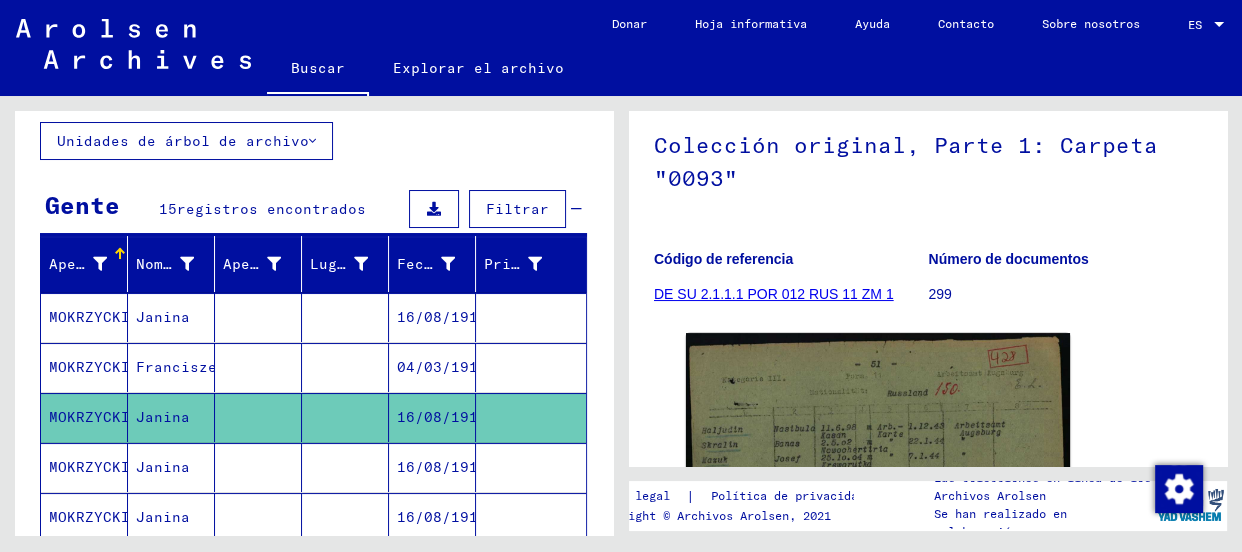 click 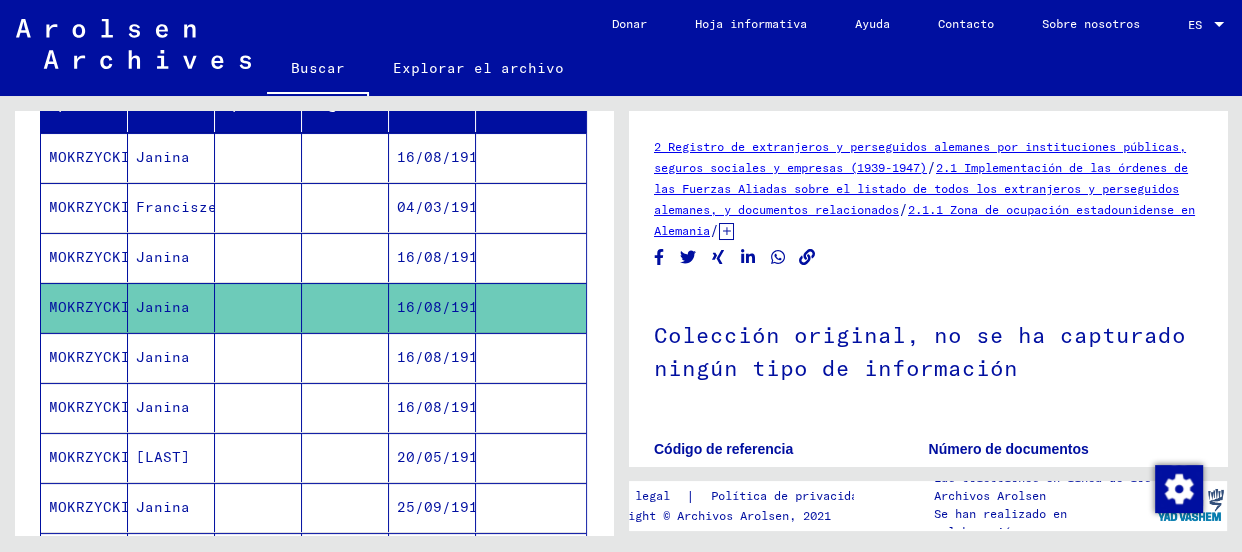 scroll, scrollTop: 276, scrollLeft: 0, axis: vertical 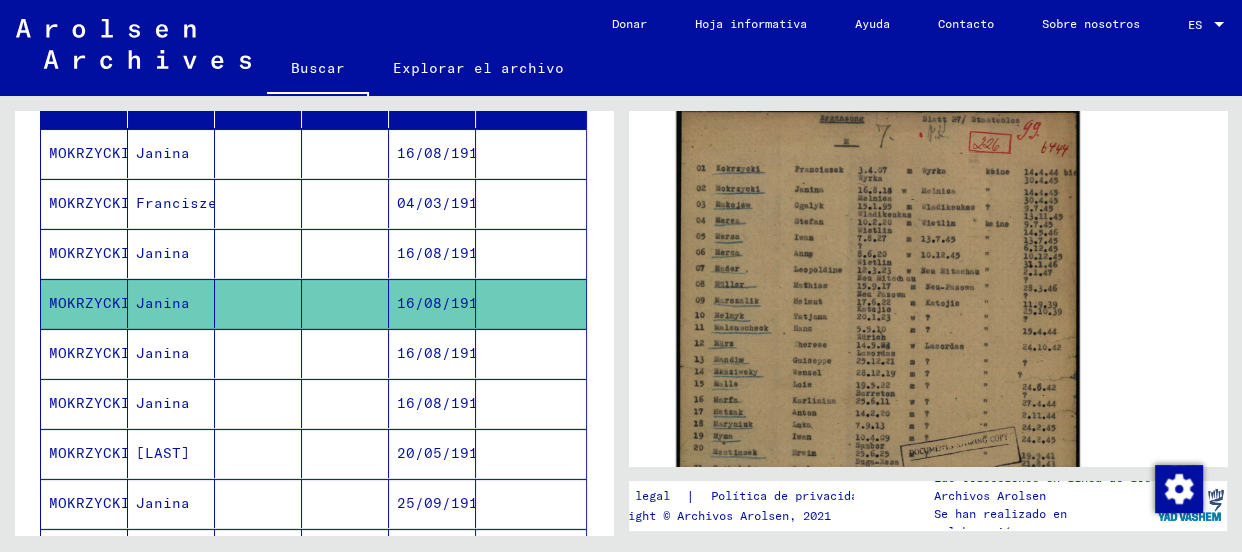 click 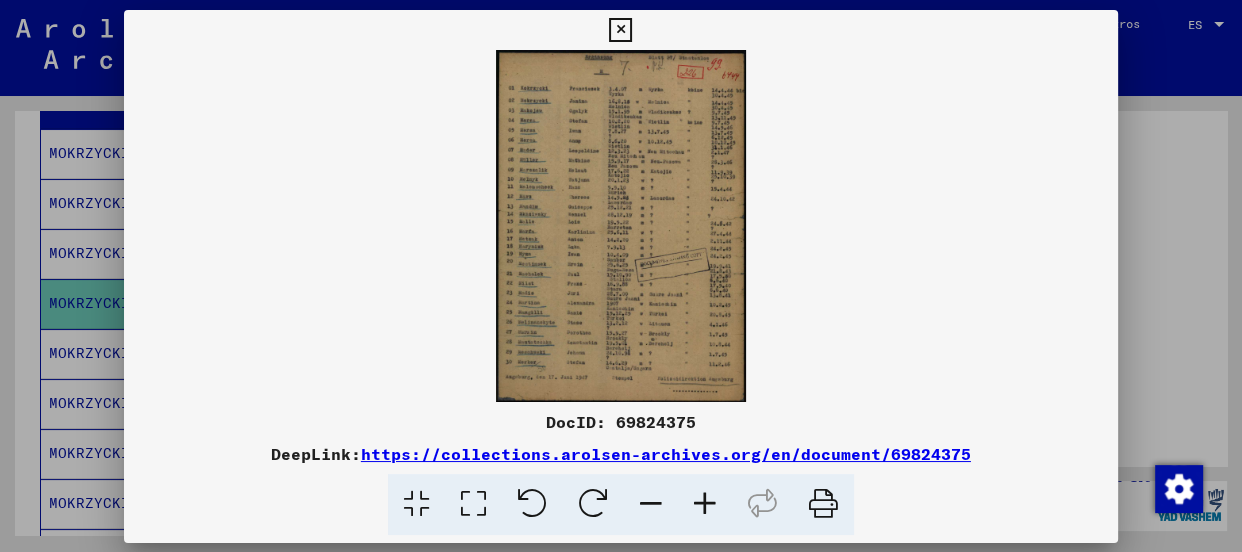 click at bounding box center [621, 226] 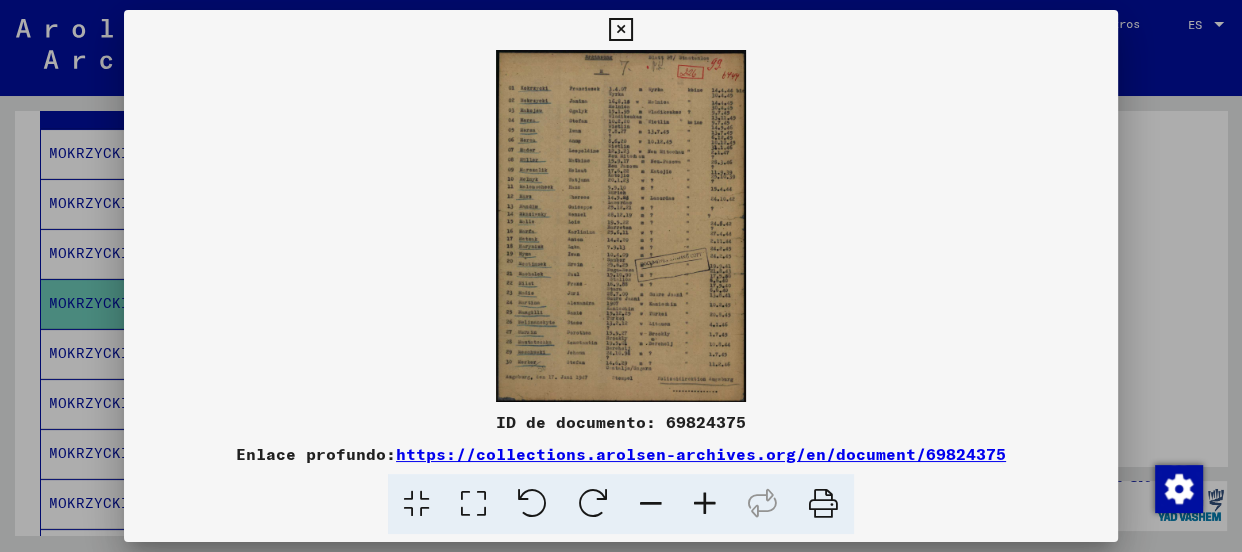 click at bounding box center (705, 504) 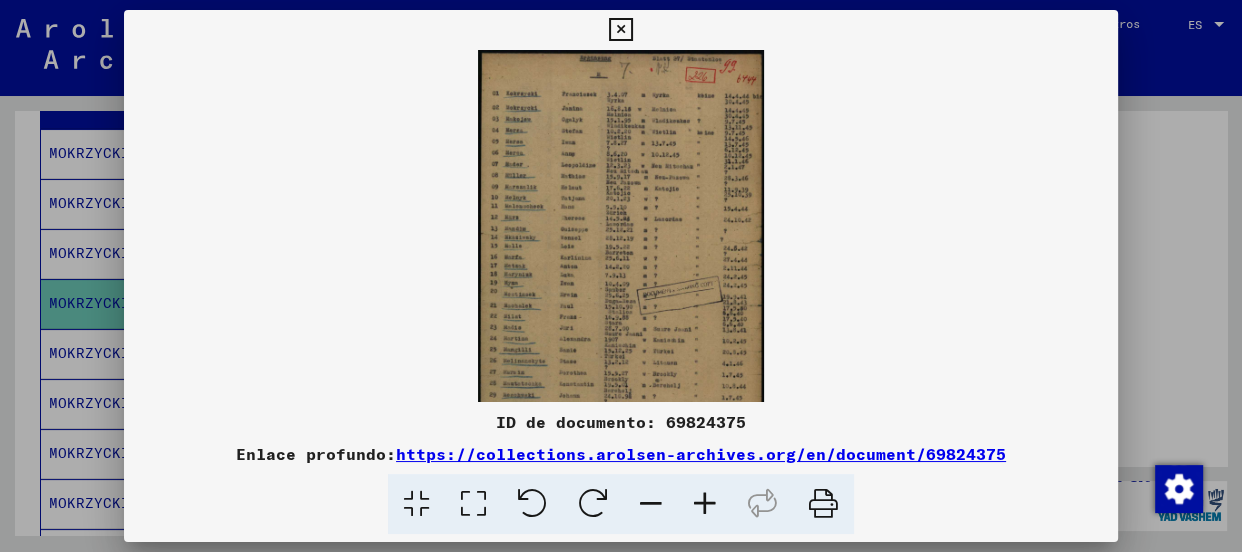 click at bounding box center [705, 504] 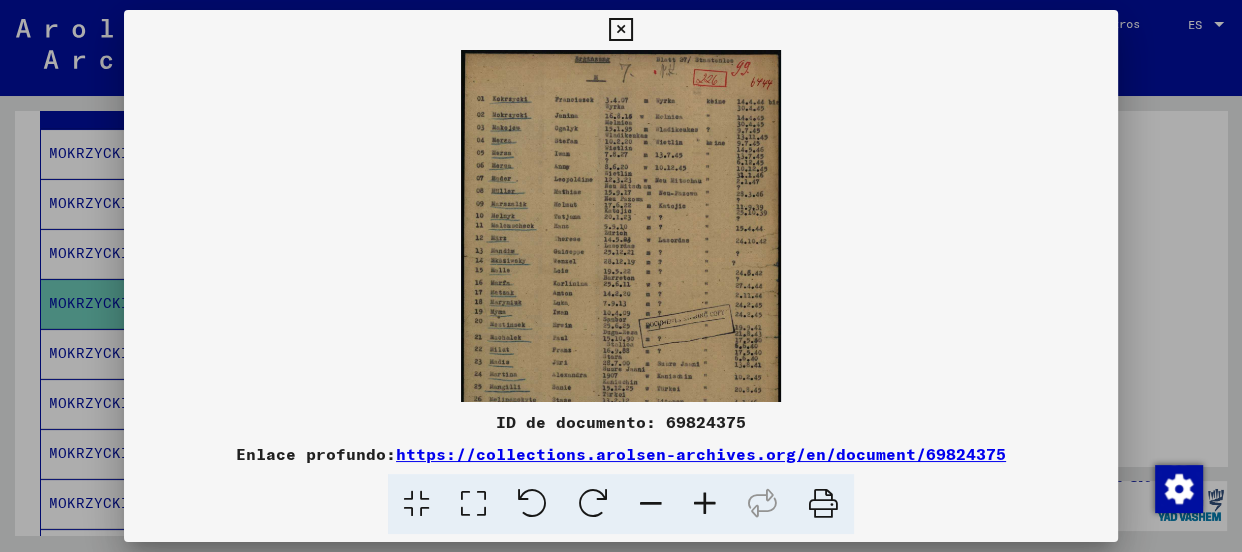 click at bounding box center [705, 504] 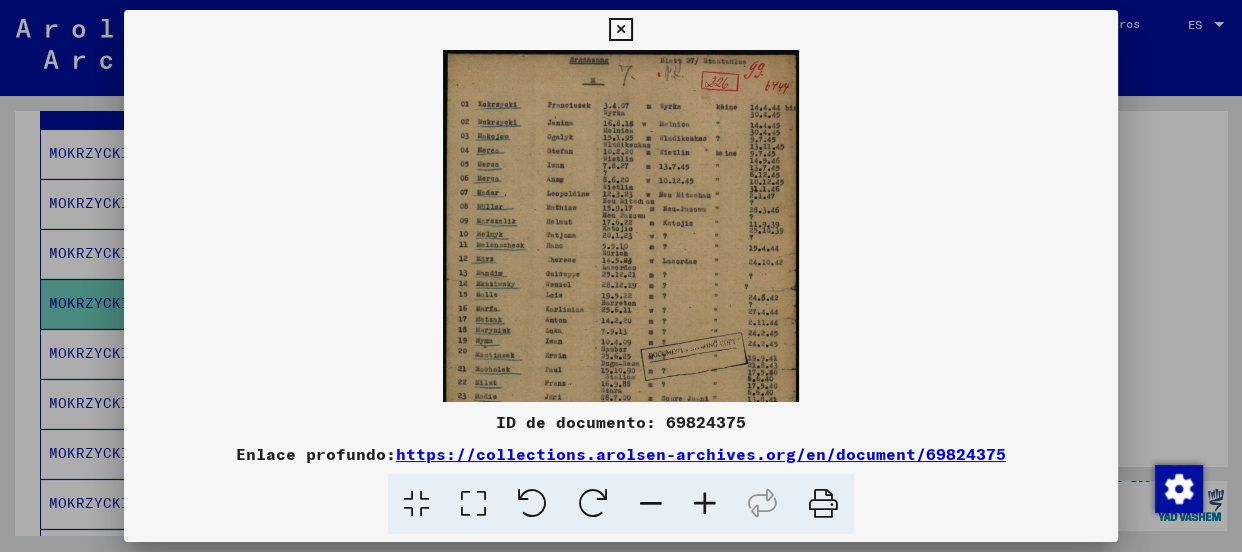 click at bounding box center (705, 504) 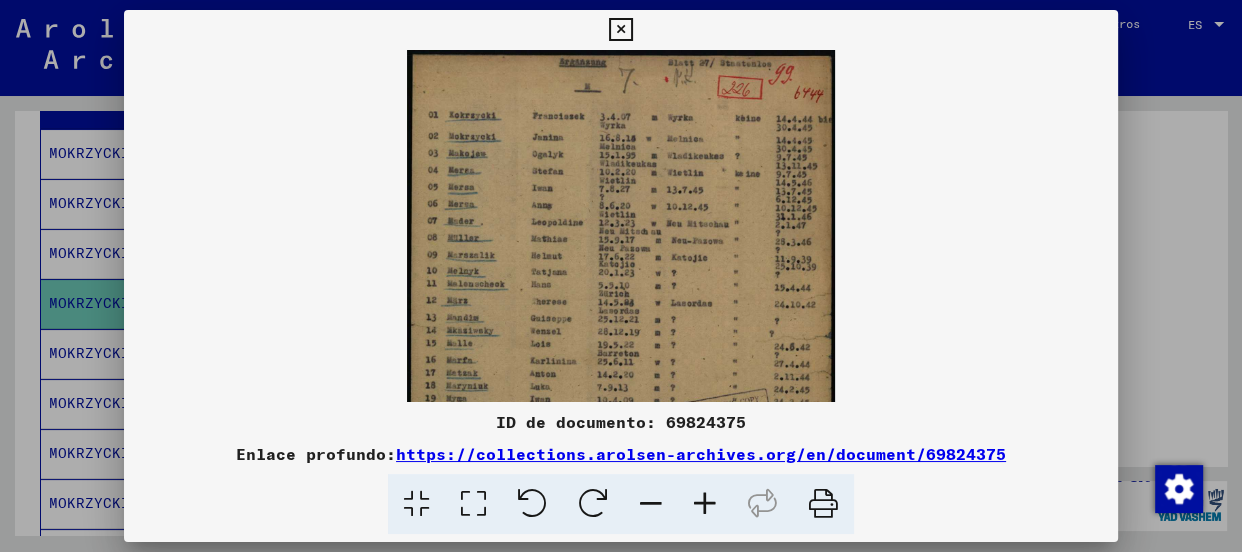 click at bounding box center [705, 504] 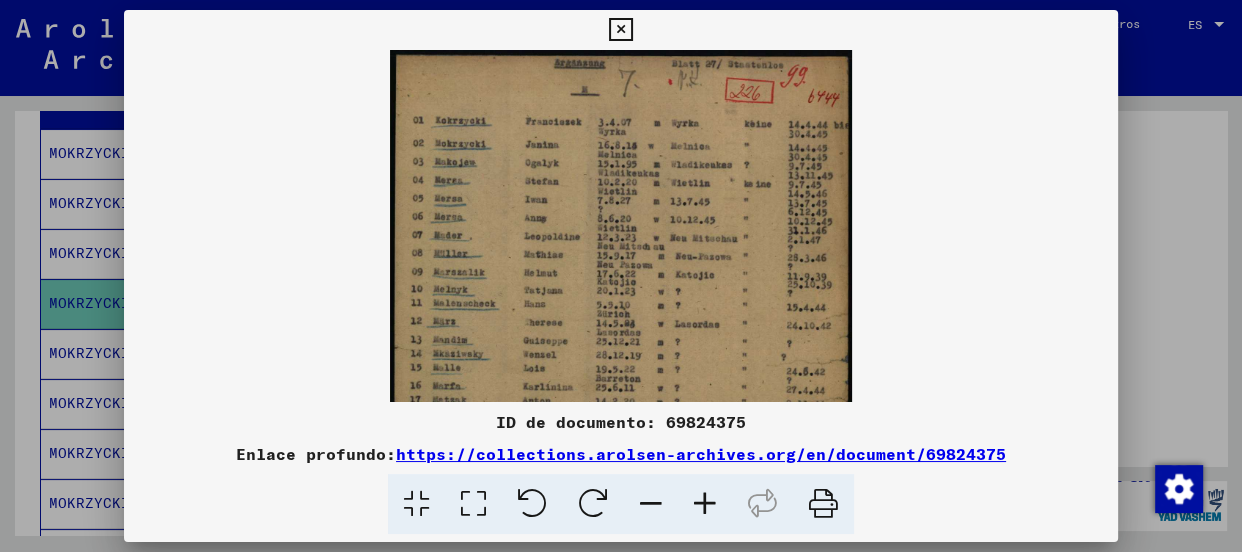 click at bounding box center [705, 504] 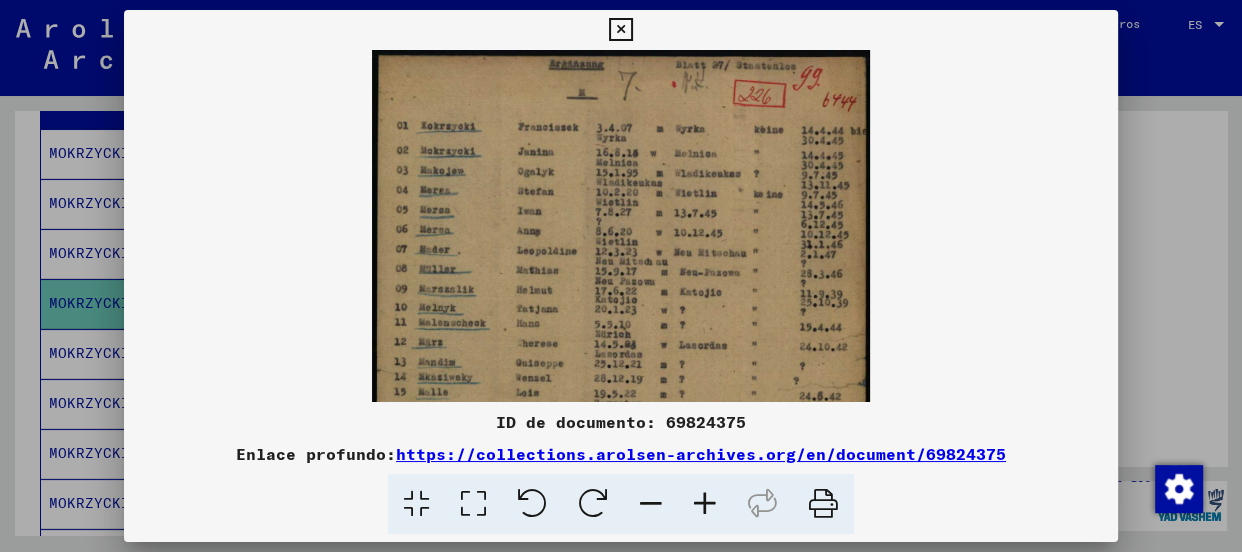 click at bounding box center (705, 504) 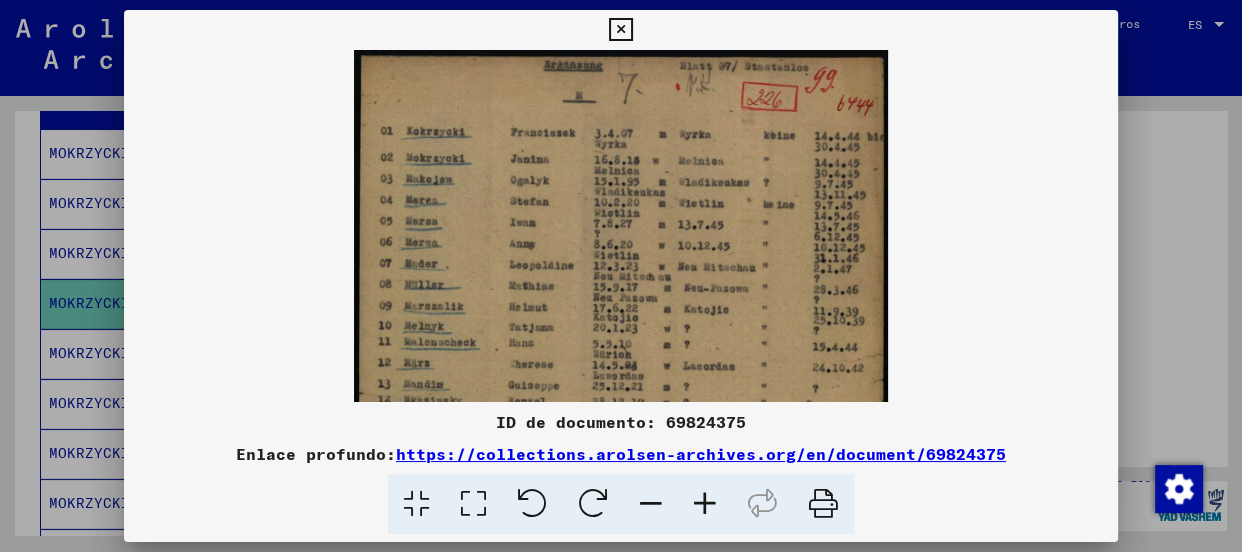 click at bounding box center [705, 504] 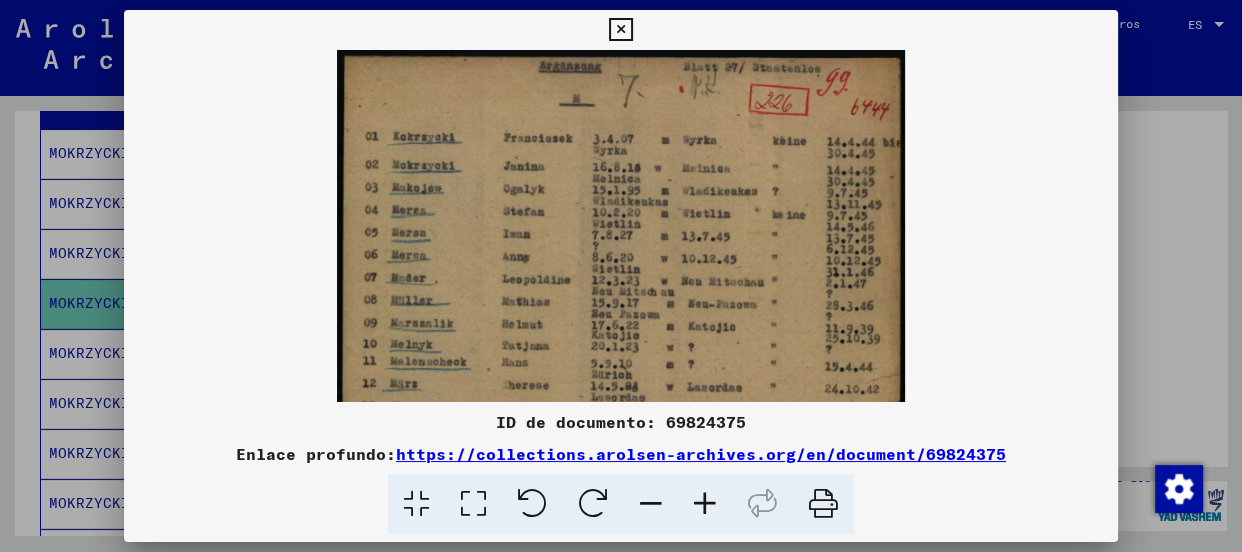 click at bounding box center [705, 504] 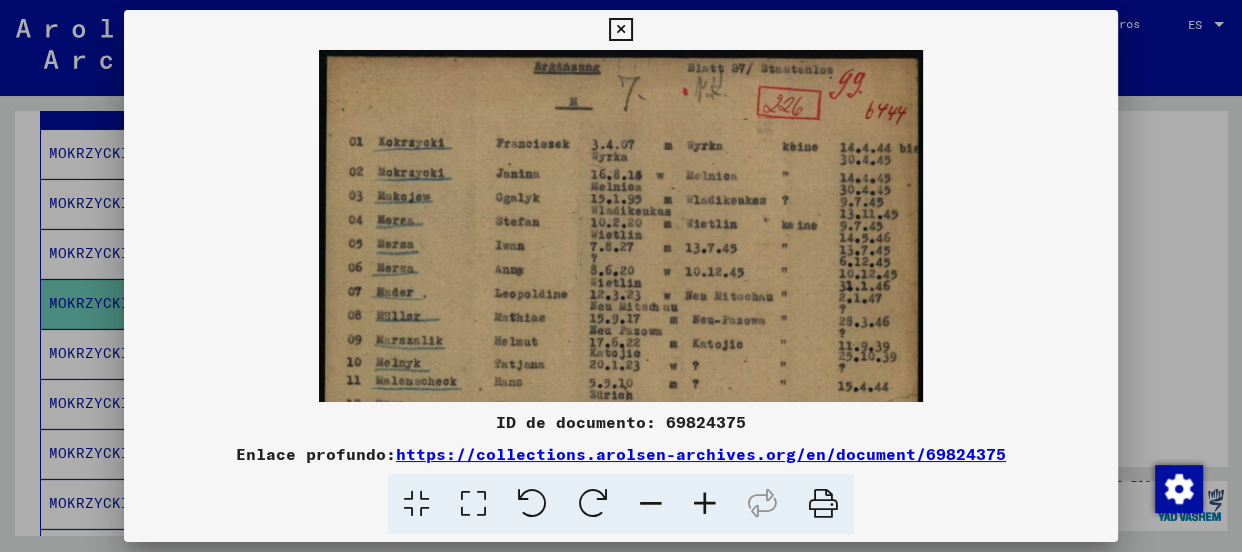 click at bounding box center [705, 504] 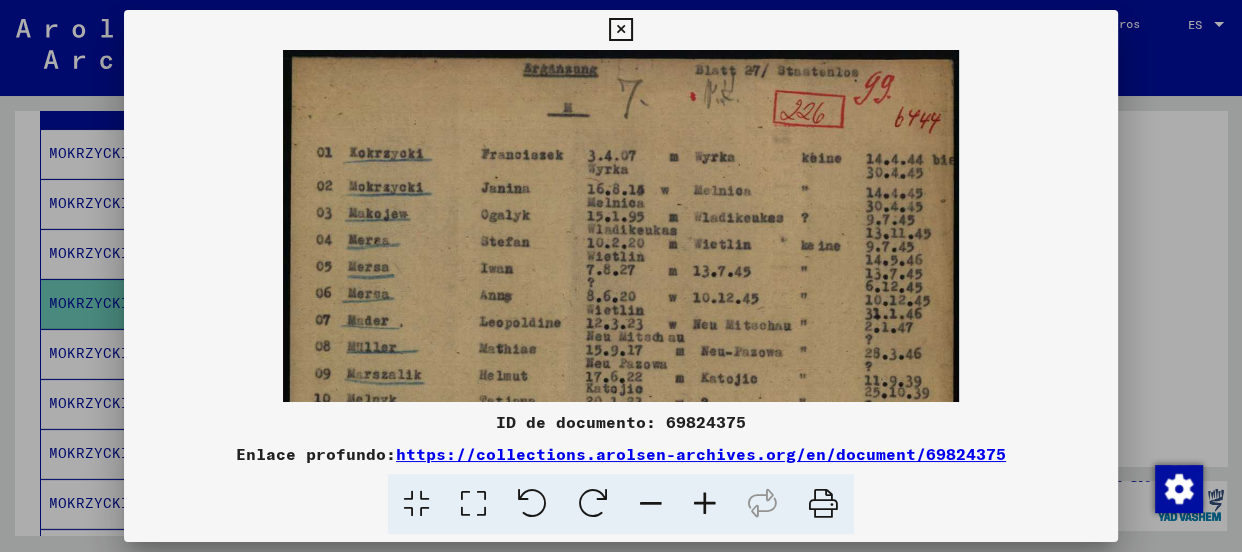 click at bounding box center [705, 504] 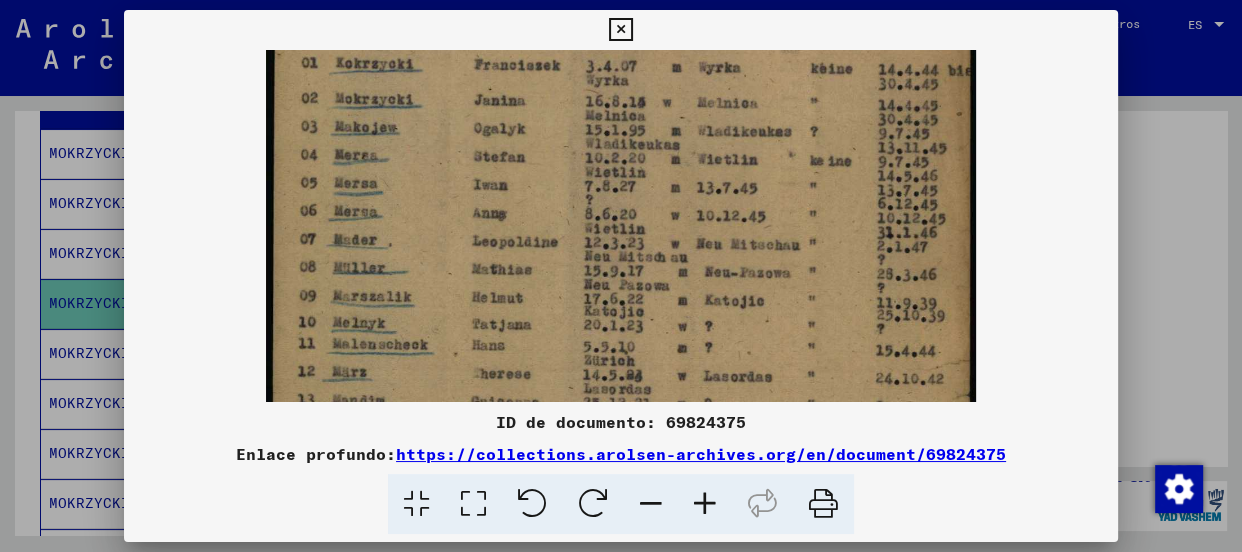 drag, startPoint x: 820, startPoint y: 316, endPoint x: 844, endPoint y: 220, distance: 98.95454 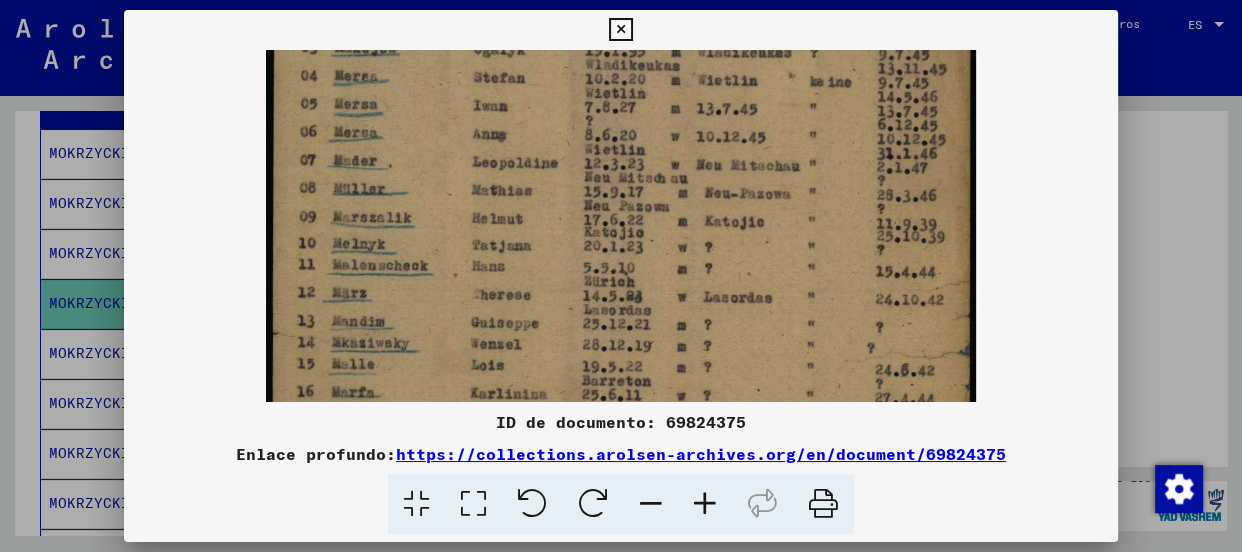 drag, startPoint x: 758, startPoint y: 331, endPoint x: 777, endPoint y: 251, distance: 82.2253 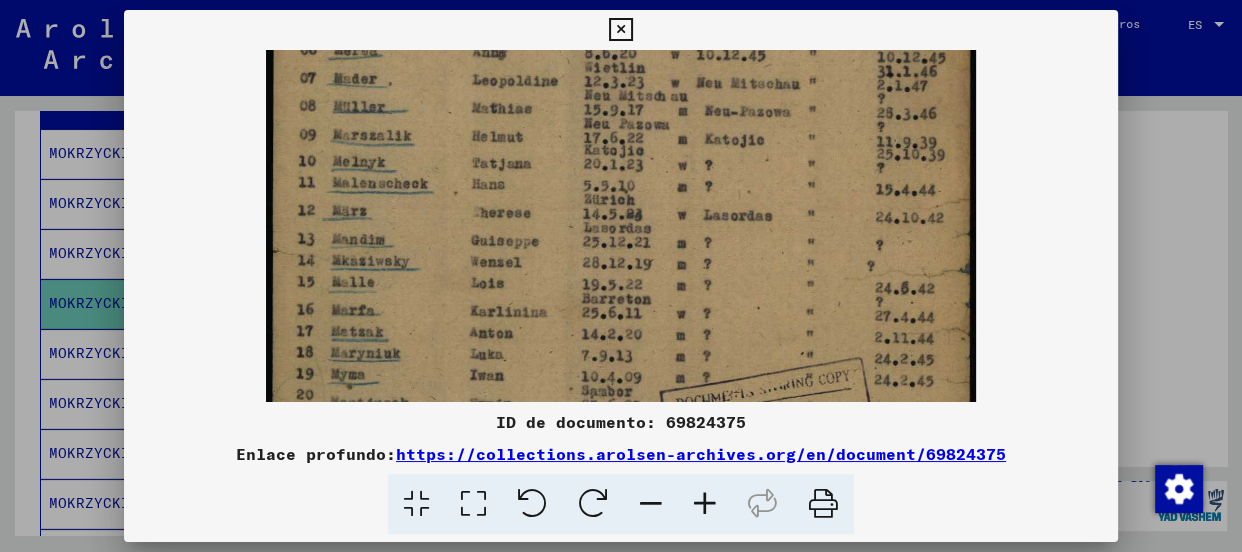 drag, startPoint x: 753, startPoint y: 317, endPoint x: 771, endPoint y: 236, distance: 82.9759 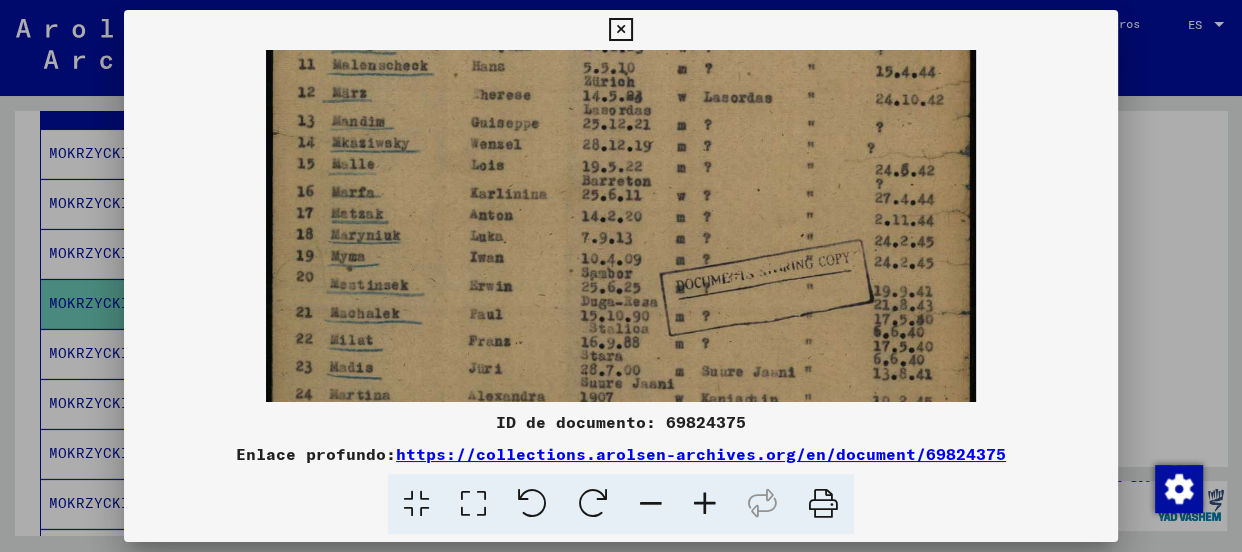 drag, startPoint x: 743, startPoint y: 314, endPoint x: 785, endPoint y: 196, distance: 125.25175 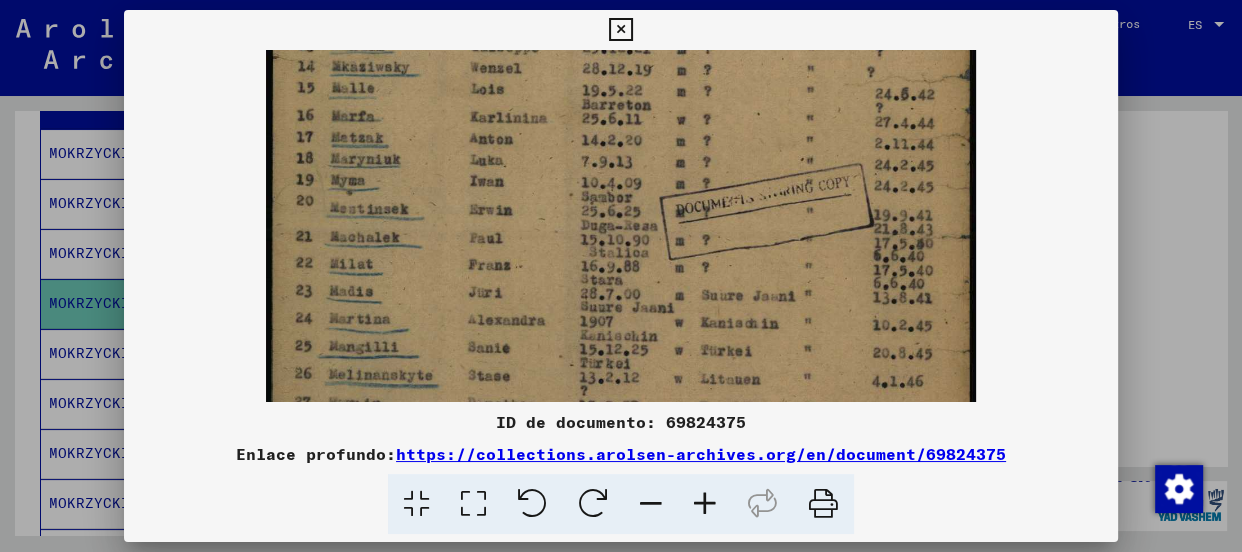 drag, startPoint x: 686, startPoint y: 297, endPoint x: 730, endPoint y: 220, distance: 88.68484 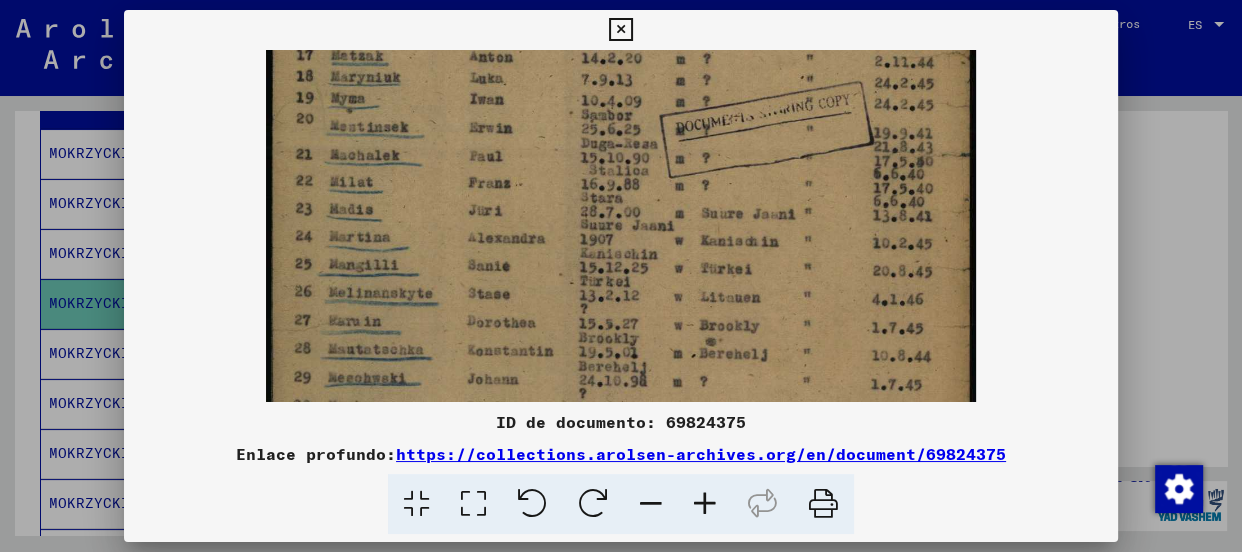 scroll, scrollTop: 538, scrollLeft: 0, axis: vertical 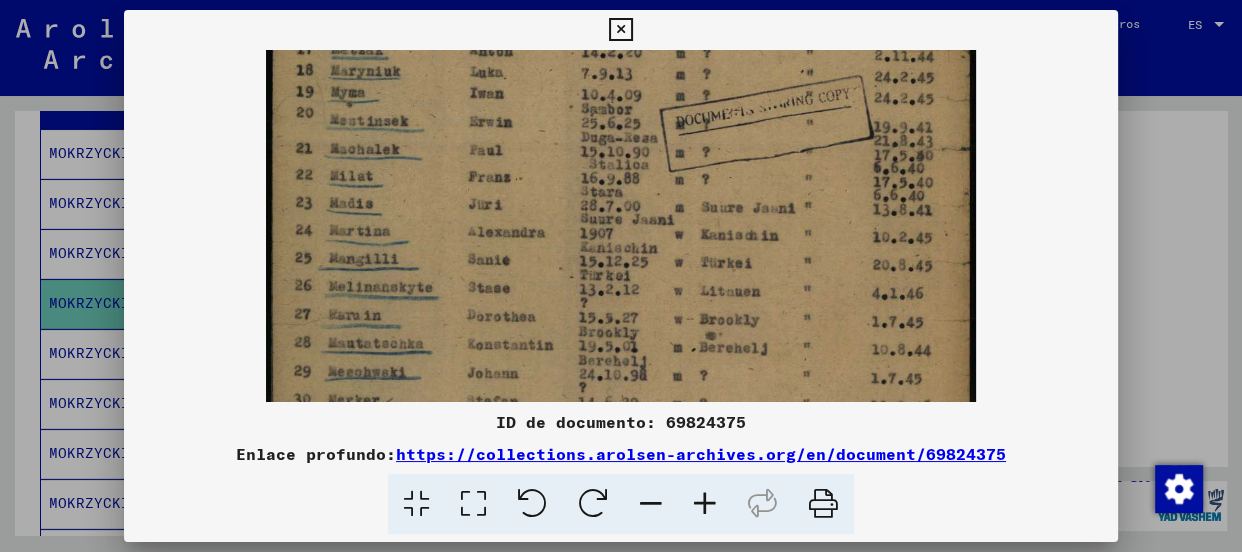 drag, startPoint x: 683, startPoint y: 360, endPoint x: 712, endPoint y: 272, distance: 92.65527 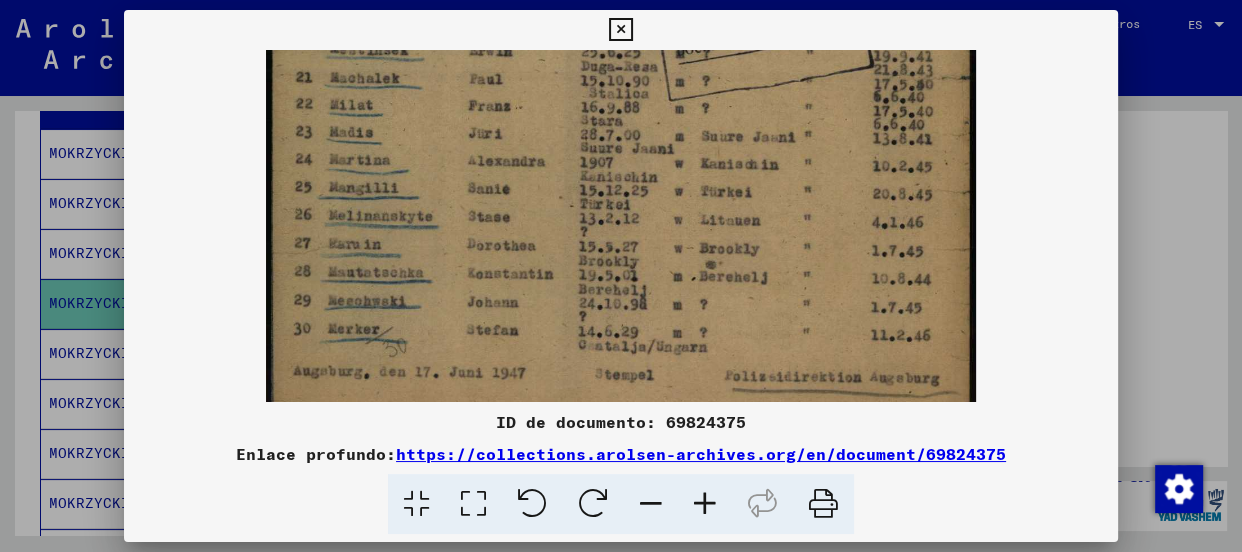 scroll, scrollTop: 640, scrollLeft: 0, axis: vertical 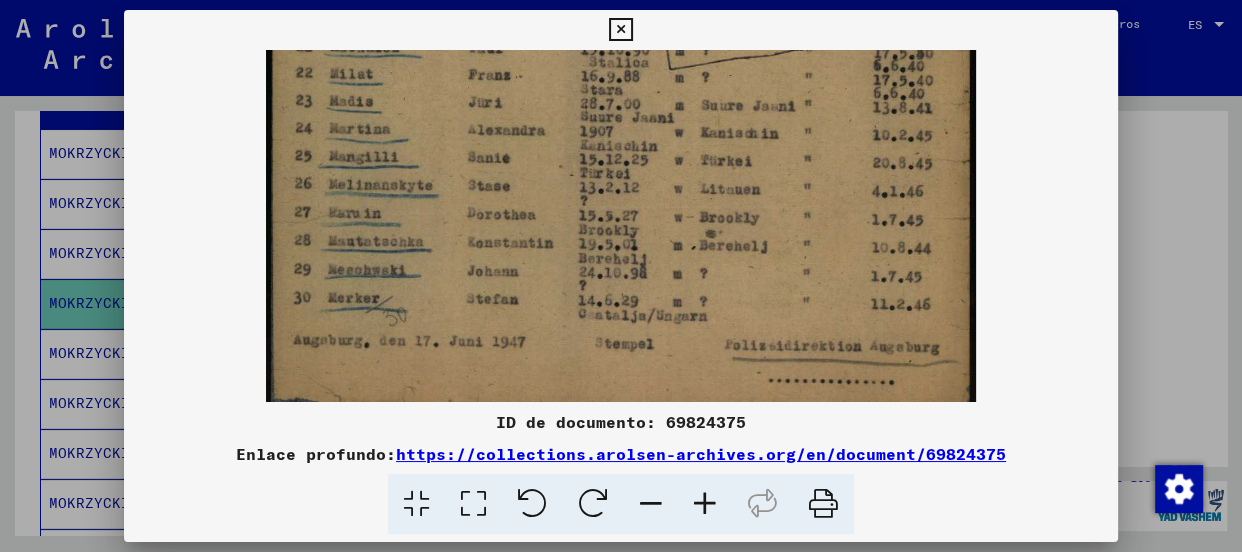 drag, startPoint x: 655, startPoint y: 326, endPoint x: 676, endPoint y: 225, distance: 103.16007 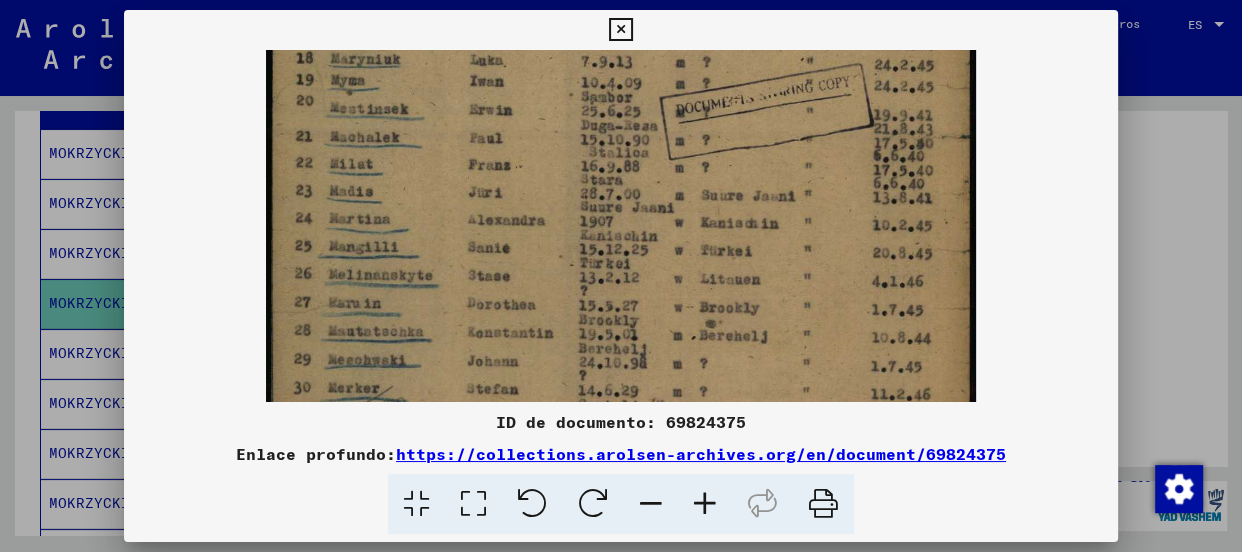 scroll, scrollTop: 548, scrollLeft: 0, axis: vertical 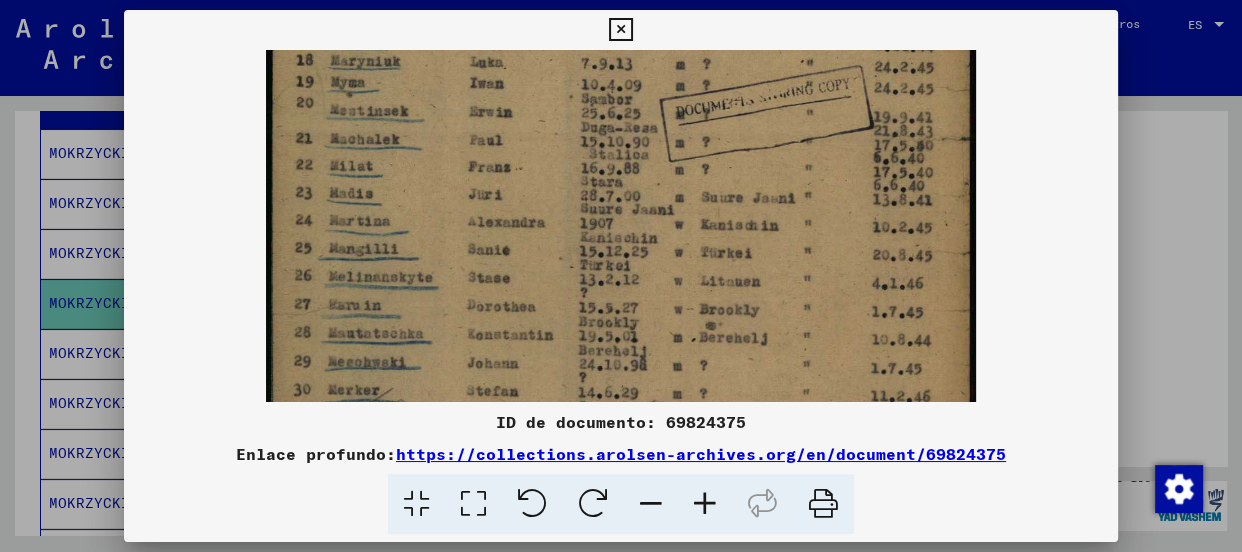 drag, startPoint x: 658, startPoint y: 166, endPoint x: 643, endPoint y: 261, distance: 96.17692 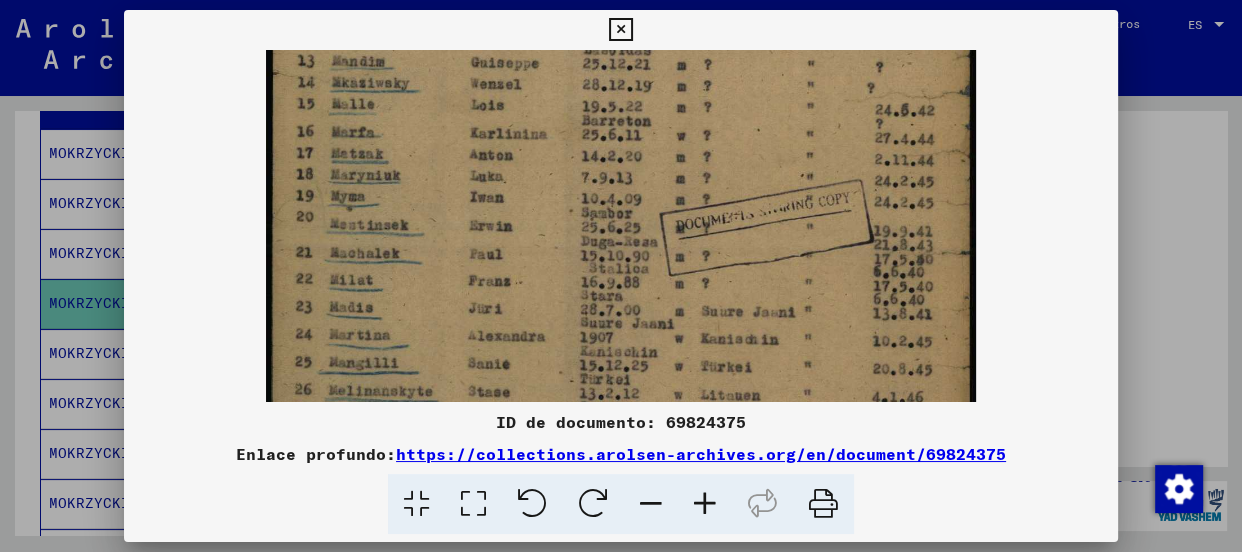 scroll, scrollTop: 420, scrollLeft: 0, axis: vertical 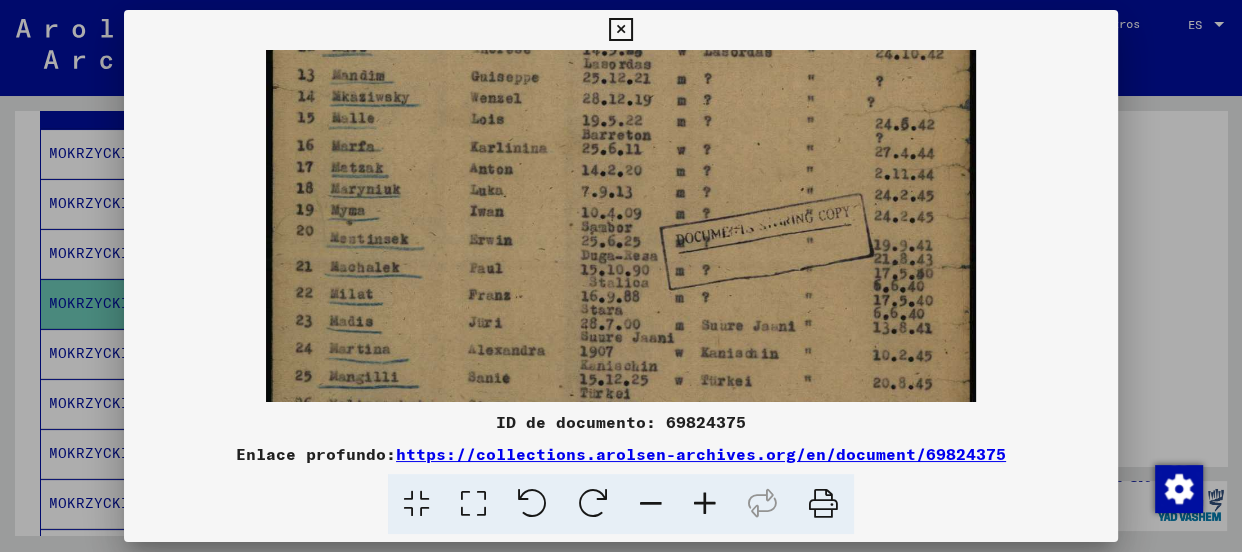 drag, startPoint x: 598, startPoint y: 162, endPoint x: 587, endPoint y: 295, distance: 133.45412 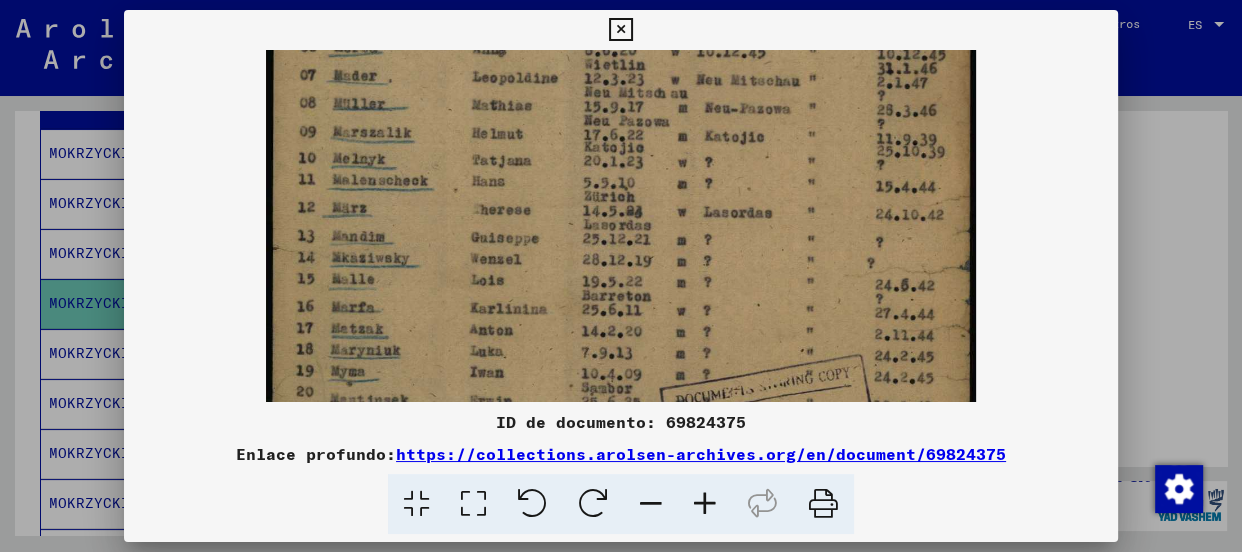 drag, startPoint x: 602, startPoint y: 136, endPoint x: 593, endPoint y: 303, distance: 167.24234 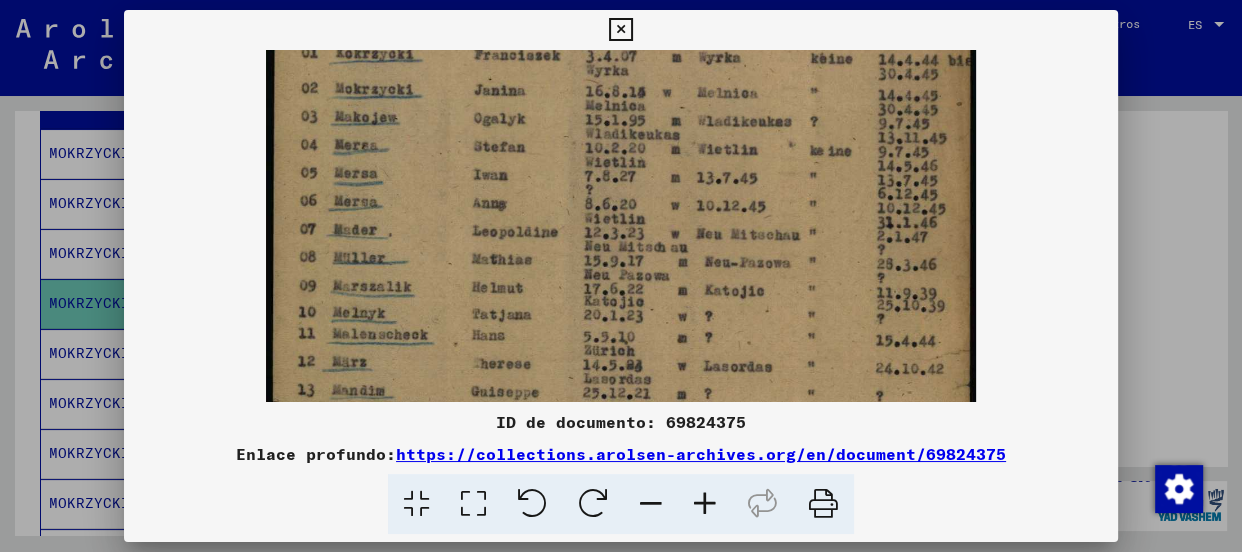 drag, startPoint x: 612, startPoint y: 130, endPoint x: 601, endPoint y: 285, distance: 155.38983 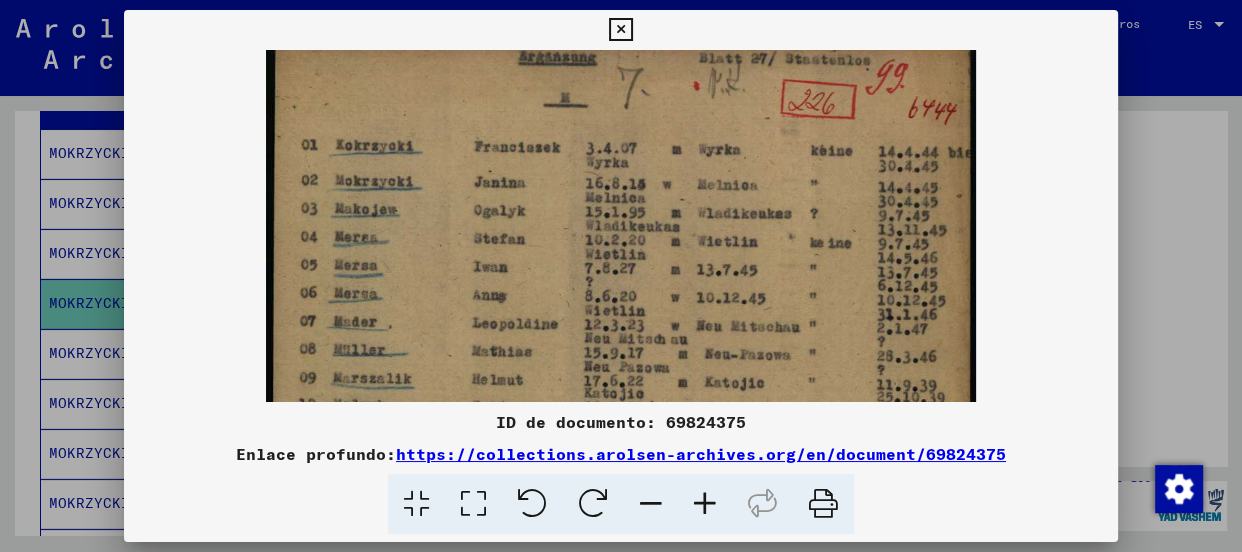 scroll, scrollTop: 0, scrollLeft: 0, axis: both 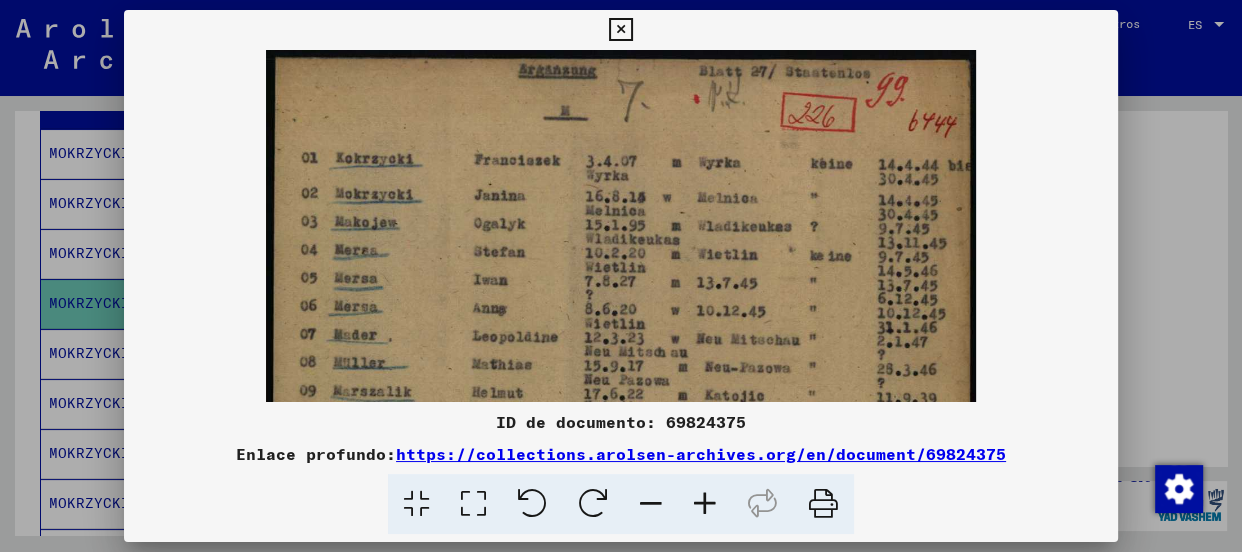drag, startPoint x: 613, startPoint y: 69, endPoint x: 600, endPoint y: 180, distance: 111.75867 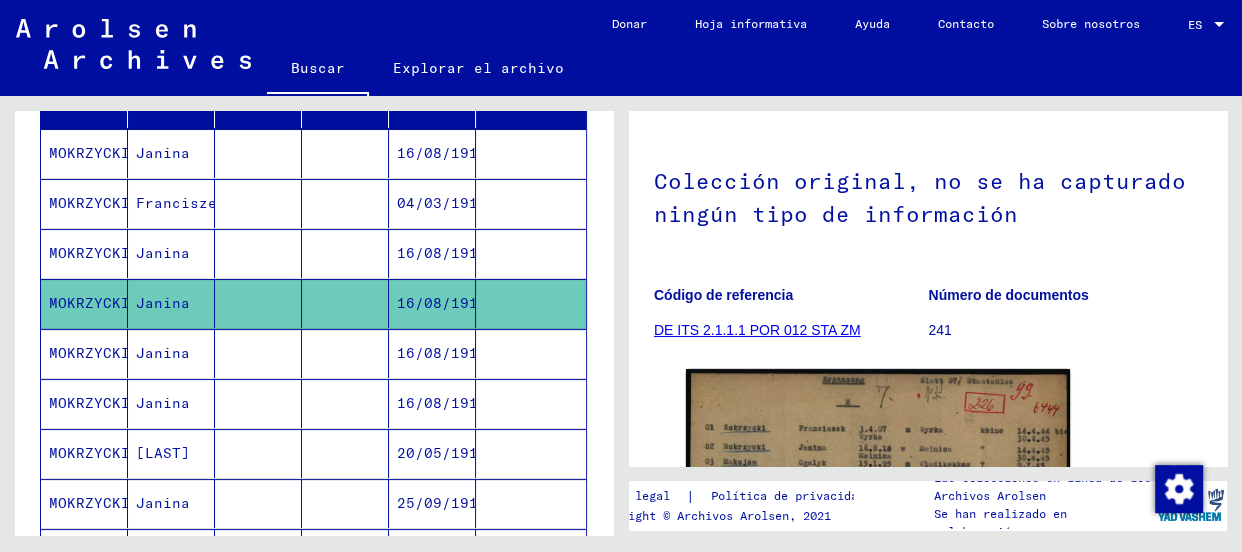 scroll, scrollTop: 277, scrollLeft: 0, axis: vertical 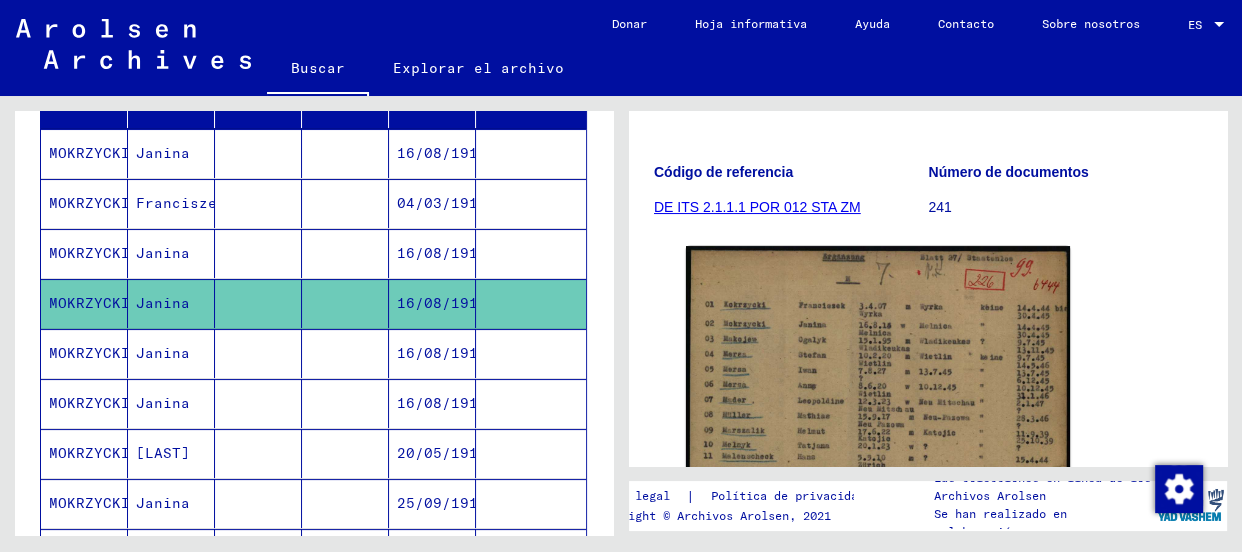 click on "MOKRZYCKI" at bounding box center (89, 403) 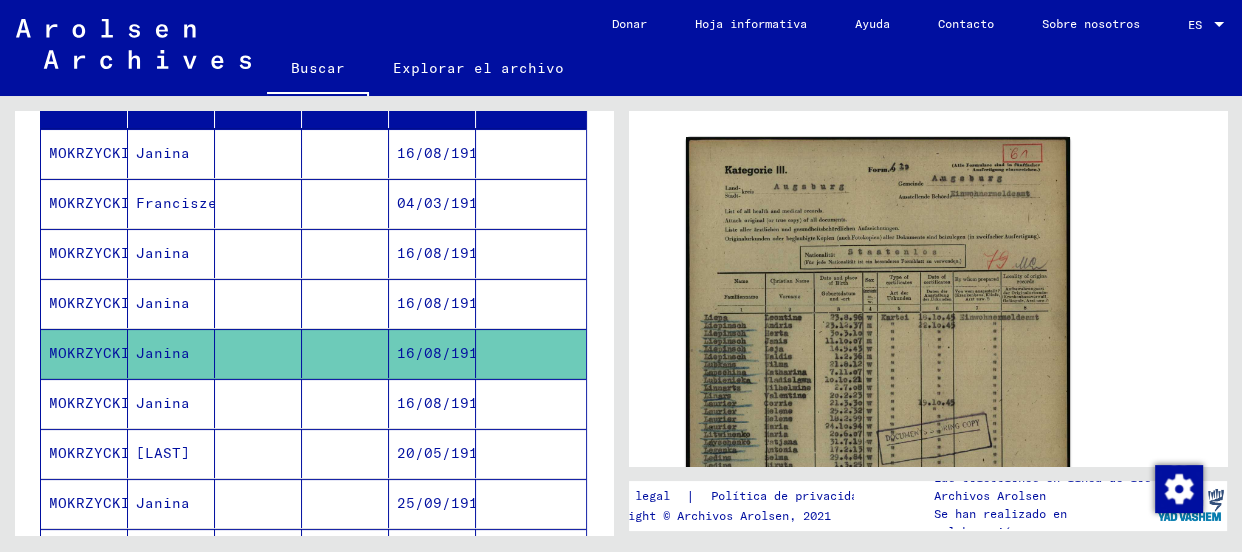 scroll, scrollTop: 356, scrollLeft: 0, axis: vertical 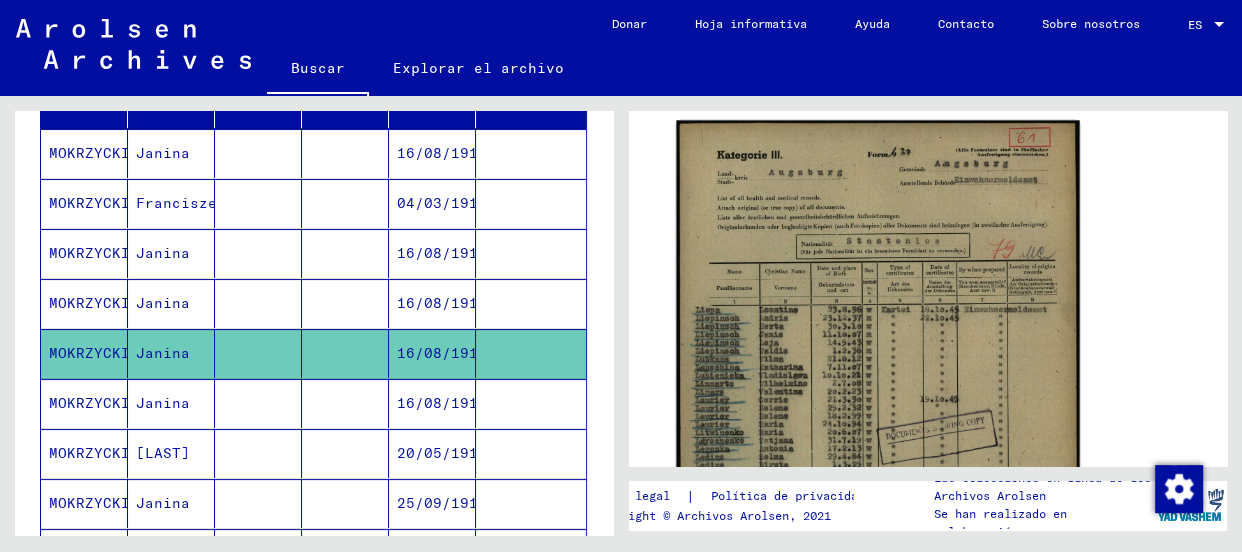 click 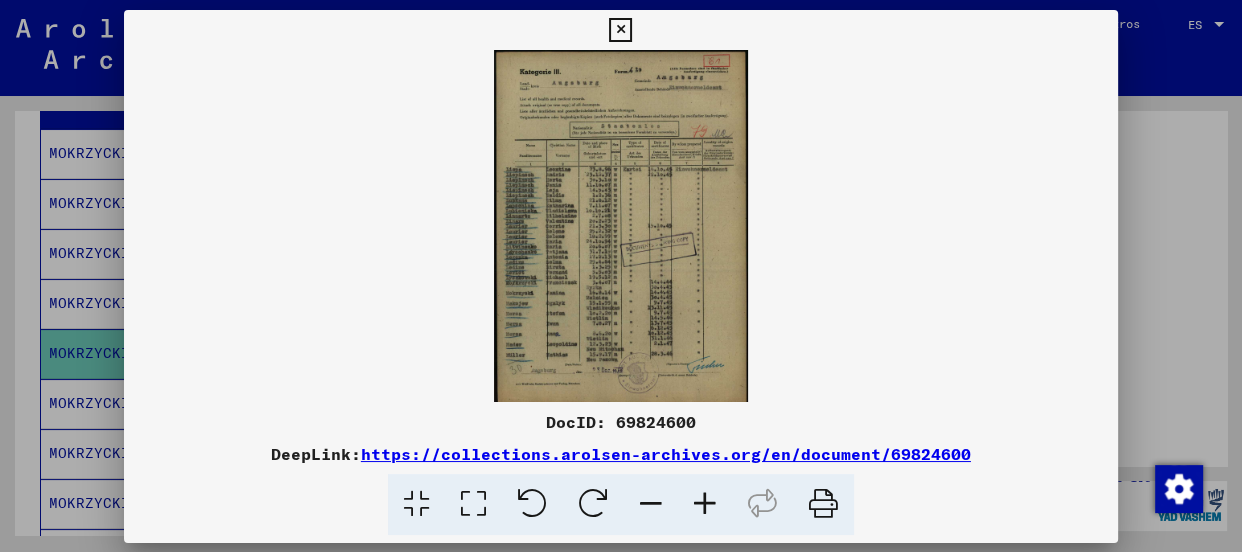 click at bounding box center [621, 226] 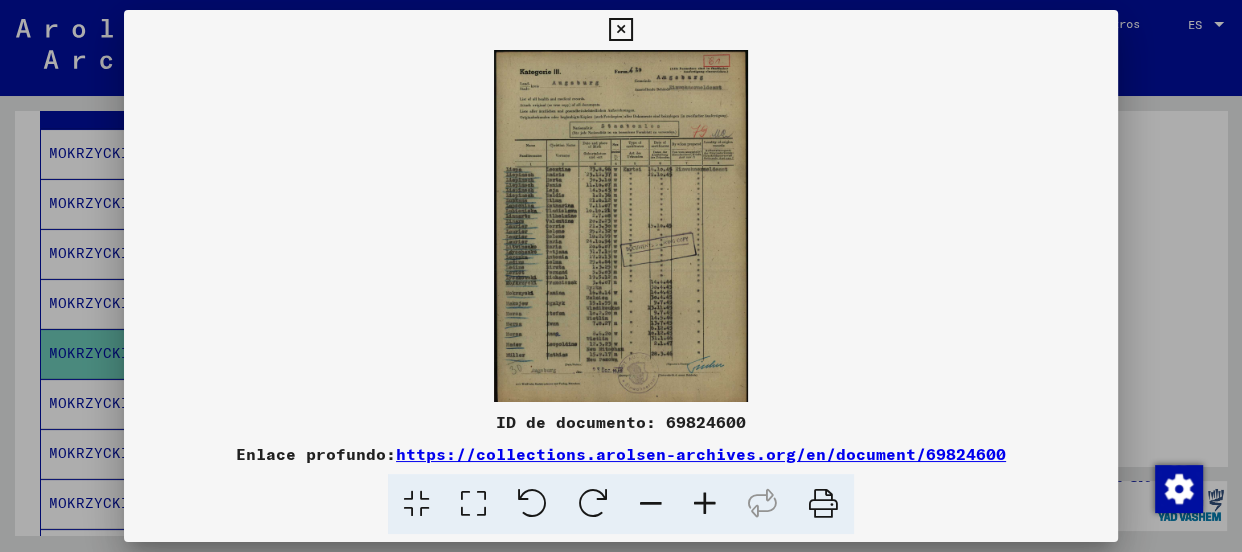 click at bounding box center [705, 504] 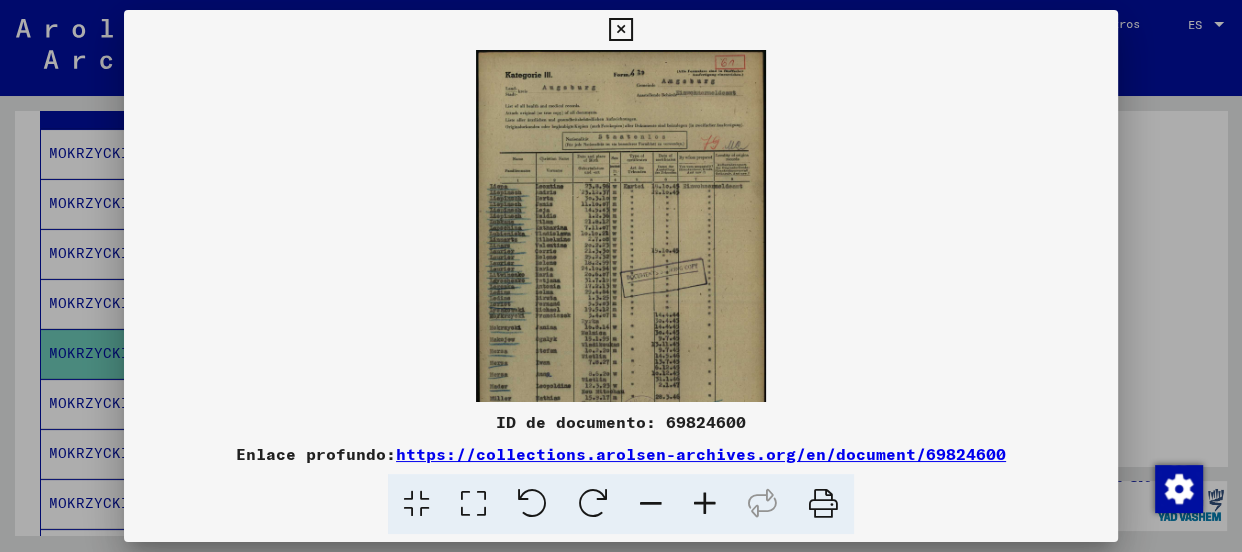 click at bounding box center [705, 504] 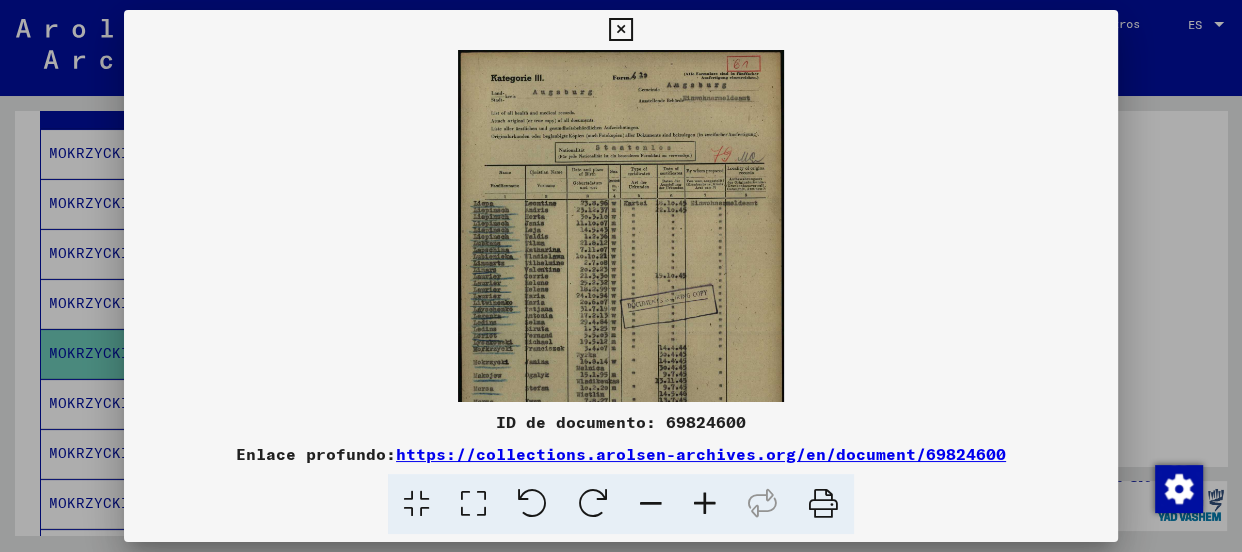 click at bounding box center (705, 504) 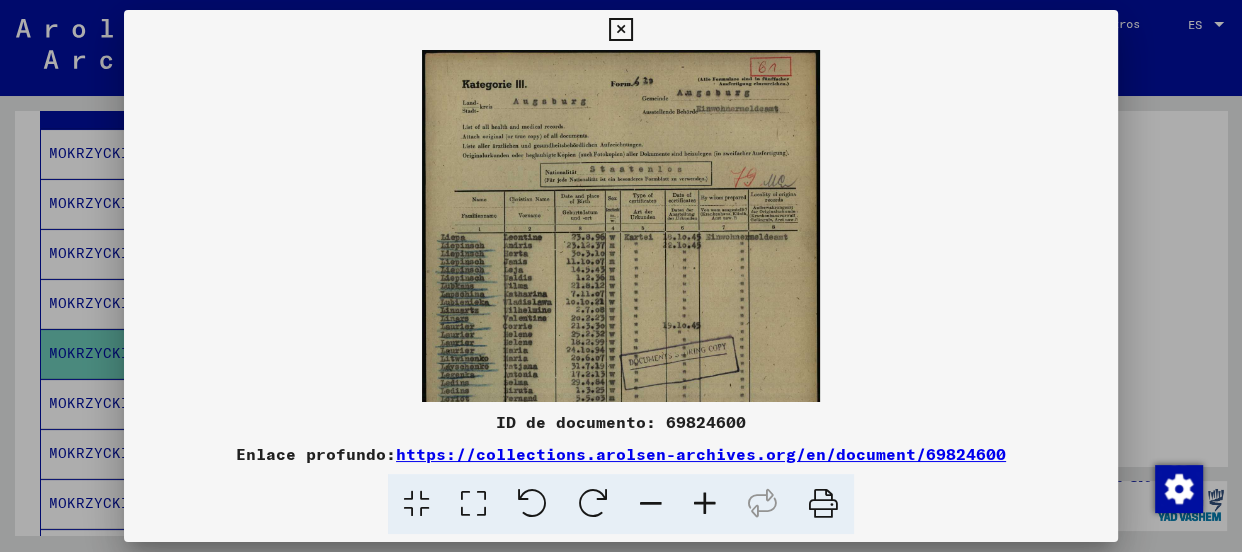 click at bounding box center (705, 504) 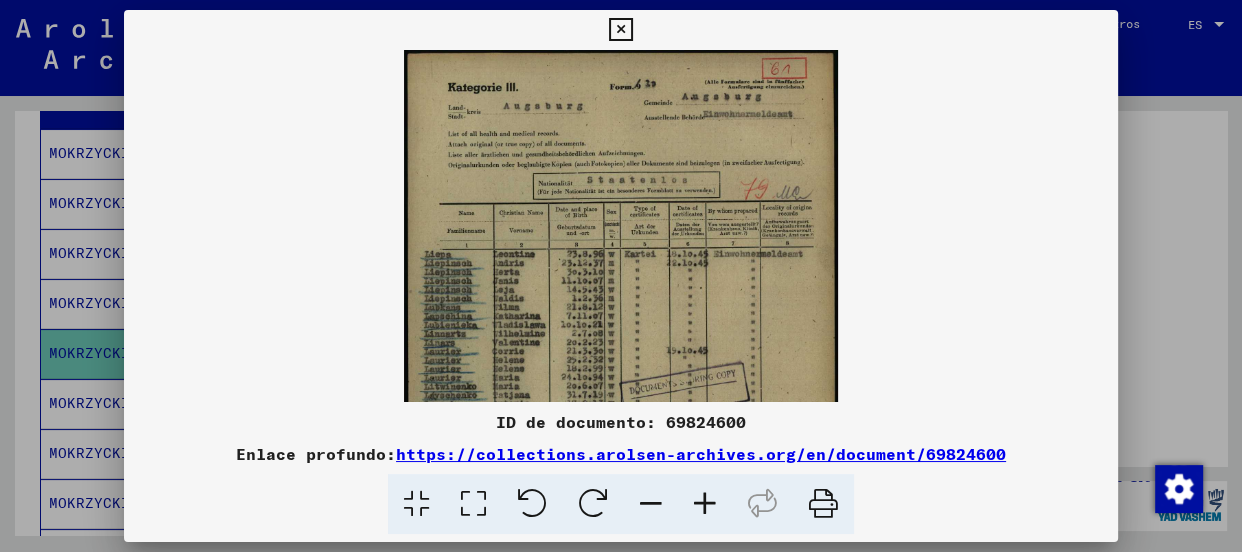 click at bounding box center (705, 504) 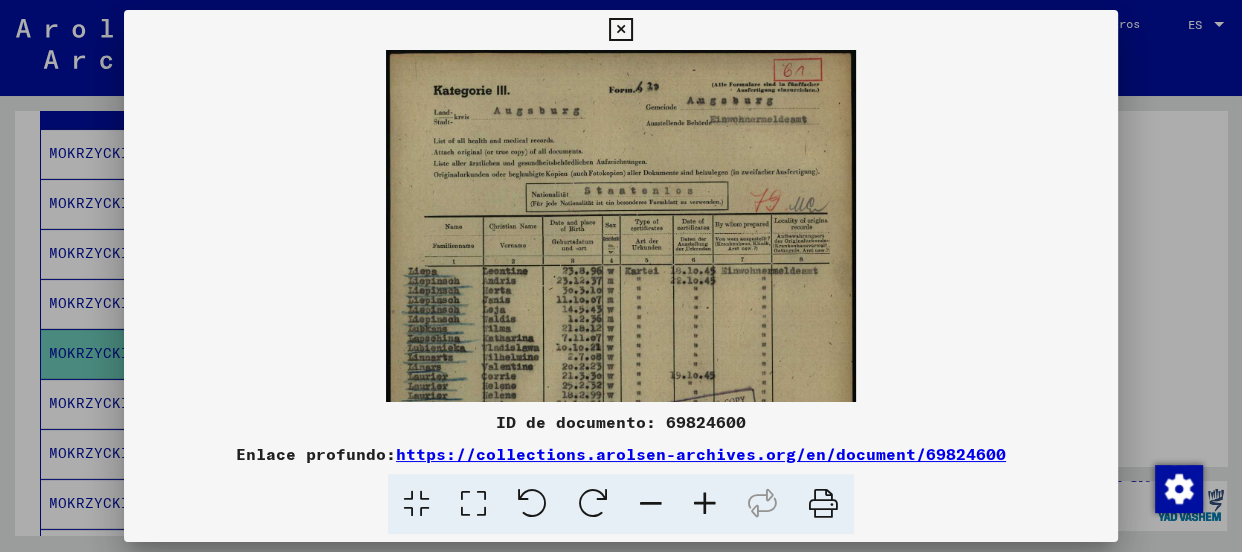 click at bounding box center (705, 504) 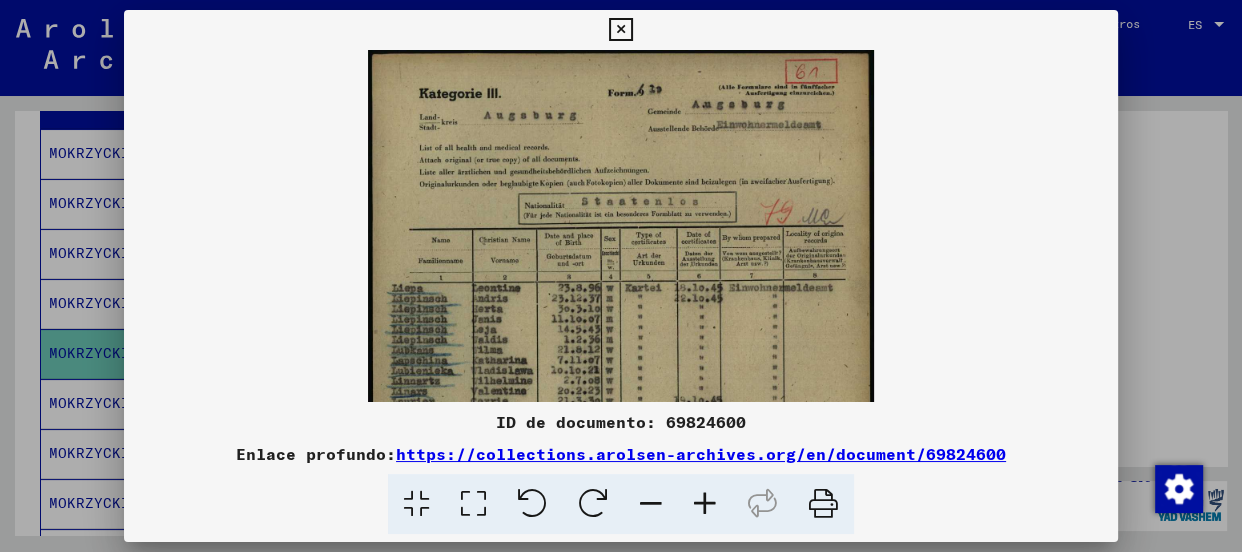 click at bounding box center [705, 504] 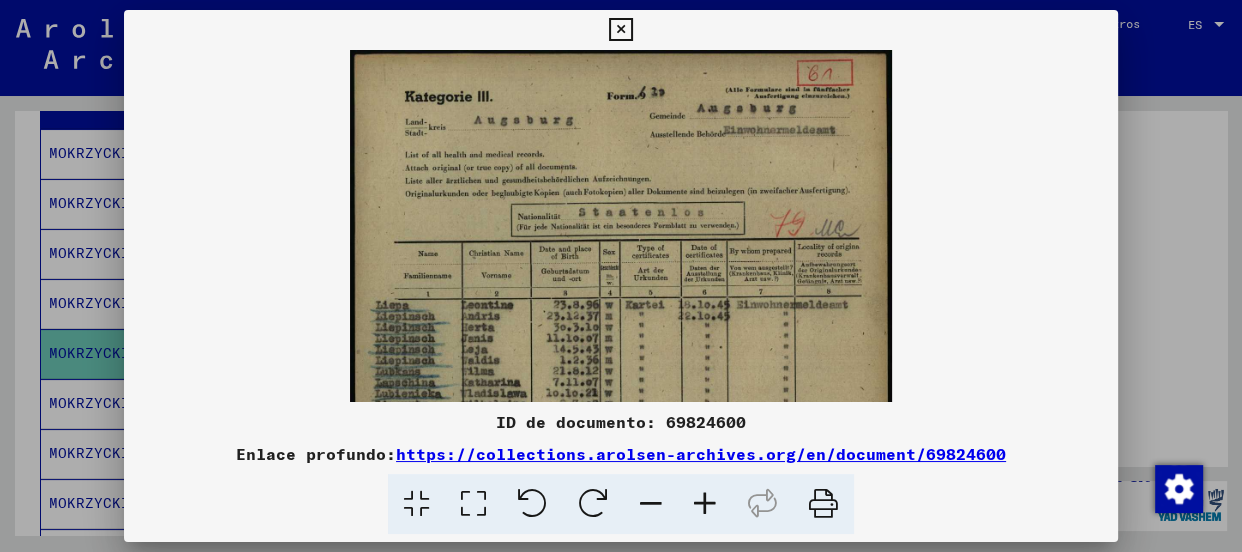 click at bounding box center (705, 504) 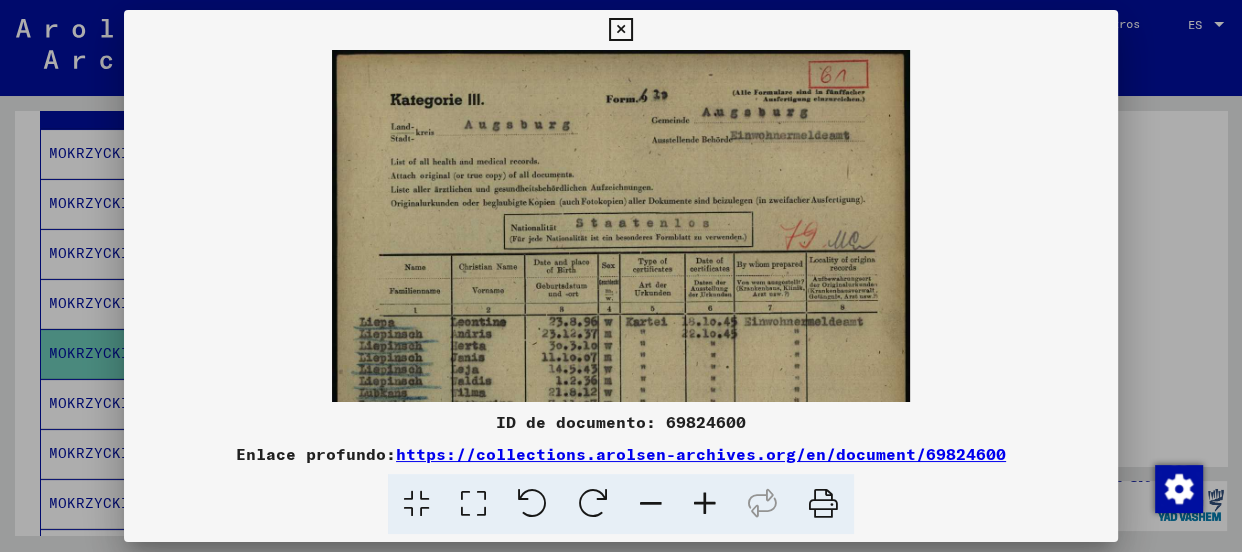click at bounding box center (705, 504) 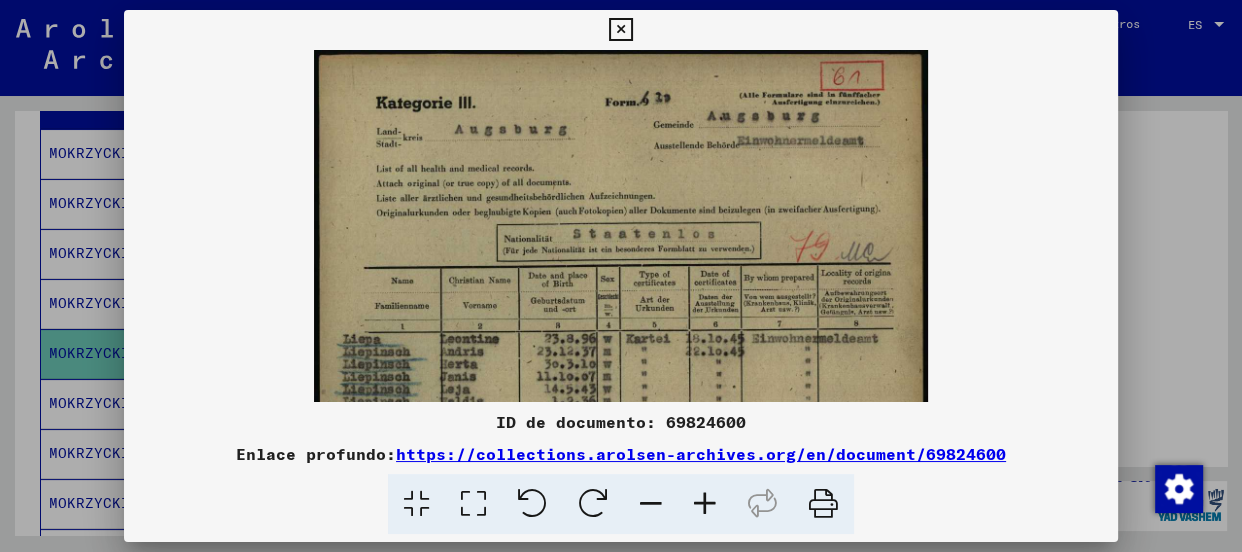 click at bounding box center [705, 504] 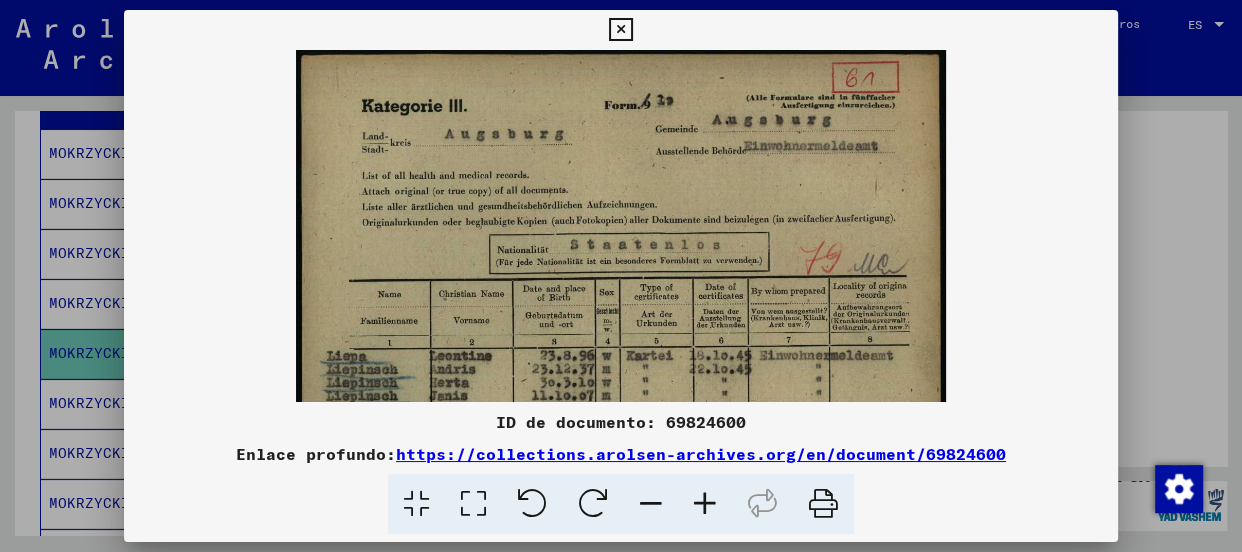 click at bounding box center [705, 504] 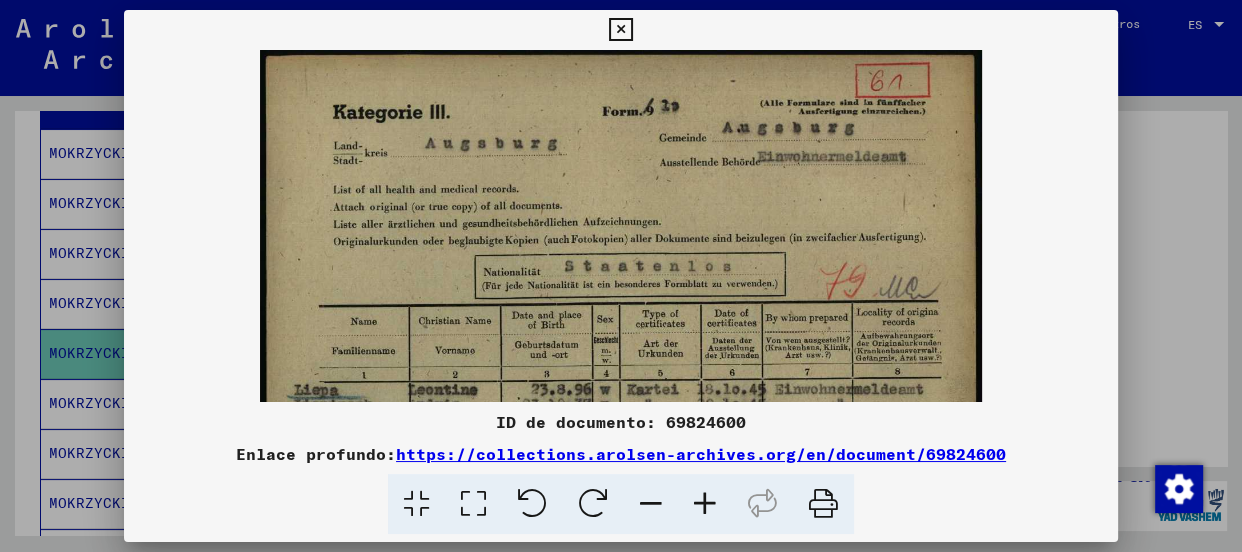click at bounding box center [705, 504] 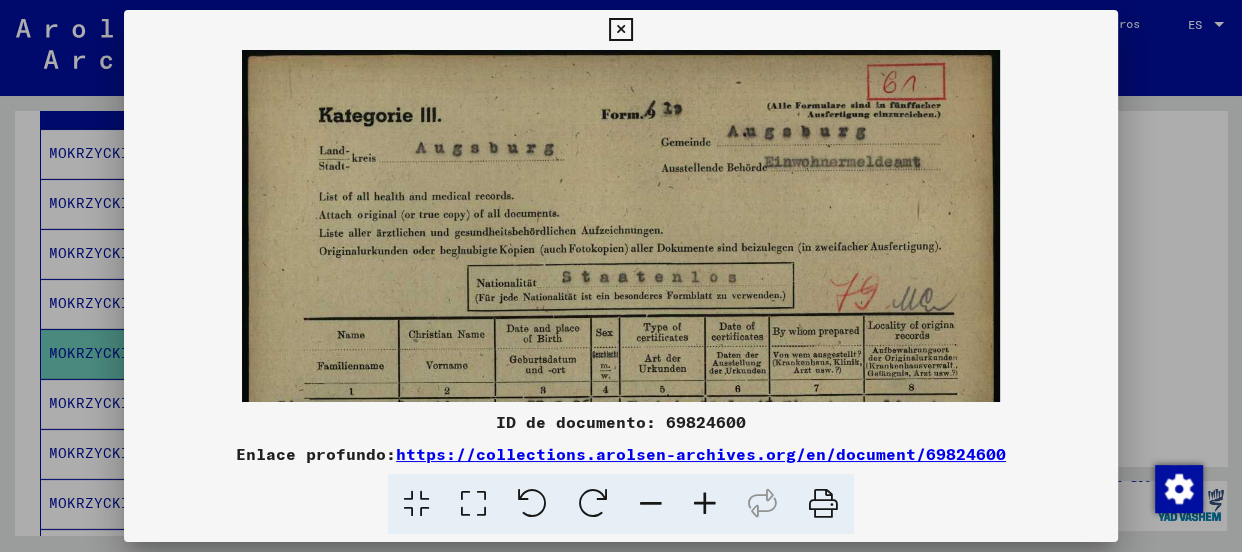 click at bounding box center (705, 504) 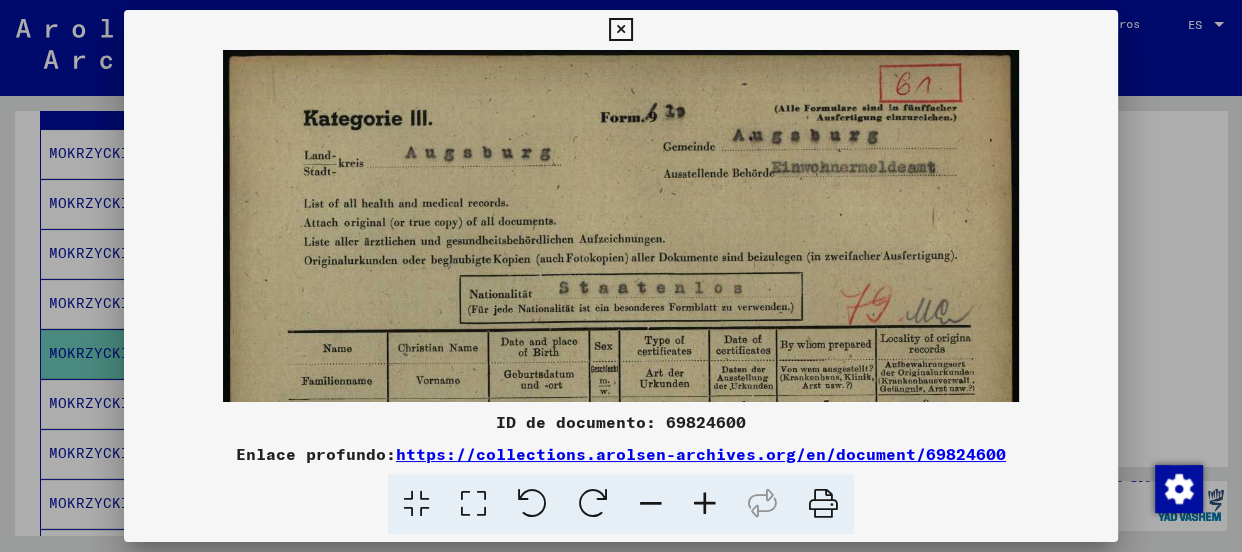 click at bounding box center [705, 504] 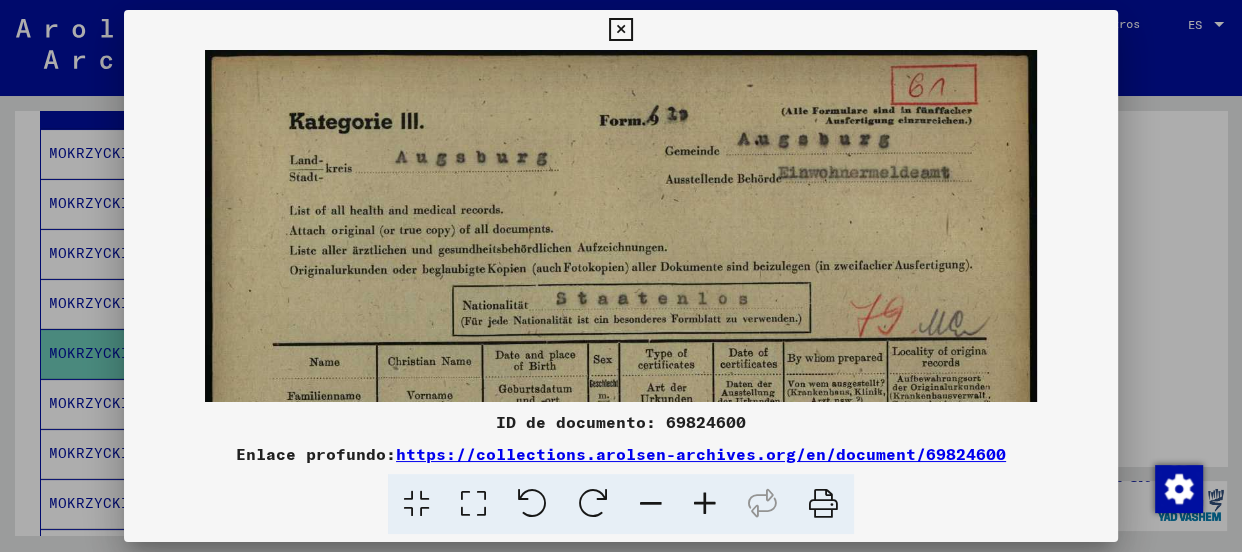 click at bounding box center (705, 504) 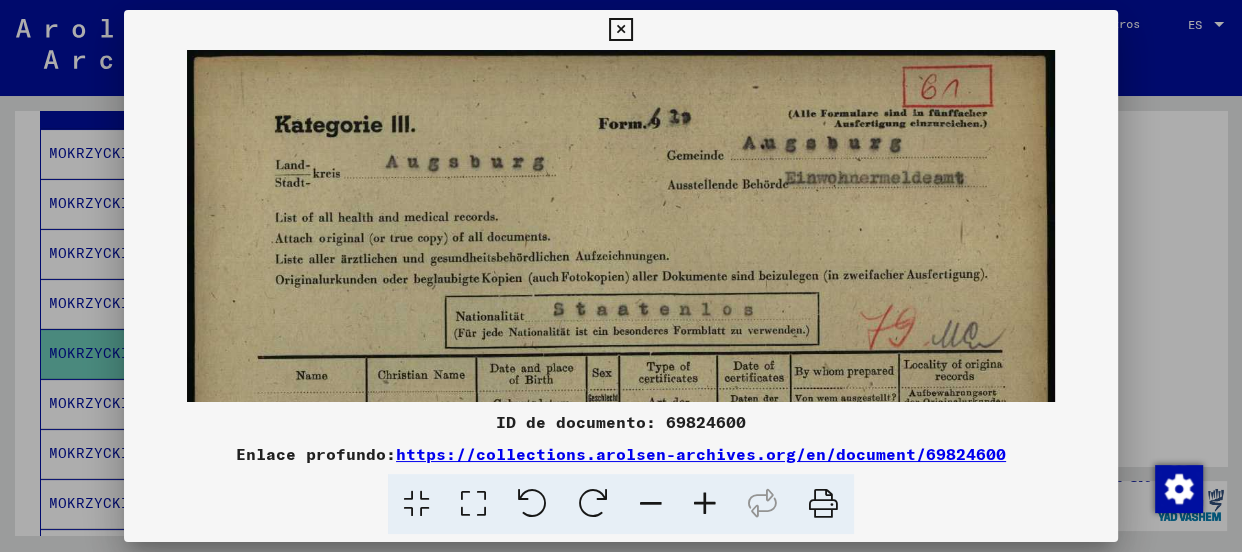 click at bounding box center (705, 504) 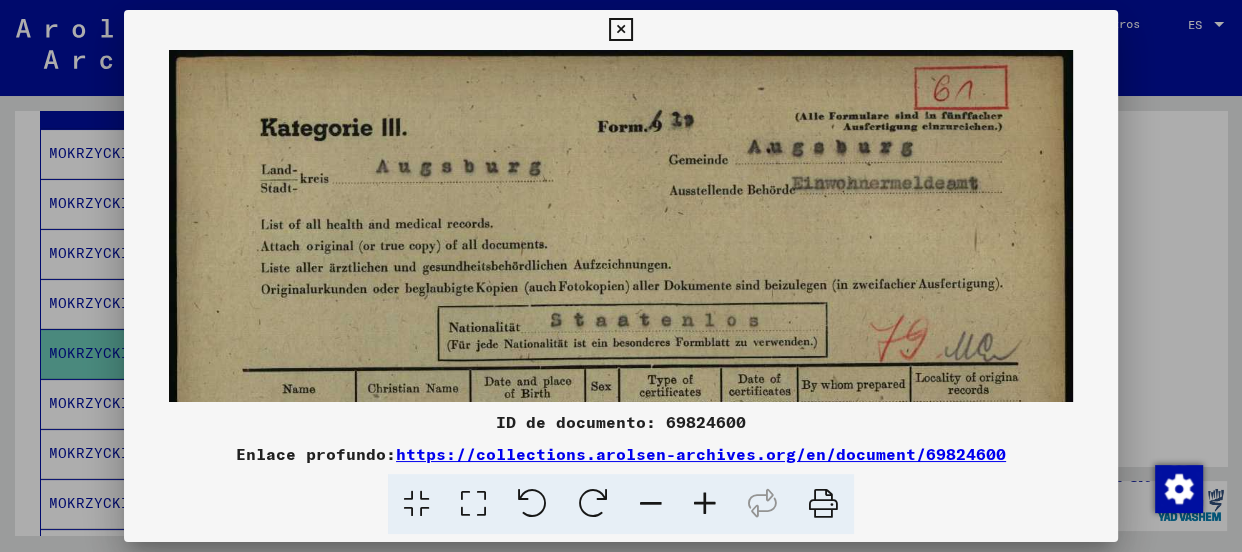 click at bounding box center (705, 504) 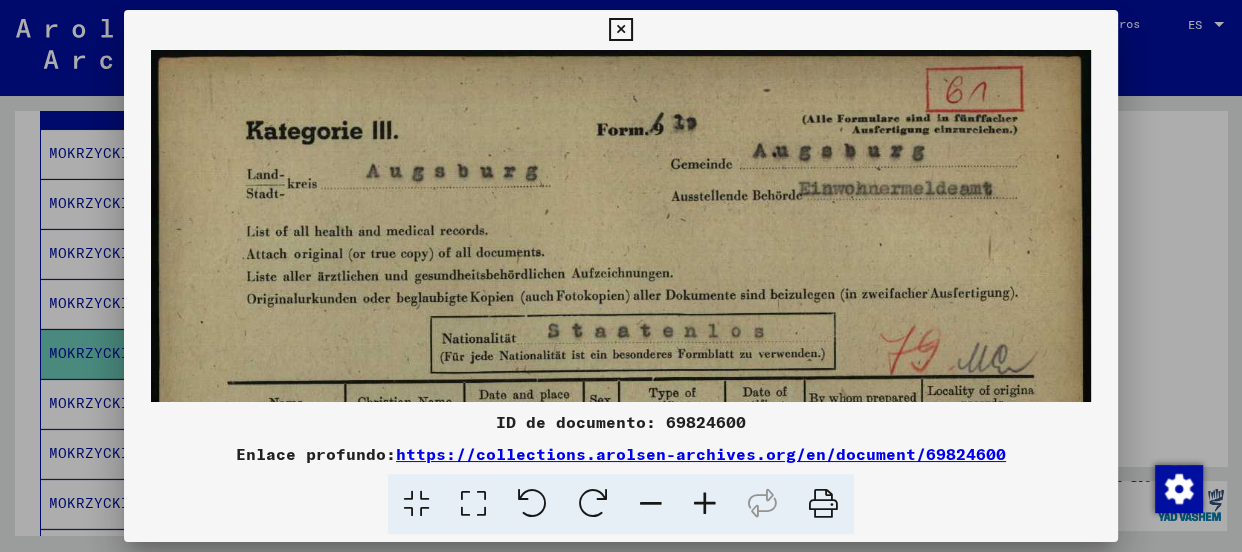 click at bounding box center [705, 504] 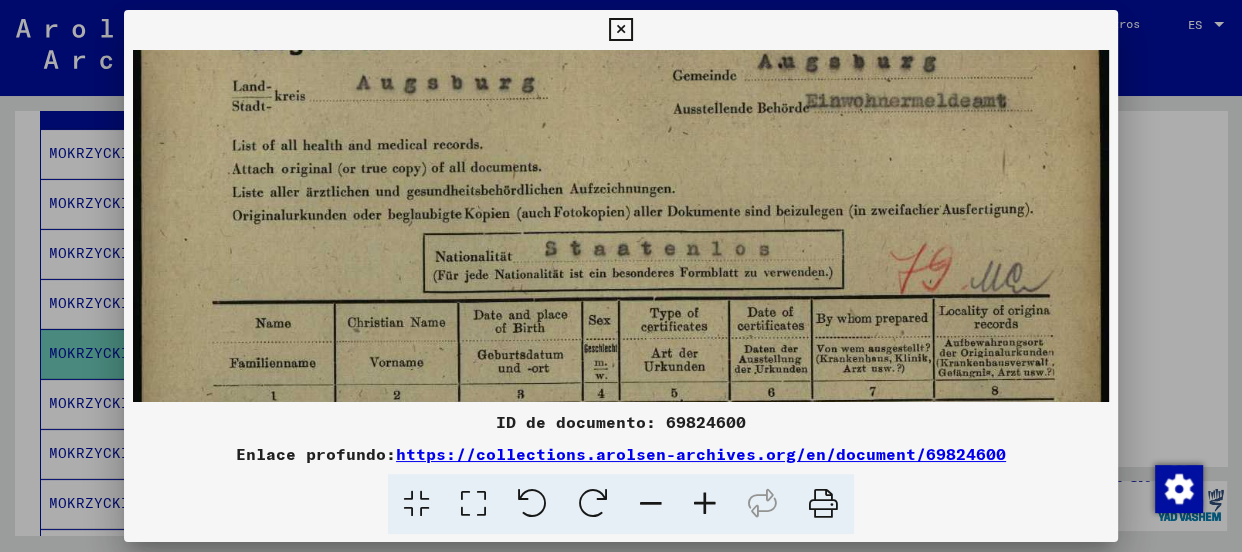 scroll, scrollTop: 110, scrollLeft: 0, axis: vertical 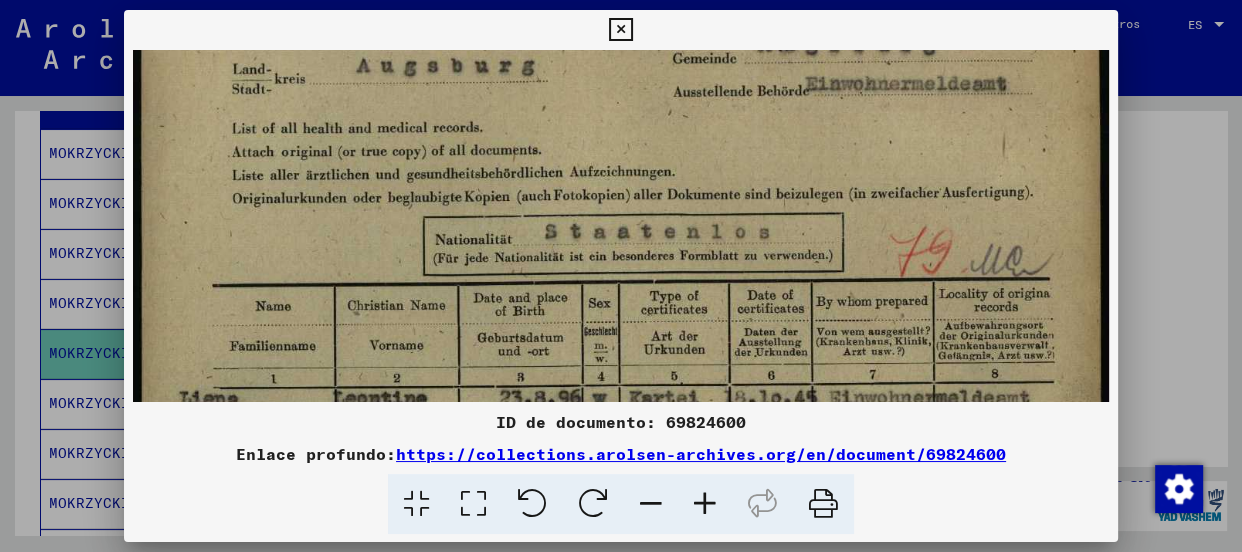 drag, startPoint x: 882, startPoint y: 303, endPoint x: 917, endPoint y: 190, distance: 118.29624 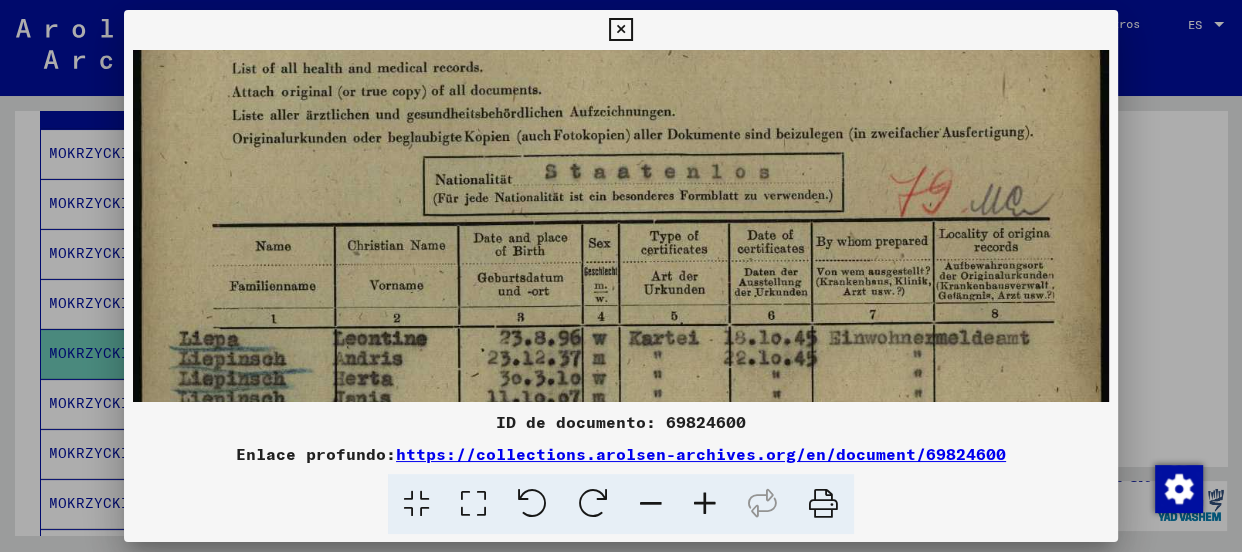drag, startPoint x: 897, startPoint y: 139, endPoint x: 938, endPoint y: 80, distance: 71.84706 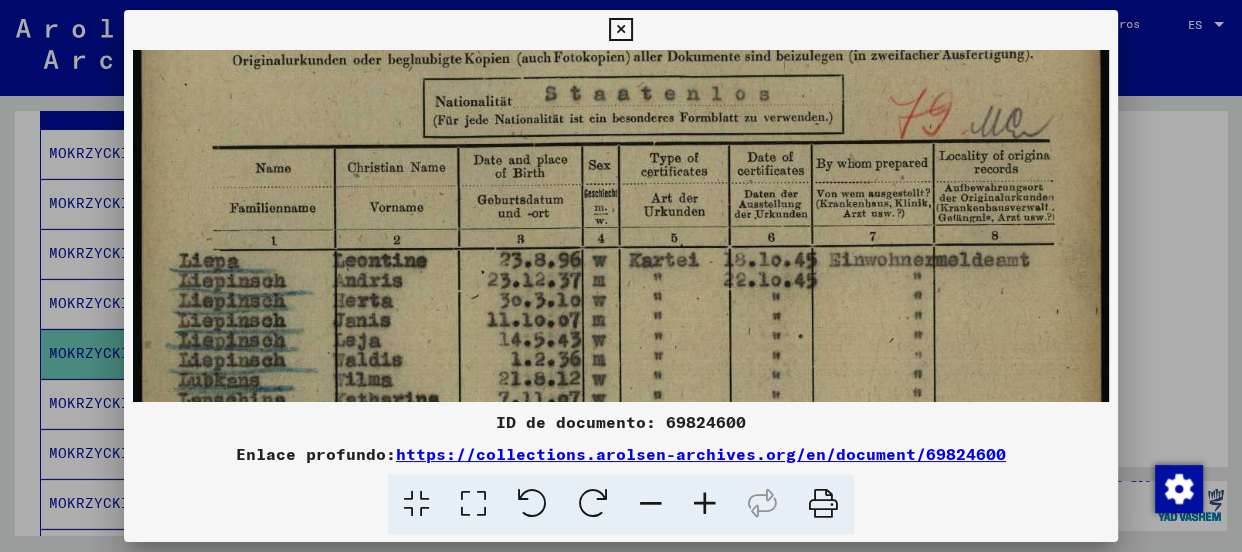 scroll, scrollTop: 272, scrollLeft: 0, axis: vertical 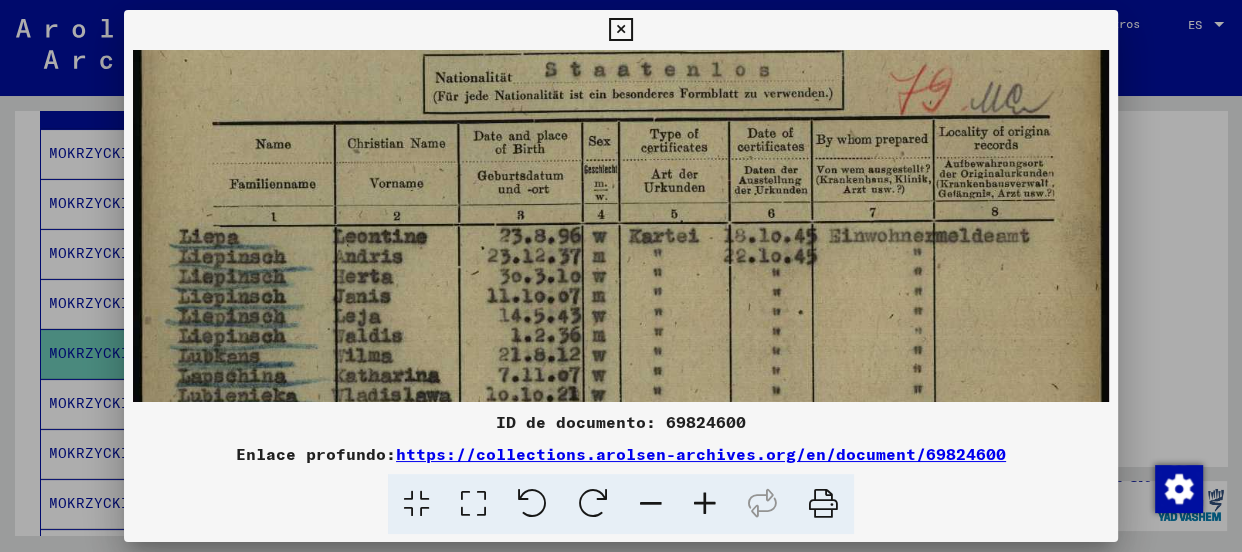 drag, startPoint x: 856, startPoint y: 263, endPoint x: 882, endPoint y: 160, distance: 106.23088 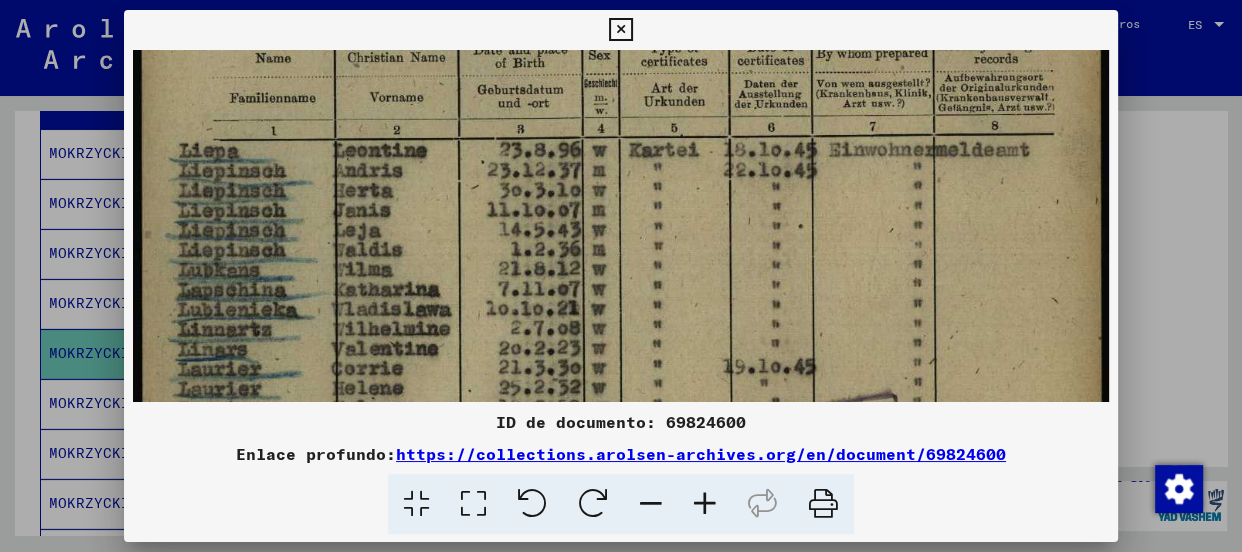 scroll, scrollTop: 359, scrollLeft: 0, axis: vertical 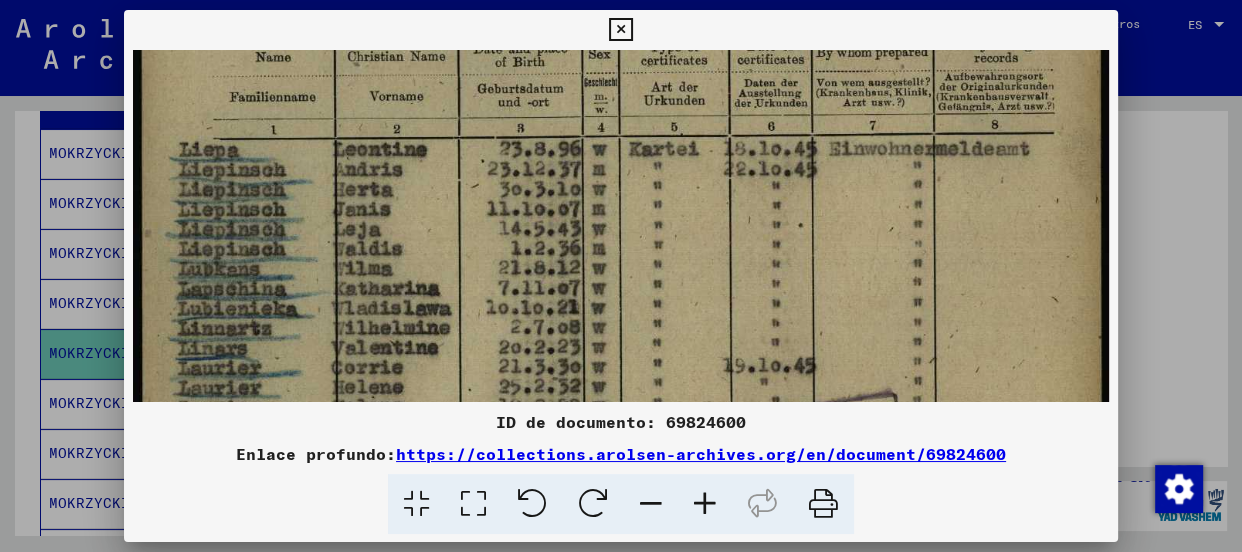 drag, startPoint x: 807, startPoint y: 259, endPoint x: 817, endPoint y: 219, distance: 41.231056 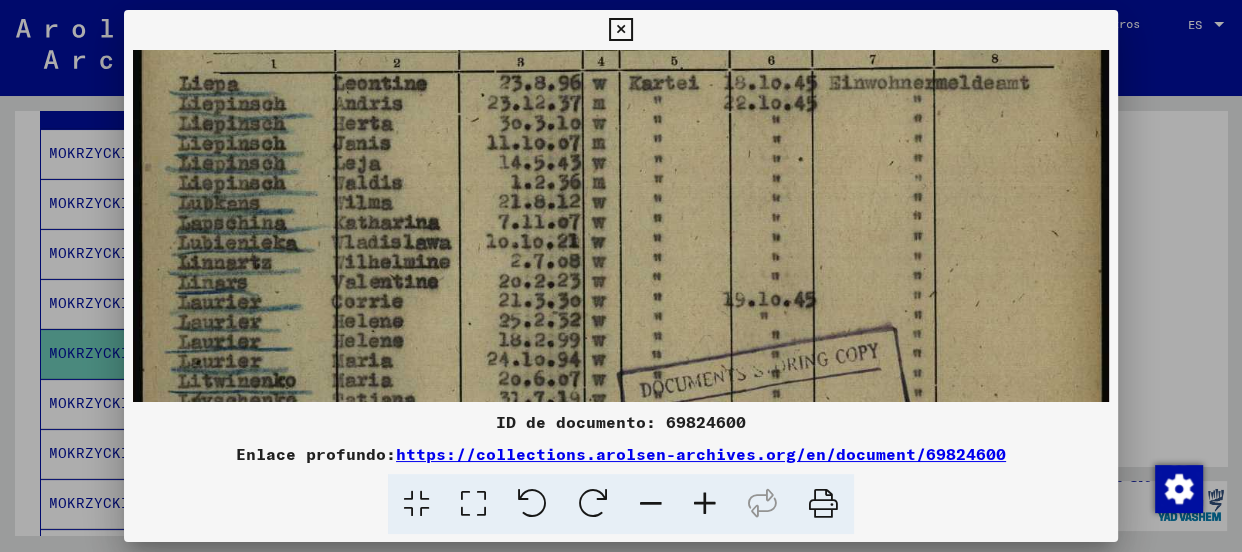scroll, scrollTop: 440, scrollLeft: 0, axis: vertical 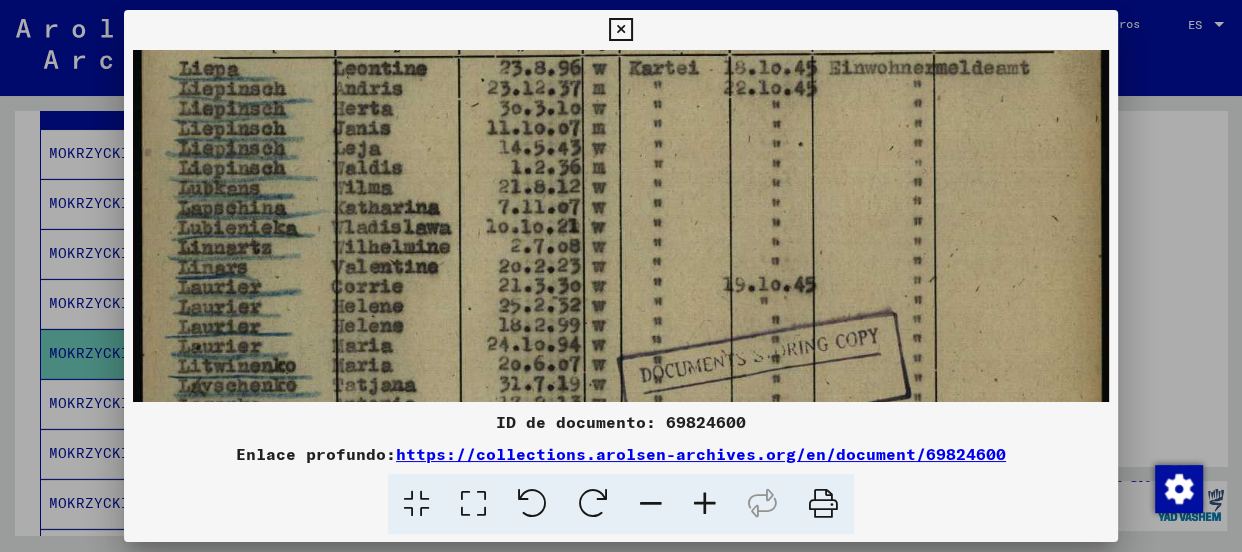 drag, startPoint x: 542, startPoint y: 284, endPoint x: 547, endPoint y: 202, distance: 82.1523 